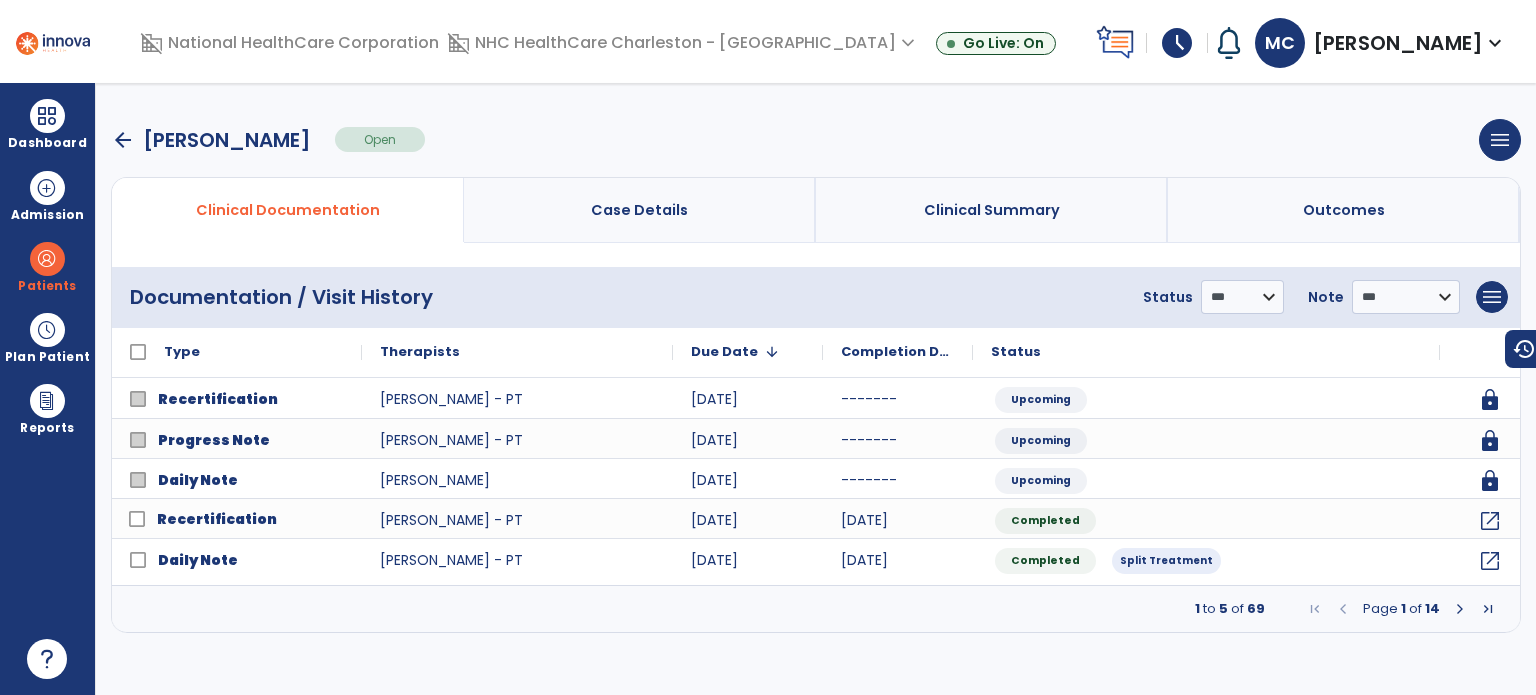 scroll, scrollTop: 0, scrollLeft: 0, axis: both 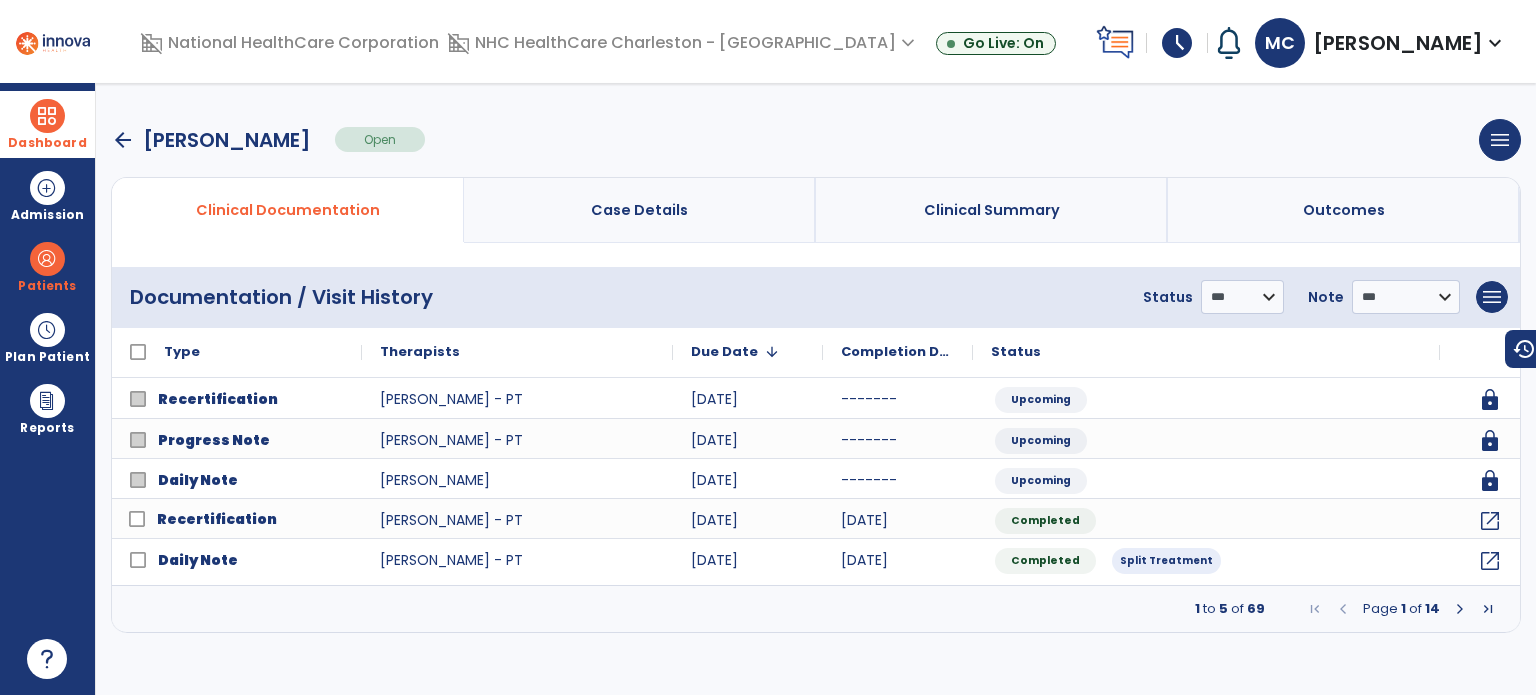 click on "Dashboard" at bounding box center (47, 143) 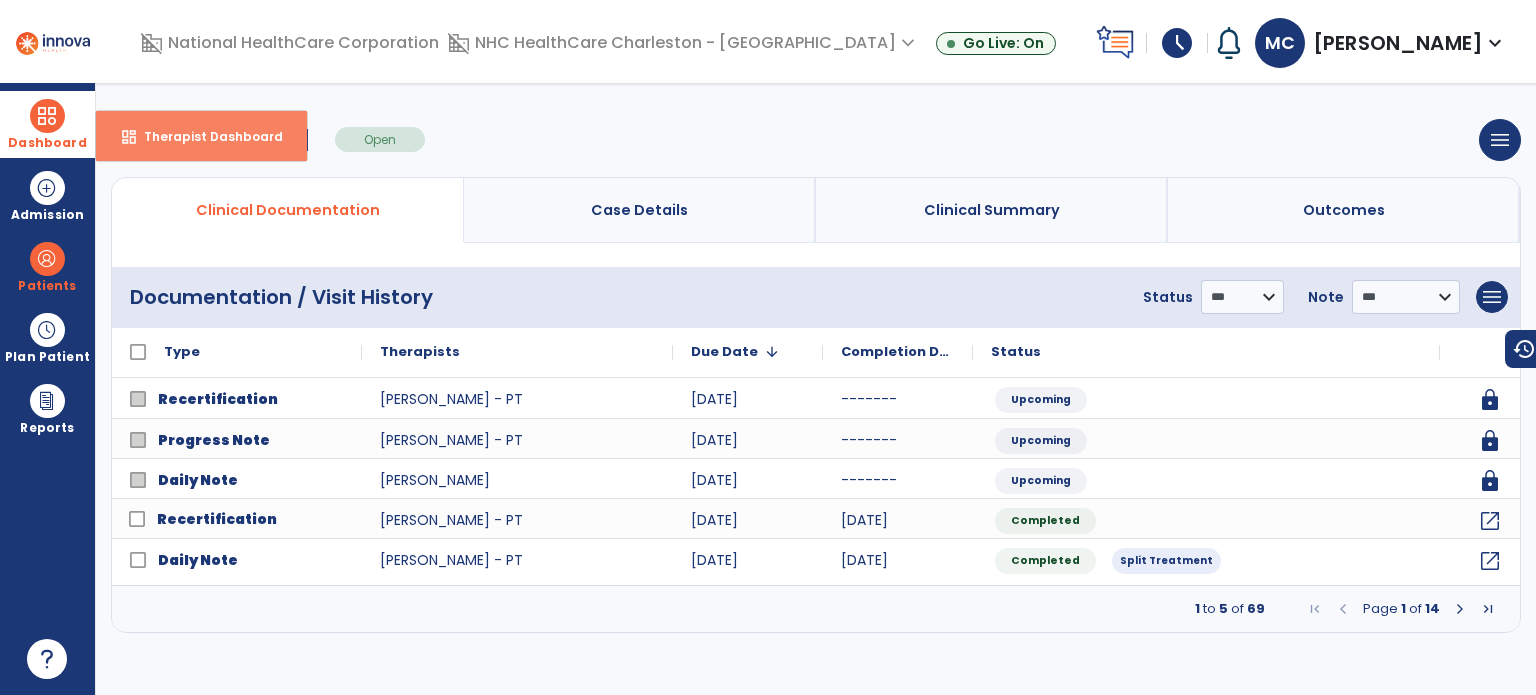 click on "dashboard  Therapist Dashboard" at bounding box center (201, 136) 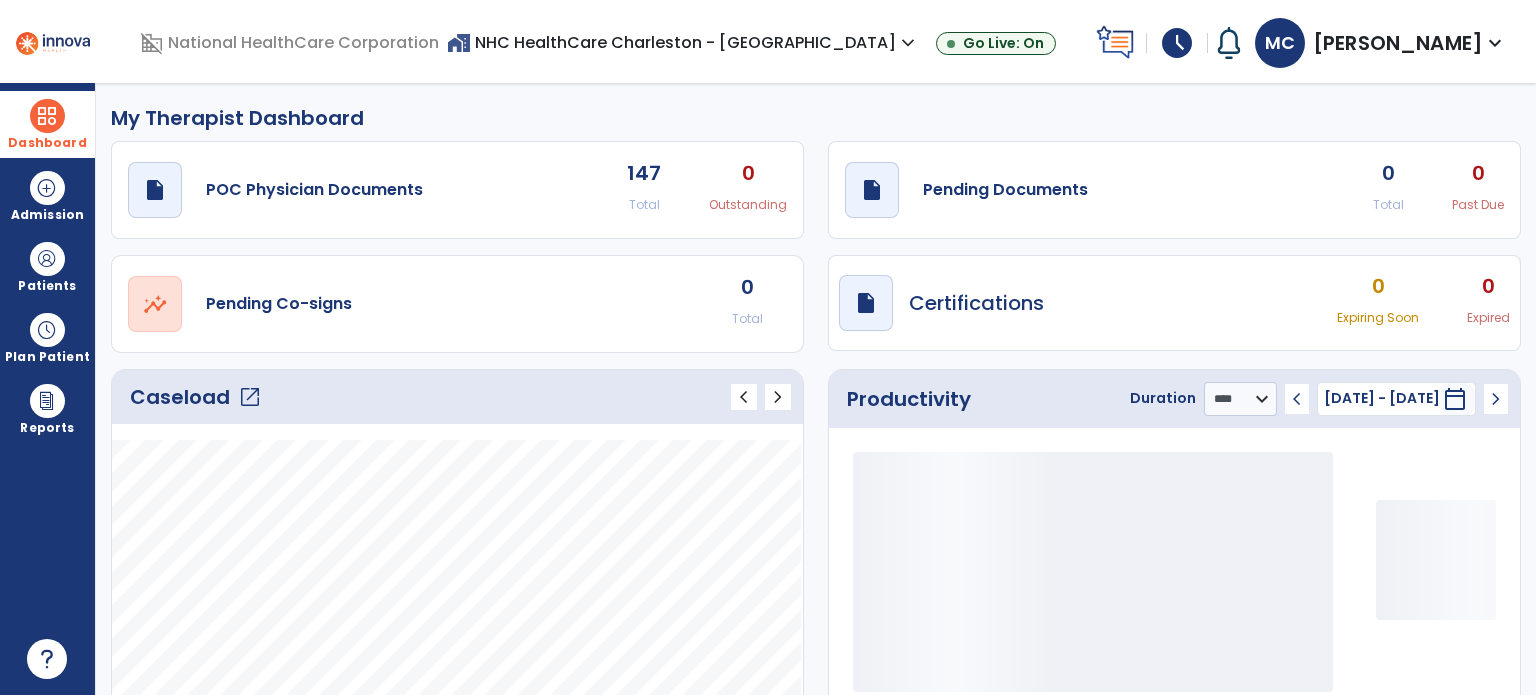 click on "draft   open_in_new  Pending Documents 0 Total 0 Past Due" 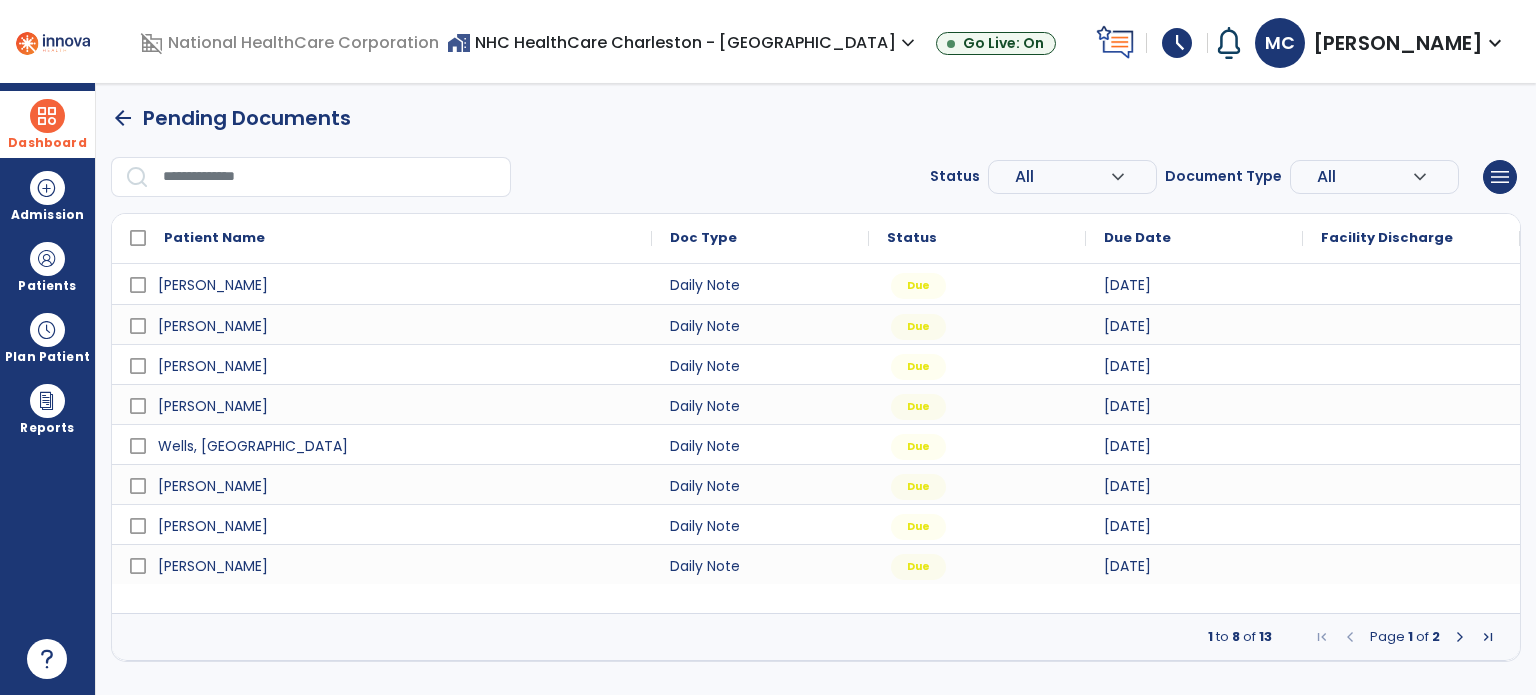 click on "Pending Documents" at bounding box center (247, 118) 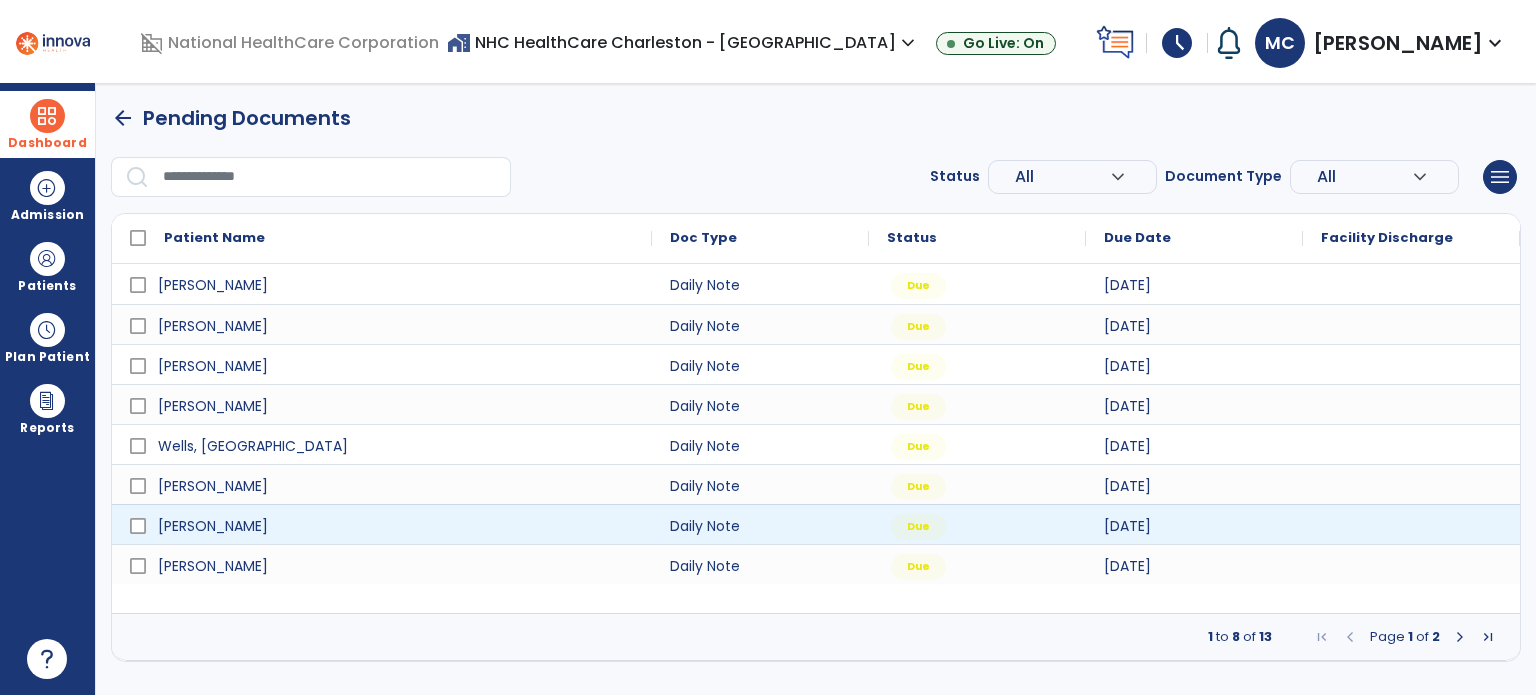 click at bounding box center [1488, 637] 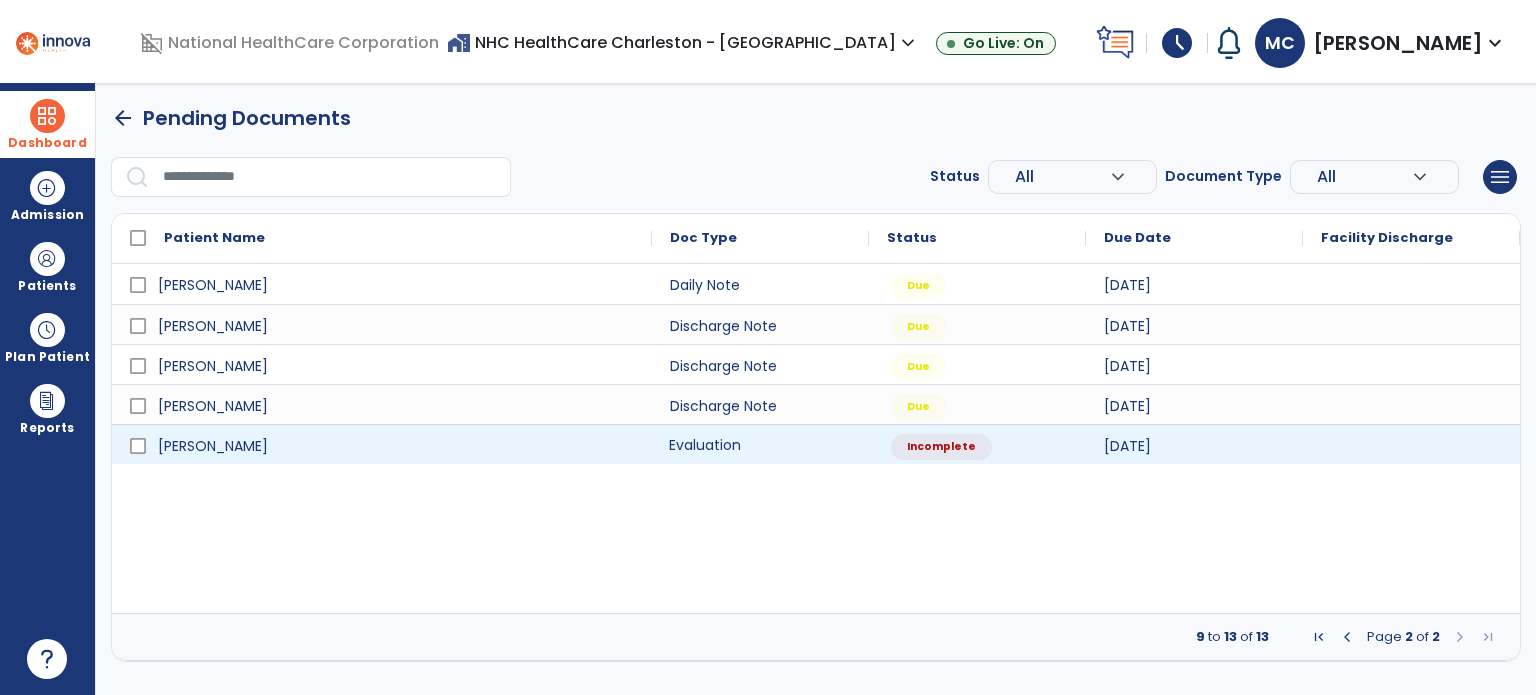 click on "Evaluation" at bounding box center (760, 444) 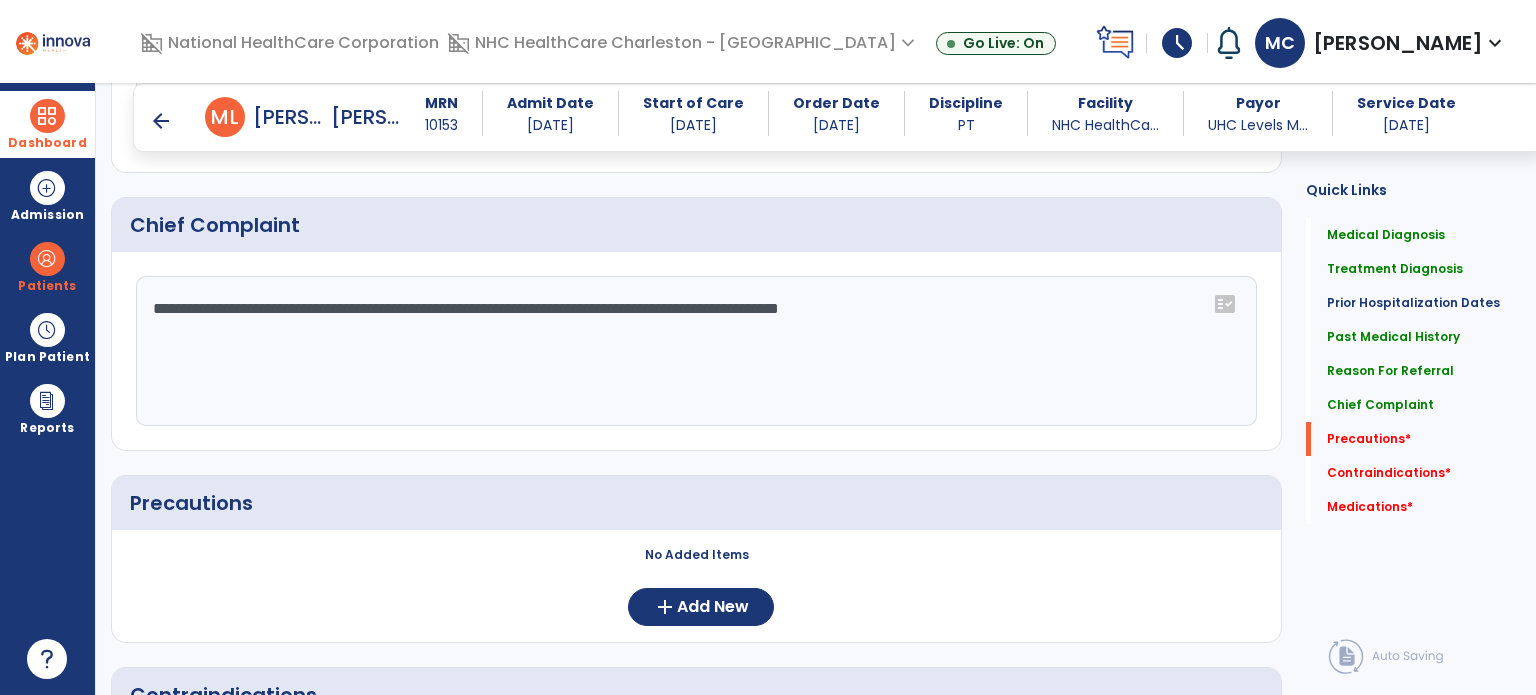 scroll, scrollTop: 1700, scrollLeft: 0, axis: vertical 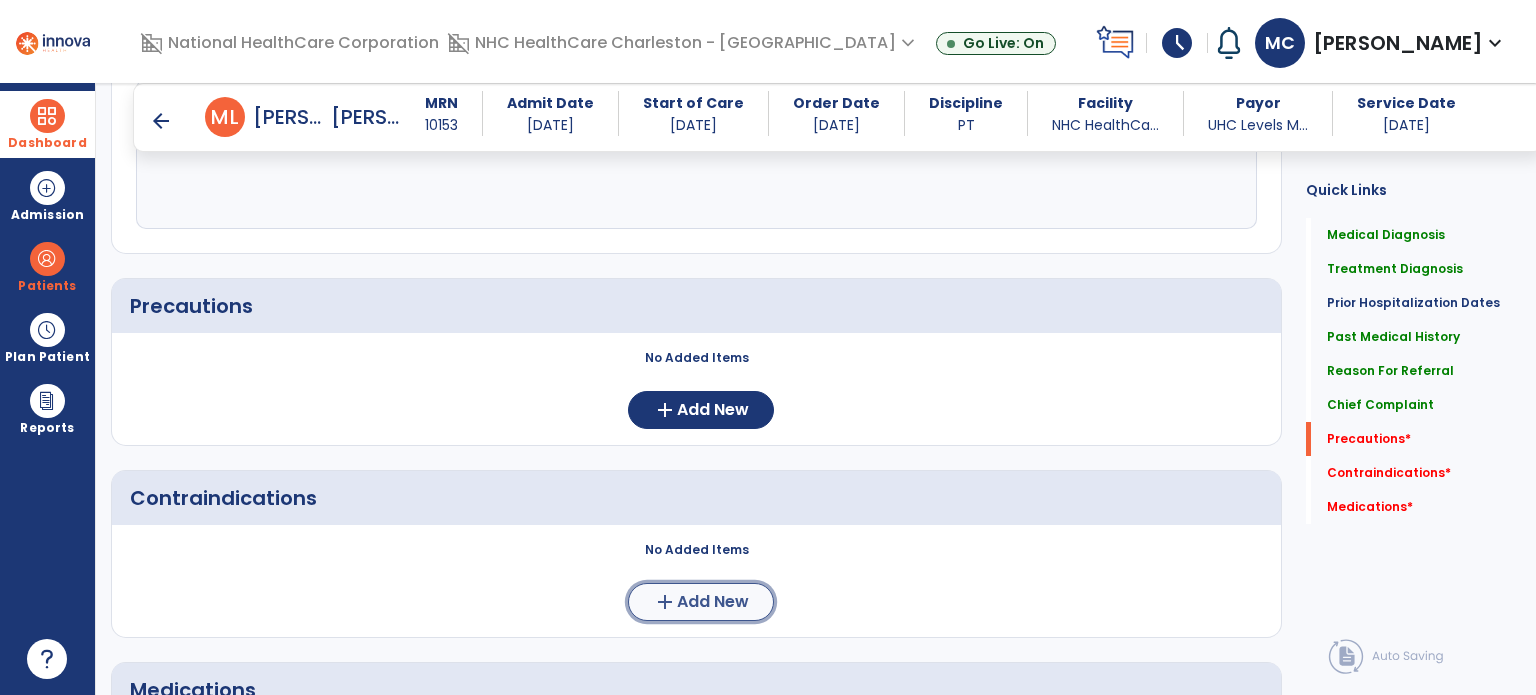 click on "Add New" 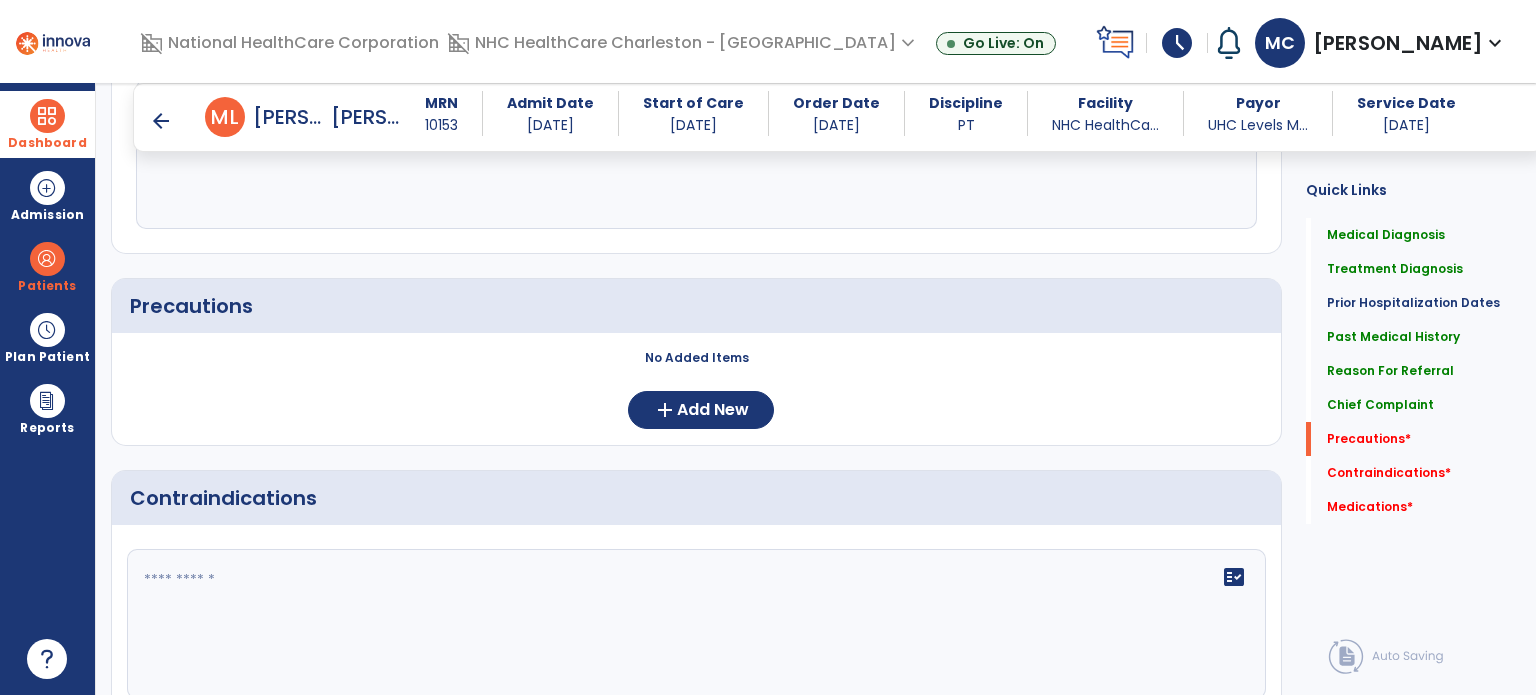 click on "fact_check" 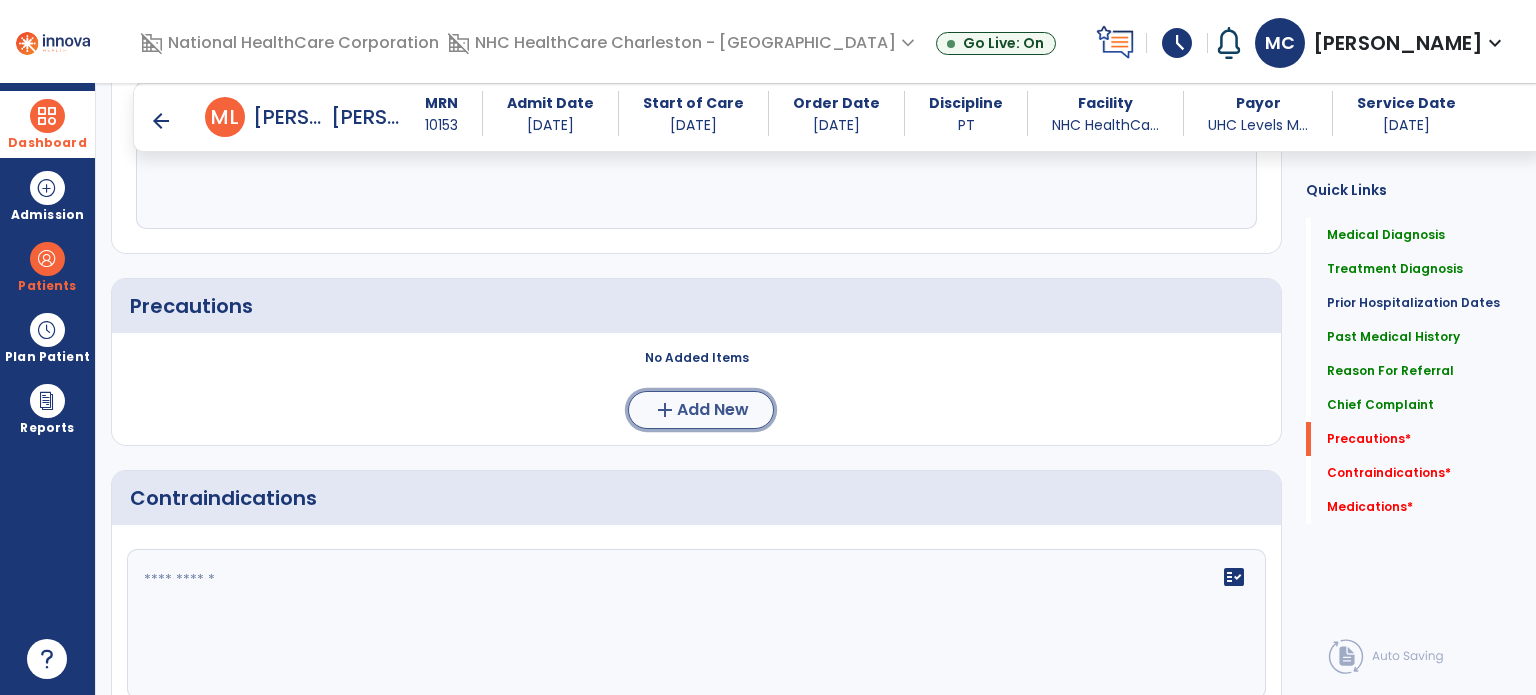 click on "Add New" 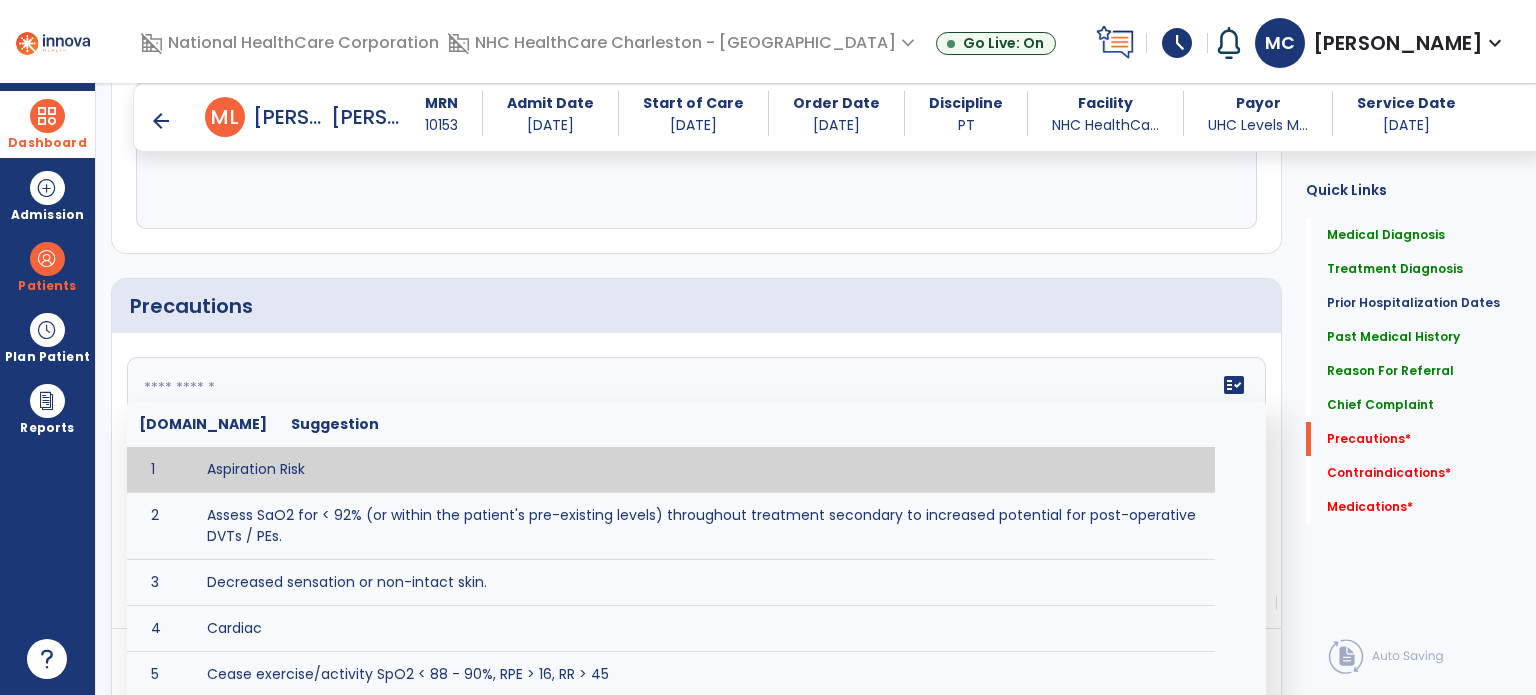 click on "fact_check  [DOMAIN_NAME] Suggestion 1 Aspiration Risk 2 Assess SaO2 for < 92% (or within the patient's pre-existing levels) throughout treatment secondary to increased potential for post-operative DVTs / PEs. 3 Decreased sensation or non-intact skin. 4 Cardiac 5 Cease exercise/activity SpO2 < 88 - 90%, RPE > 16, RR > 45 6 Check for modified diet / oral intake restrictions related to swallowing impairments. Consult ST as appropriate. 7 Check INR lab results prior to activity if patient on [MEDICAL_DATA]. 8 Closely monitor anxiety or stress due to increased SOB/dyspnea and cease activity/exercise until patient is able to control this response 9 Code Status:  10 Confirm surgical approach and discoloration or other precautions. 11 Confirm surgical procedure and specific precautions based on procedure (e.g., no twisting/bending/lifting, need for post-op brace, limiting time in sitting, etc.). 12 Confirm [MEDICAL_DATA] status as defined by the surgeon. 13 14 Precautions for exercise include:  15 [MEDICAL_DATA] 16 17 18 19 20" 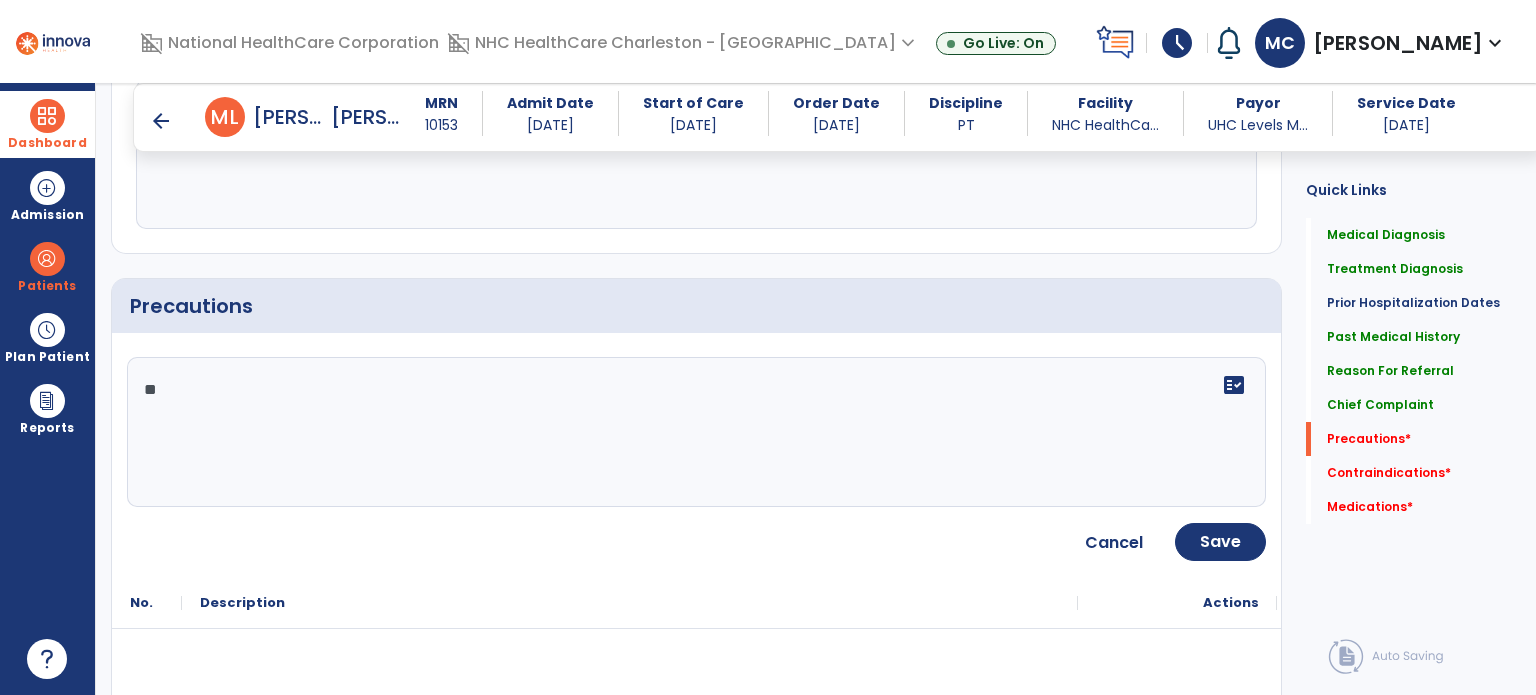 type on "*" 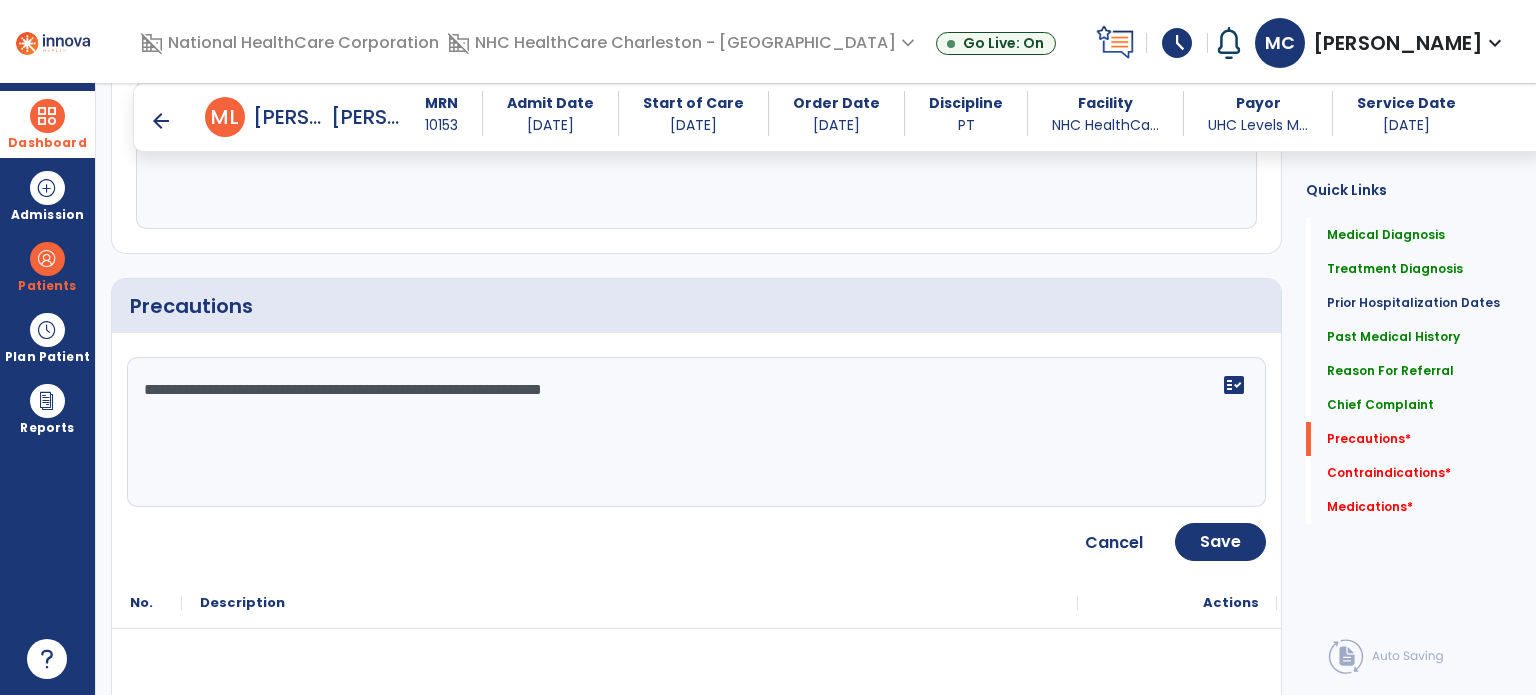 type on "**********" 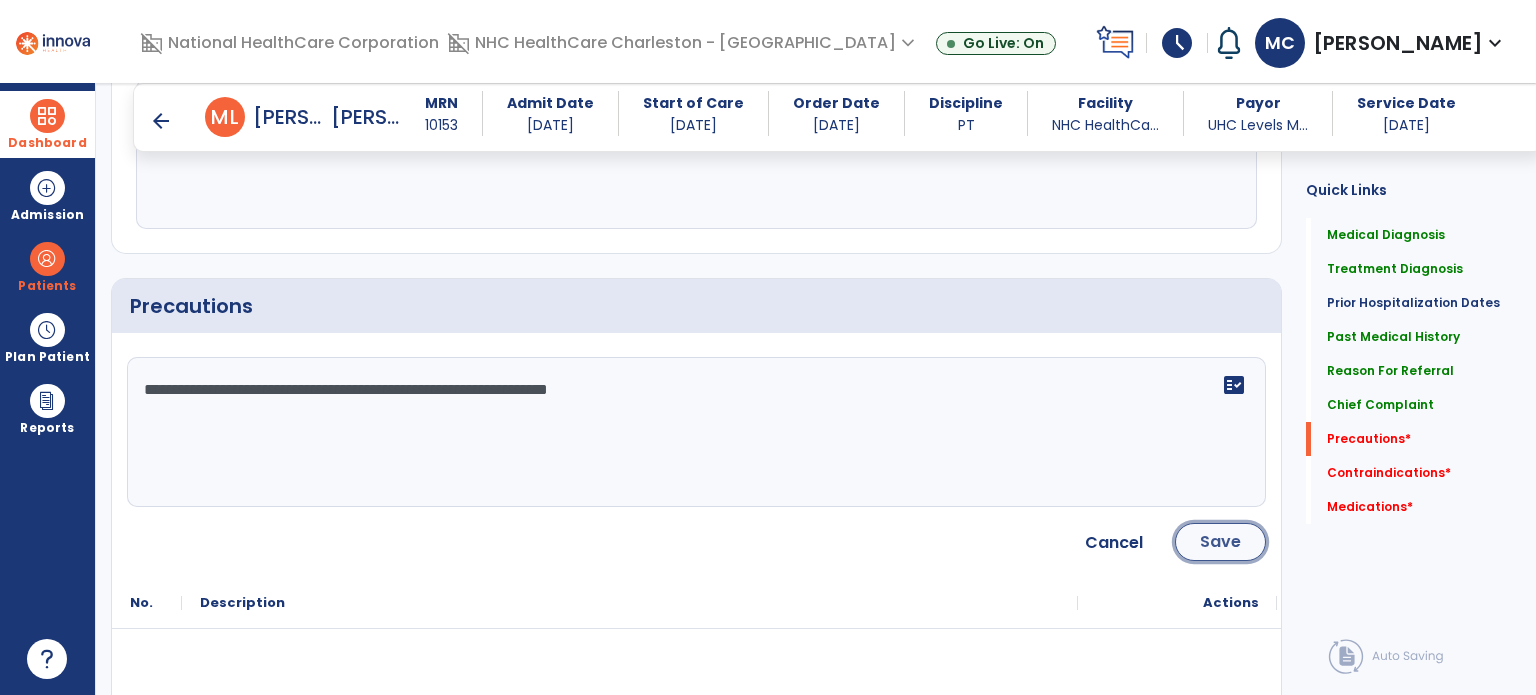 click on "Save" 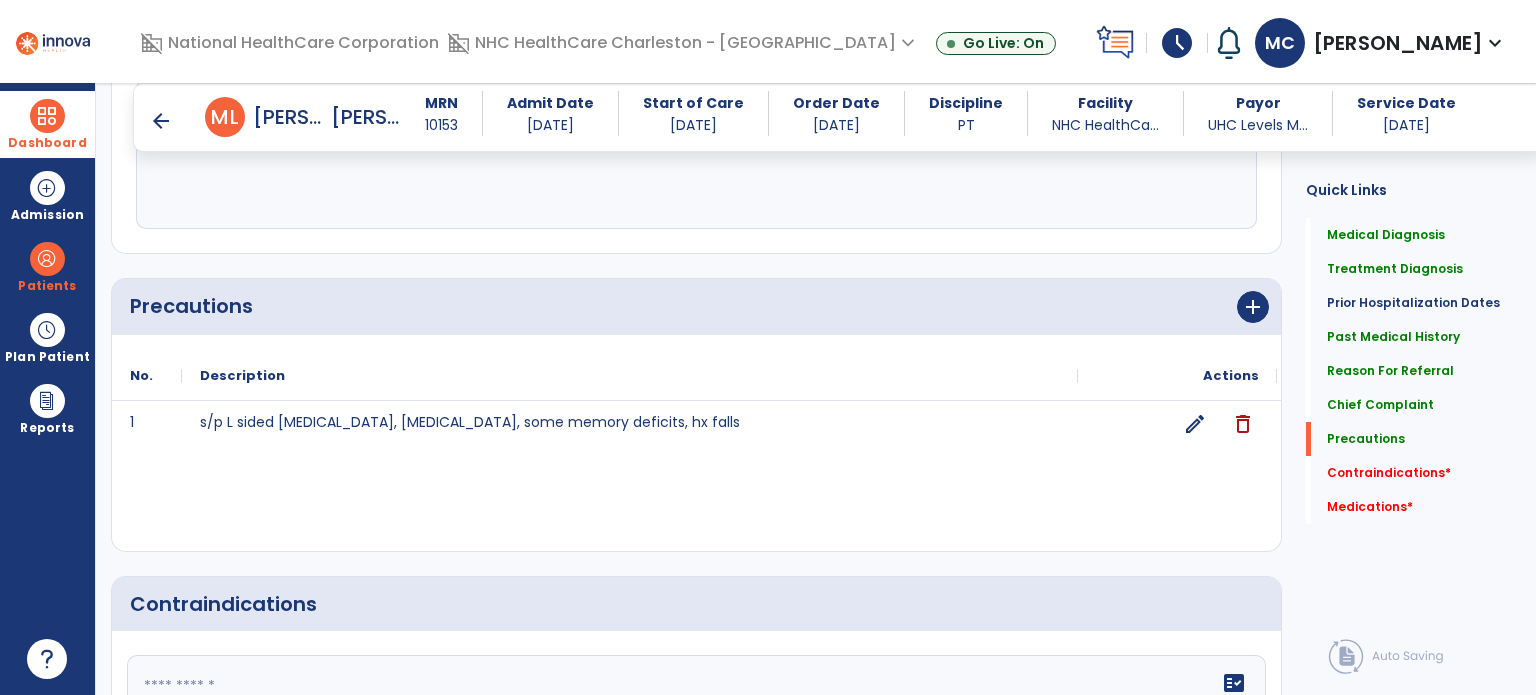 scroll, scrollTop: 2000, scrollLeft: 0, axis: vertical 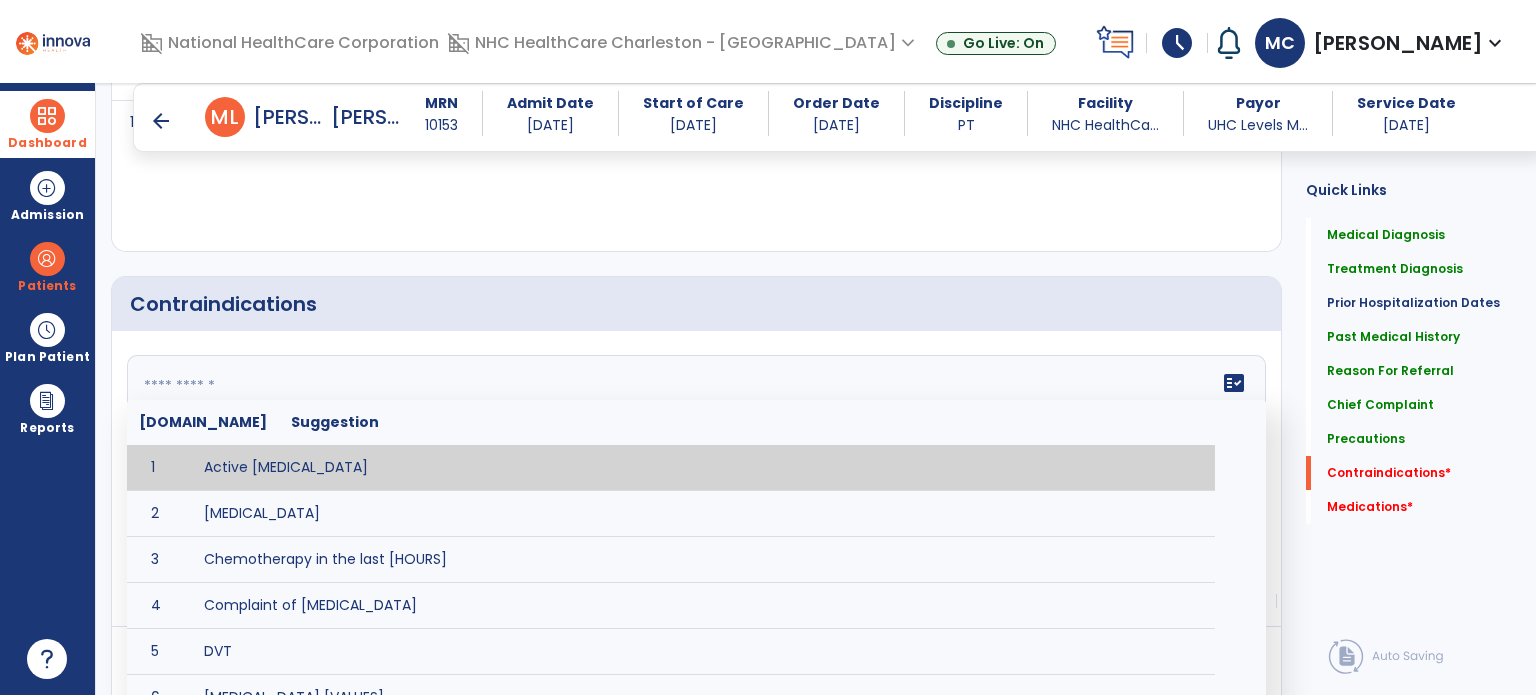 click on "fact_check  [DOMAIN_NAME] Suggestion 1 Active [MEDICAL_DATA] 2 [MEDICAL_DATA] 3 Chemotherapy in the last [HOURS] 4 Complaint of [MEDICAL_DATA] 5 DVT 6 [MEDICAL_DATA] [VALUES] 7 Inflammation or infection in the heart. 8 [MEDICAL_DATA] lower than [VALUE] 9 [MEDICAL_DATA] 10 Pulmonary [MEDICAL_DATA] 11 Recent changes in EKG 12 Severe [MEDICAL_DATA] 13 Severe dehydration 14 Severe diaphoresis 15 Severe [MEDICAL_DATA] 16 Severe shortness of breath/dyspnea 17 Significantly elevated potassium levels 18 Significantly [MEDICAL_DATA] levels 19 Suspected or known [MEDICAL_DATA] 20 [MEDICAL_DATA] 21 Uncontrolled [MEDICAL_DATA] with blood sugar levels greater than [VALUE] or less than [Value]  22 [MEDICAL_DATA] 23 Untreated [MEDICAL_DATA]" 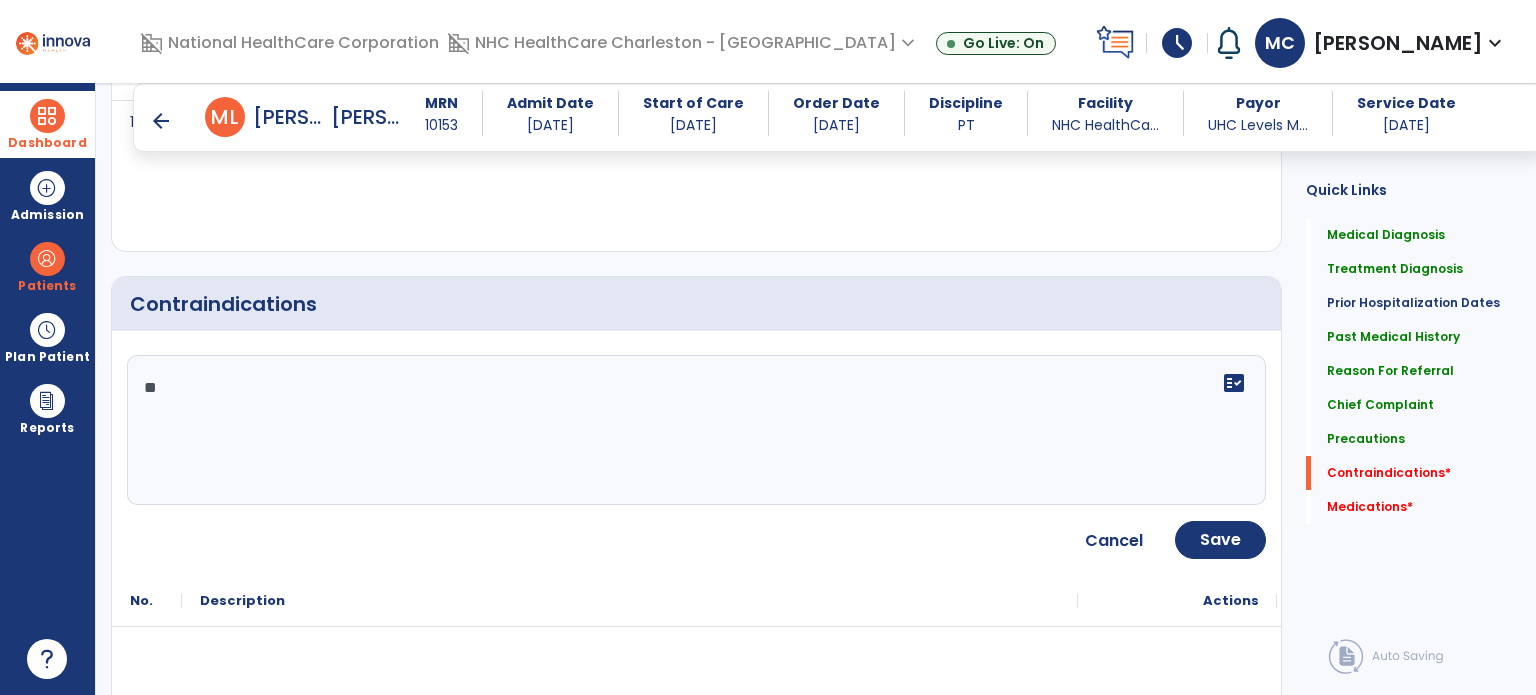 type on "*" 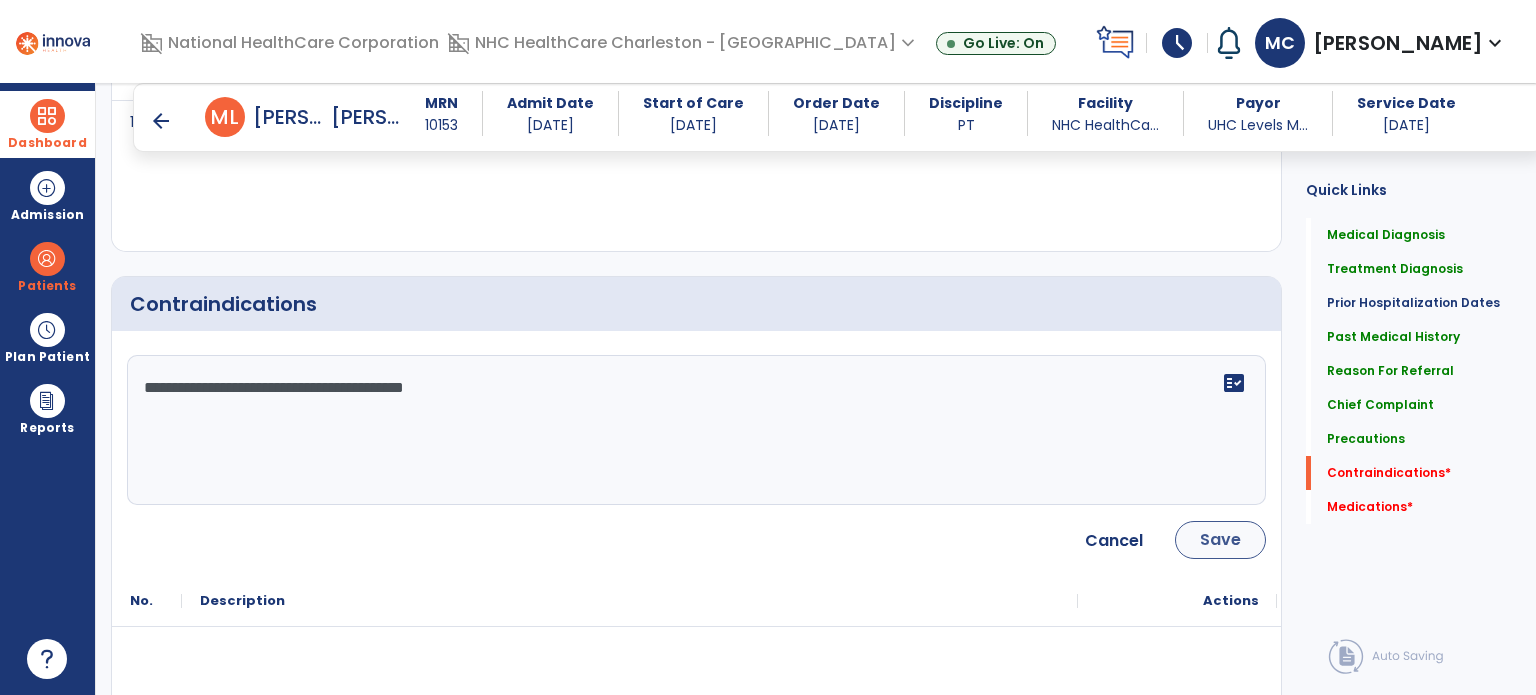 type on "**********" 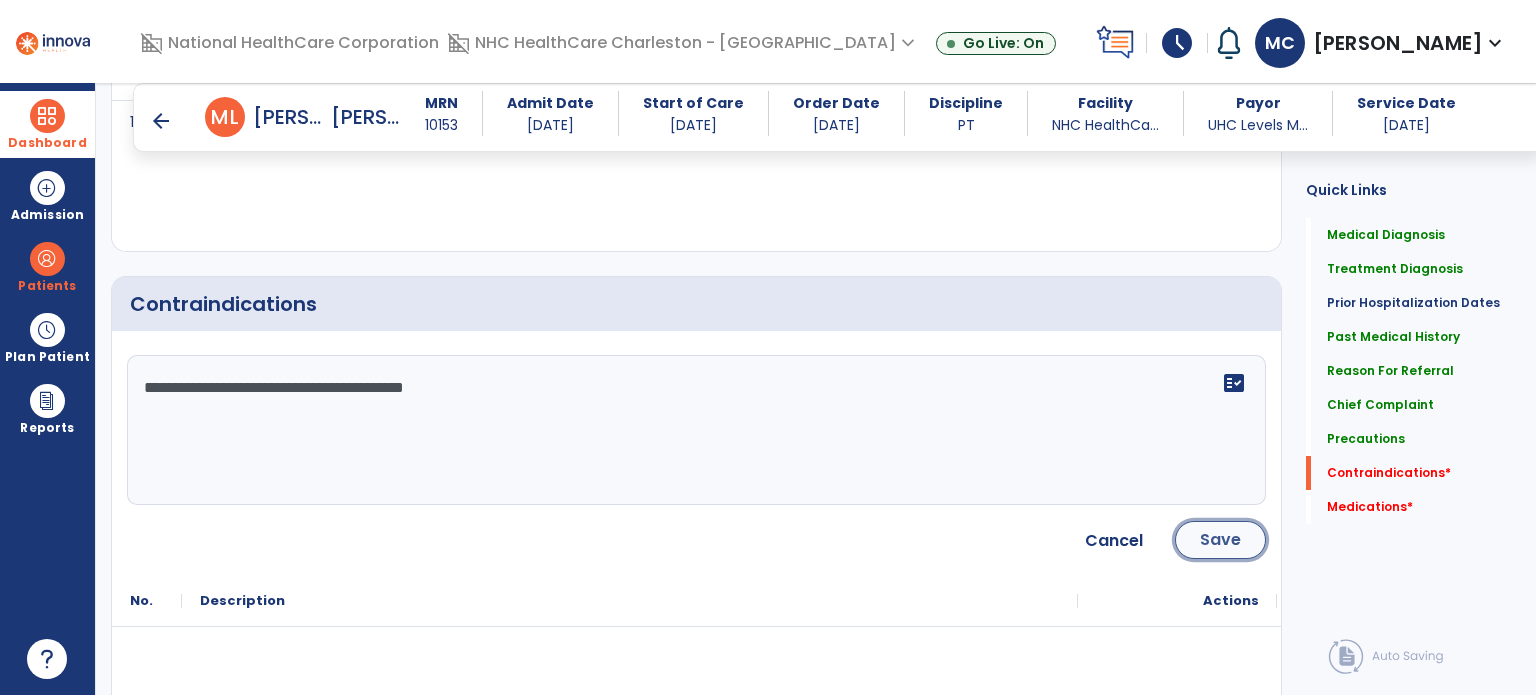 click on "Save" 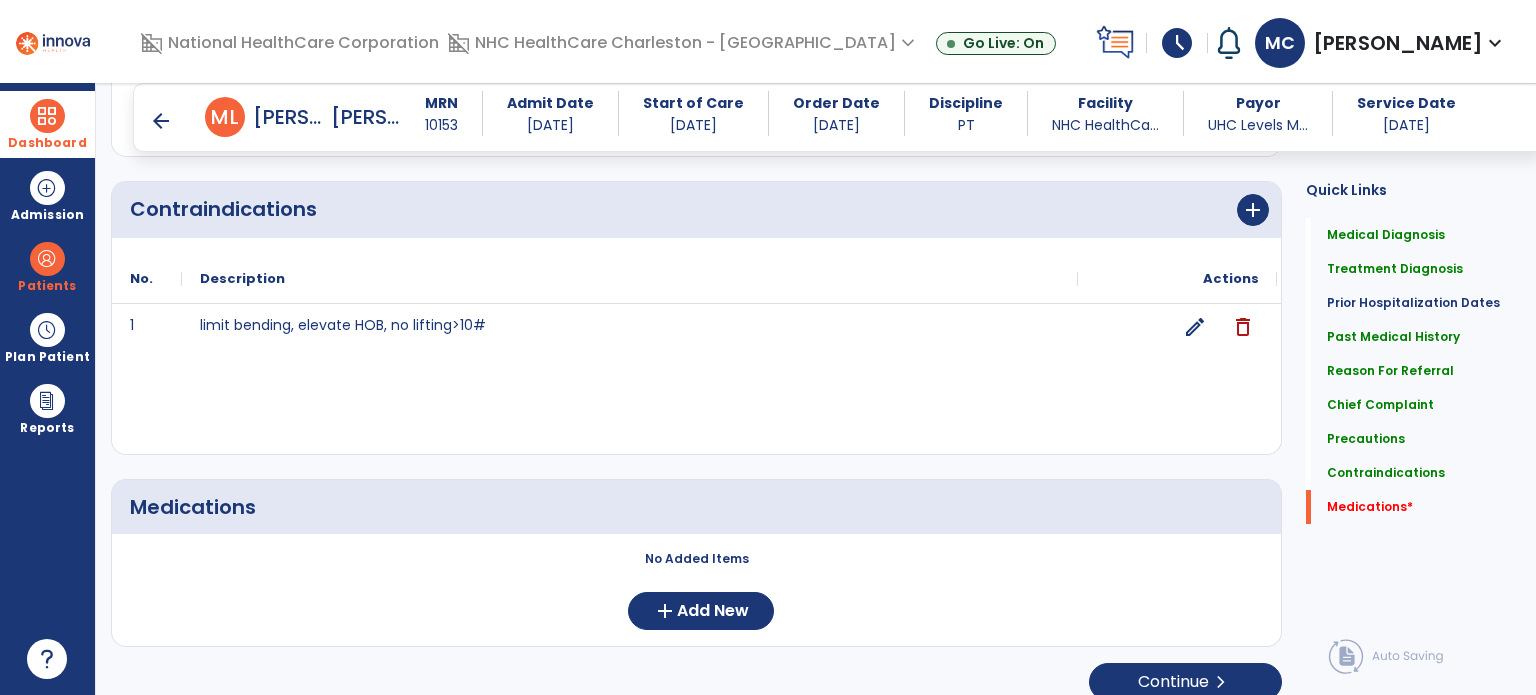 scroll, scrollTop: 2111, scrollLeft: 0, axis: vertical 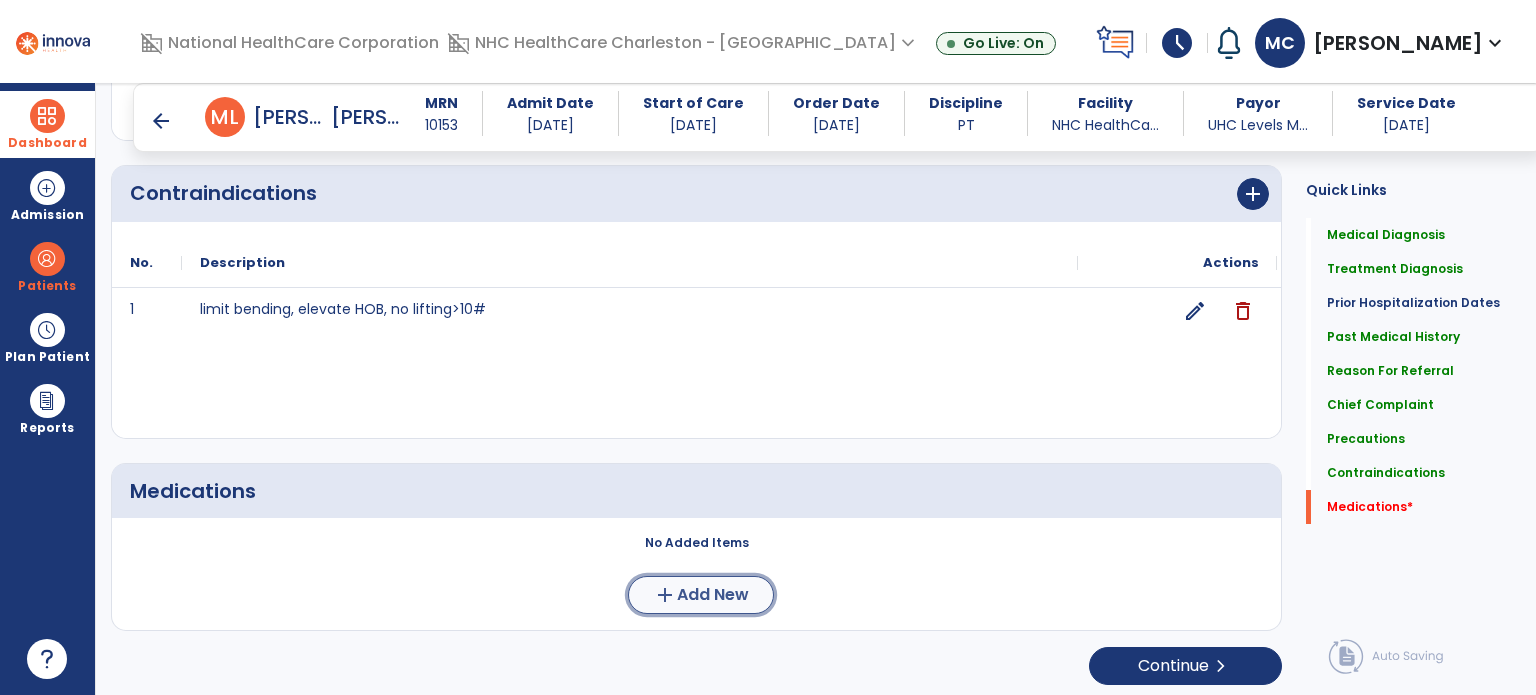 click on "Add New" 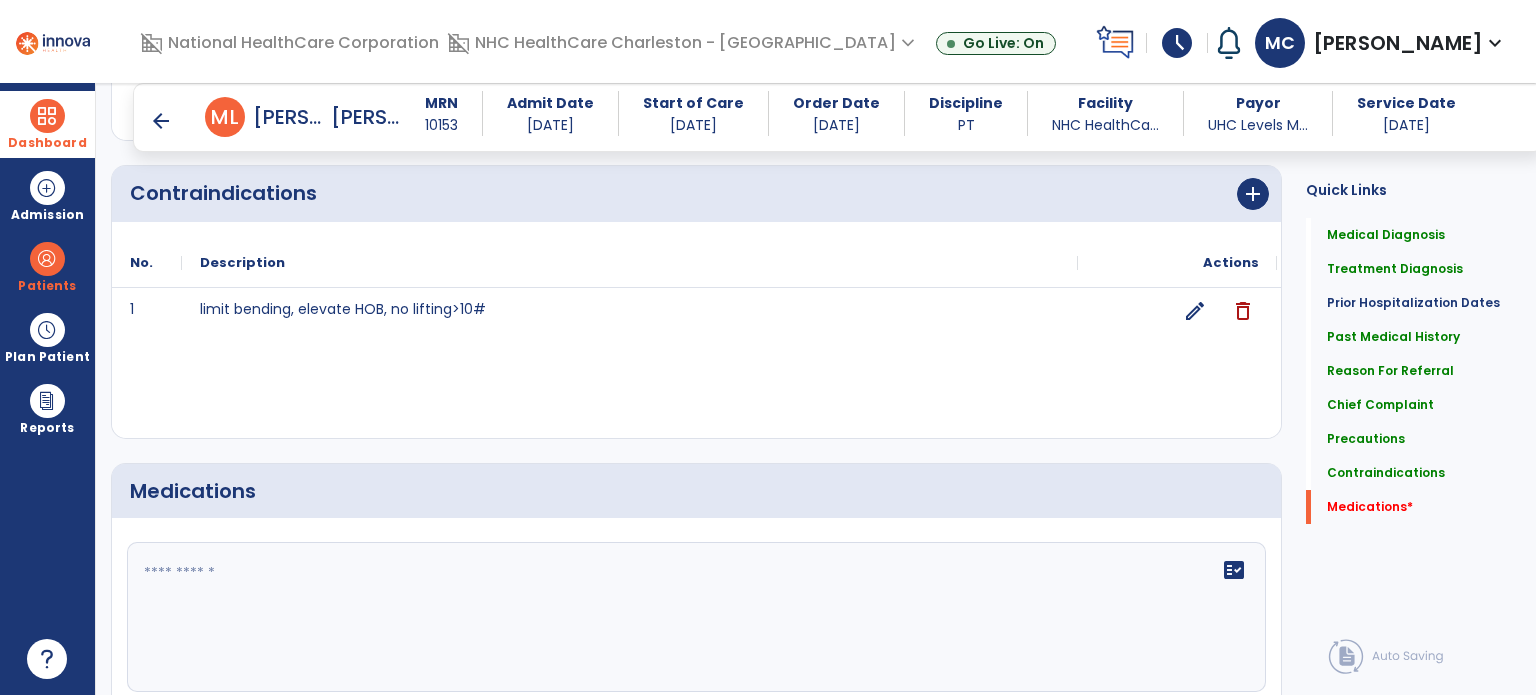 click on "fact_check" 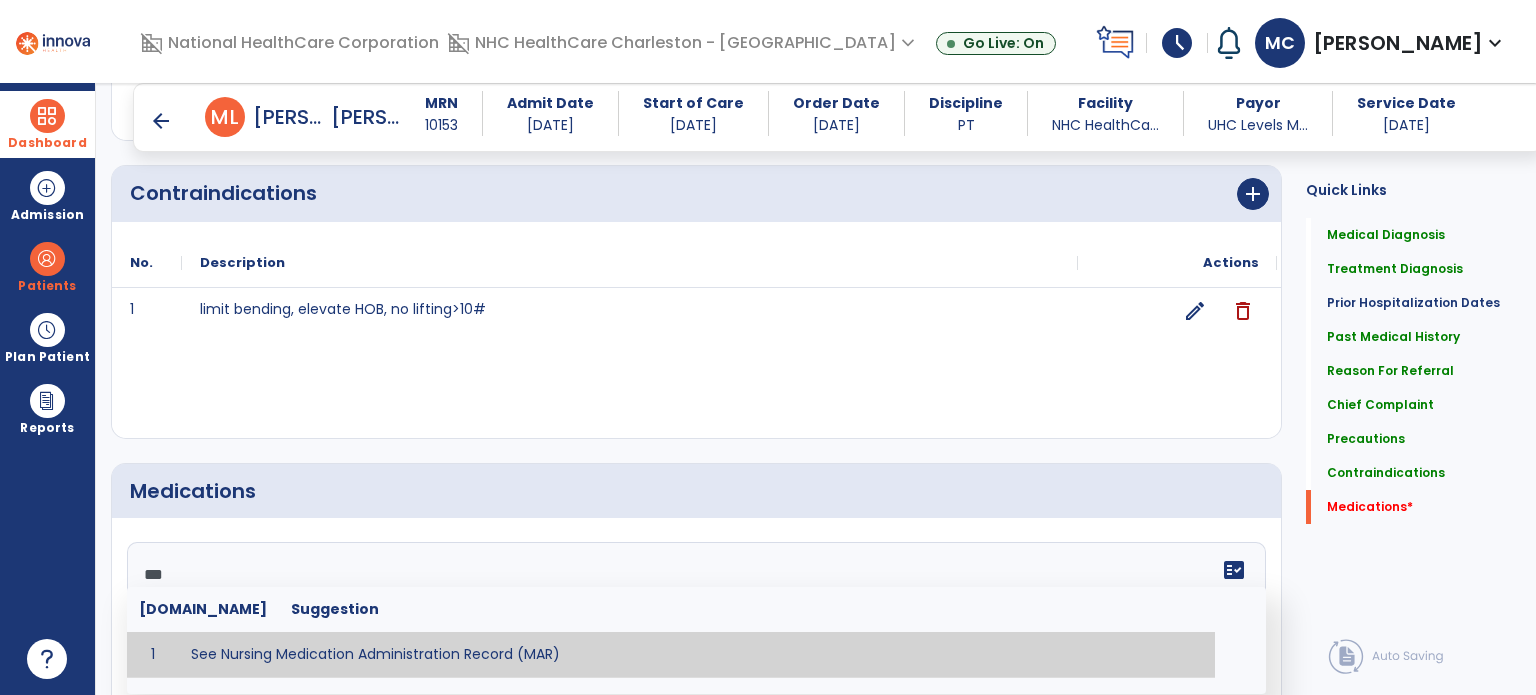 type on "**********" 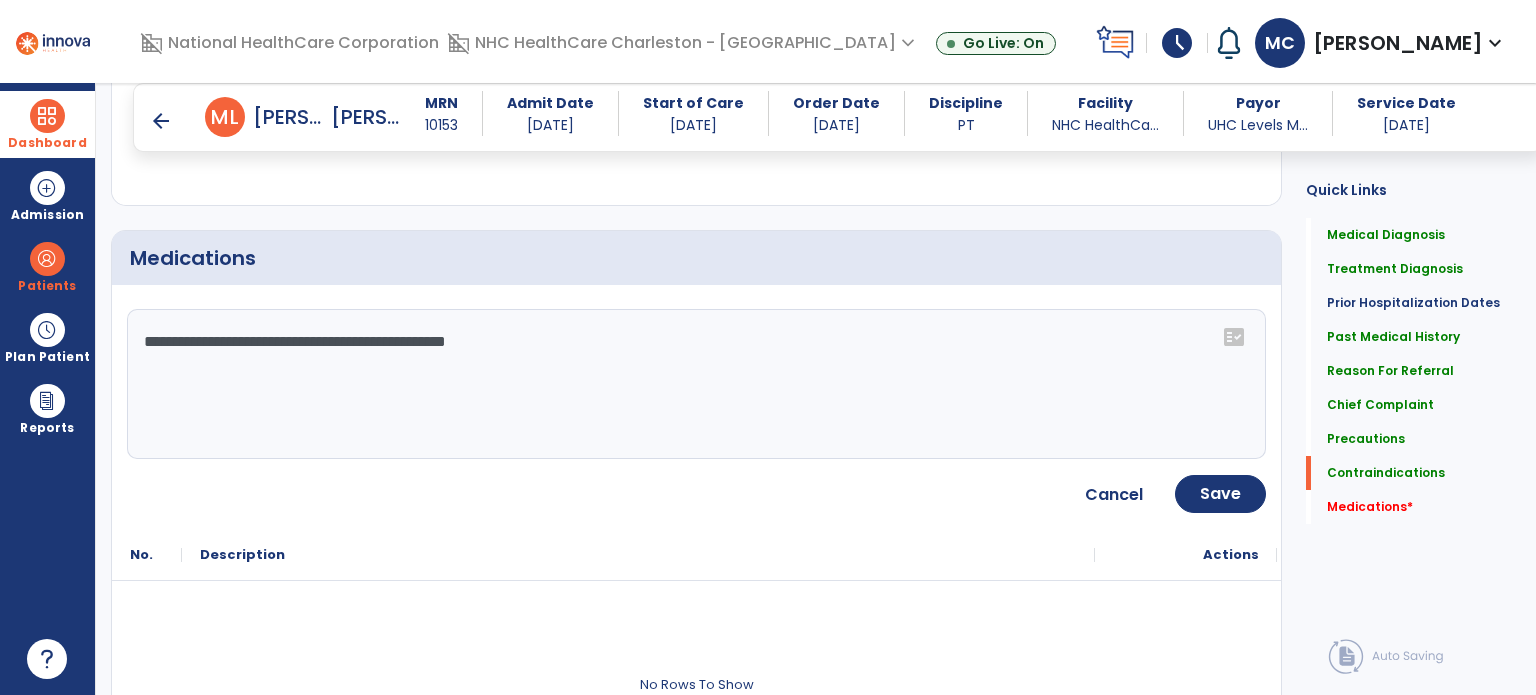 click on "**********" 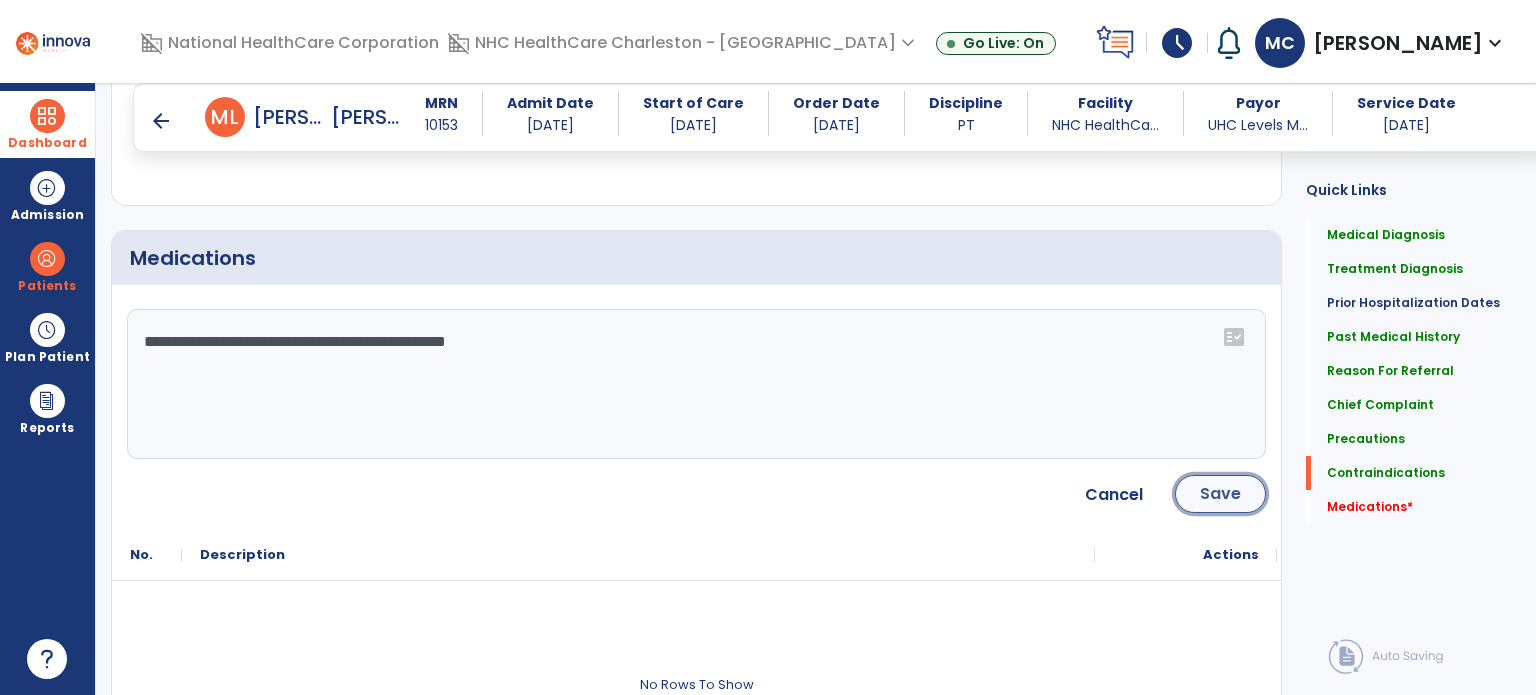 click on "Save" 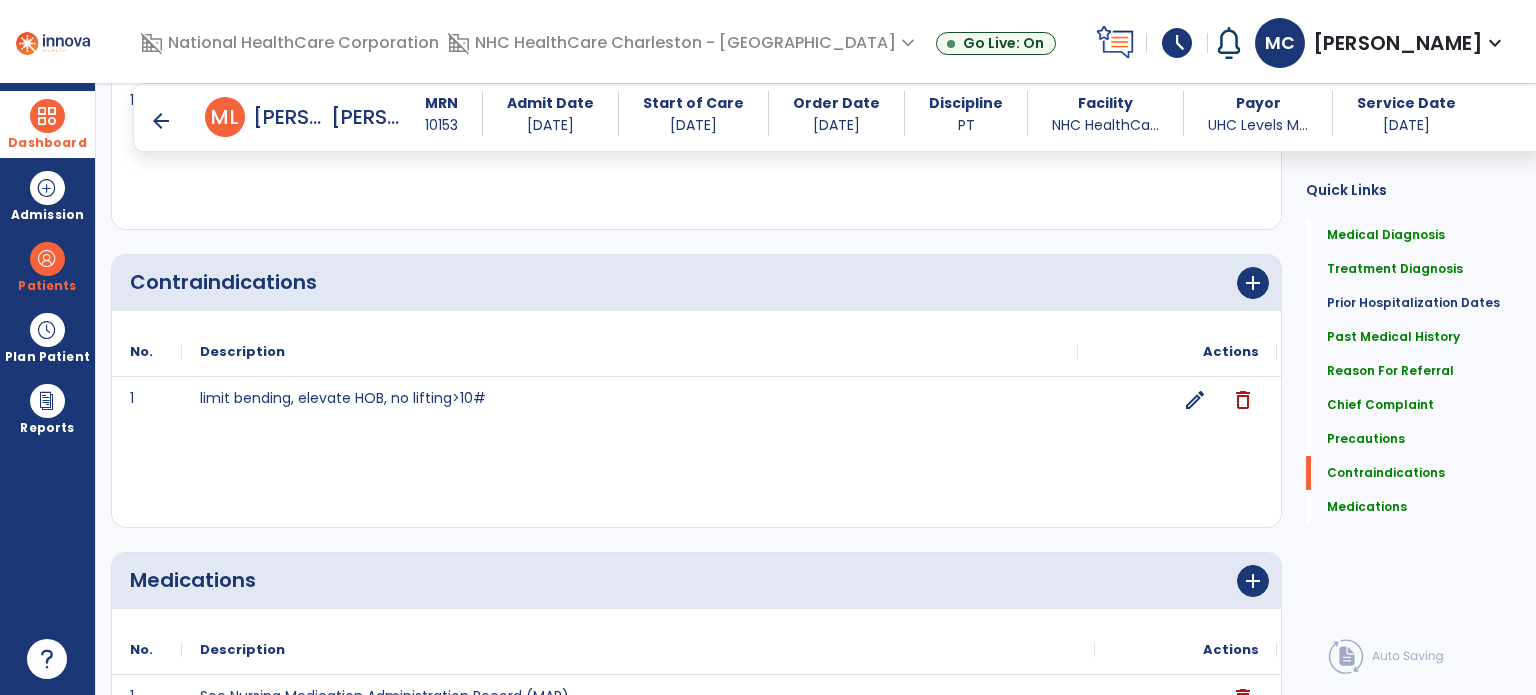 scroll, scrollTop: 2017, scrollLeft: 0, axis: vertical 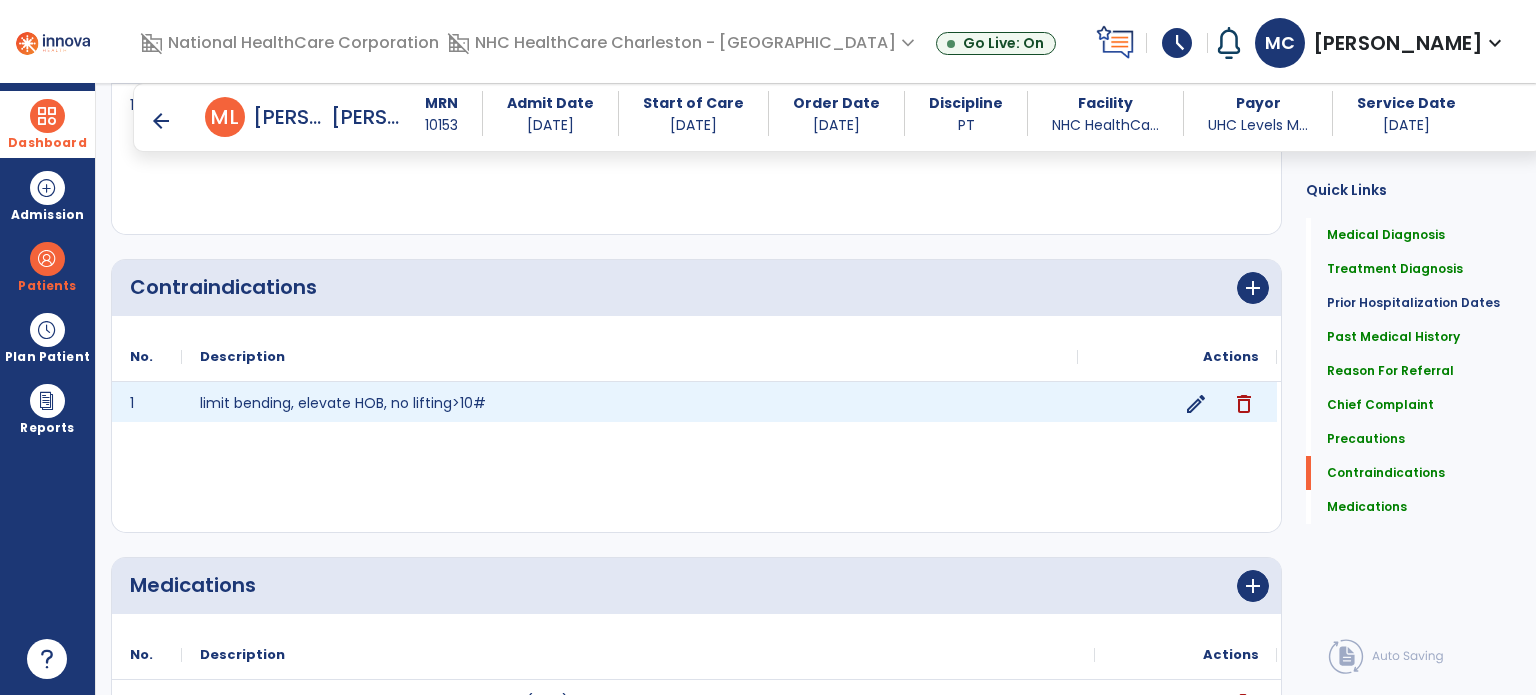 click on "edit delete" 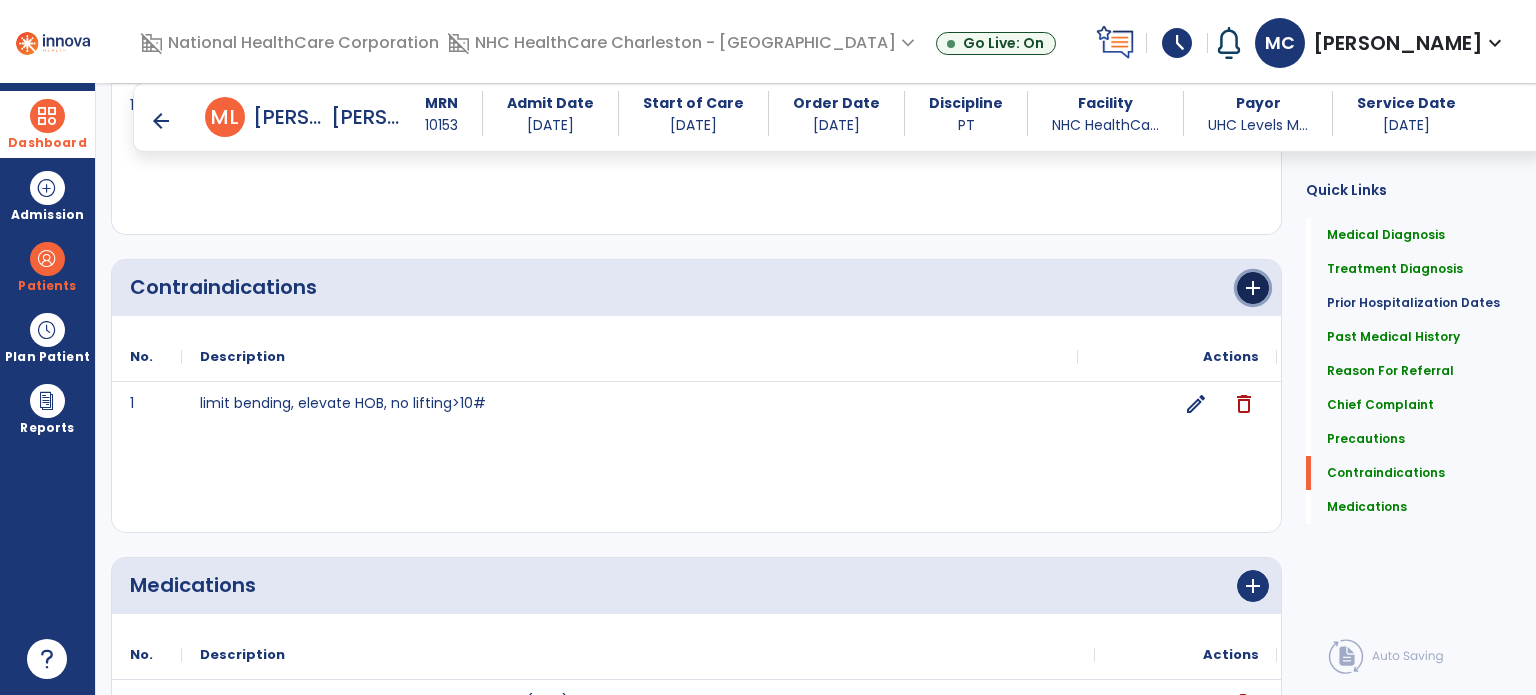click on "add" 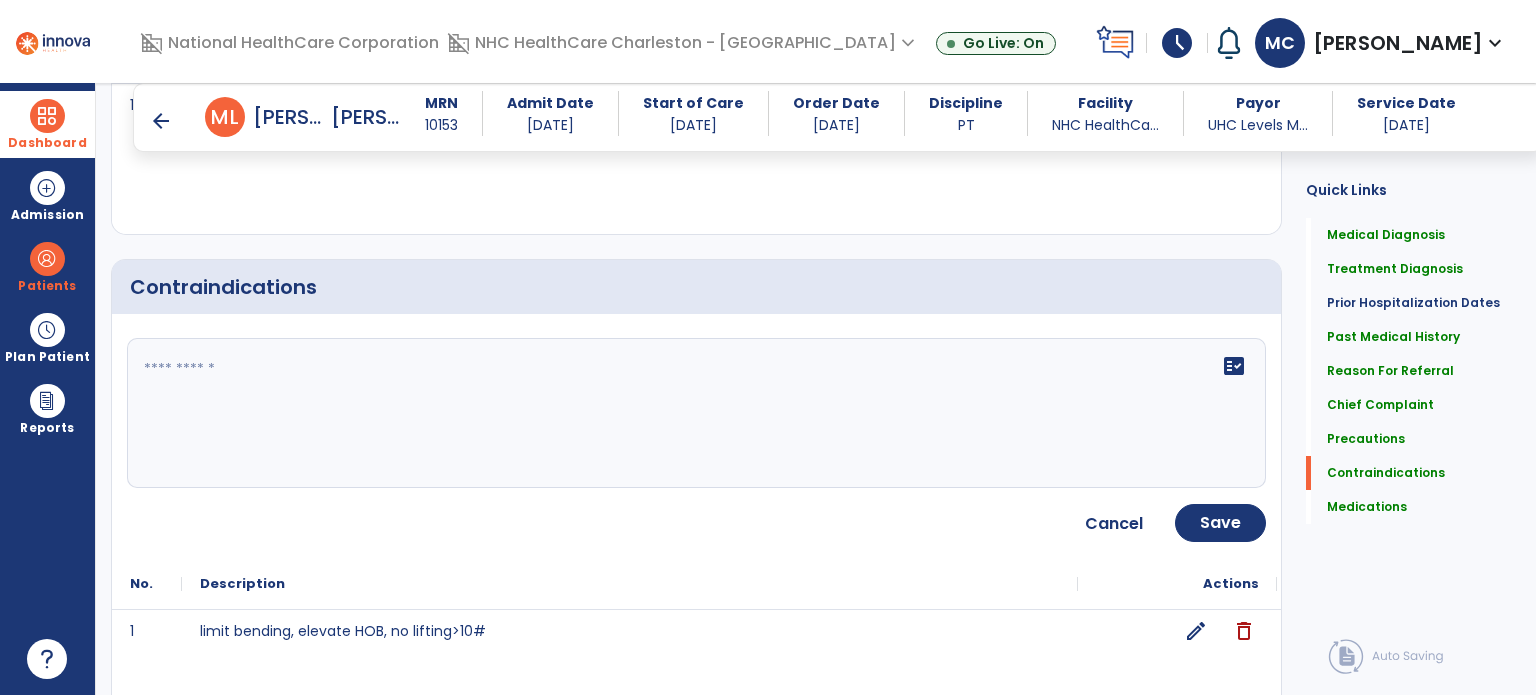 click on "fact_check" 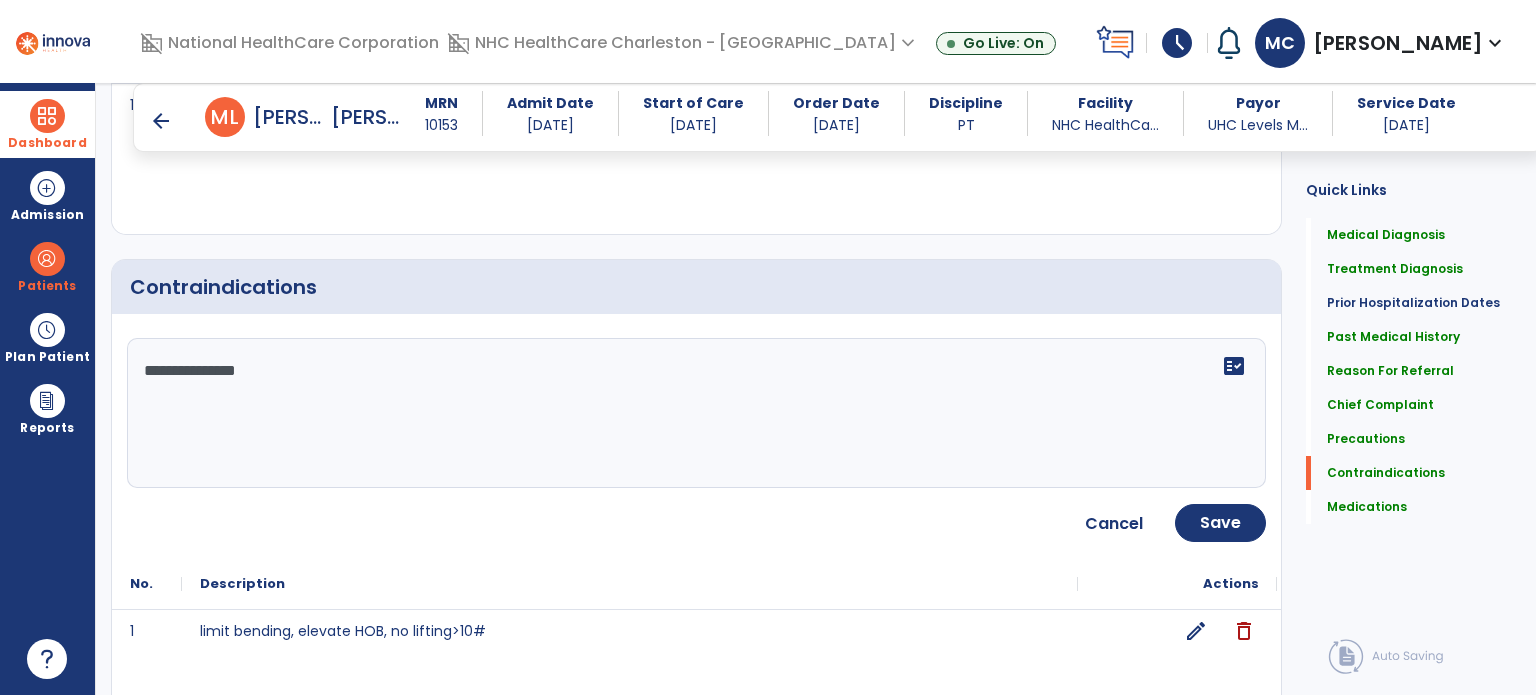 type on "**********" 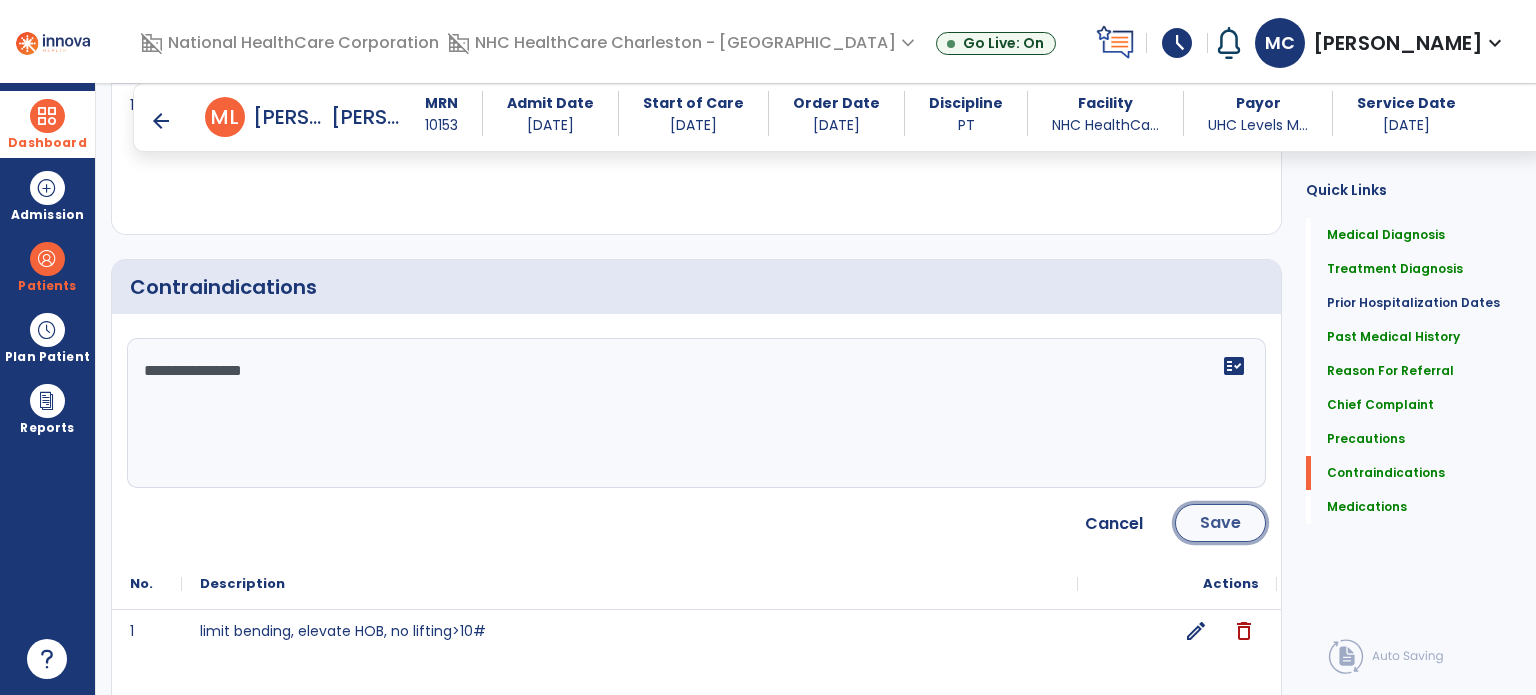click on "Save" 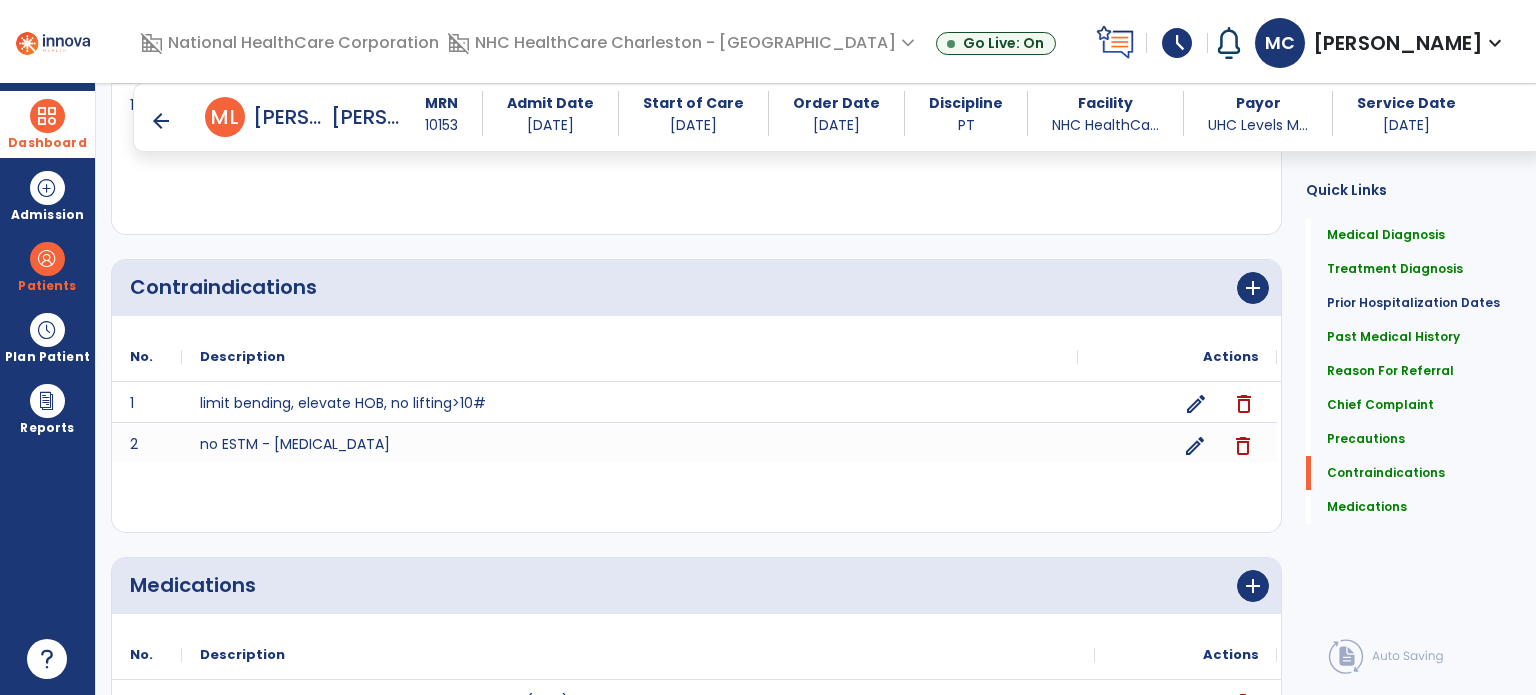 scroll, scrollTop: 2217, scrollLeft: 0, axis: vertical 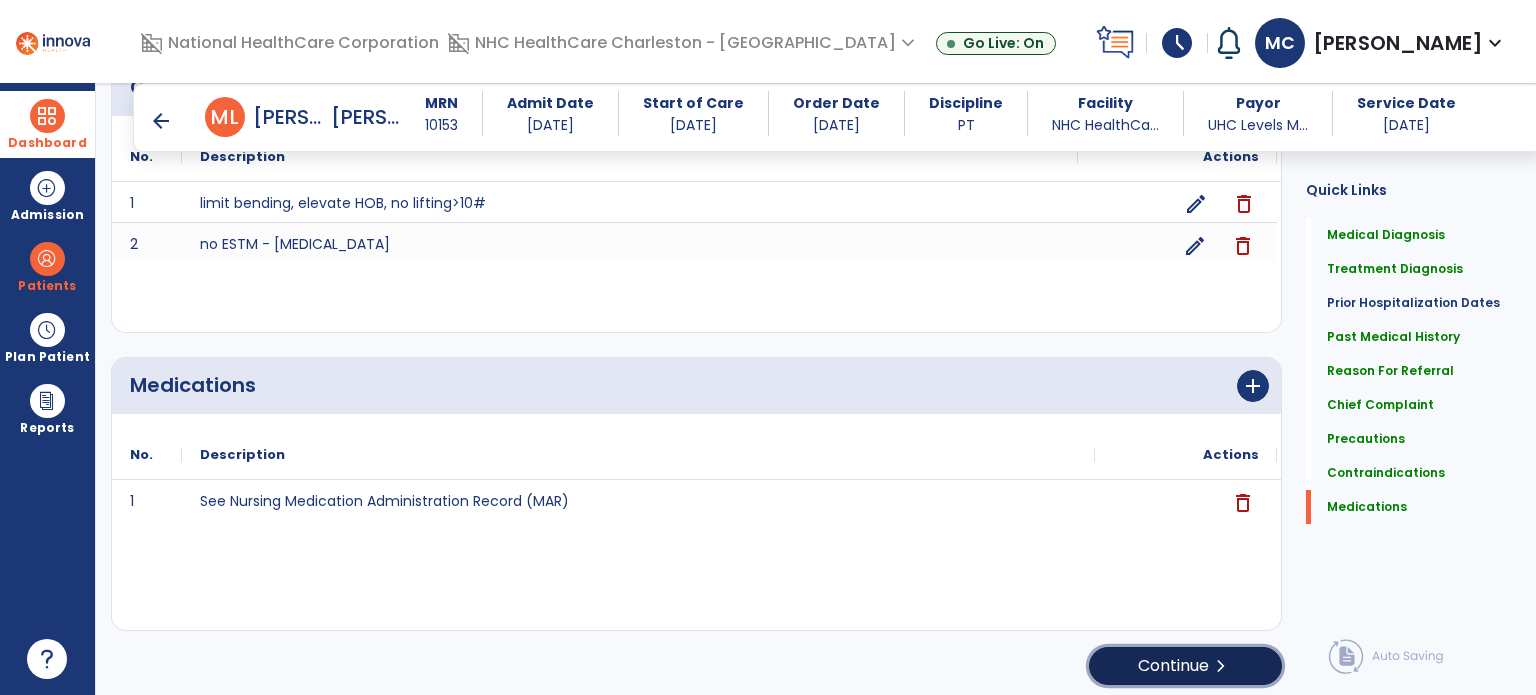 click on "Continue  chevron_right" 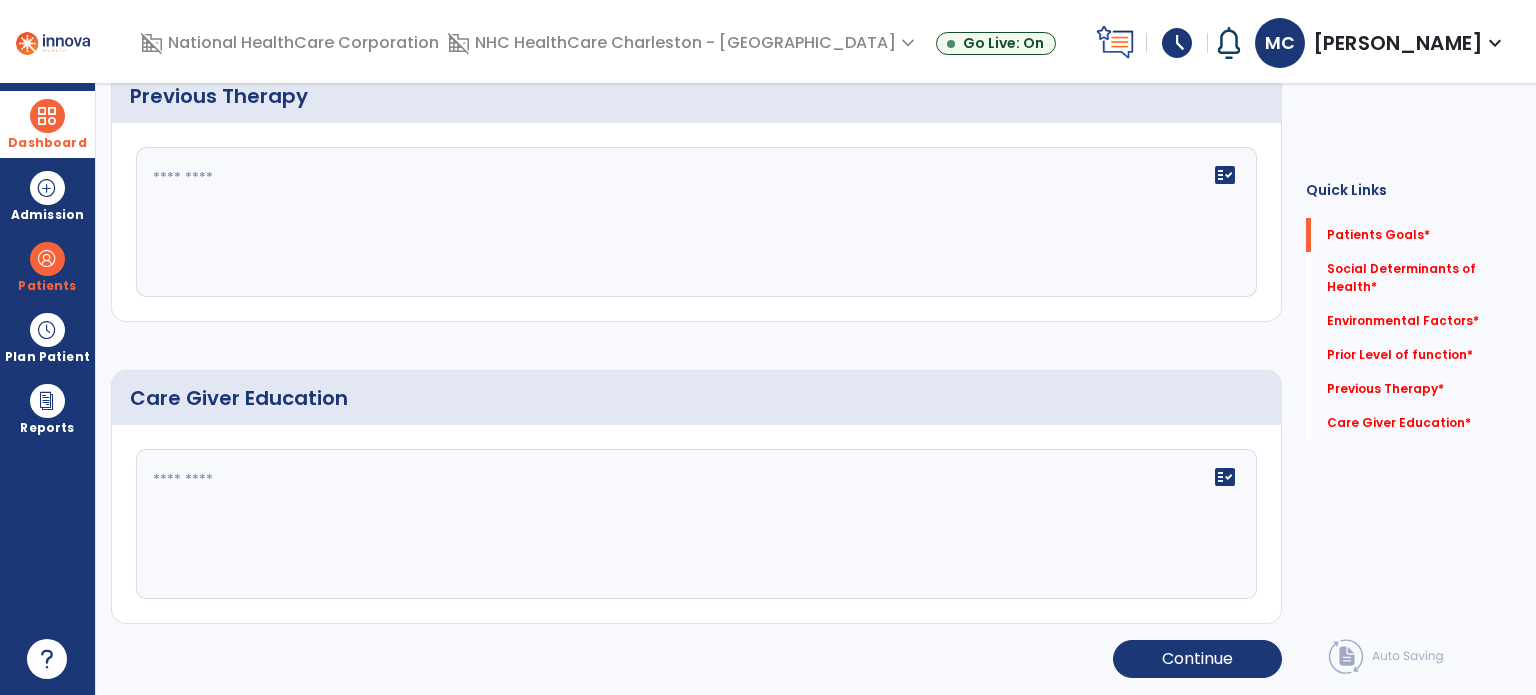 scroll, scrollTop: 8, scrollLeft: 0, axis: vertical 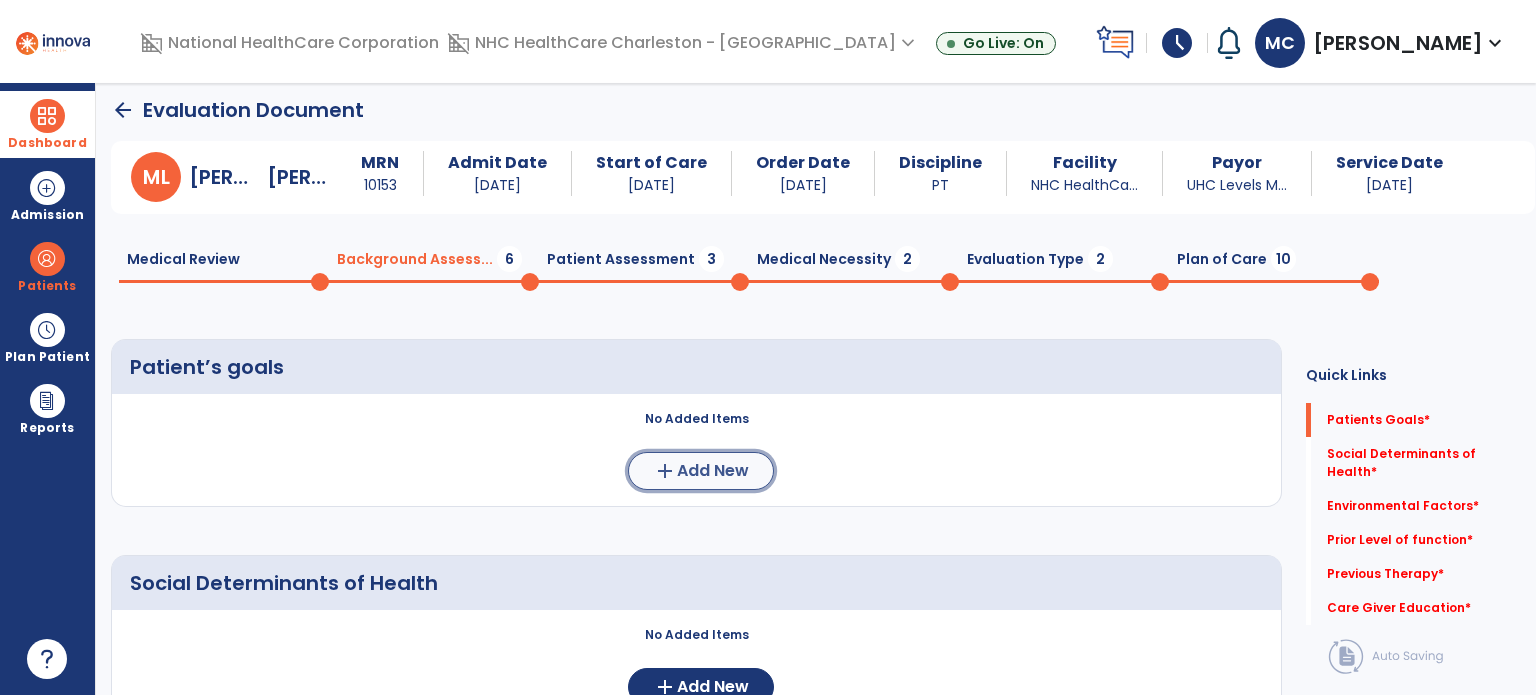 click on "add" 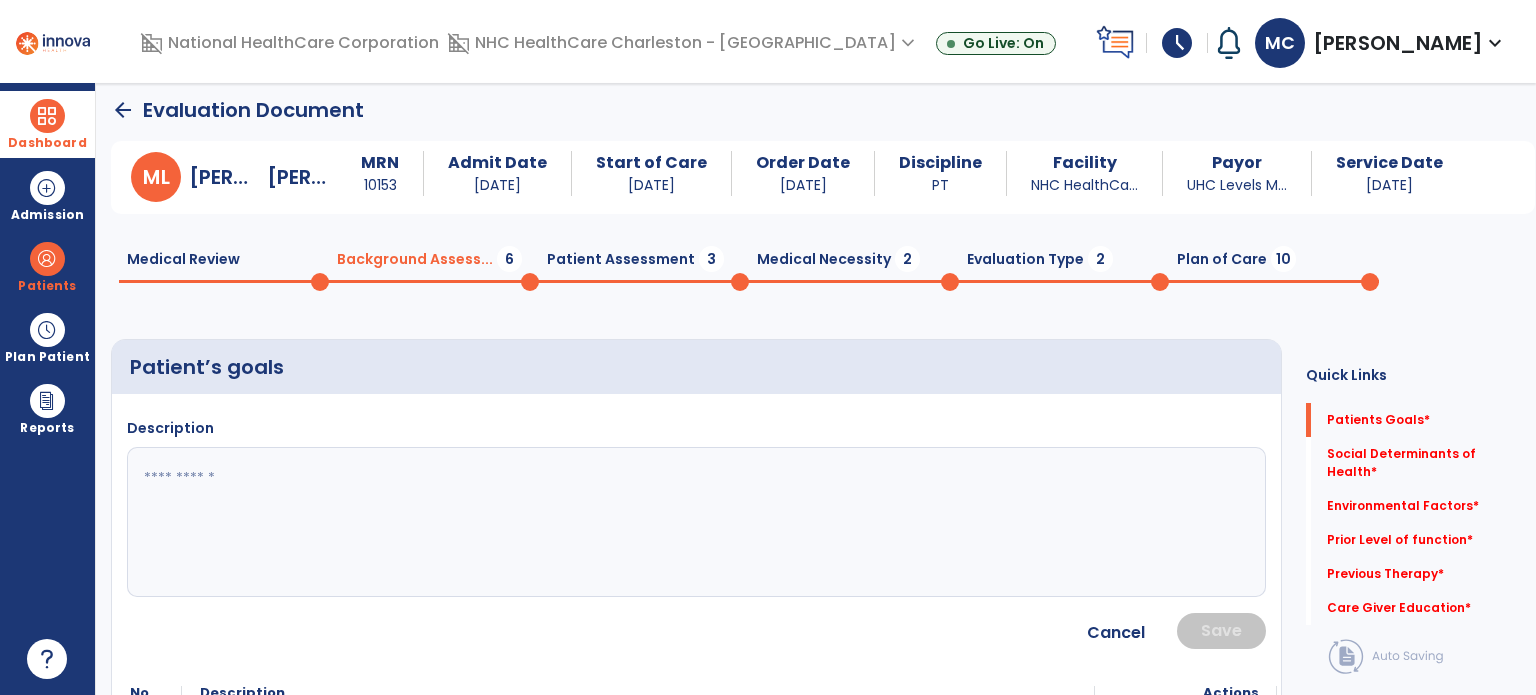 click 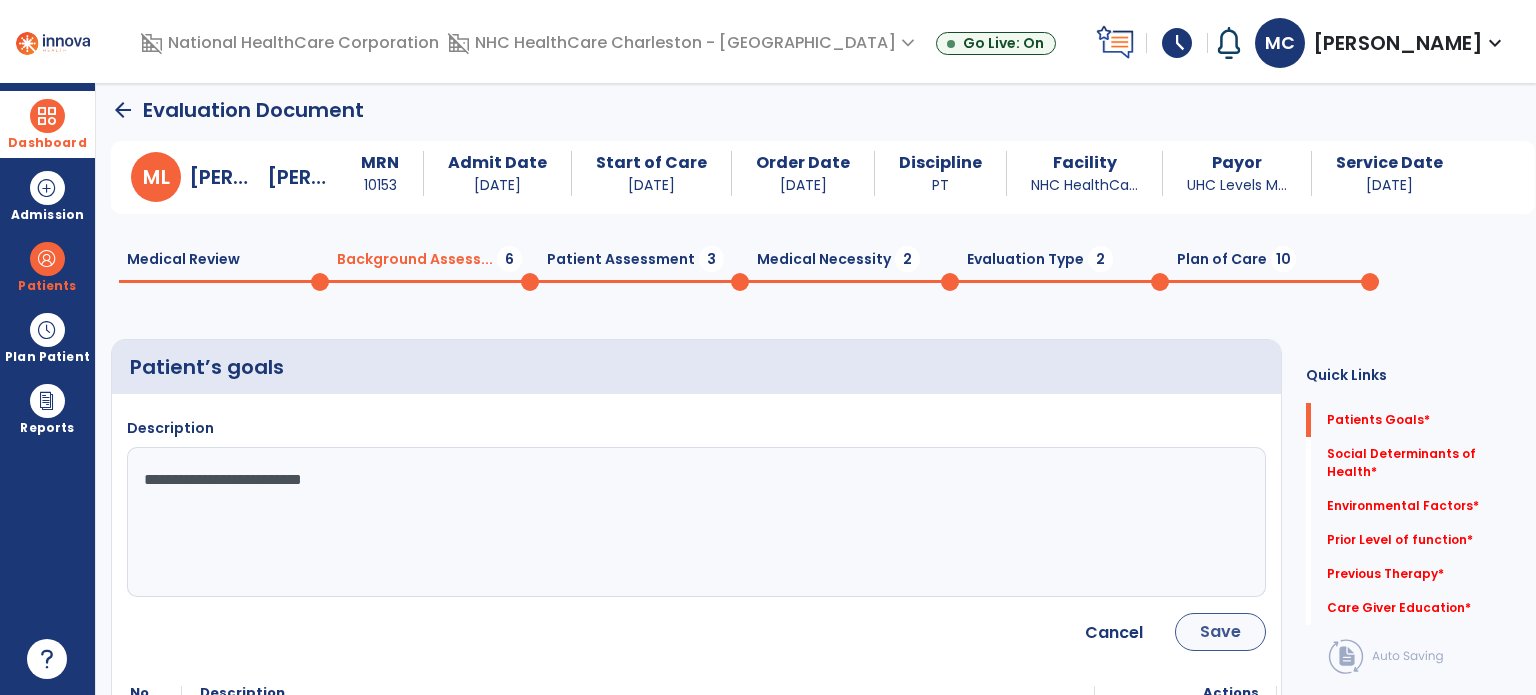 type on "**********" 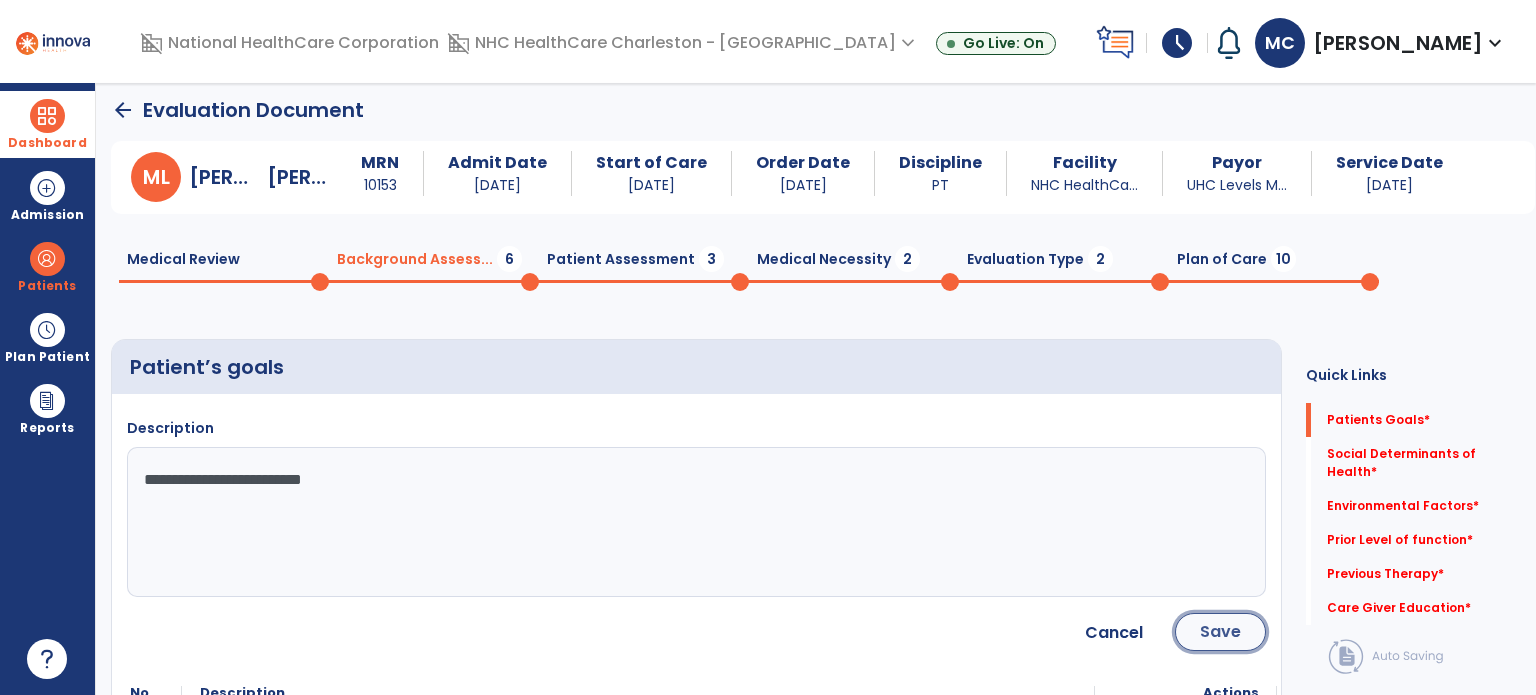 click on "Save" 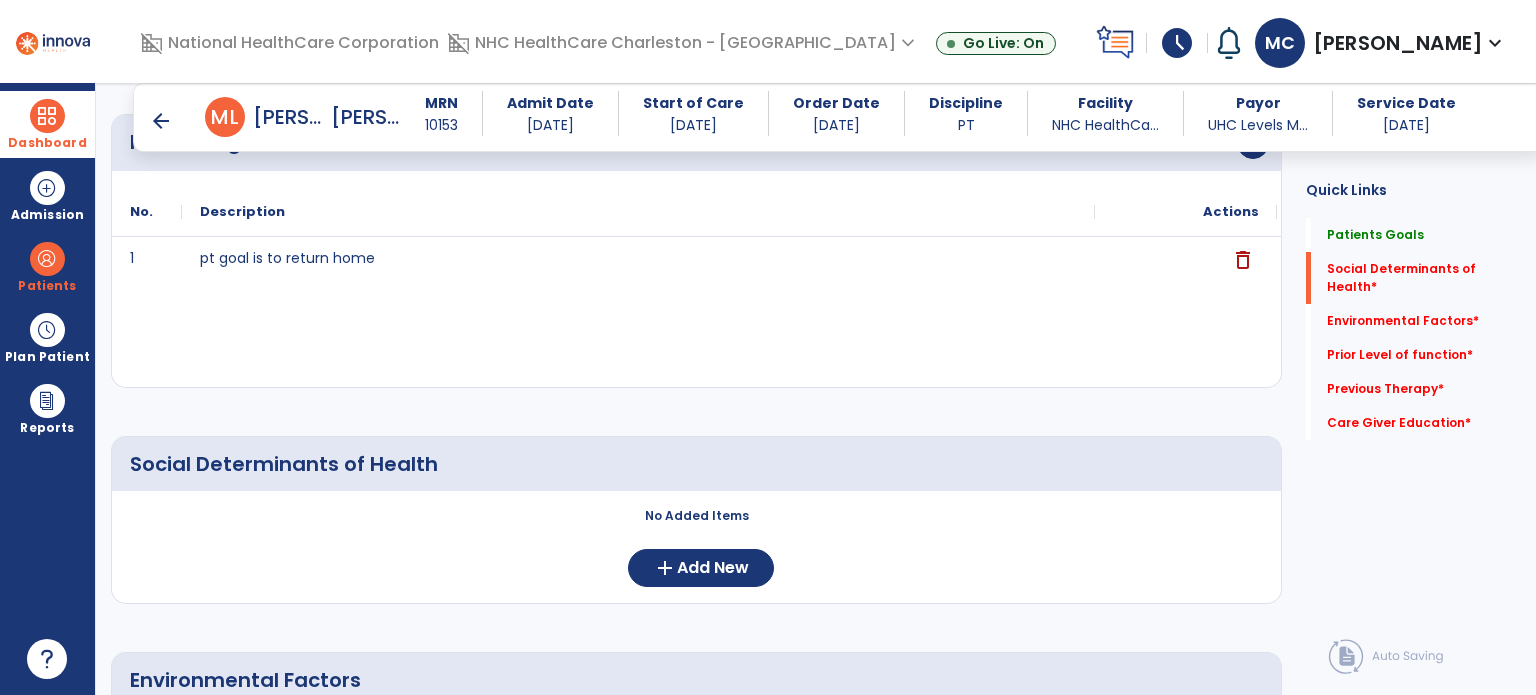 scroll, scrollTop: 308, scrollLeft: 0, axis: vertical 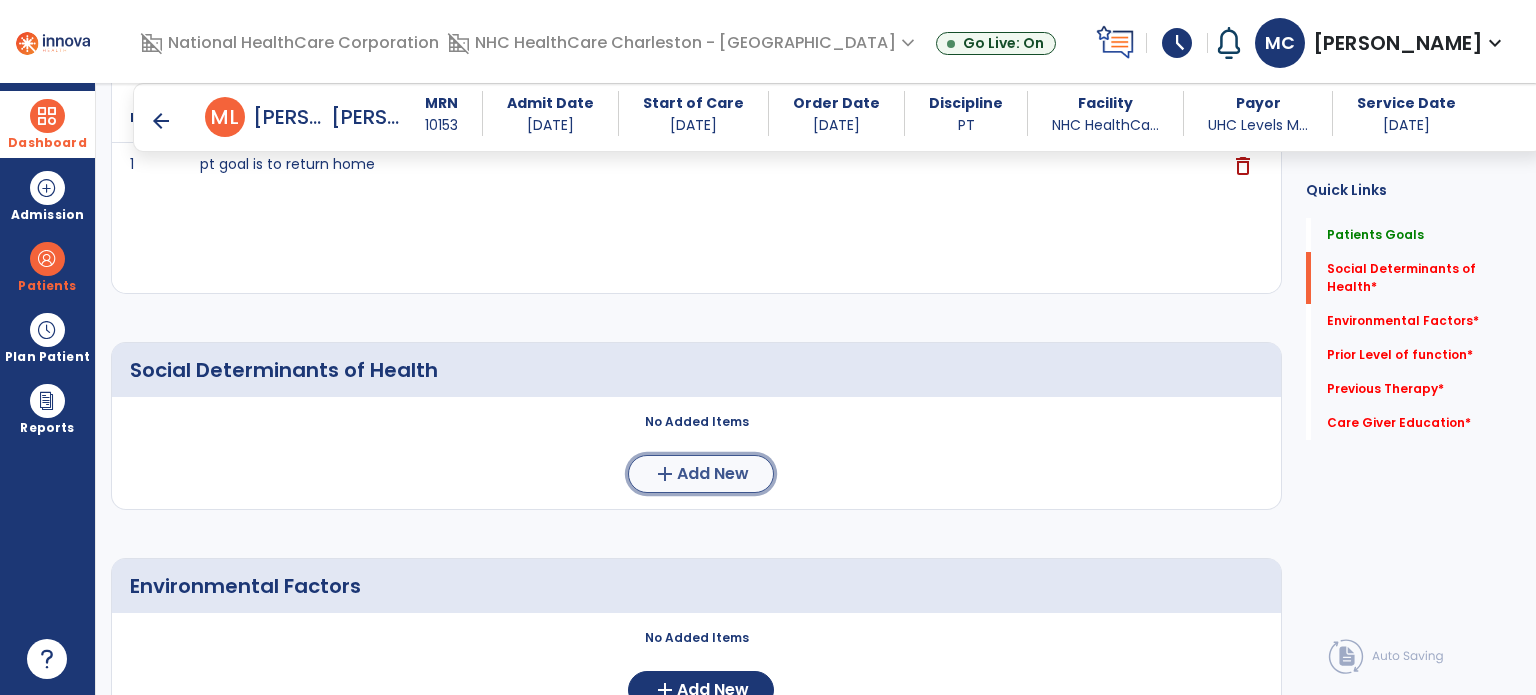 click on "add  Add New" 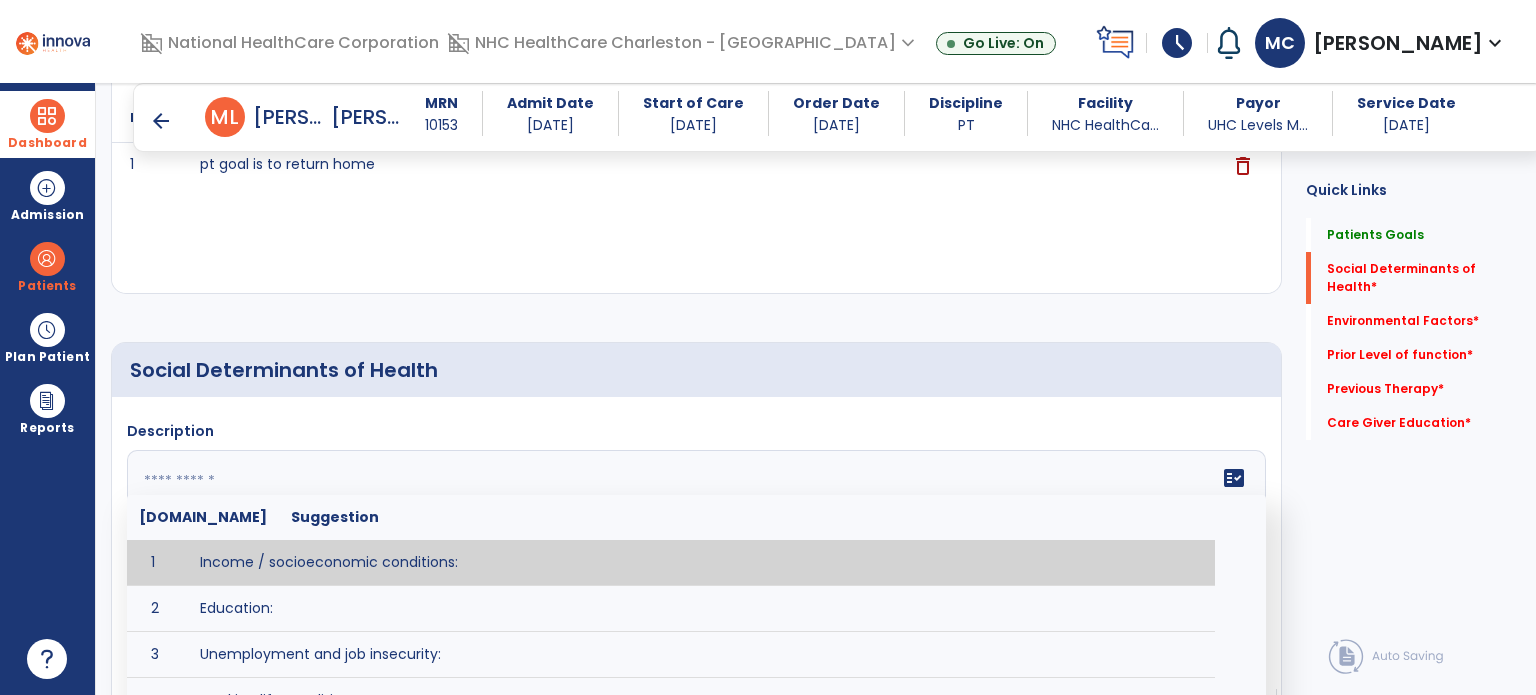 click 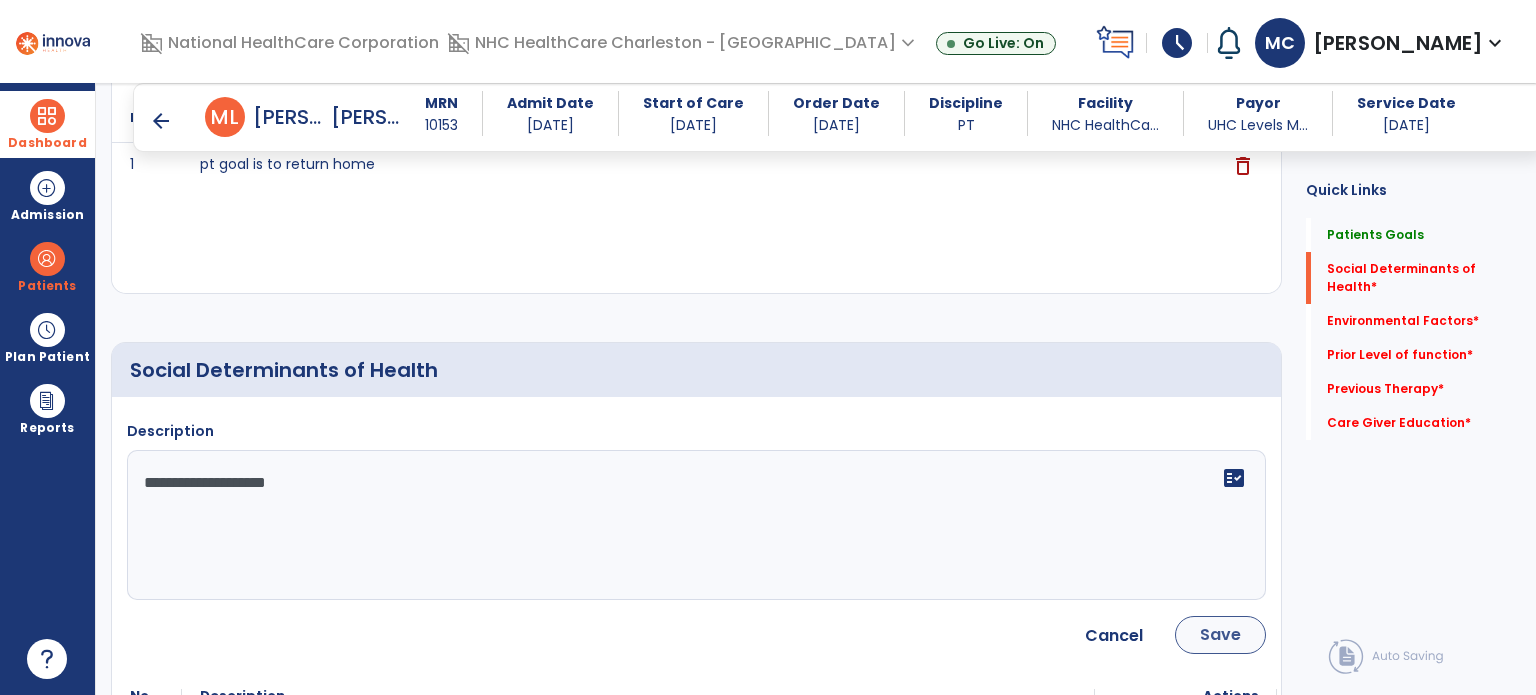type on "**********" 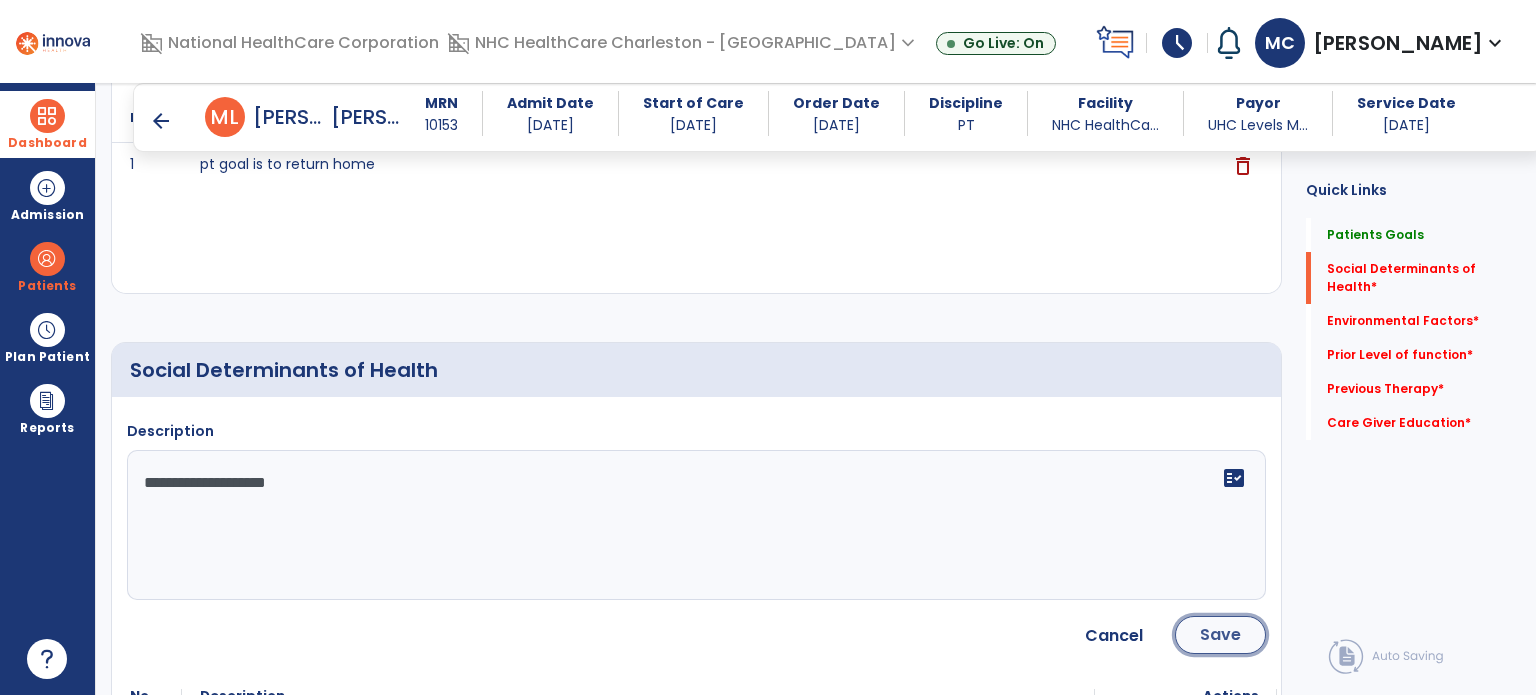click on "Save" 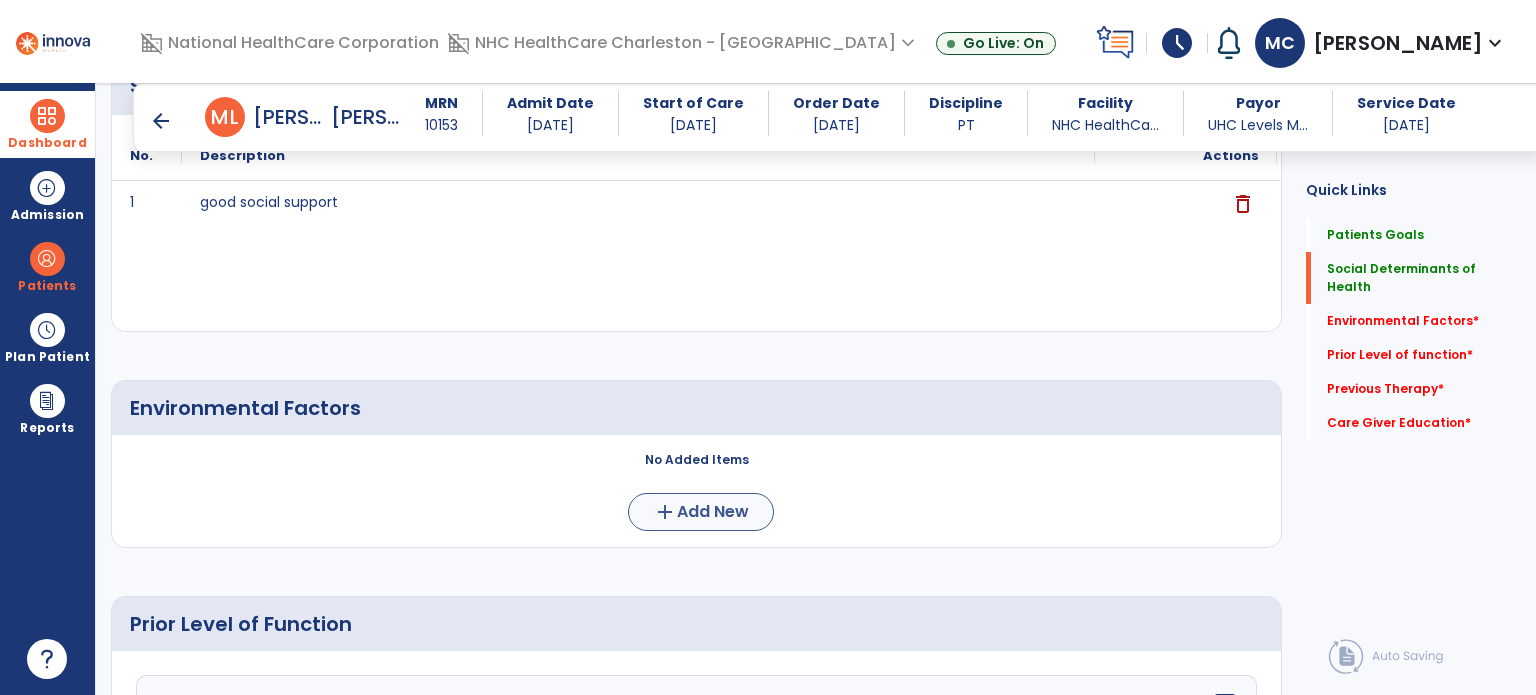 scroll, scrollTop: 608, scrollLeft: 0, axis: vertical 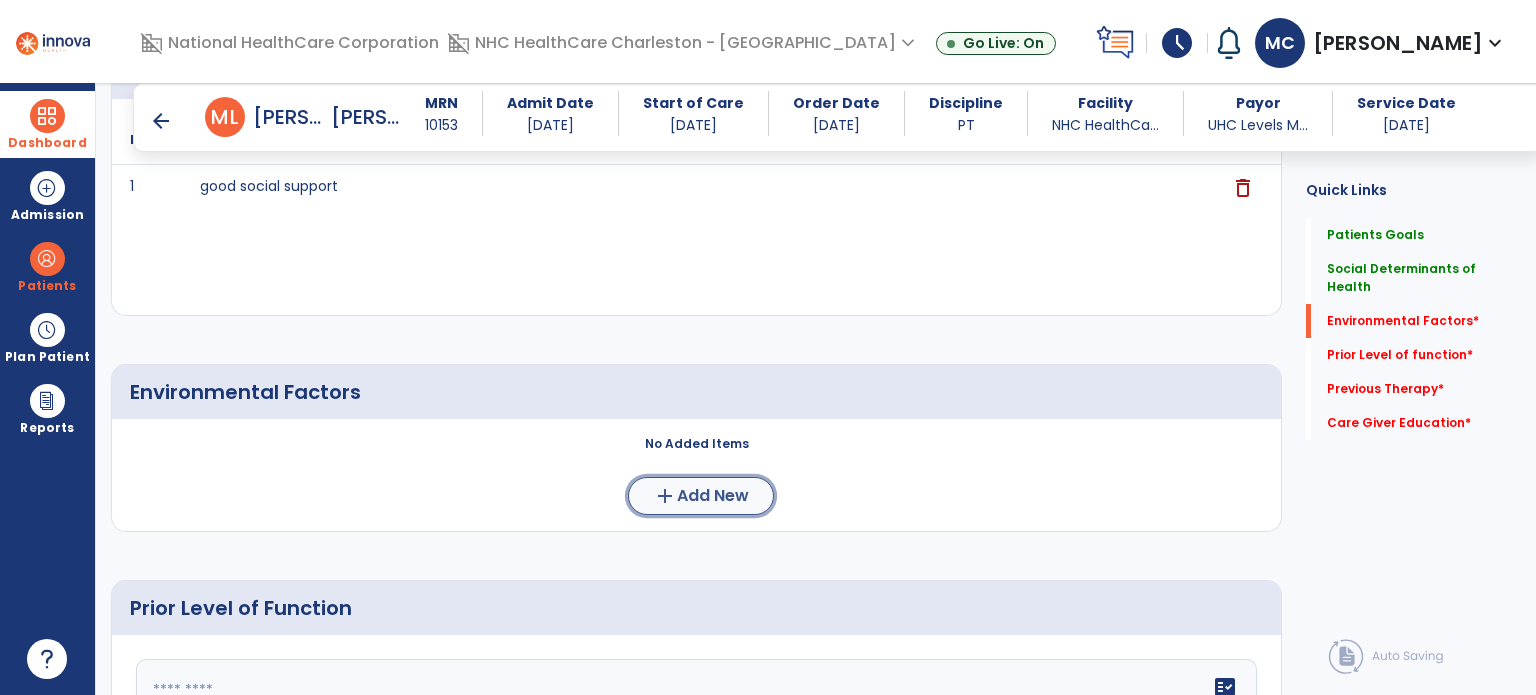 click on "Add New" 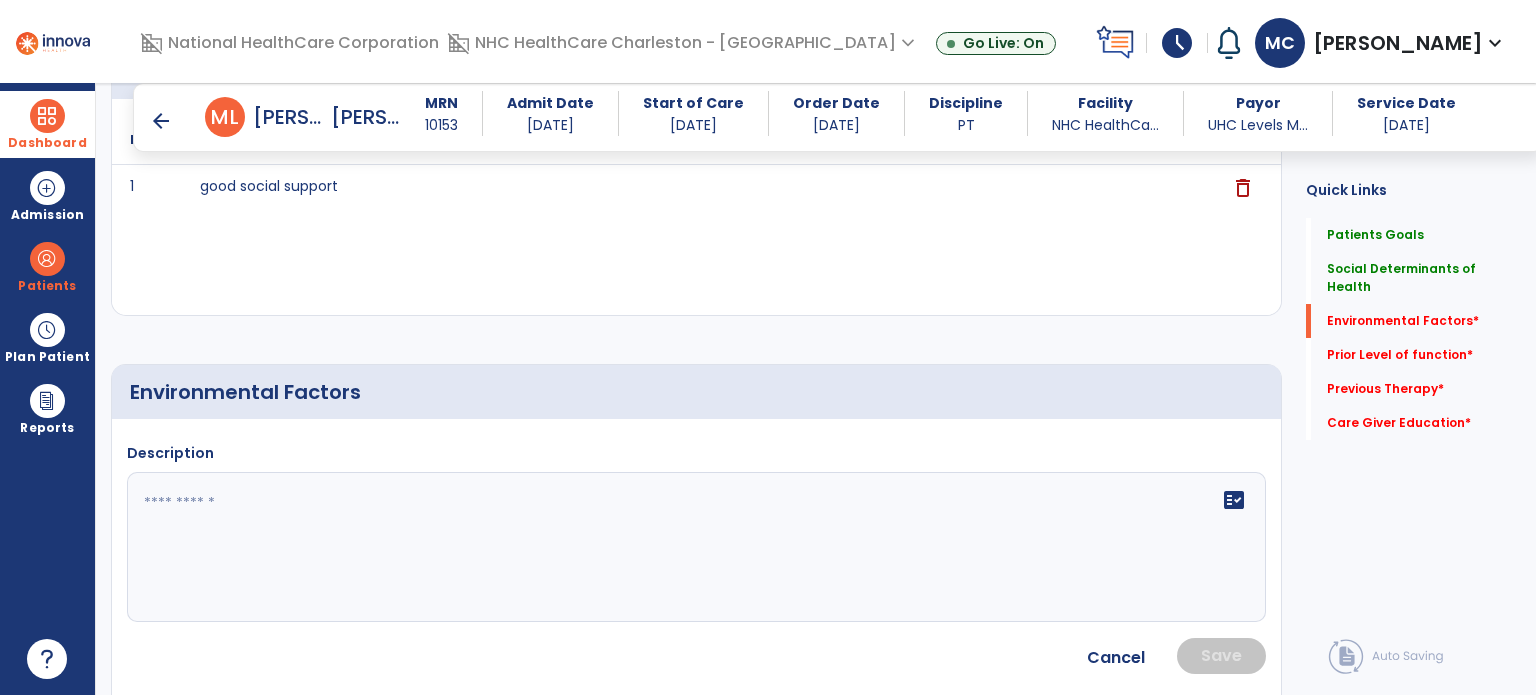 click 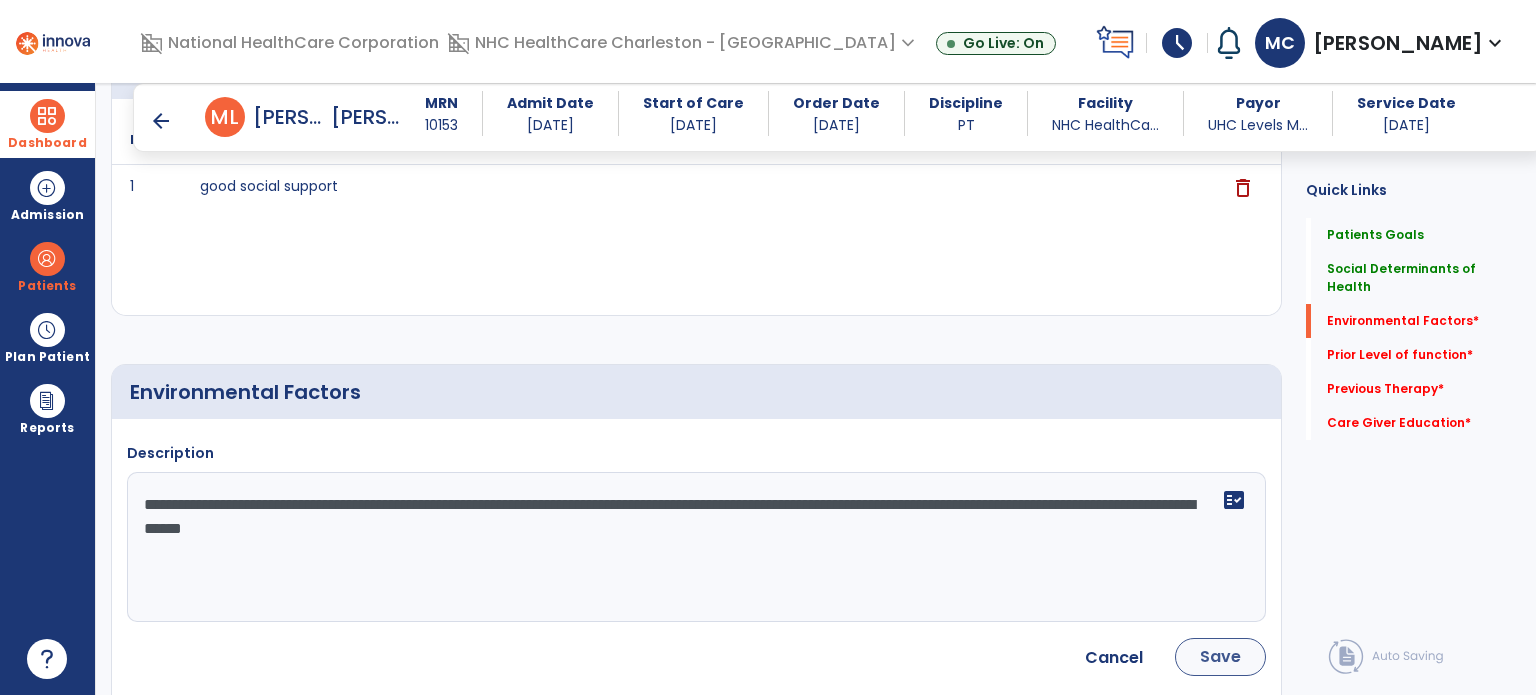 type on "**********" 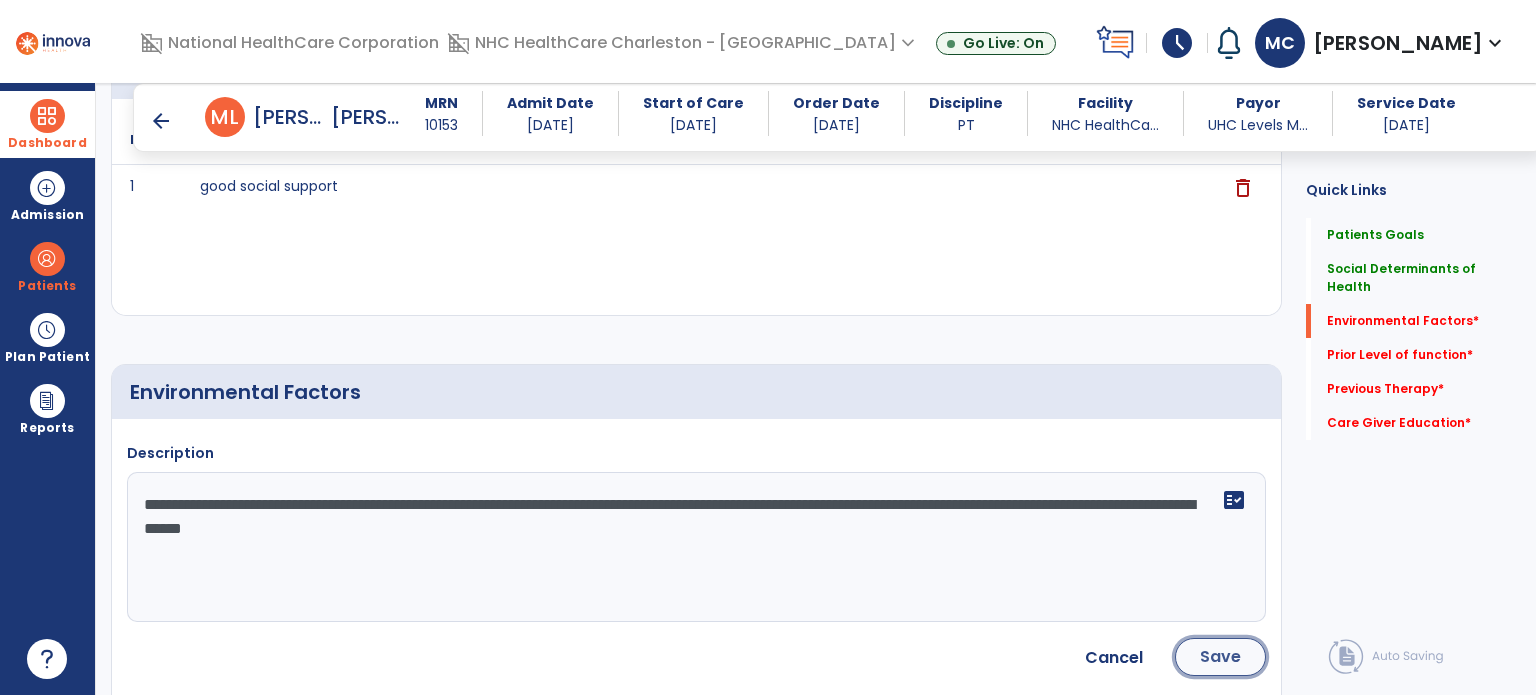click on "Save" 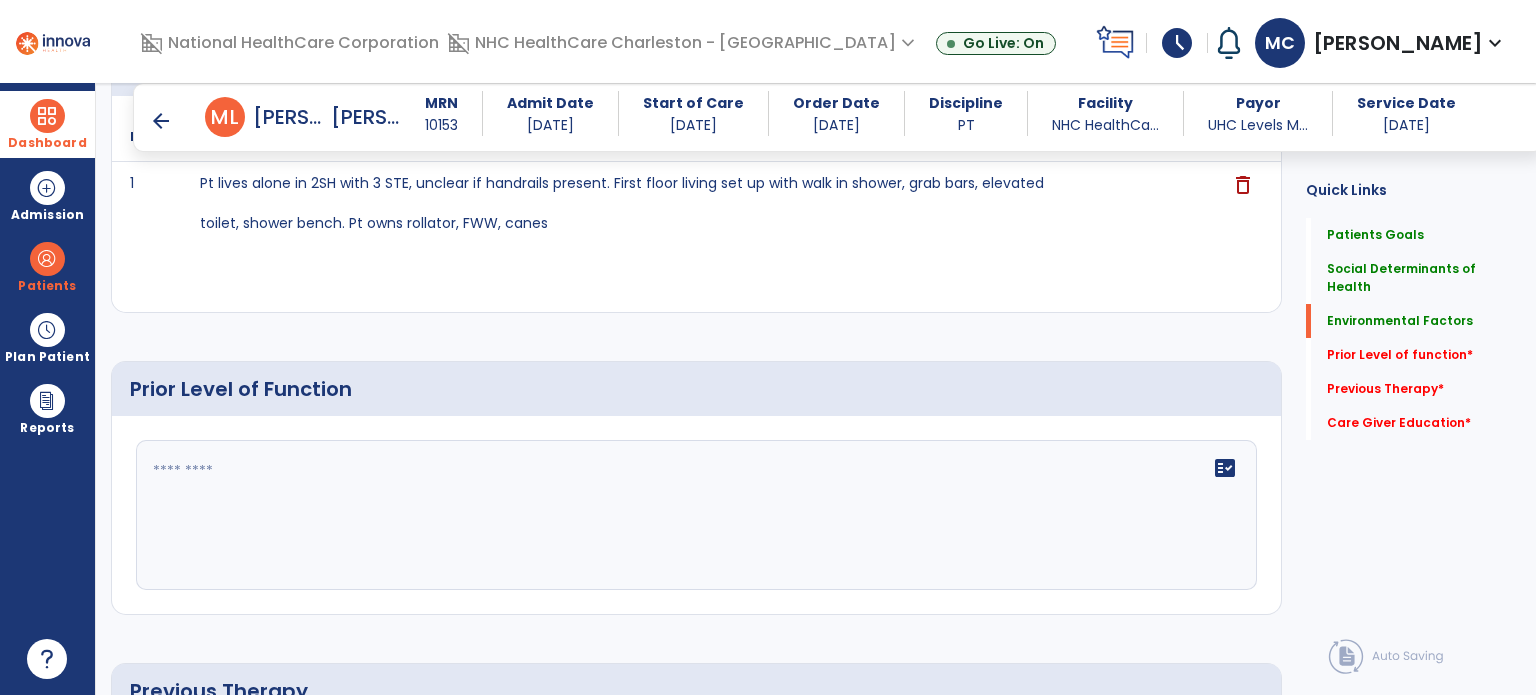 scroll, scrollTop: 1008, scrollLeft: 0, axis: vertical 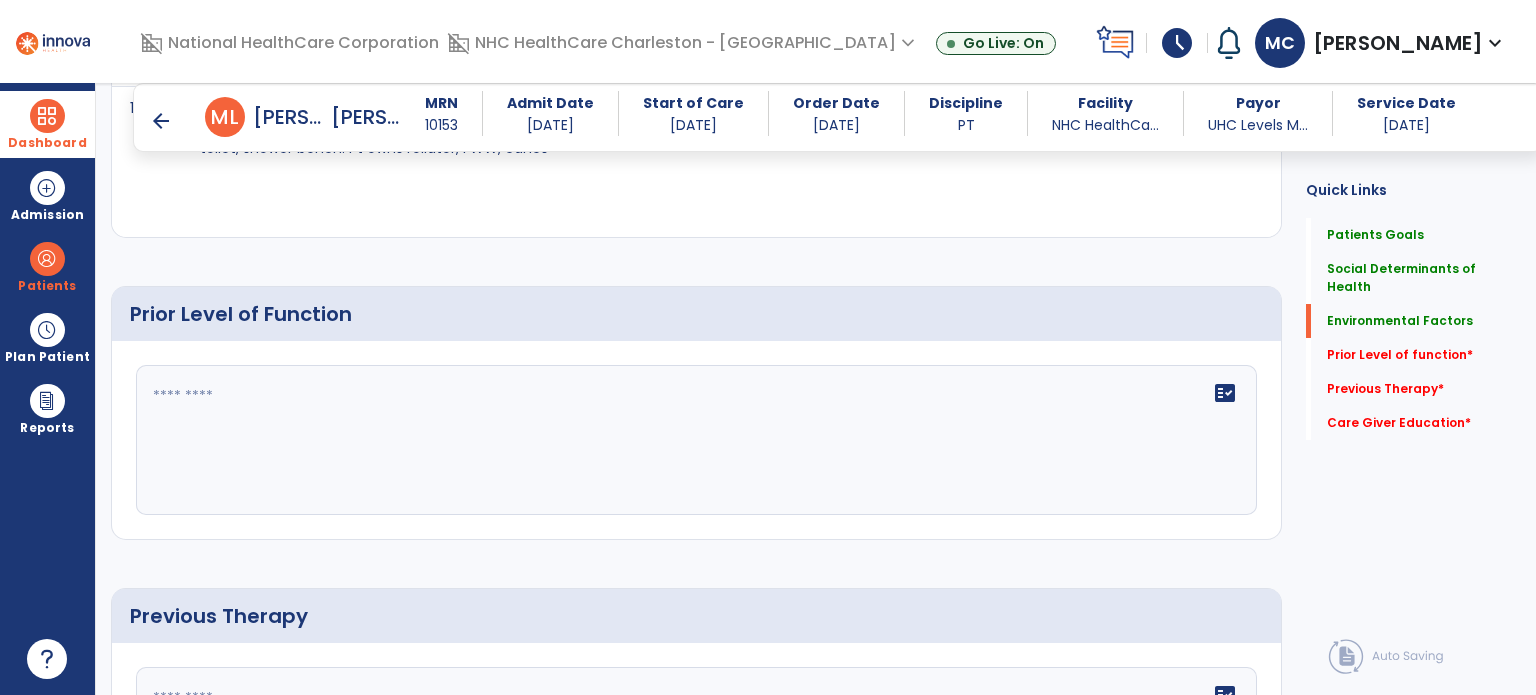 click on "fact_check" 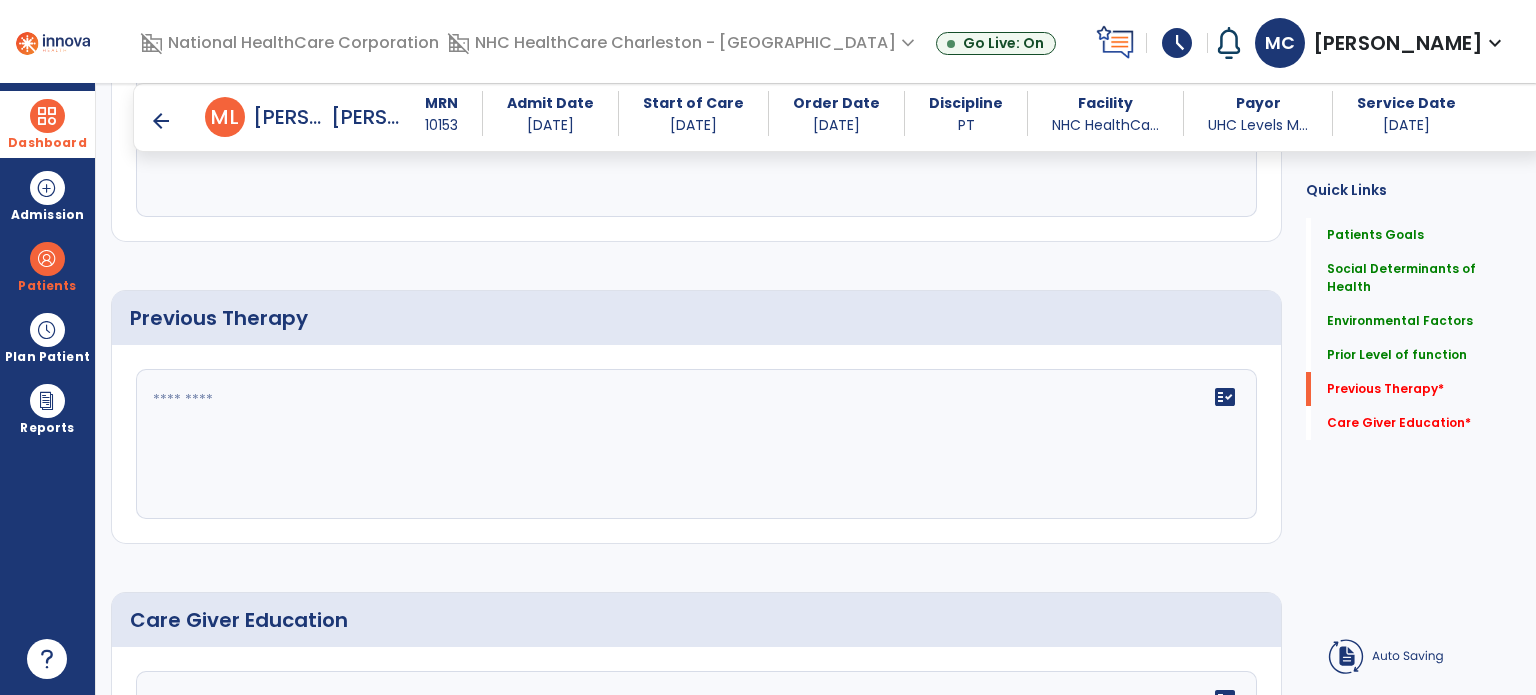 scroll, scrollTop: 1308, scrollLeft: 0, axis: vertical 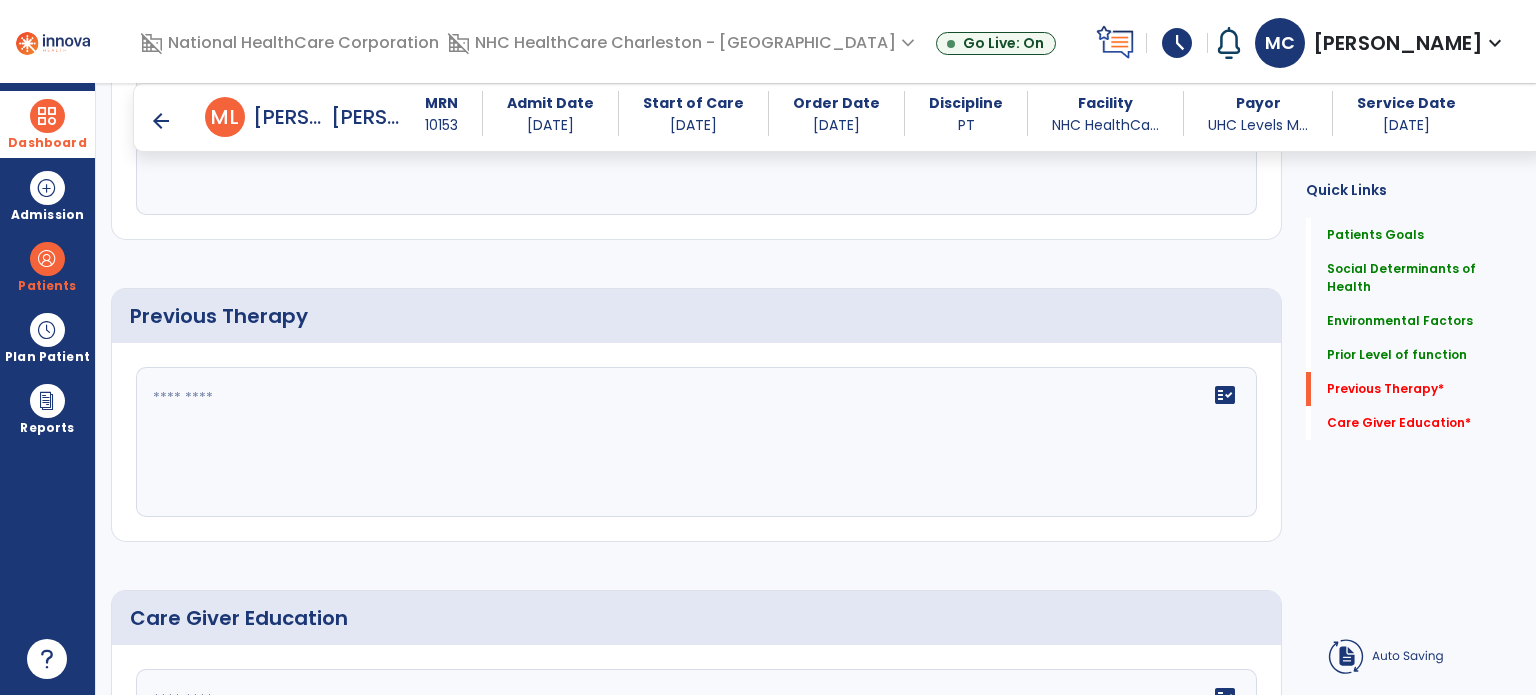 type on "**********" 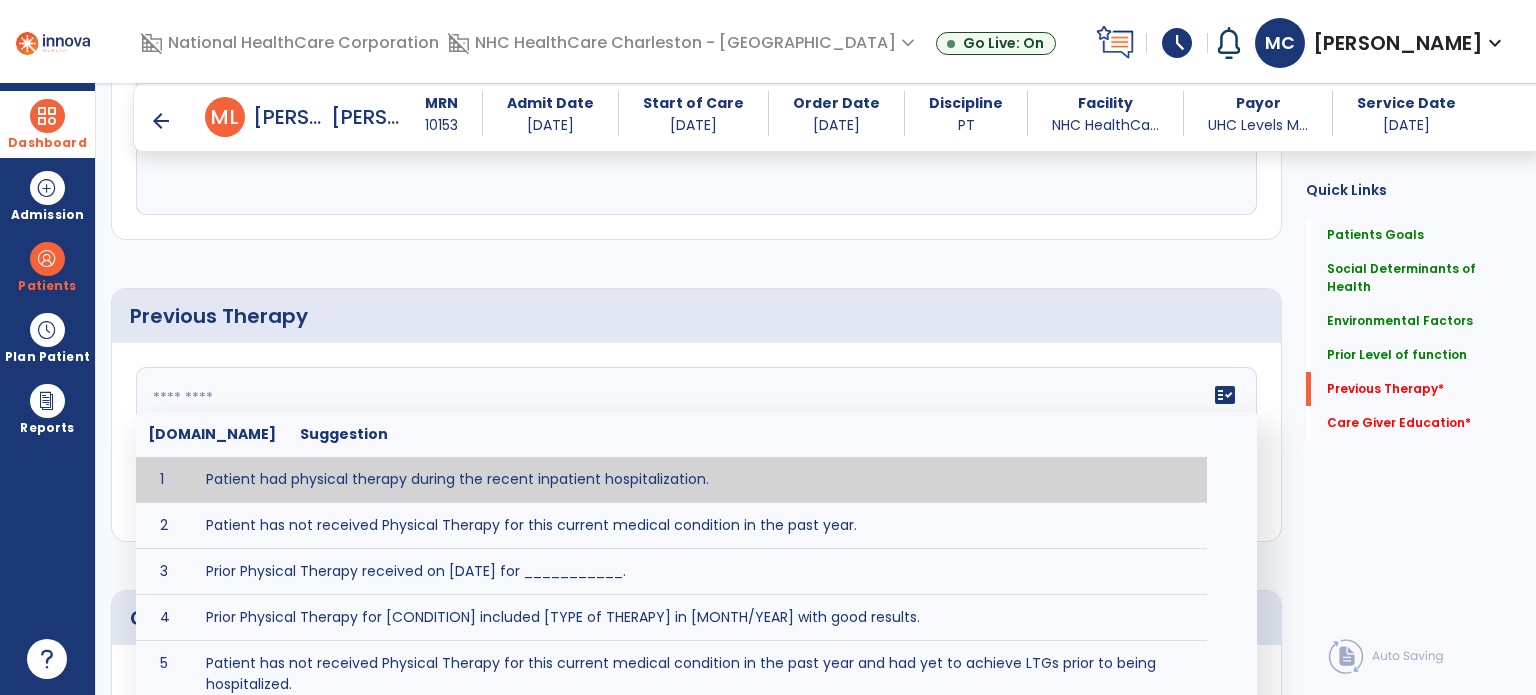 type on "**********" 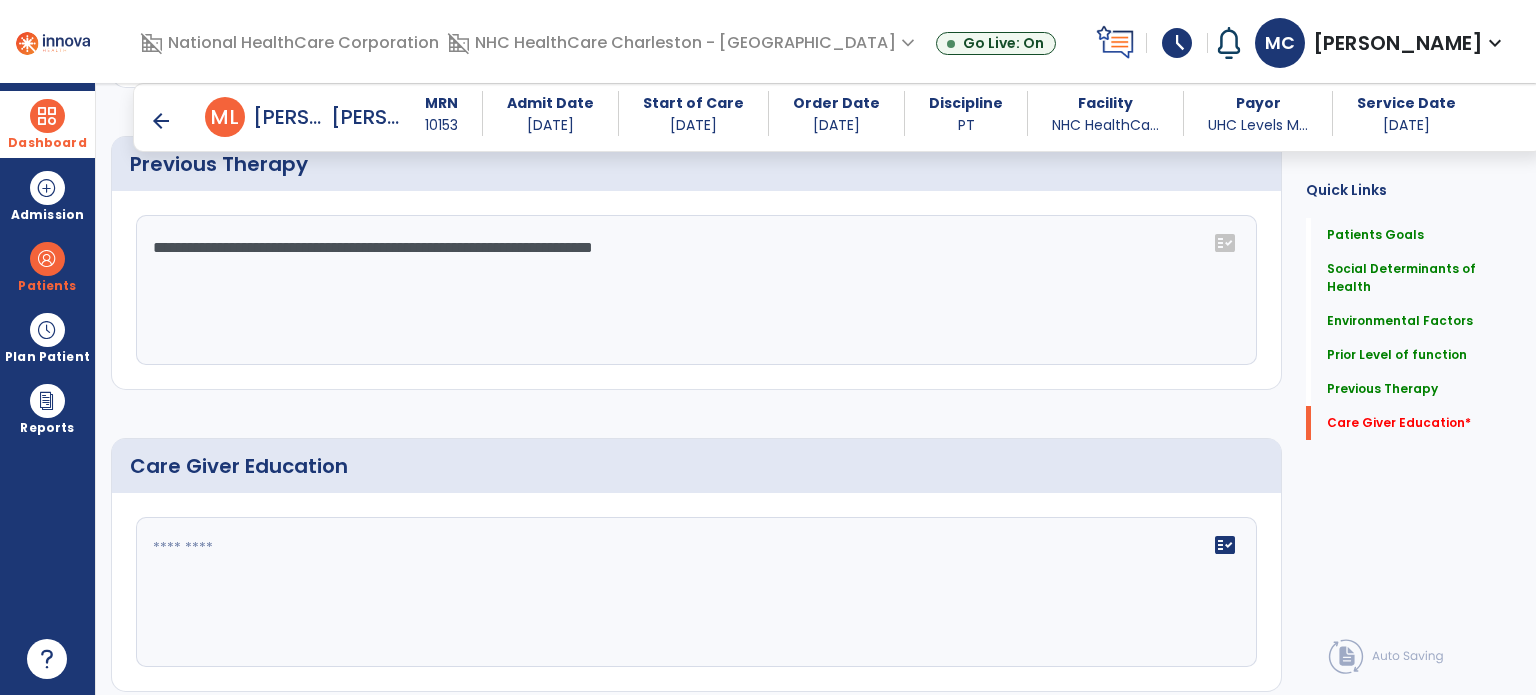 scroll, scrollTop: 1523, scrollLeft: 0, axis: vertical 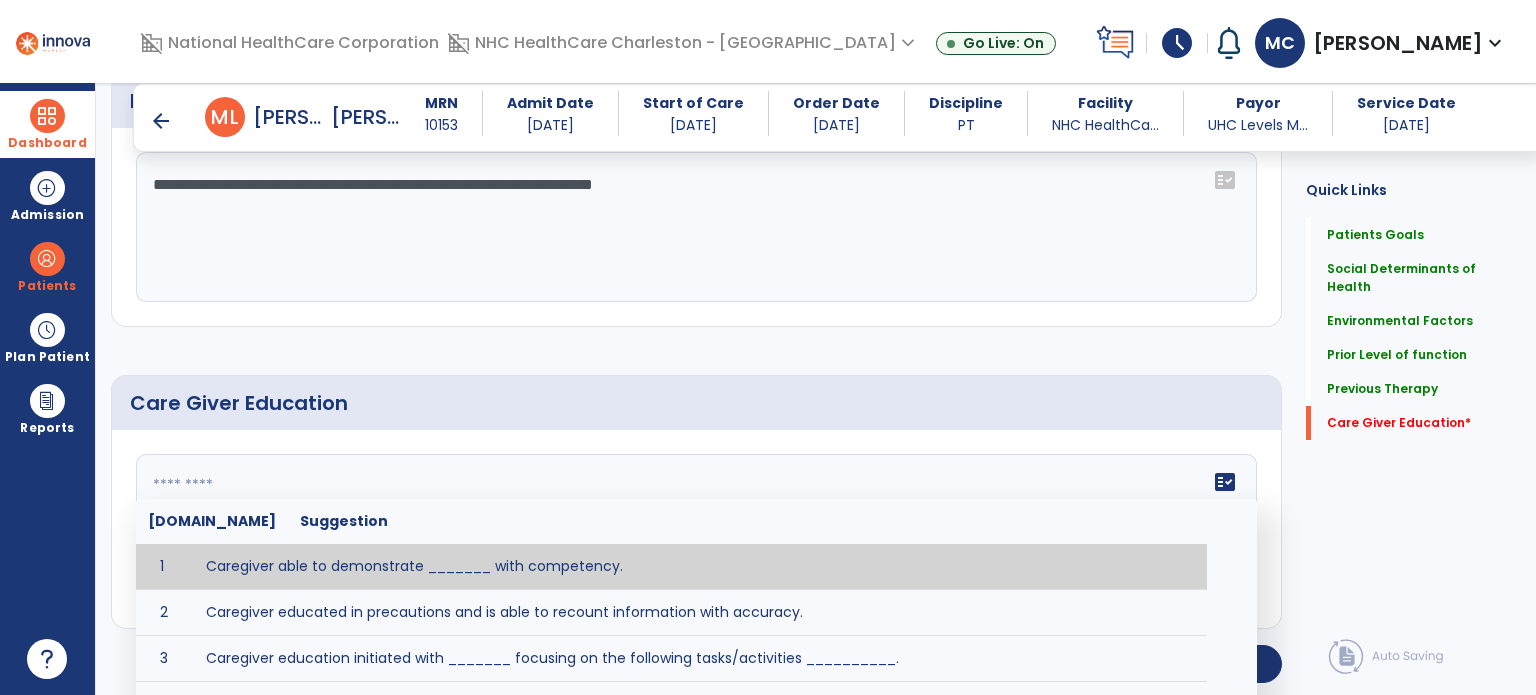 click on "fact_check  [DOMAIN_NAME] Suggestion 1 Caregiver able to demonstrate _______ with competency. 2 Caregiver educated in precautions and is able to recount information with accuracy. 3 Caregiver education initiated with _______ focusing on the following tasks/activities __________. 4 Home exercise program initiated with caregiver focusing on __________. 5 Patient educated in precautions and is able to recount information with [VALUE]% accuracy." 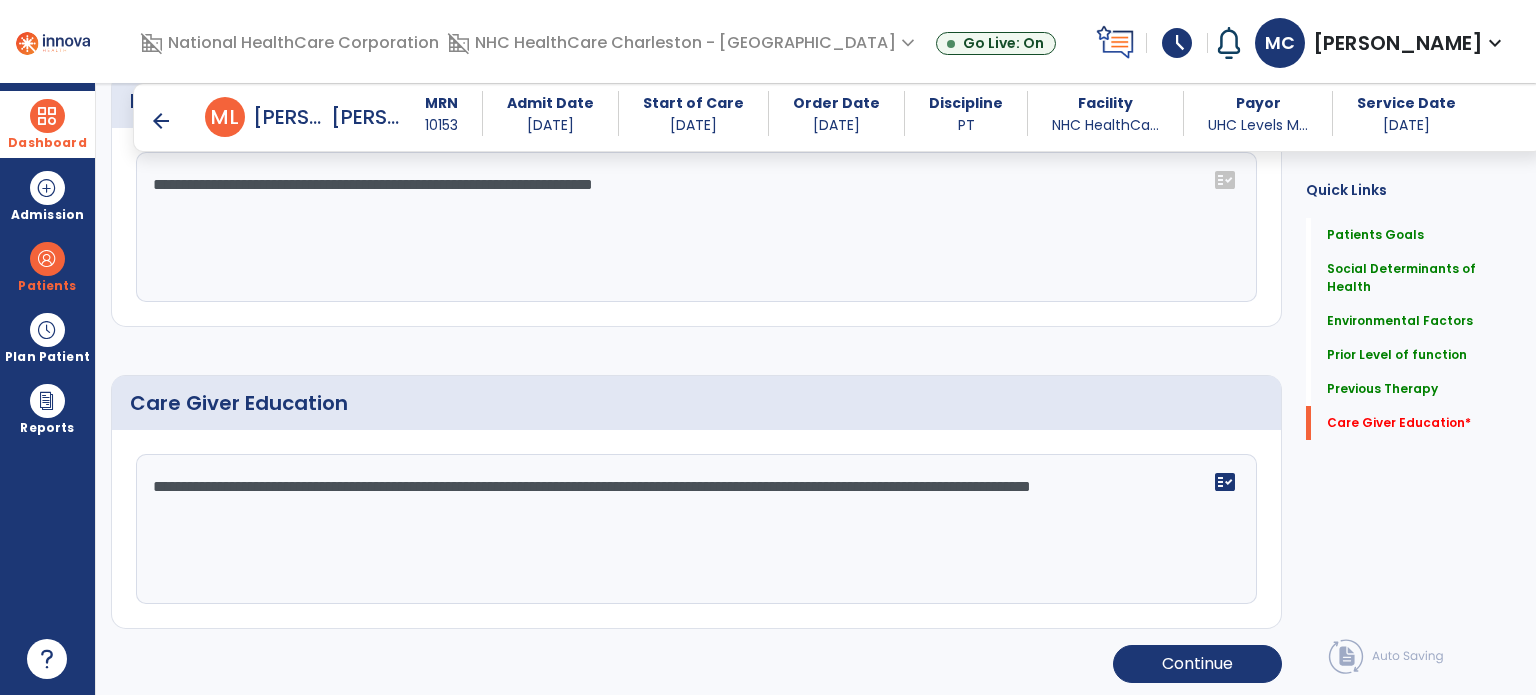 click on "**********" 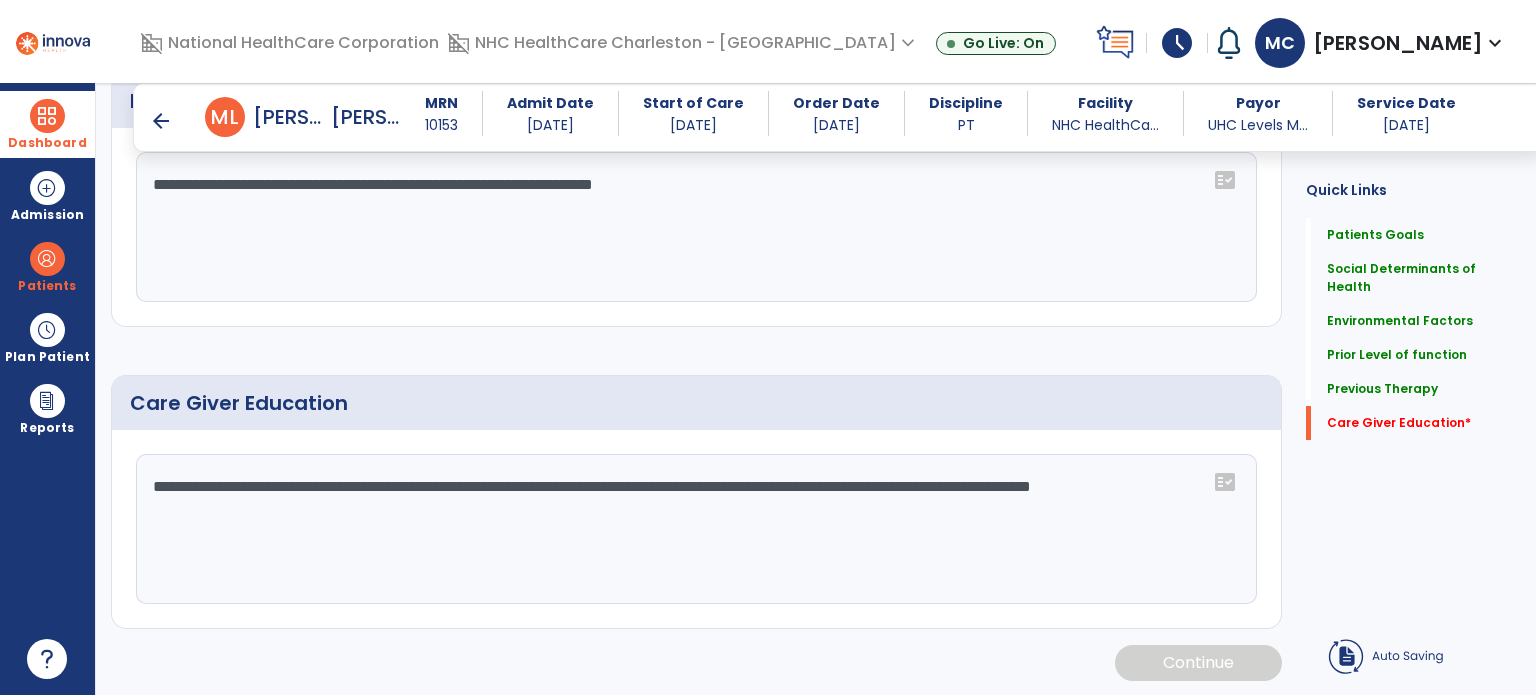scroll, scrollTop: 1523, scrollLeft: 0, axis: vertical 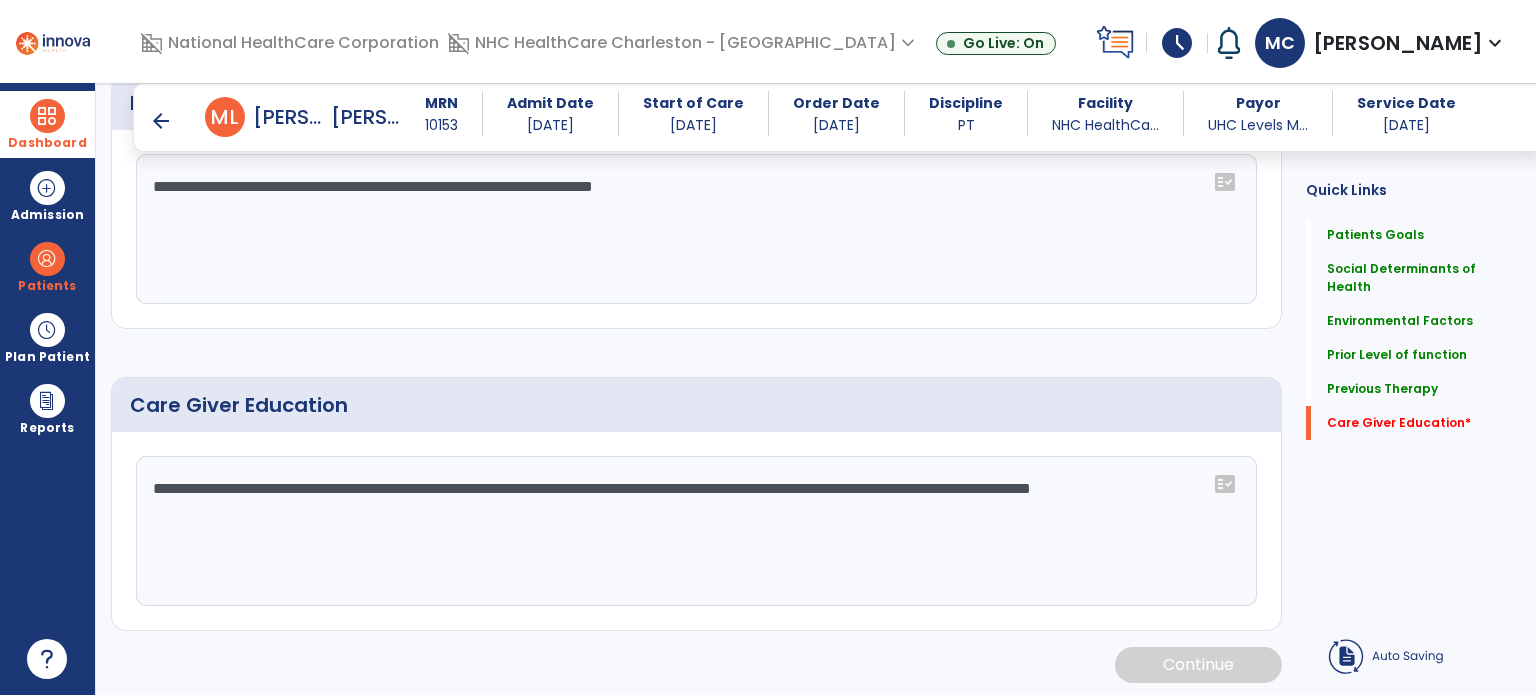 click on "**********" 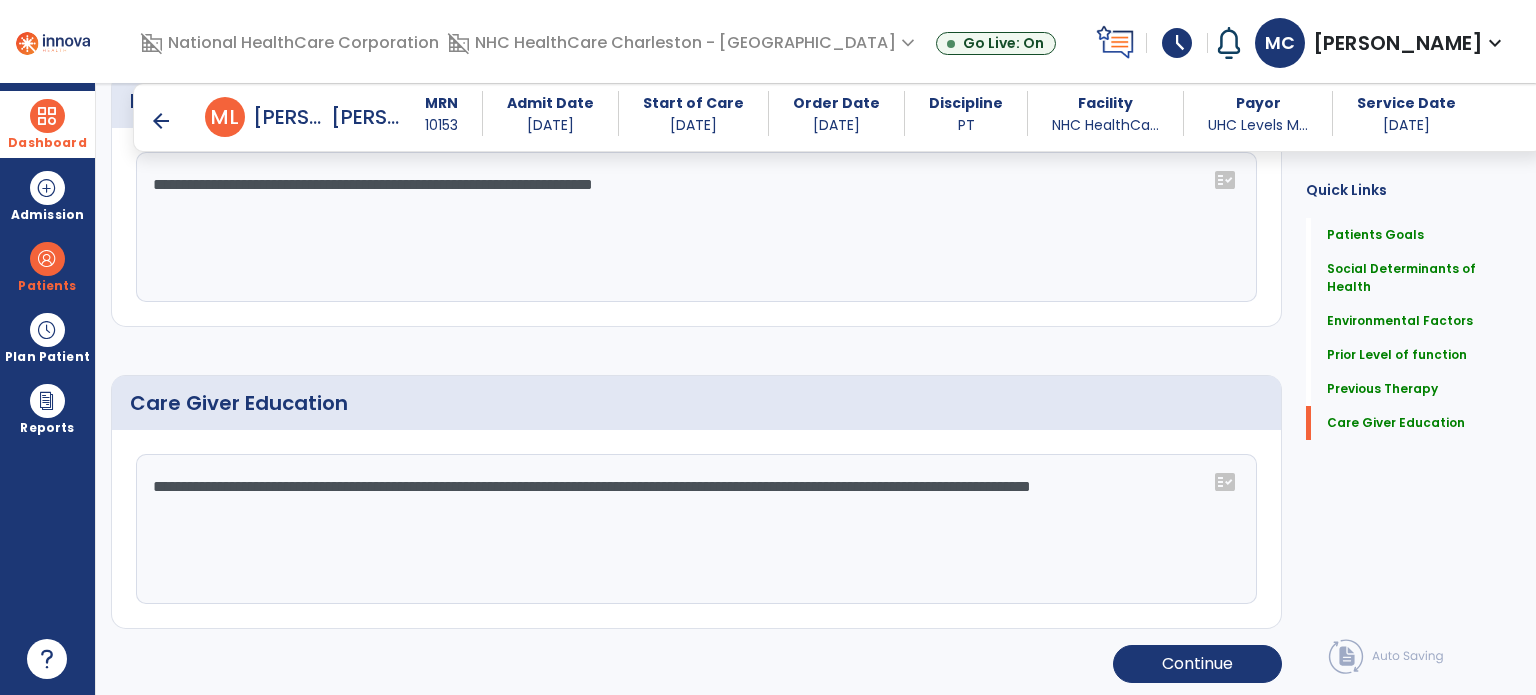 click on "**********" 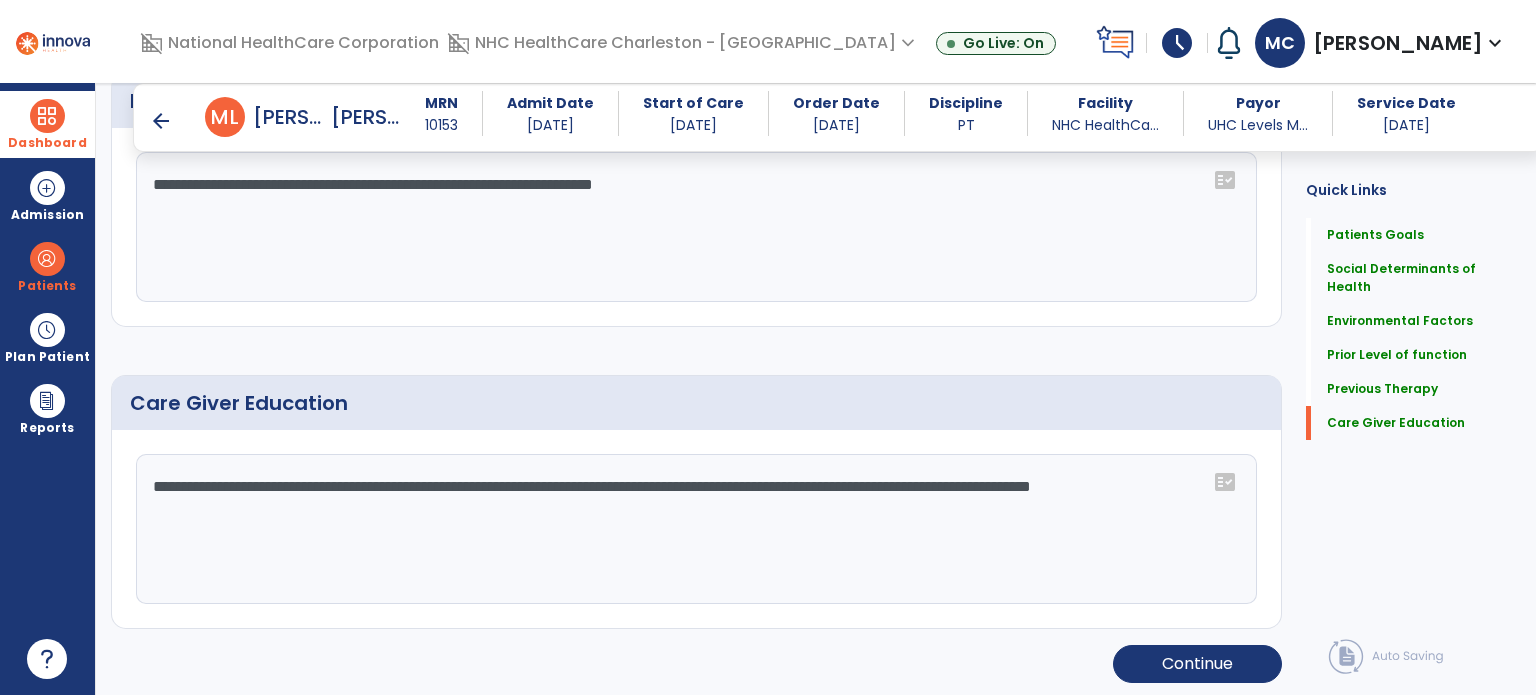 click on "**********" 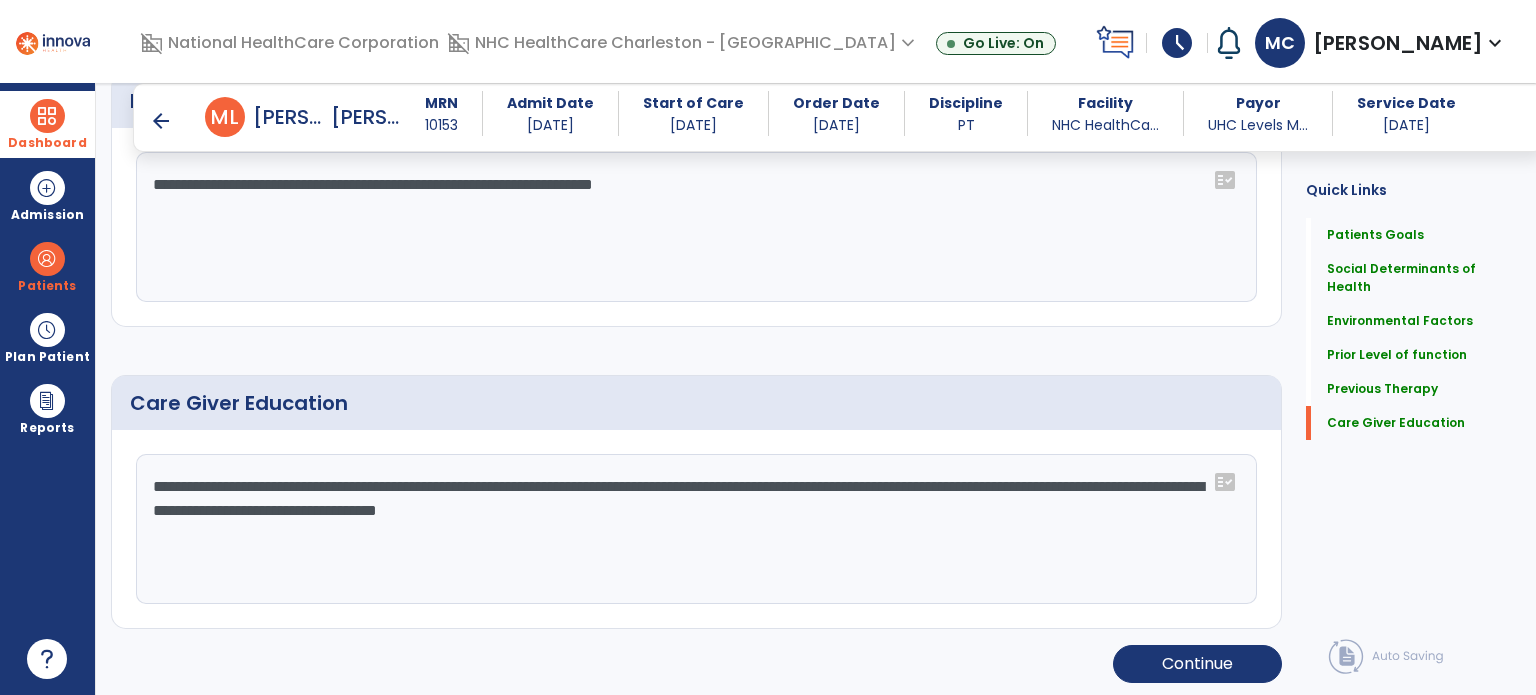 scroll, scrollTop: 1521, scrollLeft: 0, axis: vertical 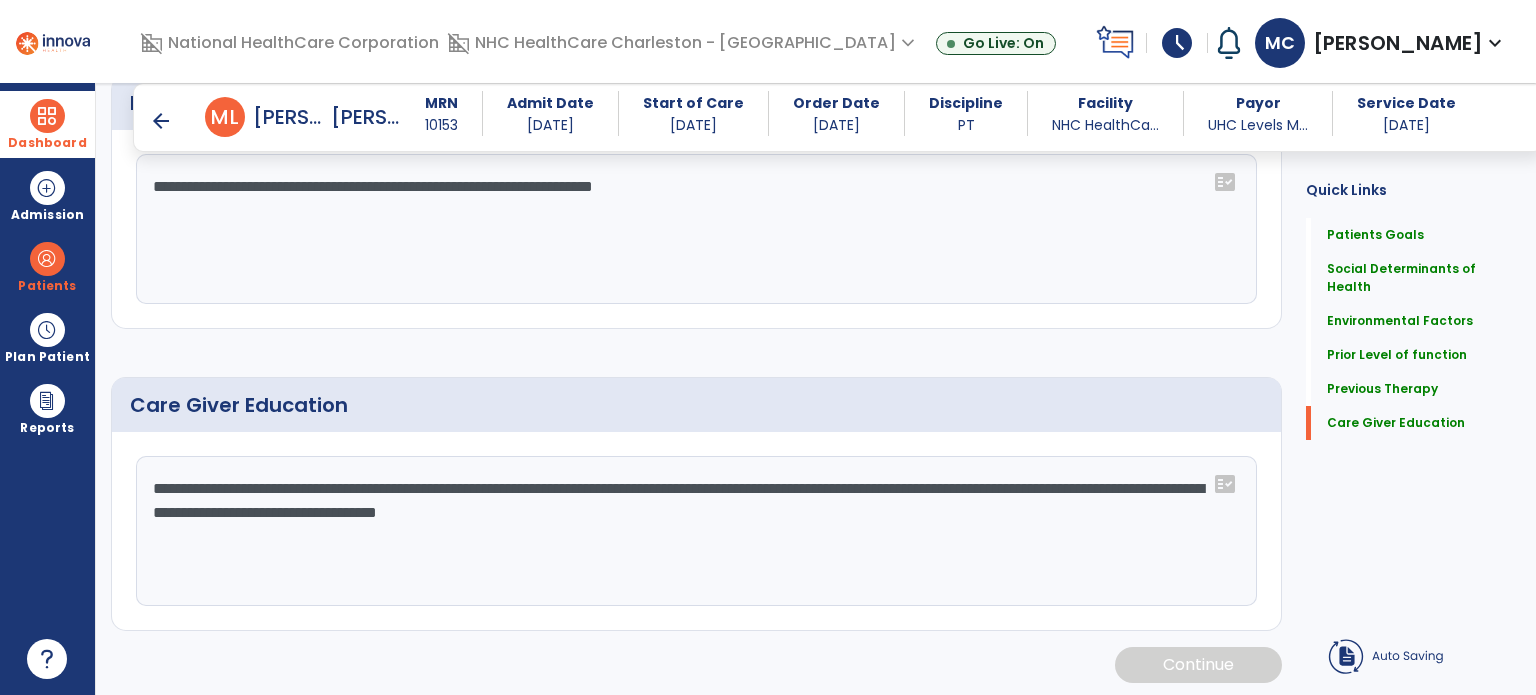 type on "**********" 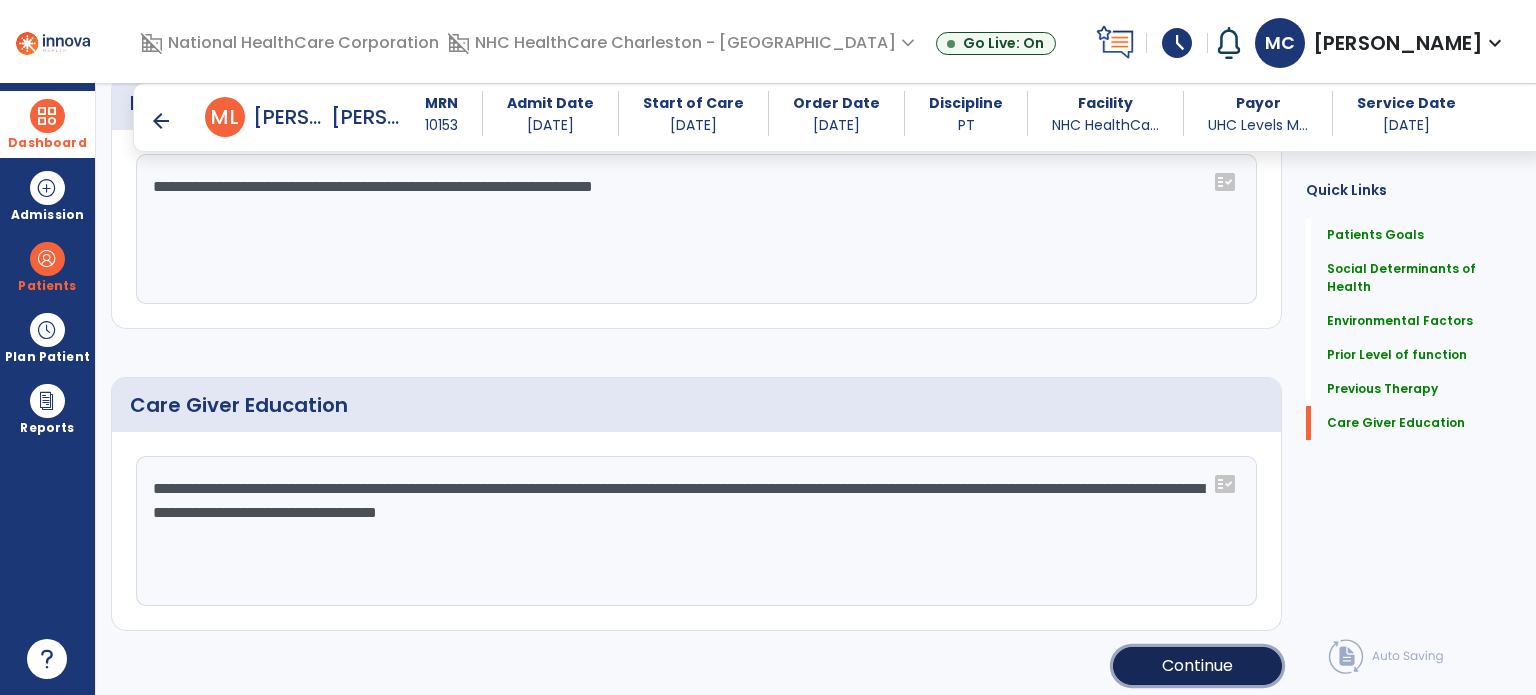 click on "Continue" 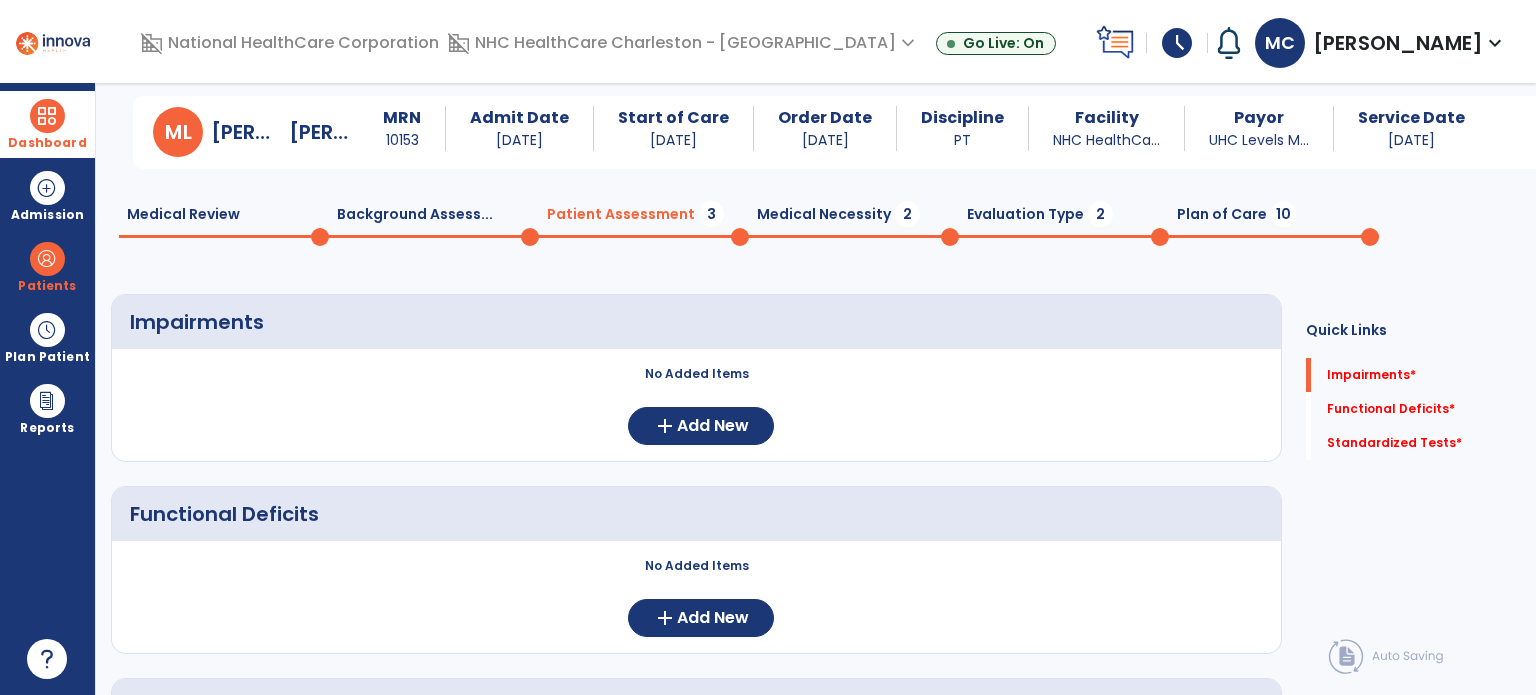 scroll, scrollTop: 0, scrollLeft: 0, axis: both 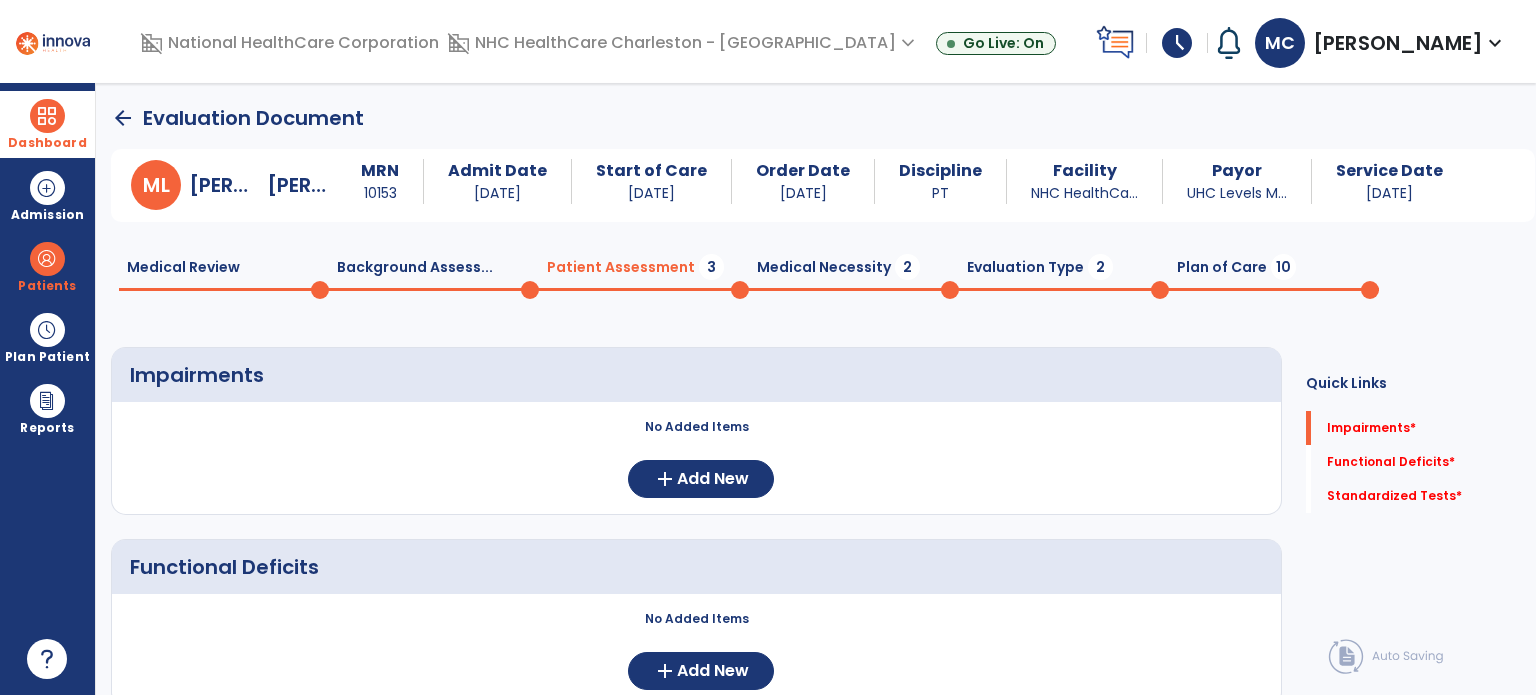click on "No Added Items  add  Add New" 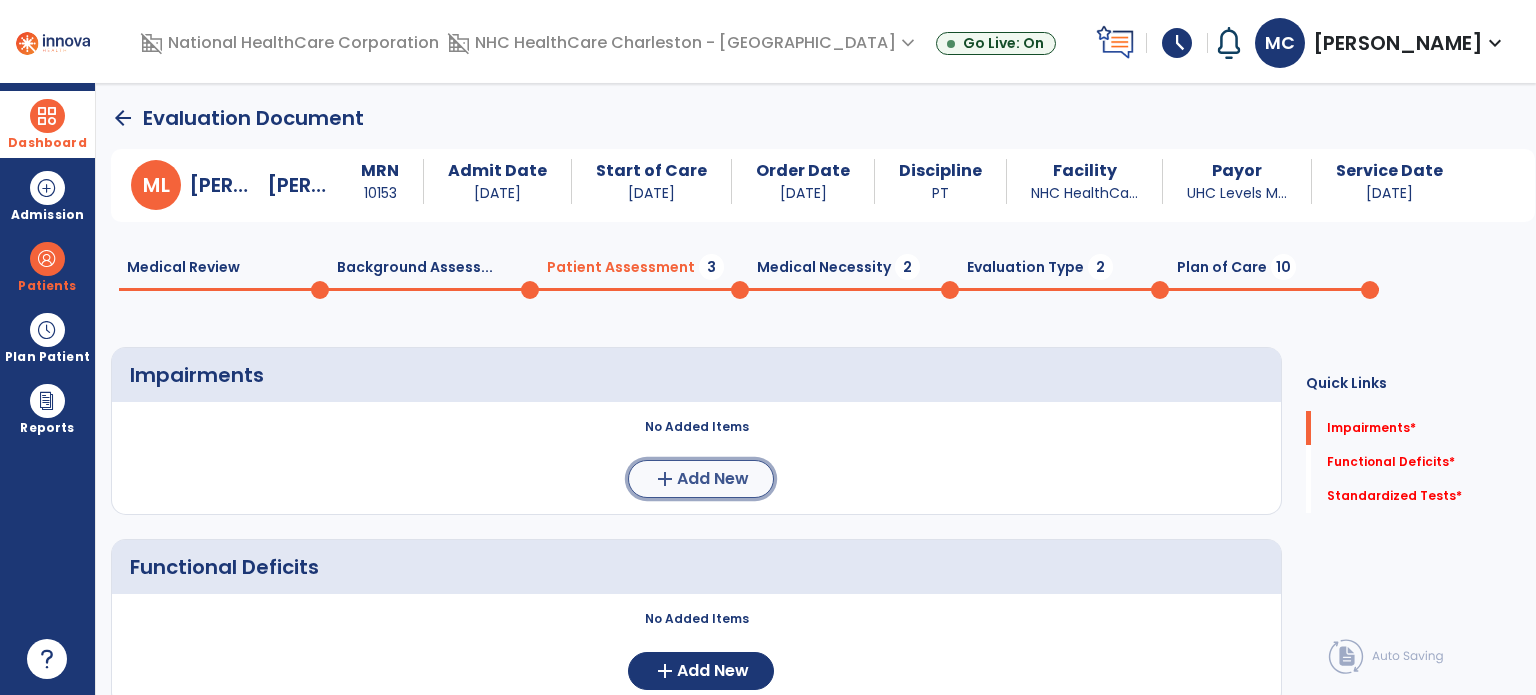 click on "Add New" 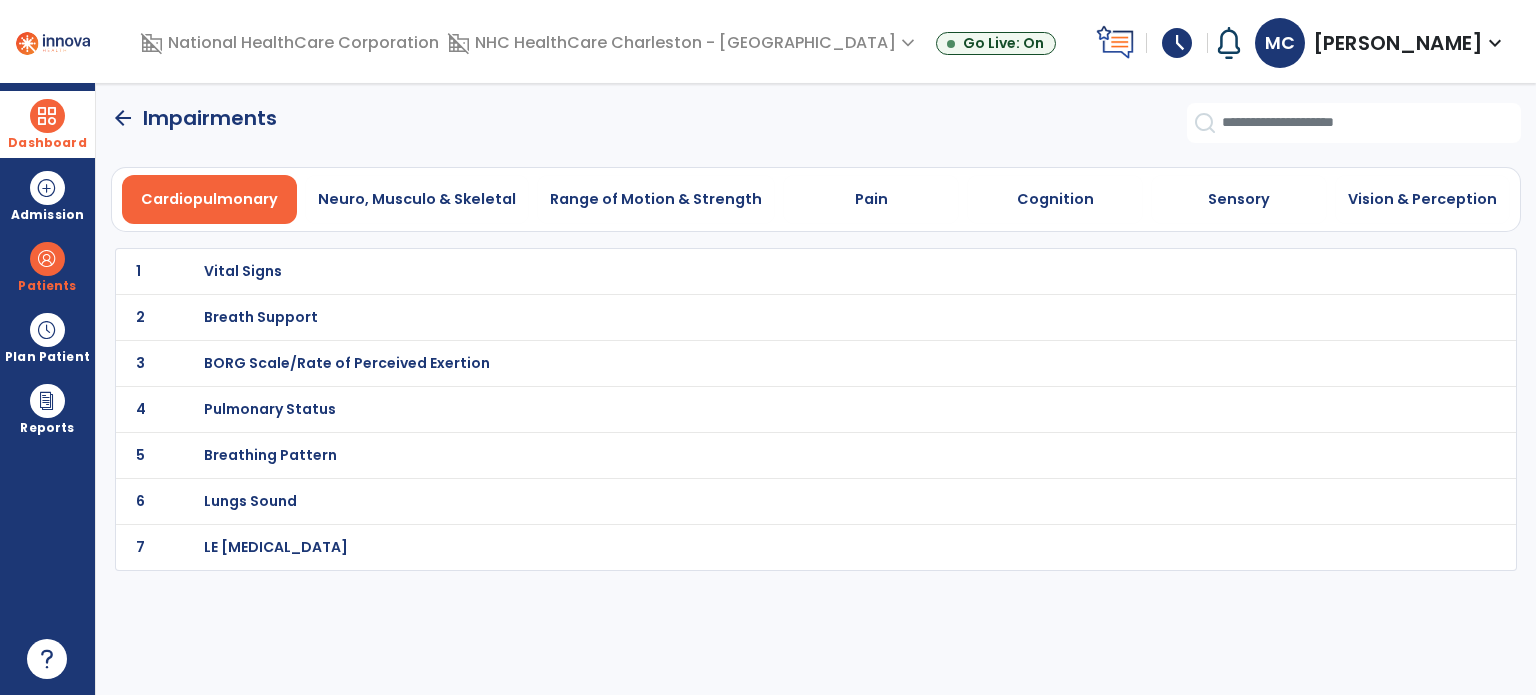 click on "Vital Signs" at bounding box center (772, 271) 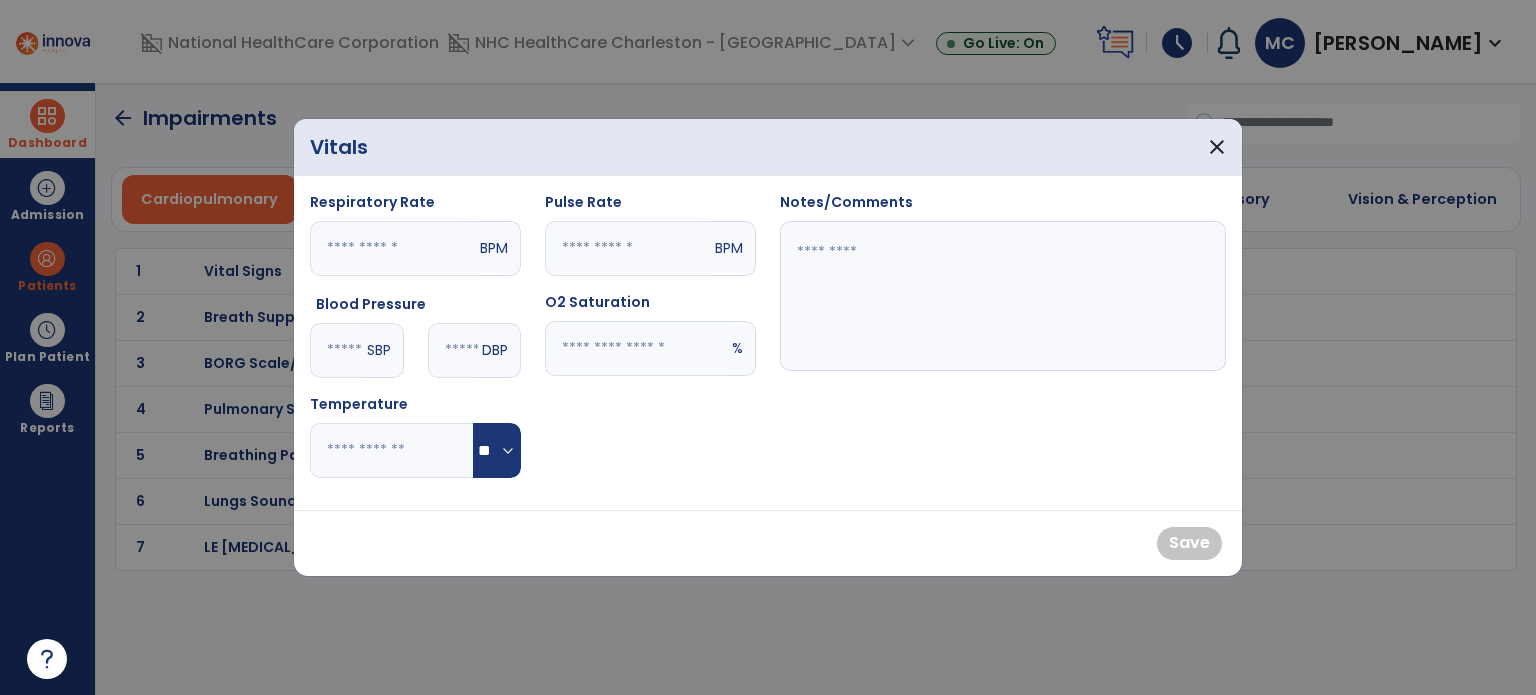 click at bounding box center [336, 350] 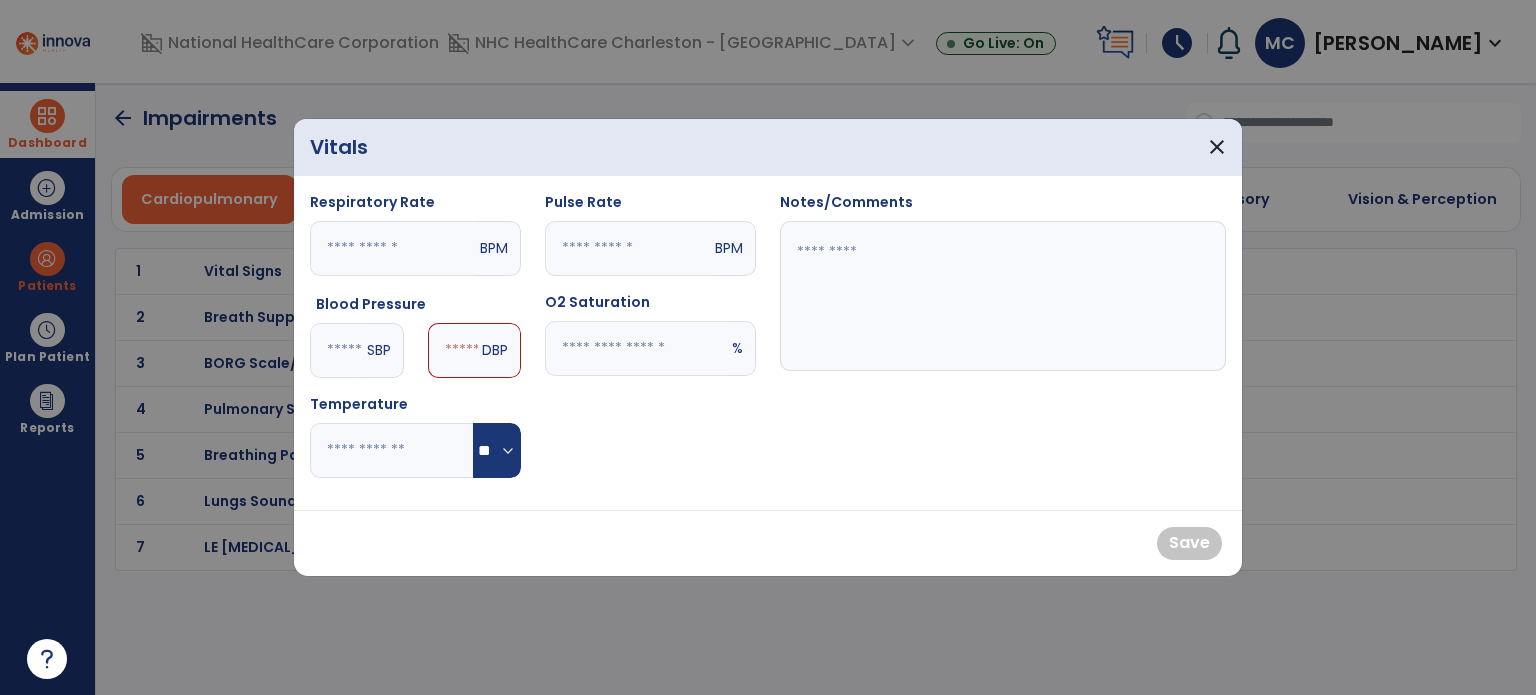 type on "**" 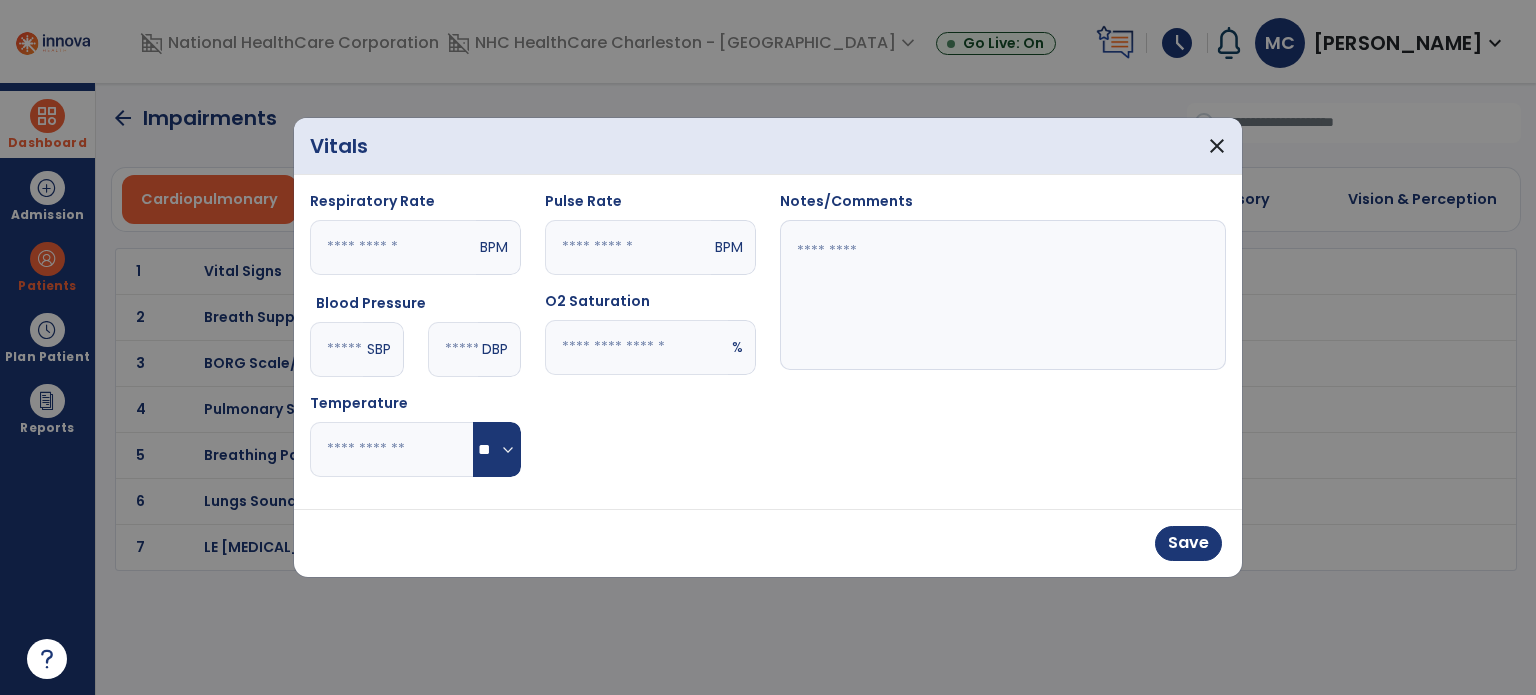 type on "**" 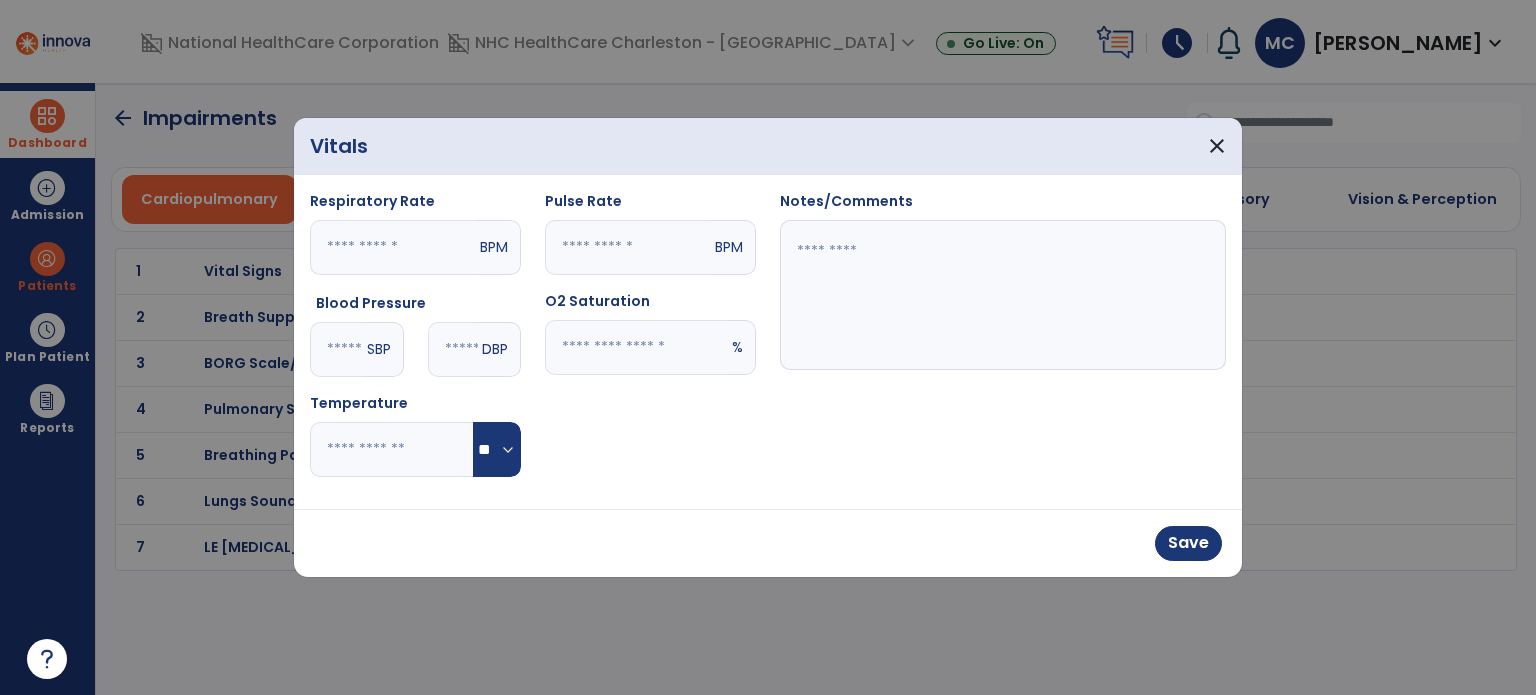click at bounding box center [1003, 295] 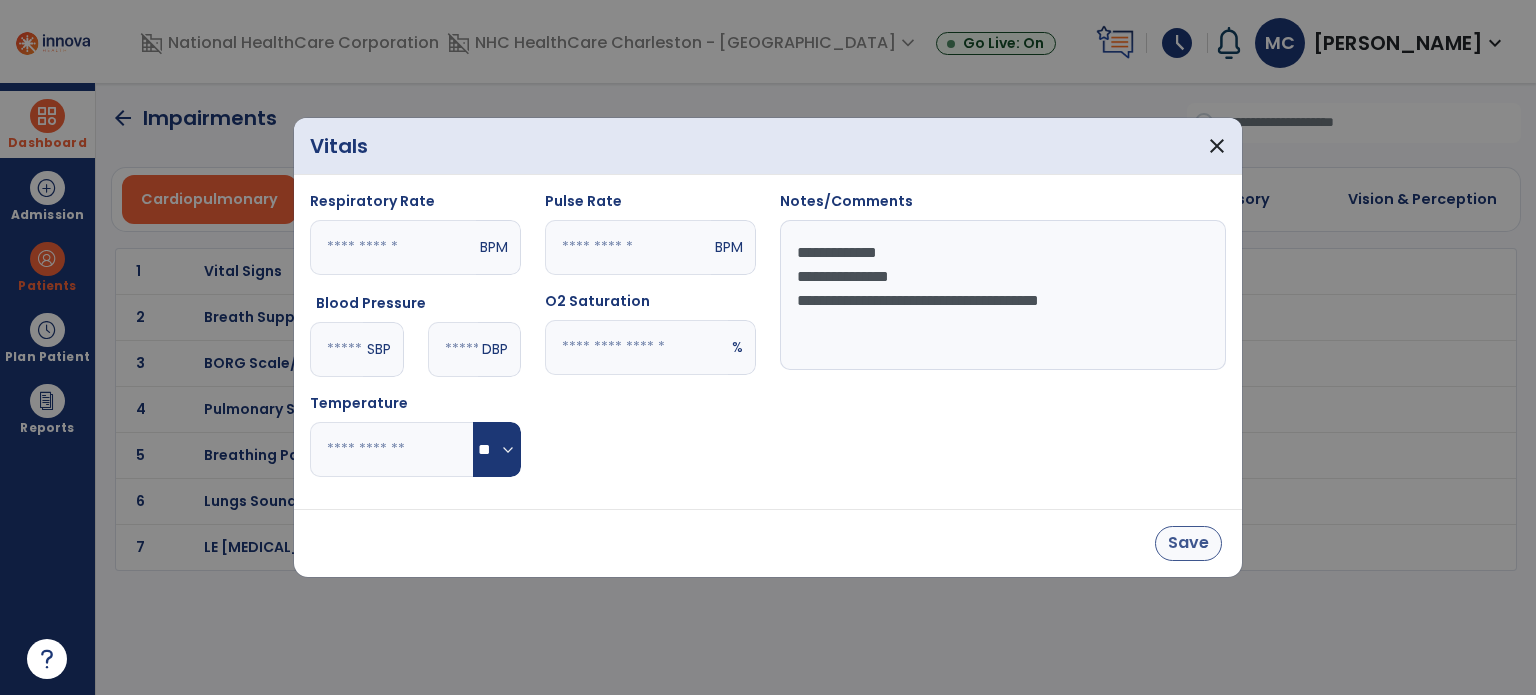 type on "**********" 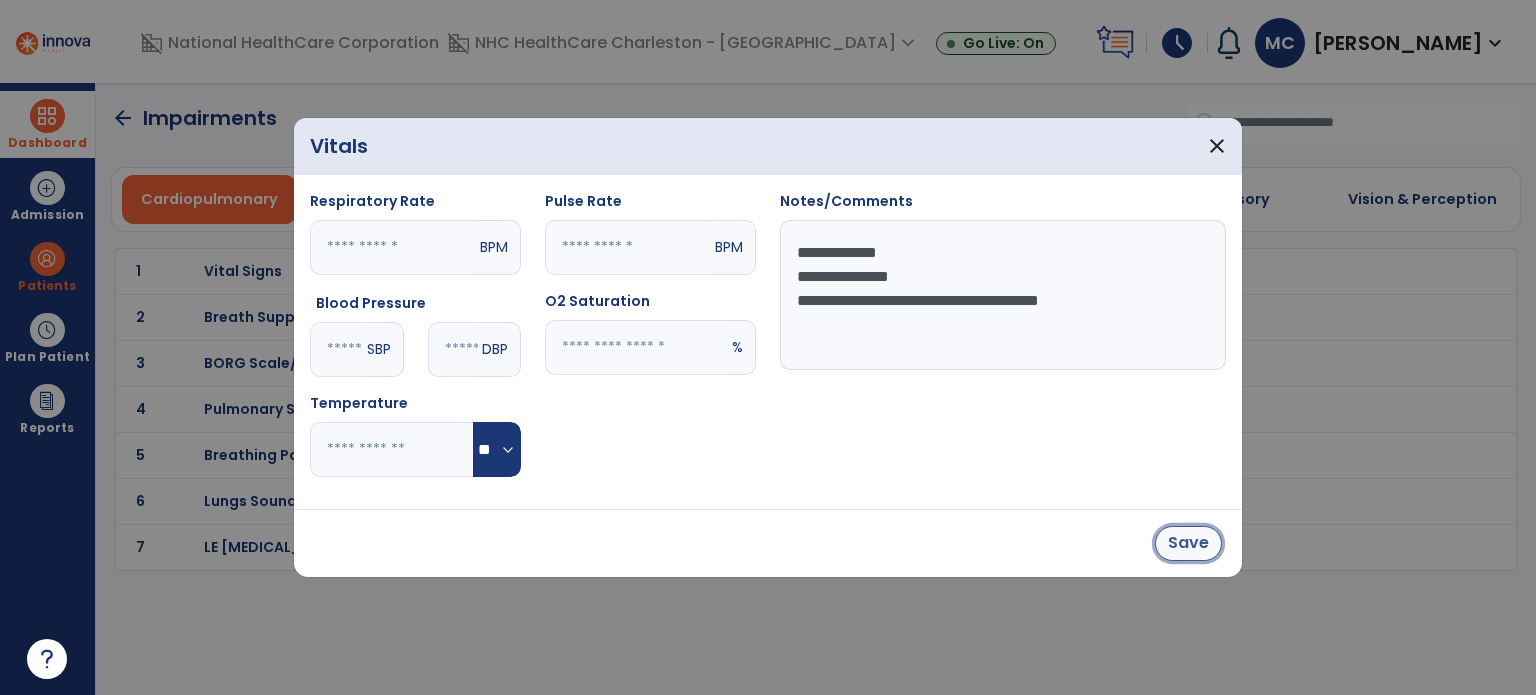 click on "Save" at bounding box center (1188, 543) 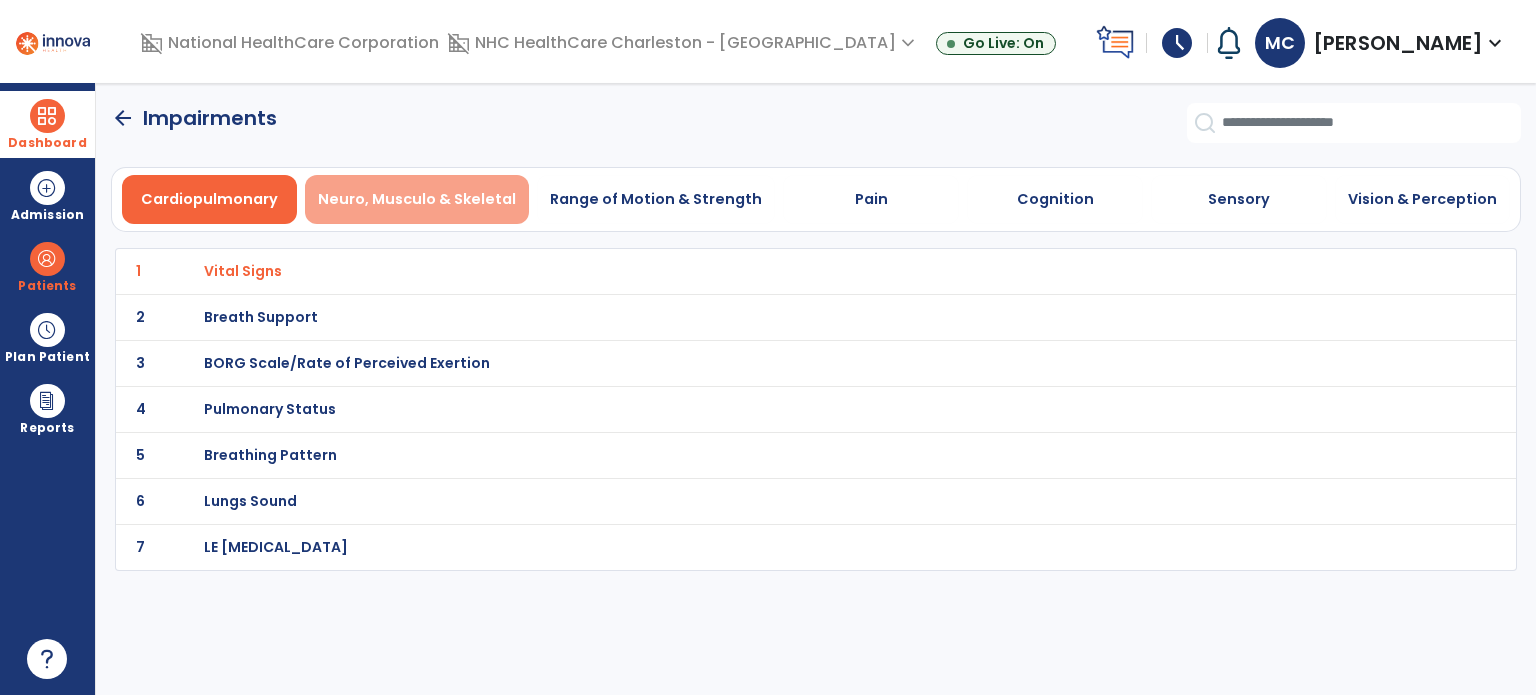 click on "Neuro, Musculo & Skeletal" at bounding box center [417, 199] 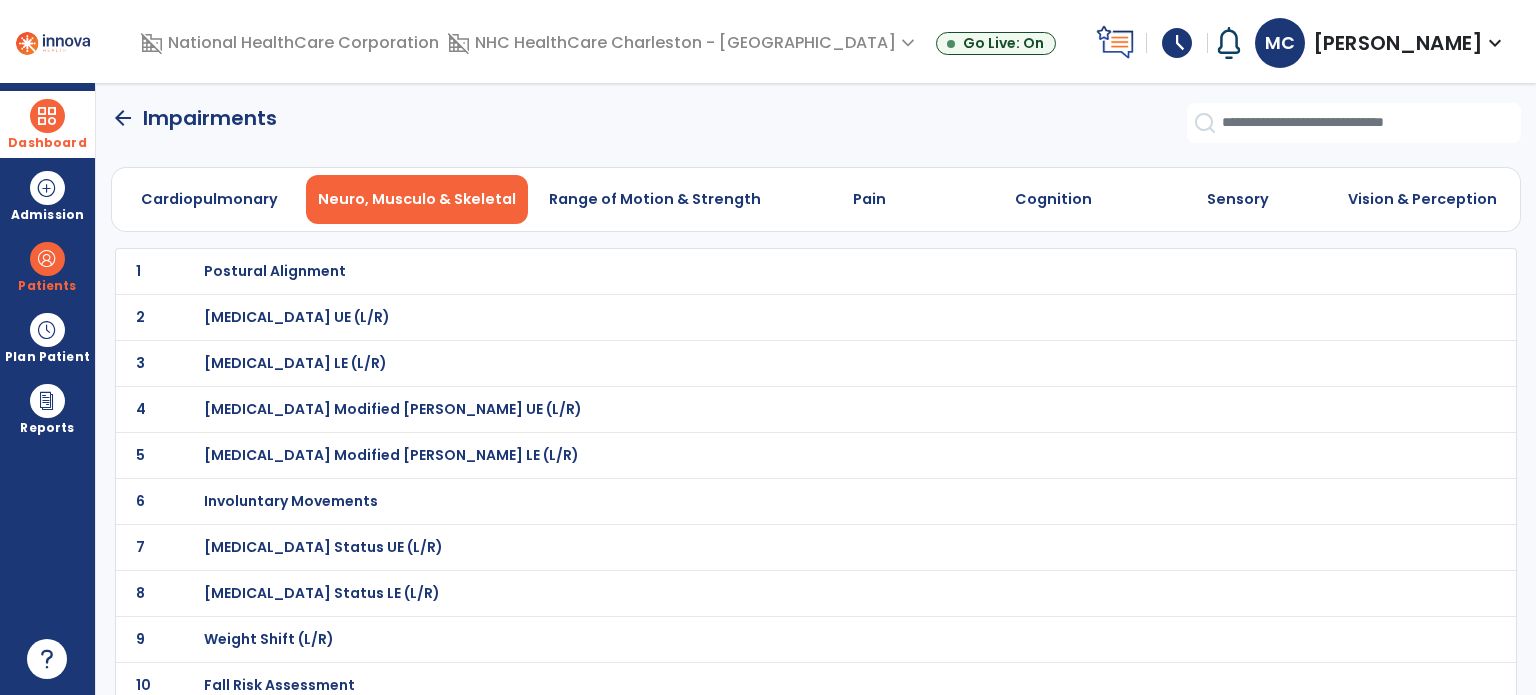 click on "Fall Risk Assessment" at bounding box center (275, 271) 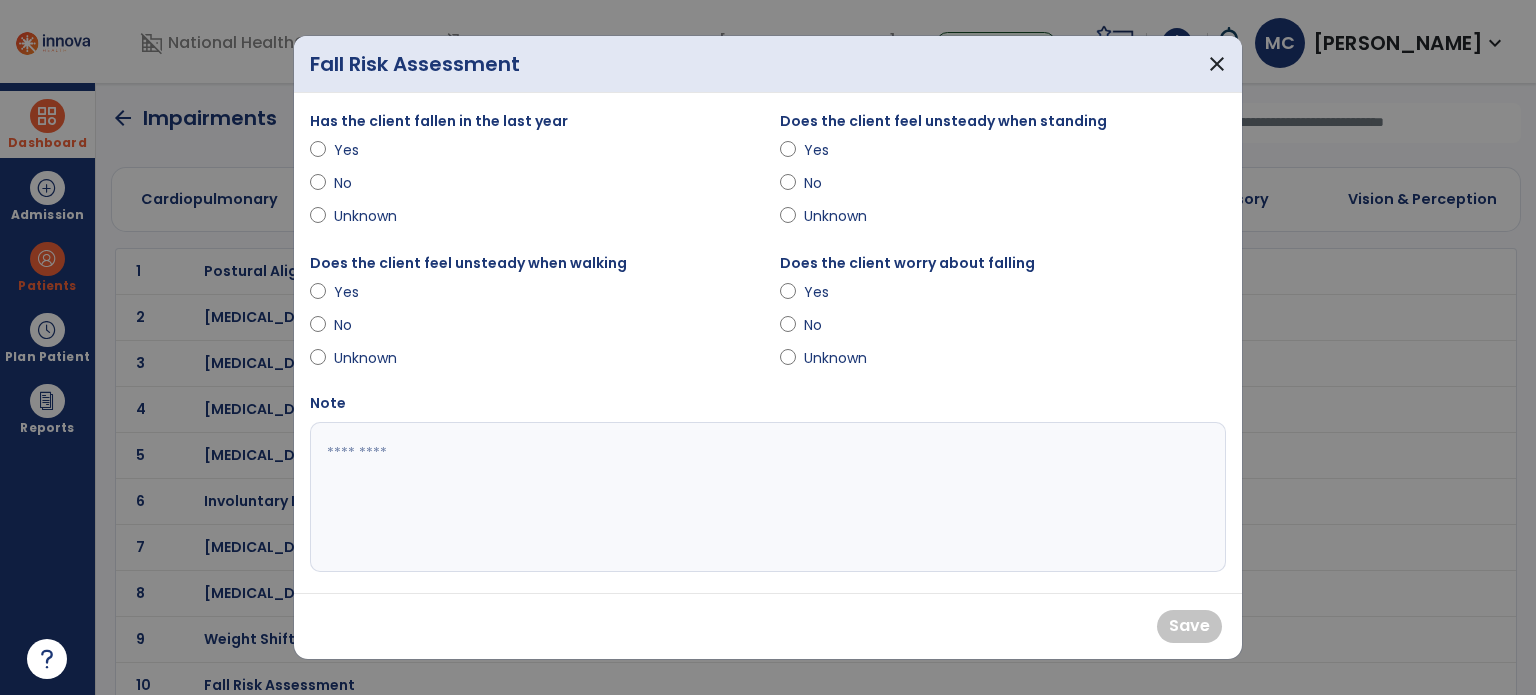 click on "Has the client fallen in the last year" at bounding box center [439, 121] 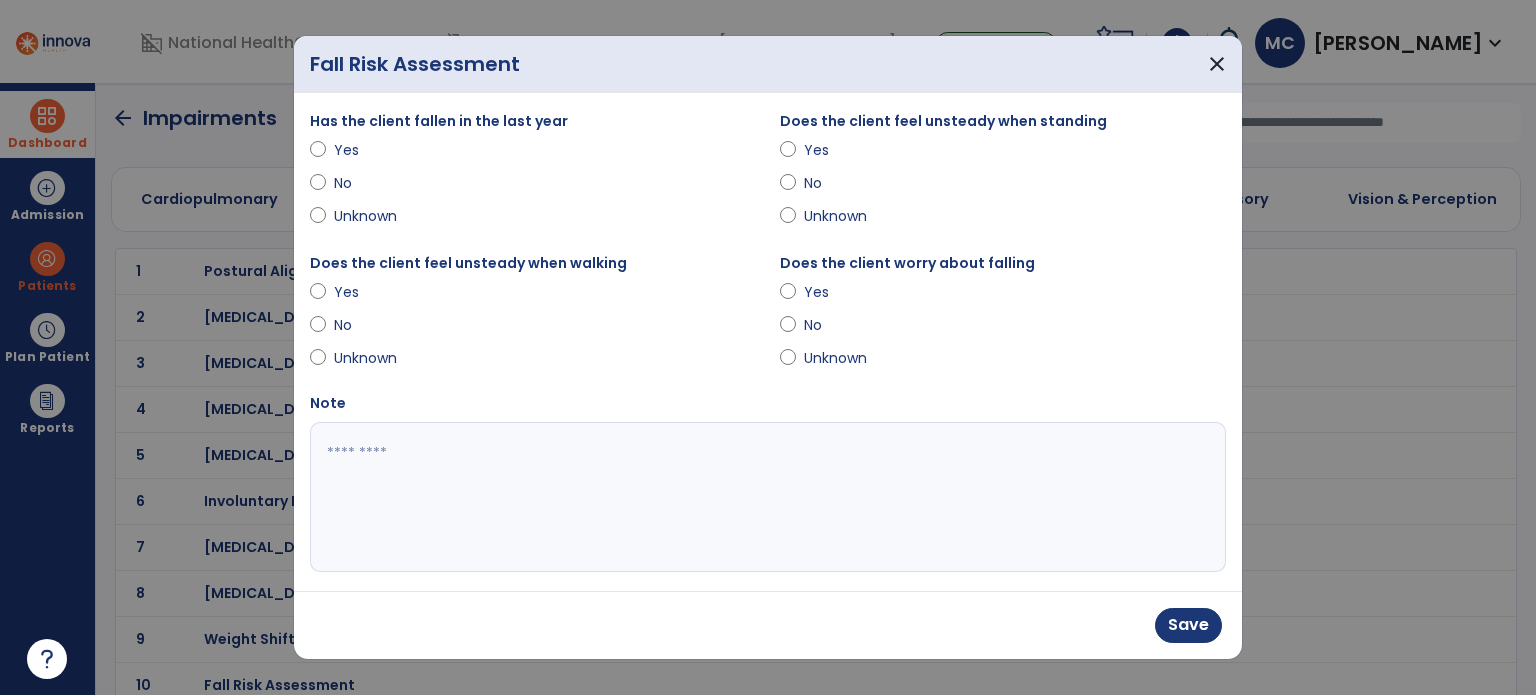 click on "Yes" at bounding box center (533, 296) 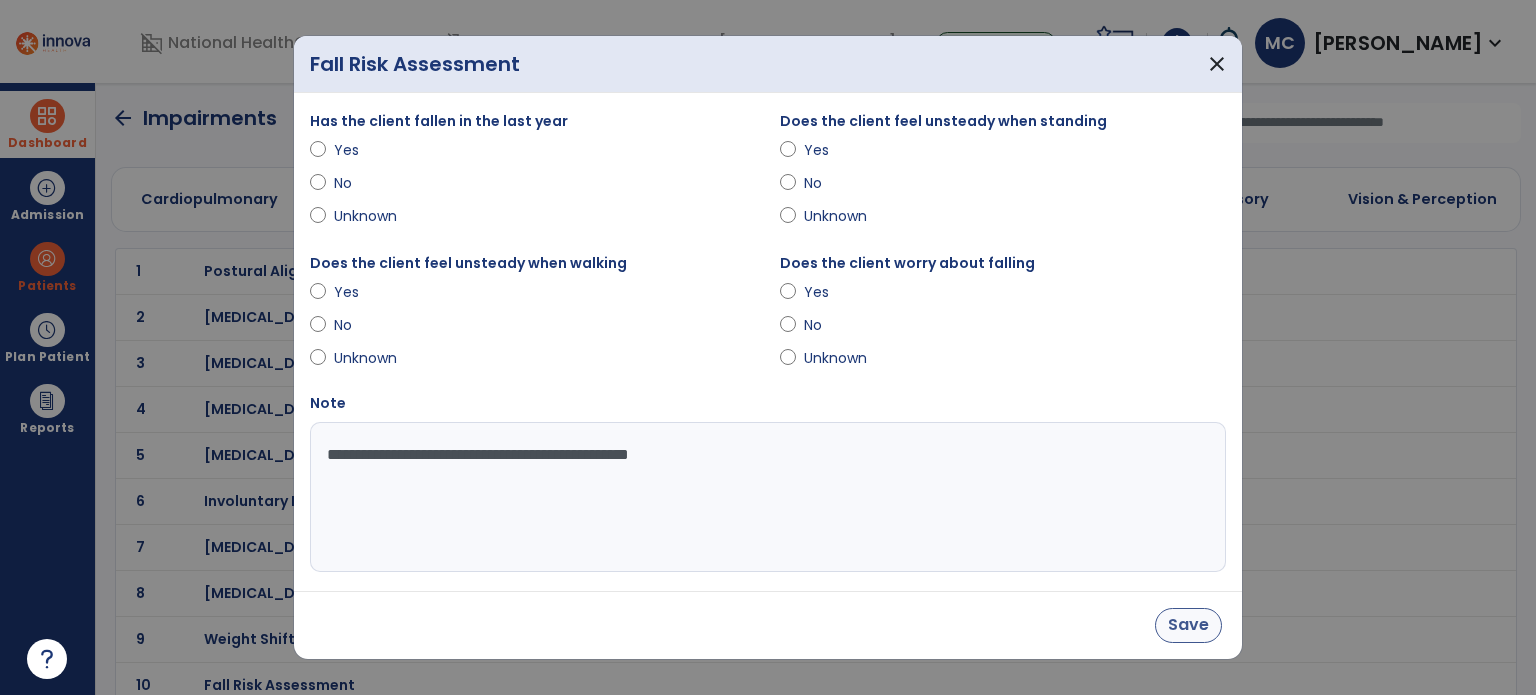 type on "**********" 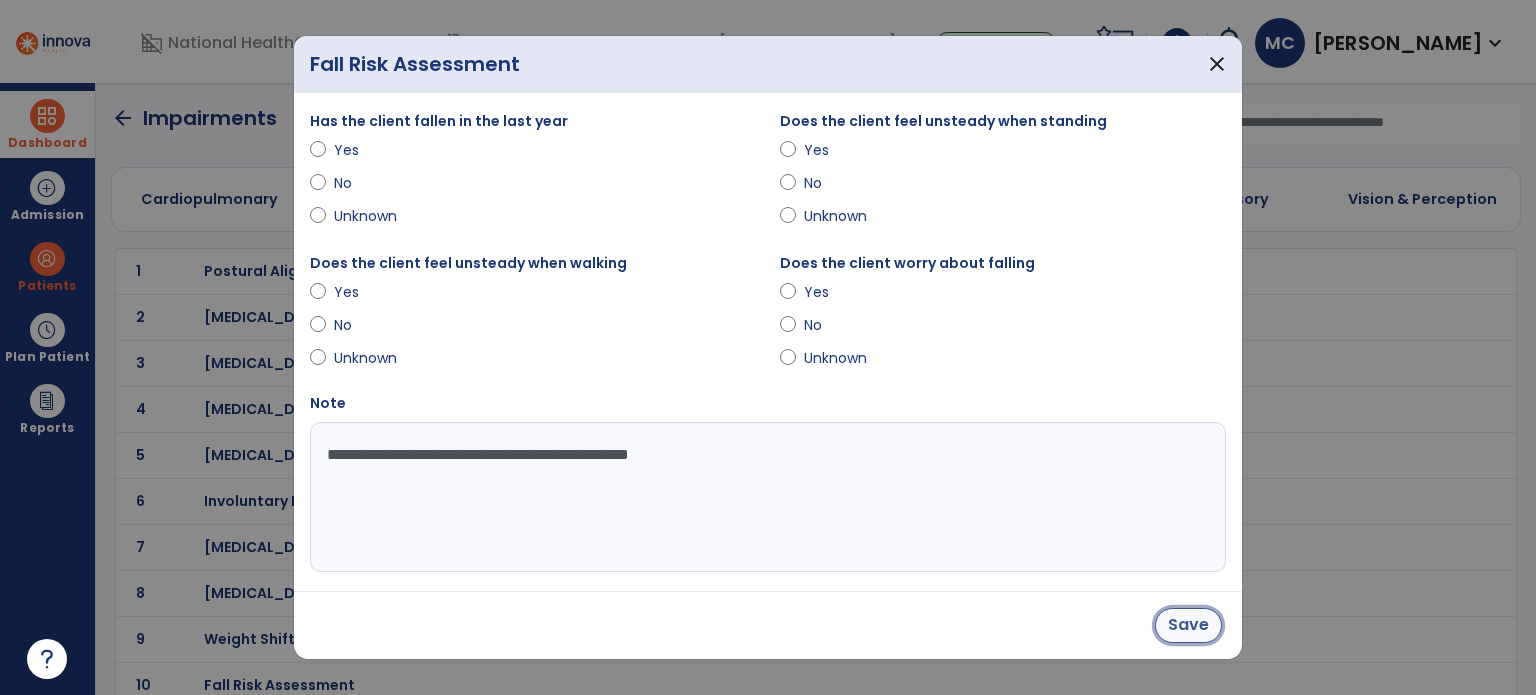 click on "Save" at bounding box center (1188, 625) 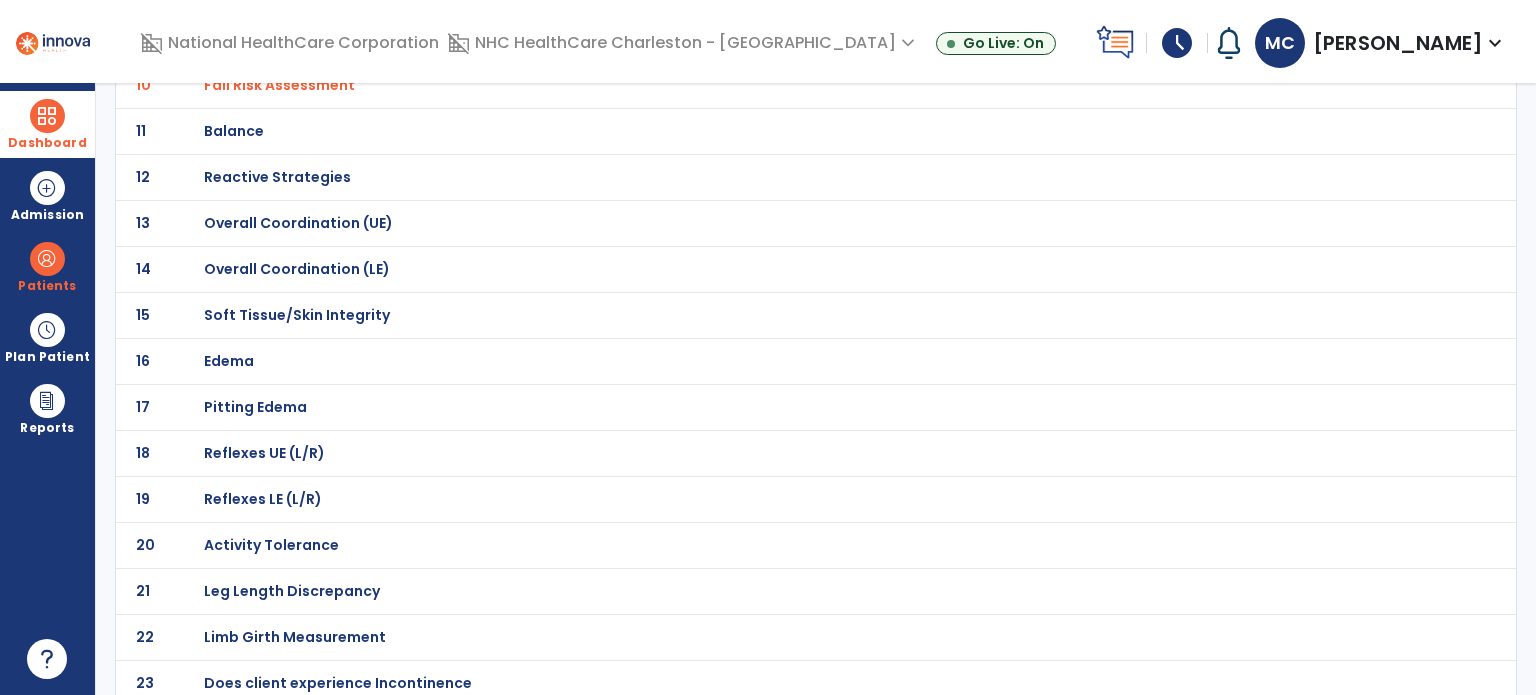 scroll, scrollTop: 698, scrollLeft: 0, axis: vertical 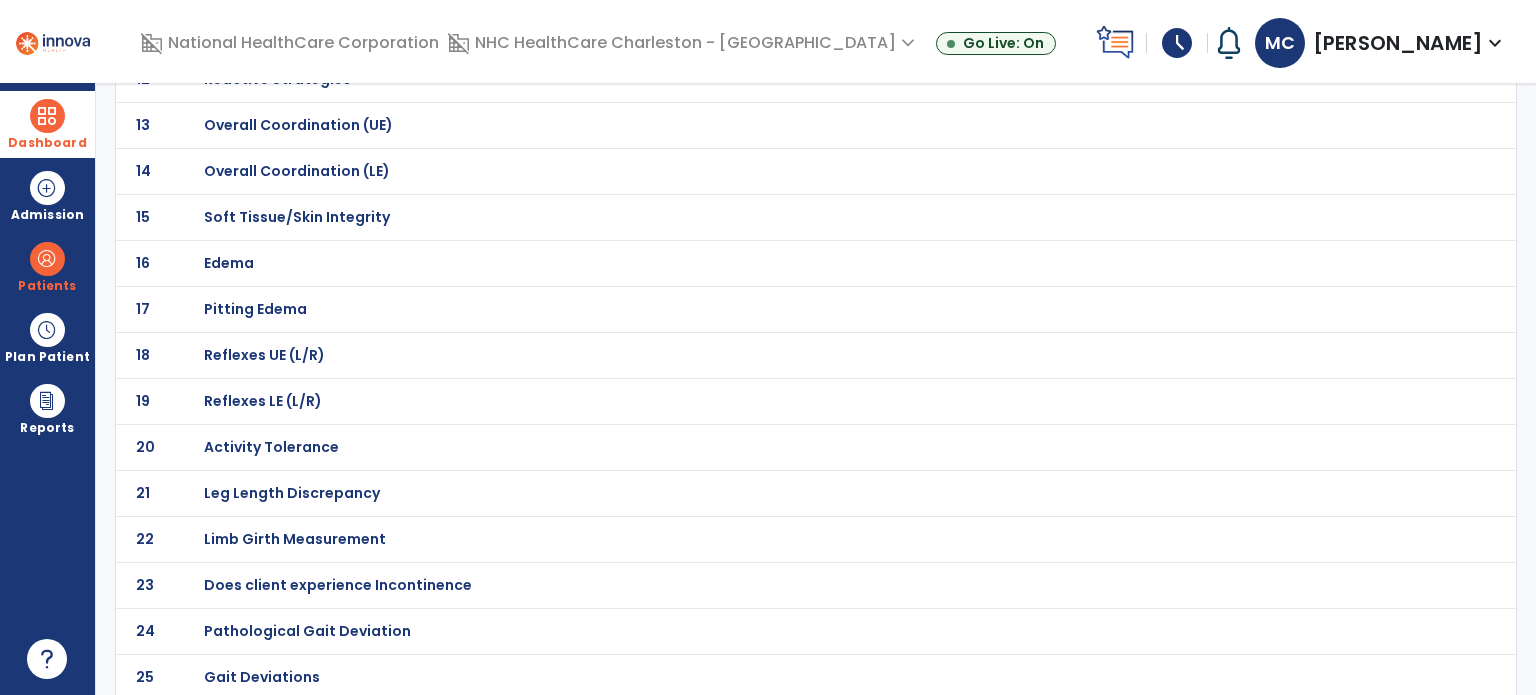 click on "Pathological Gait Deviation" at bounding box center [275, -427] 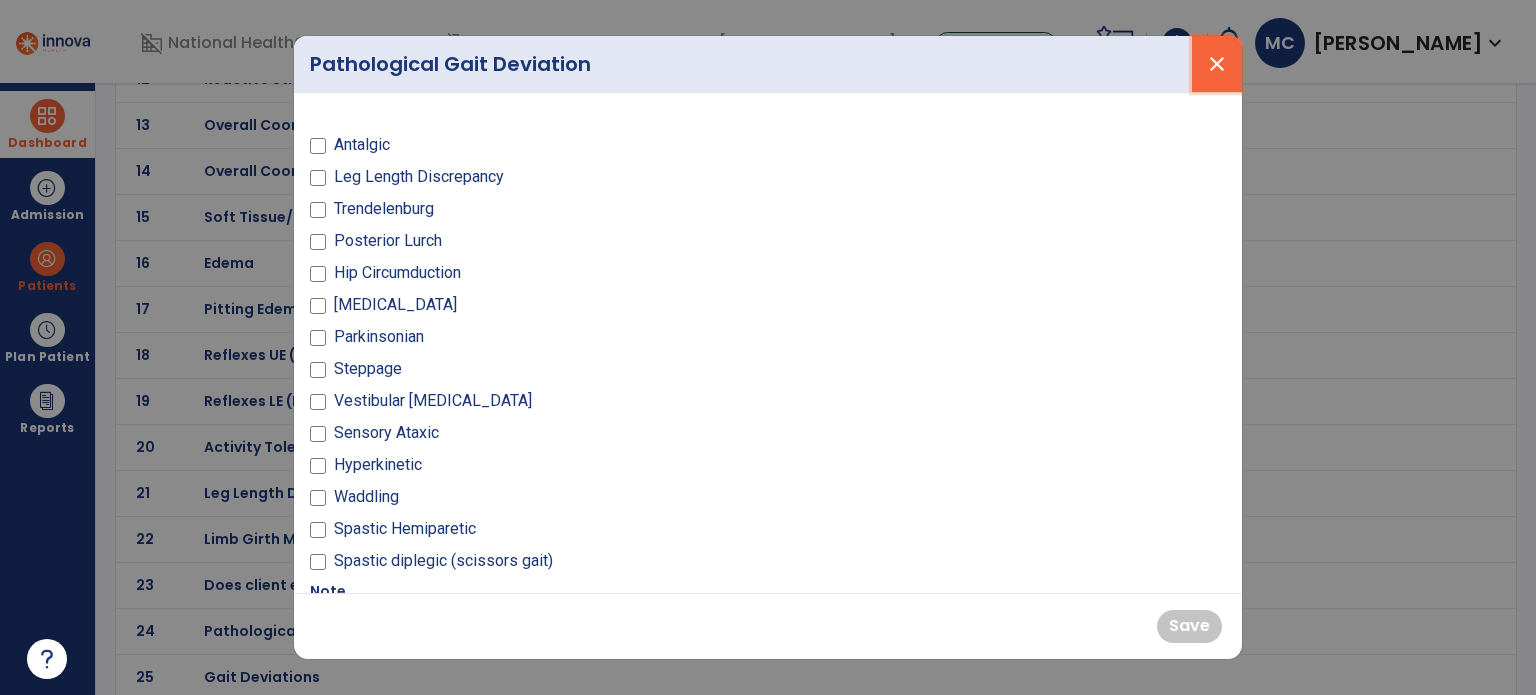 click on "close" at bounding box center (1217, 64) 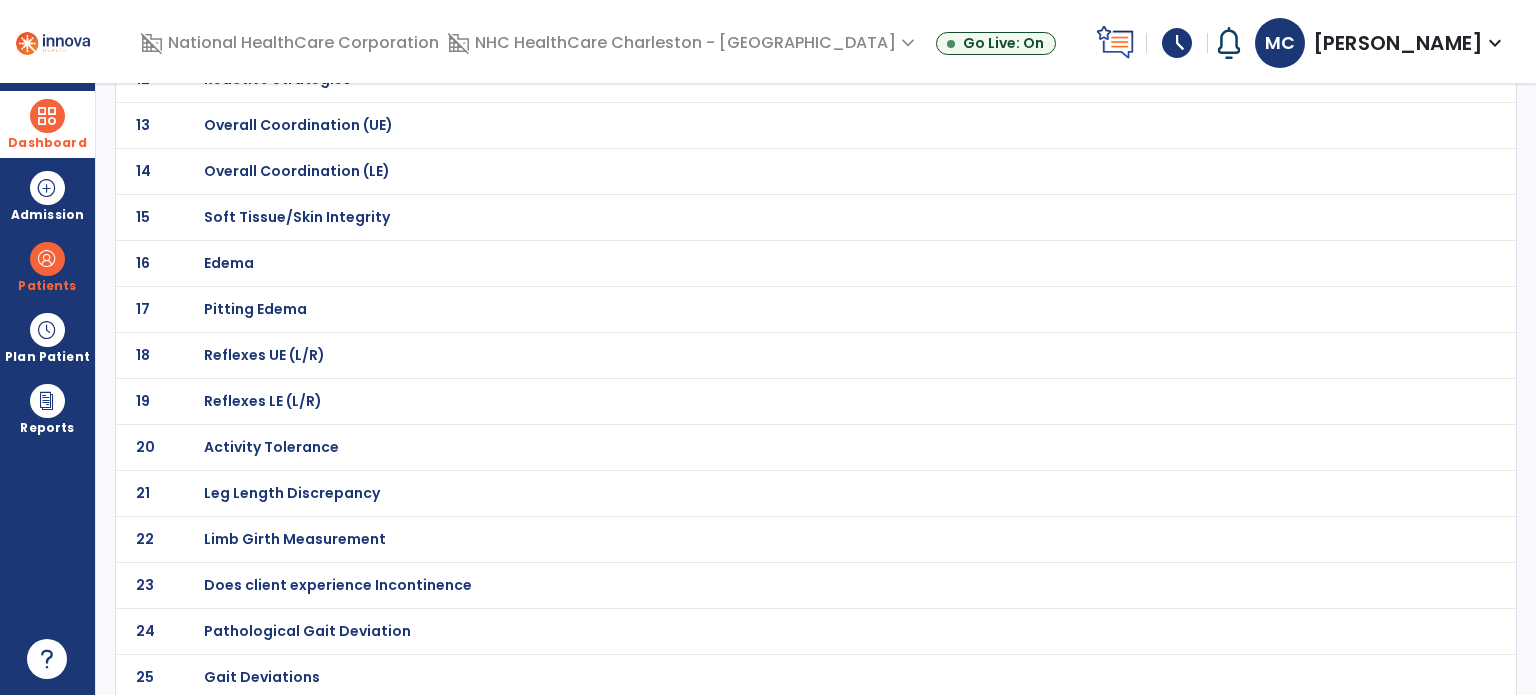 click on "25 Gait Deviations" 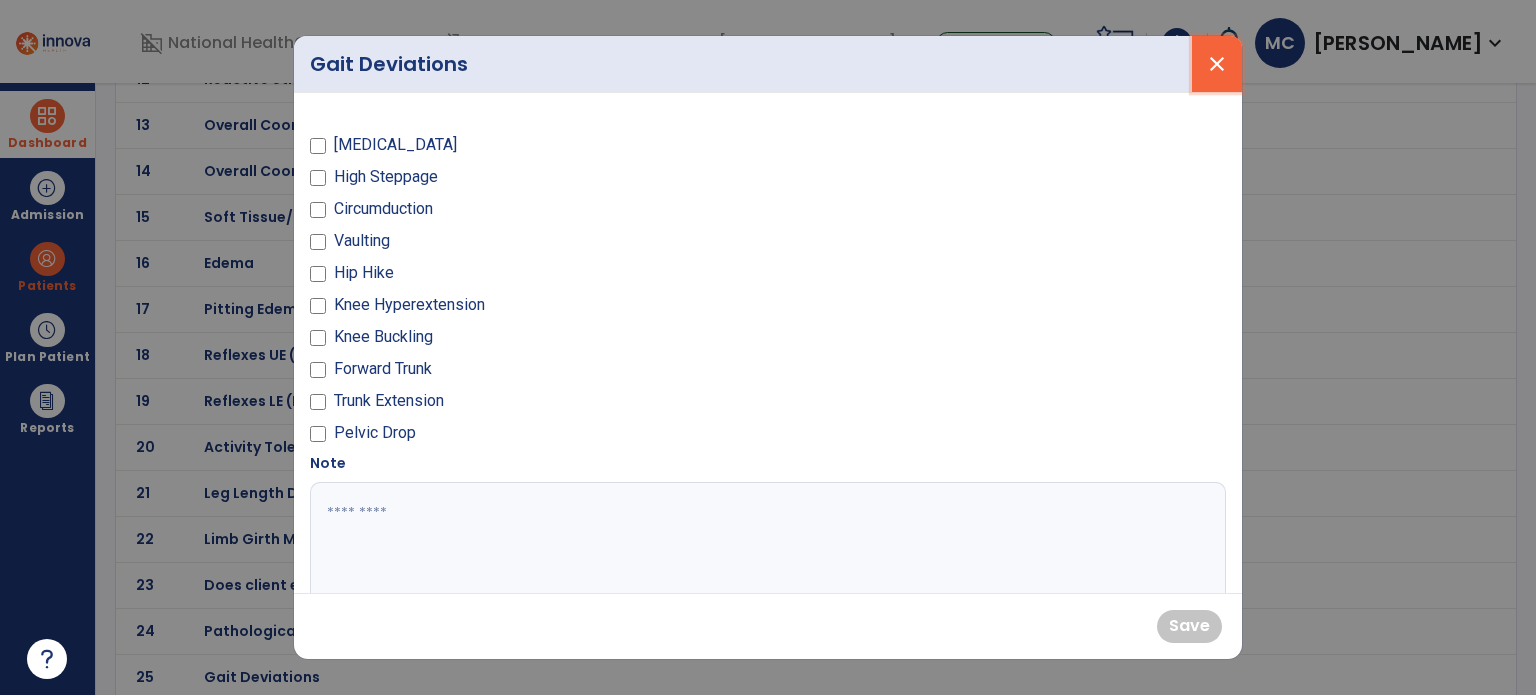 click on "close" at bounding box center [1217, 64] 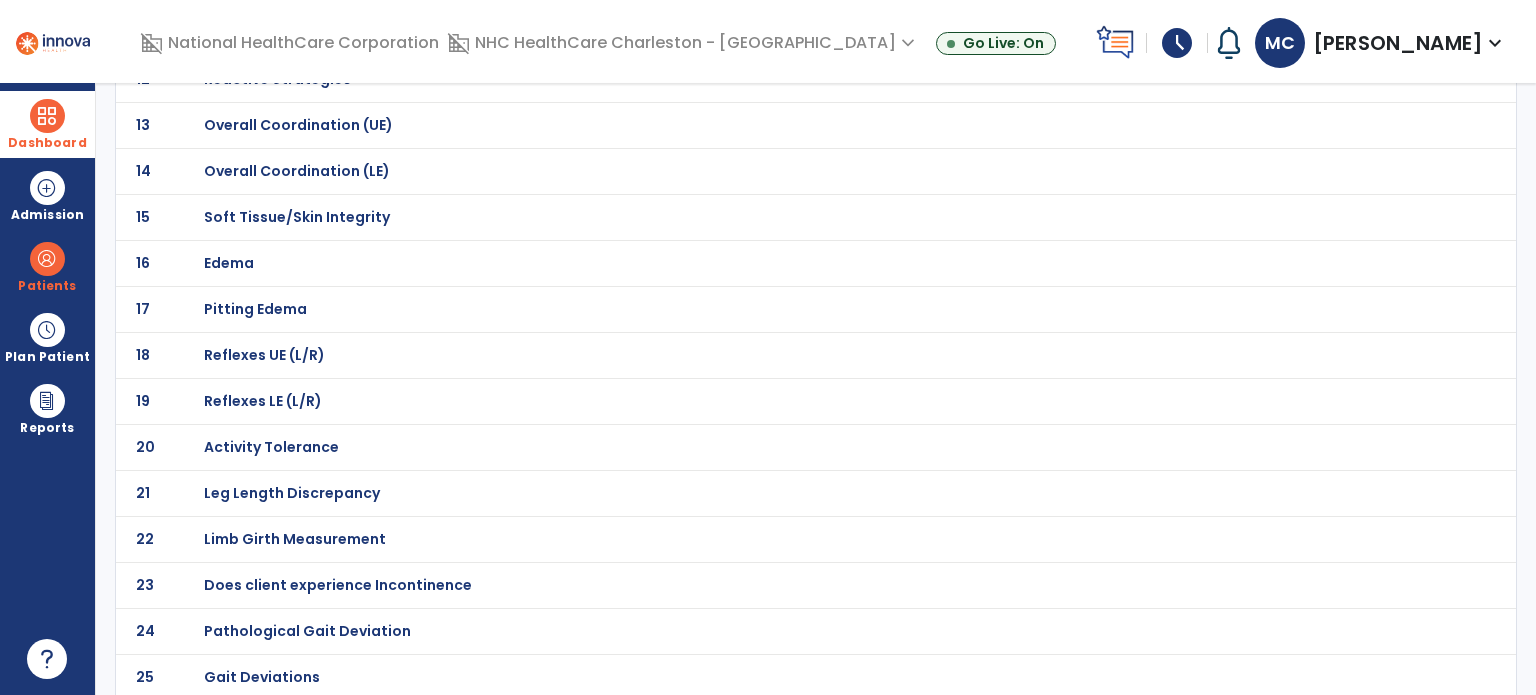 click on "Activity Tolerance" at bounding box center [275, -427] 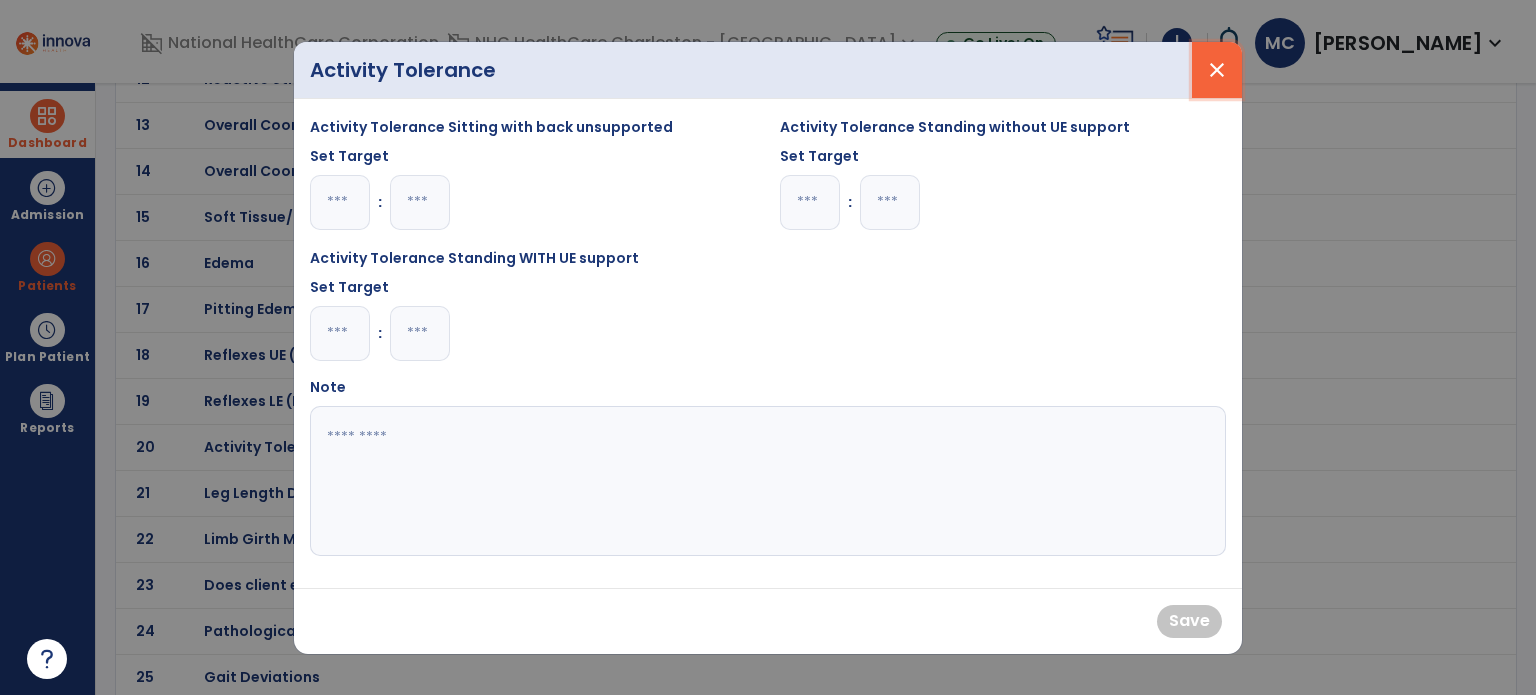 click on "close" at bounding box center [1217, 70] 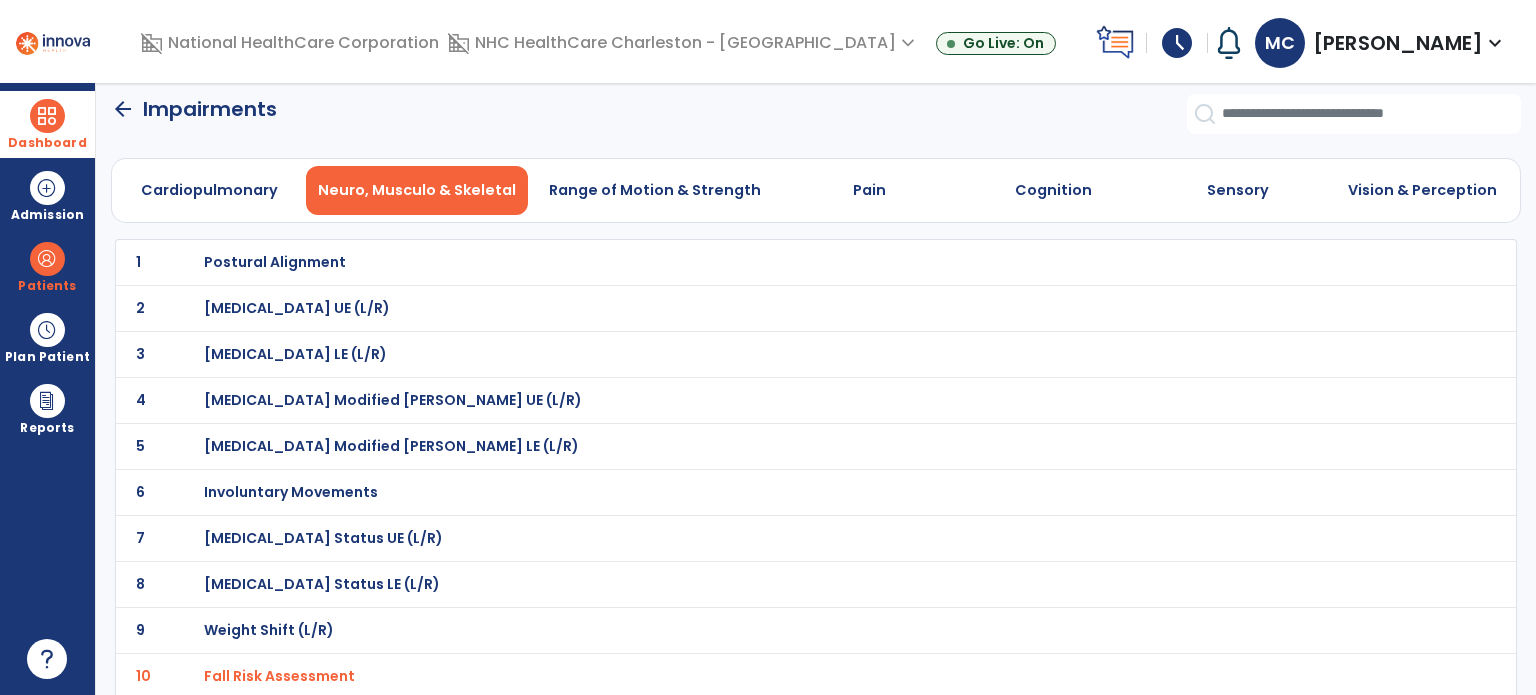 scroll, scrollTop: 0, scrollLeft: 0, axis: both 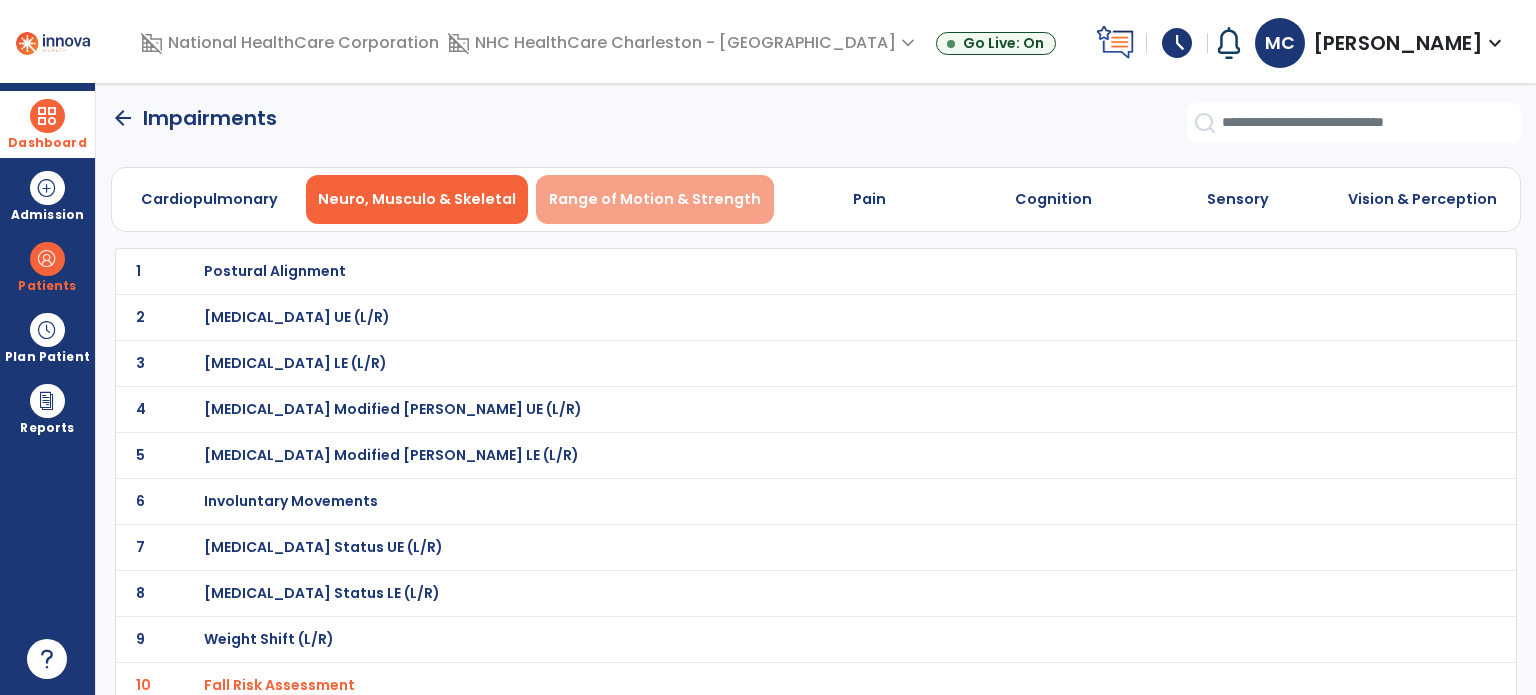 click on "Range of Motion & Strength" at bounding box center (655, 199) 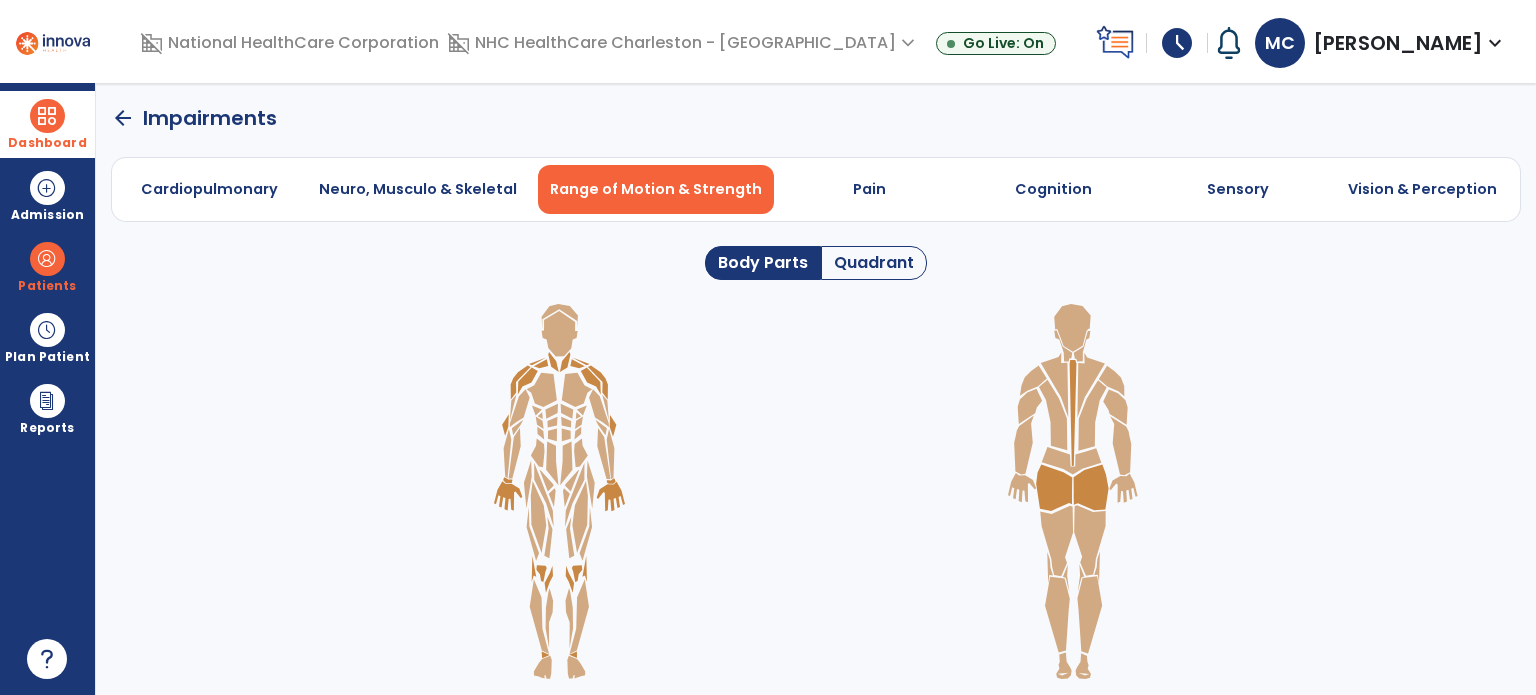 click on "Quadrant" 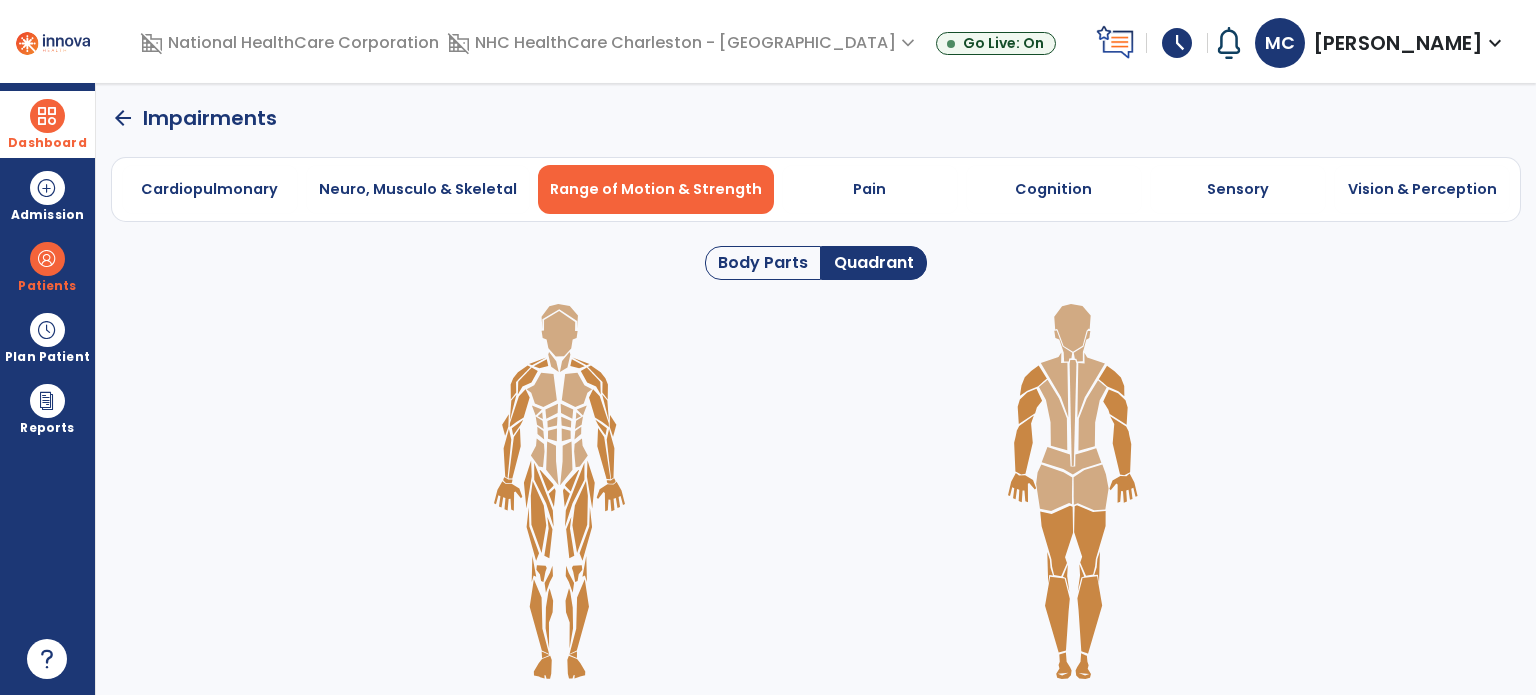 click on "Body Parts" 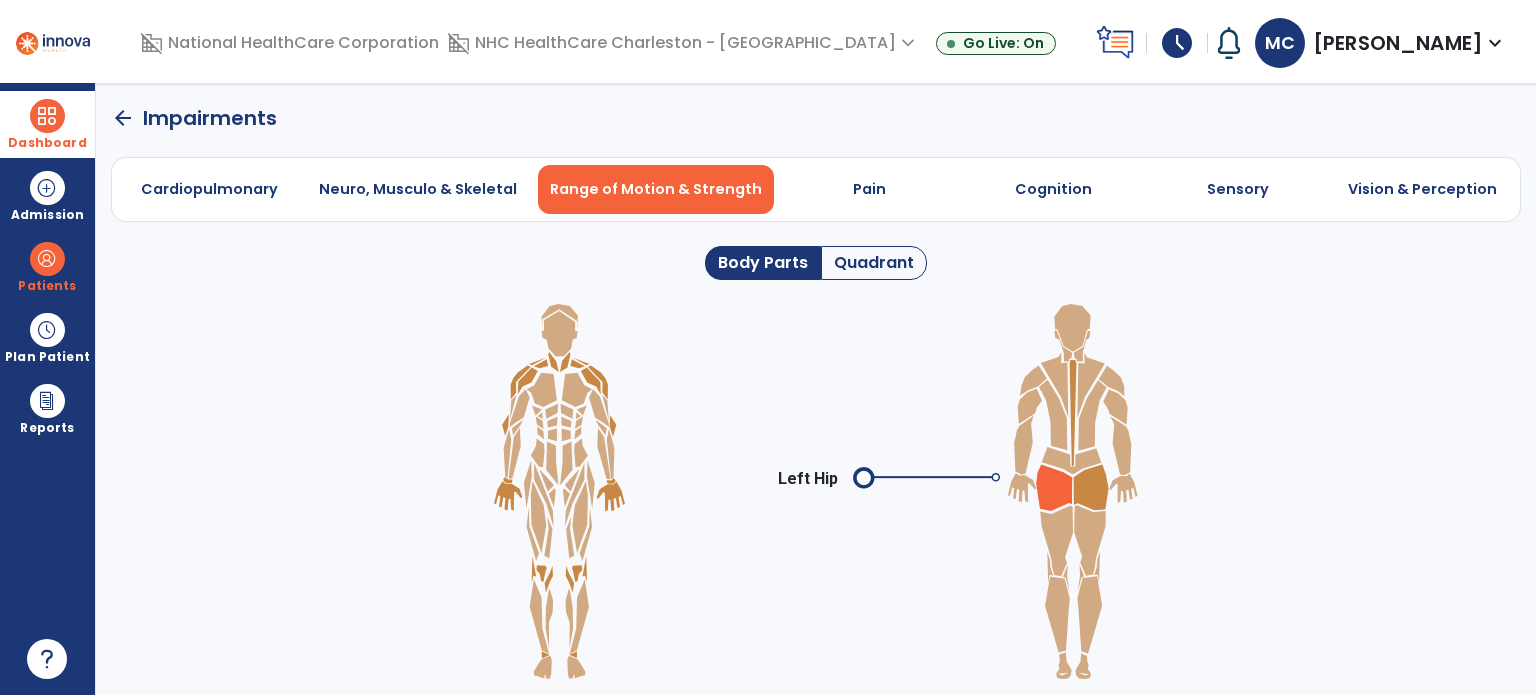 click 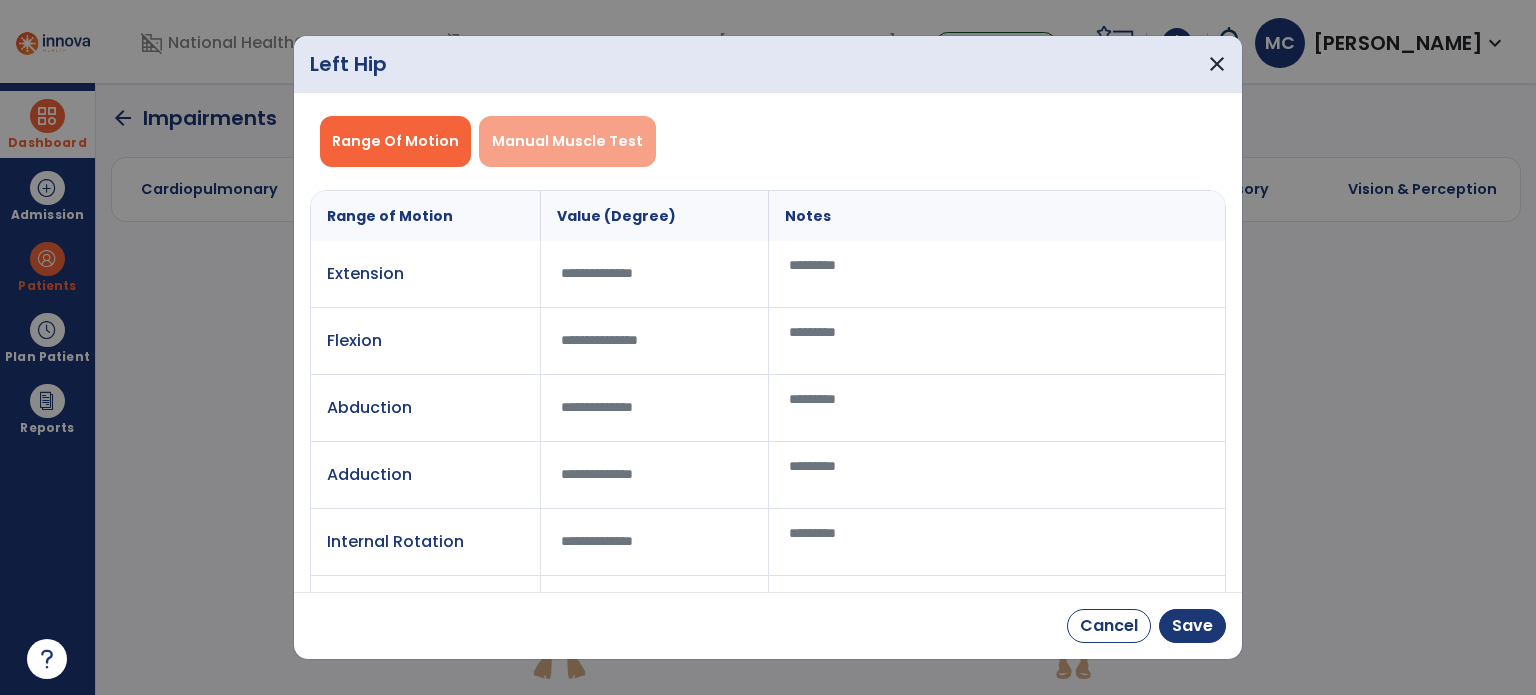 click on "Manual Muscle Test" at bounding box center (567, 141) 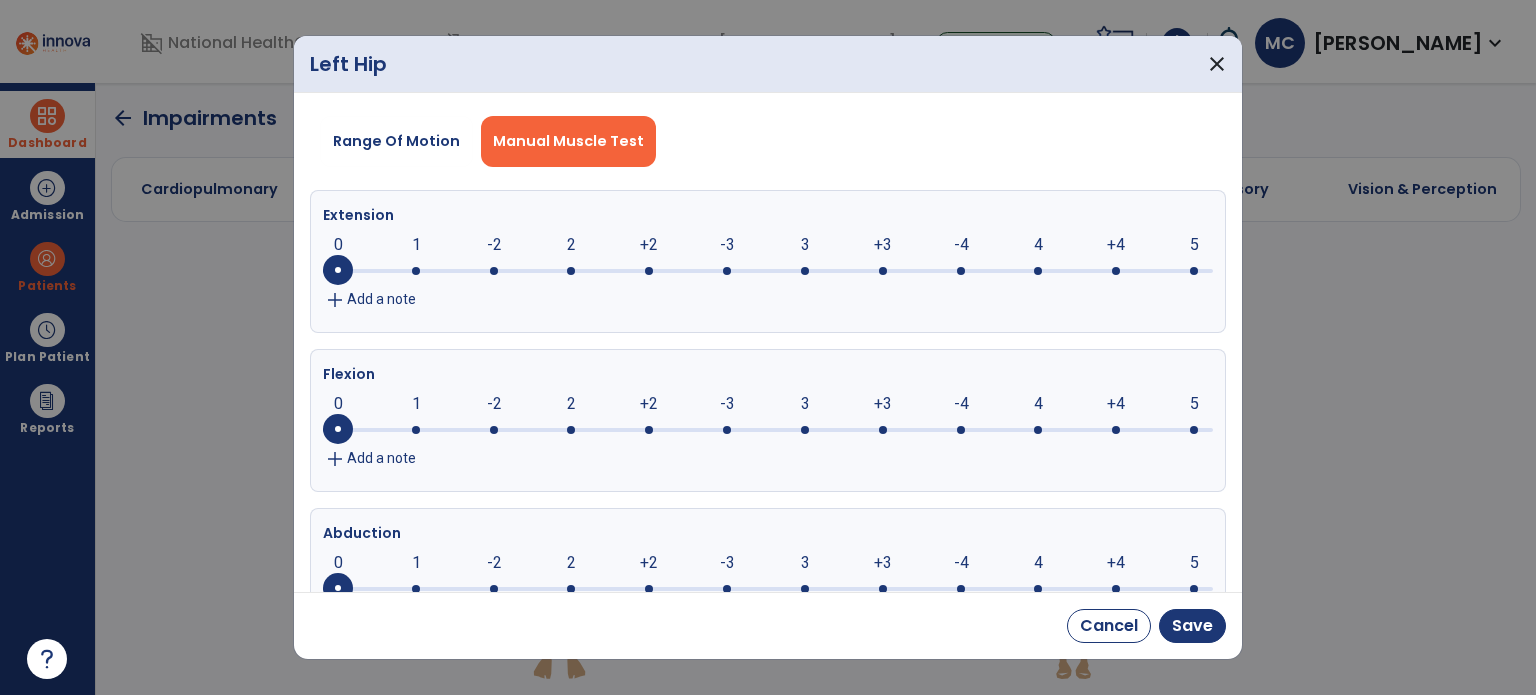 click on "0     0      1      -2      2      +2      -3      3      +3      -4      4      +4      5" 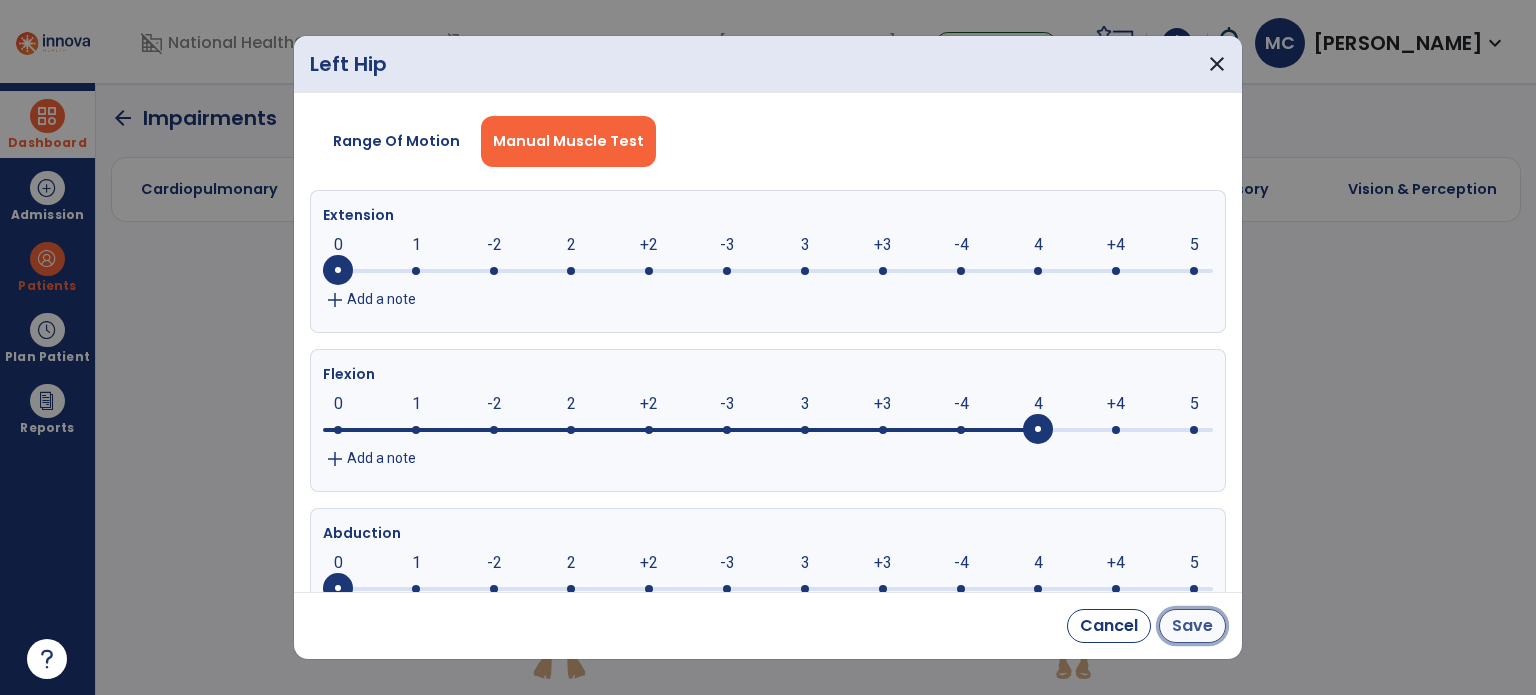 click on "Save" at bounding box center [1192, 626] 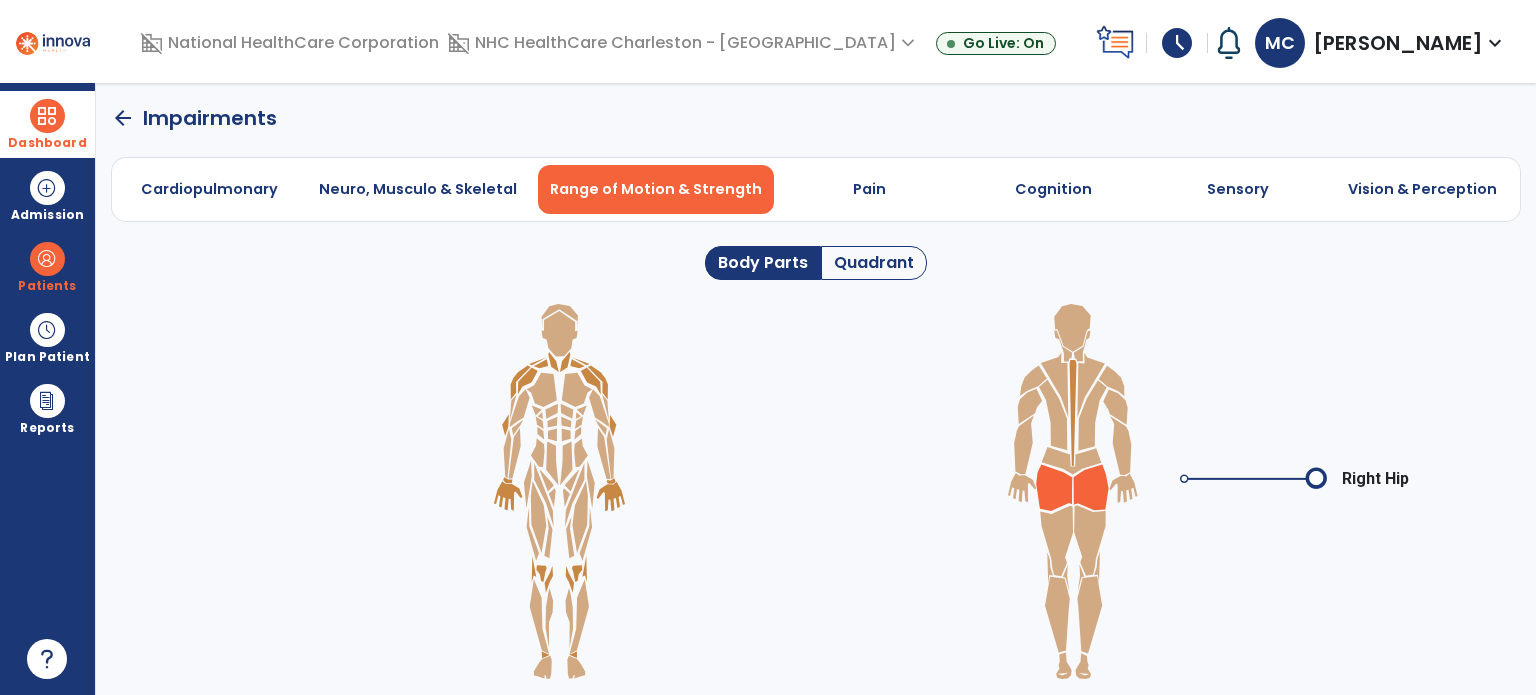 click 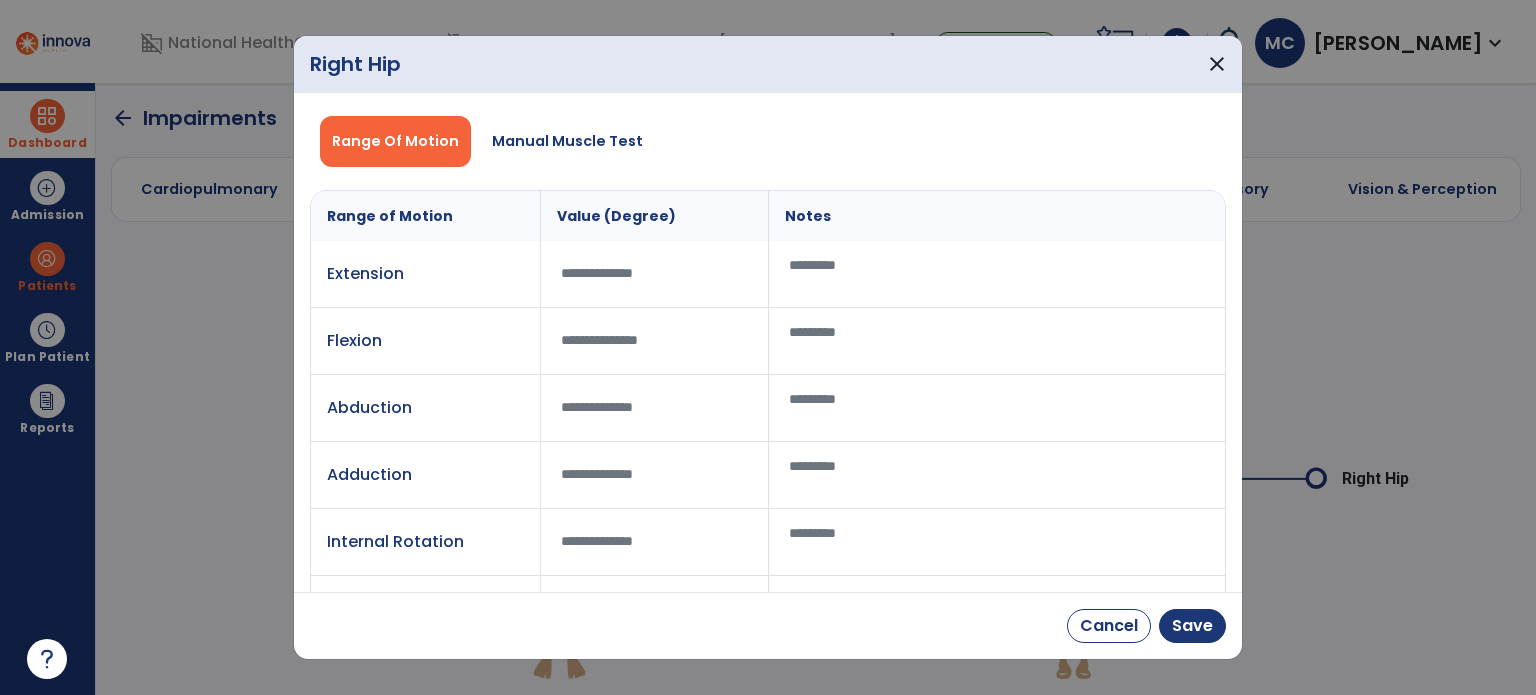 drag, startPoint x: 539, startPoint y: 143, endPoint x: 640, endPoint y: 184, distance: 109.004585 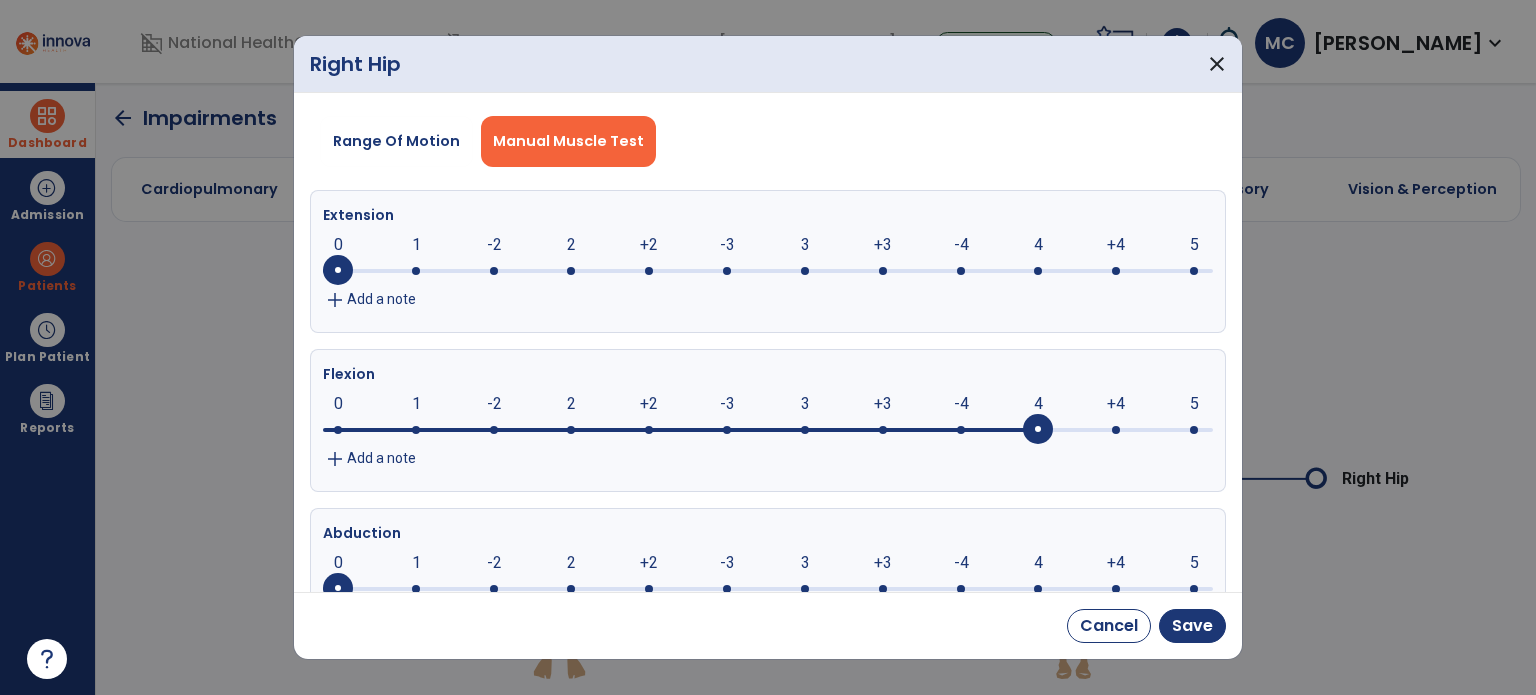 click 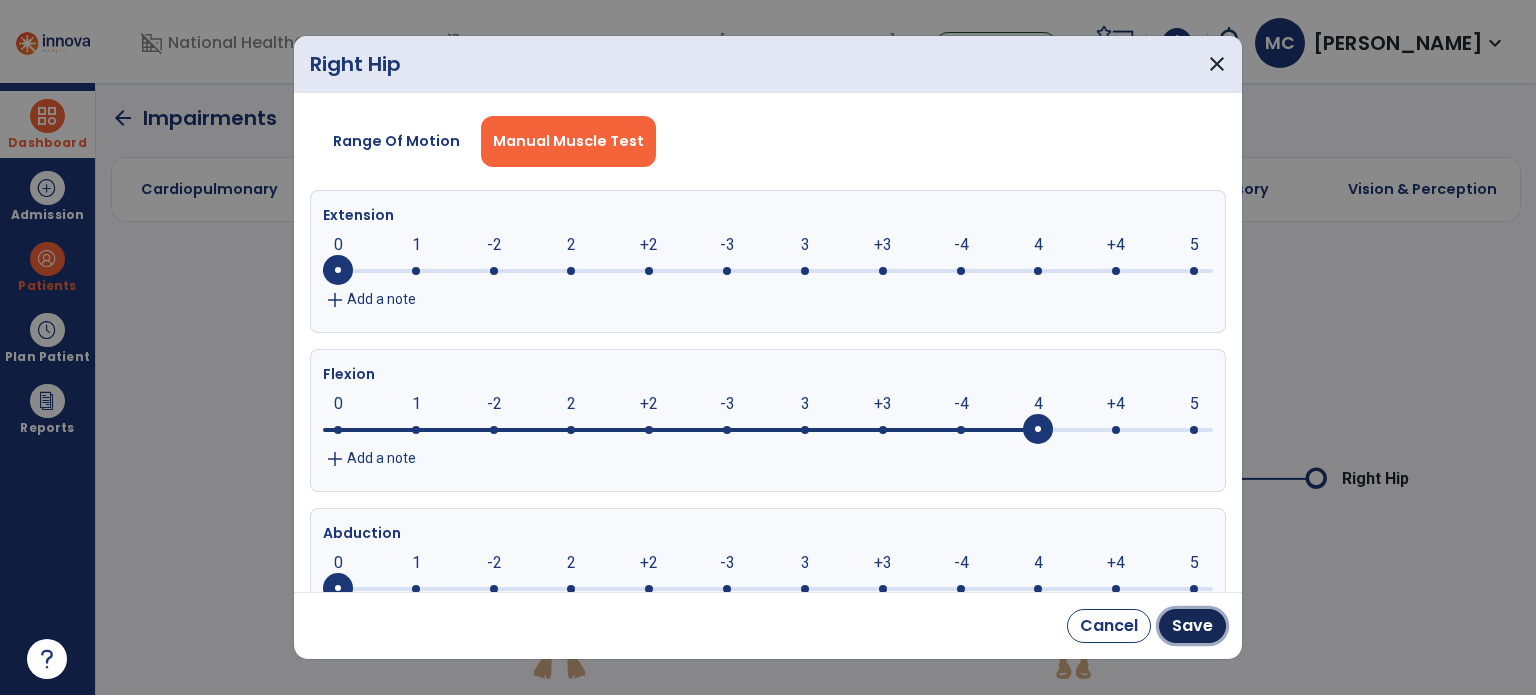click on "Save" at bounding box center [1192, 626] 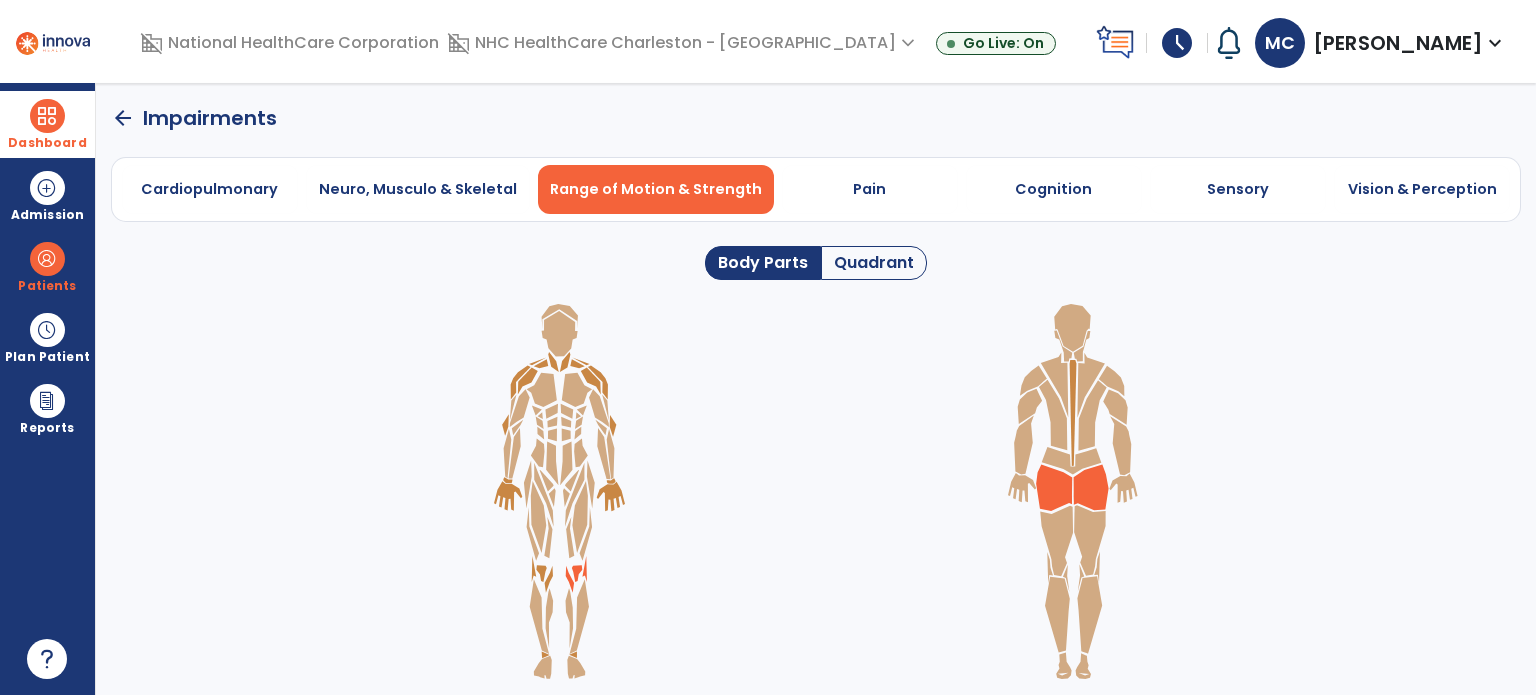 click 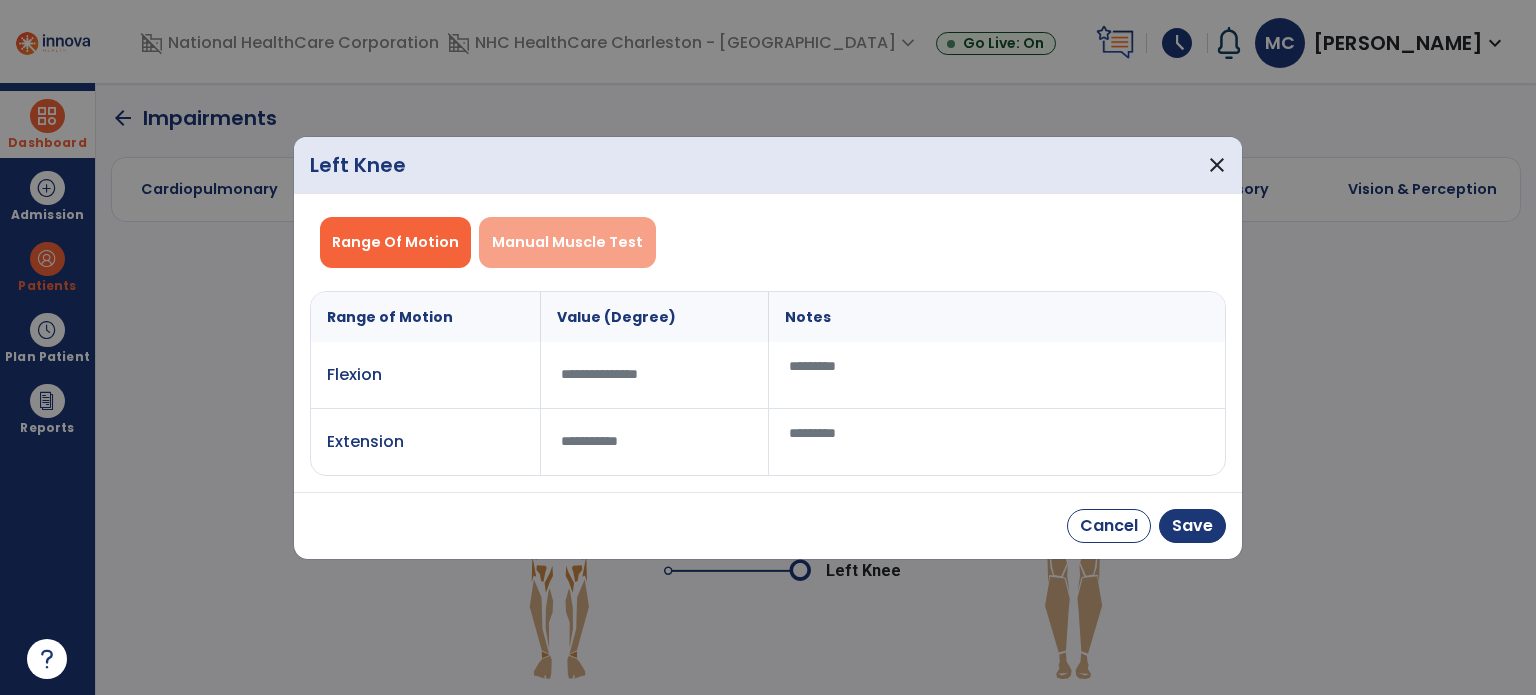 click on "Manual Muscle Test" at bounding box center (567, 242) 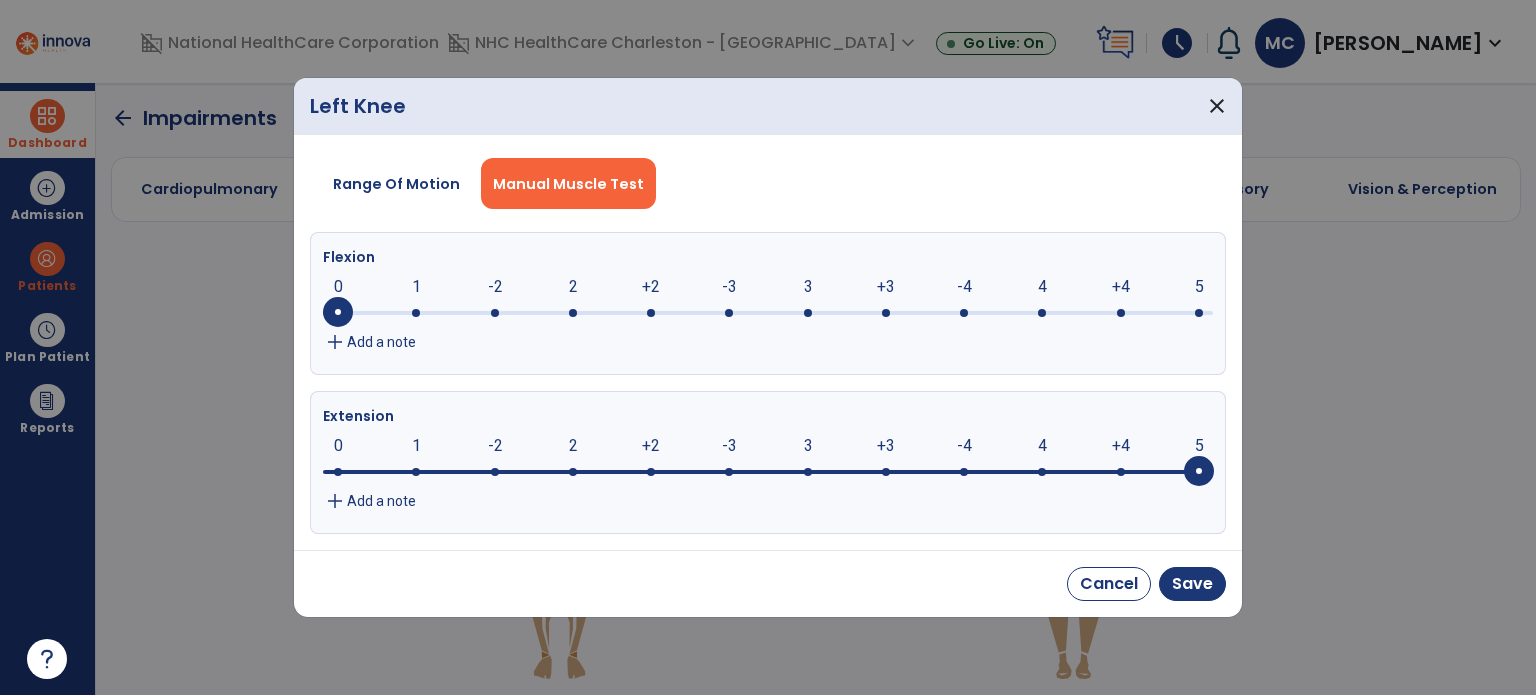 click on "5     0      1      -2      2      +2      -3      3      +3      -4      4      +4      5" 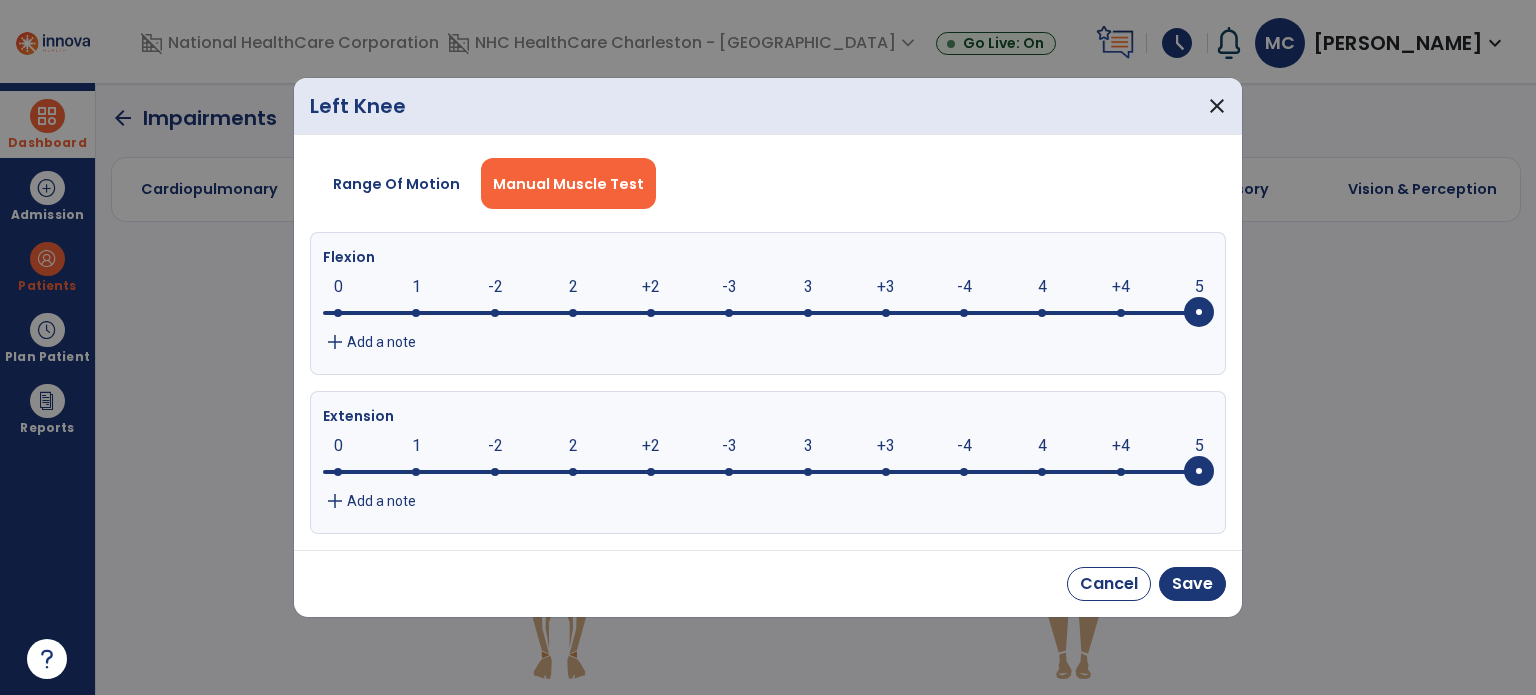 click 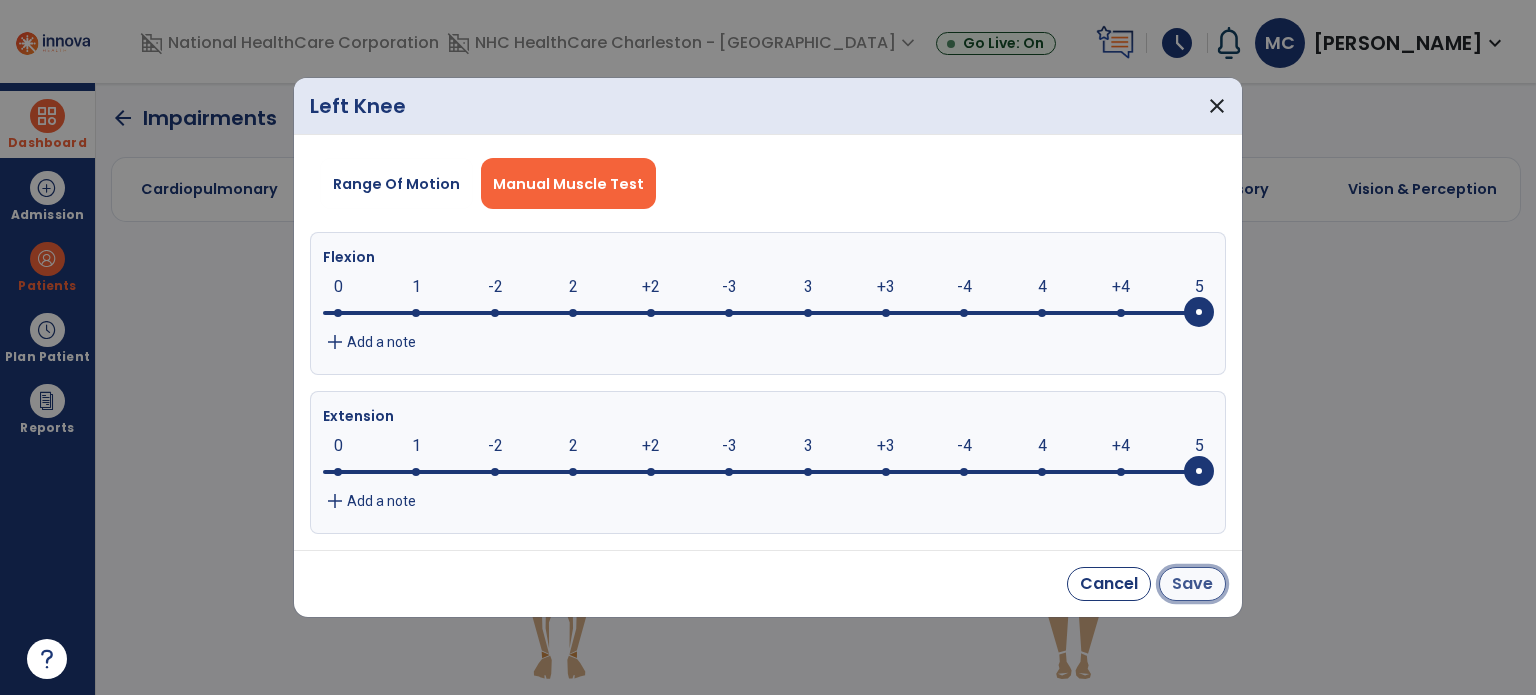 click on "Save" at bounding box center [1192, 584] 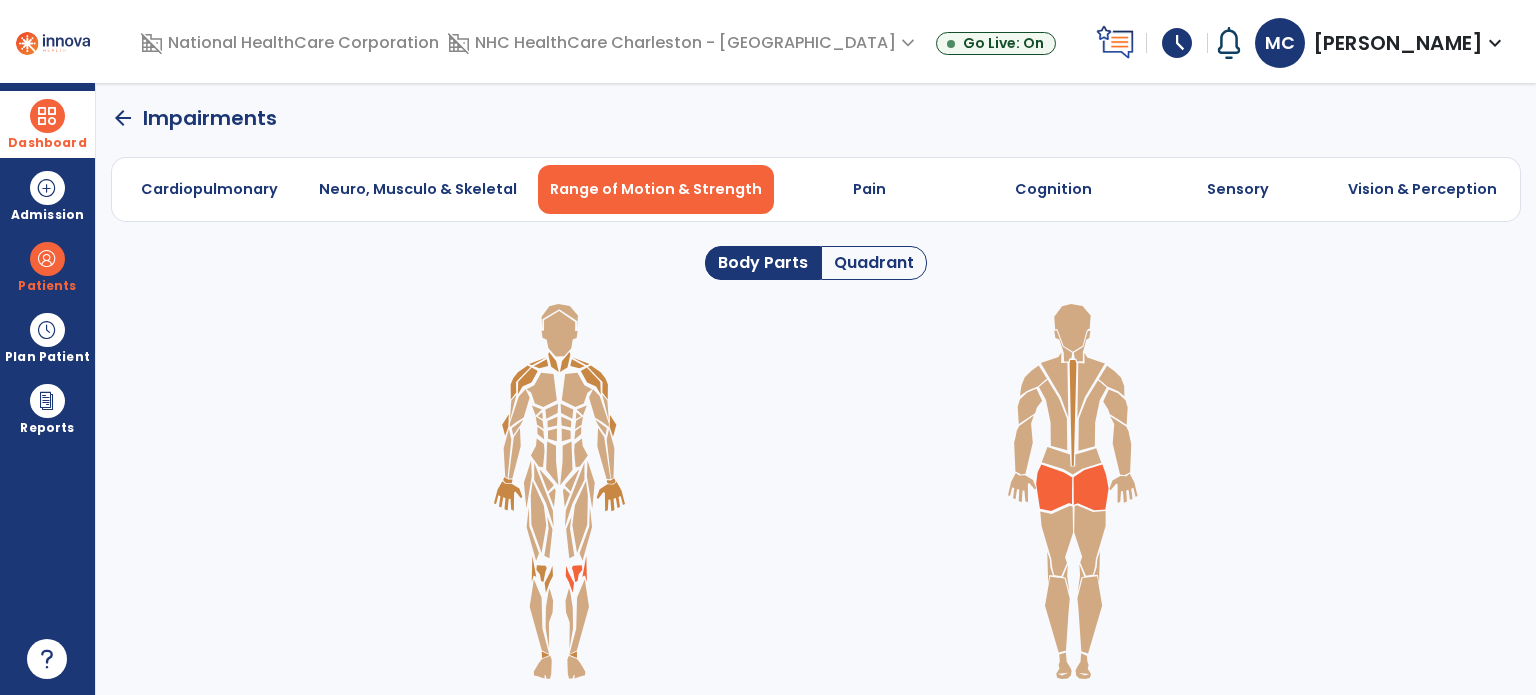 click 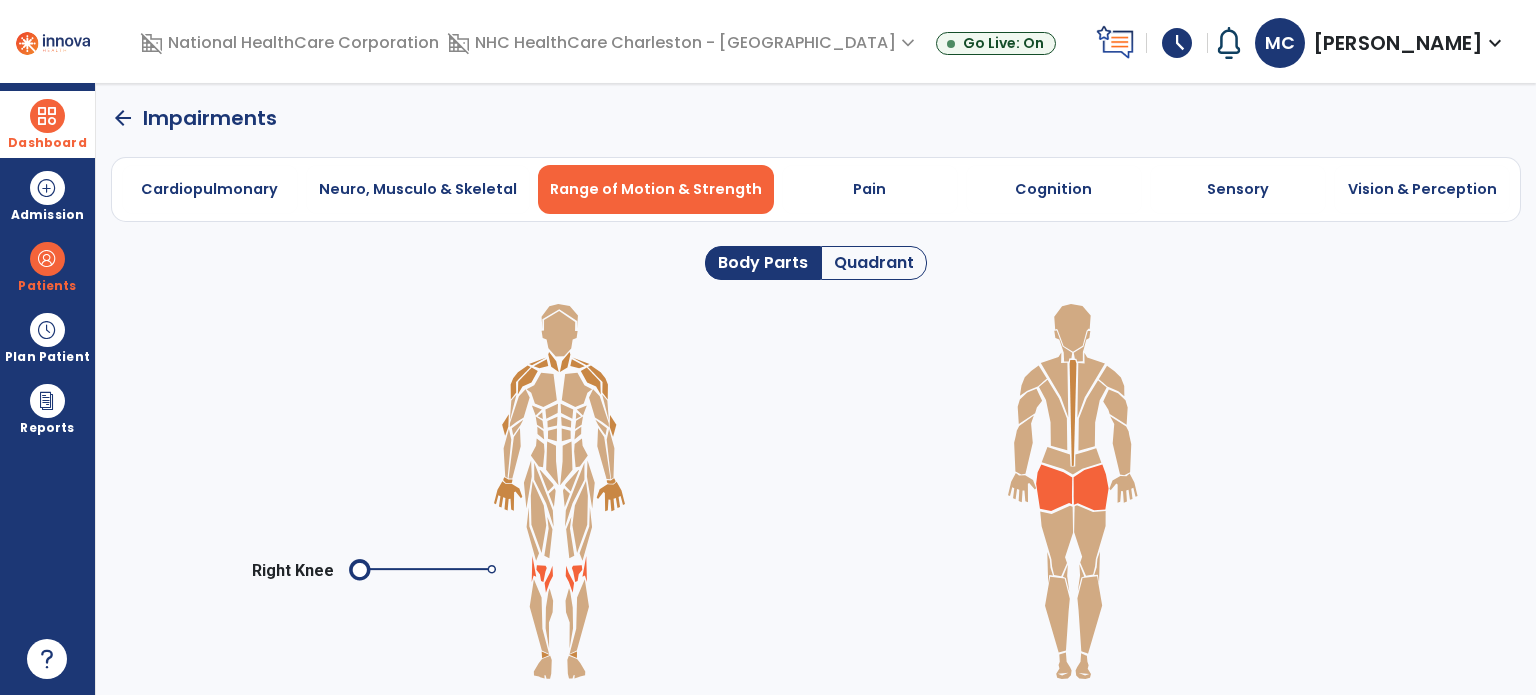 click 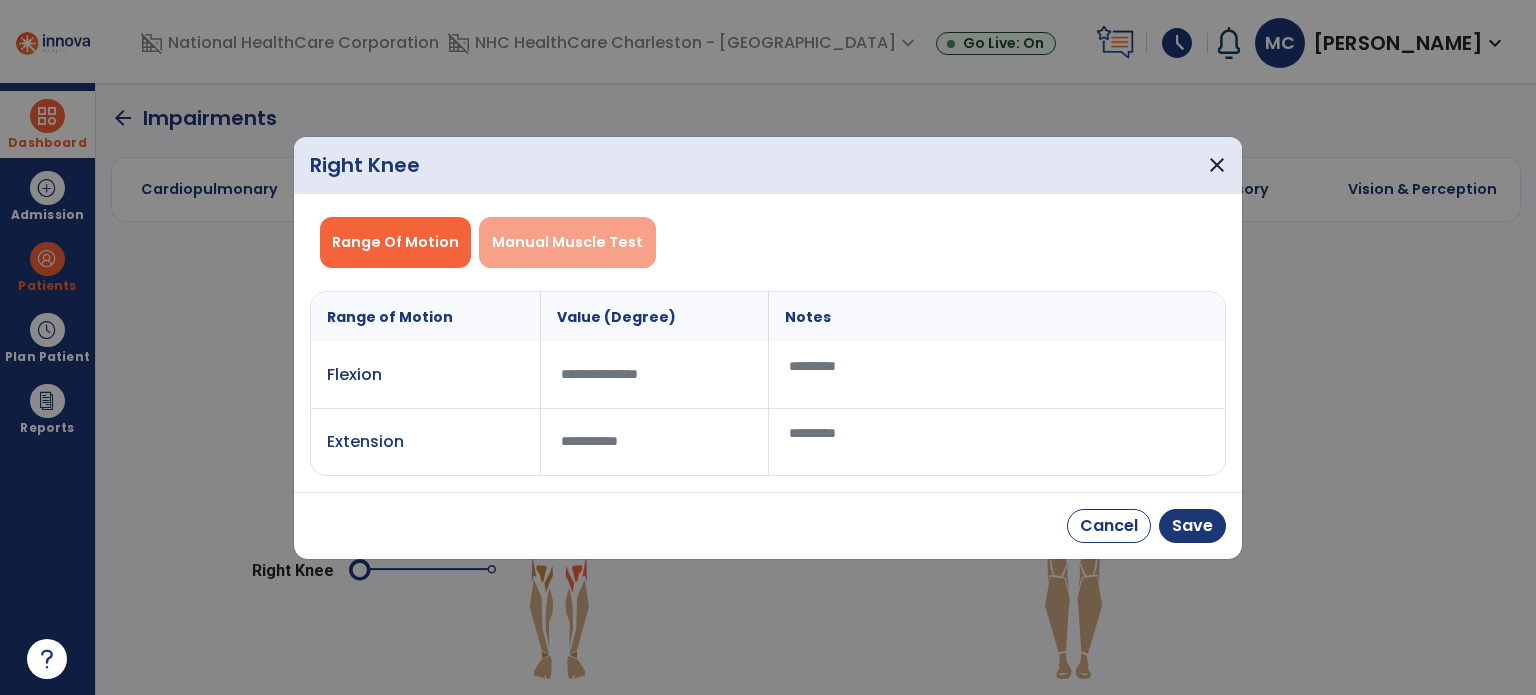 click on "Manual Muscle Test" at bounding box center (567, 242) 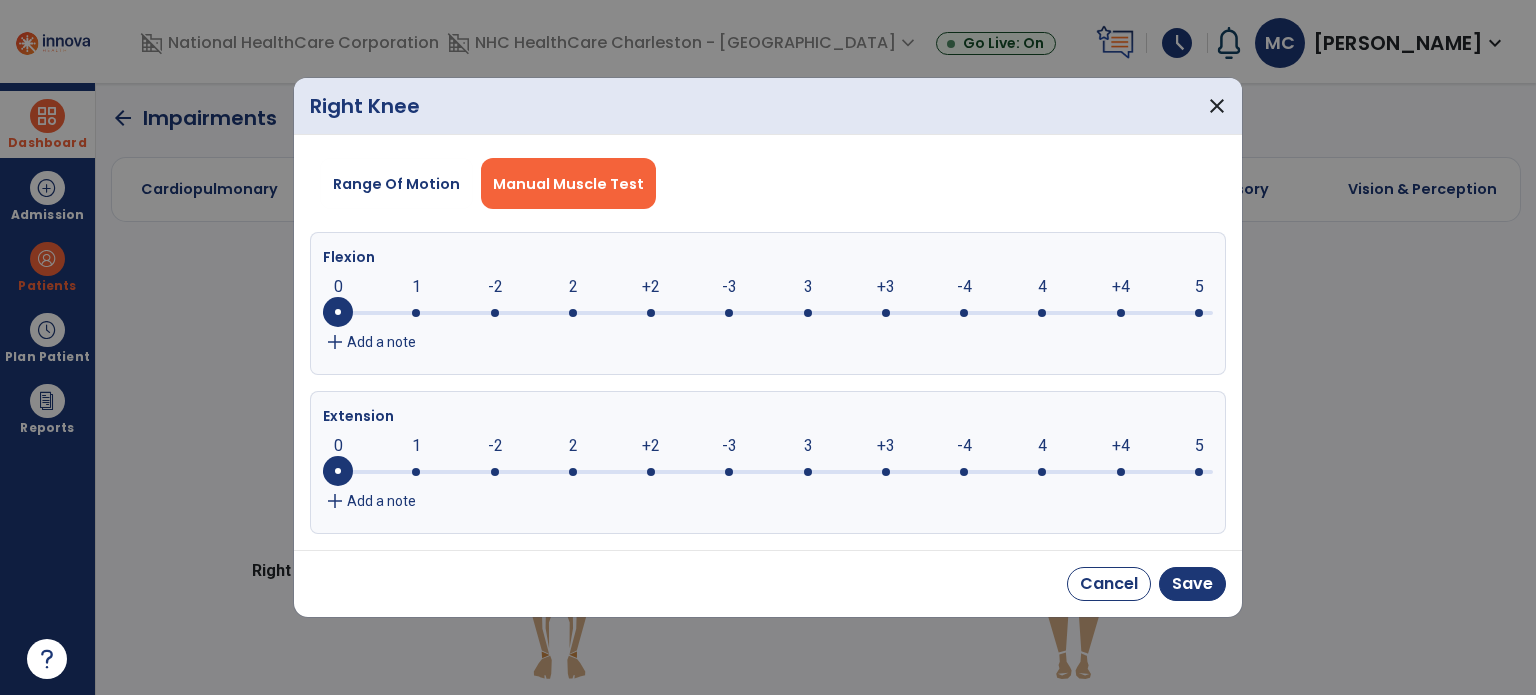 drag, startPoint x: 1195, startPoint y: 300, endPoint x: 1208, endPoint y: 322, distance: 25.553865 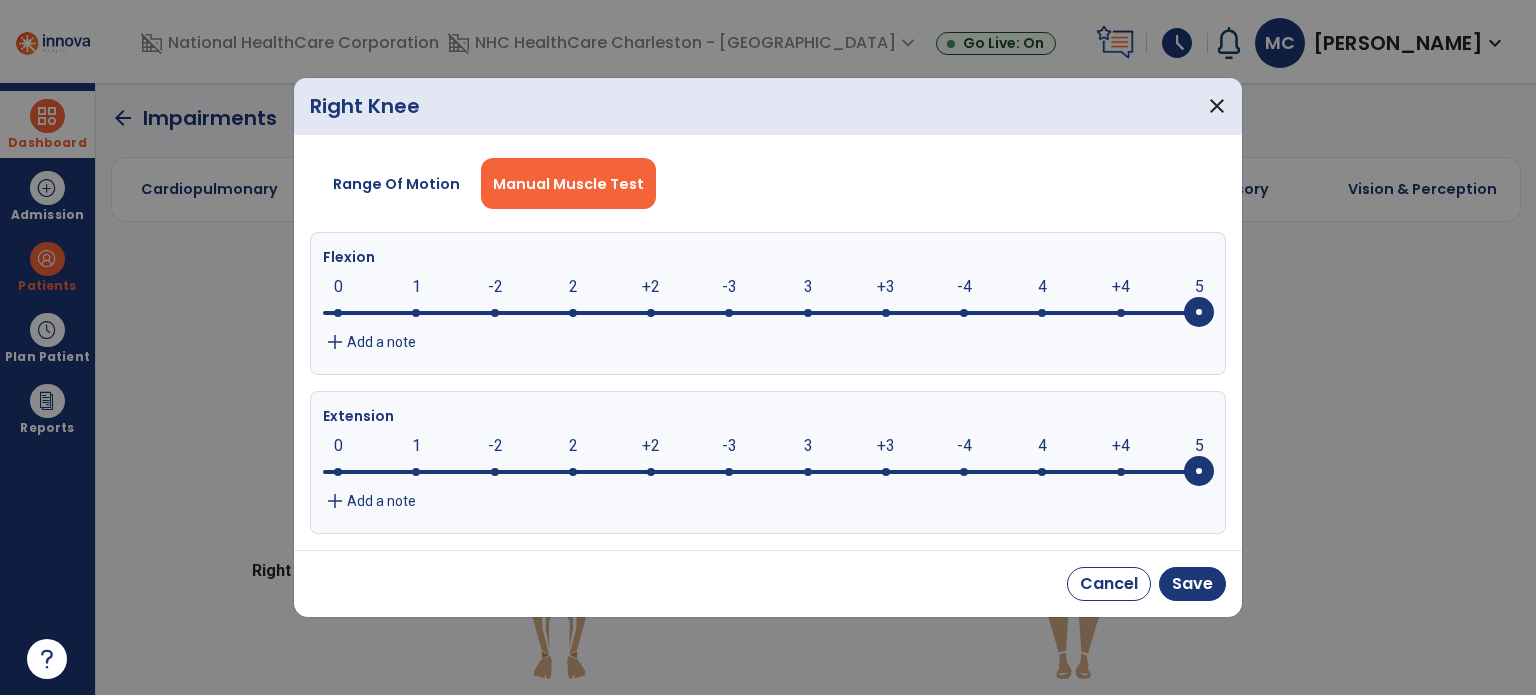 drag, startPoint x: 1196, startPoint y: 463, endPoint x: 1196, endPoint y: 514, distance: 51 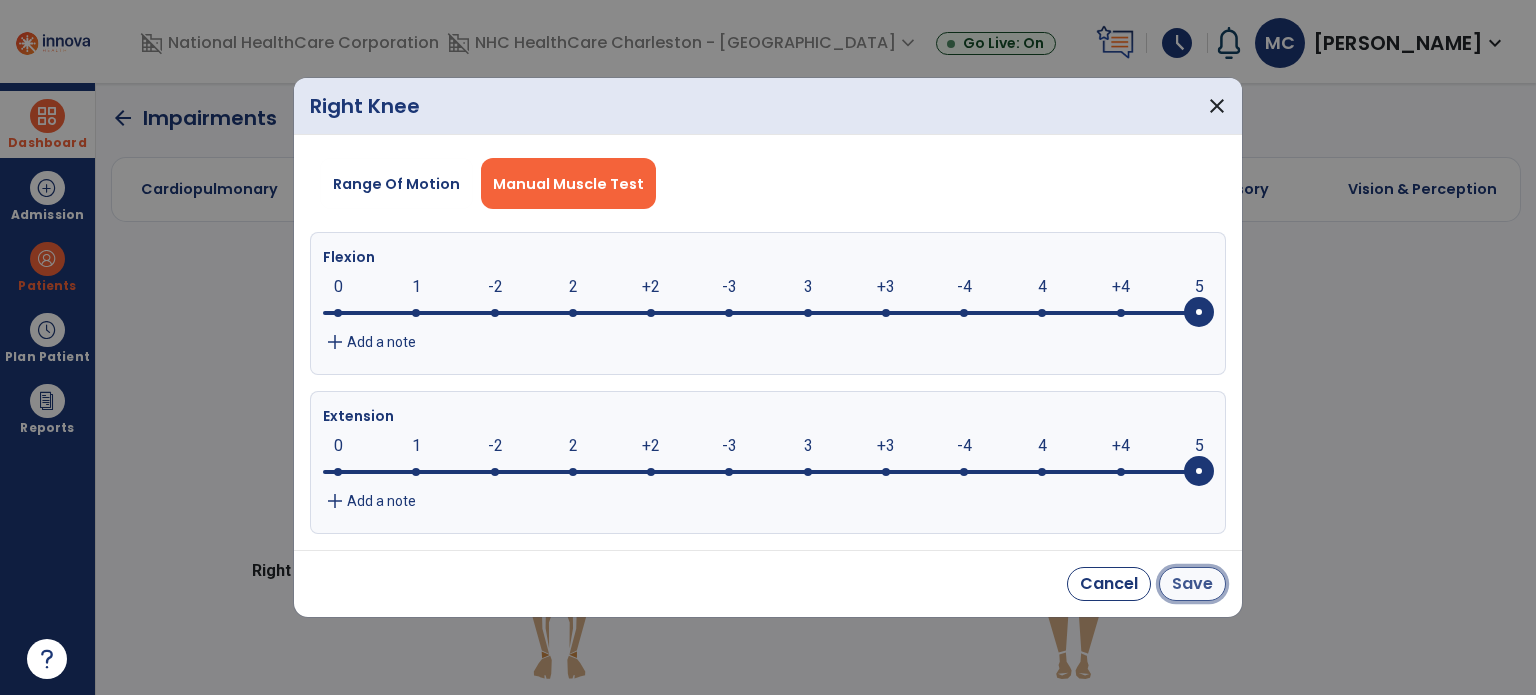 click on "Save" at bounding box center (1192, 584) 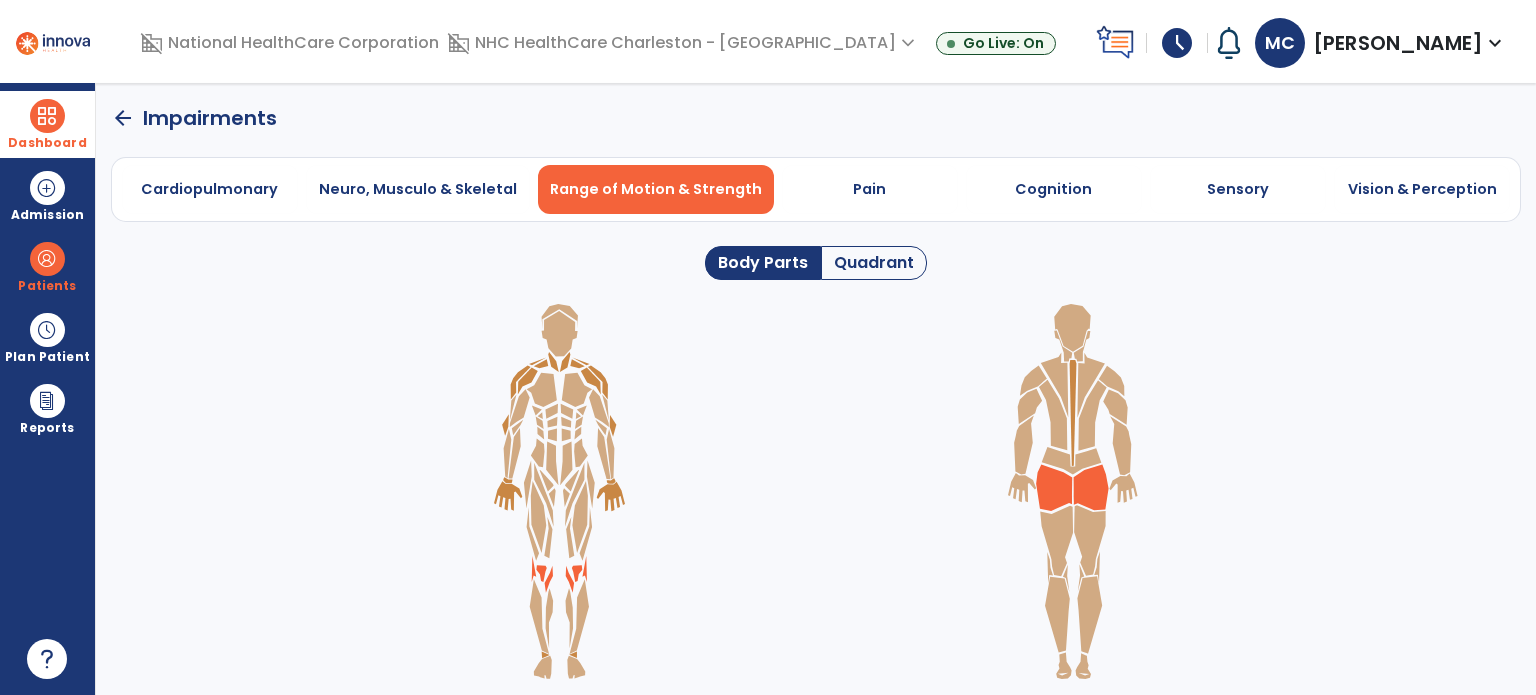 click 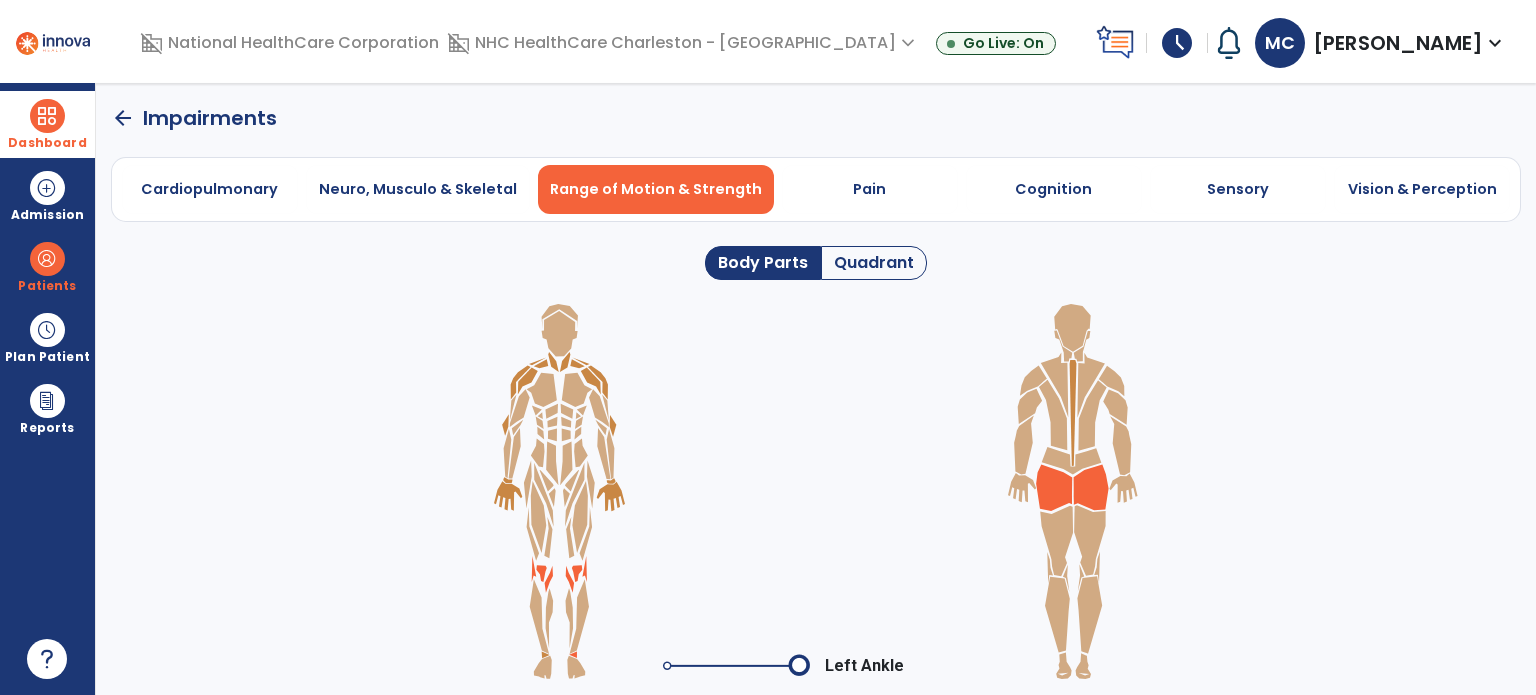 click 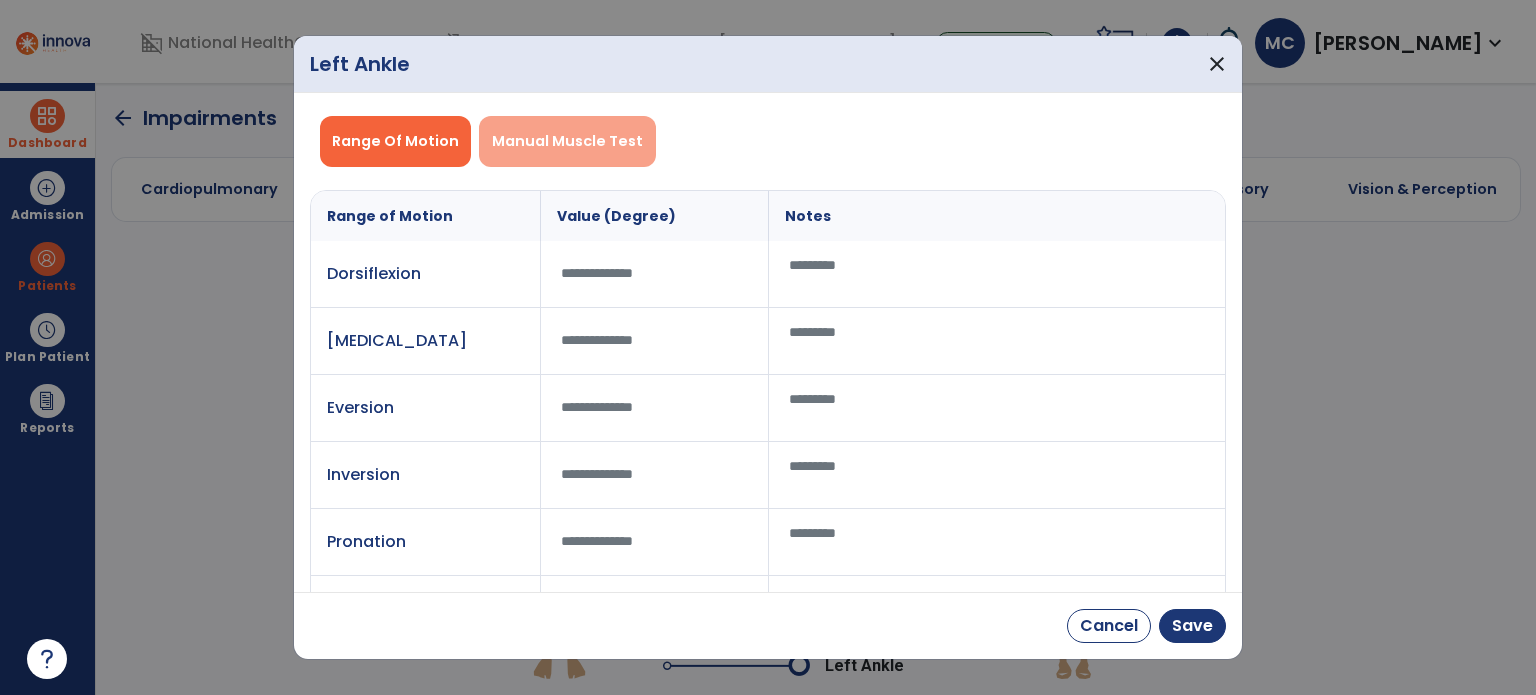 click on "Manual Muscle Test" at bounding box center (567, 141) 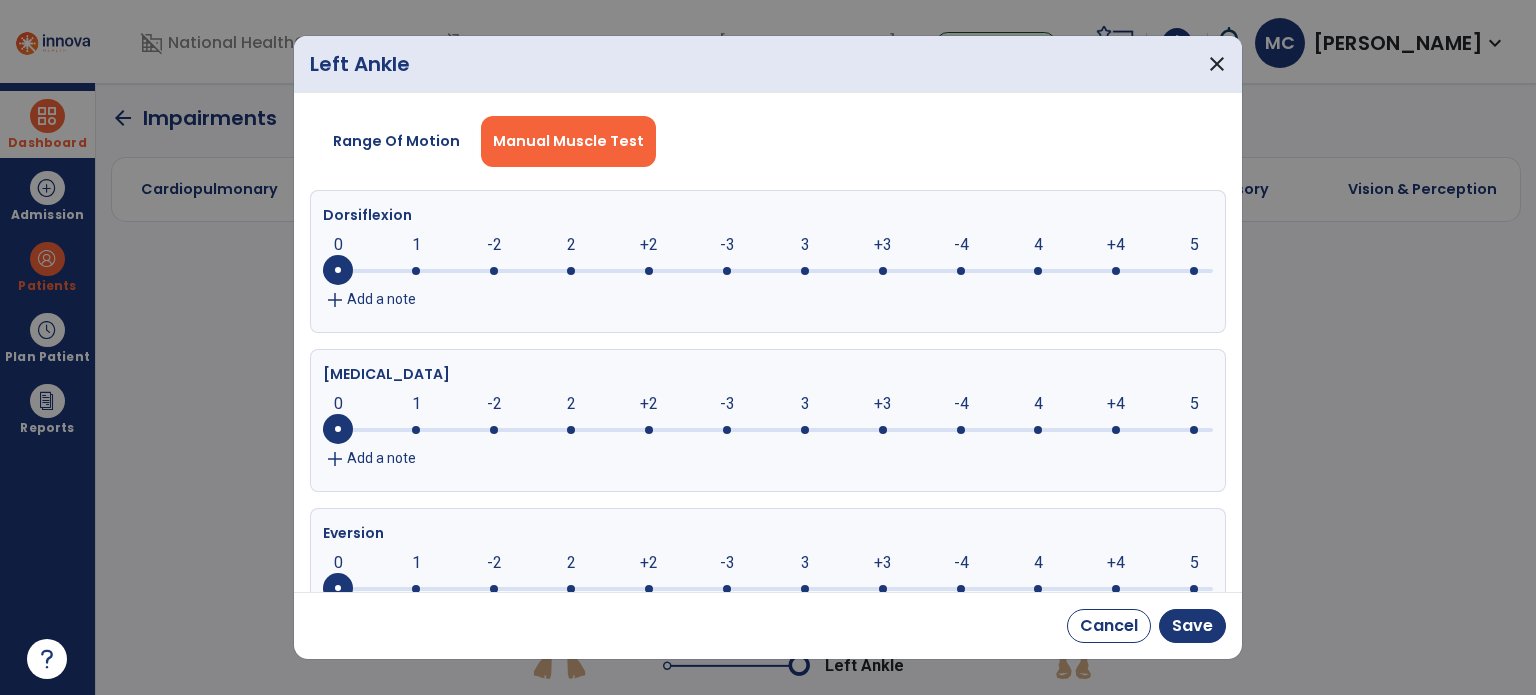 click 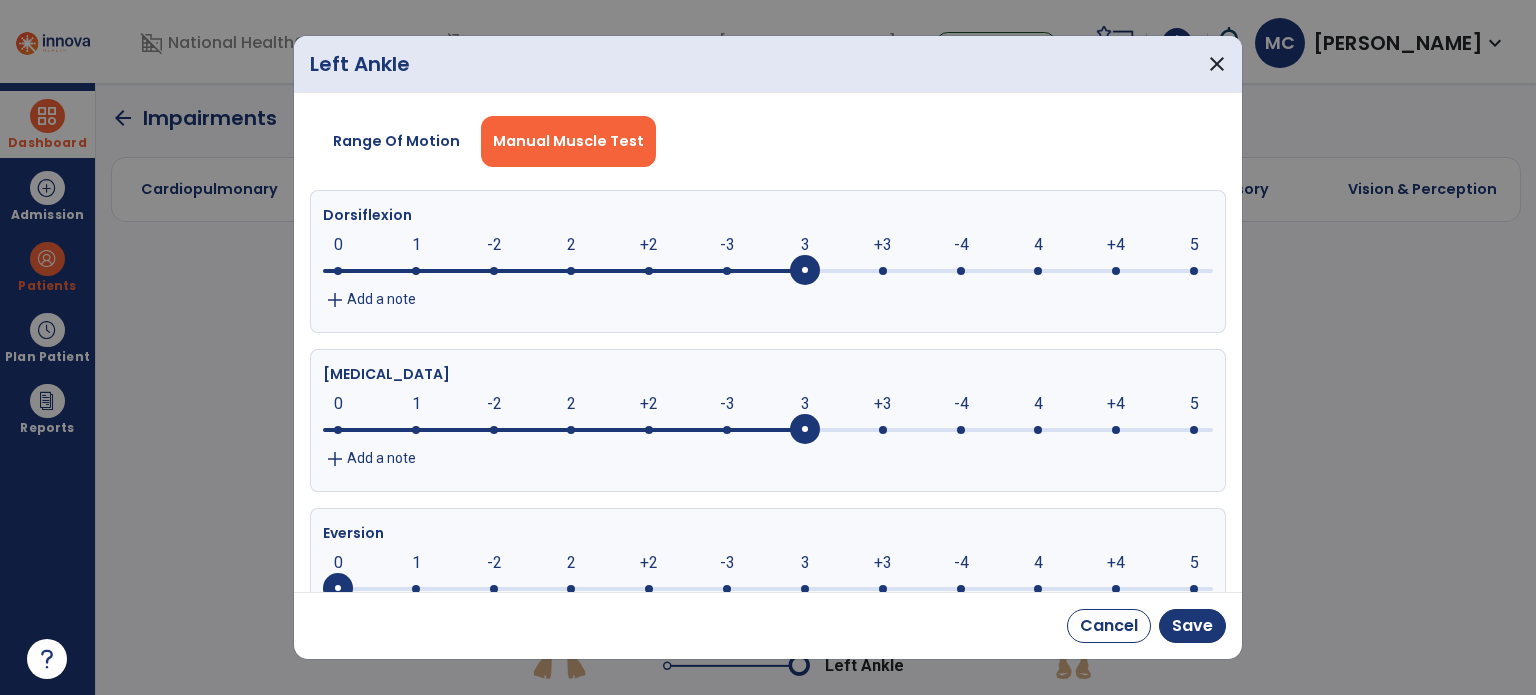 click 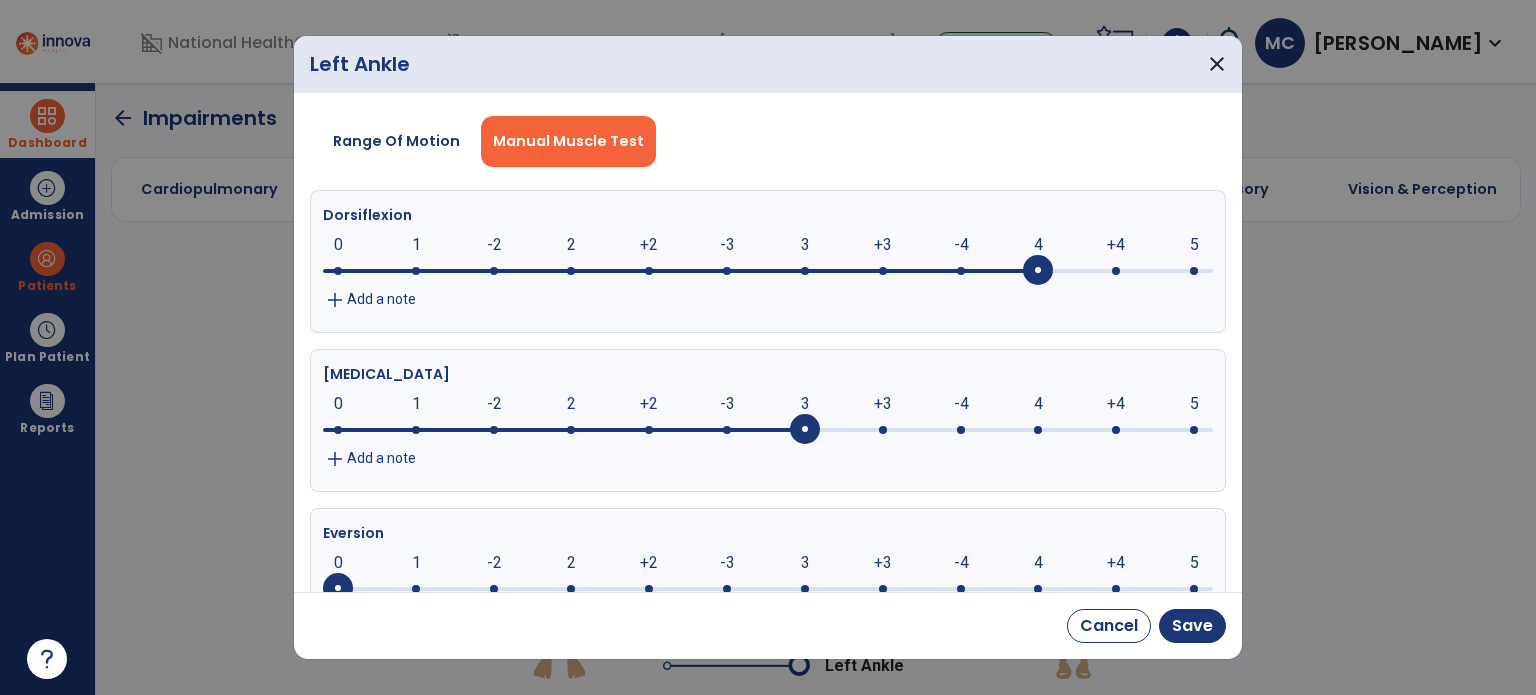 click on "4" 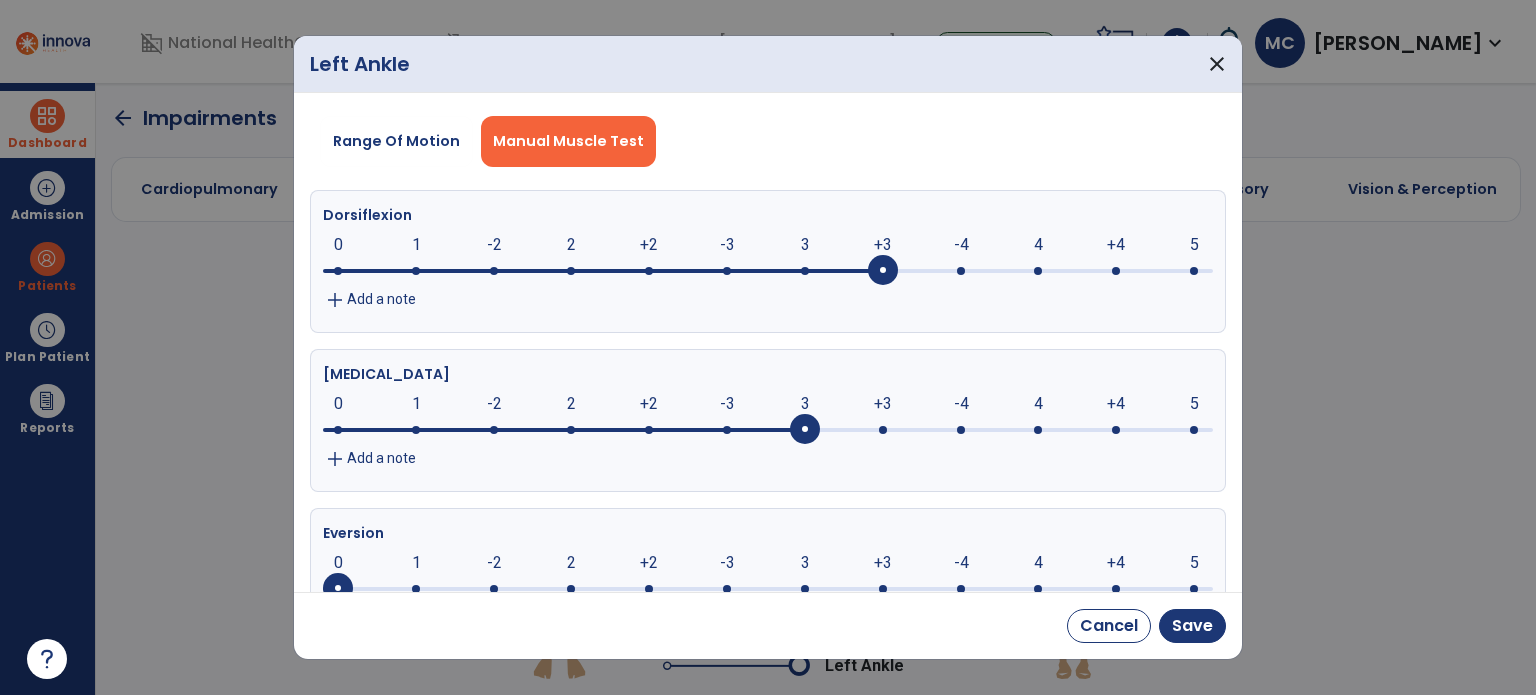 drag, startPoint x: 333, startPoint y: 291, endPoint x: 362, endPoint y: 307, distance: 33.12099 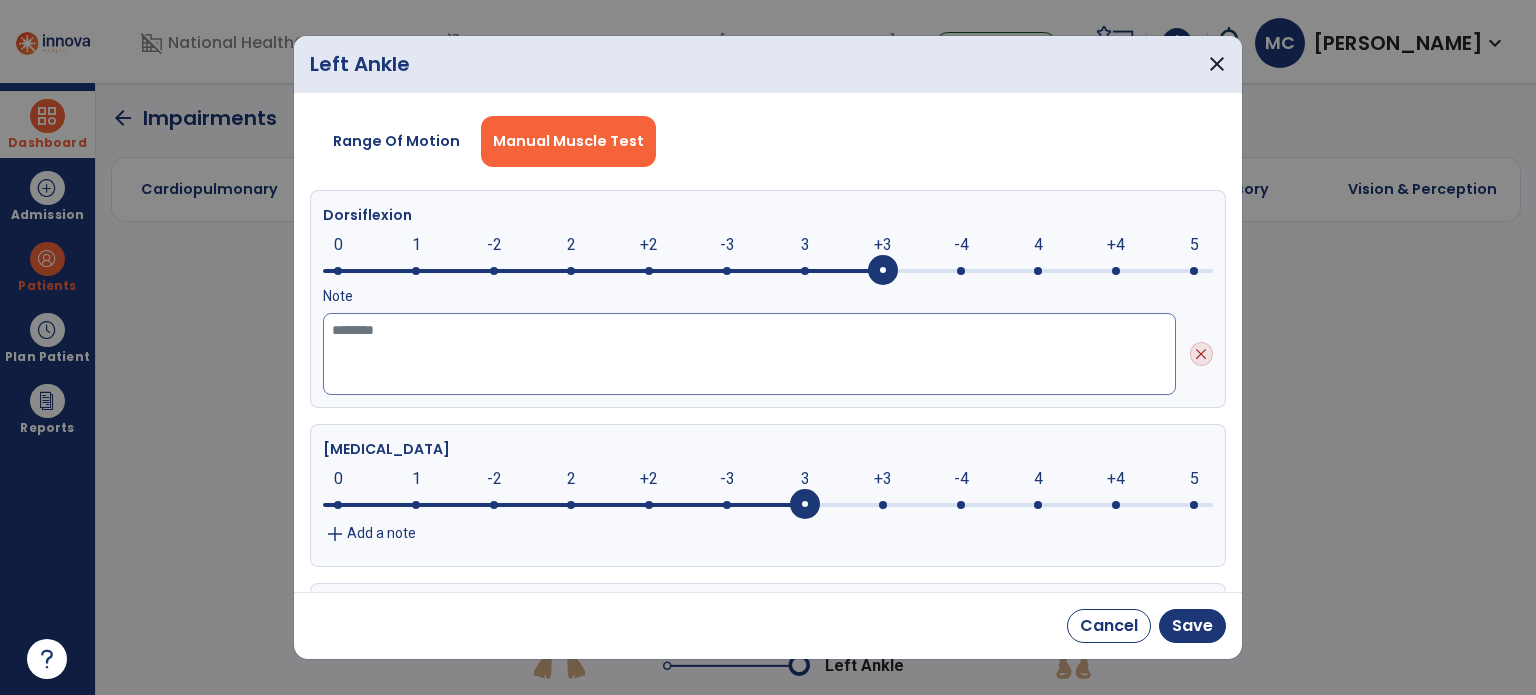 click 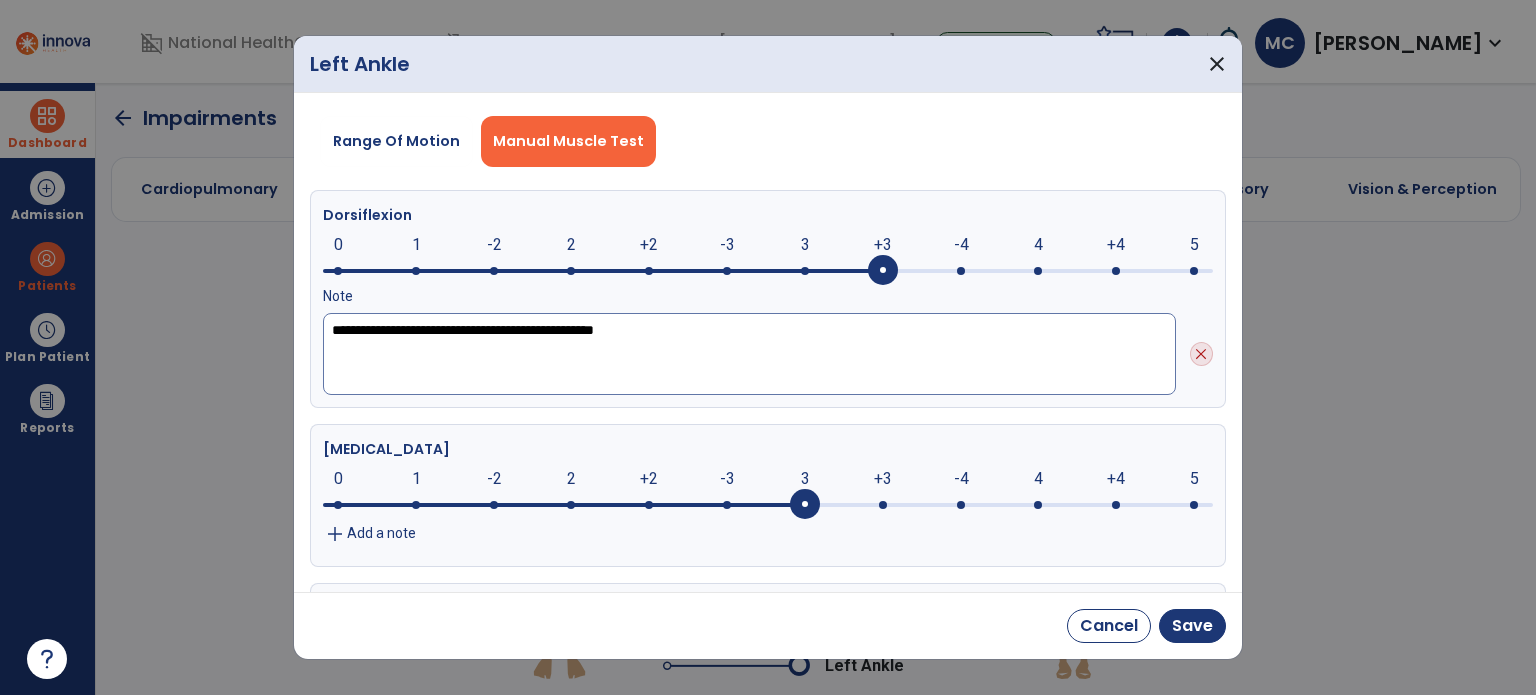 drag, startPoint x: 620, startPoint y: 329, endPoint x: 268, endPoint y: 313, distance: 352.36343 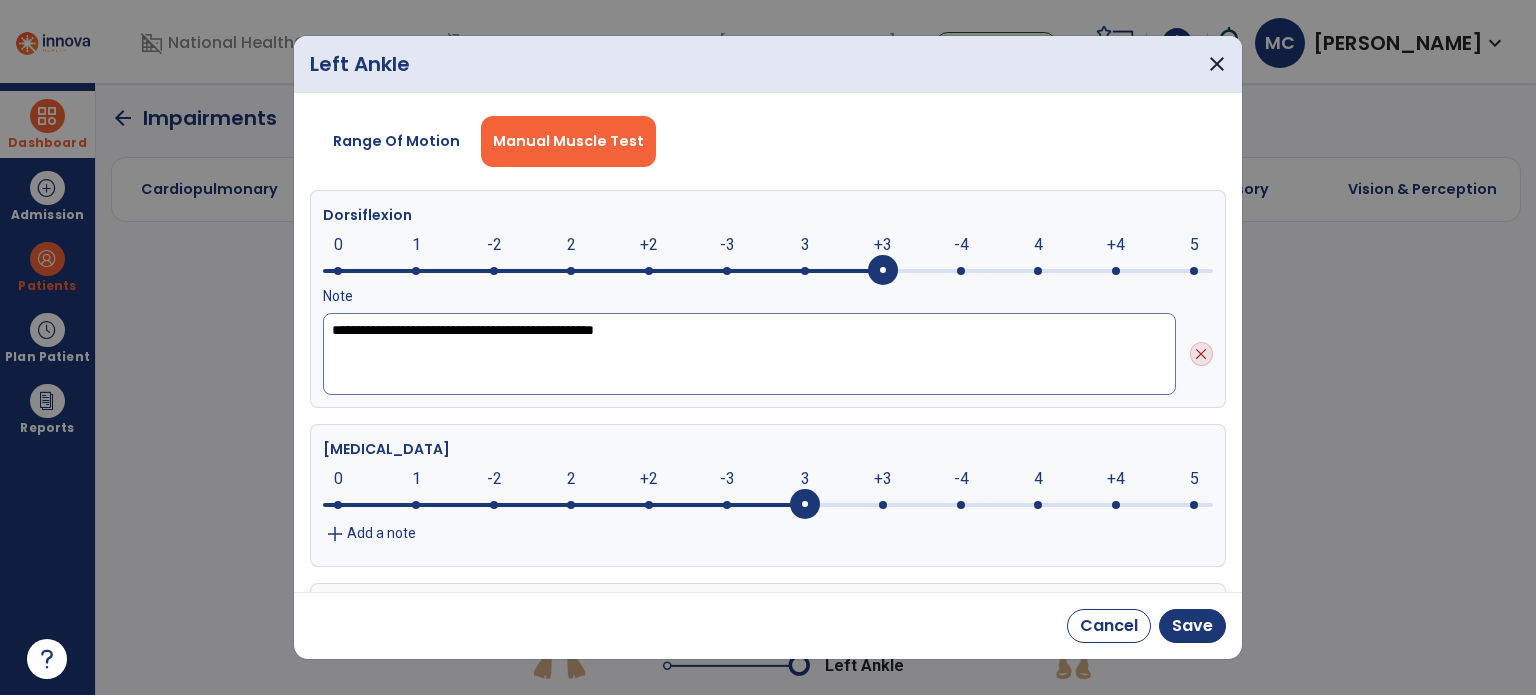 drag, startPoint x: 369, startPoint y: 306, endPoint x: 804, endPoint y: 370, distance: 439.68283 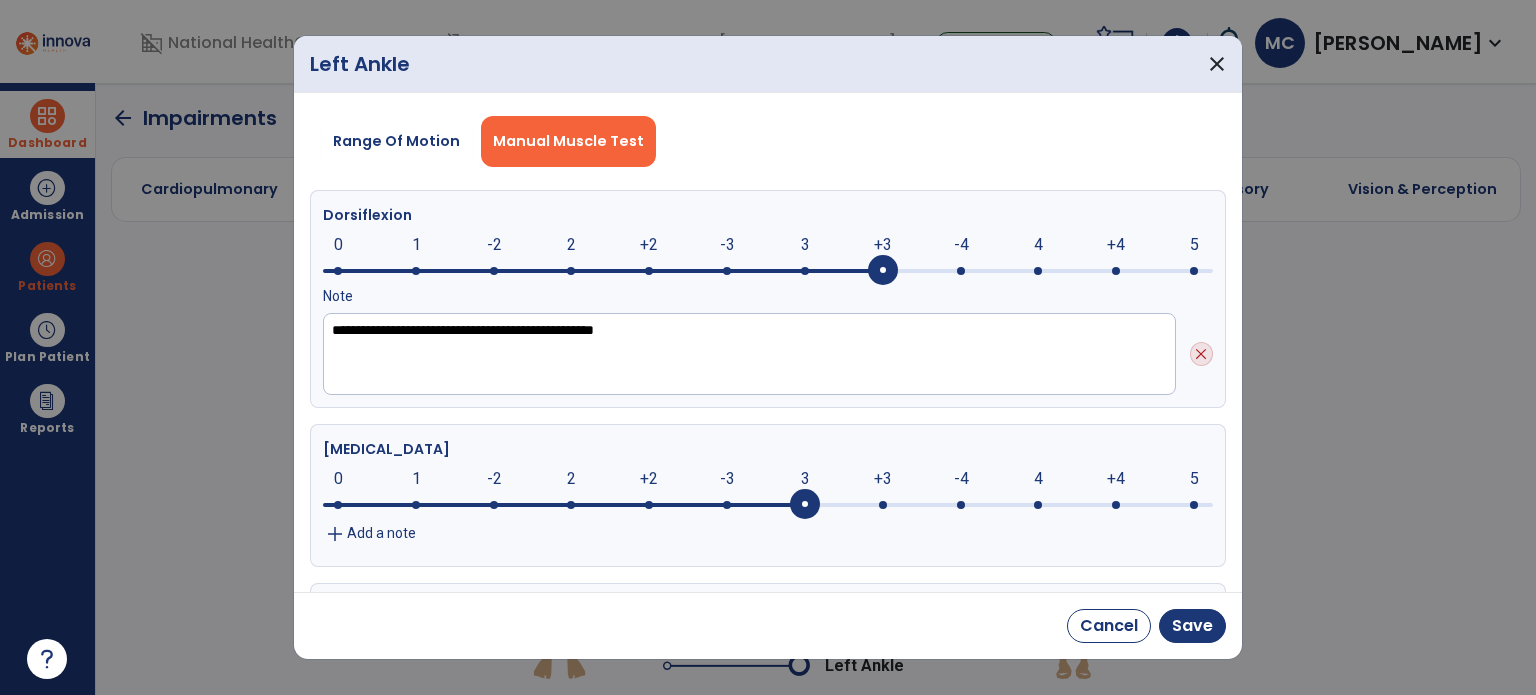 click on "Add a note" 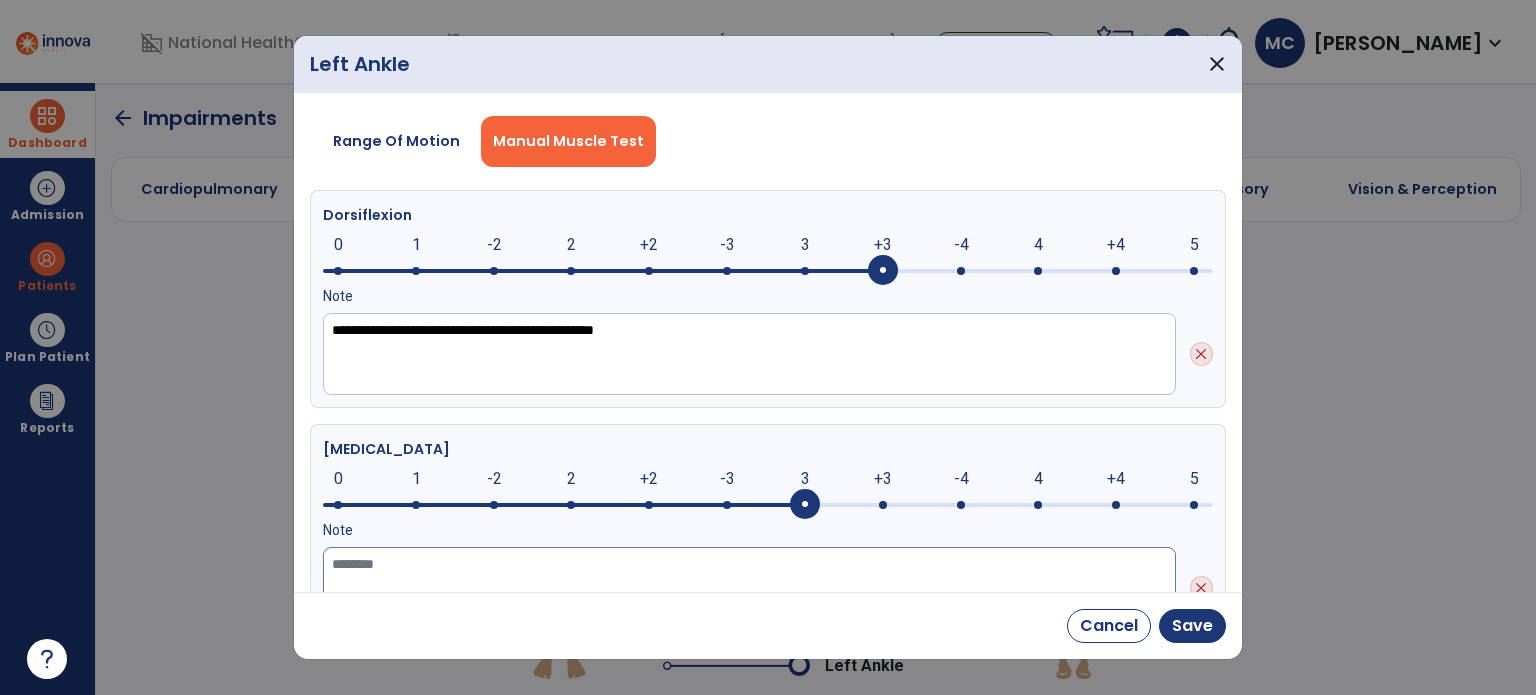click 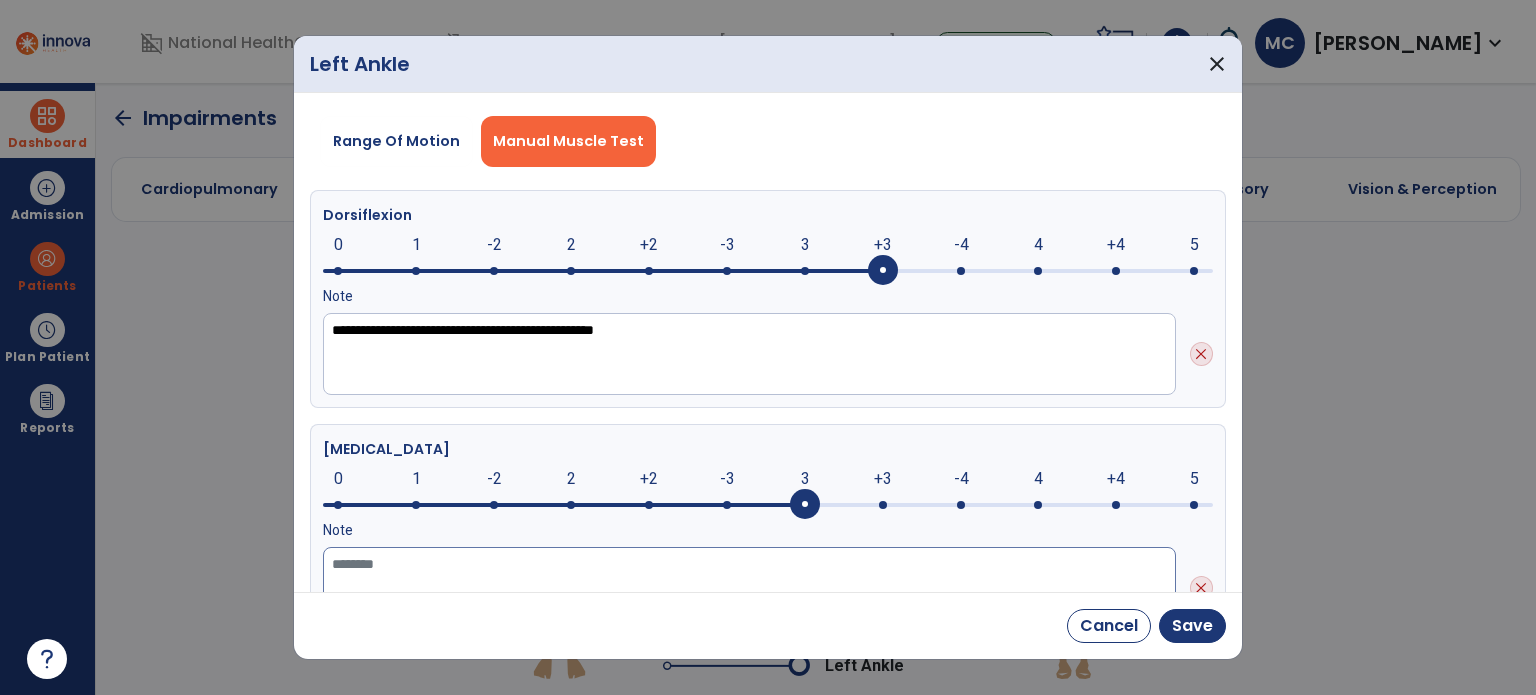 paste on "**********" 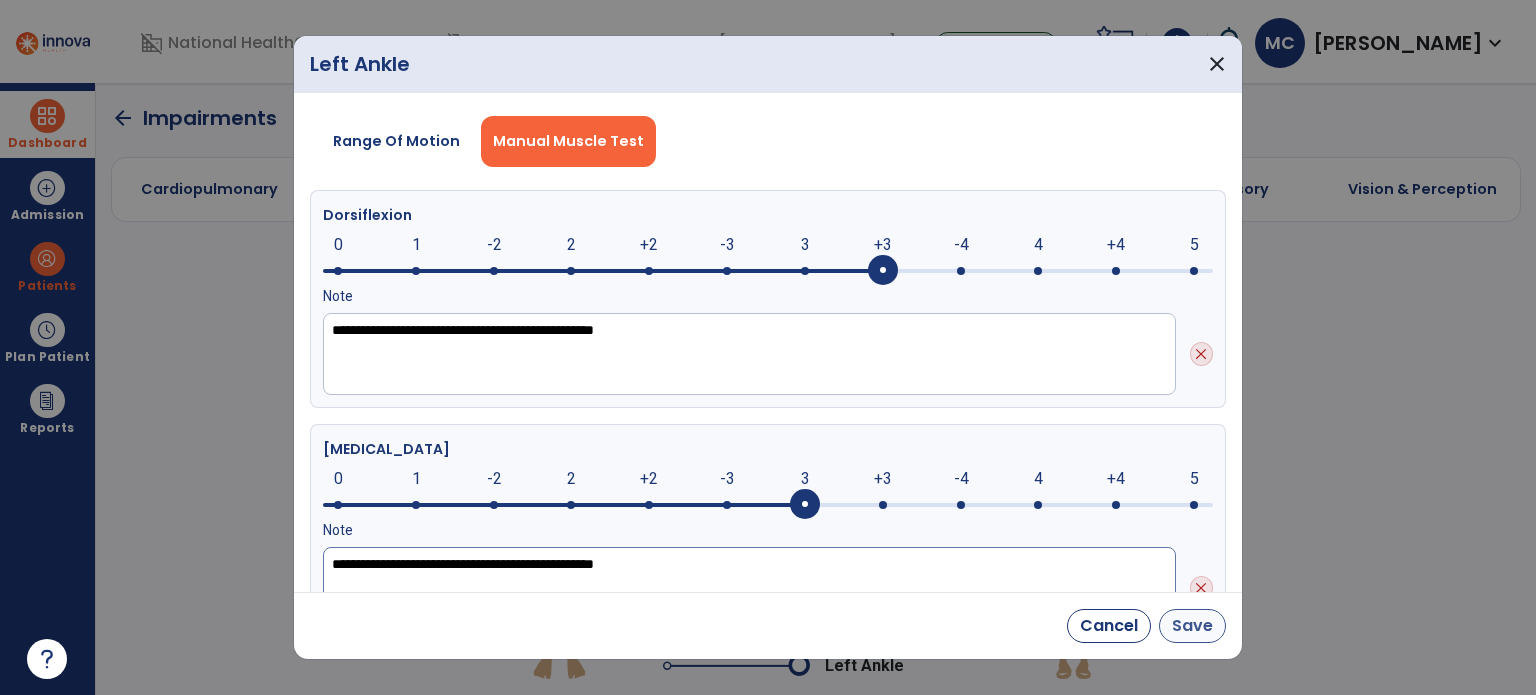 type on "**********" 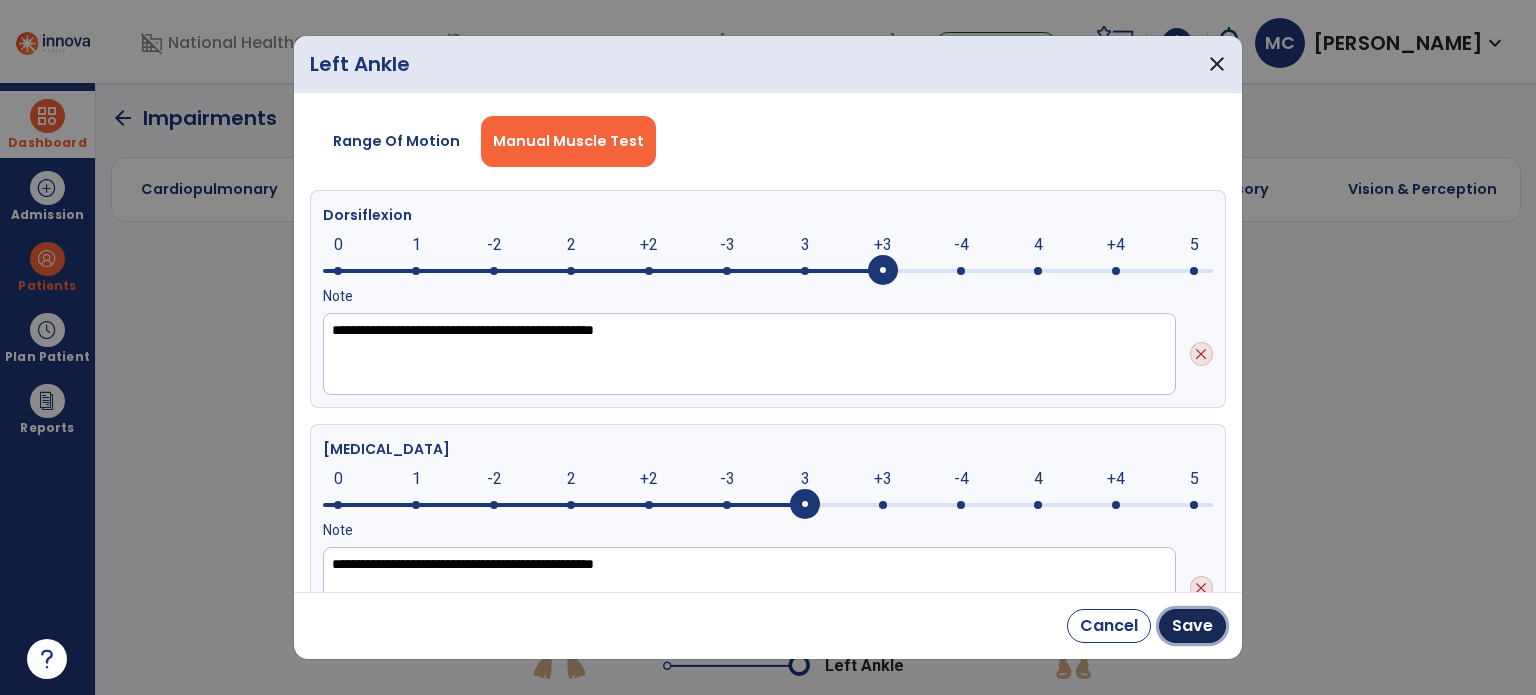 drag, startPoint x: 1188, startPoint y: 629, endPoint x: 1148, endPoint y: 577, distance: 65.60488 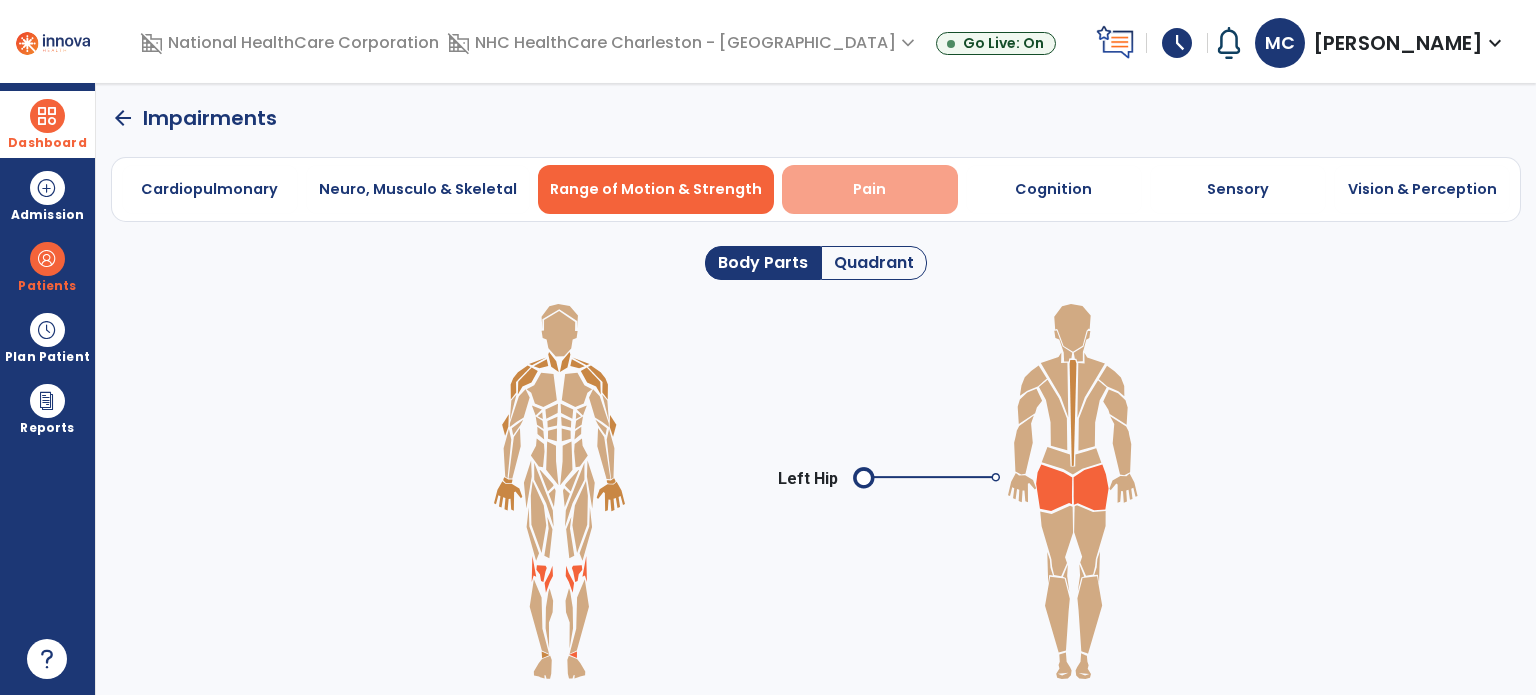 click on "Pain" at bounding box center (870, 189) 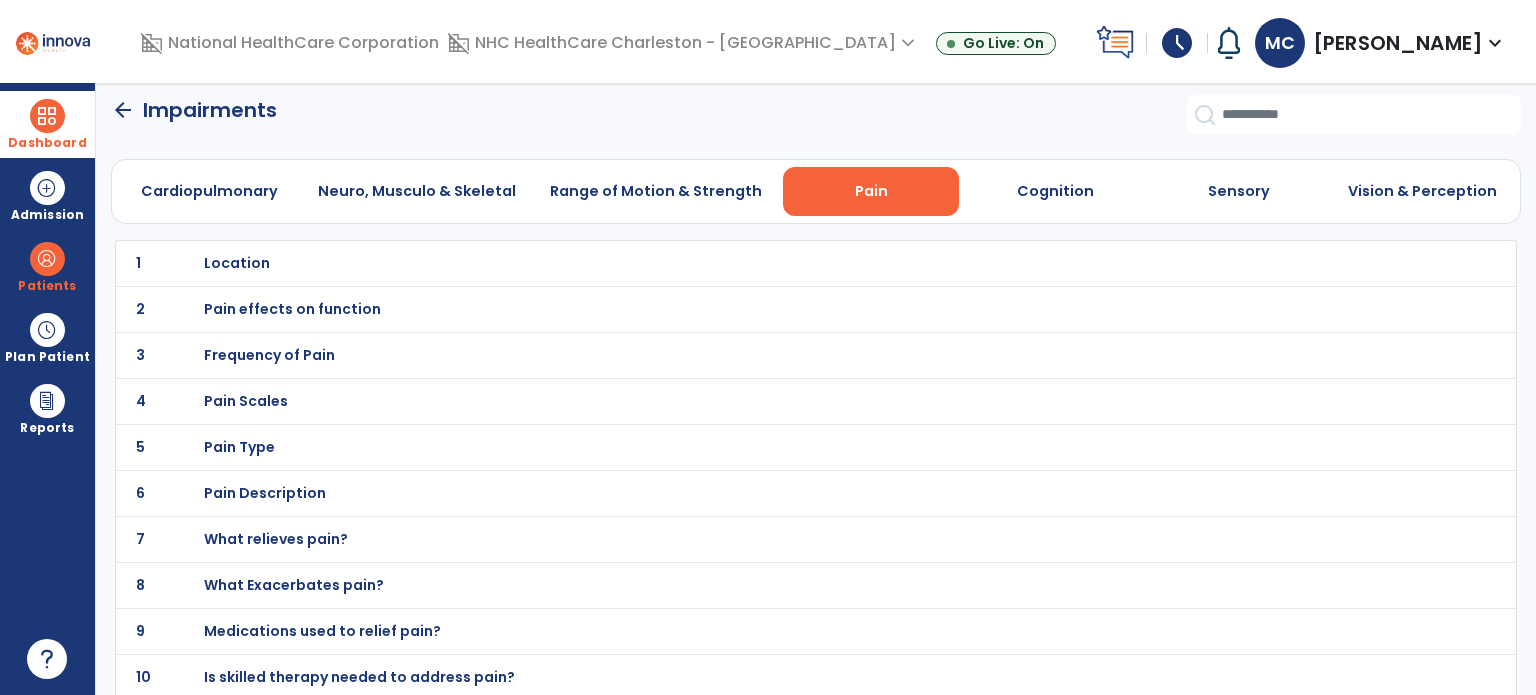 scroll, scrollTop: 11, scrollLeft: 0, axis: vertical 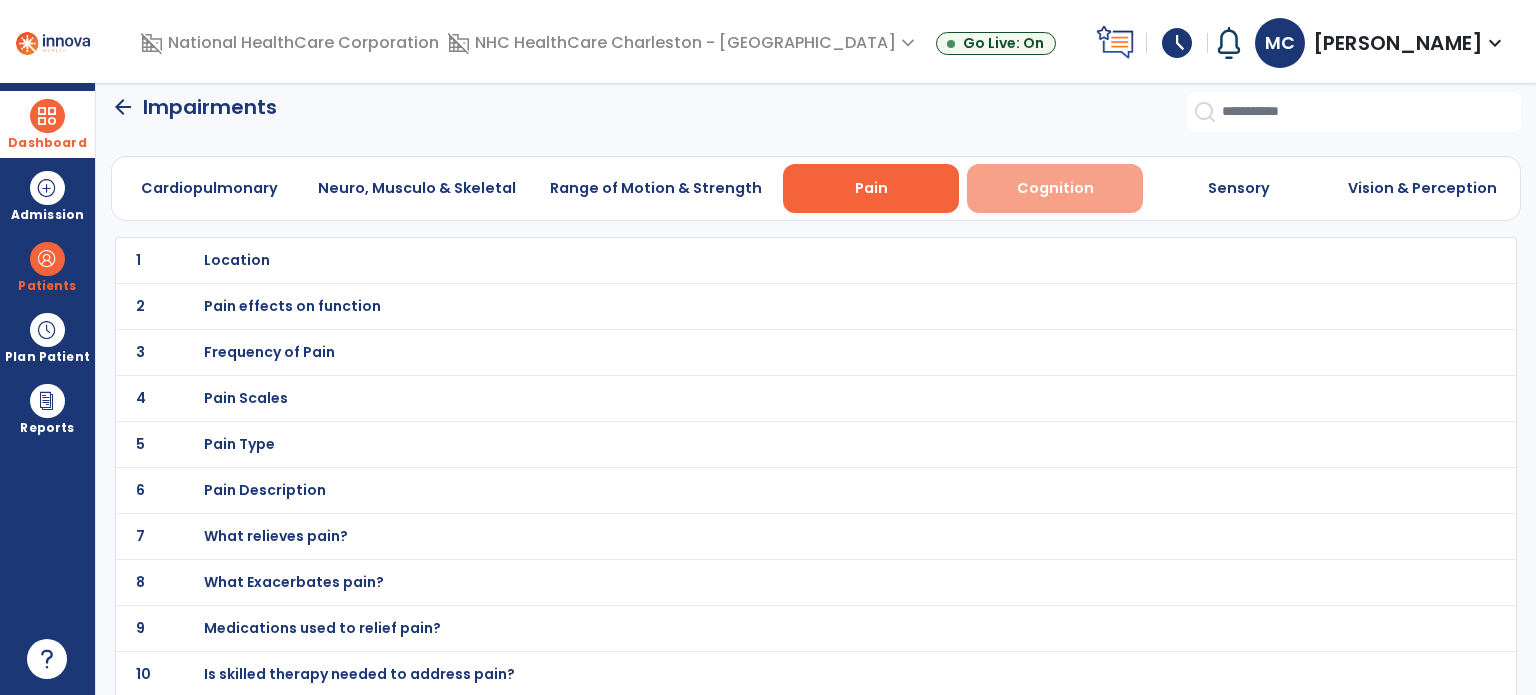 click on "Cognition" at bounding box center [1055, 188] 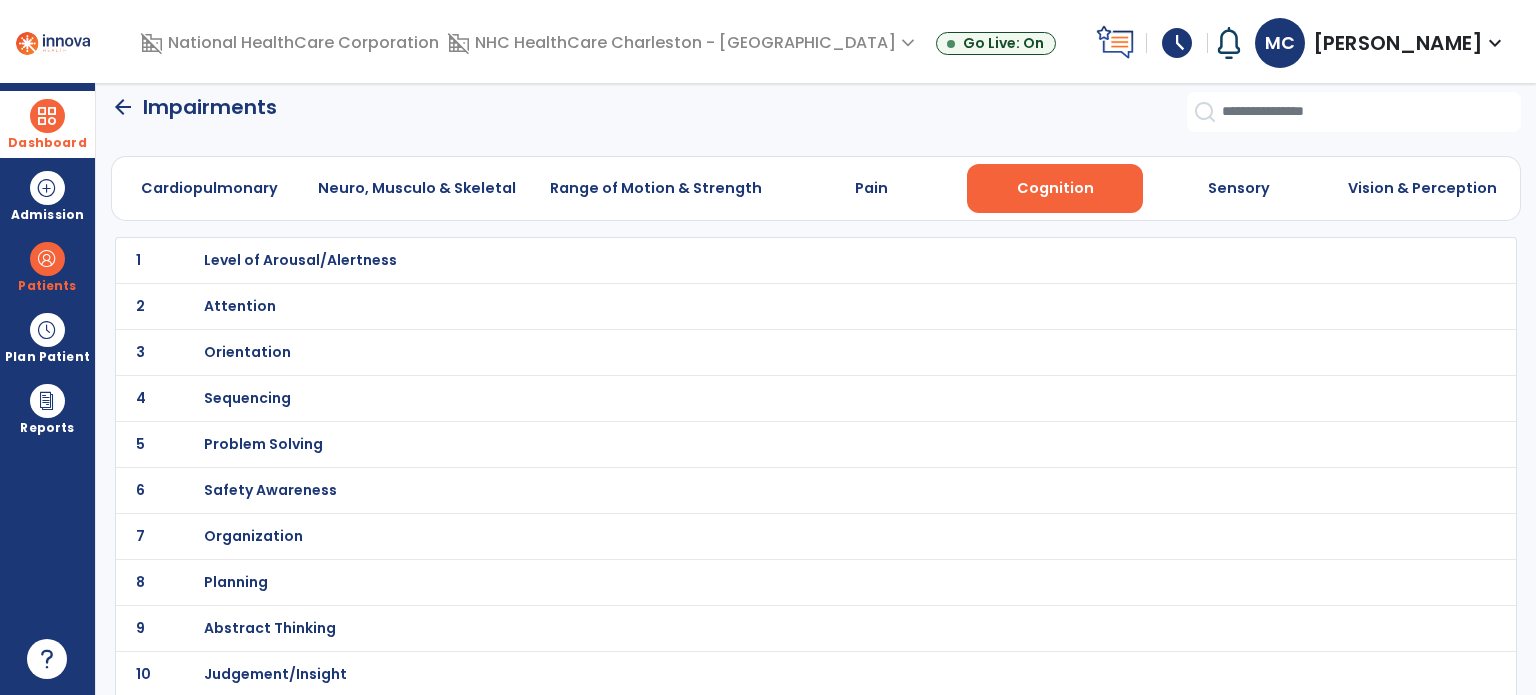 click on "Attention" at bounding box center (300, 260) 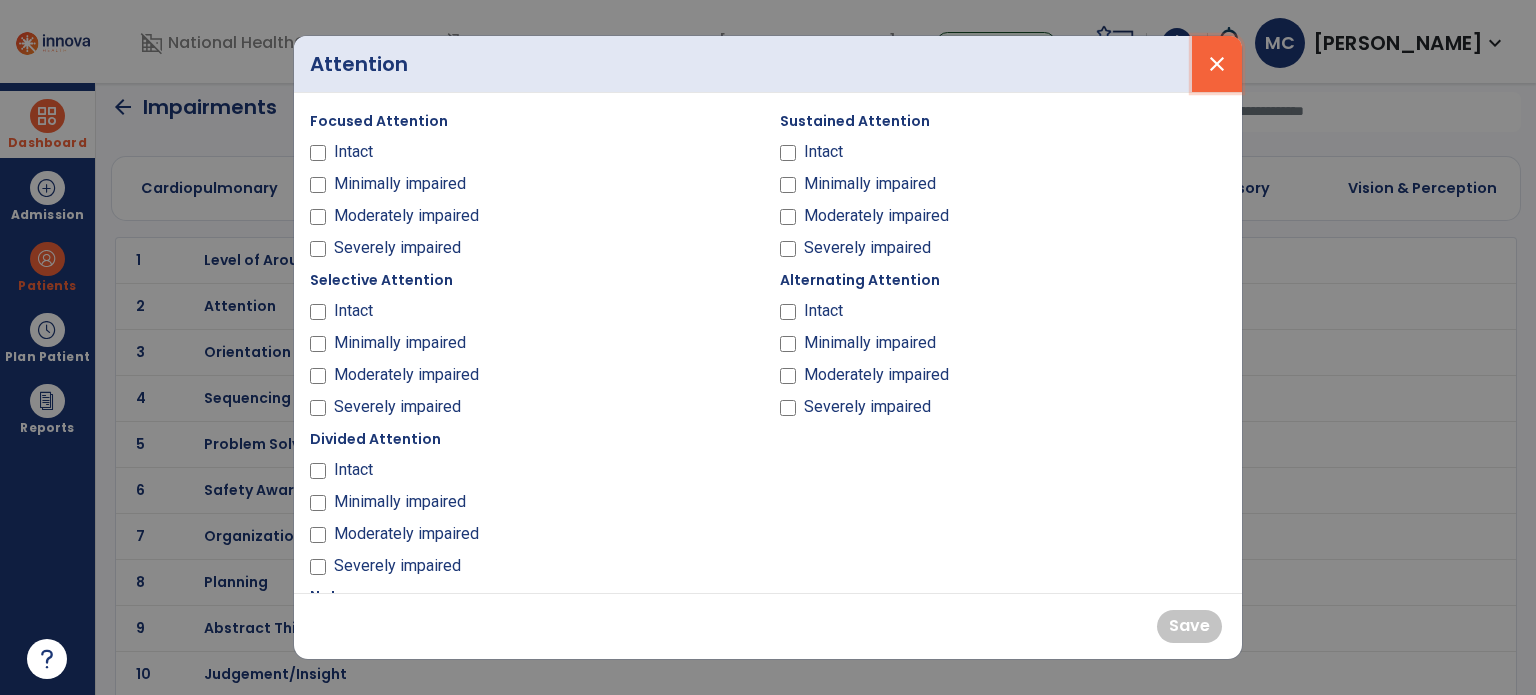 click on "close" at bounding box center [1217, 64] 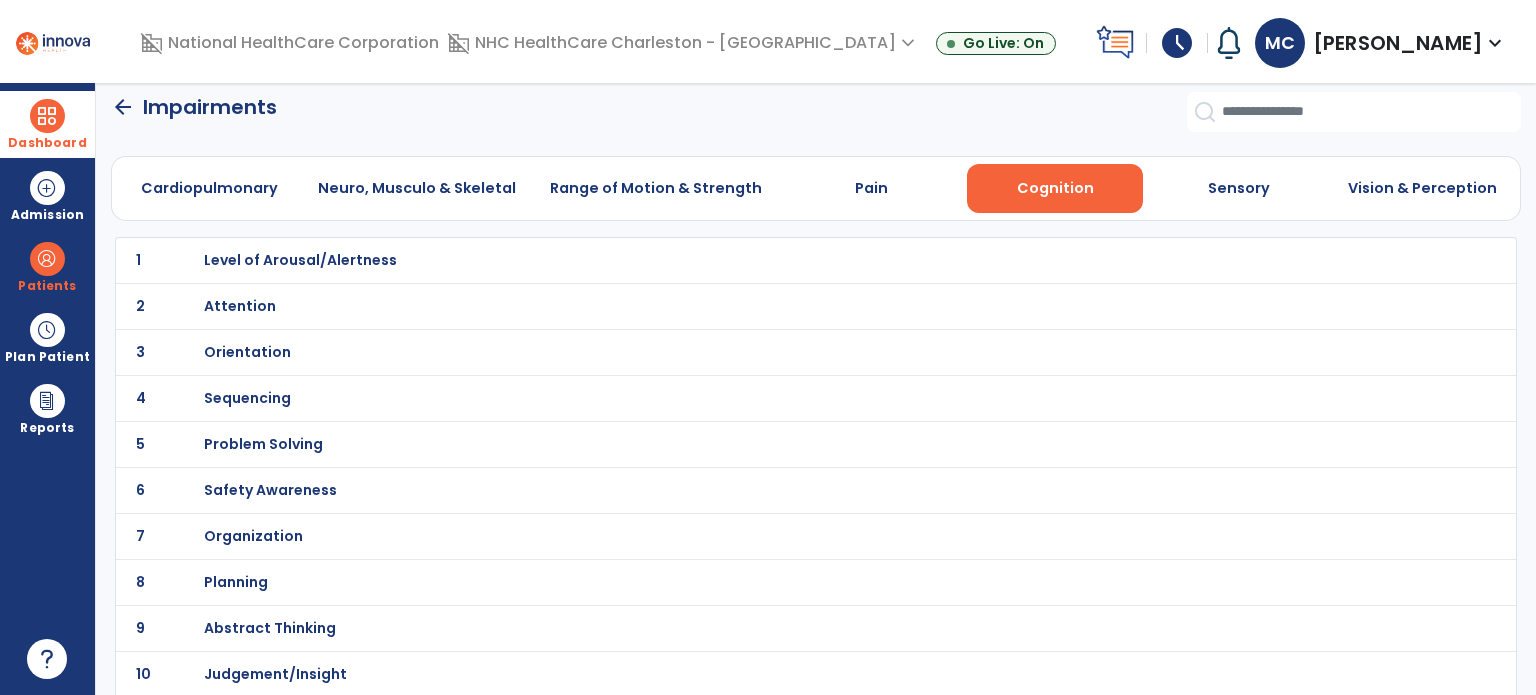 click on "Orientation" at bounding box center [300, 260] 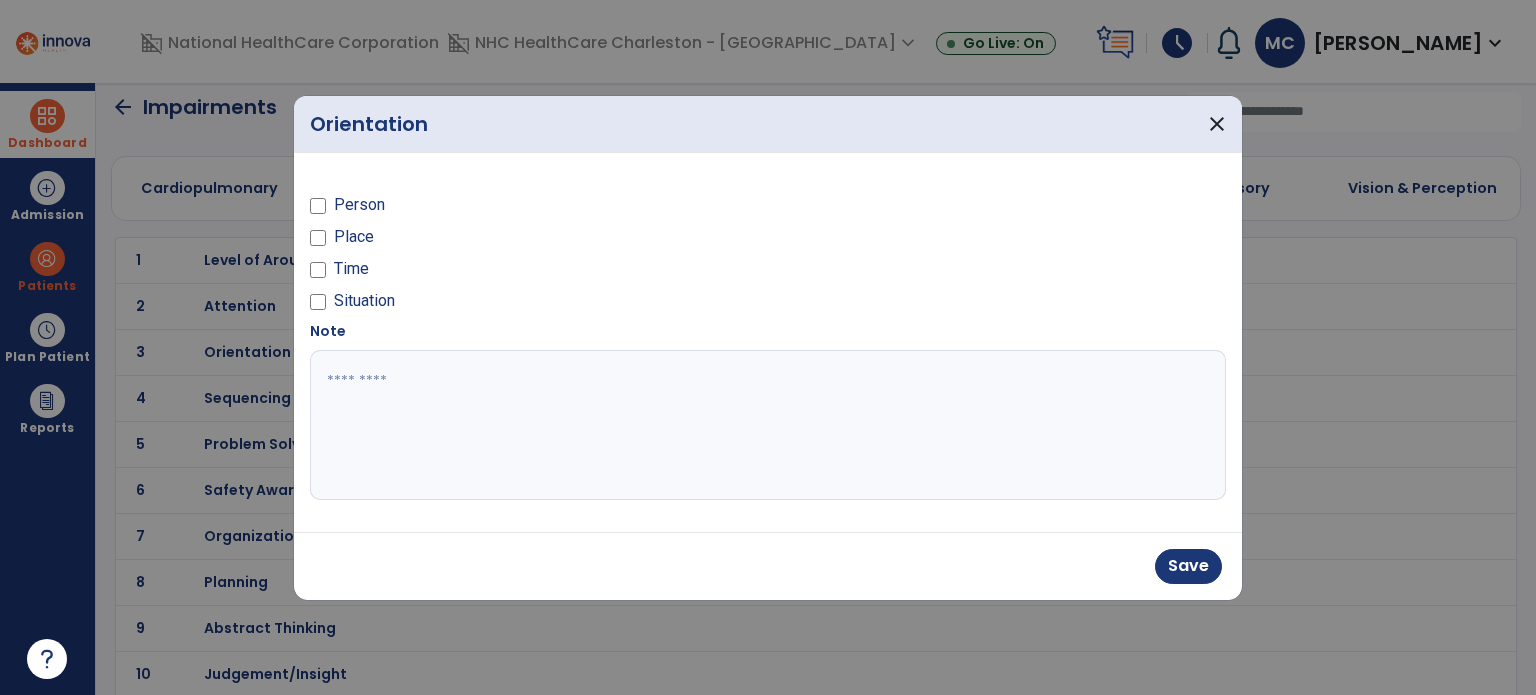 click on "Time" at bounding box center [533, 273] 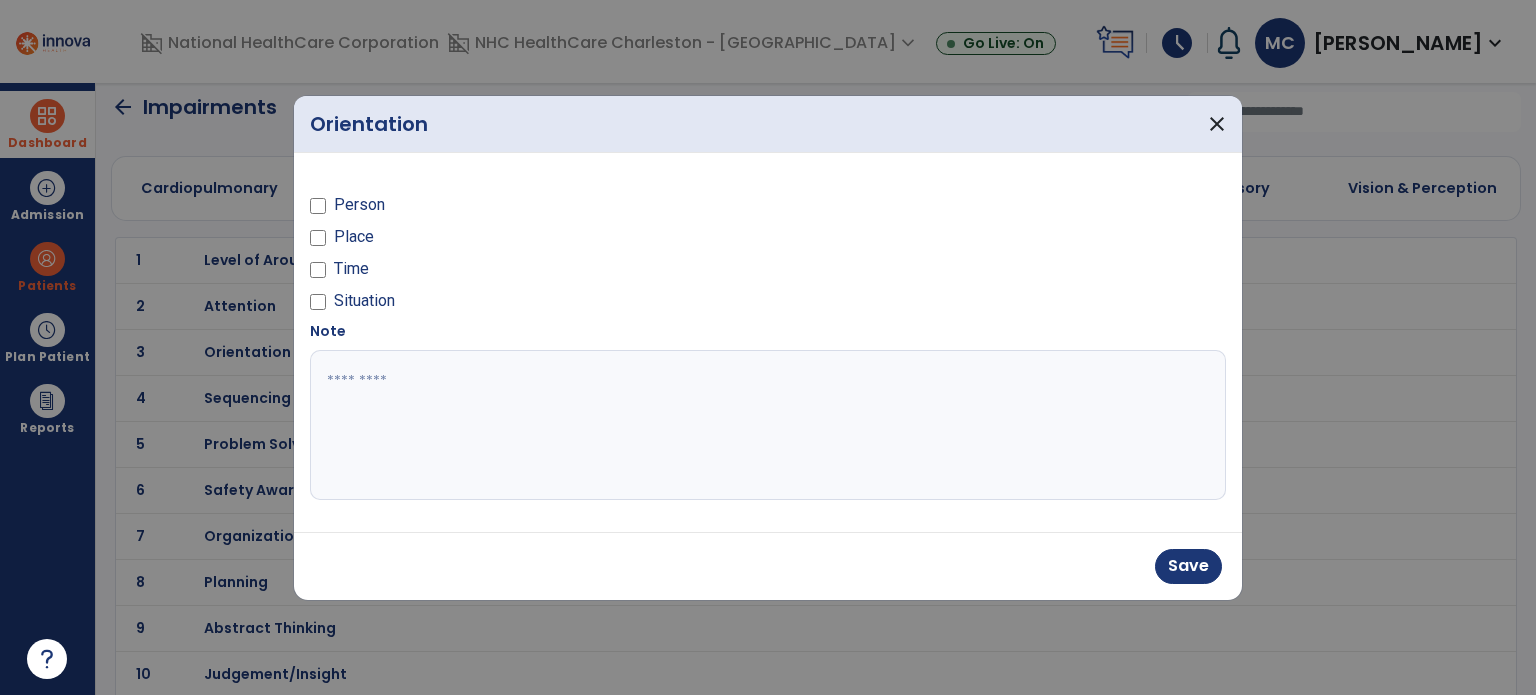 click on "Note" at bounding box center (328, 331) 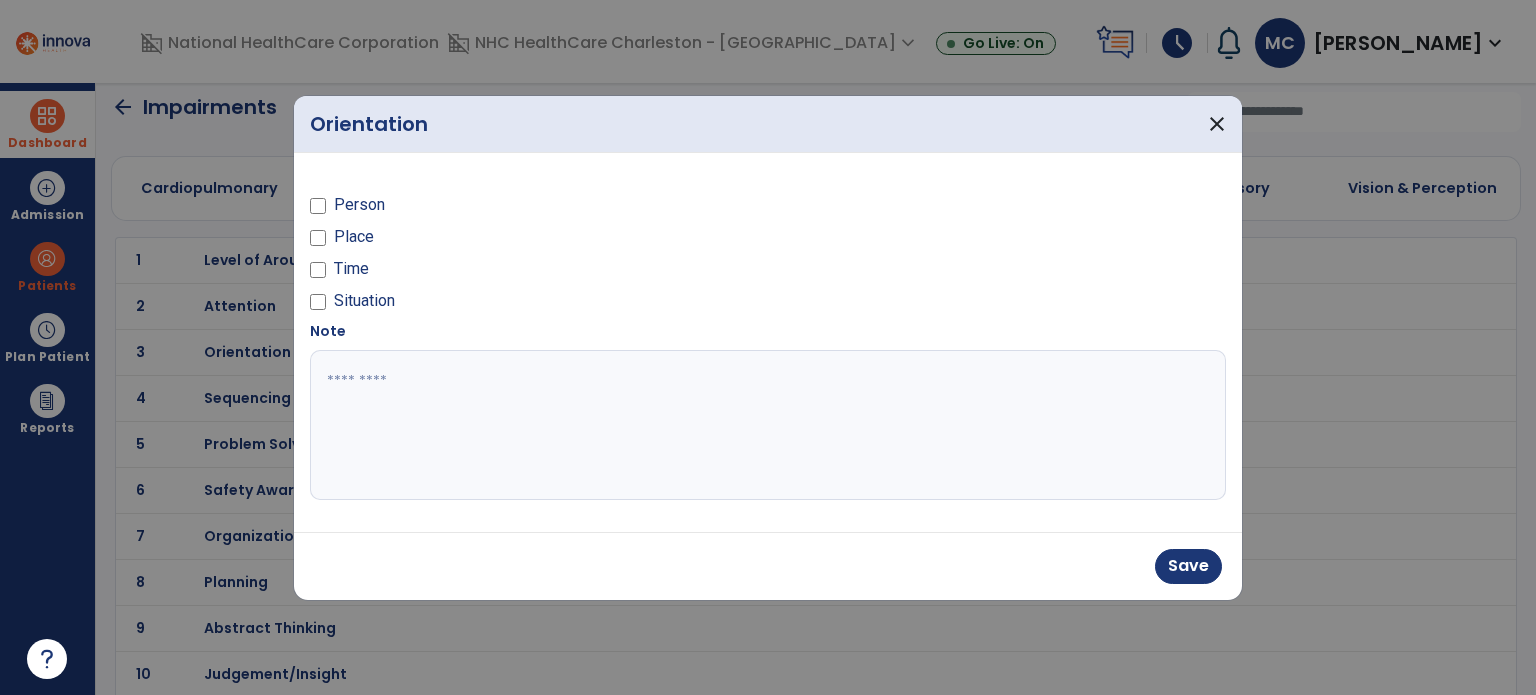 click at bounding box center [318, 305] 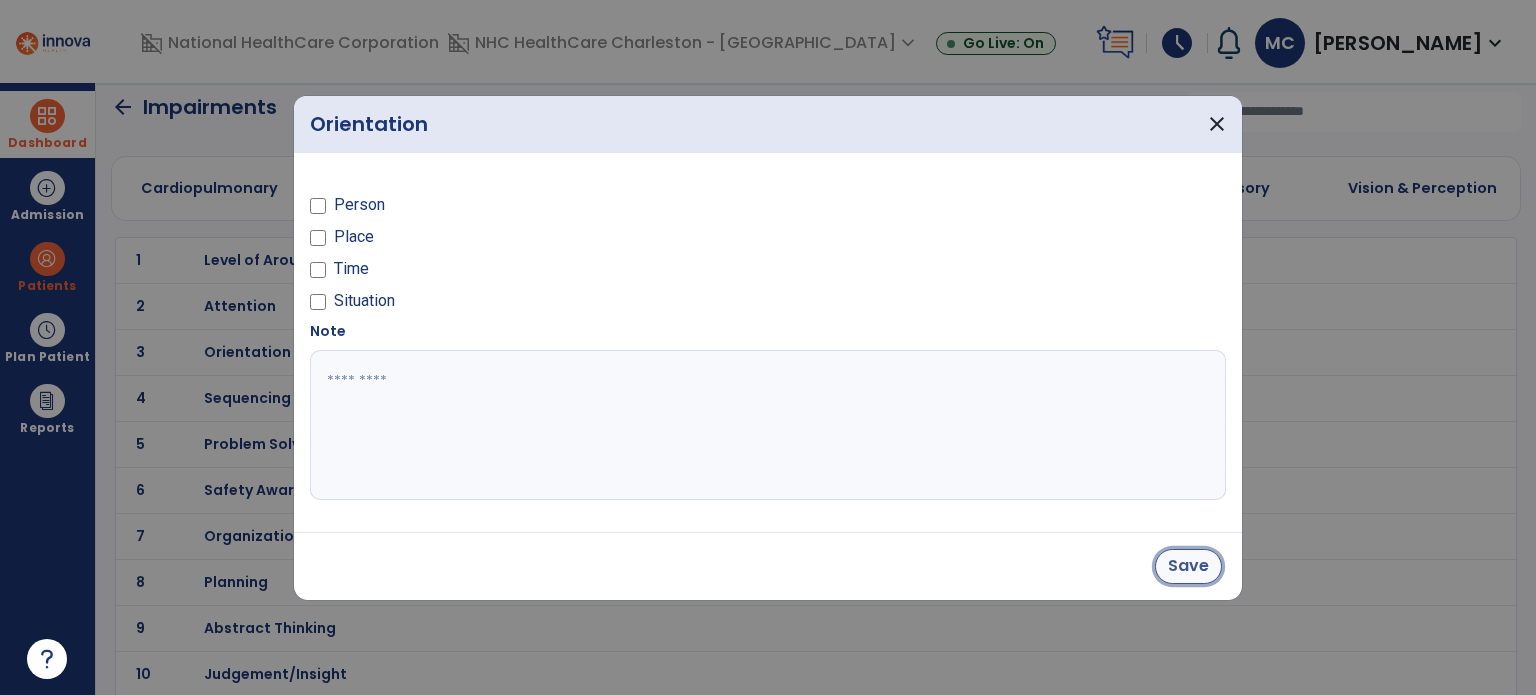 click on "Save" at bounding box center [1188, 566] 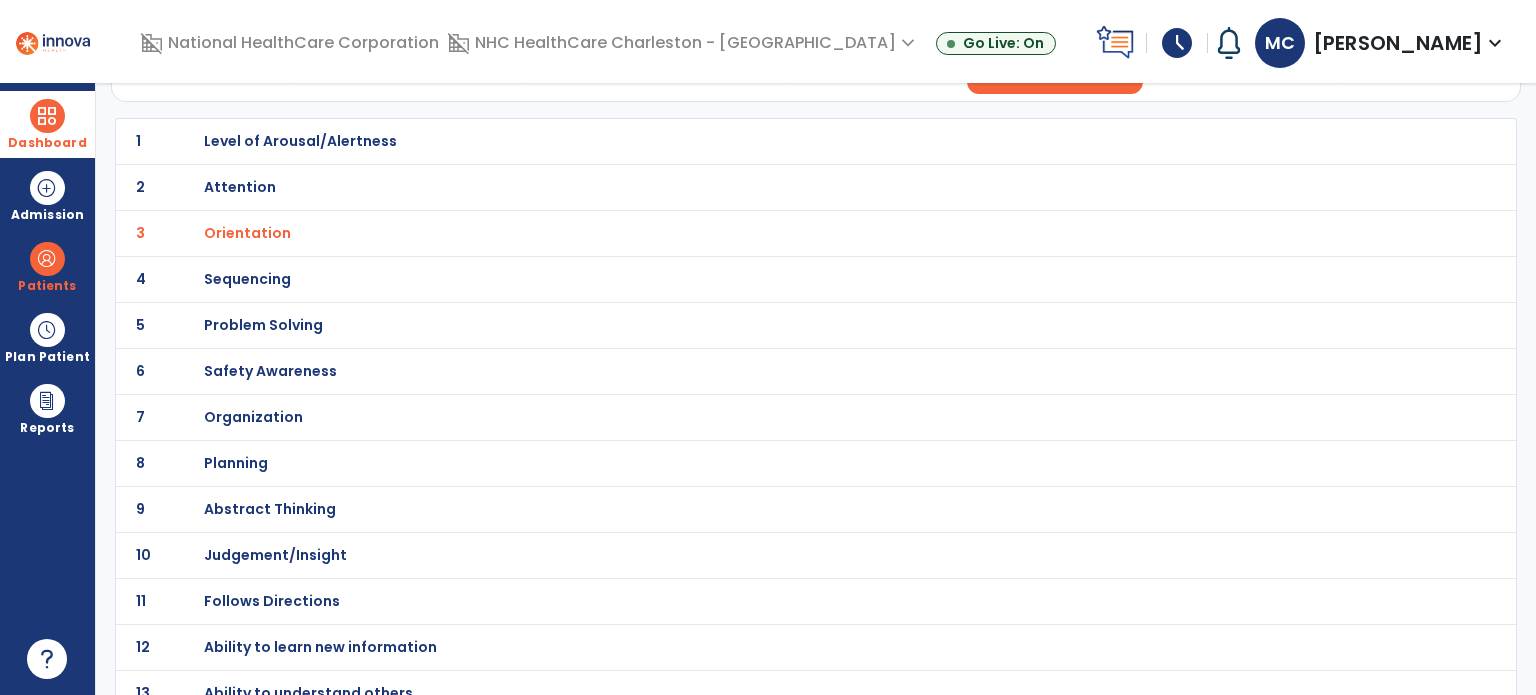 scroll, scrollTop: 148, scrollLeft: 0, axis: vertical 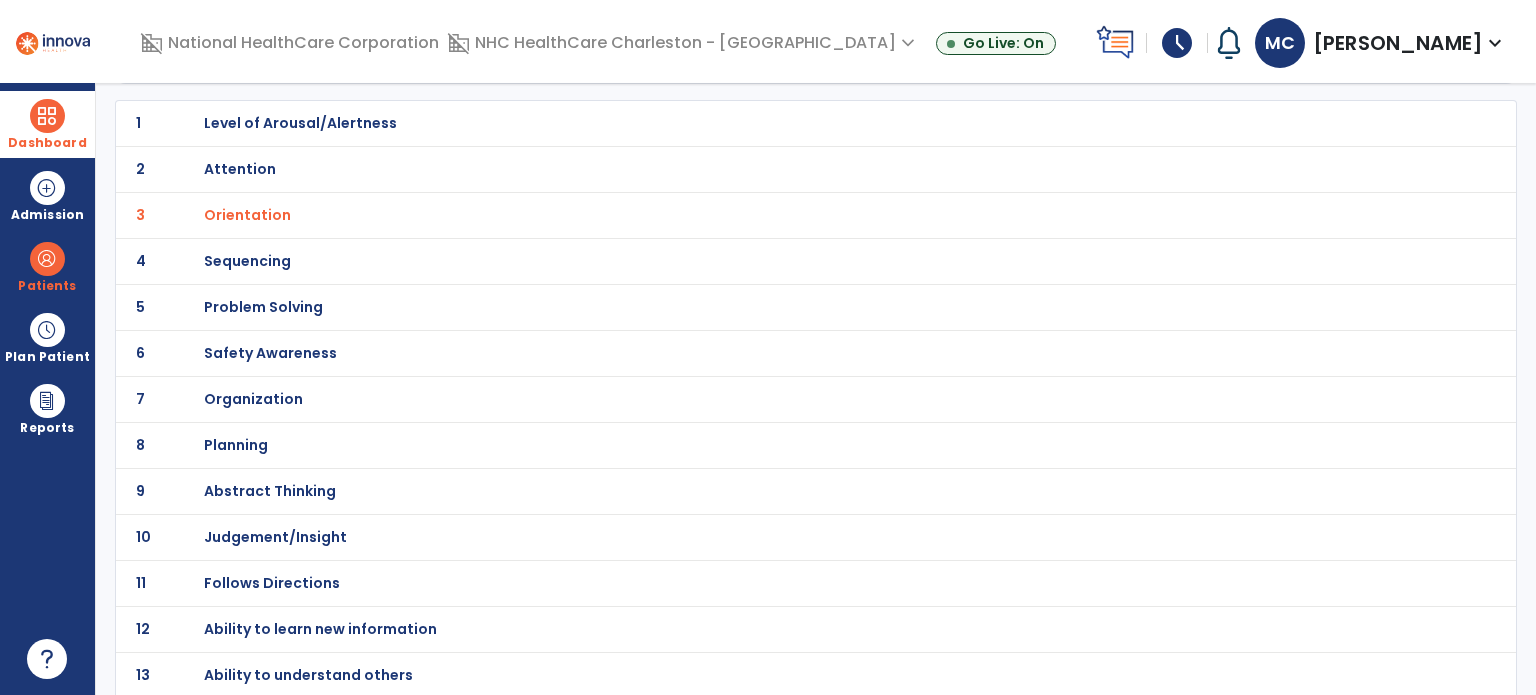 click on "11 Follows Directions" 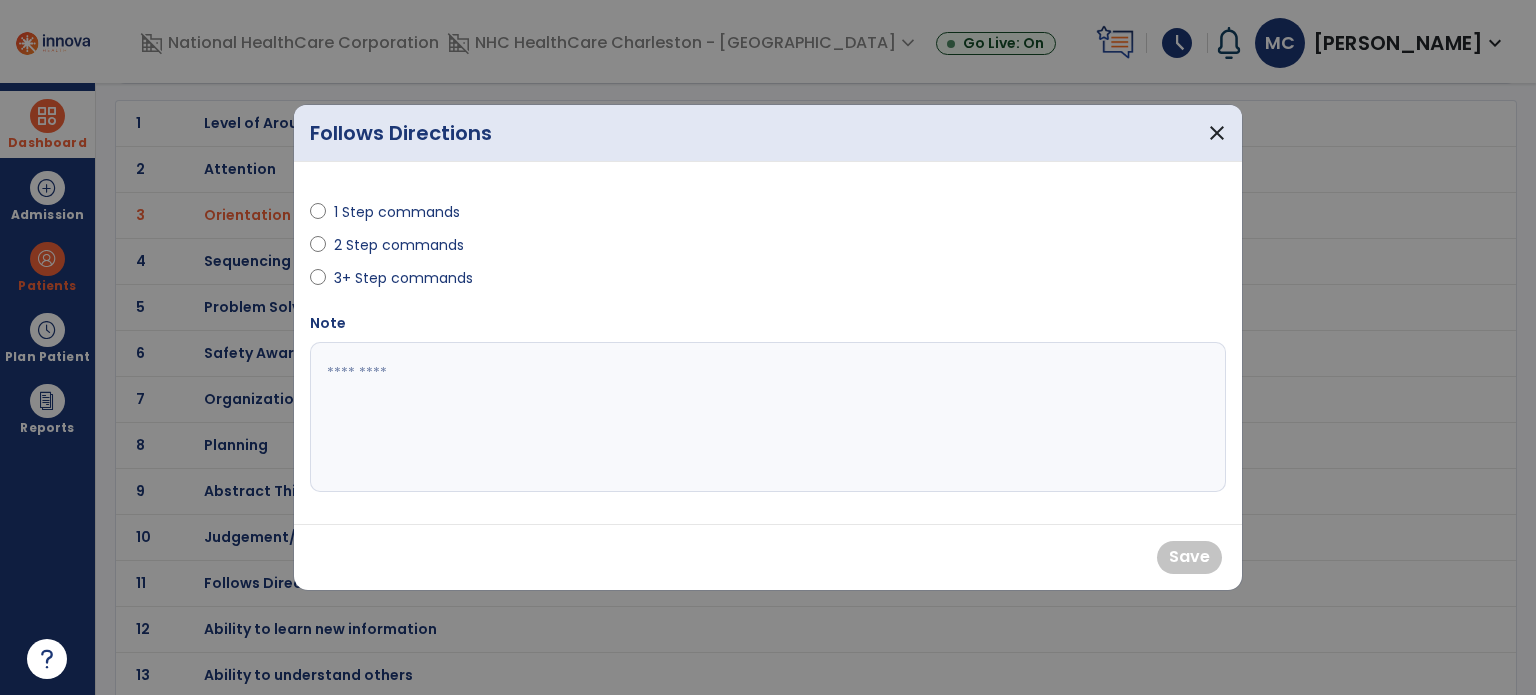 click on "1 Step commands" at bounding box center [397, 212] 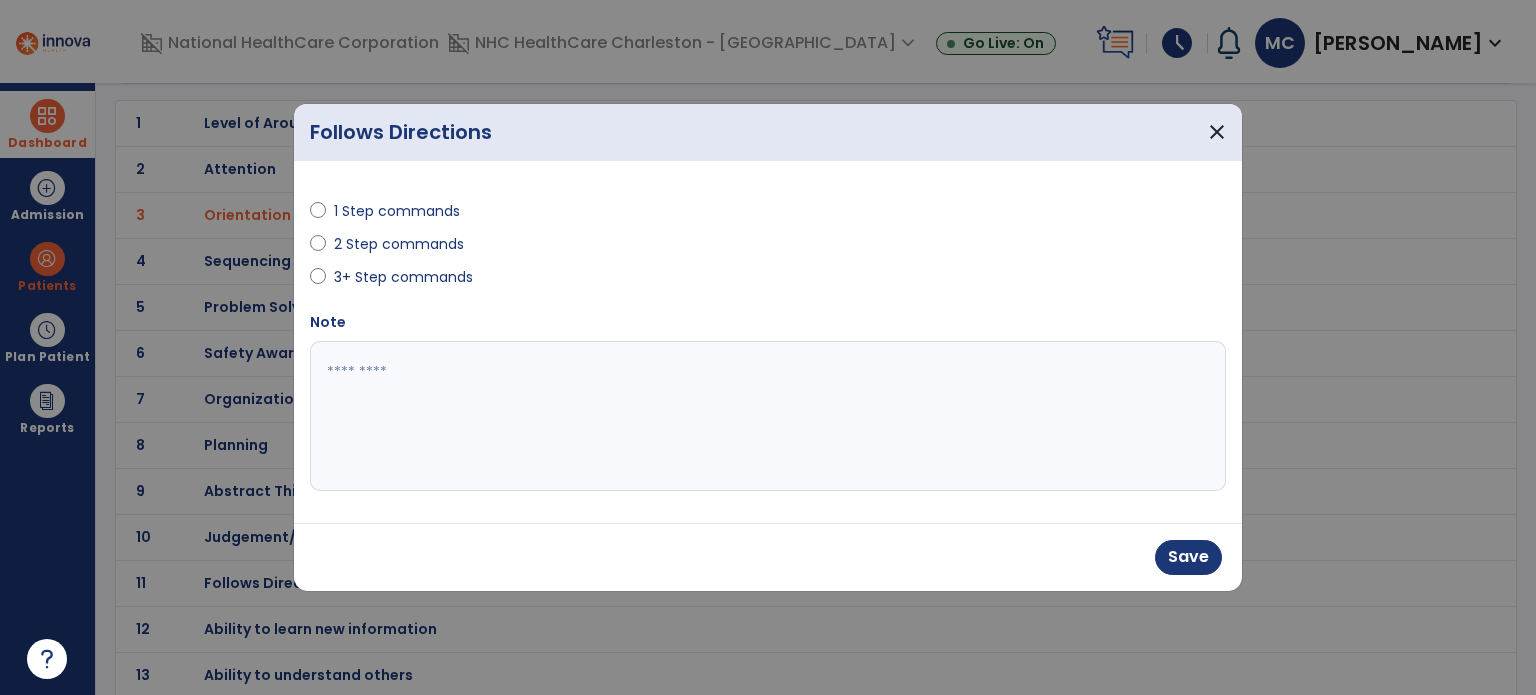 click on "Save" at bounding box center [768, 557] 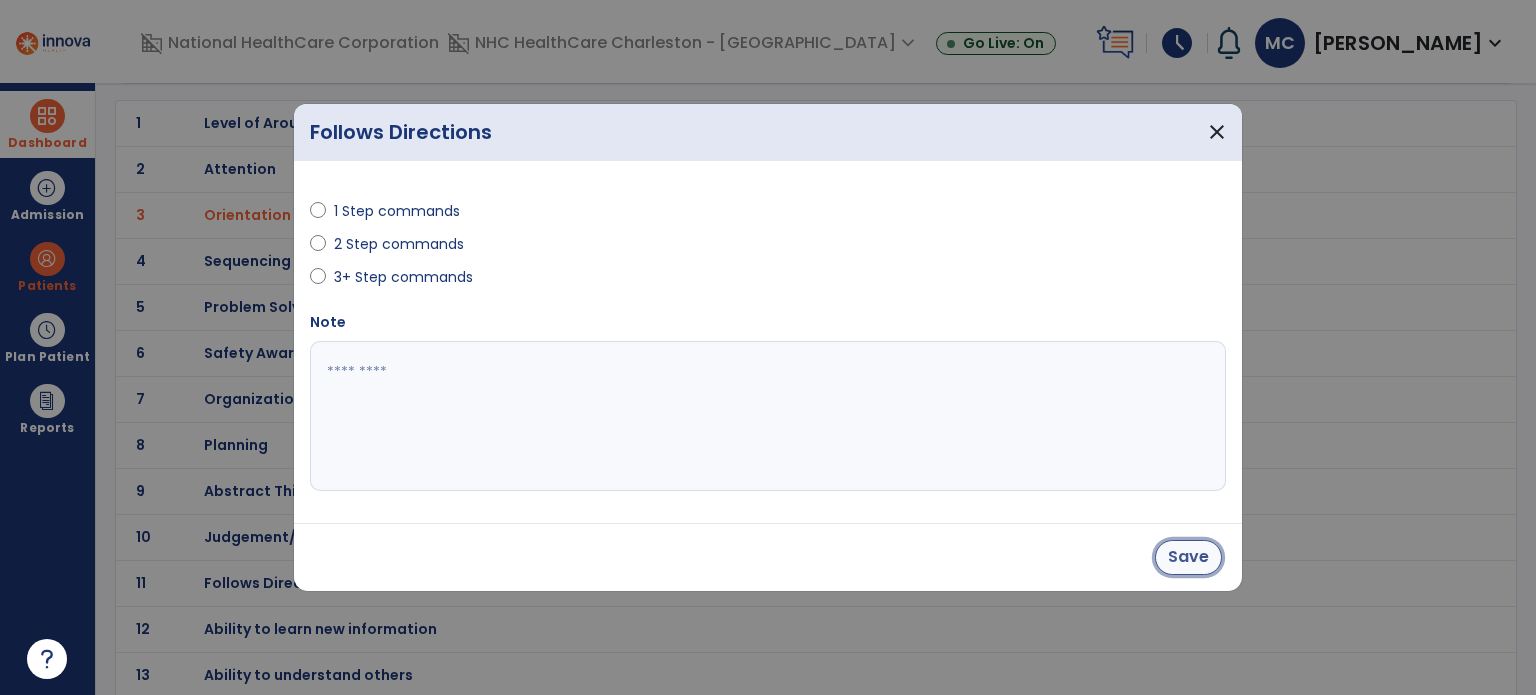 click on "Save" at bounding box center (1188, 557) 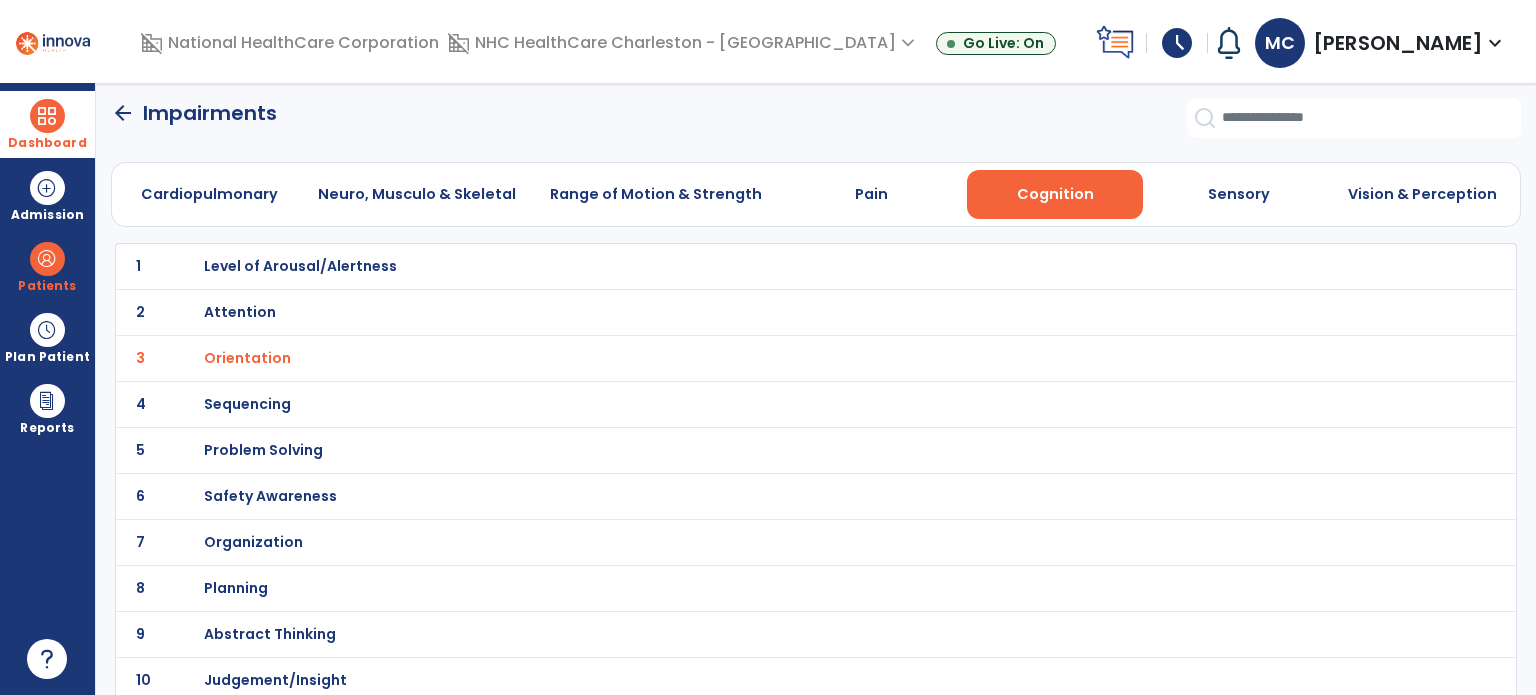scroll, scrollTop: 0, scrollLeft: 0, axis: both 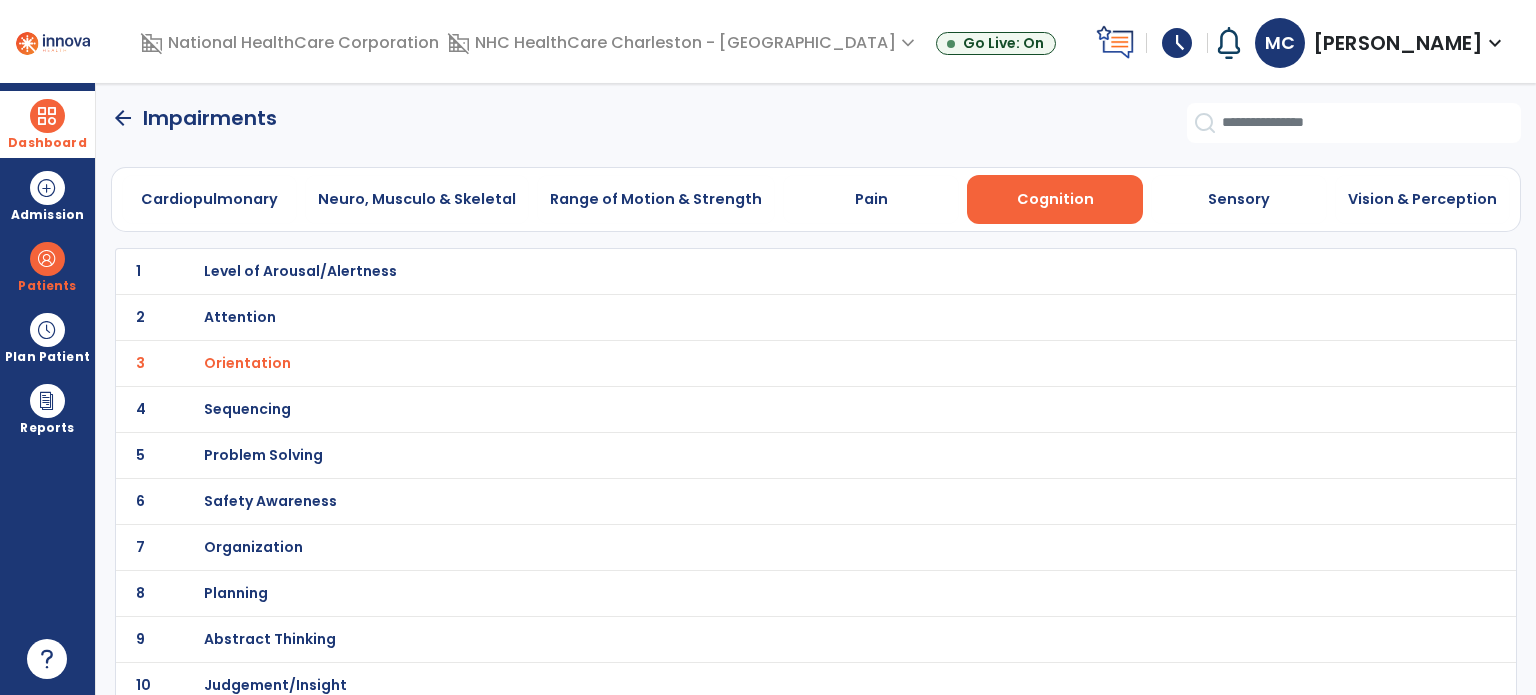 click on "Safety Awareness" at bounding box center (300, 271) 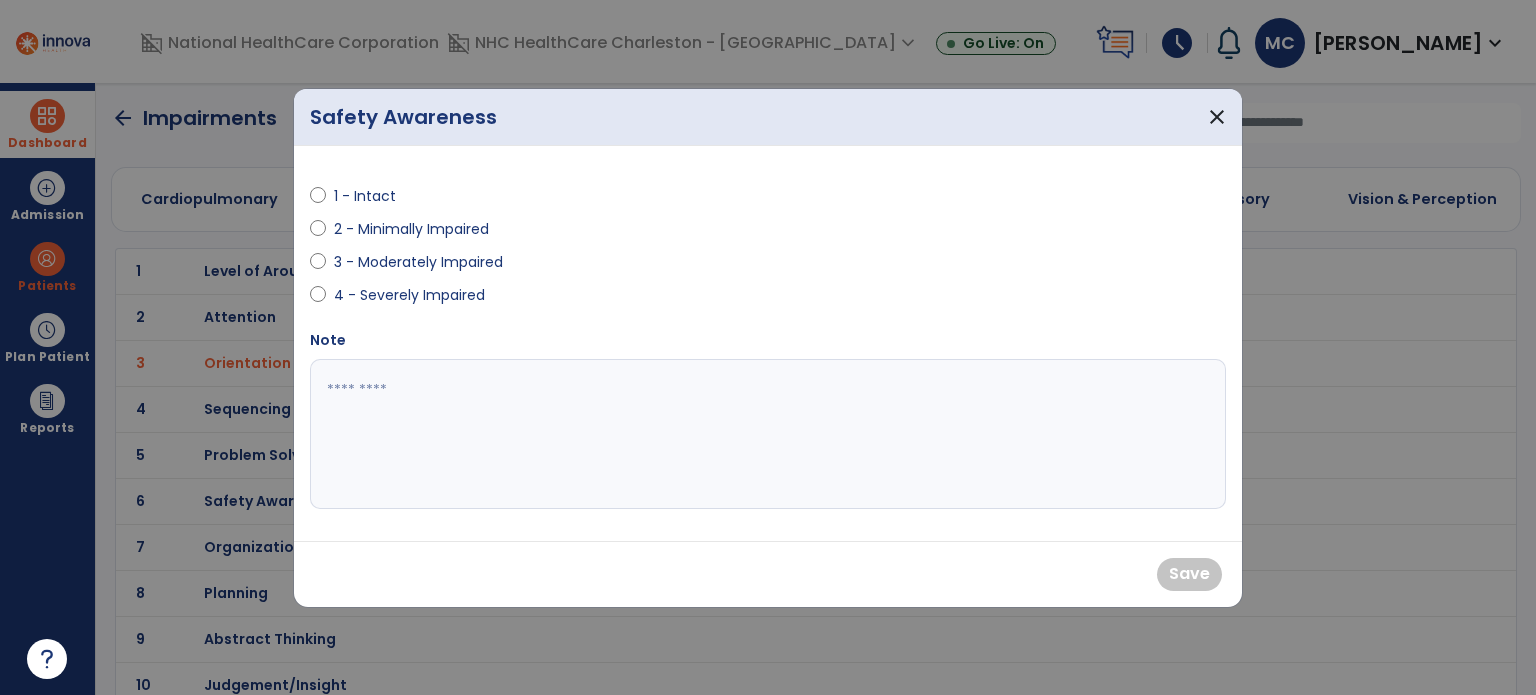 click on "2 - Minimally Impaired" at bounding box center (411, 229) 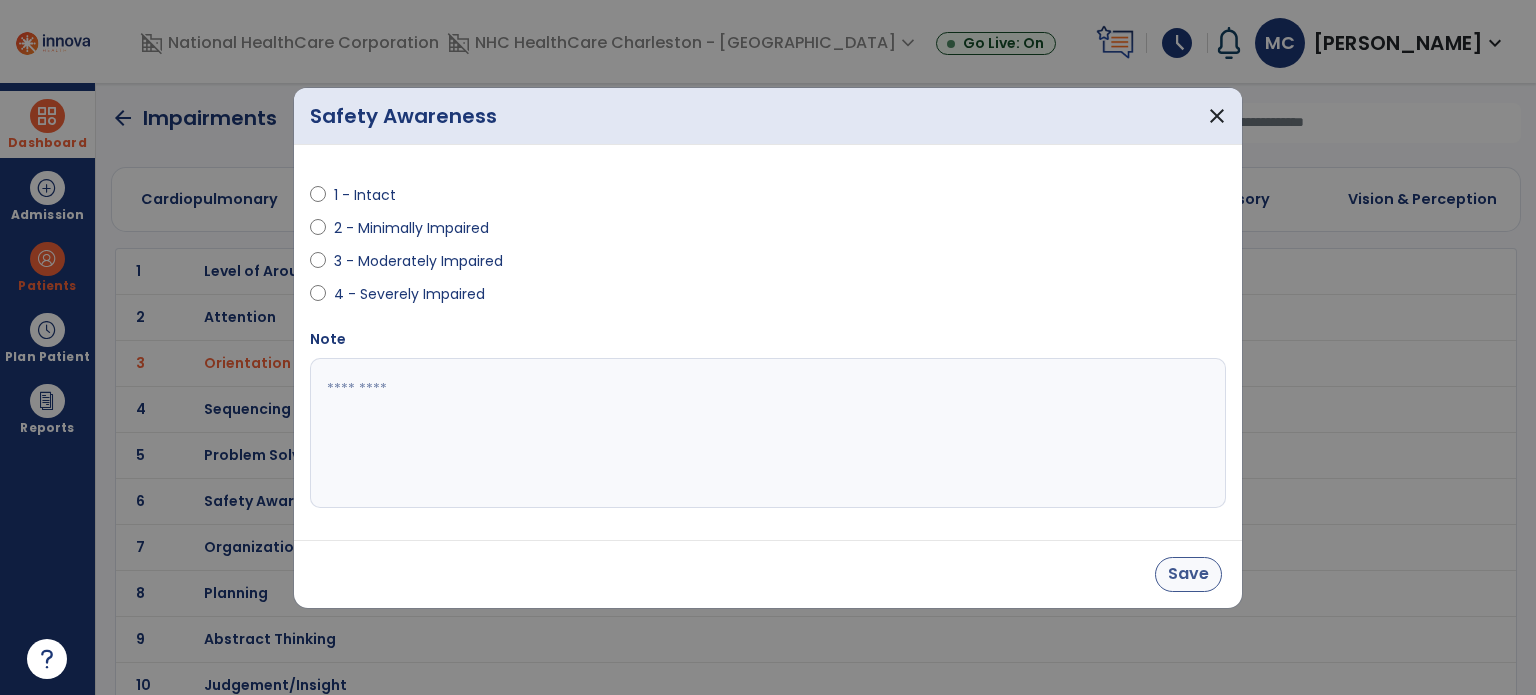 click on "Save" at bounding box center [768, 574] 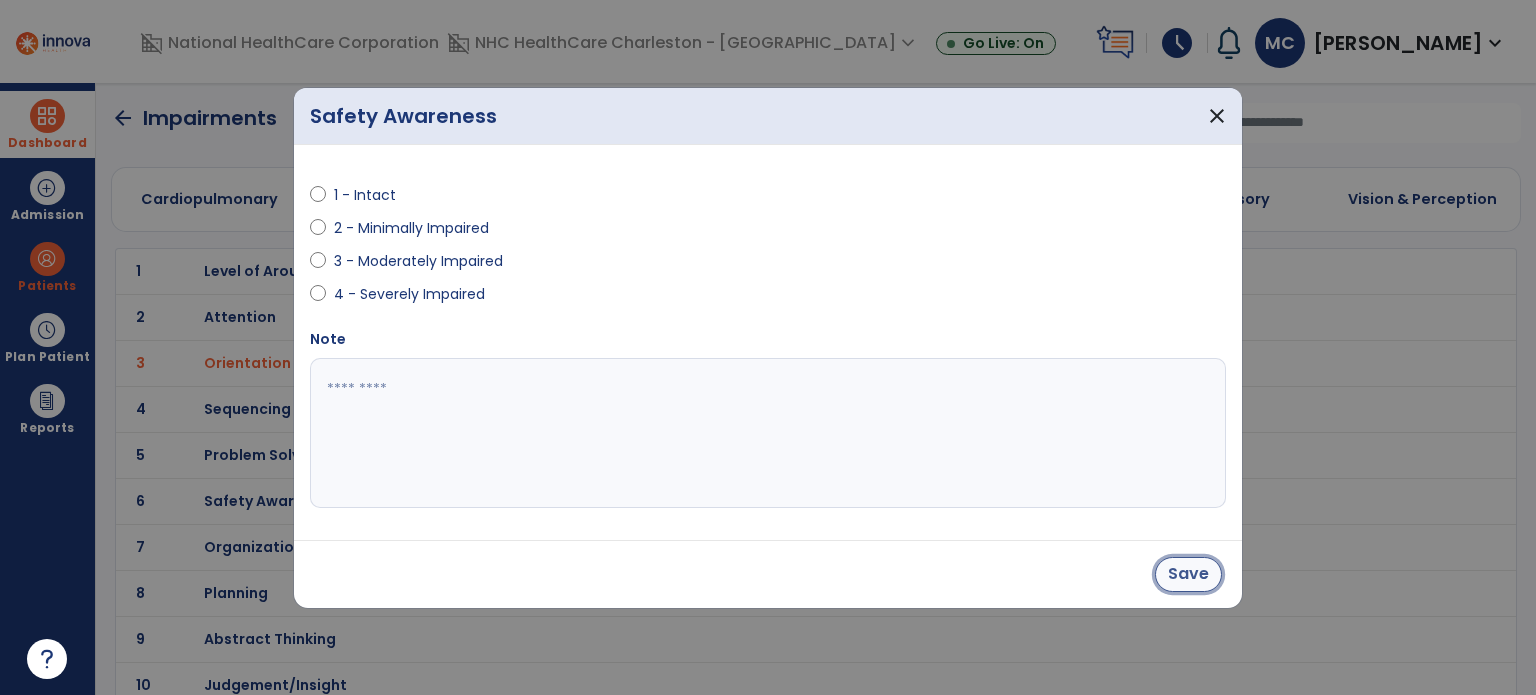 click on "Save" at bounding box center [1188, 574] 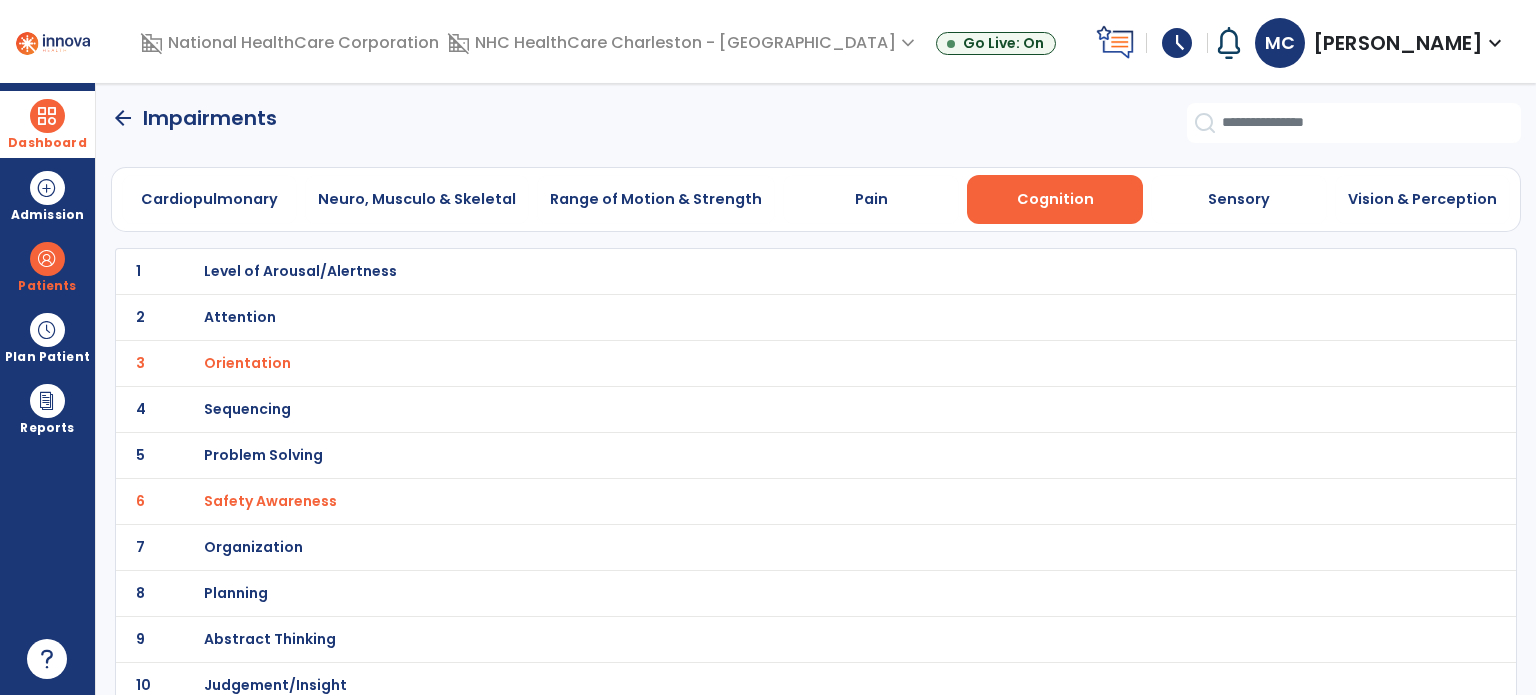 click on "Safety Awareness" at bounding box center [247, 363] 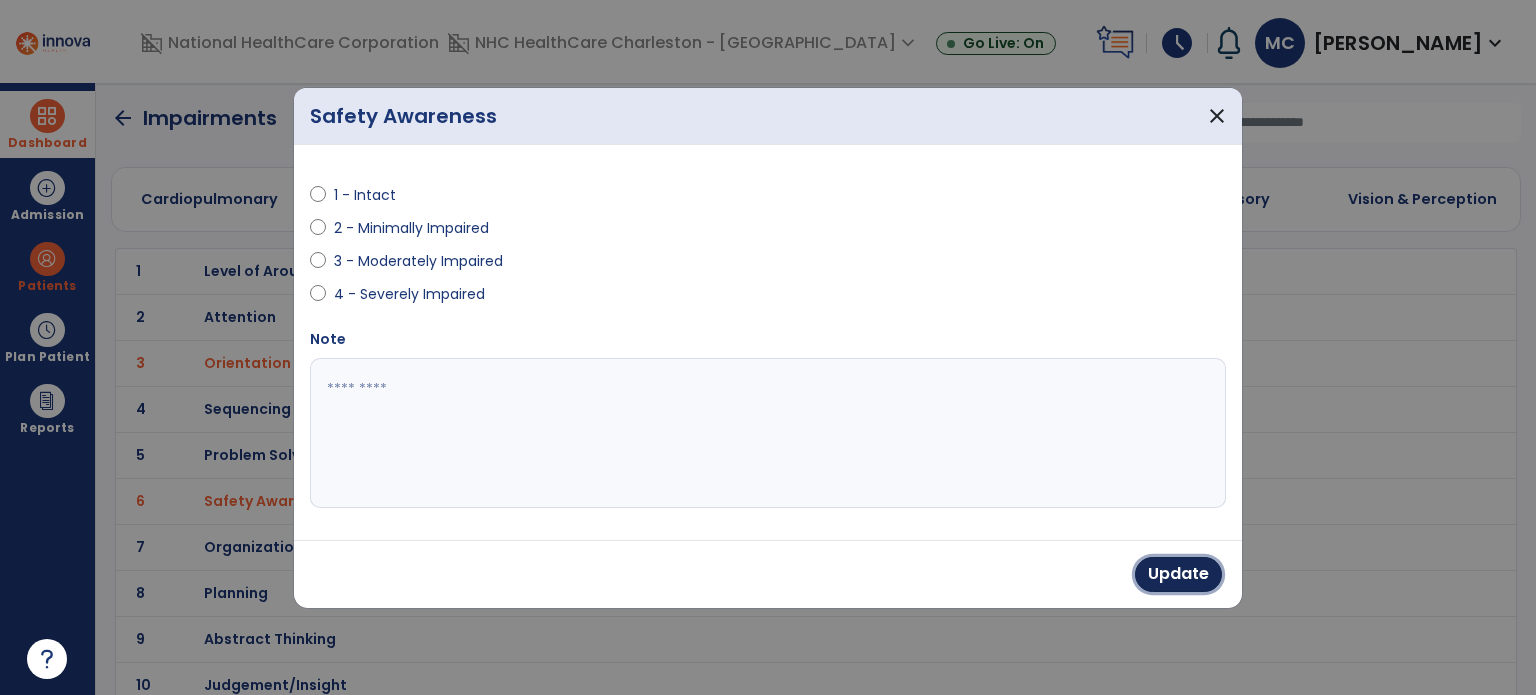 drag, startPoint x: 1186, startPoint y: 565, endPoint x: 994, endPoint y: 567, distance: 192.01042 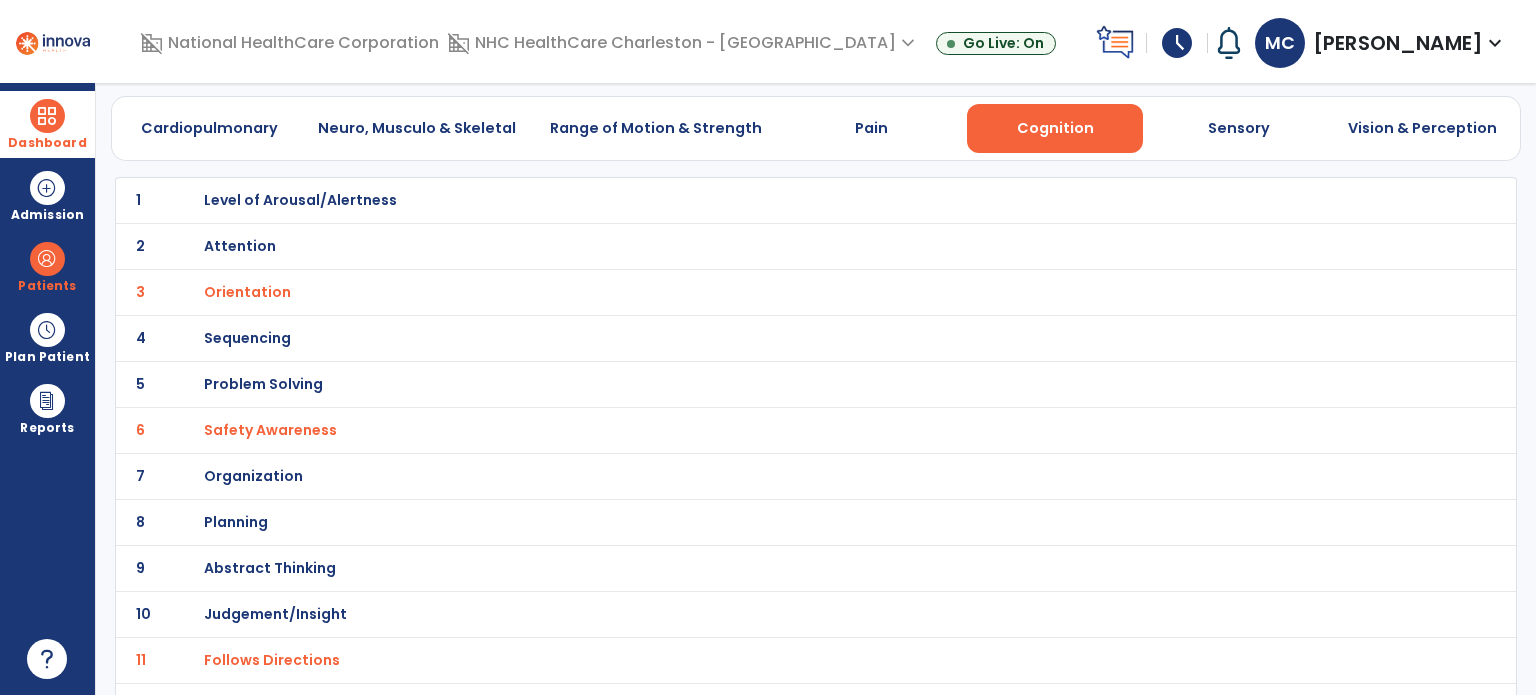 scroll, scrollTop: 0, scrollLeft: 0, axis: both 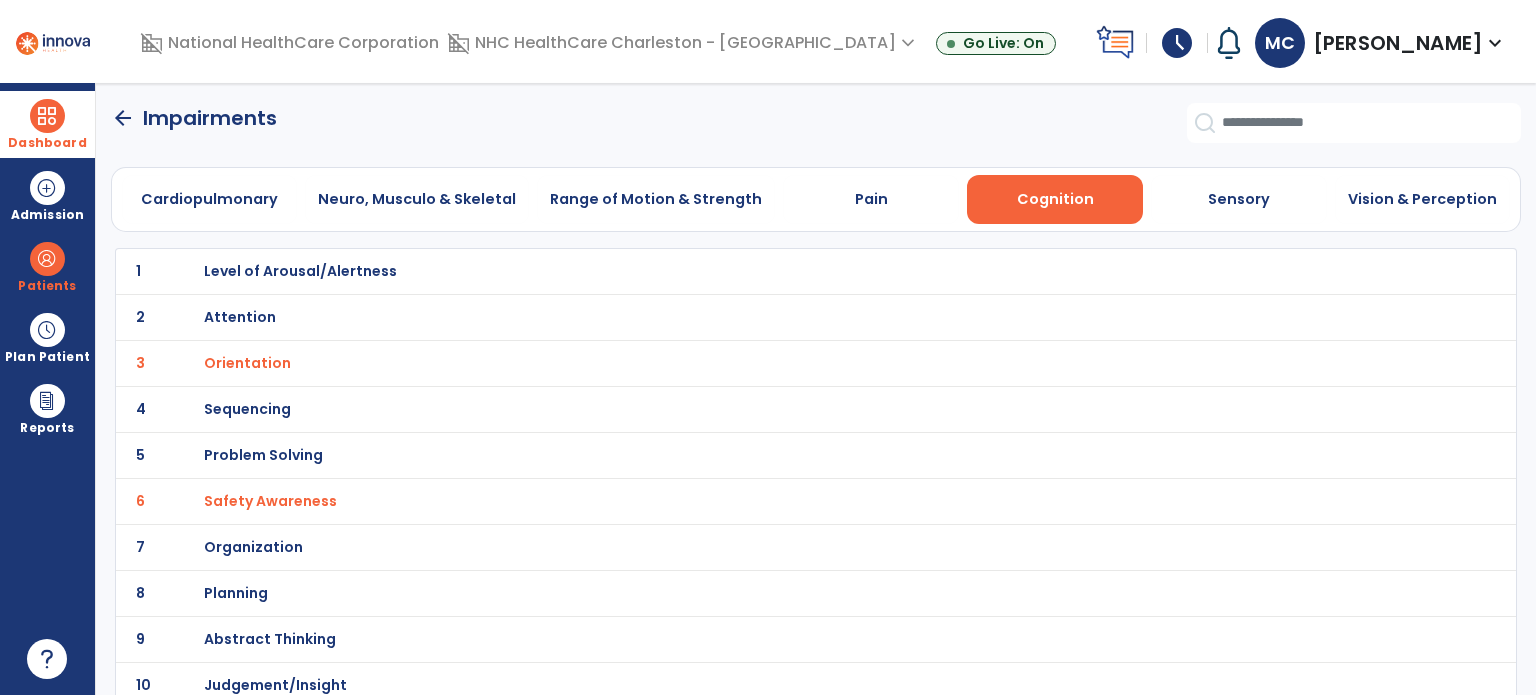 click on "arrow_back" 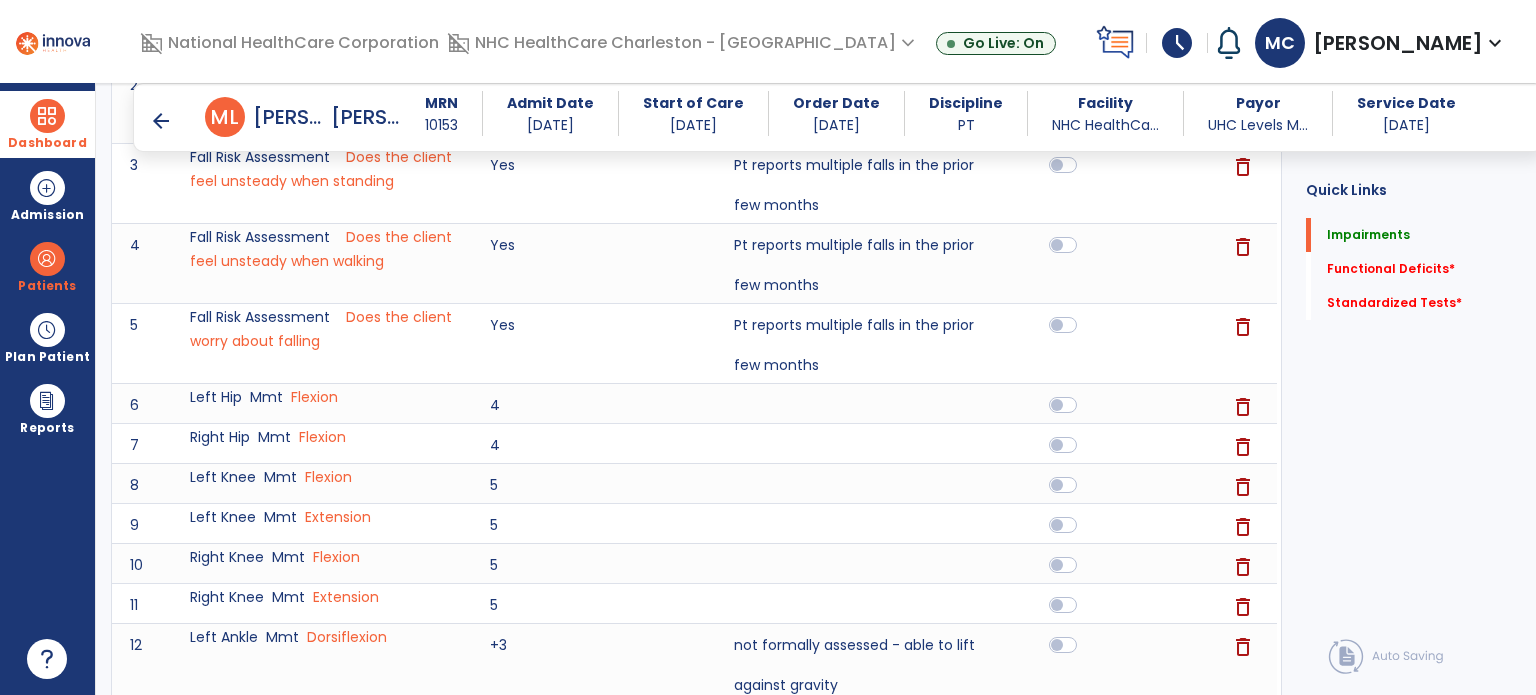 scroll, scrollTop: 1000, scrollLeft: 0, axis: vertical 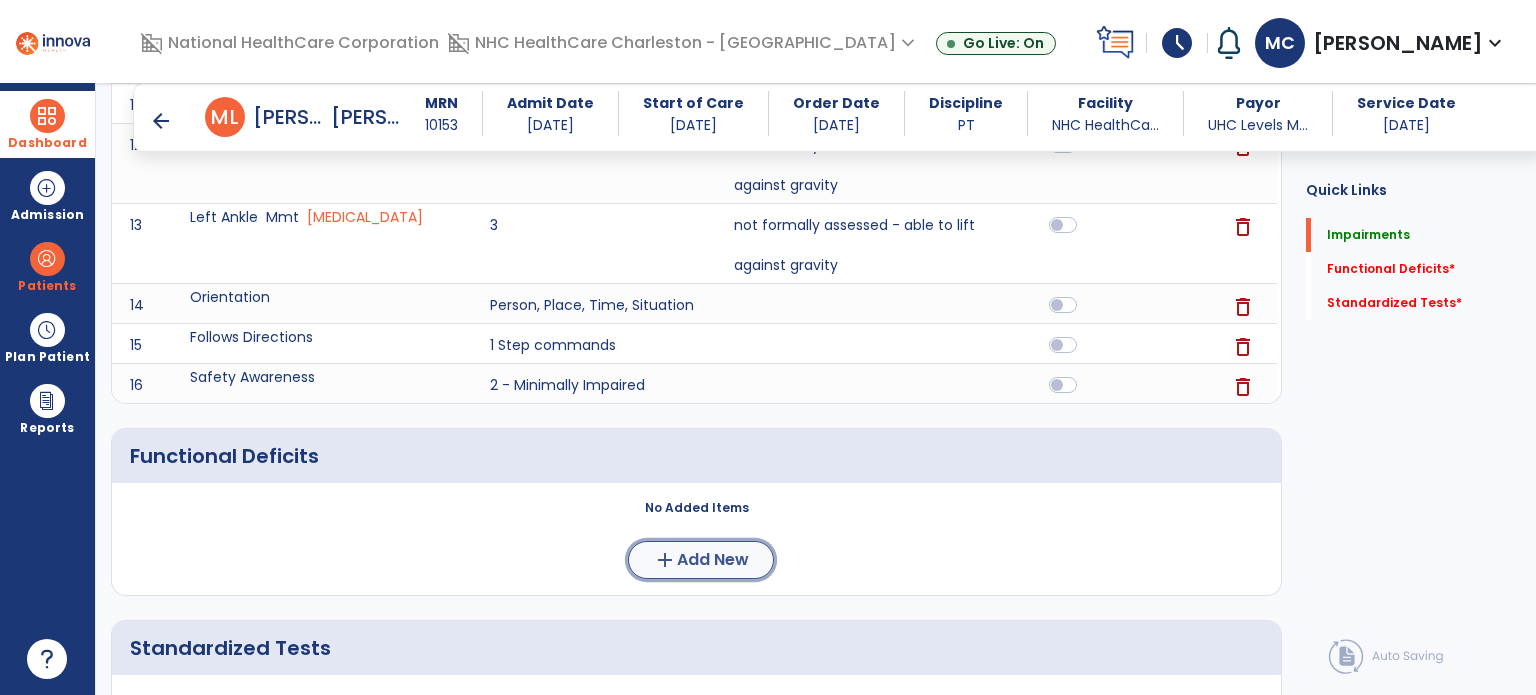 click on "Add New" 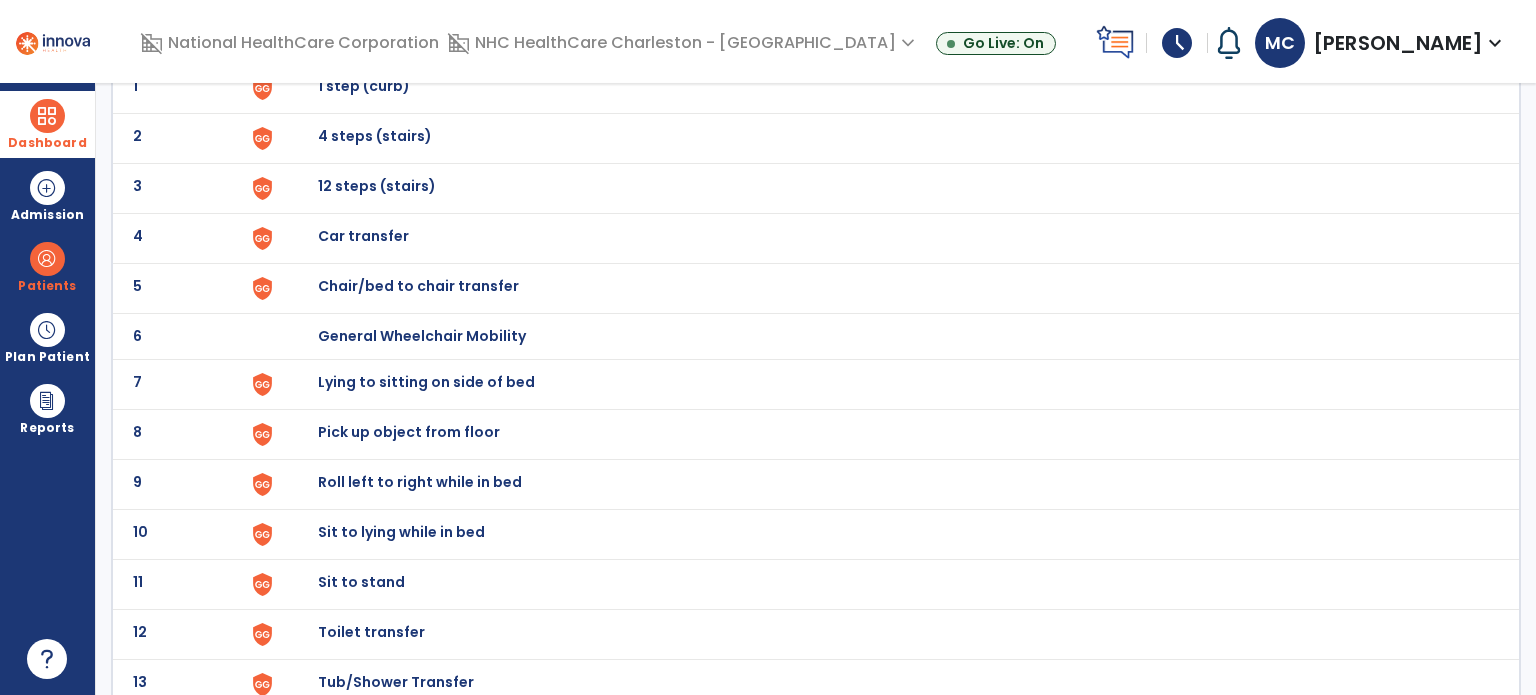 scroll, scrollTop: 400, scrollLeft: 0, axis: vertical 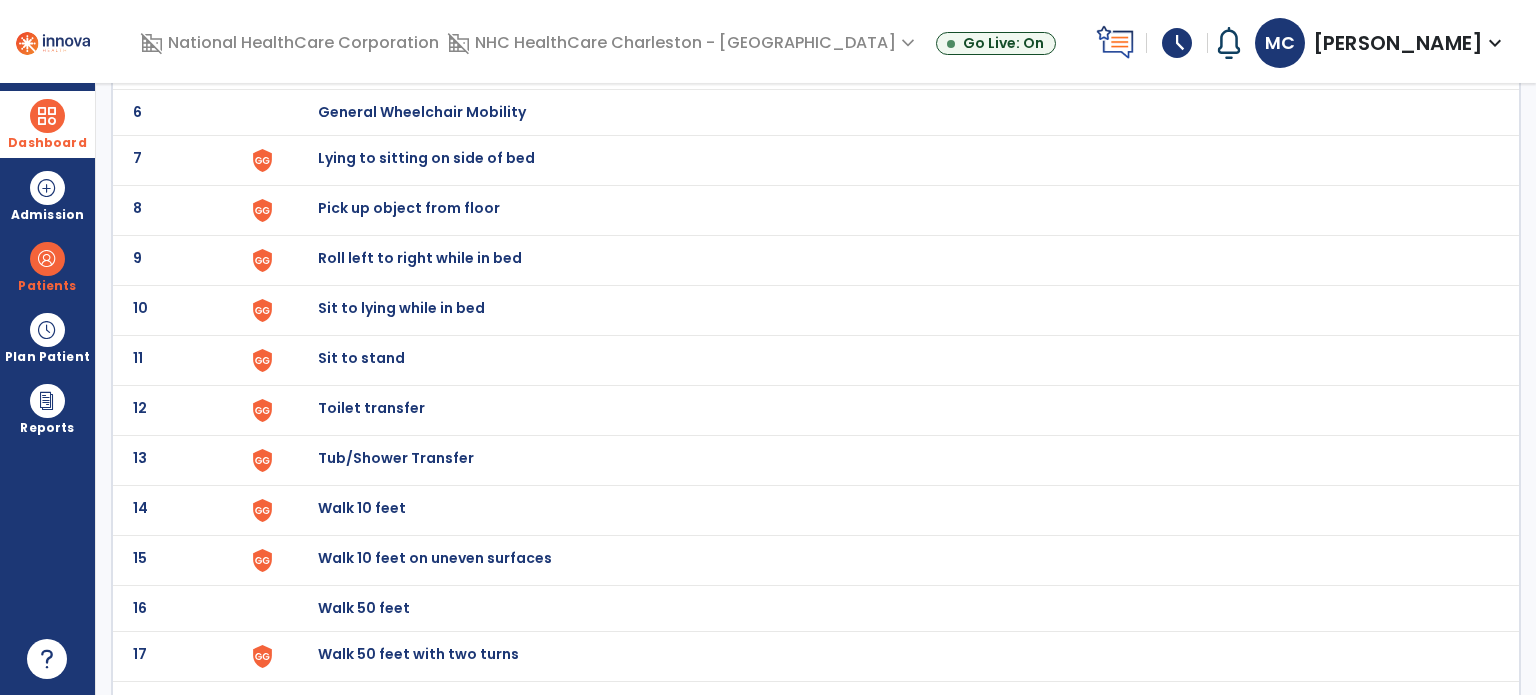 click on "Sit to stand" at bounding box center [364, -138] 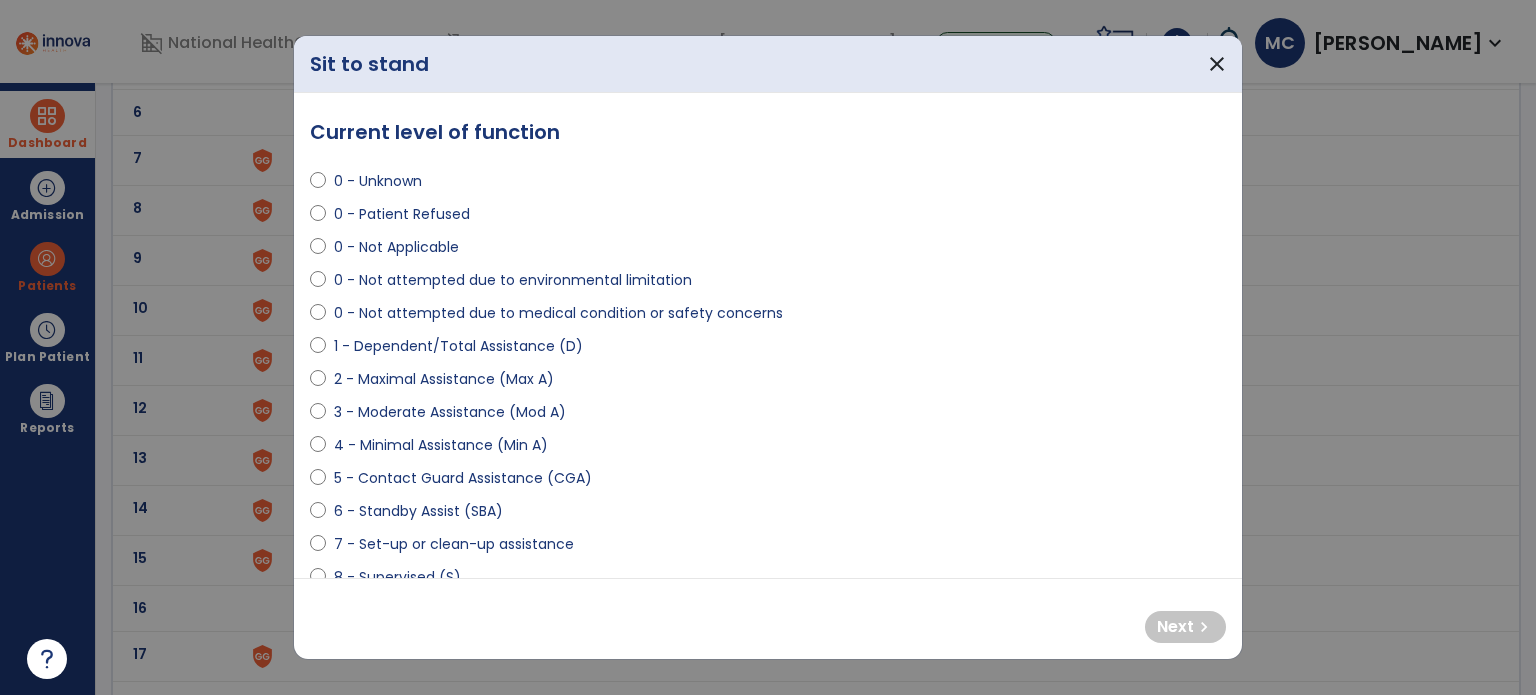 click on "4 - Minimal Assistance (Min A)" at bounding box center (768, 449) 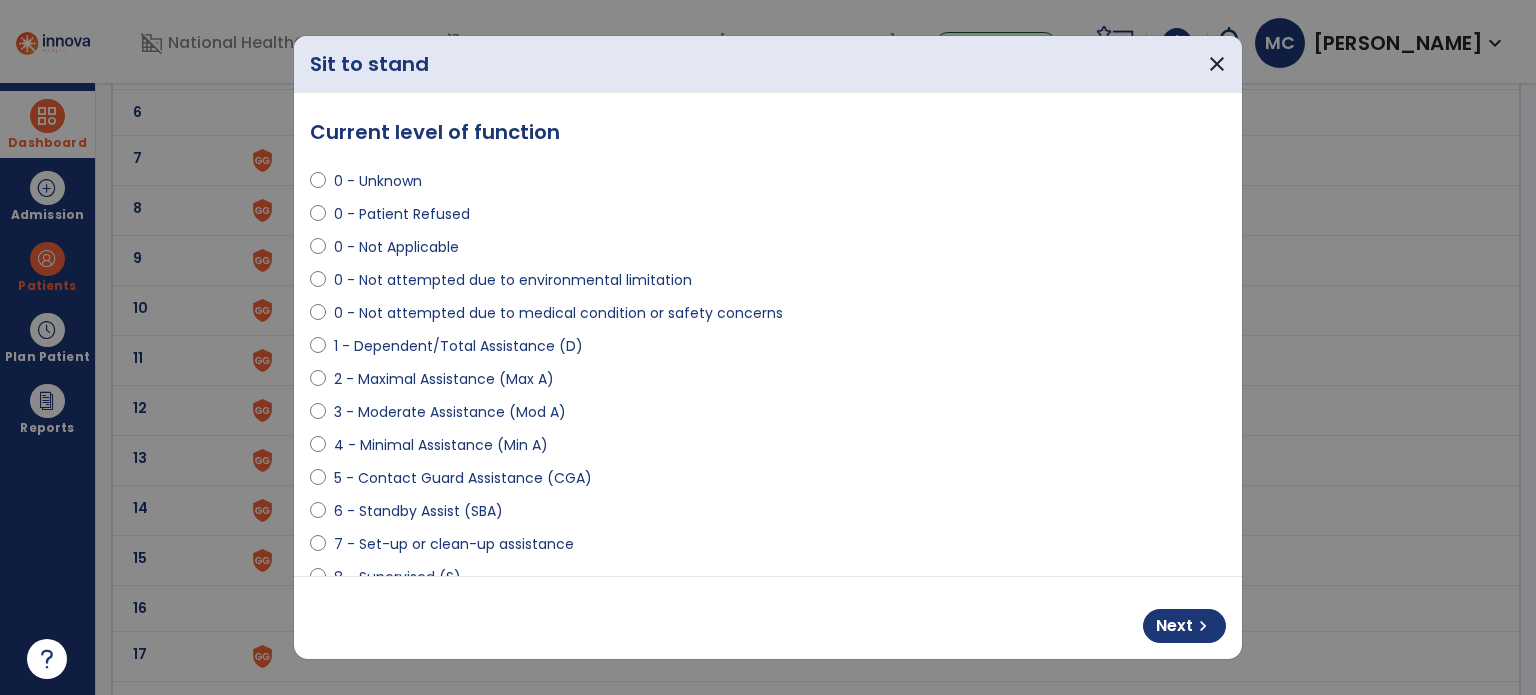 click on "Next  chevron_right" at bounding box center [768, 618] 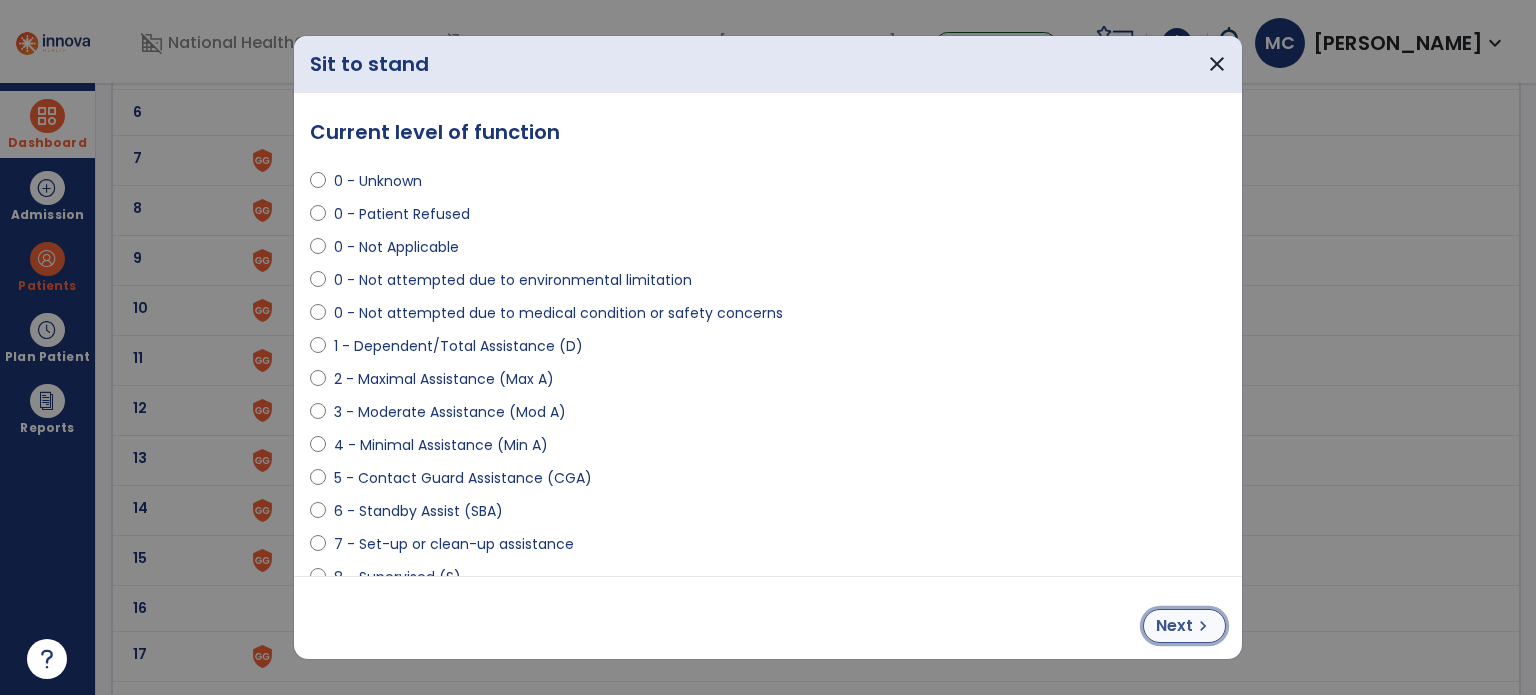 click on "Next" at bounding box center (1174, 626) 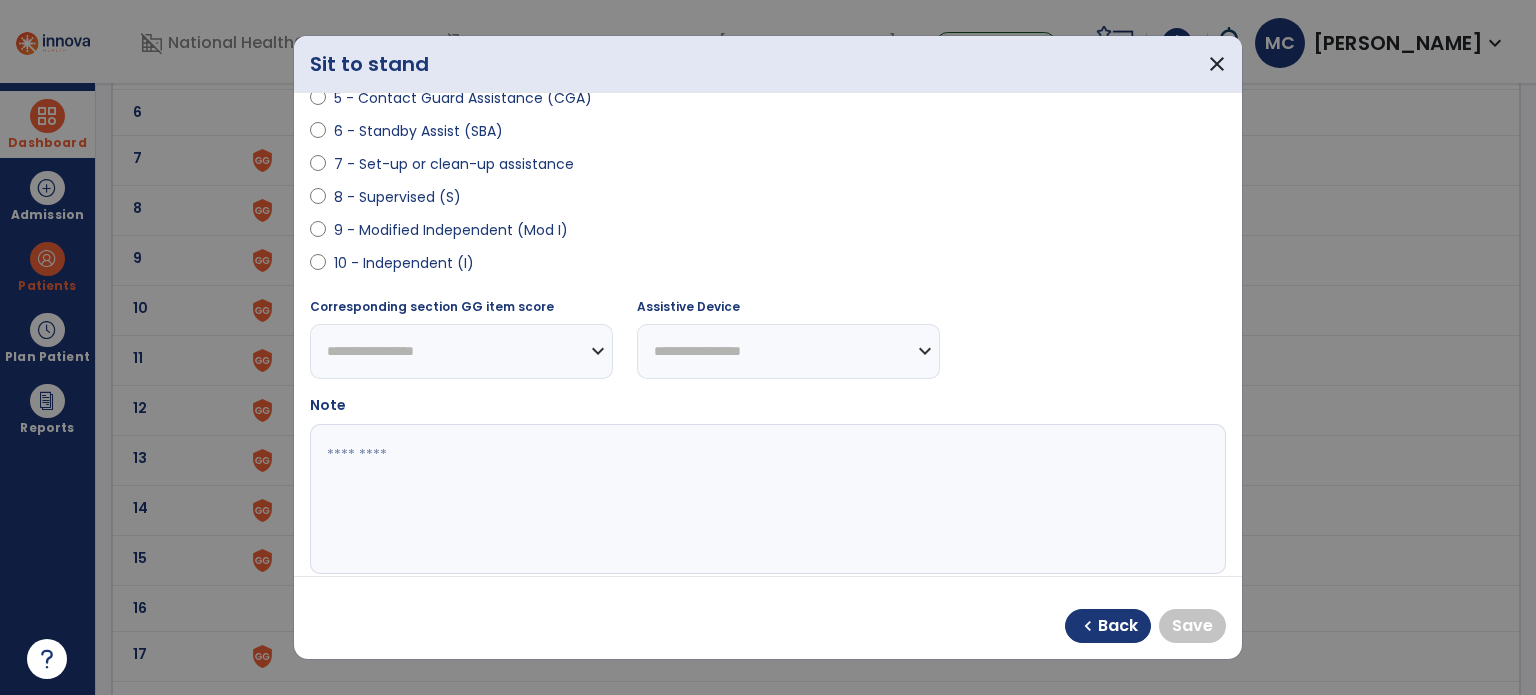 scroll, scrollTop: 400, scrollLeft: 0, axis: vertical 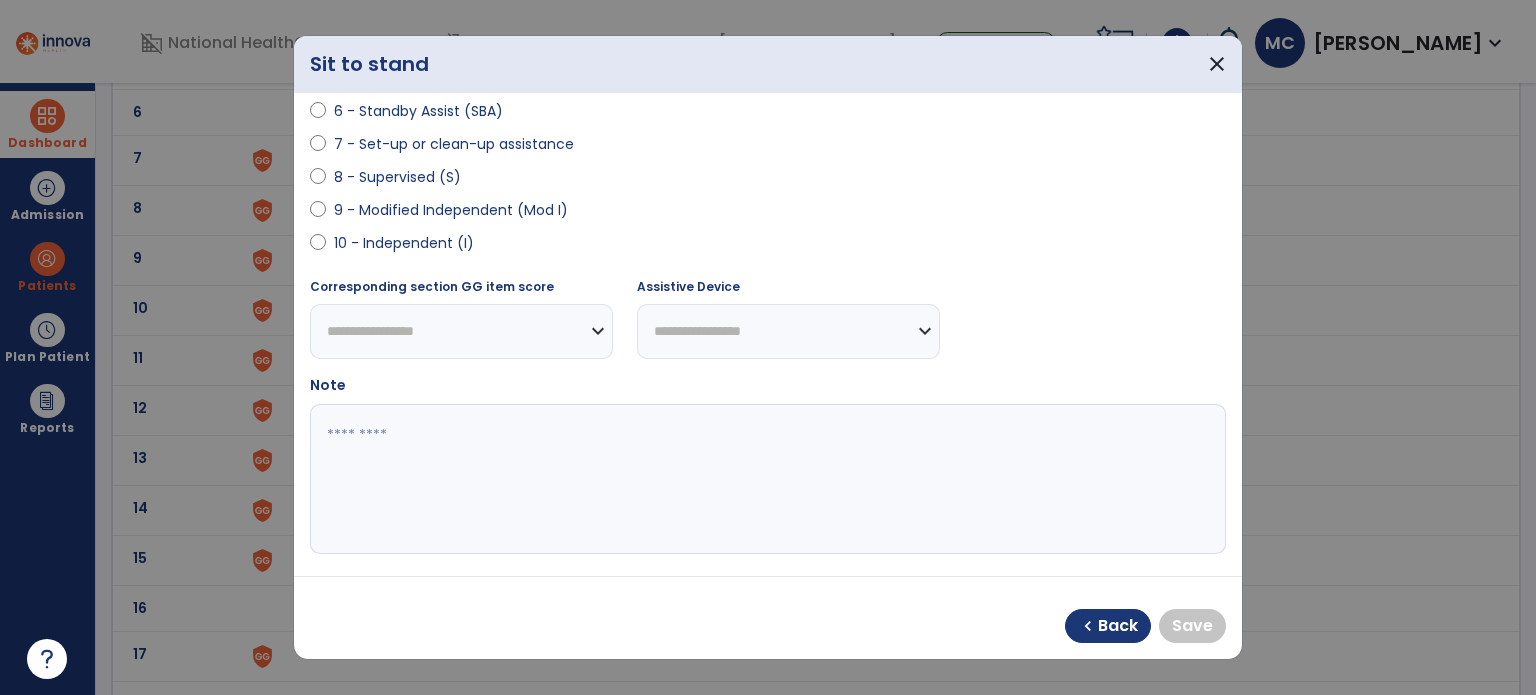 click on "10 - Independent (I)" at bounding box center (404, 243) 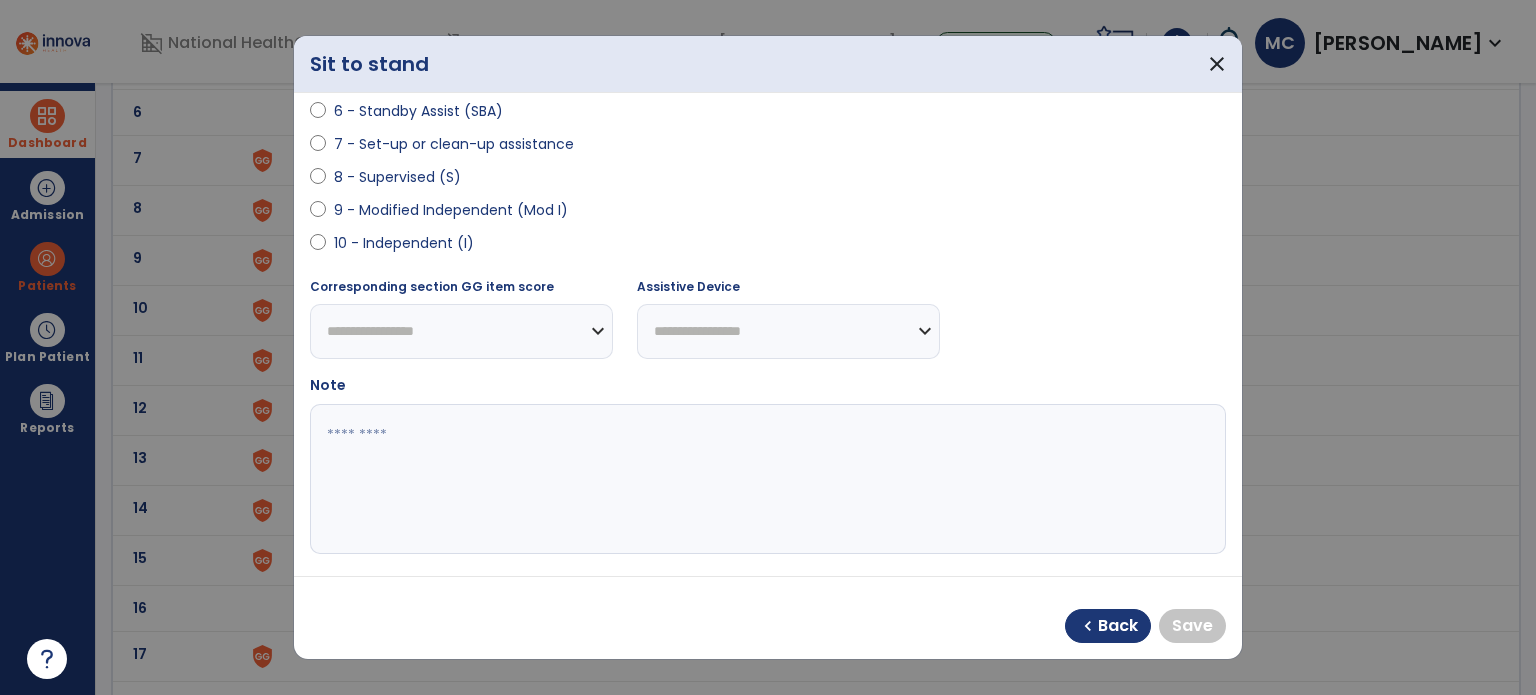 select on "**********" 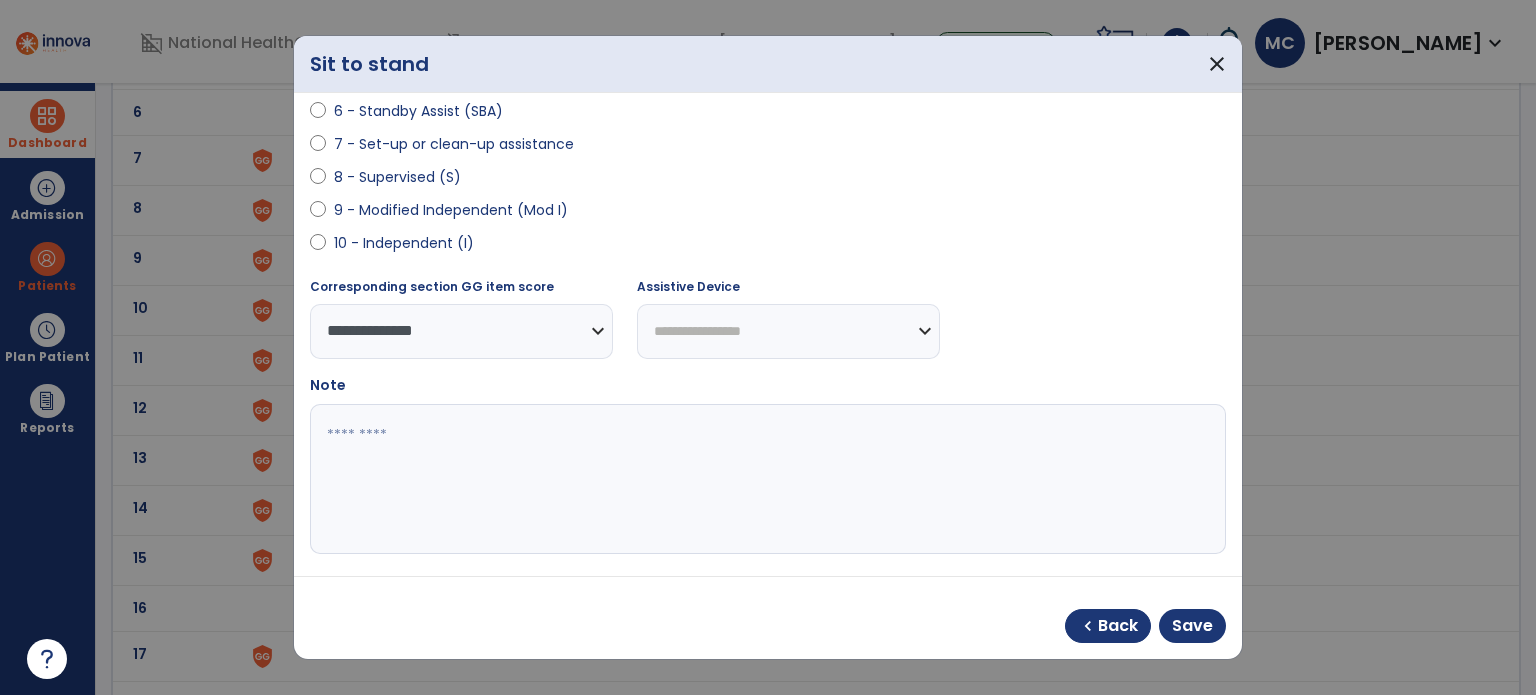 click on "9 - Modified Independent (Mod I)" at bounding box center [451, 210] 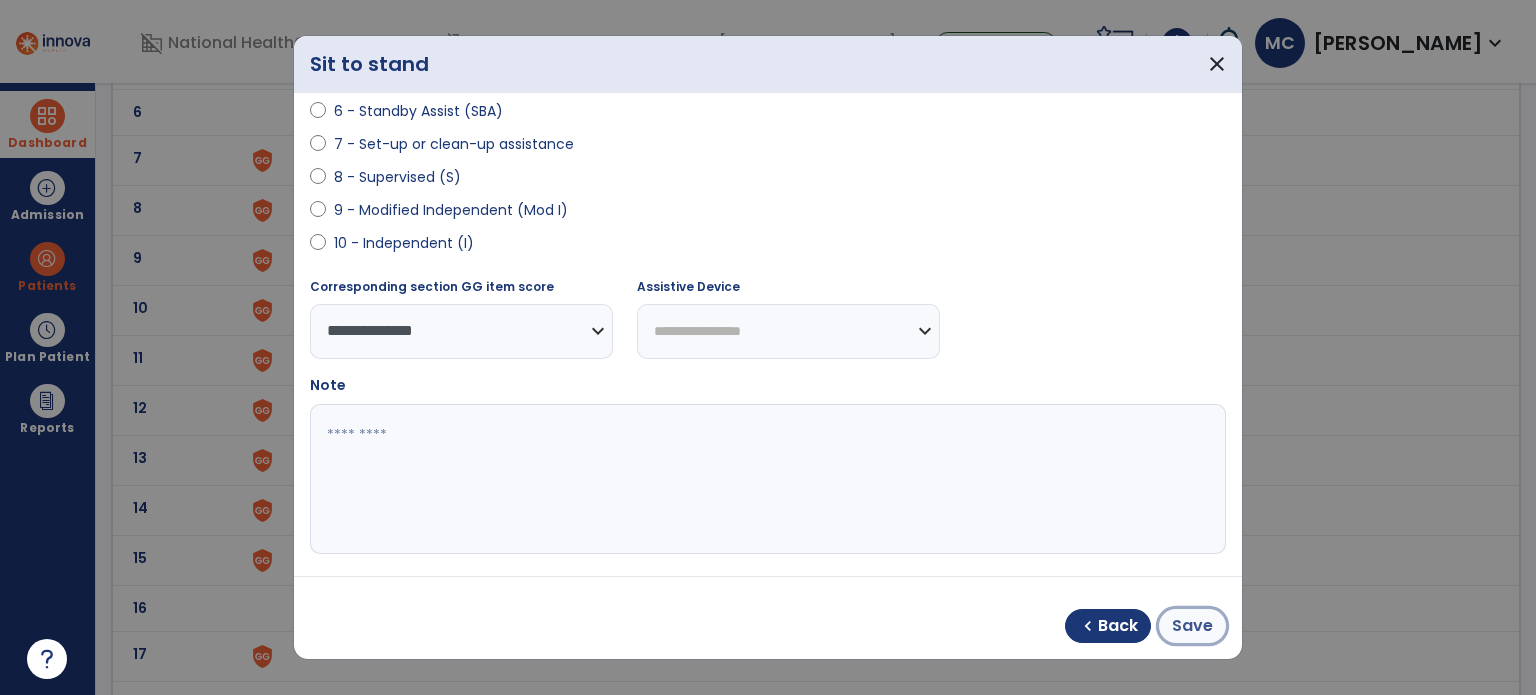click on "Save" at bounding box center [1192, 626] 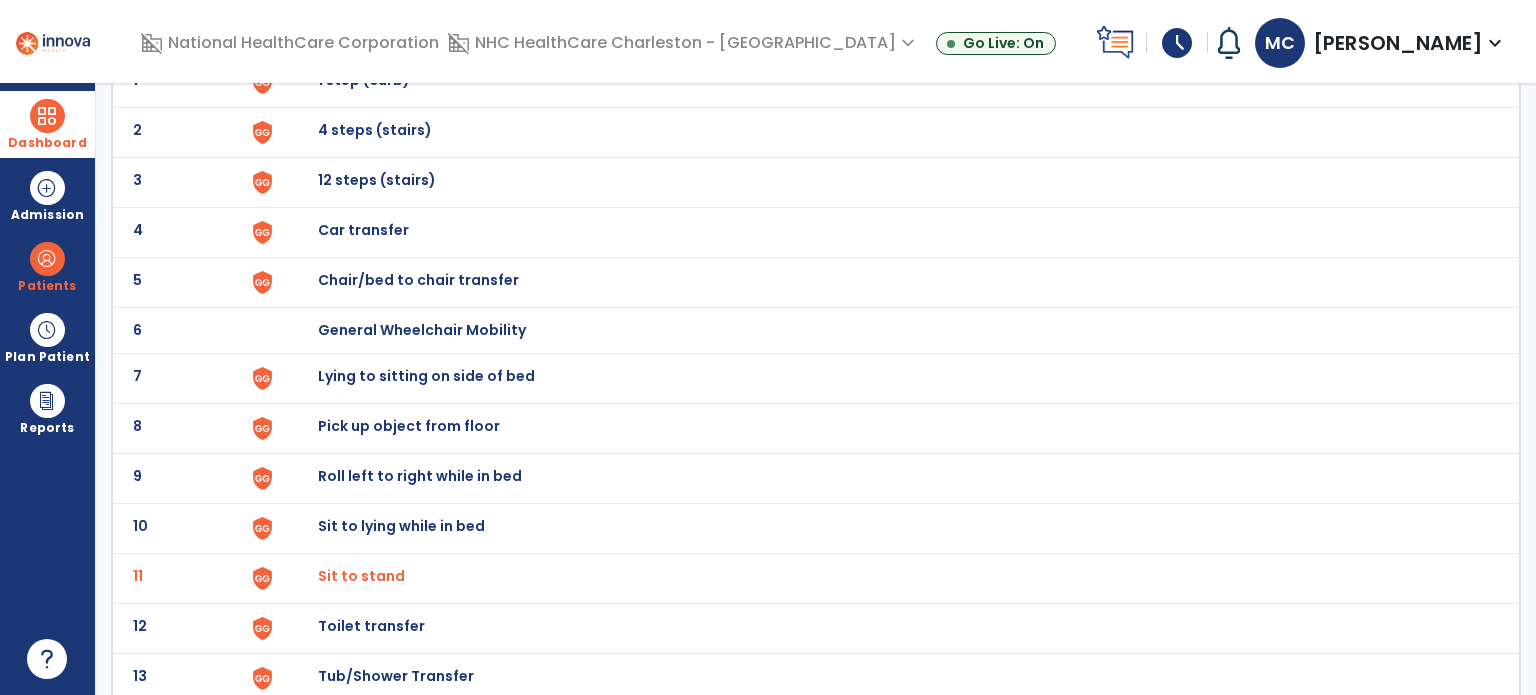 scroll, scrollTop: 0, scrollLeft: 0, axis: both 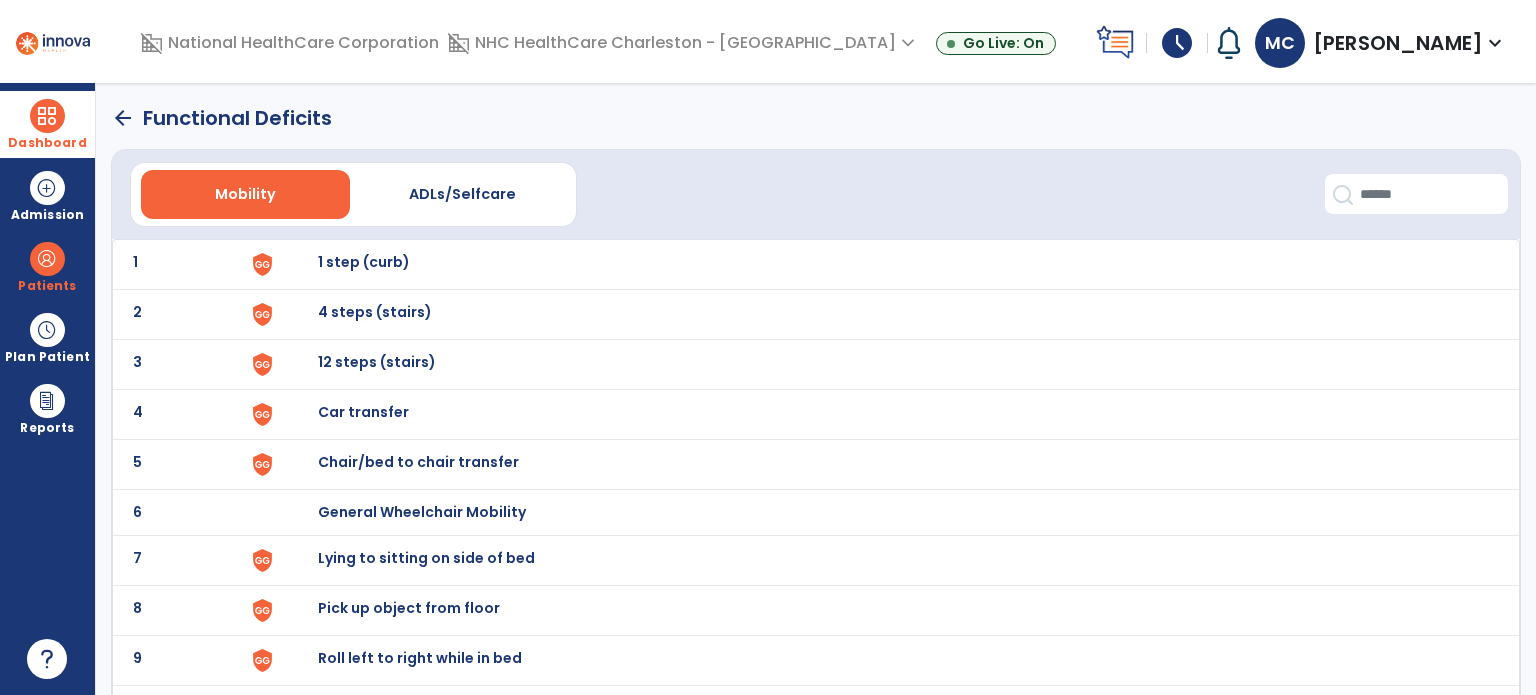 click on "arrow_back" 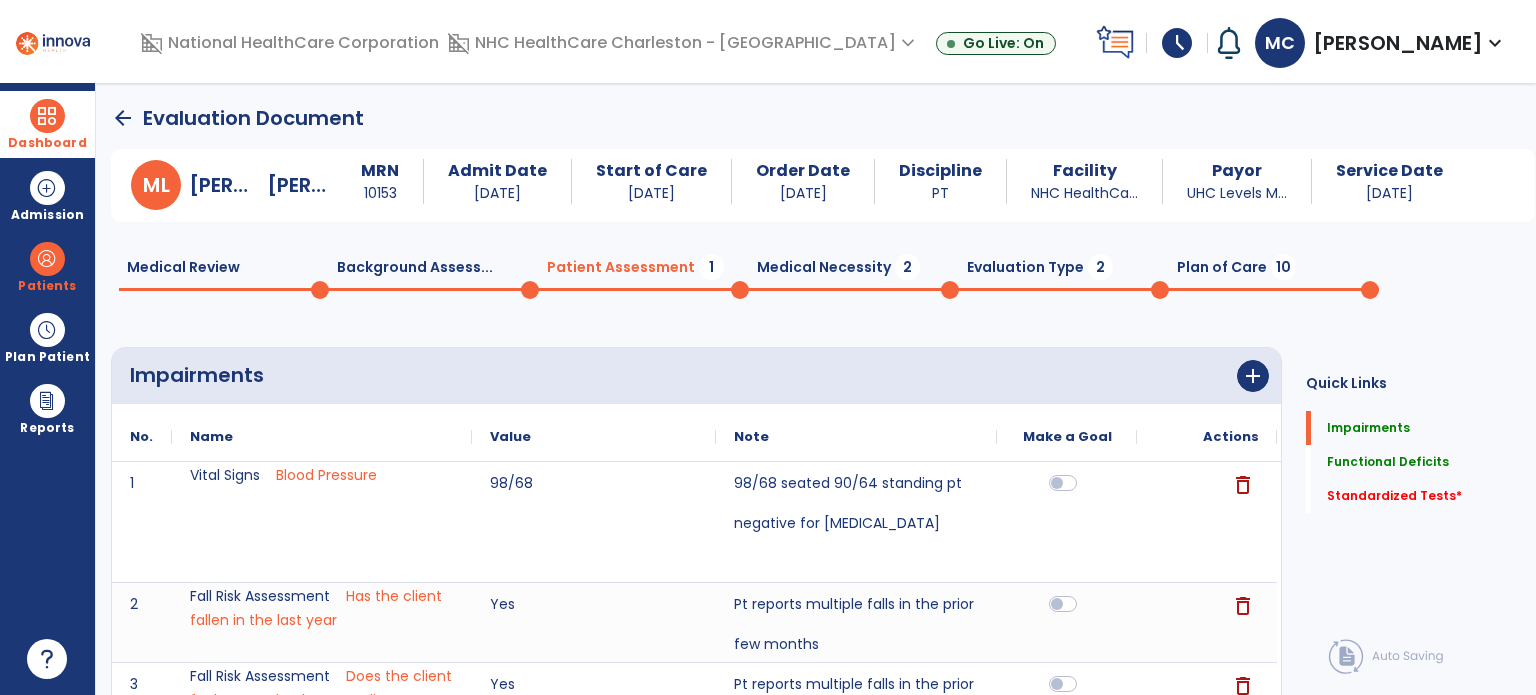 scroll, scrollTop: 0, scrollLeft: 0, axis: both 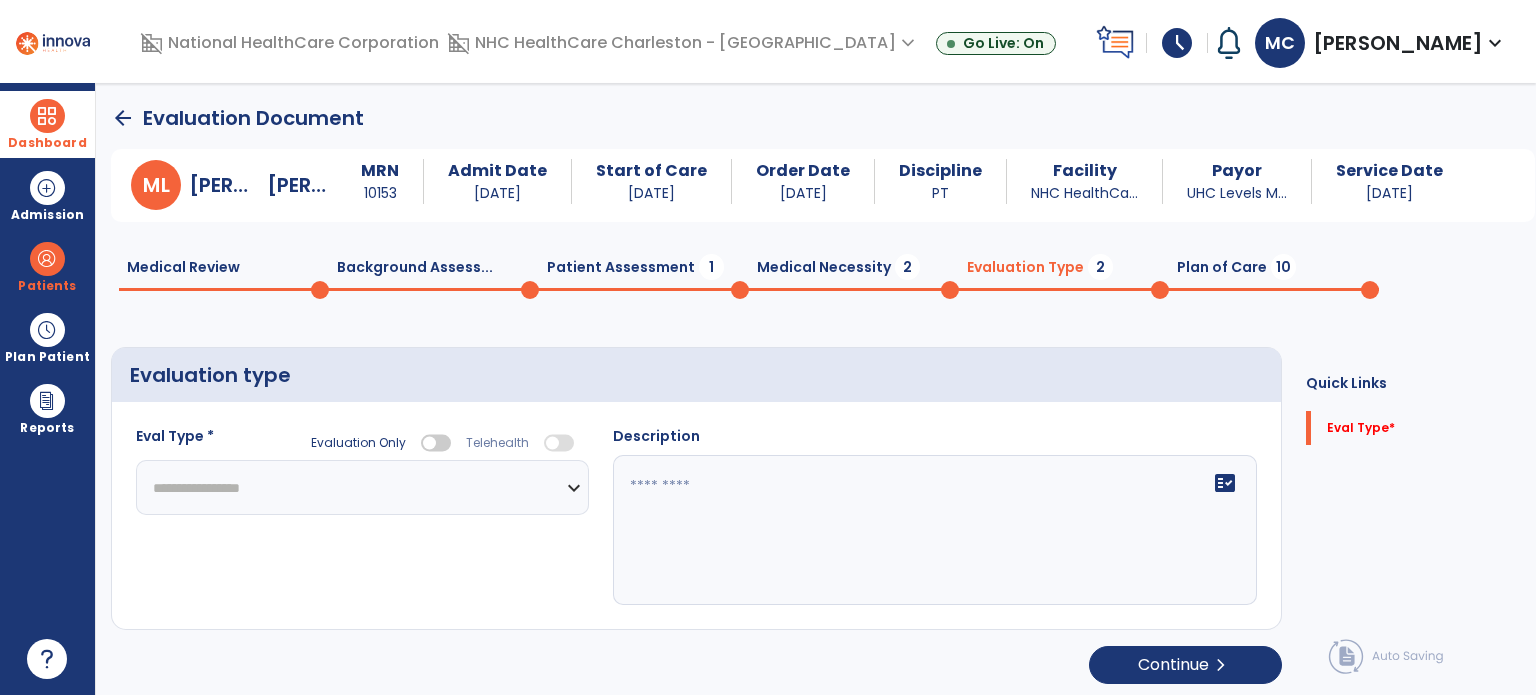 select 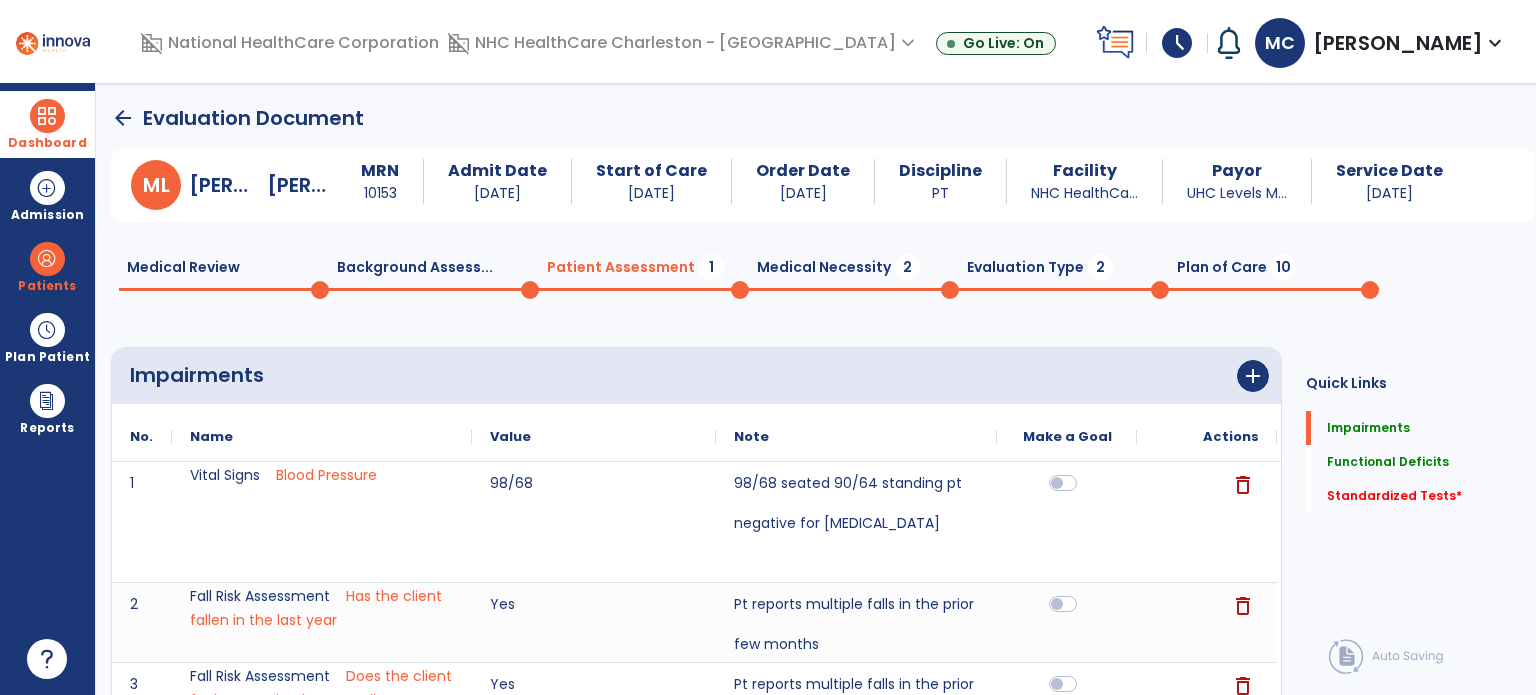 click on "Medical Necessity  2" 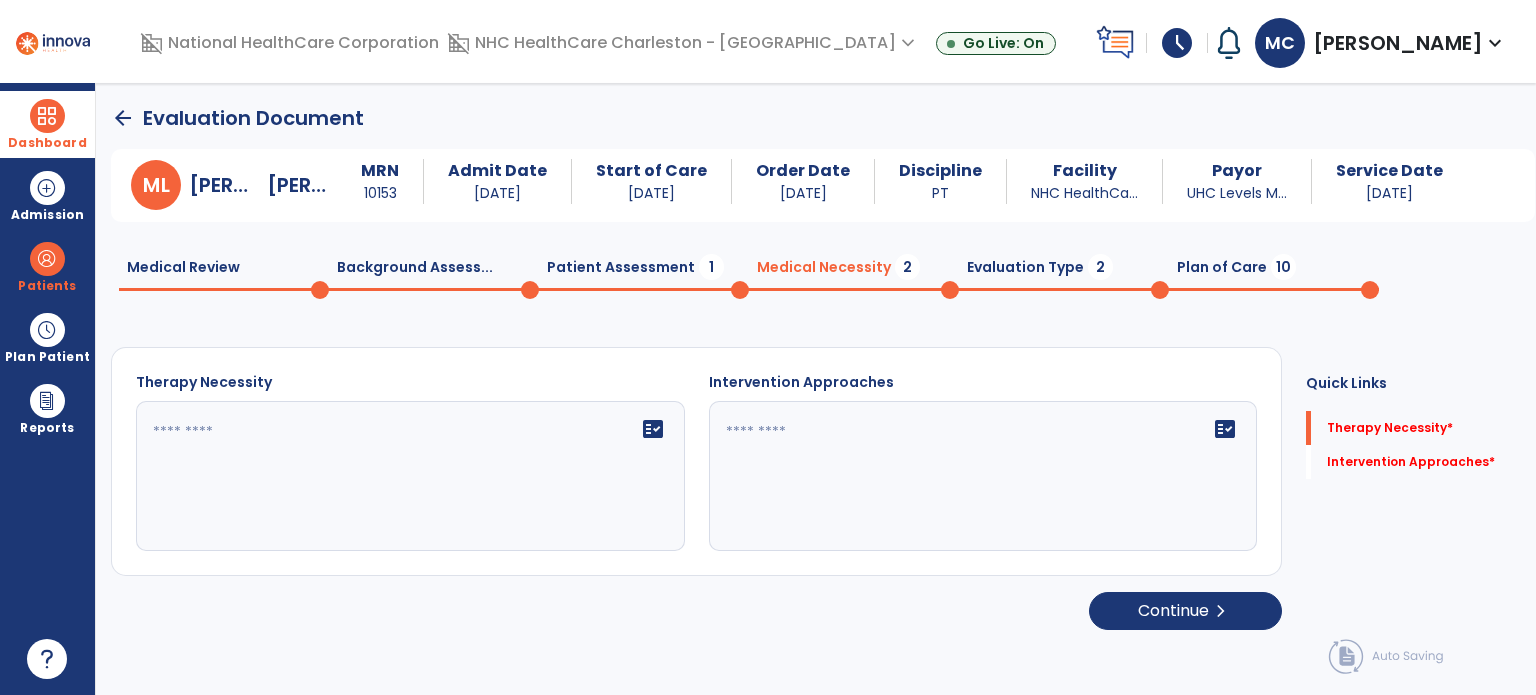 click on "fact_check" 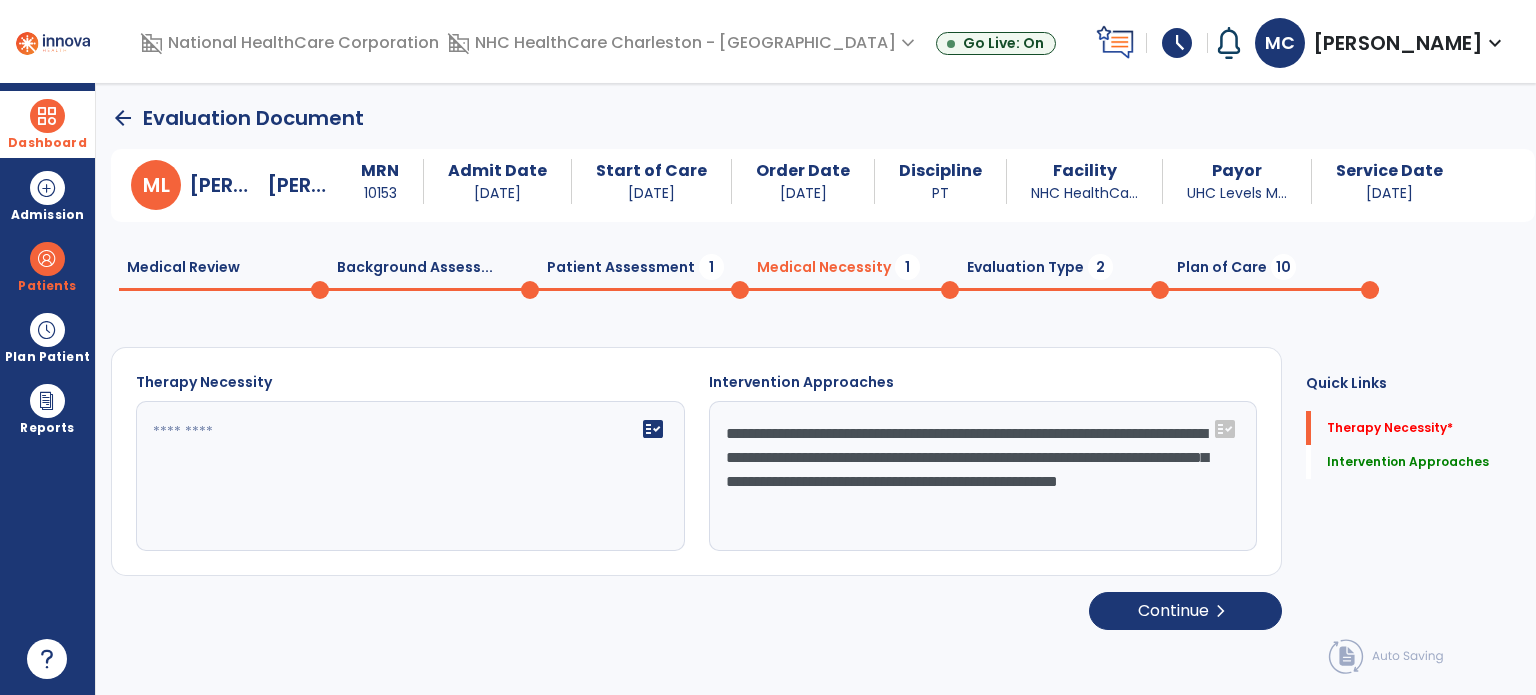 click on "**********" 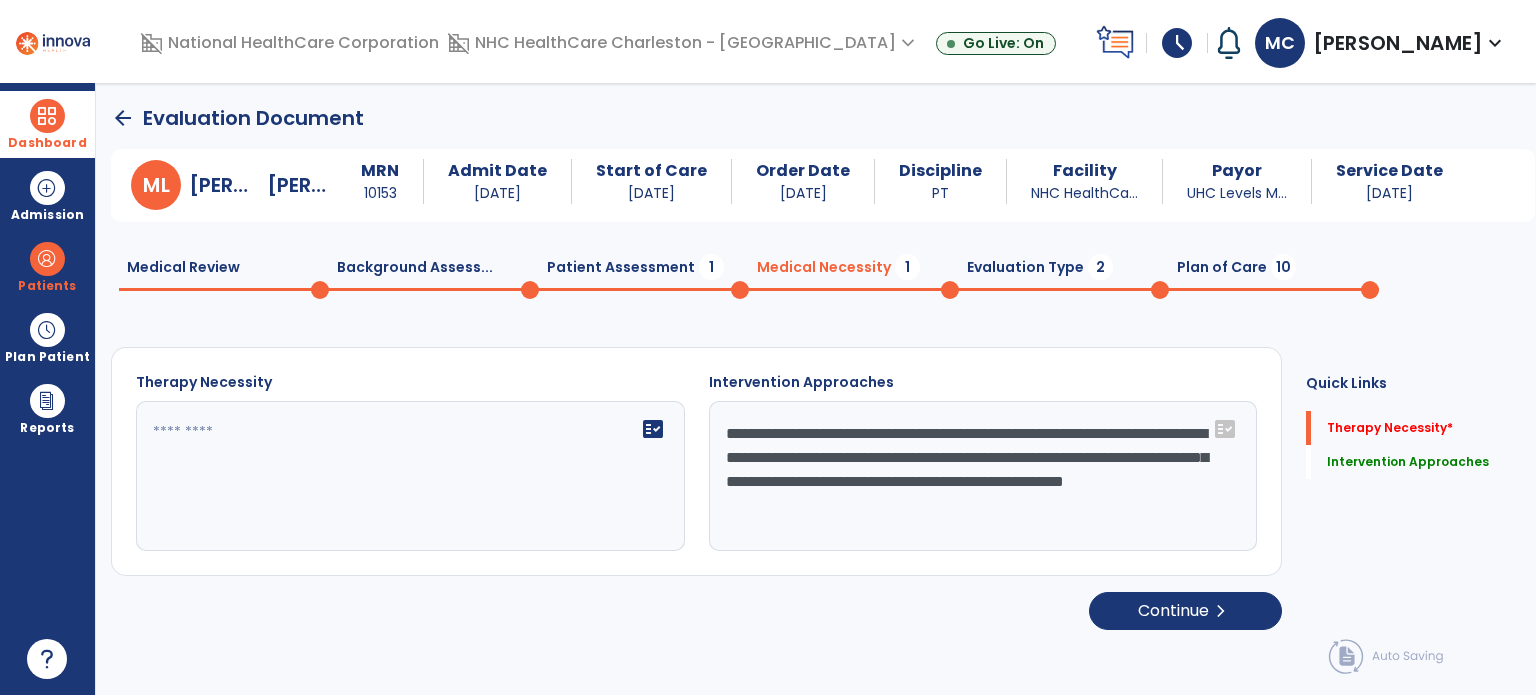 paste on "**********" 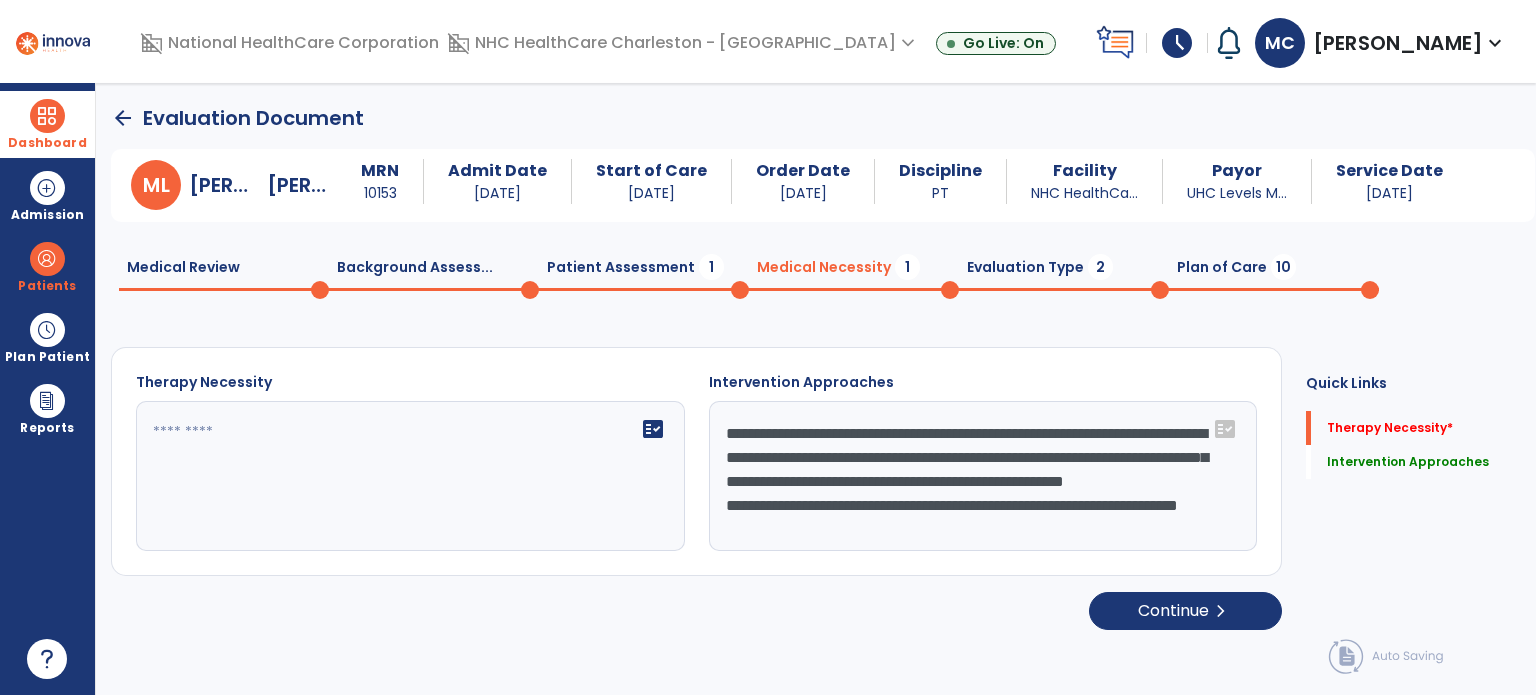 scroll, scrollTop: 40, scrollLeft: 0, axis: vertical 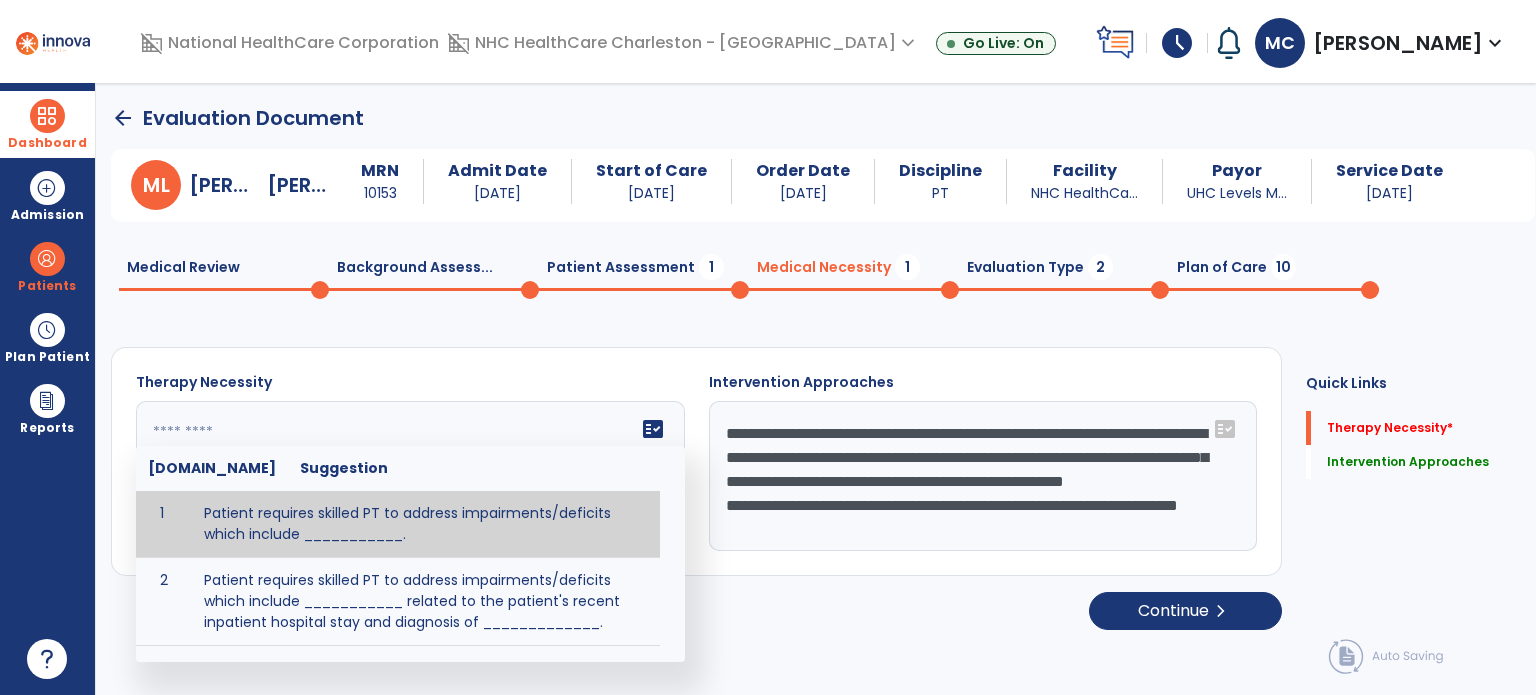 type on "**********" 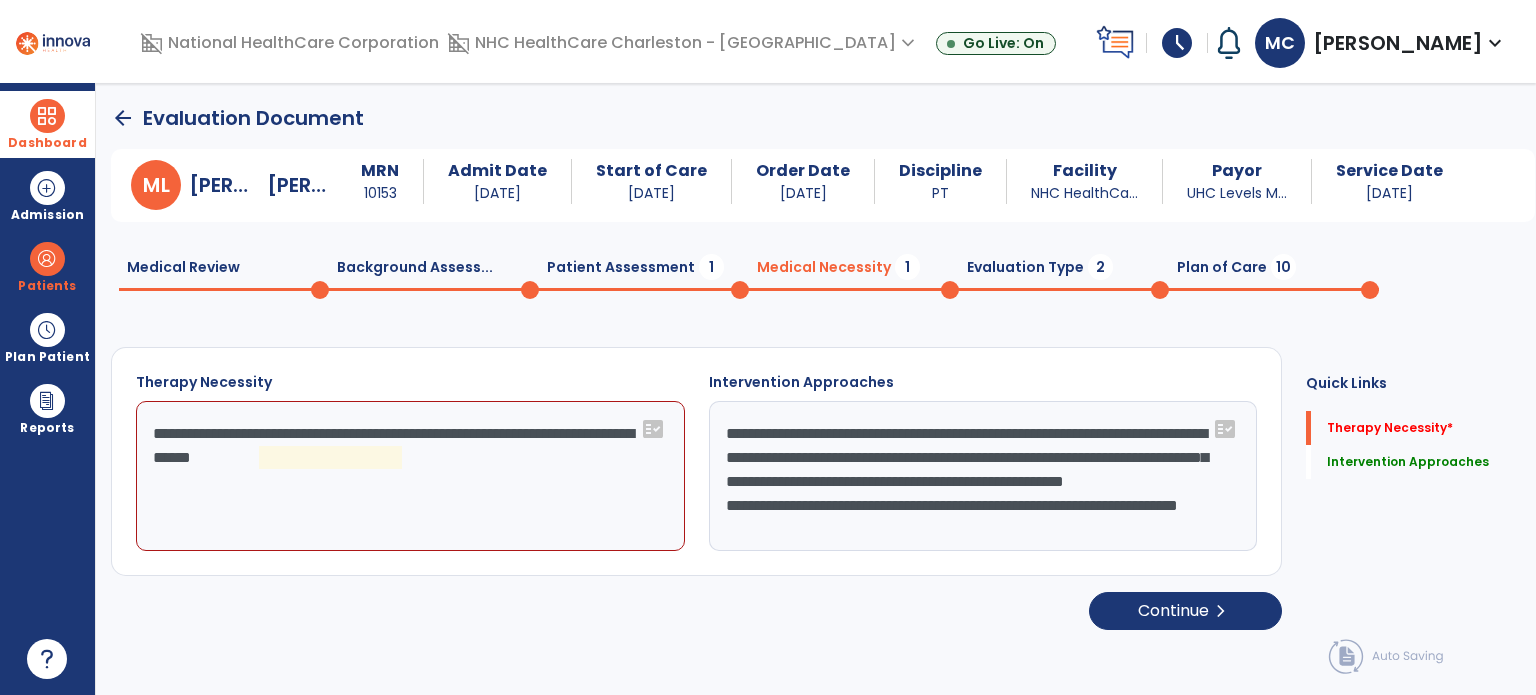 click on "**********" 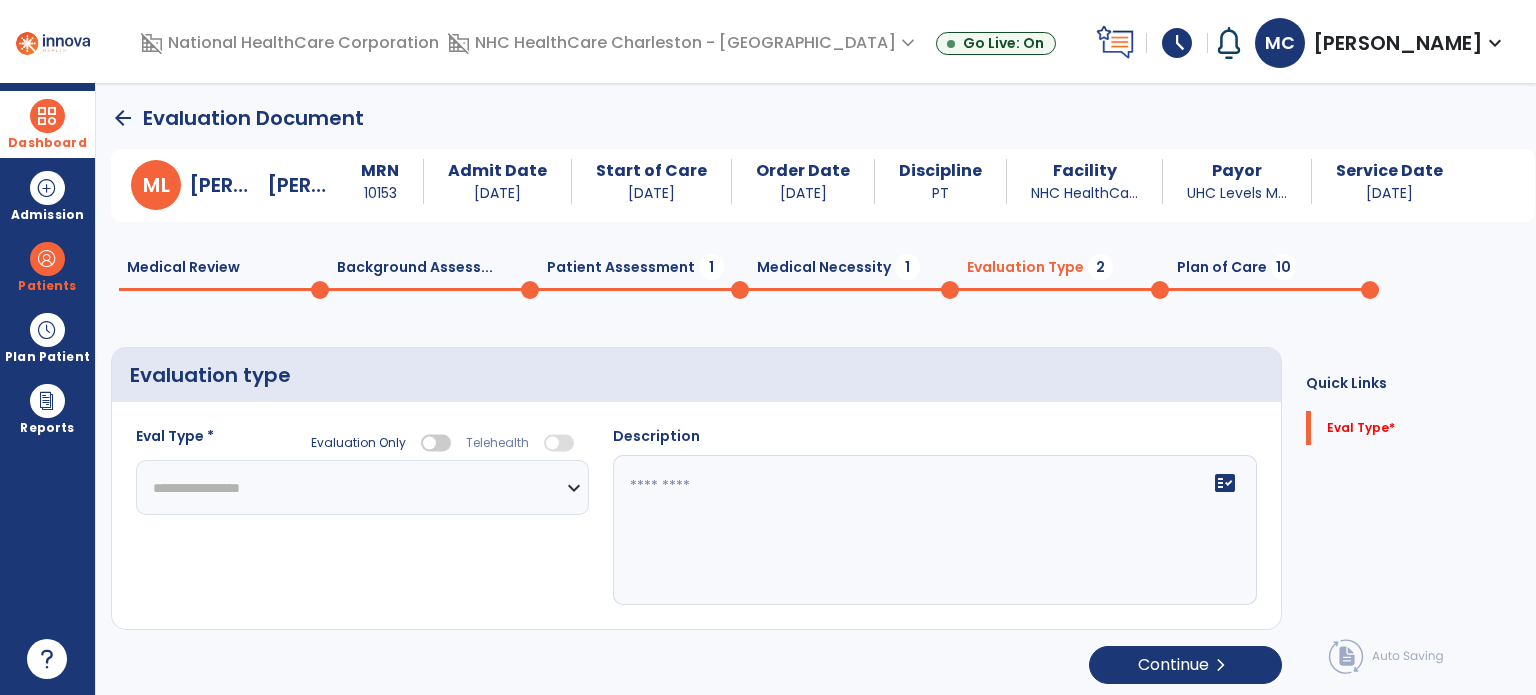 click on "**********" 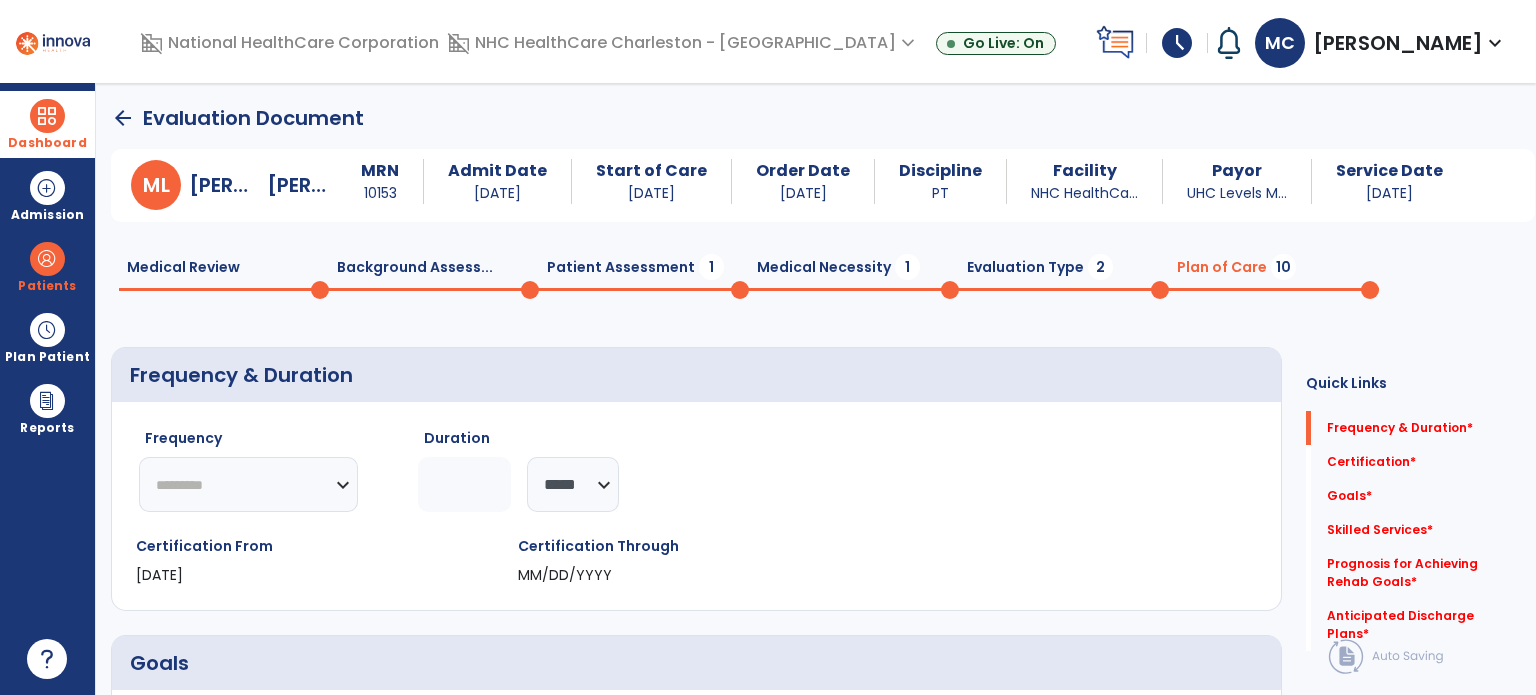 click on "********* ** ** ** ** ** ** **" 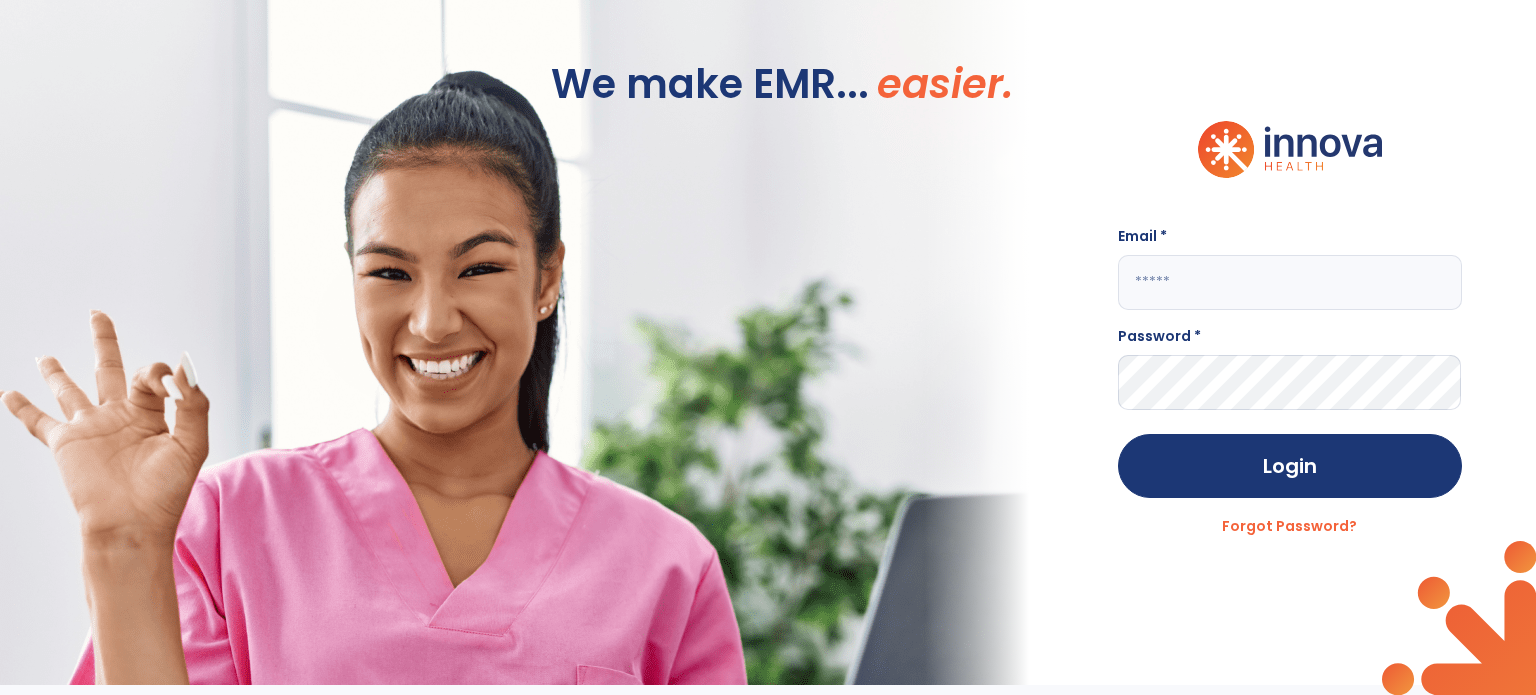 type on "**********" 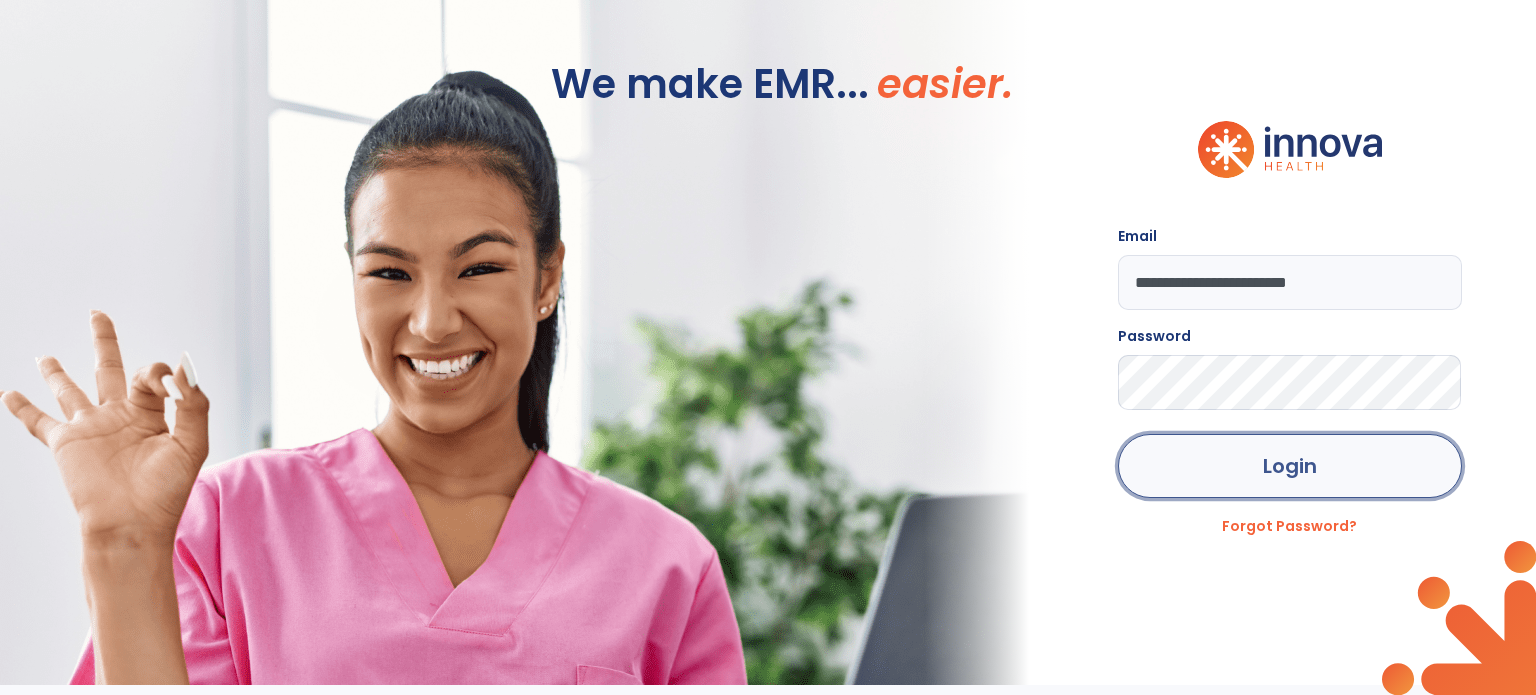 click on "Login" 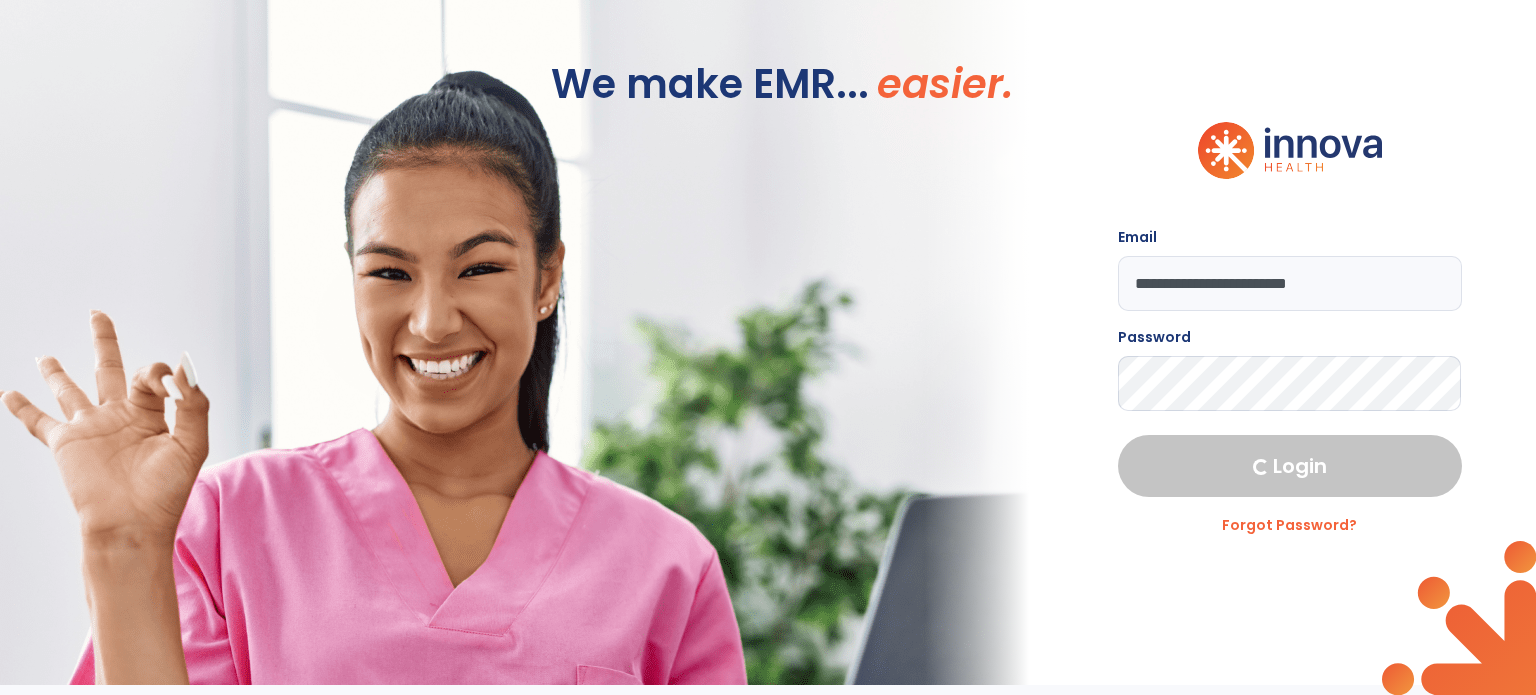 select on "****" 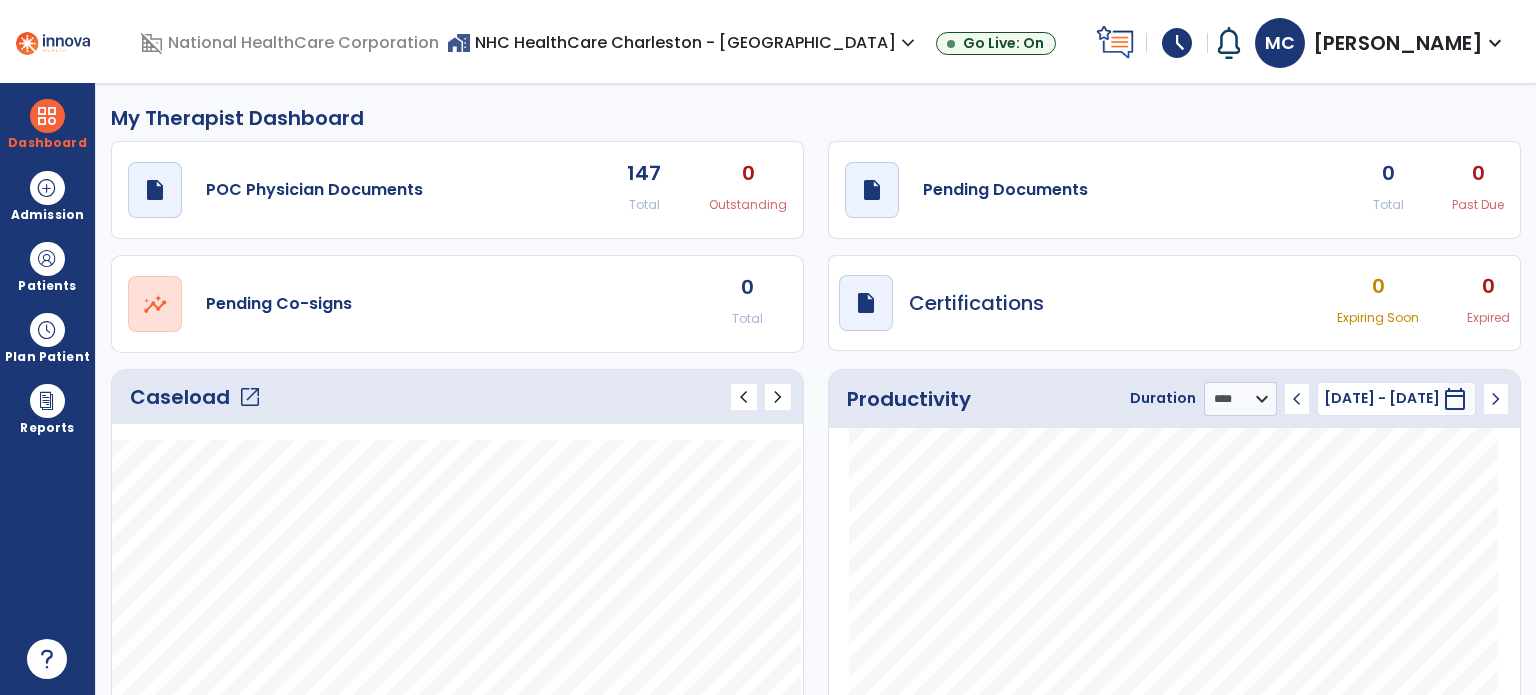 click on "draft   open_in_new  Pending Documents 0 Total 0 Past Due" 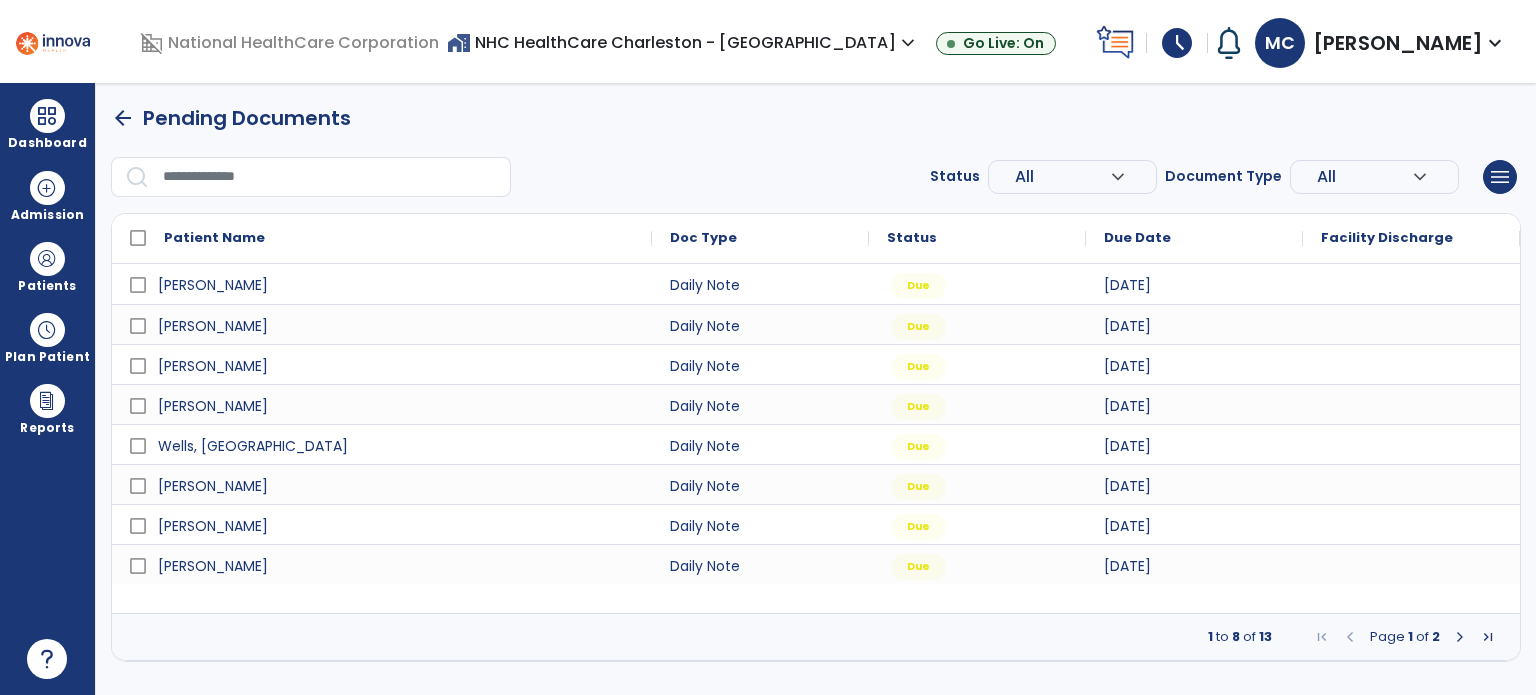 drag, startPoint x: 1520, startPoint y: 629, endPoint x: 1506, endPoint y: 634, distance: 14.866069 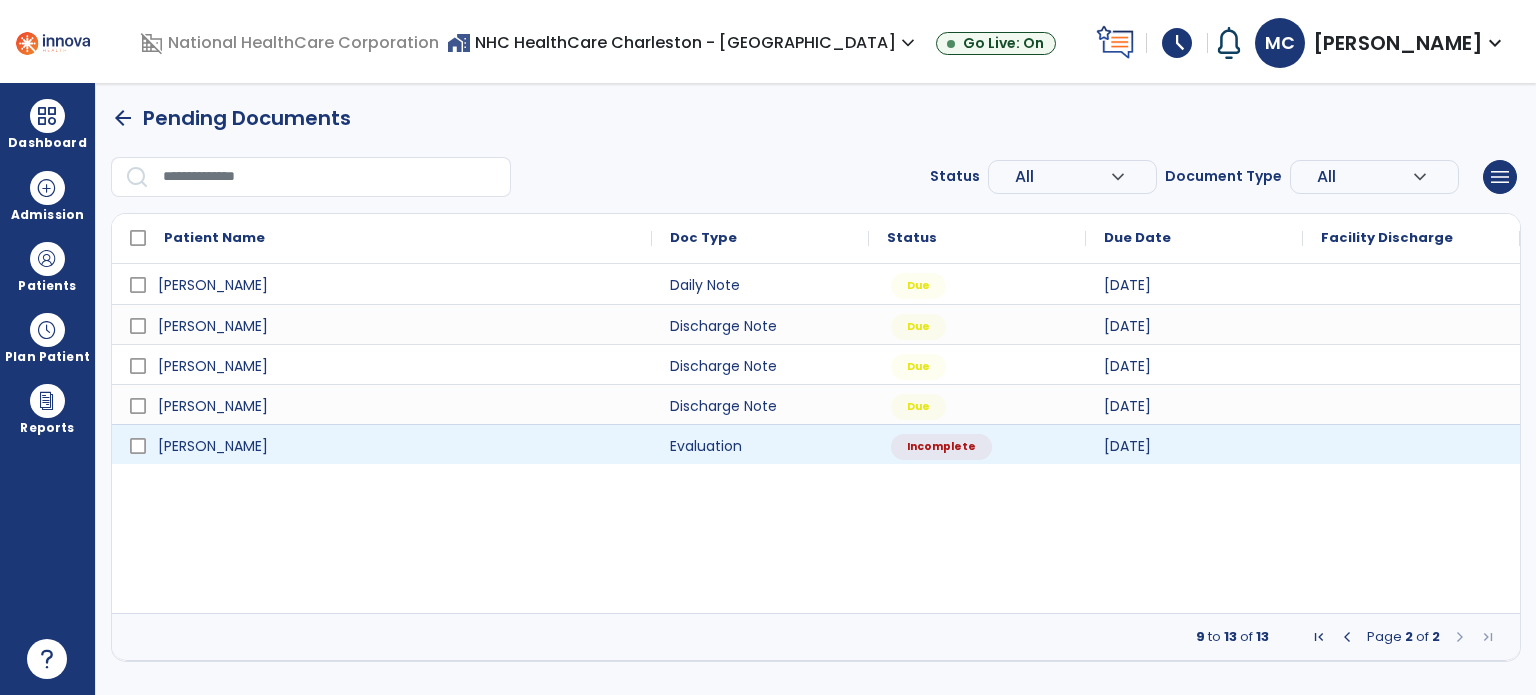 click at bounding box center [1411, 444] 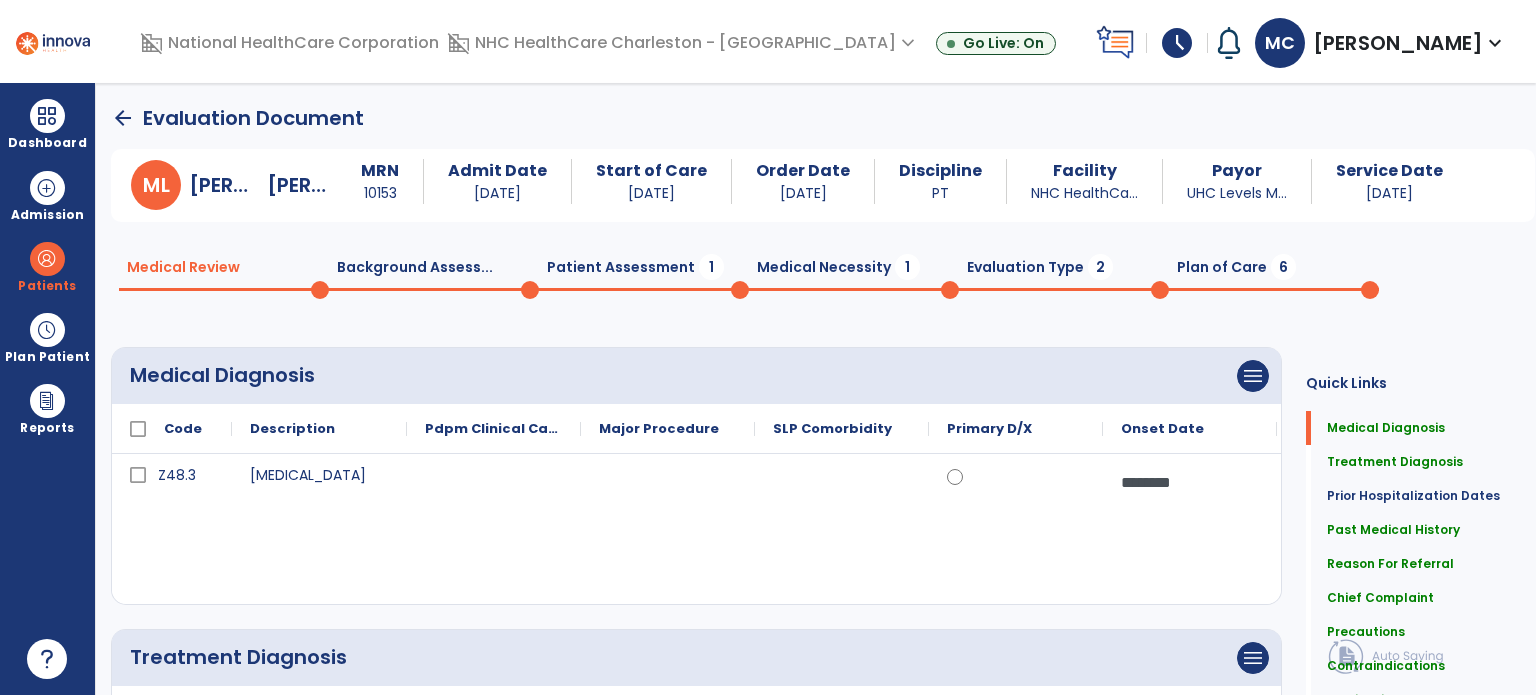 click 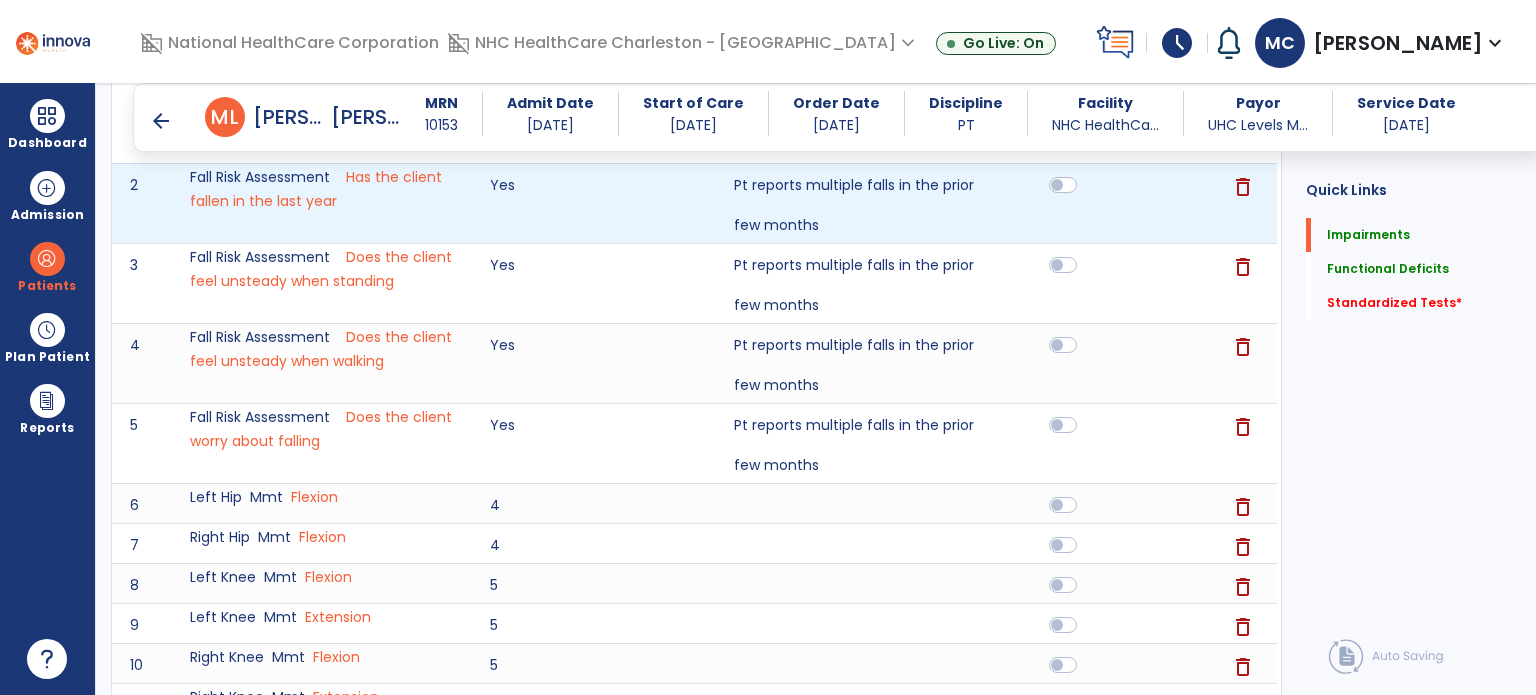 scroll, scrollTop: 0, scrollLeft: 0, axis: both 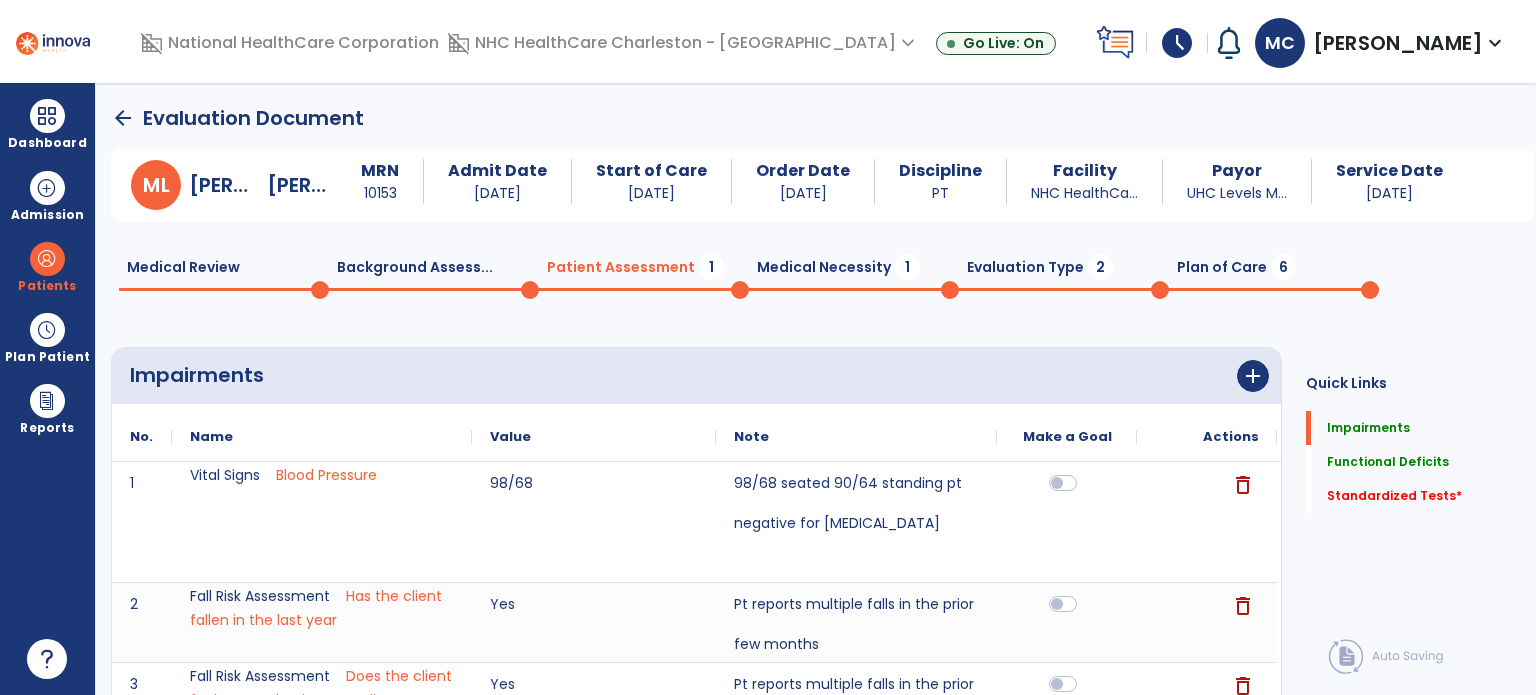 click on "Medical Necessity  1" 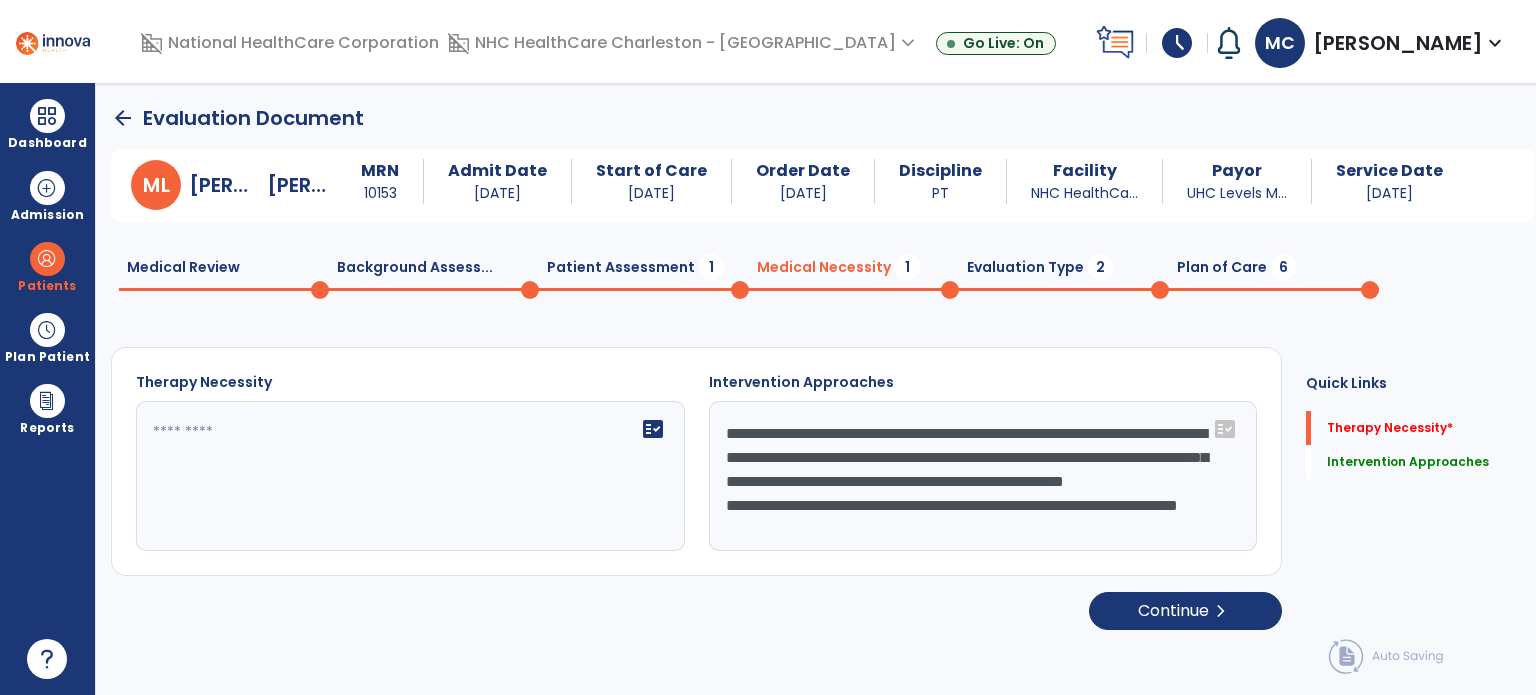 click on "fact_check" 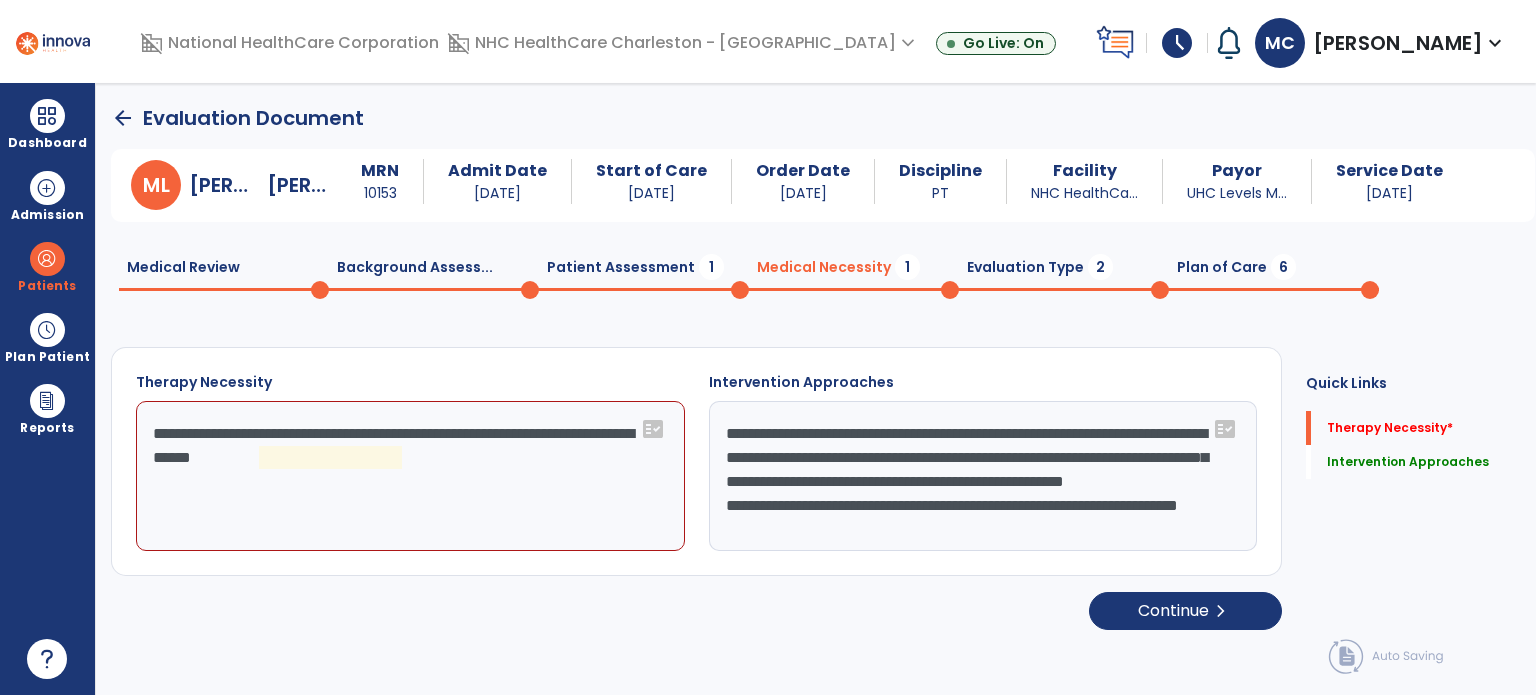 click on "**********" 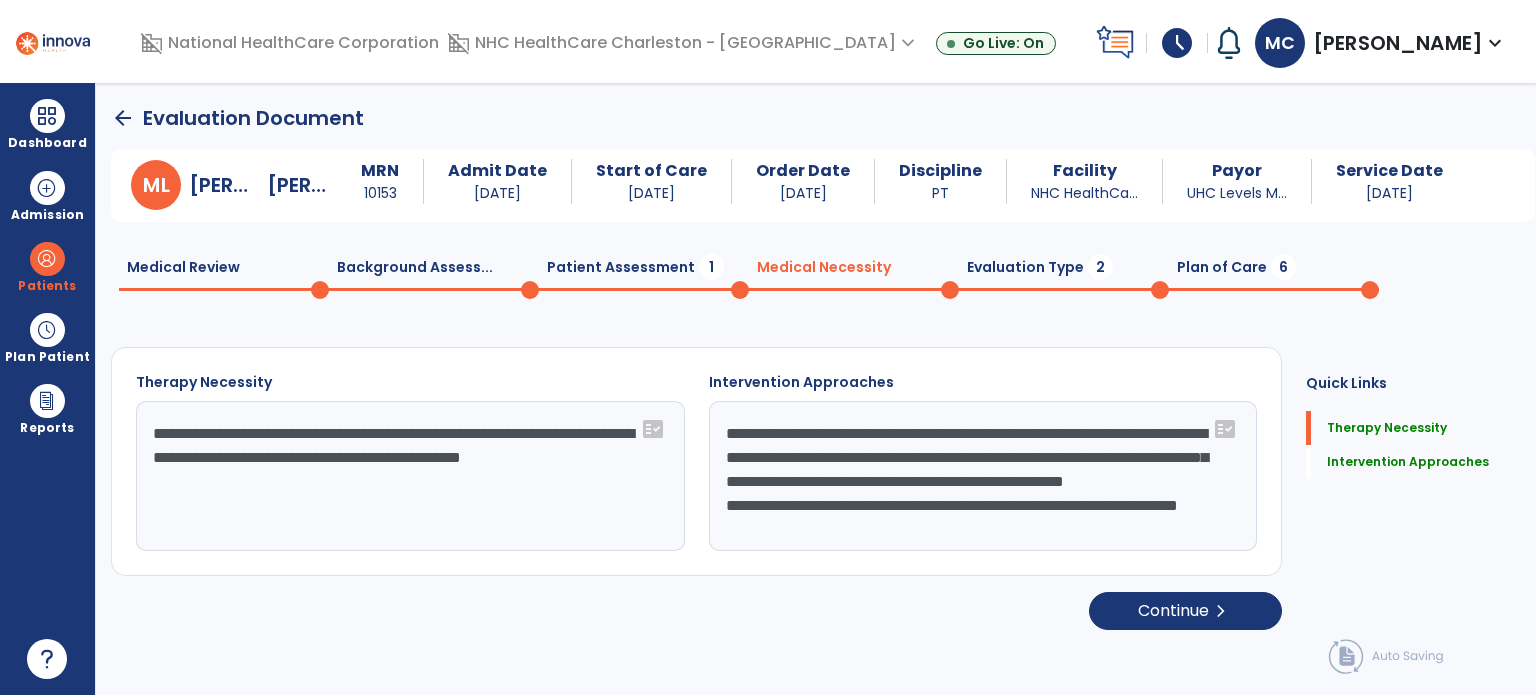 click on "**********" 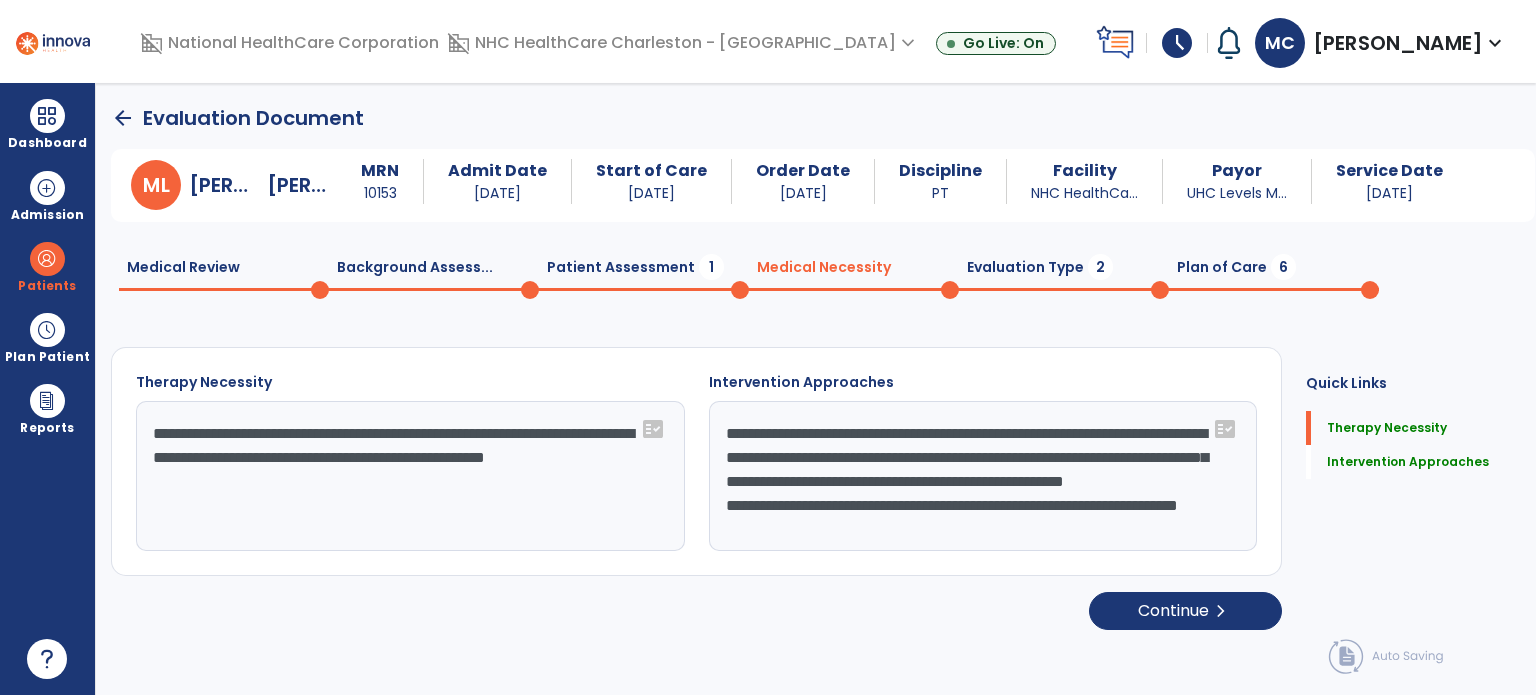 click on "**********" 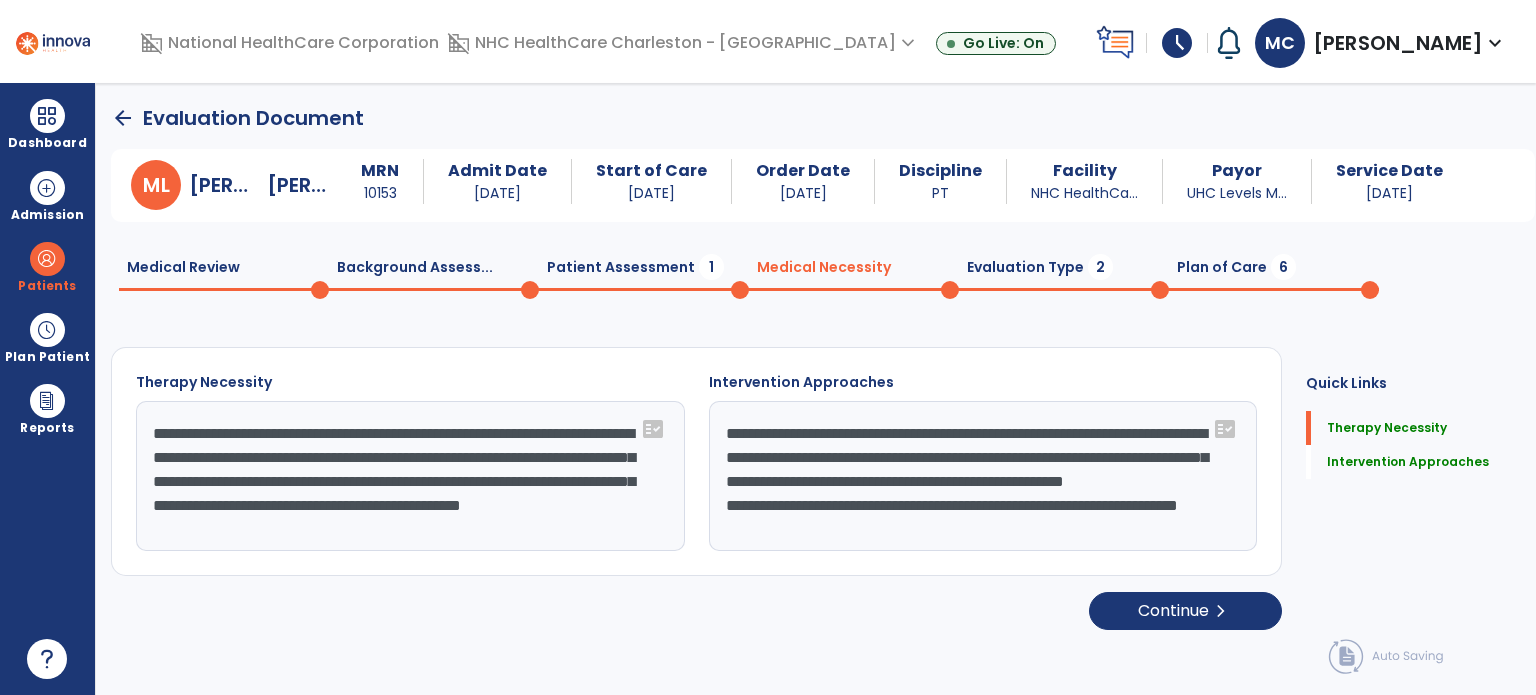 scroll, scrollTop: 16, scrollLeft: 0, axis: vertical 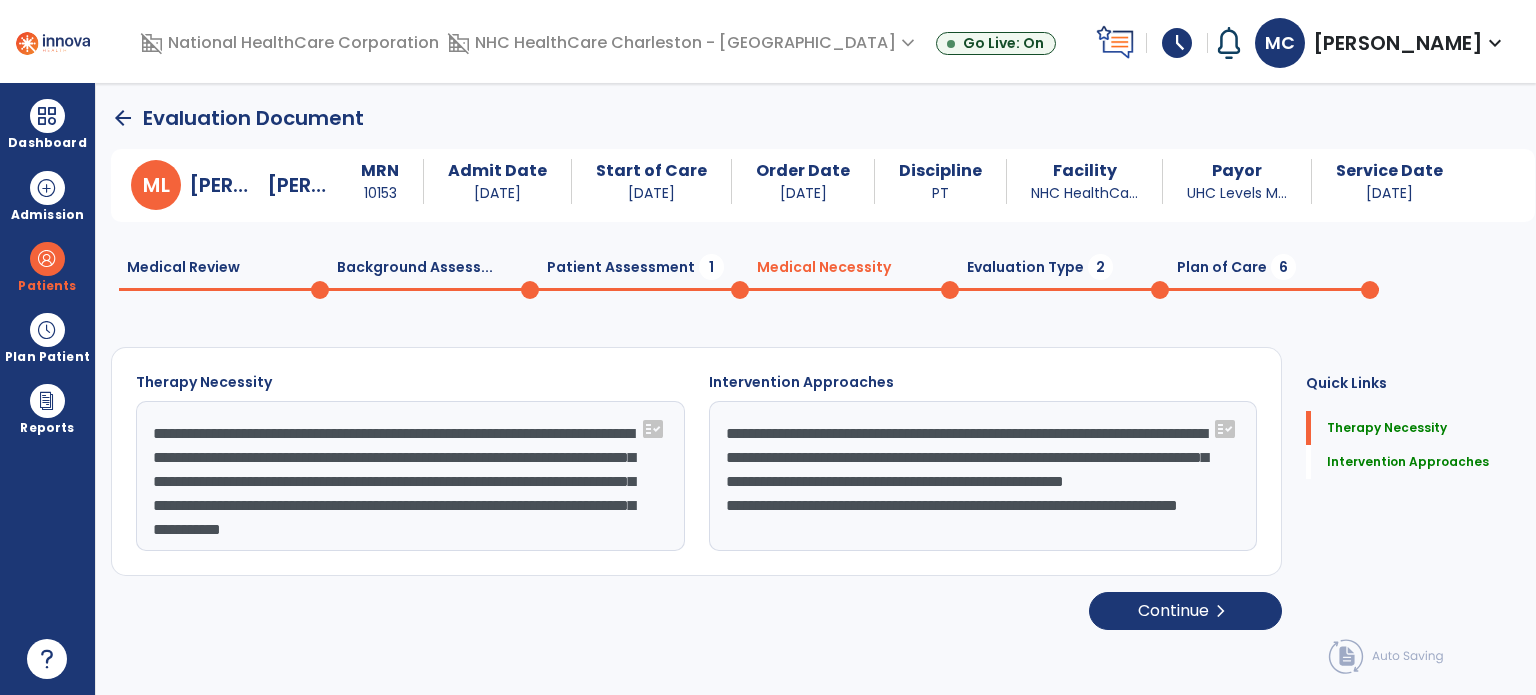 type on "**********" 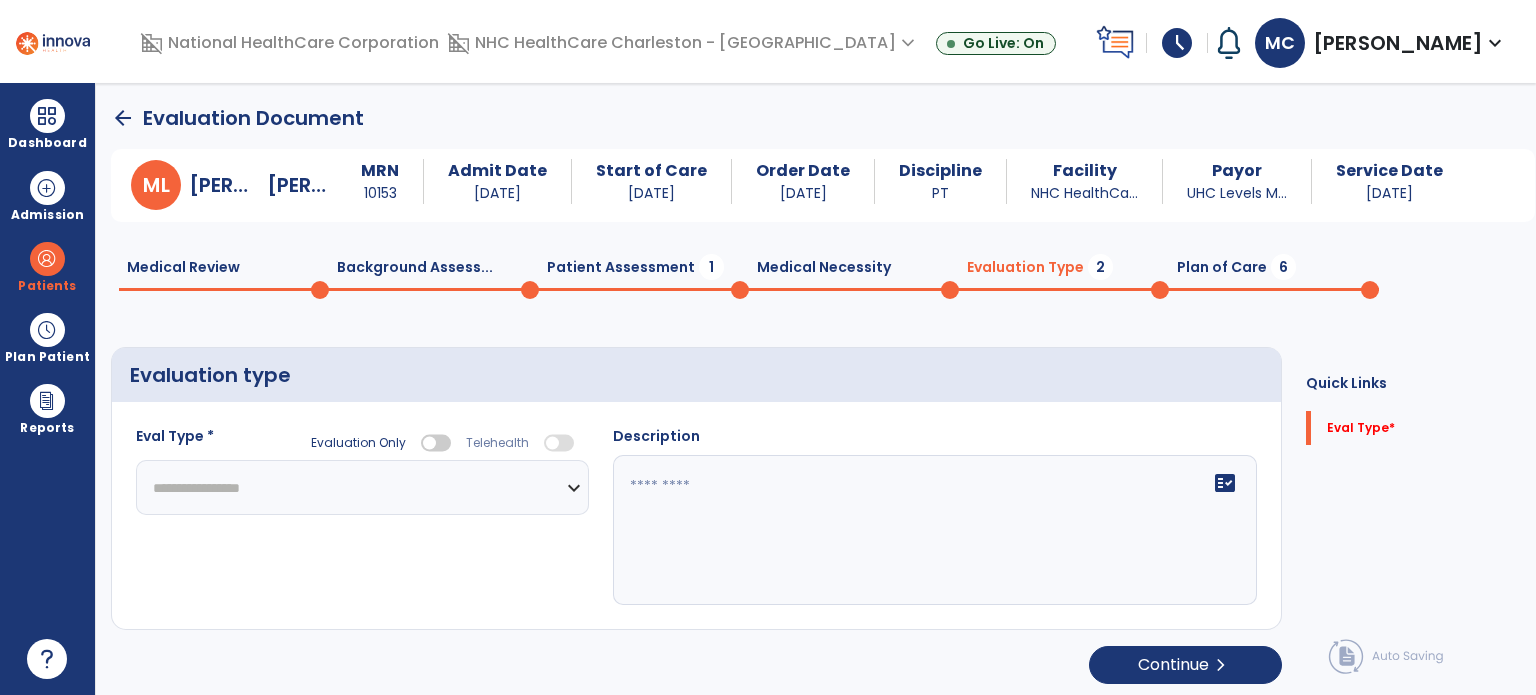 click on "**********" 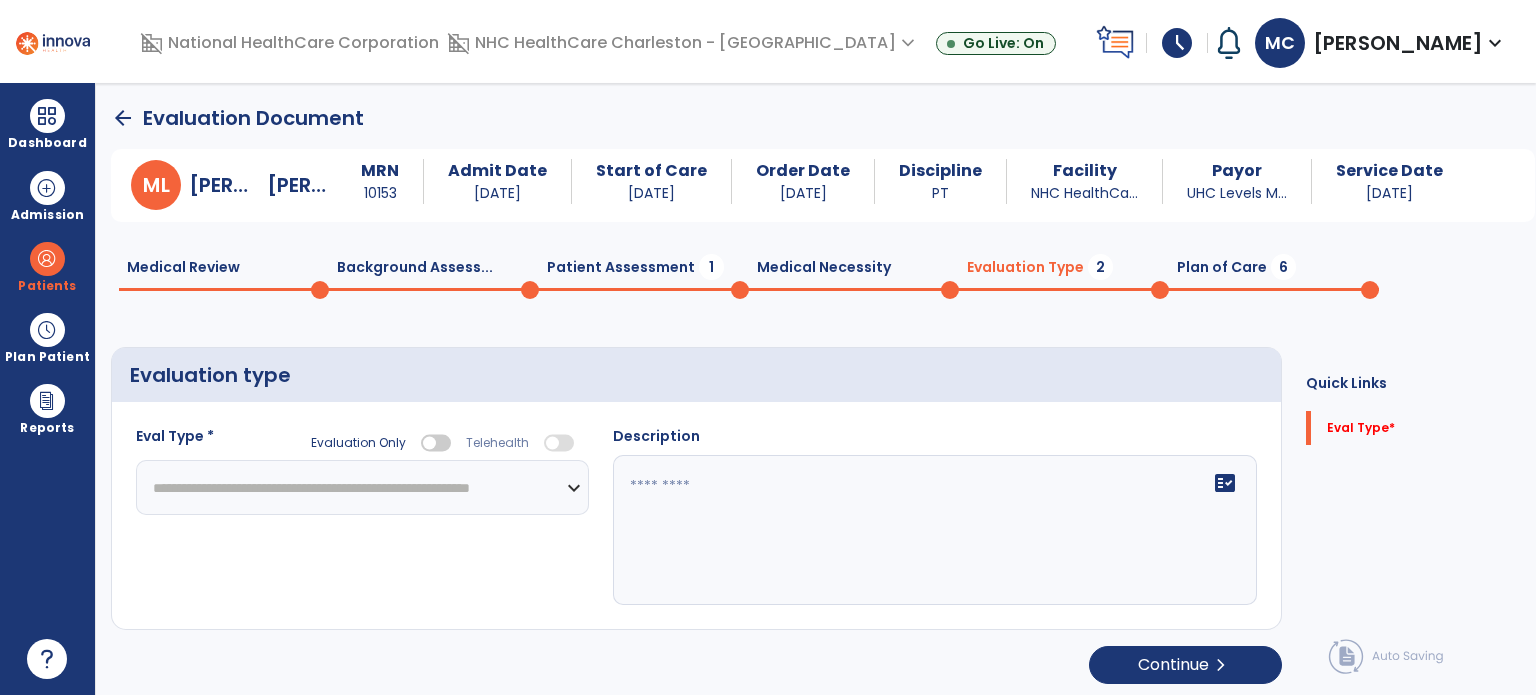 click on "**********" 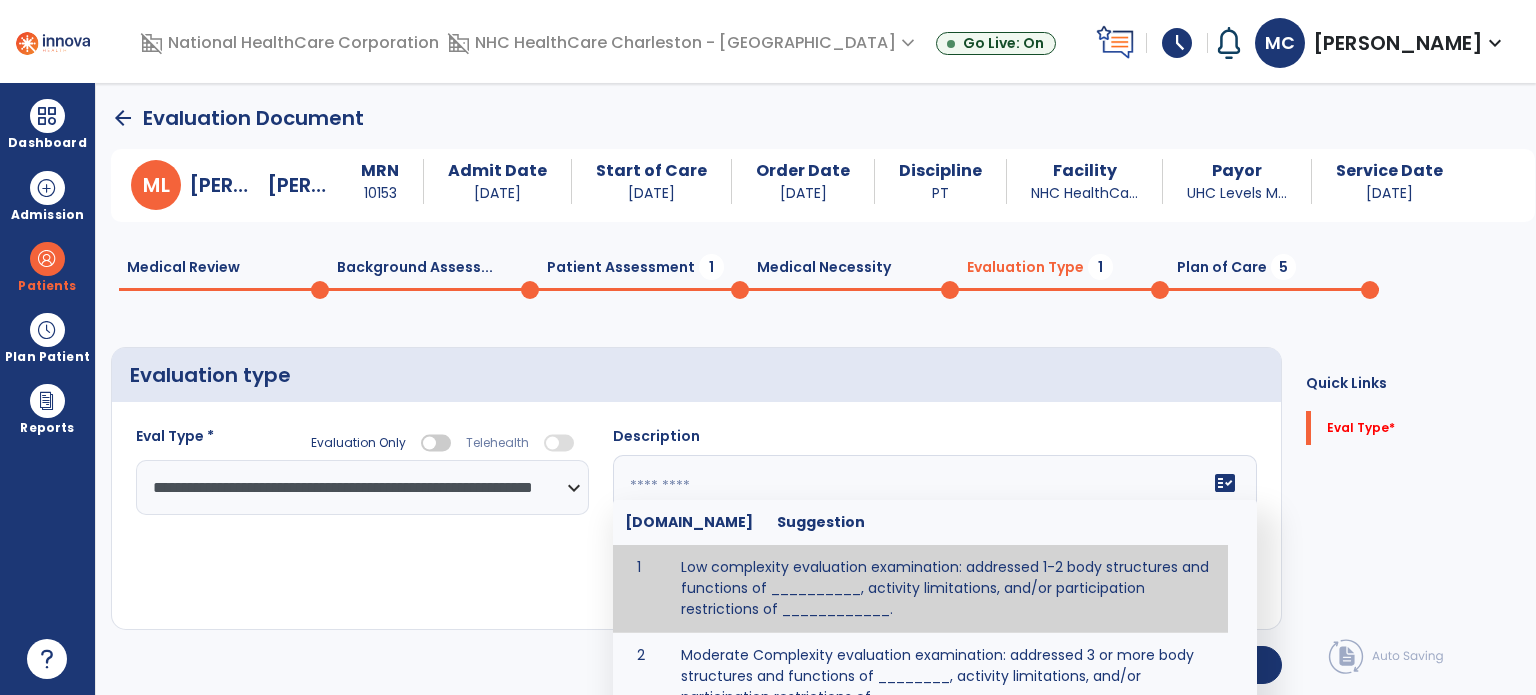 click on "fact_check  [DOMAIN_NAME] Suggestion 1 Low complexity evaluation examination: addressed 1-2 body structures and functions of __________, activity limitations, and/or participation restrictions of ____________. 2 Moderate Complexity evaluation examination: addressed 3 or more body structures and functions of ________, activity limitations, and/or participation restrictions of _______. 3 High Complexity evaluation examination: addressed 4 or more body structures and functions of _______, activity limitations, and/or participation restrictions of _________" 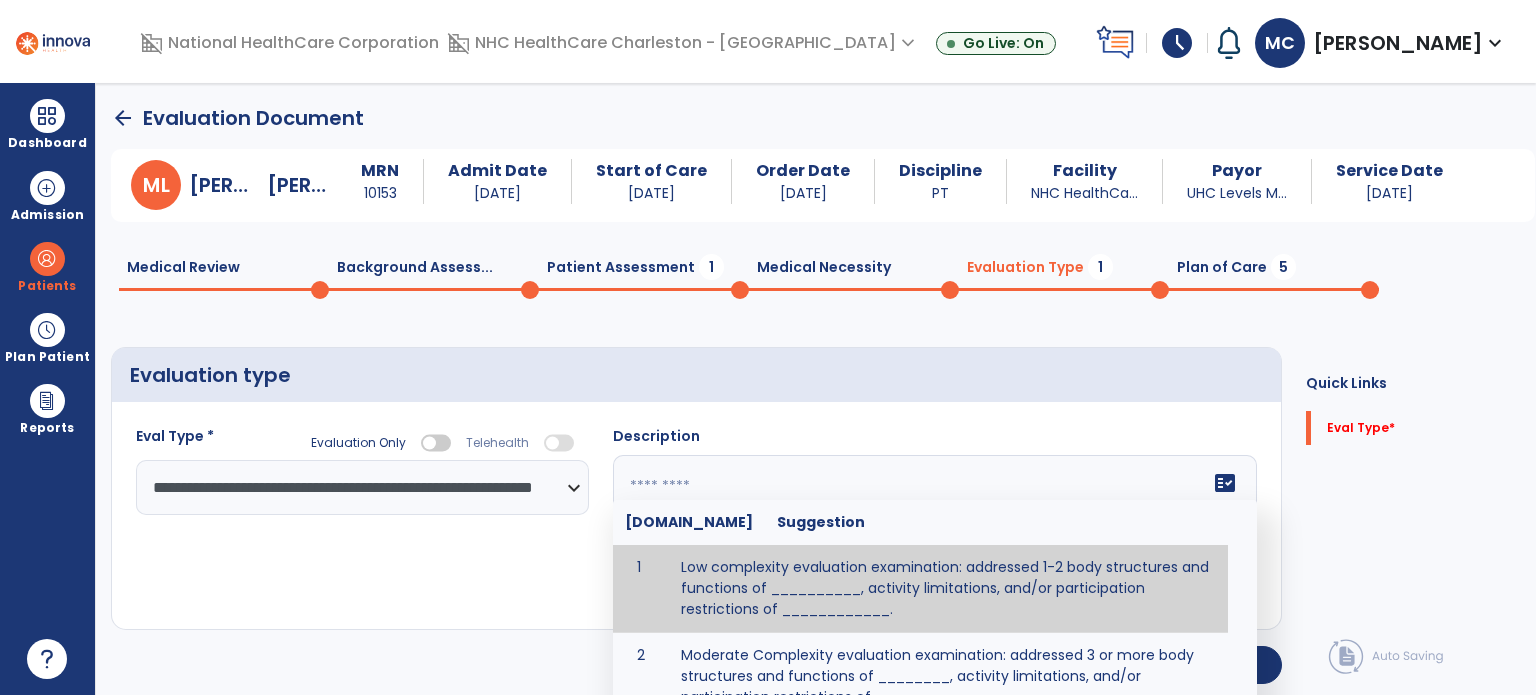 paste on "**********" 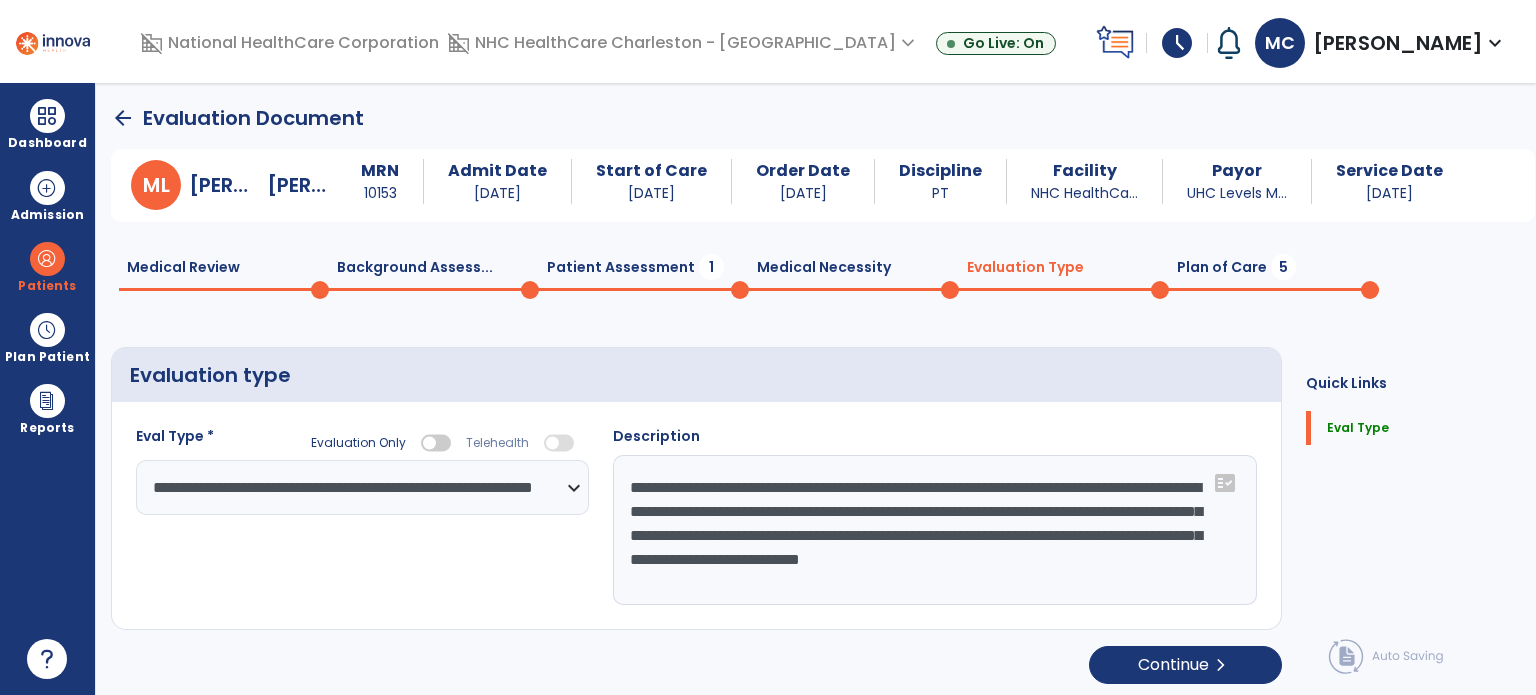drag, startPoint x: 675, startPoint y: 485, endPoint x: 572, endPoint y: 419, distance: 122.33152 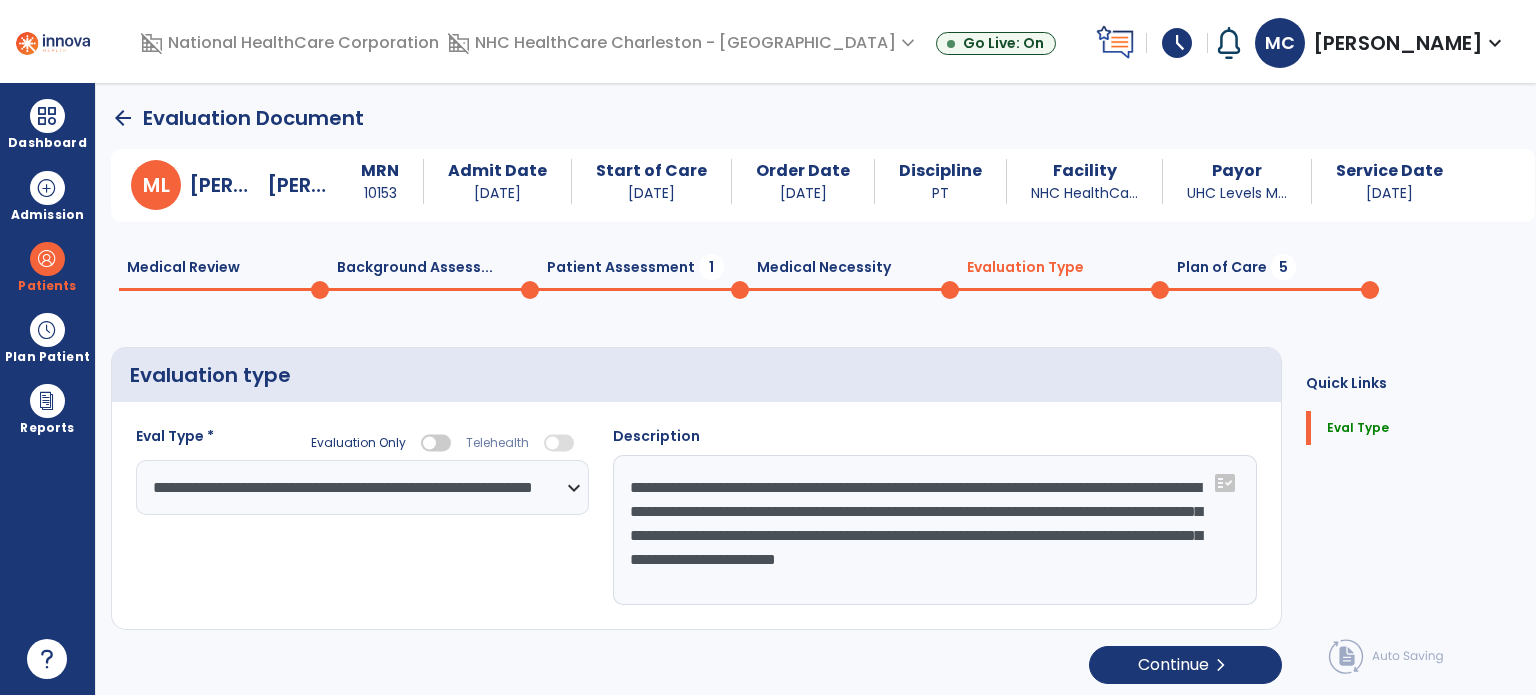 click on "**********" 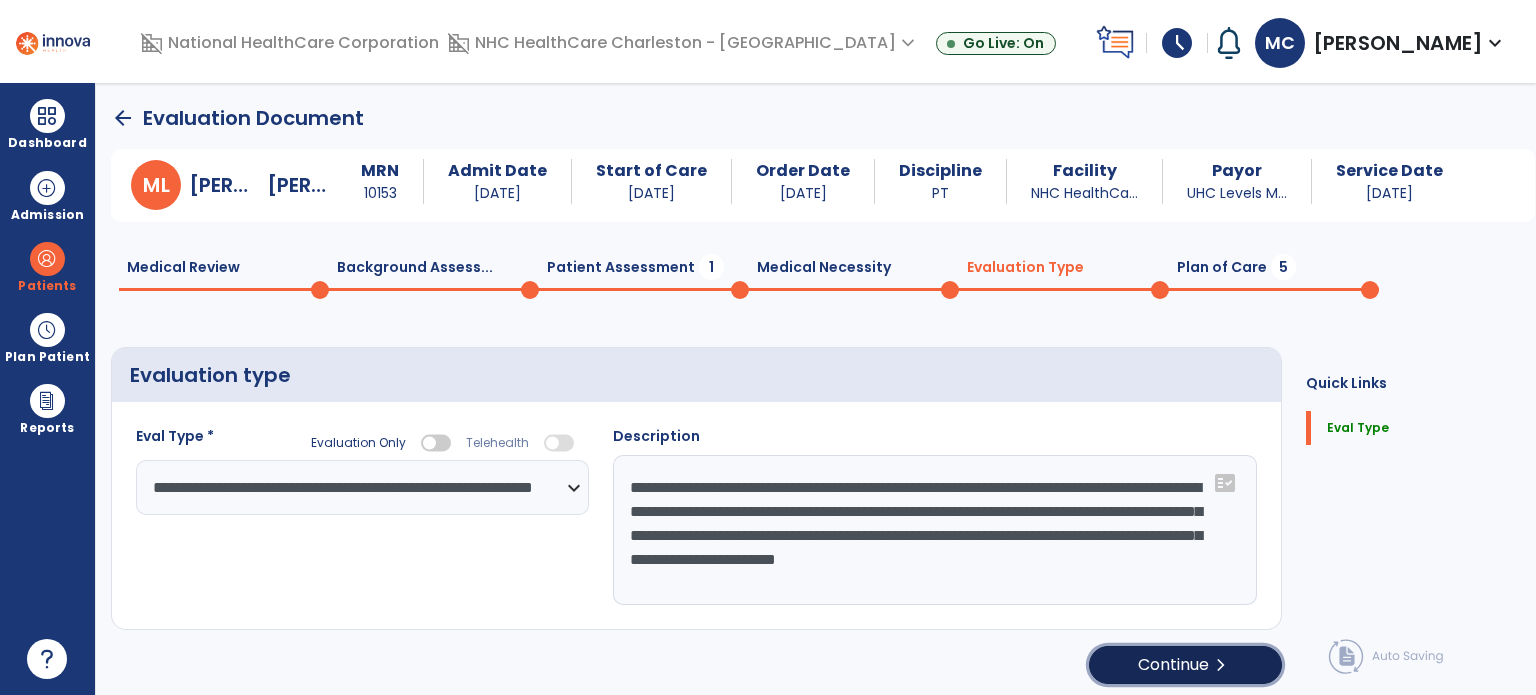 click on "Continue  chevron_right" 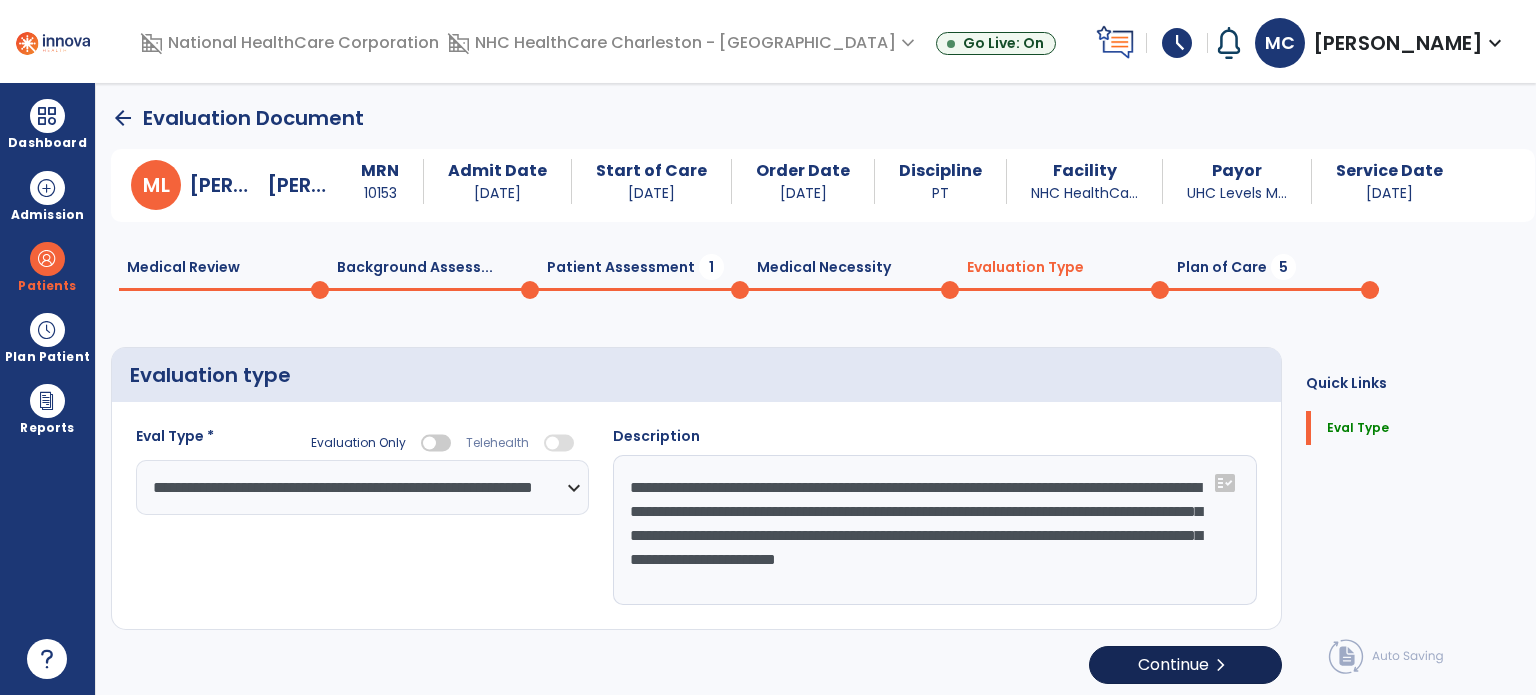 select on "*****" 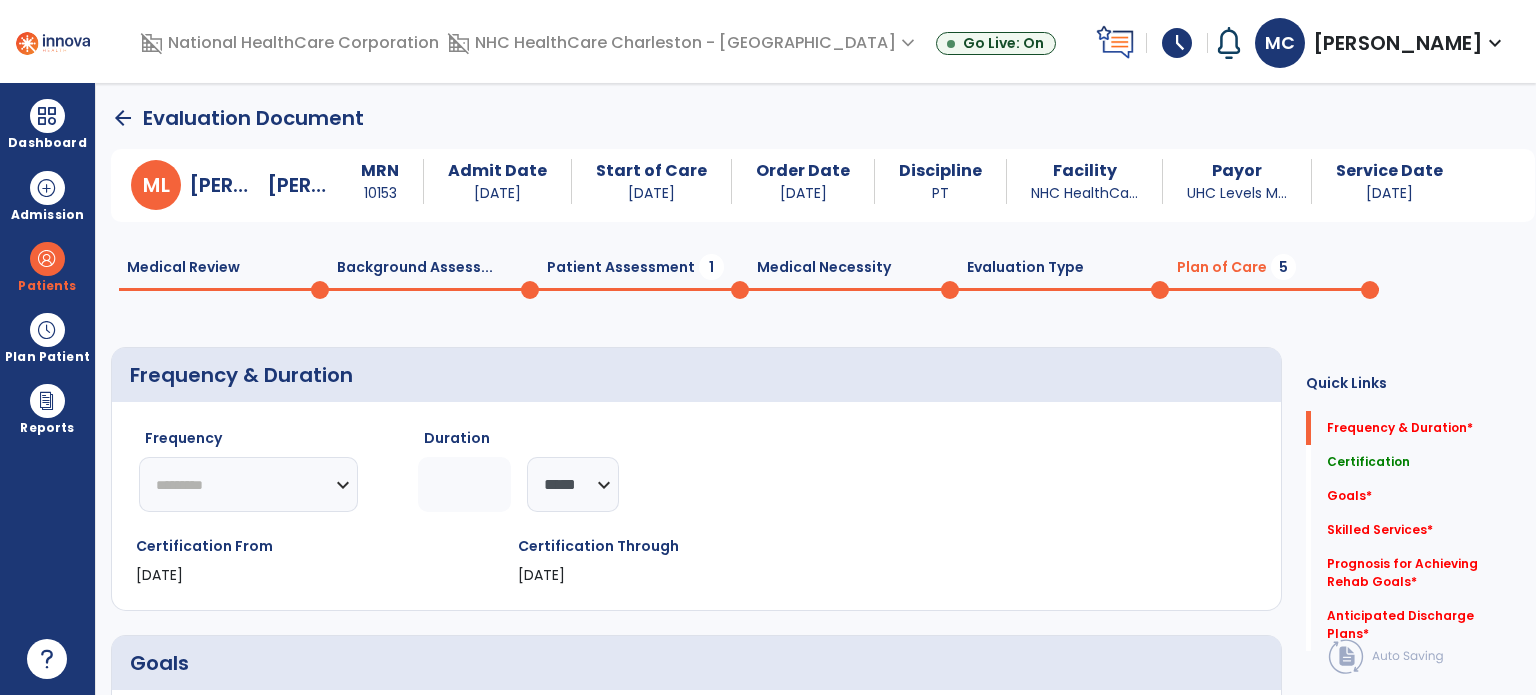 click on "********* ** ** ** ** ** ** **" 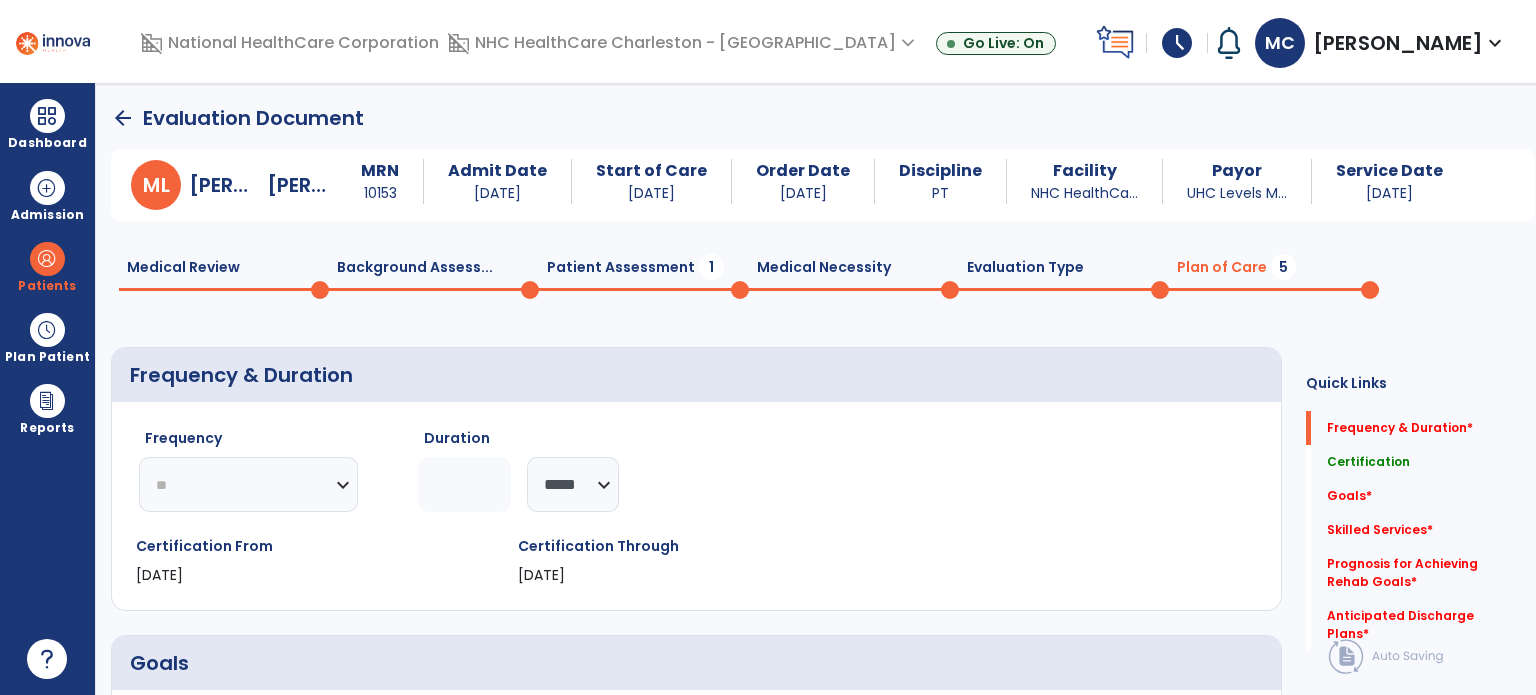 click on "********* ** ** ** ** ** ** **" 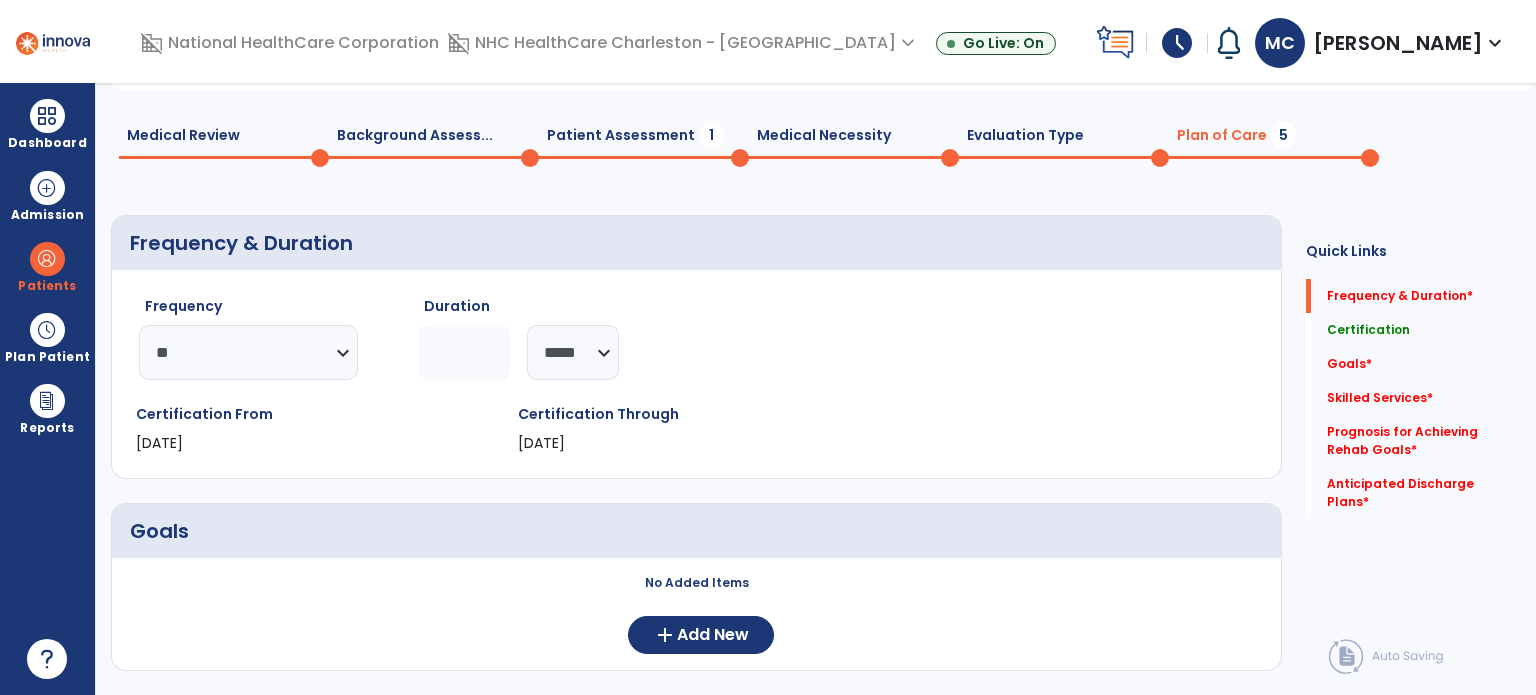 scroll, scrollTop: 500, scrollLeft: 0, axis: vertical 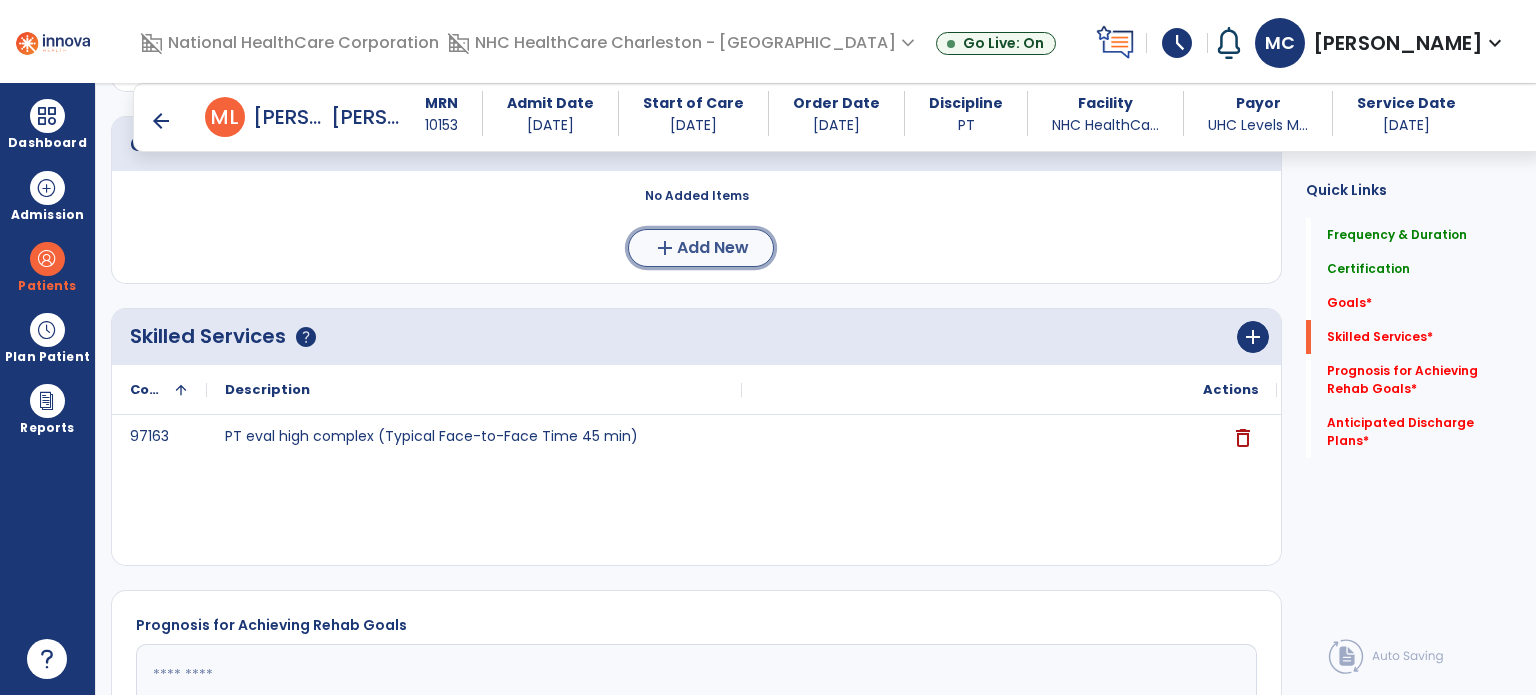 click on "Add New" at bounding box center [713, 248] 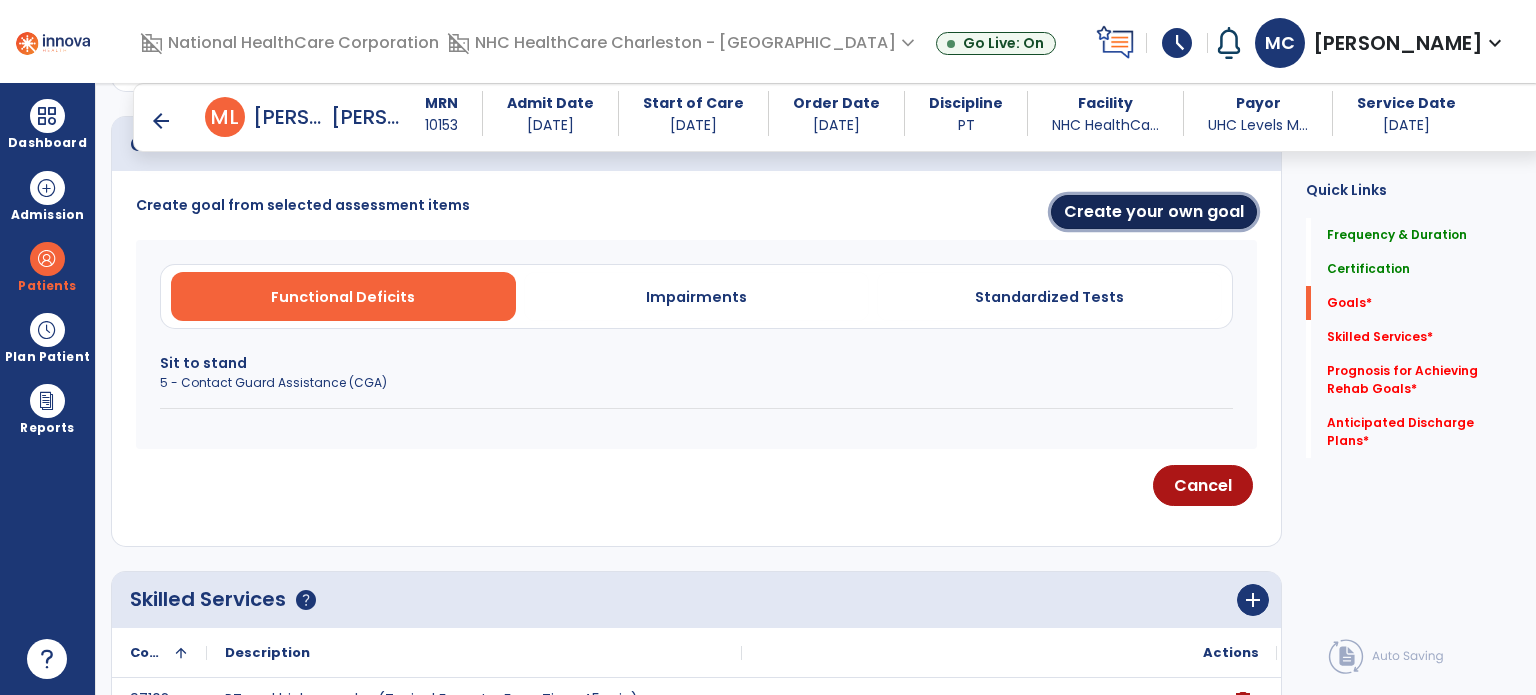 drag, startPoint x: 1094, startPoint y: 219, endPoint x: 1013, endPoint y: 227, distance: 81.394104 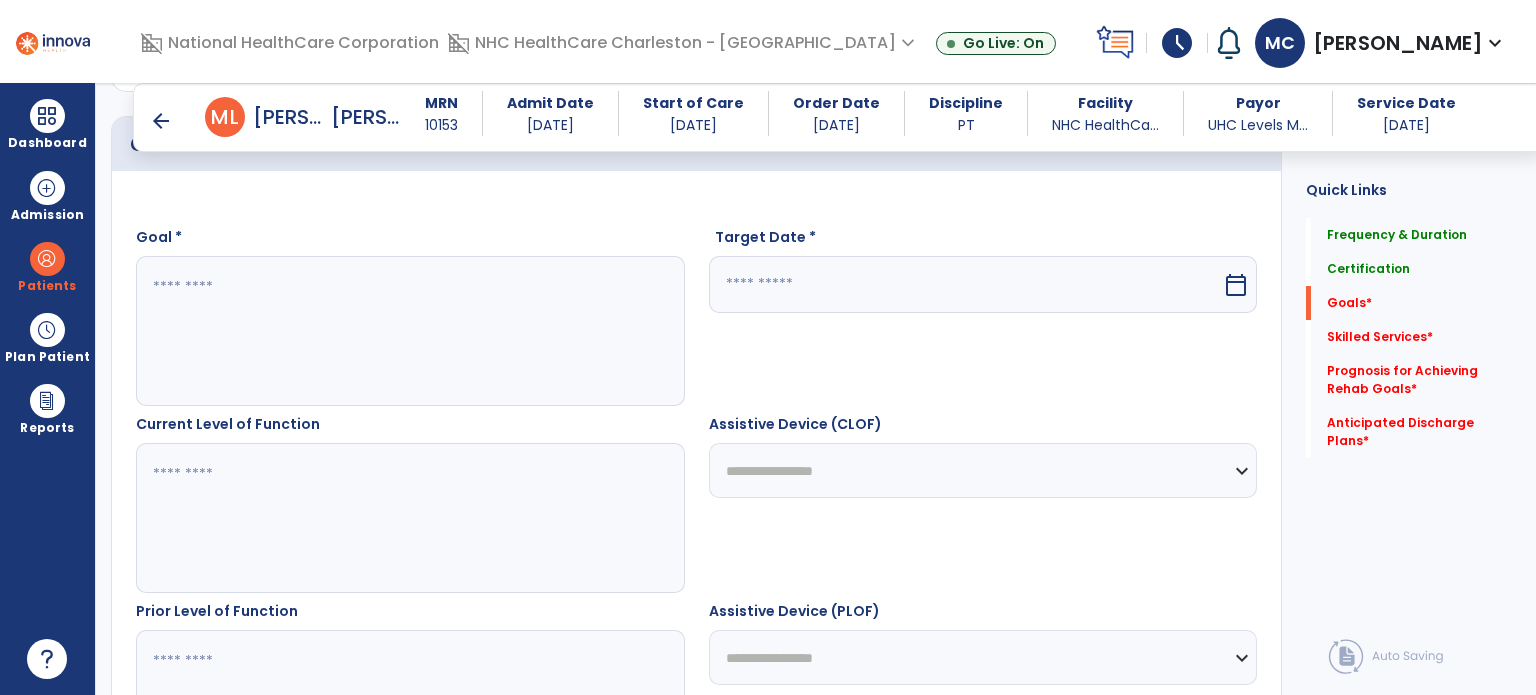 click at bounding box center (409, 331) 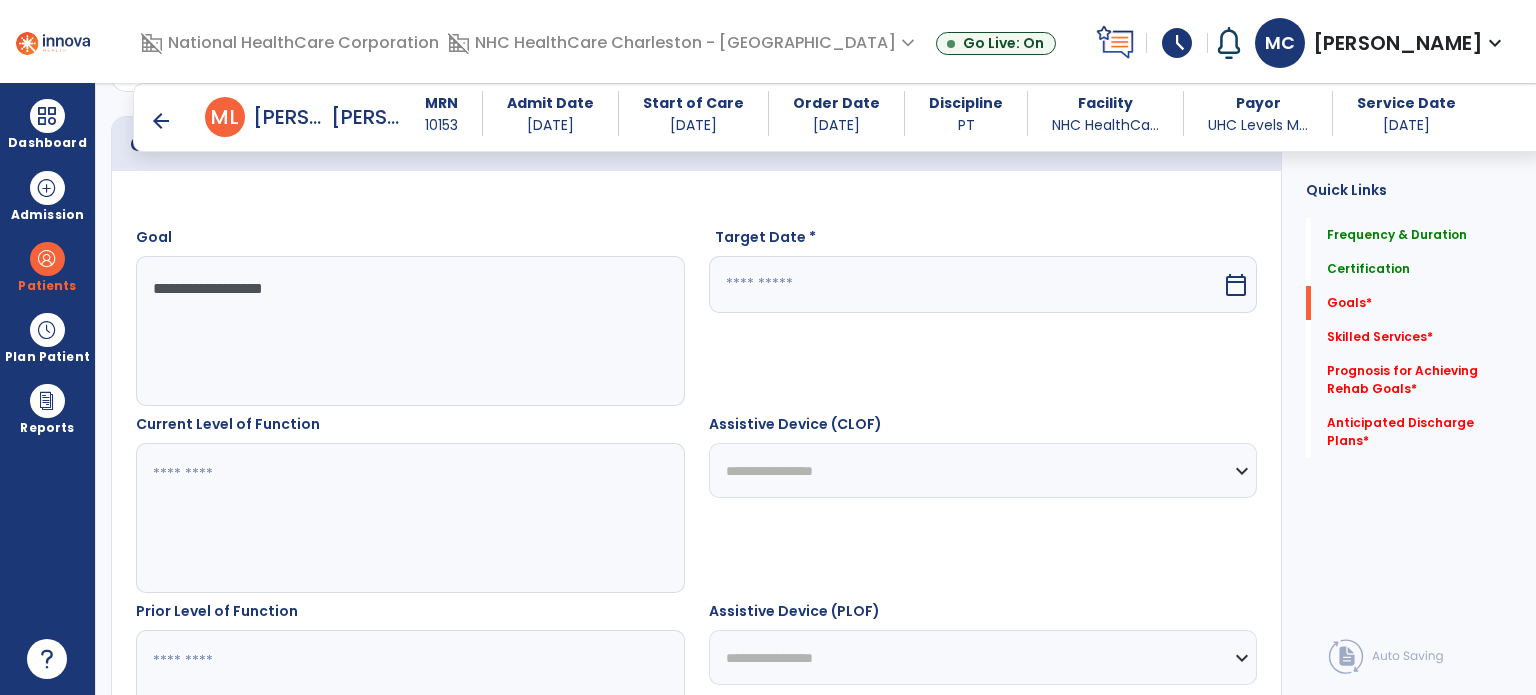 type on "**********" 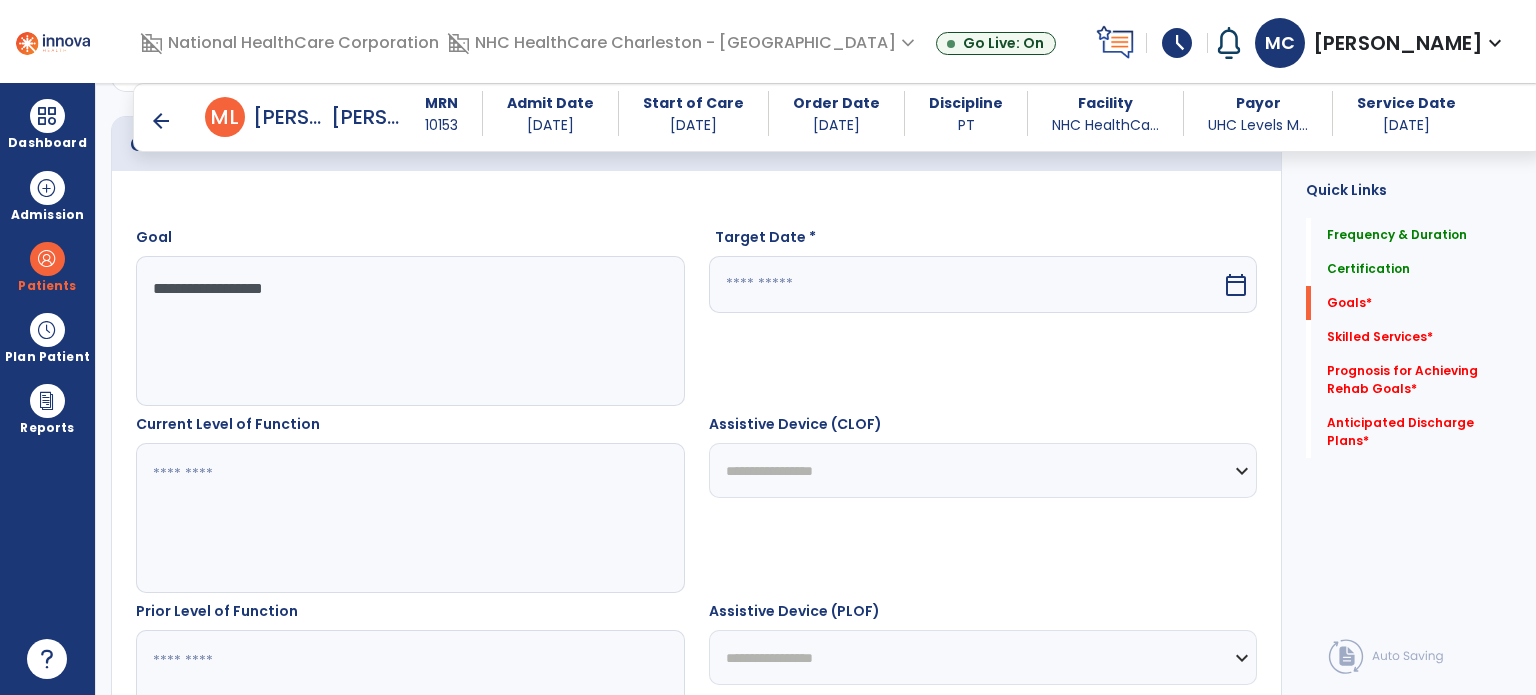 click at bounding box center (966, 284) 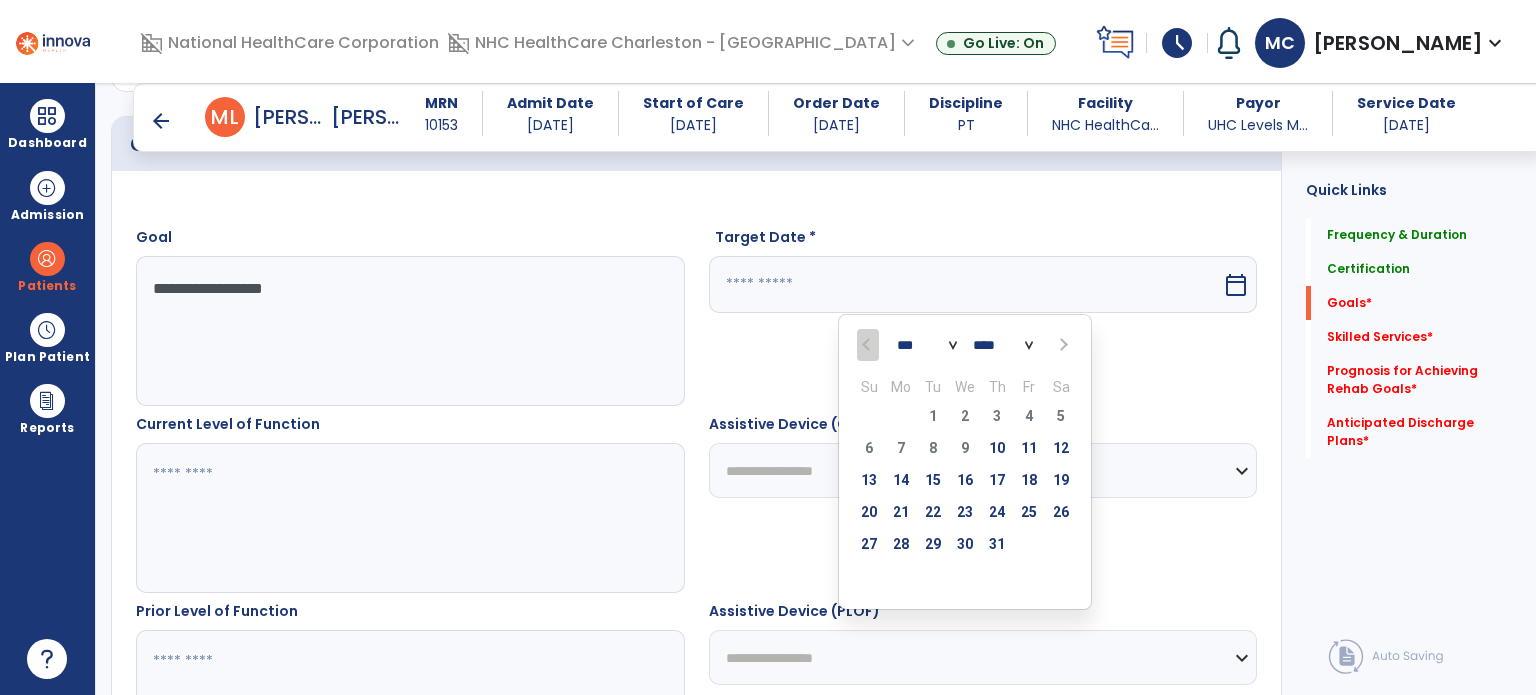 click on "*** *** *** ***" at bounding box center [927, 346] 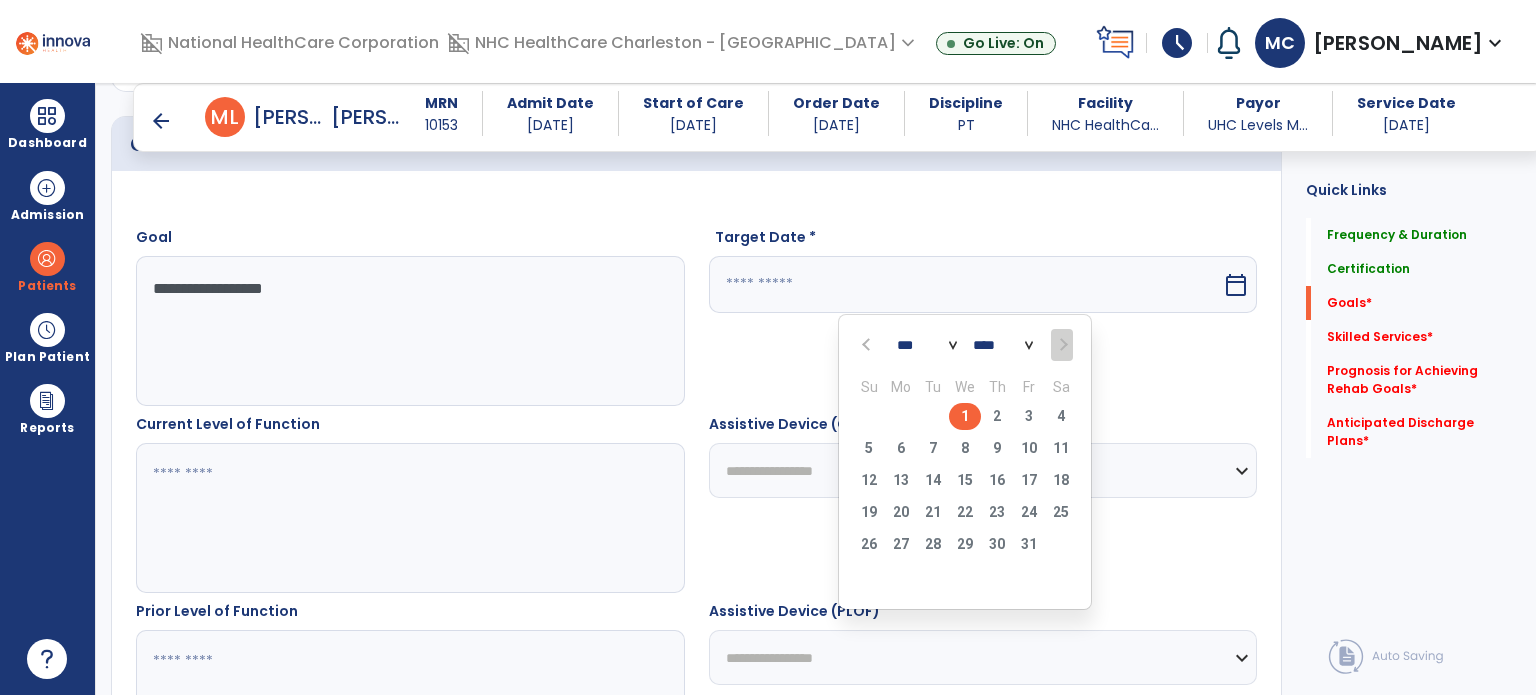 click on "1" at bounding box center (965, 416) 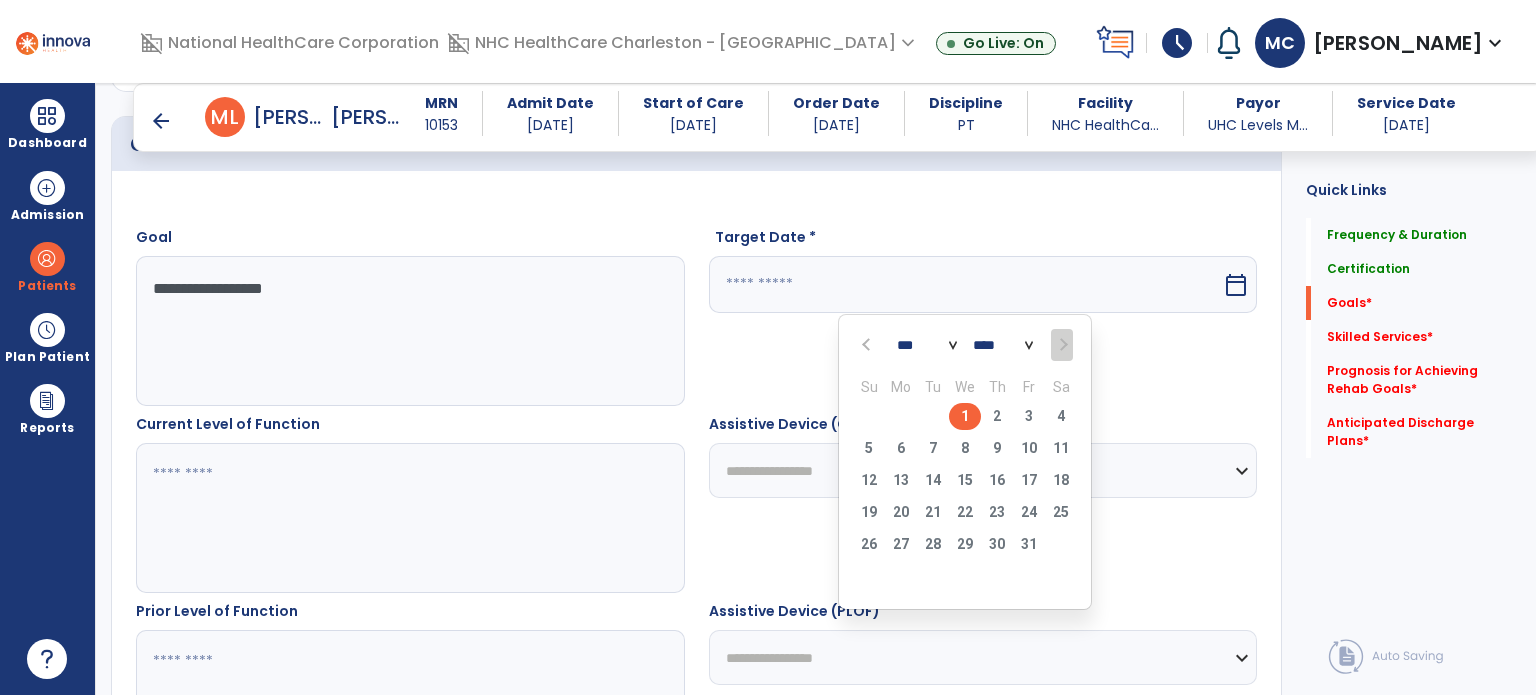 type on "*********" 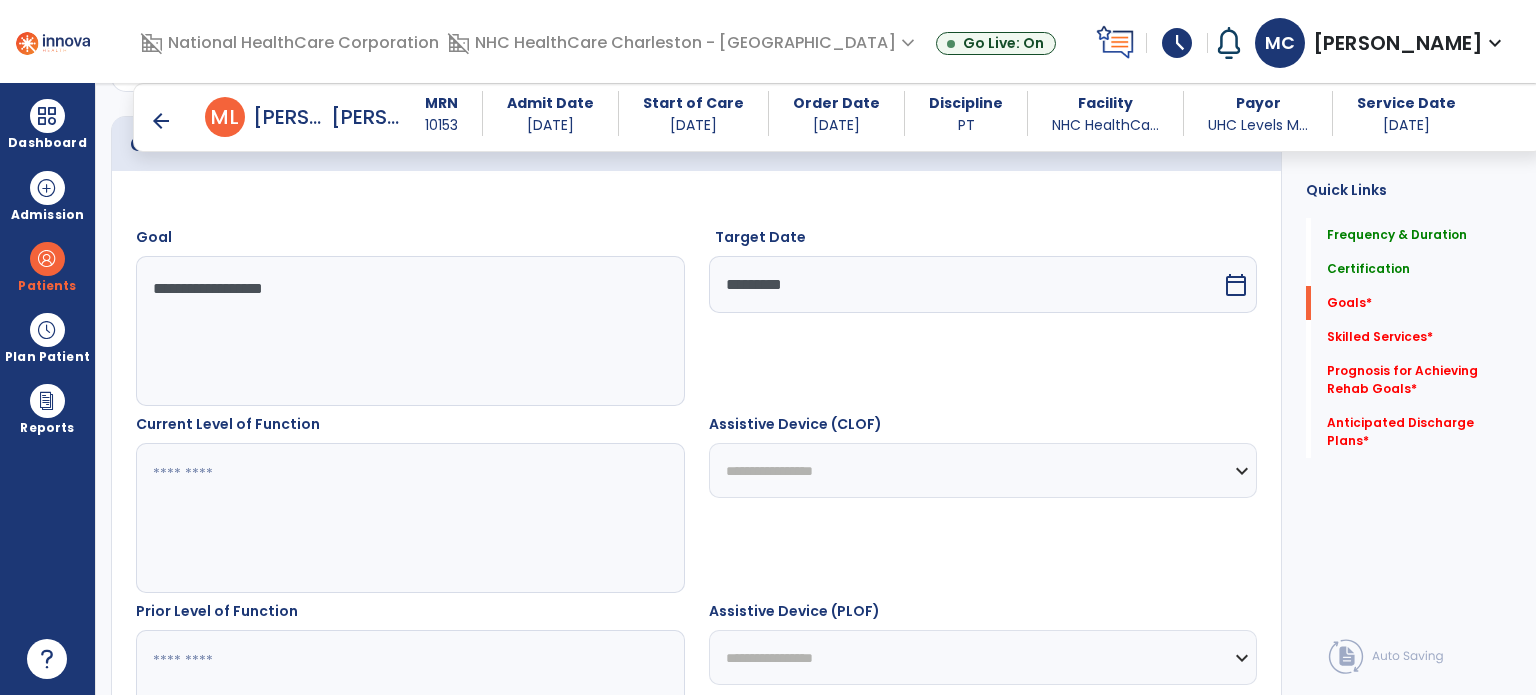 click at bounding box center (409, 518) 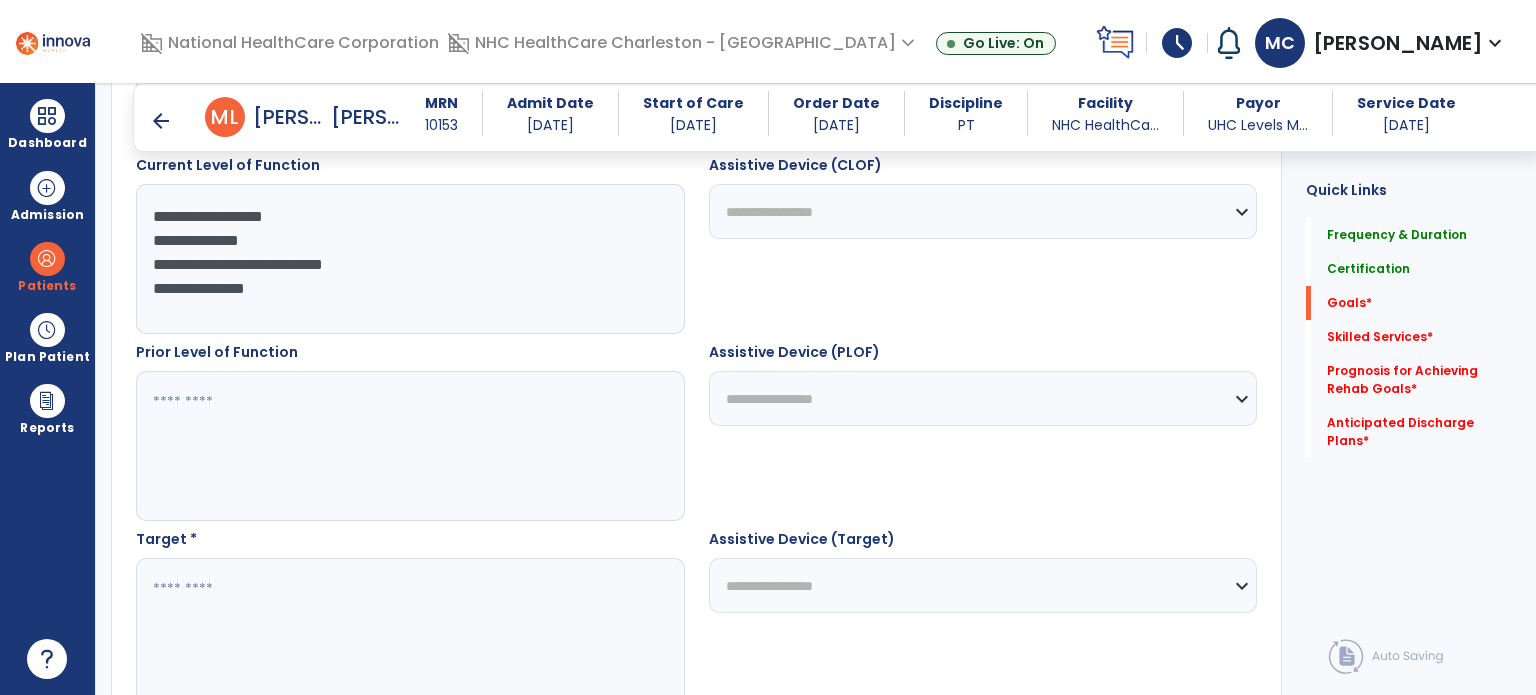 scroll, scrollTop: 900, scrollLeft: 0, axis: vertical 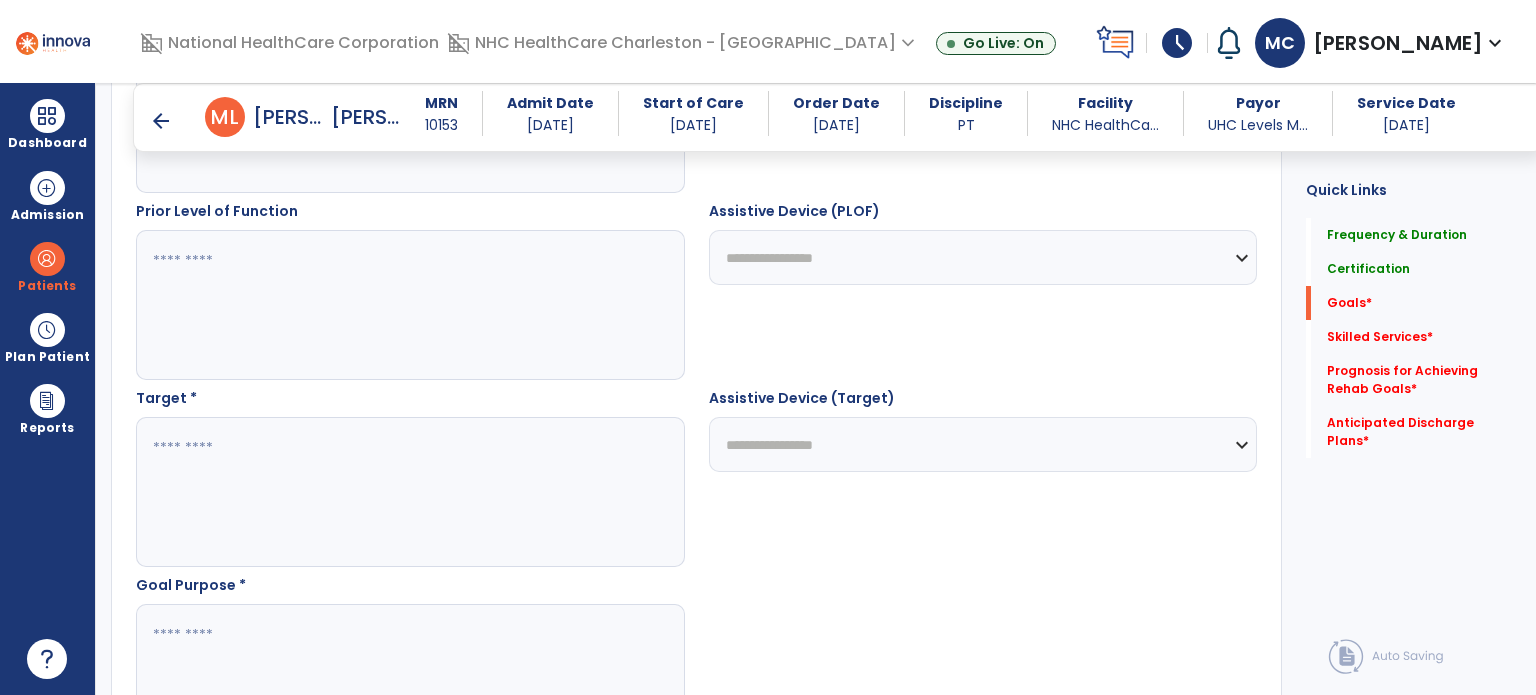 type on "**********" 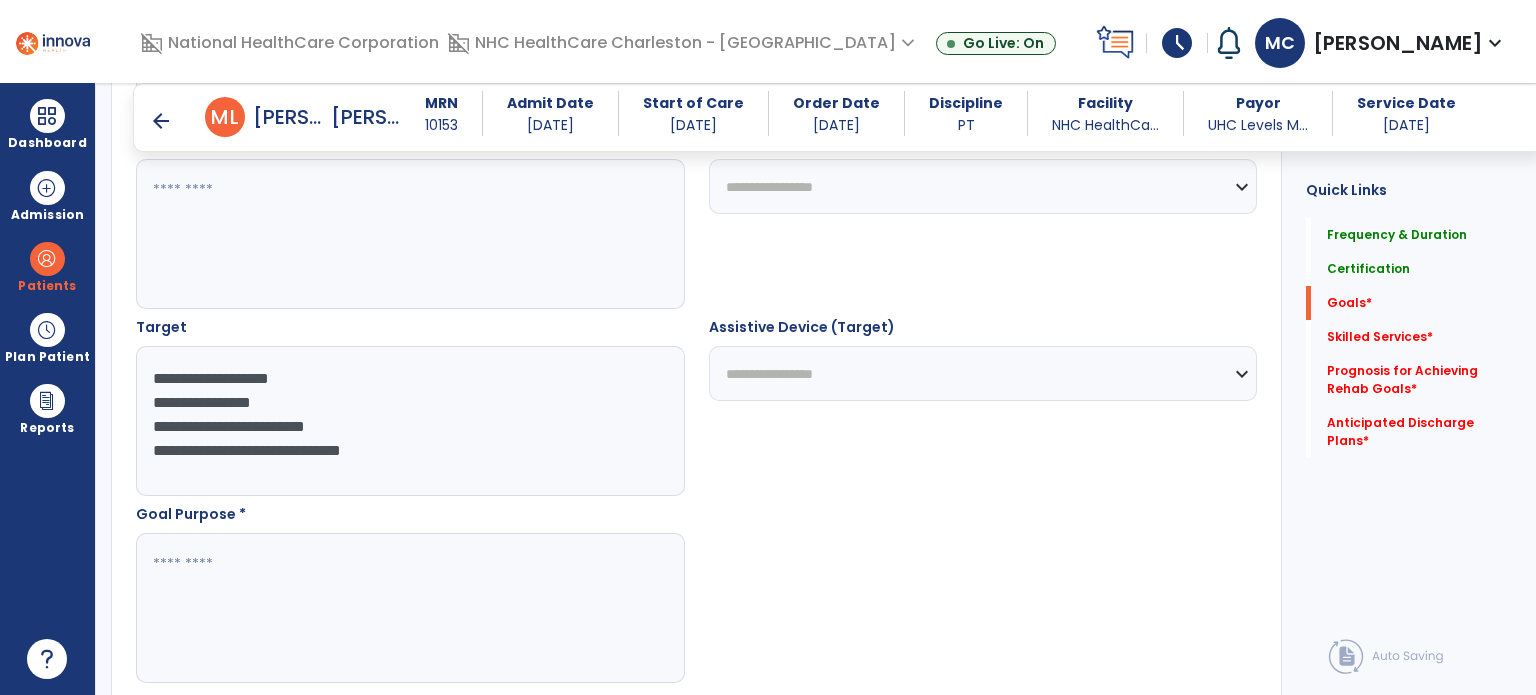 scroll, scrollTop: 1000, scrollLeft: 0, axis: vertical 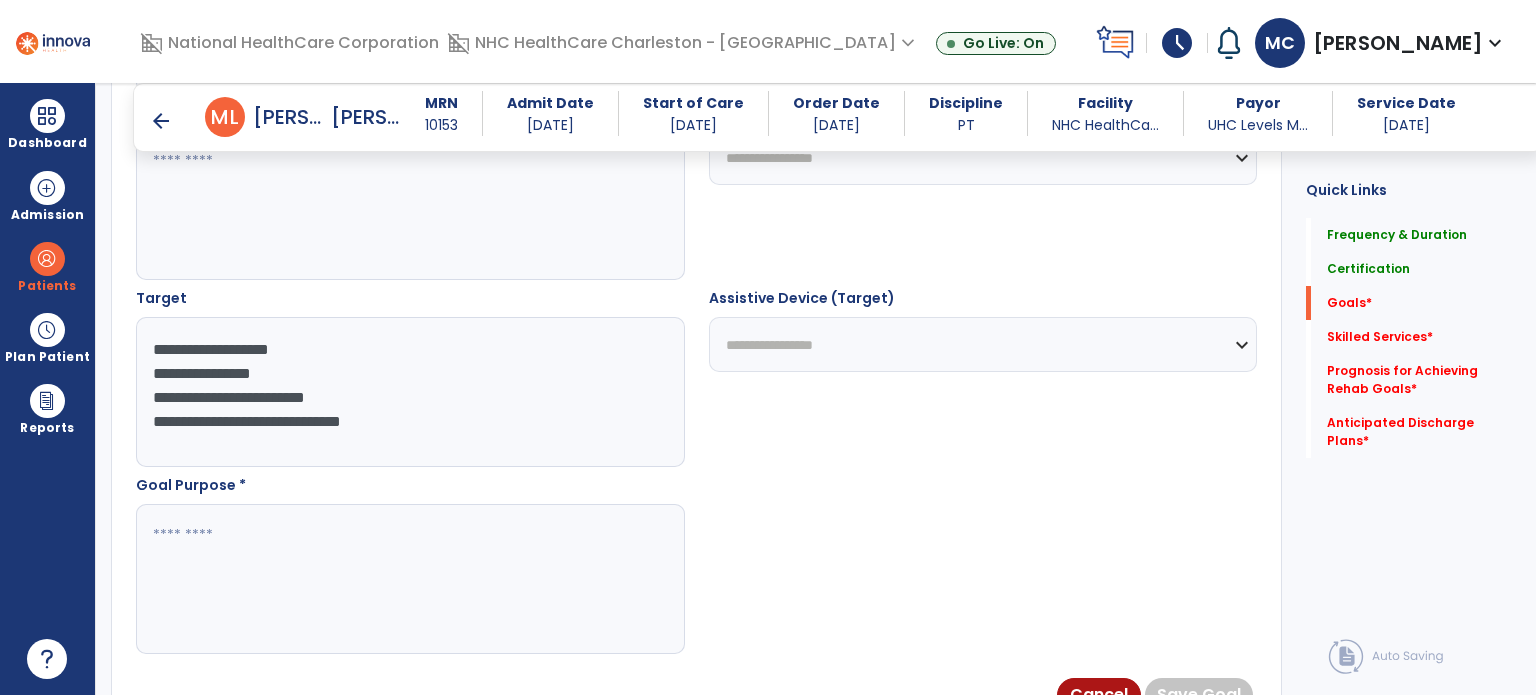 type on "**********" 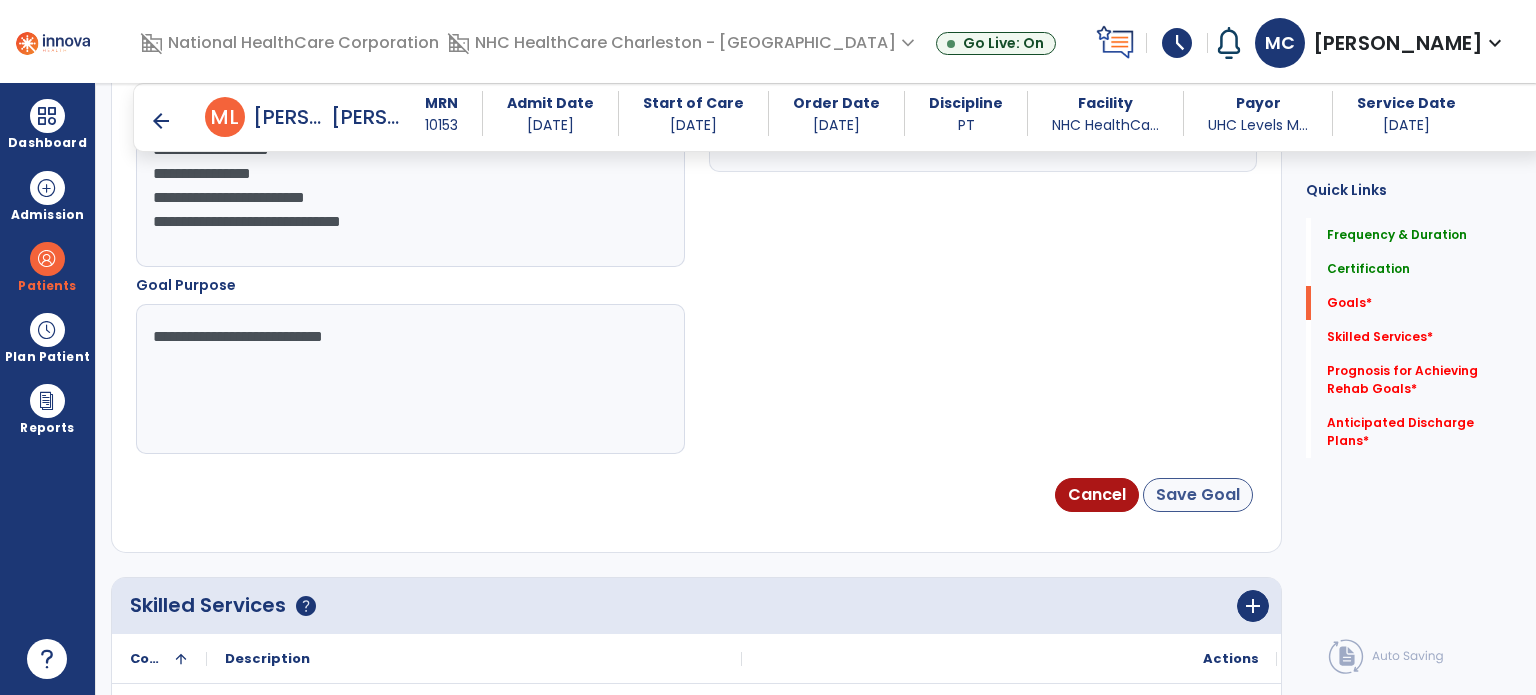 type on "**********" 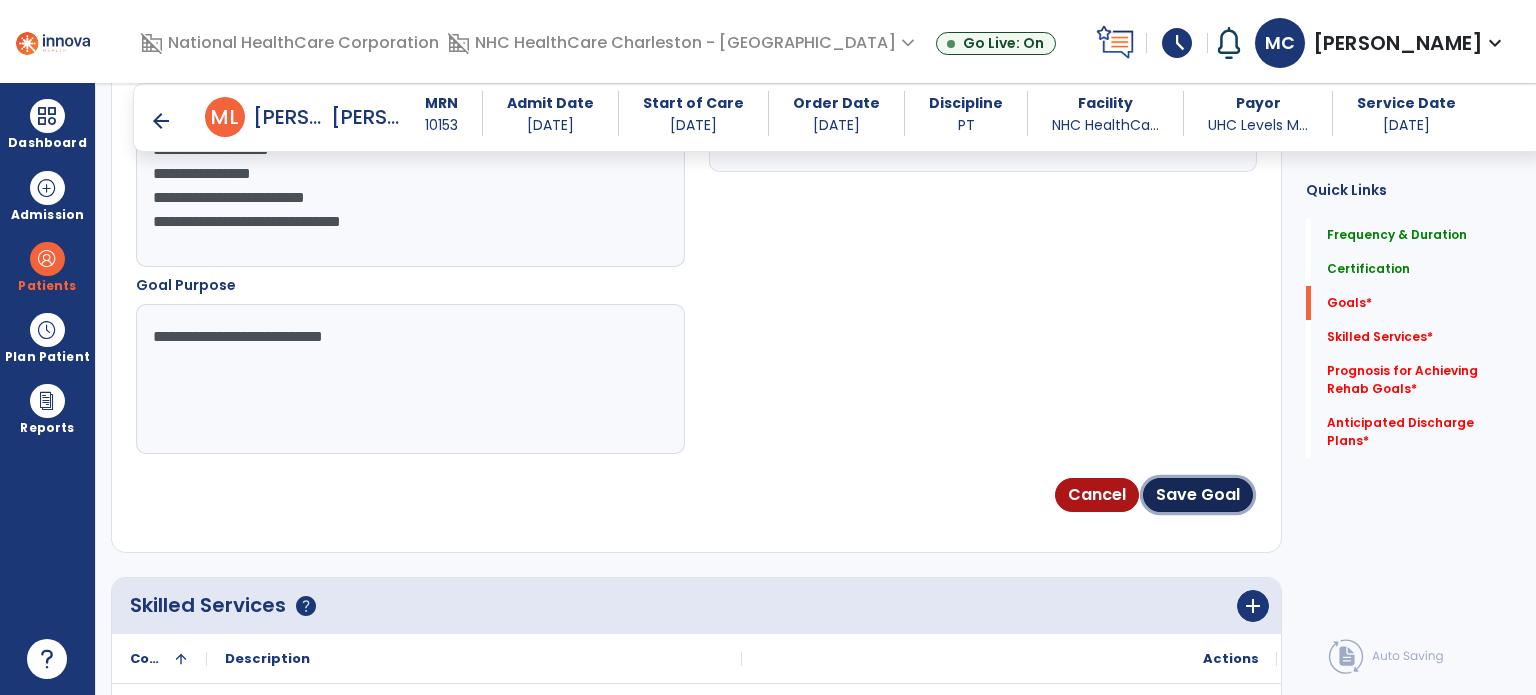 click on "Save Goal" at bounding box center [1198, 495] 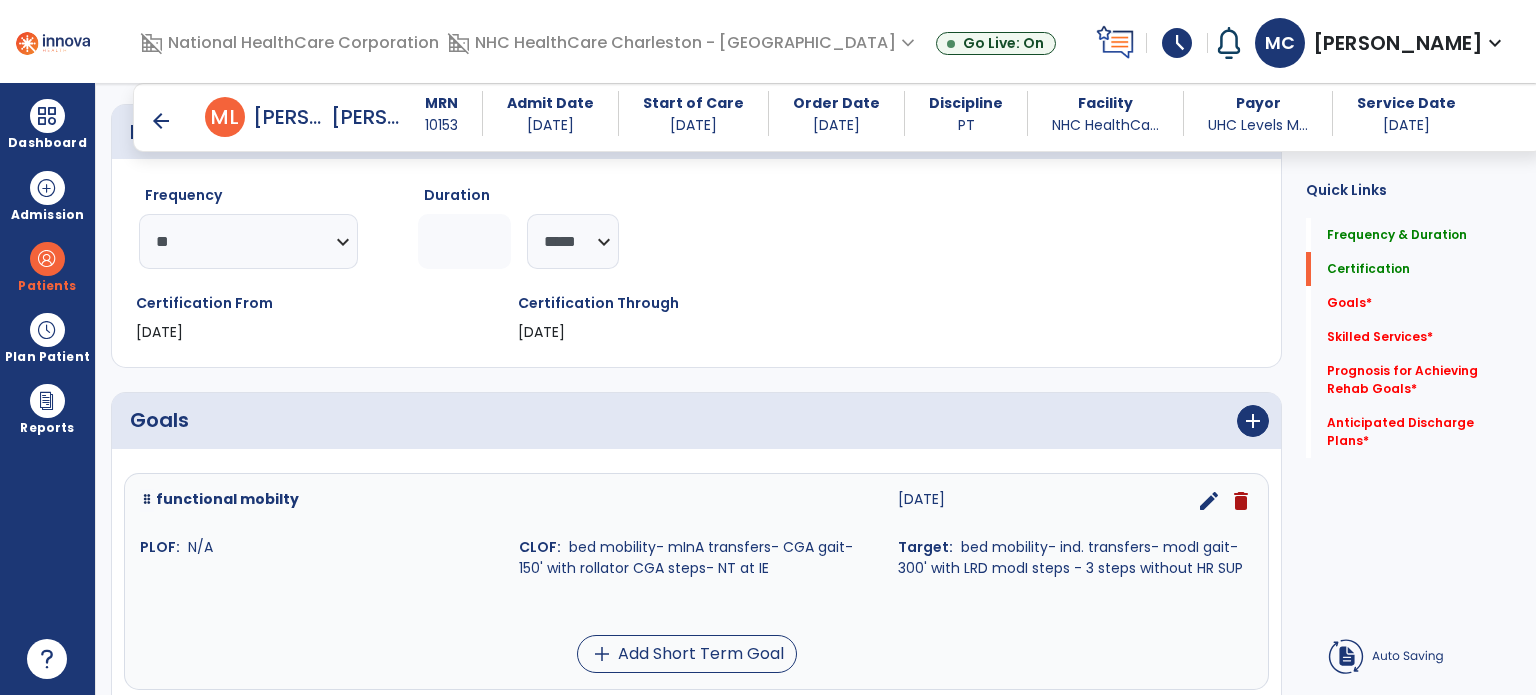 scroll, scrollTop: 324, scrollLeft: 0, axis: vertical 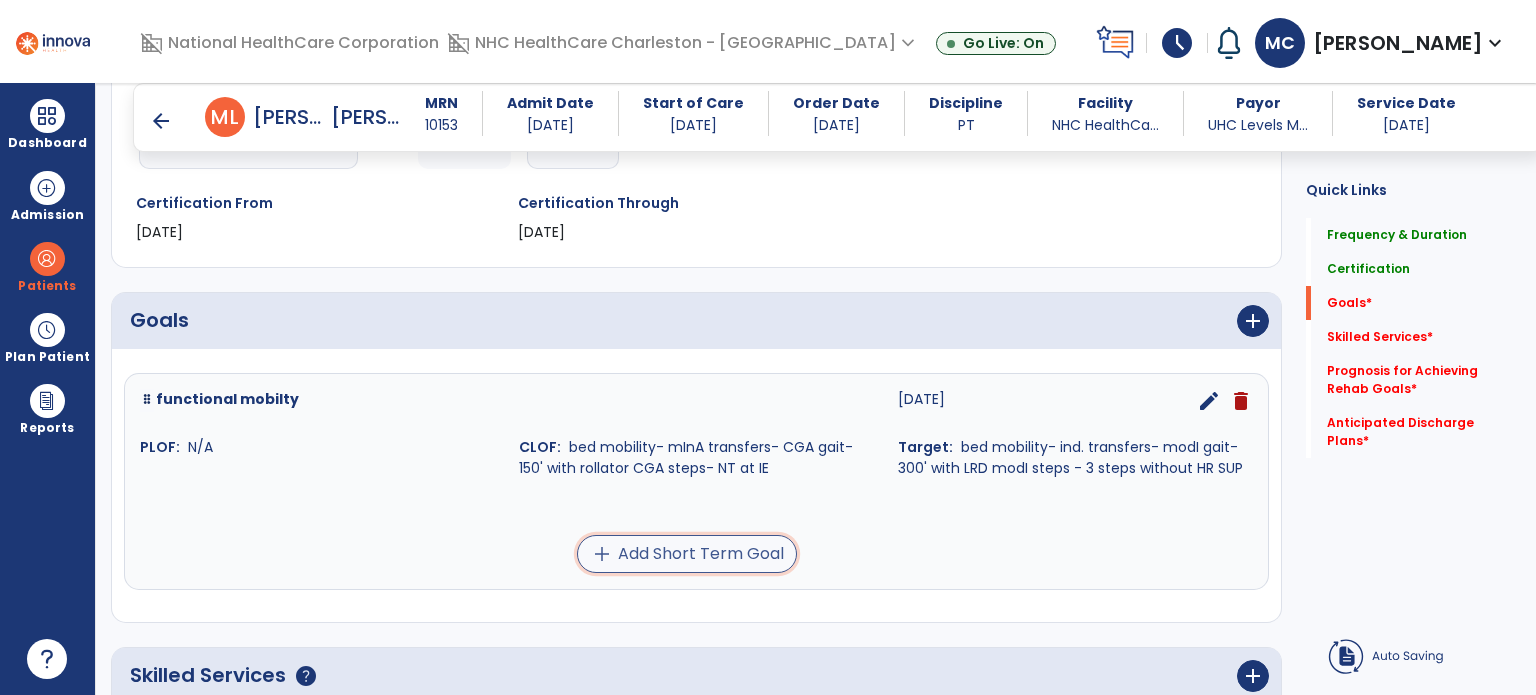 click on "add  Add Short Term Goal" at bounding box center [687, 554] 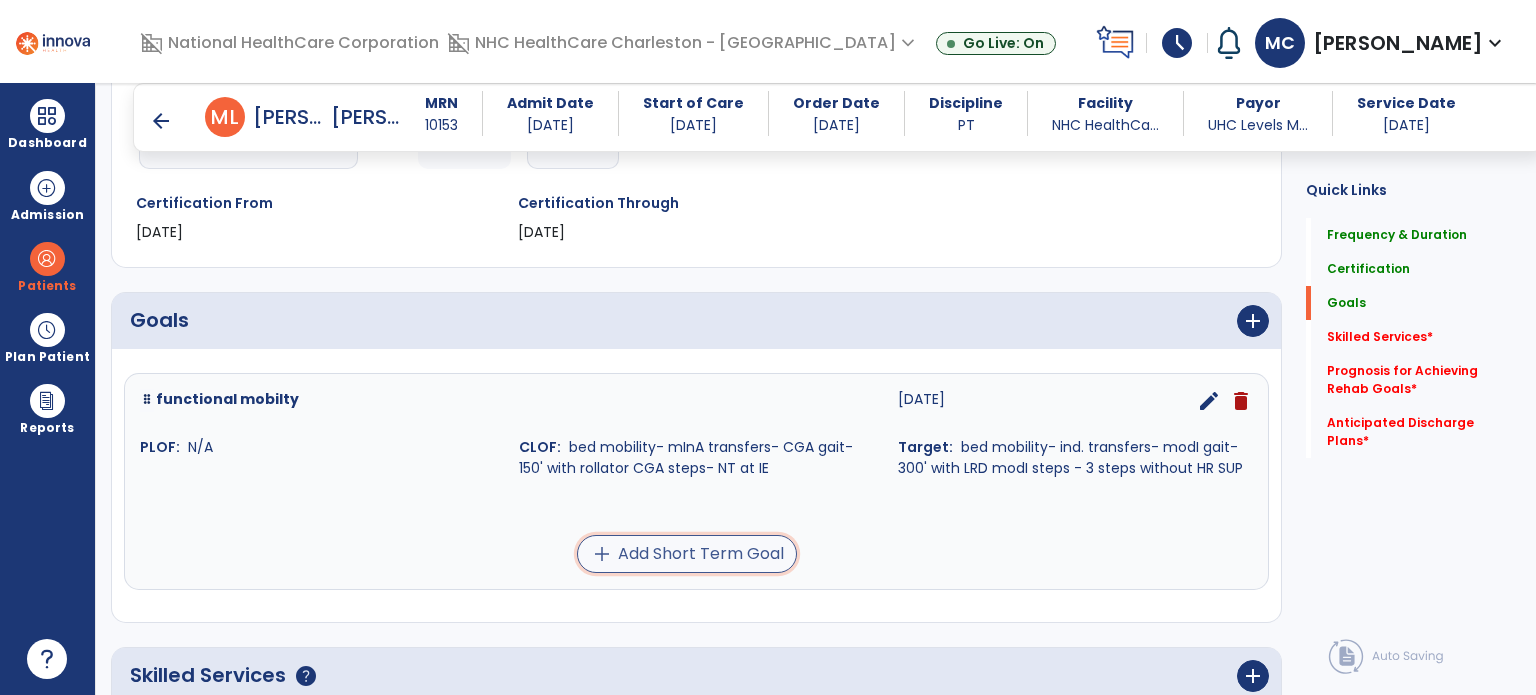 click on "add  Add Short Term Goal" at bounding box center (687, 554) 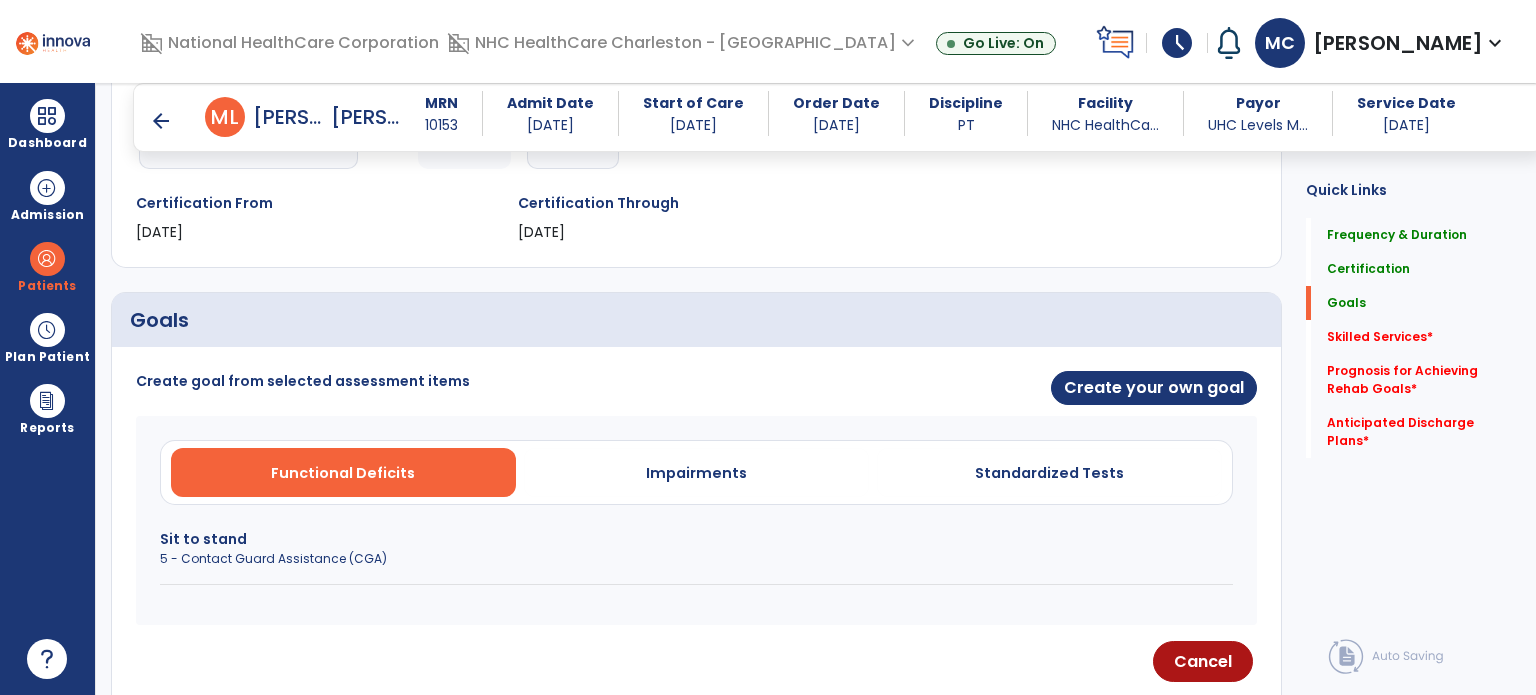 click on "Create goal from selected assessment items  Create your own goal   Functional Deficits   Impairments   Standardized Tests  Sit to stand 5 - Contact Guard Assistance (CGA) Cancel" at bounding box center [696, 534] 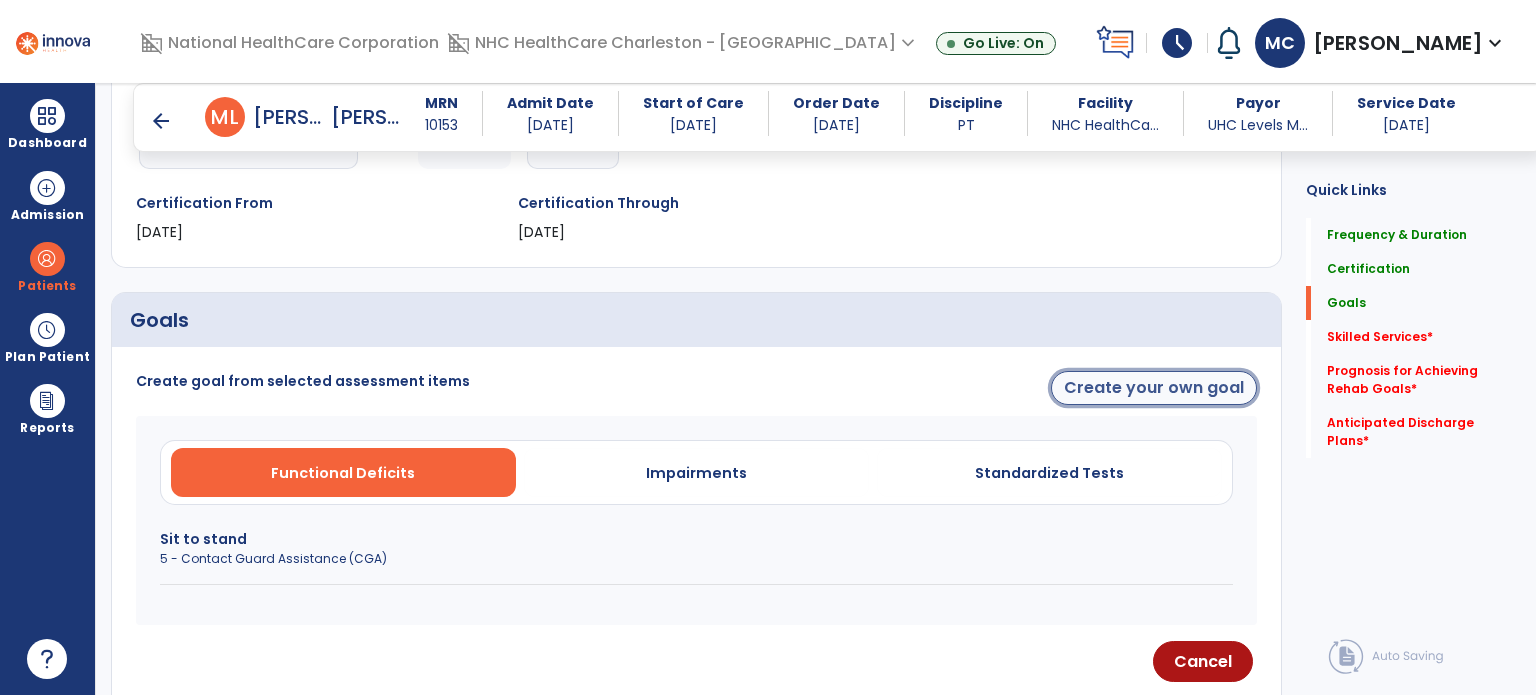 click on "Create your own goal" at bounding box center [1154, 388] 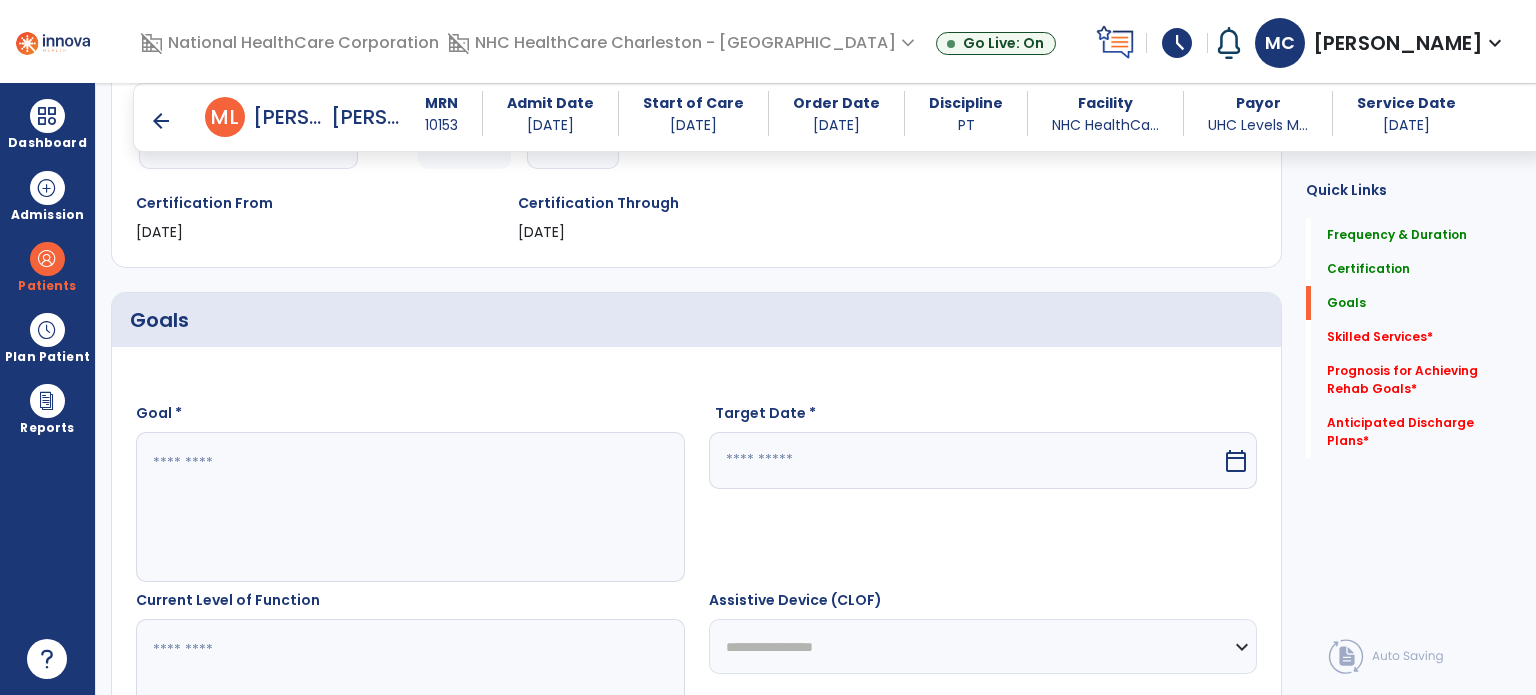 click at bounding box center (409, 507) 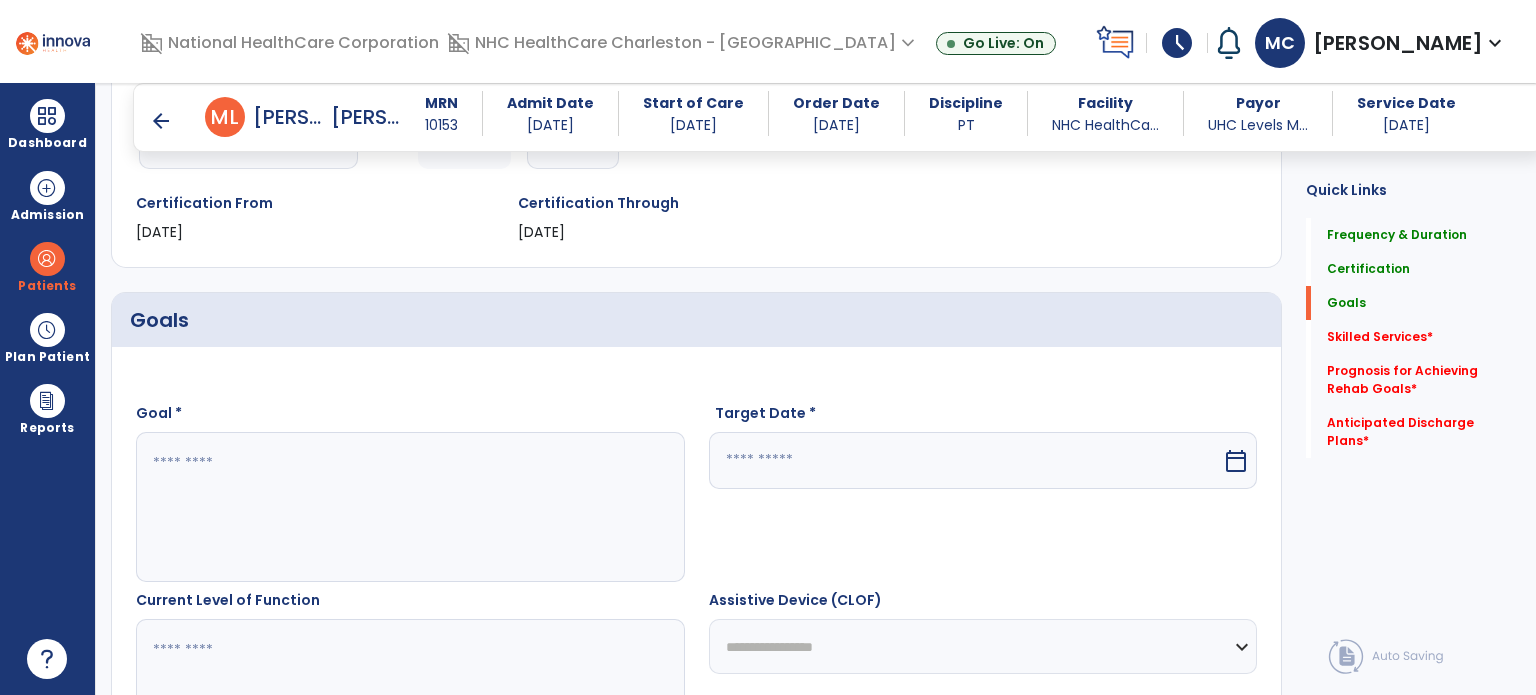 type on "*" 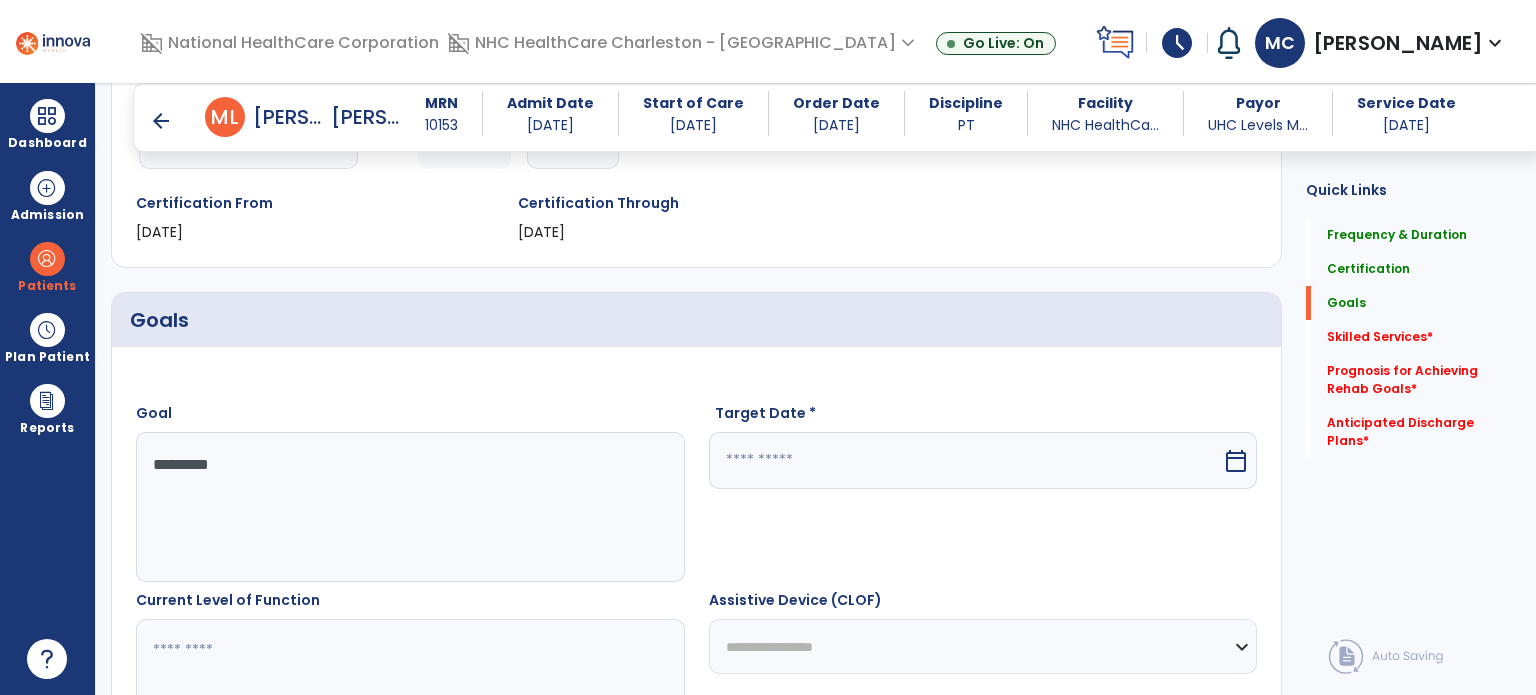 type on "*********" 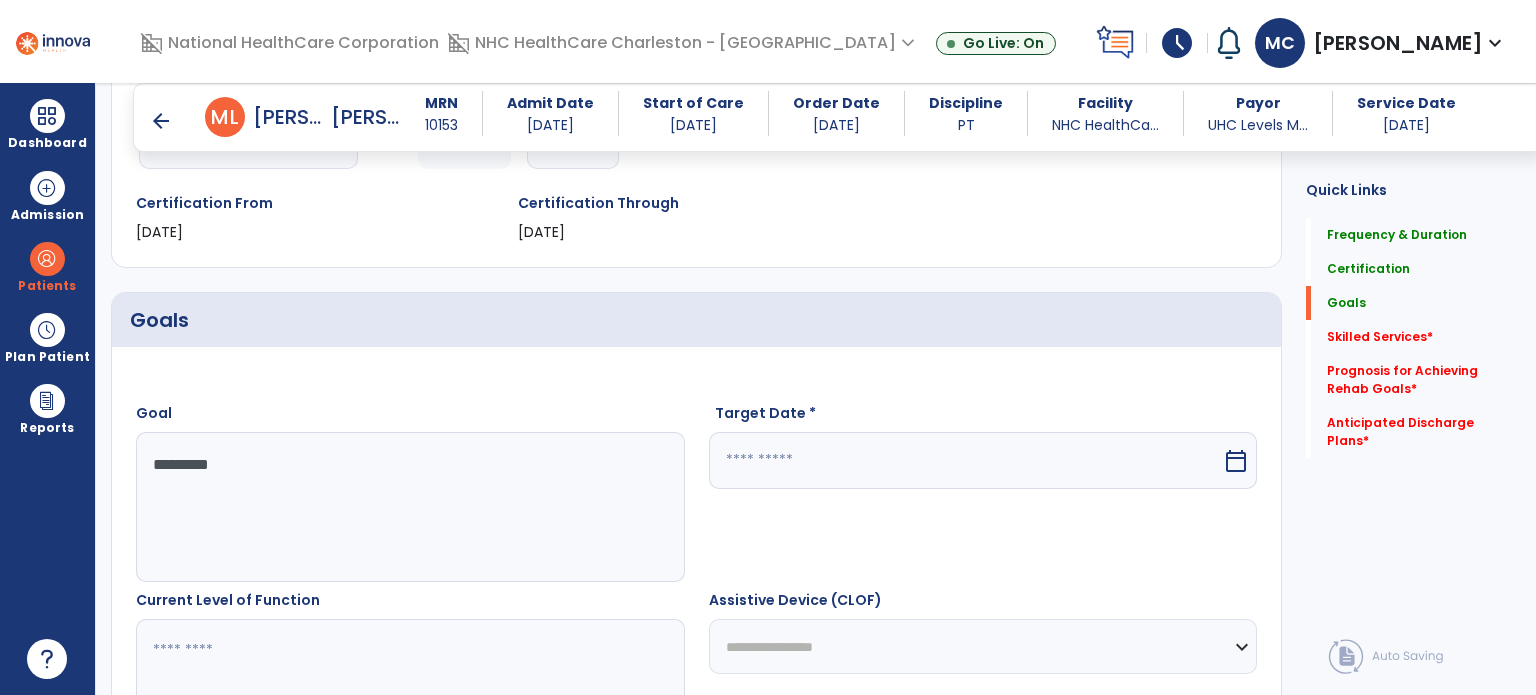 click at bounding box center (966, 460) 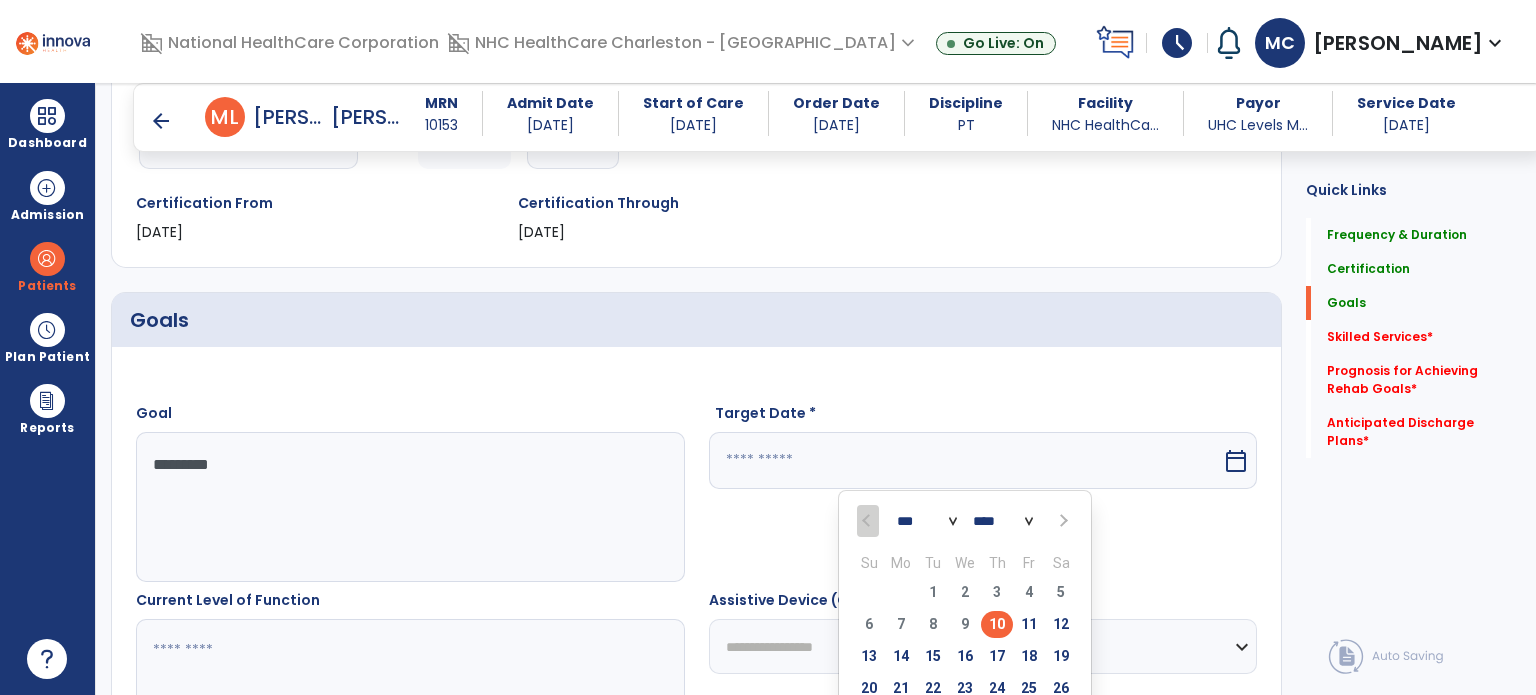 click on "*** *** *** *** ****" at bounding box center (965, 521) 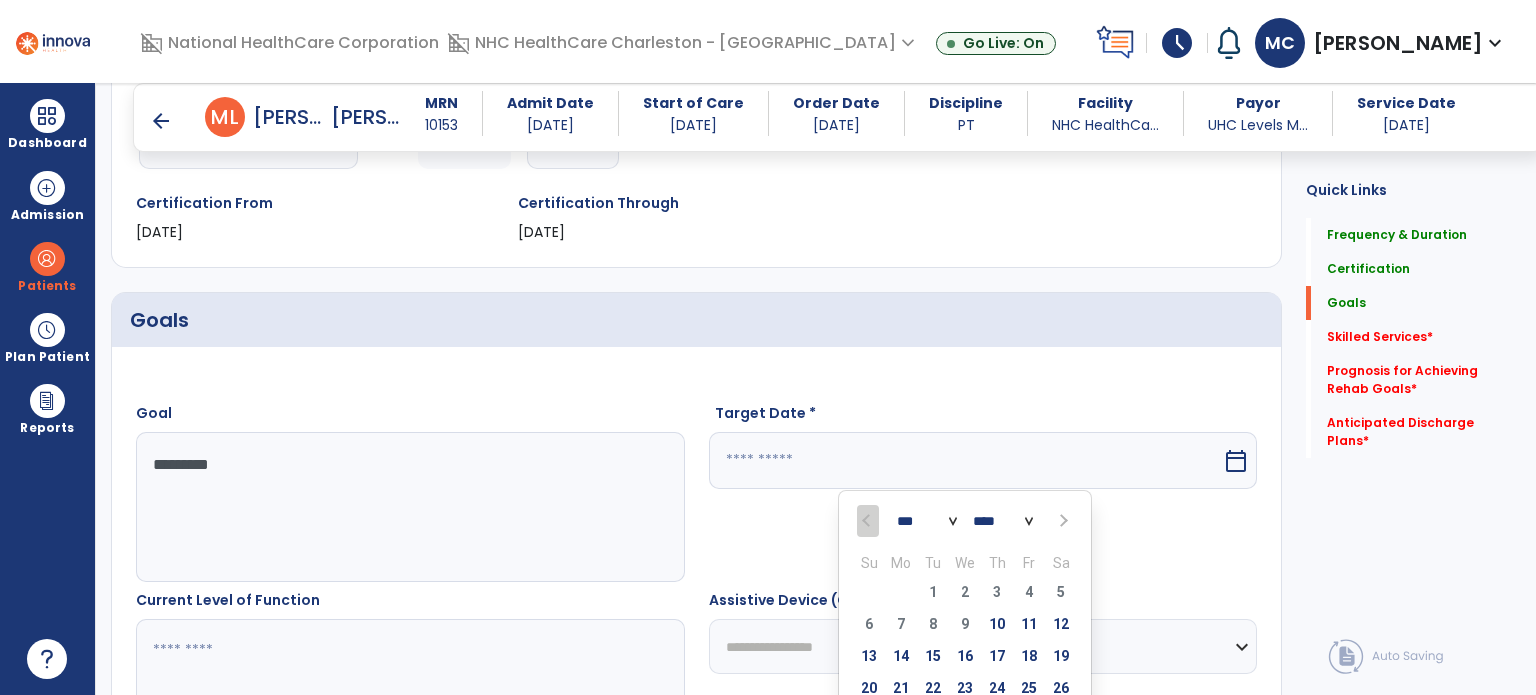 click on "*** *** *** ***" at bounding box center [927, 522] 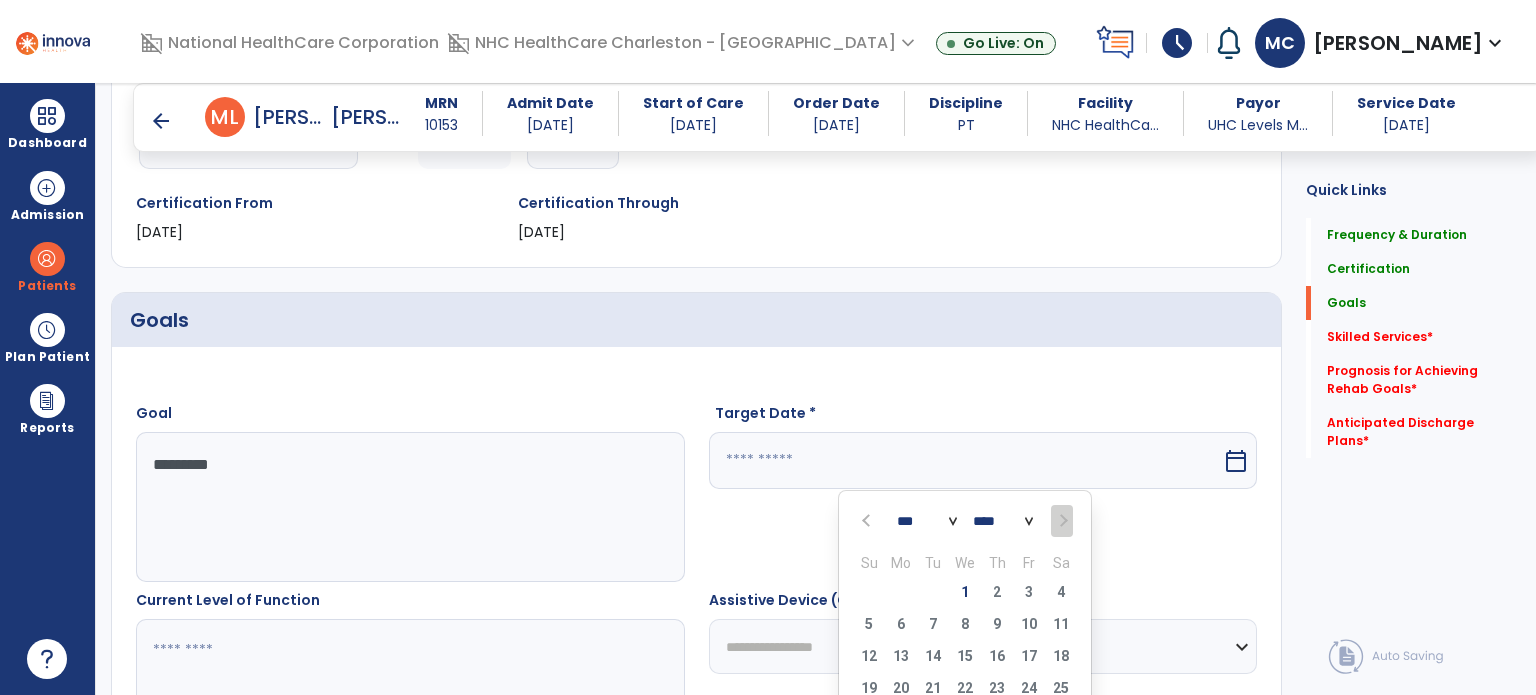 click at bounding box center (868, 521) 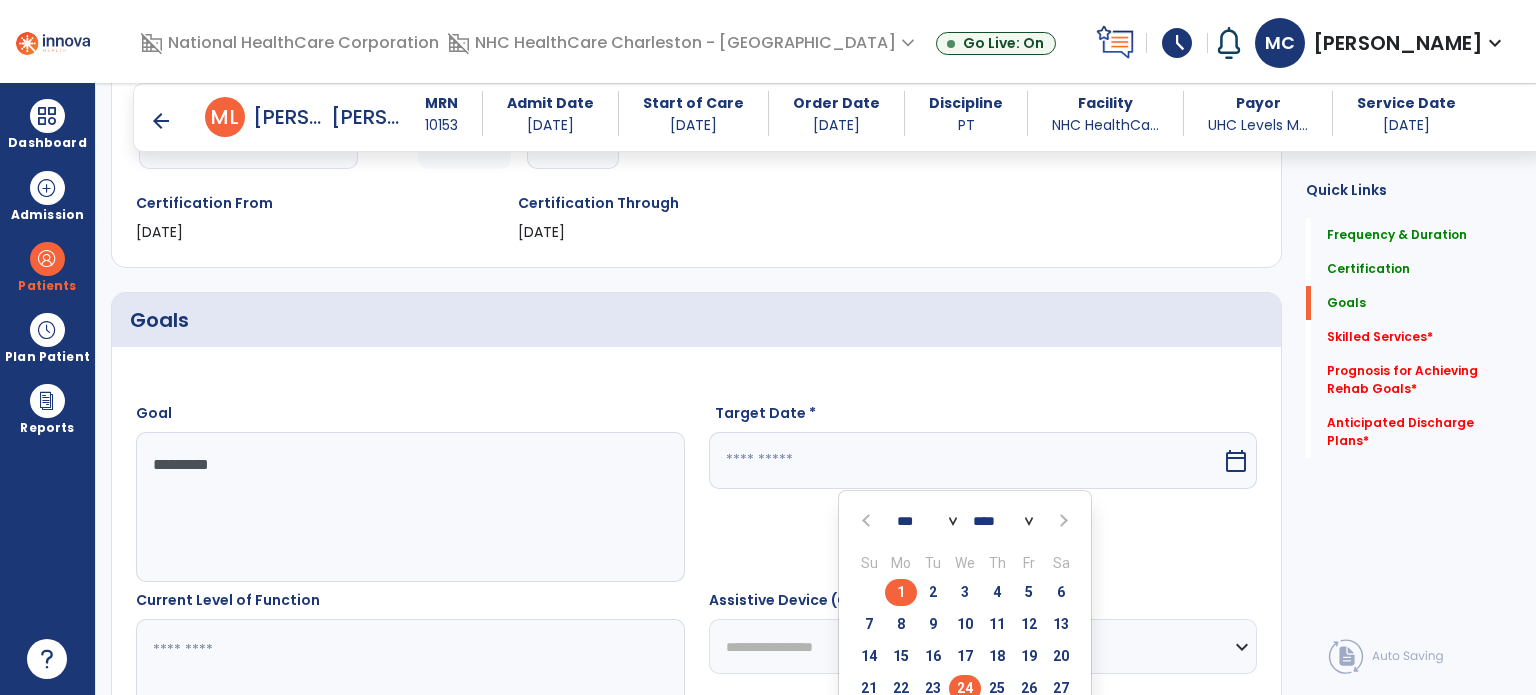 click on "24" at bounding box center [965, 688] 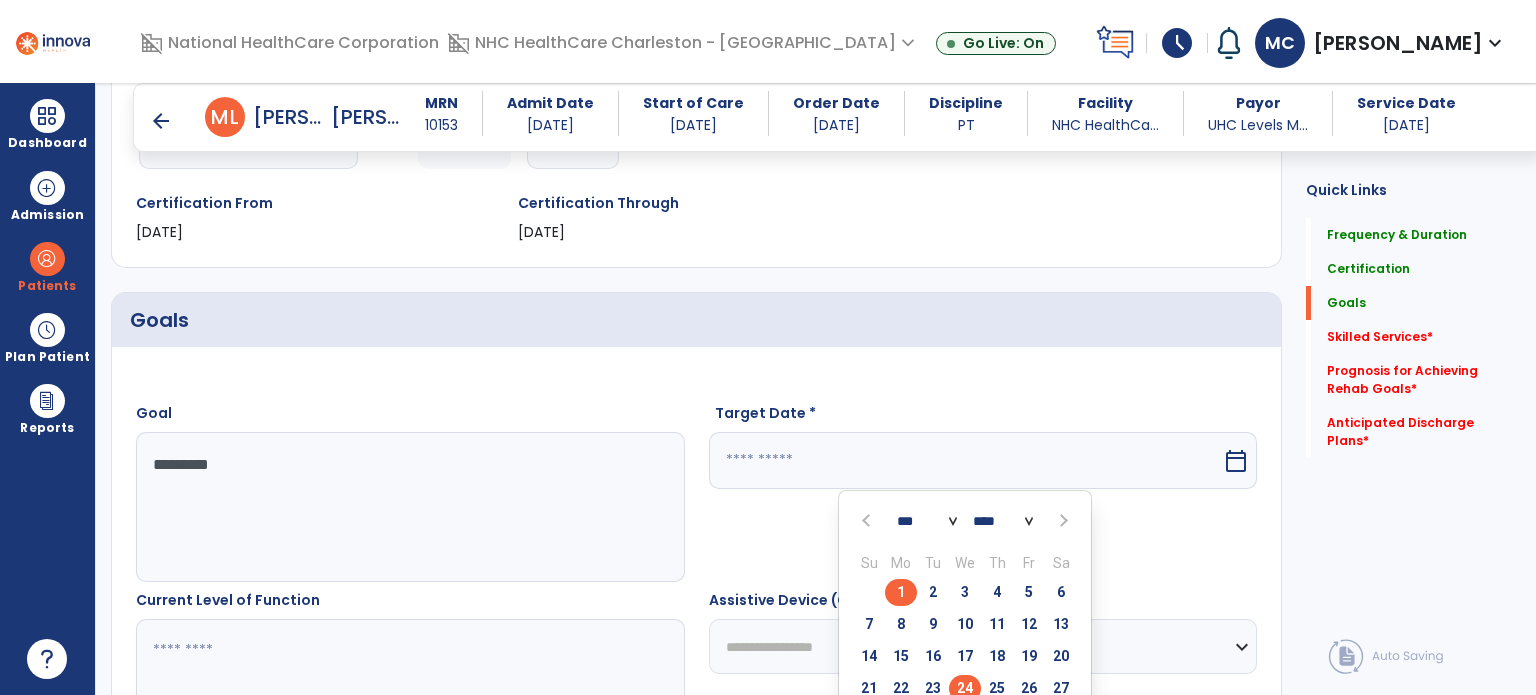 type on "*********" 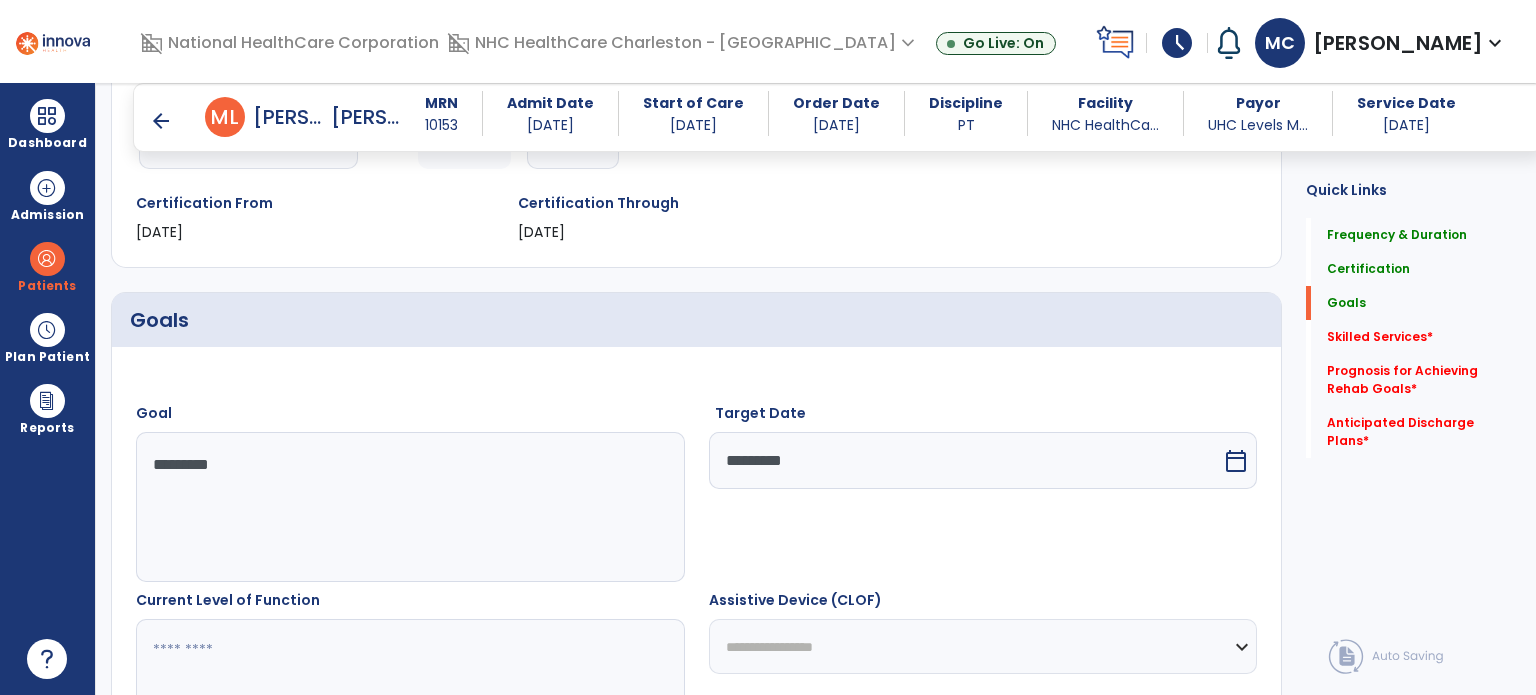 drag, startPoint x: 562, startPoint y: 656, endPoint x: 572, endPoint y: 638, distance: 20.59126 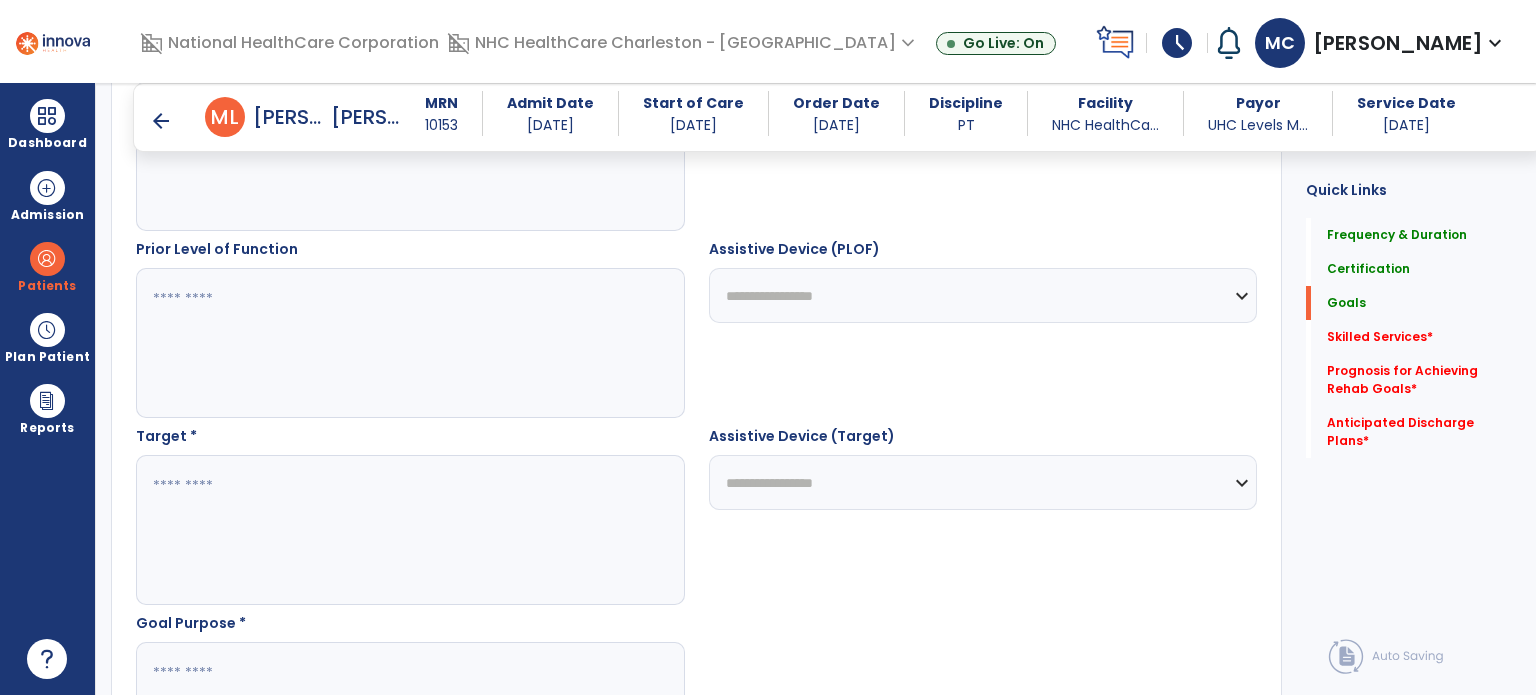 scroll, scrollTop: 924, scrollLeft: 0, axis: vertical 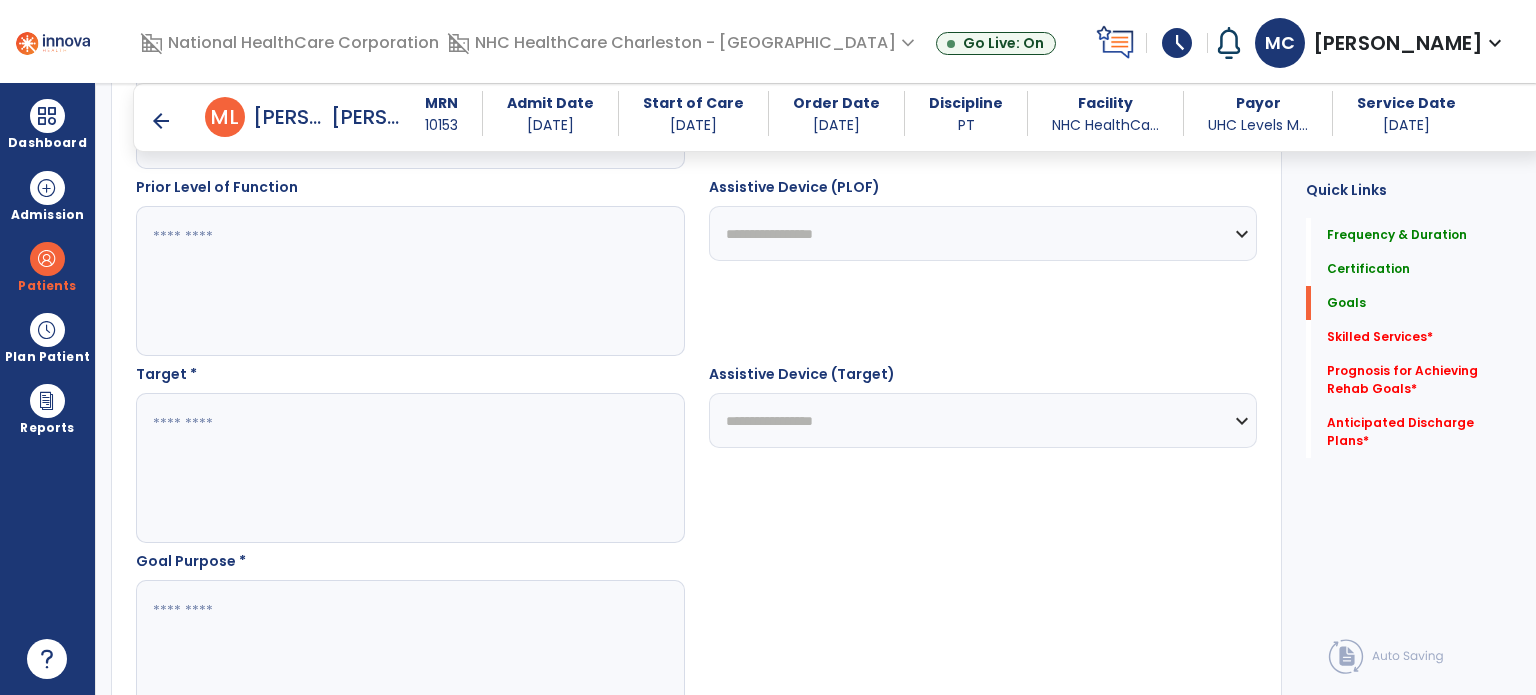 type on "***" 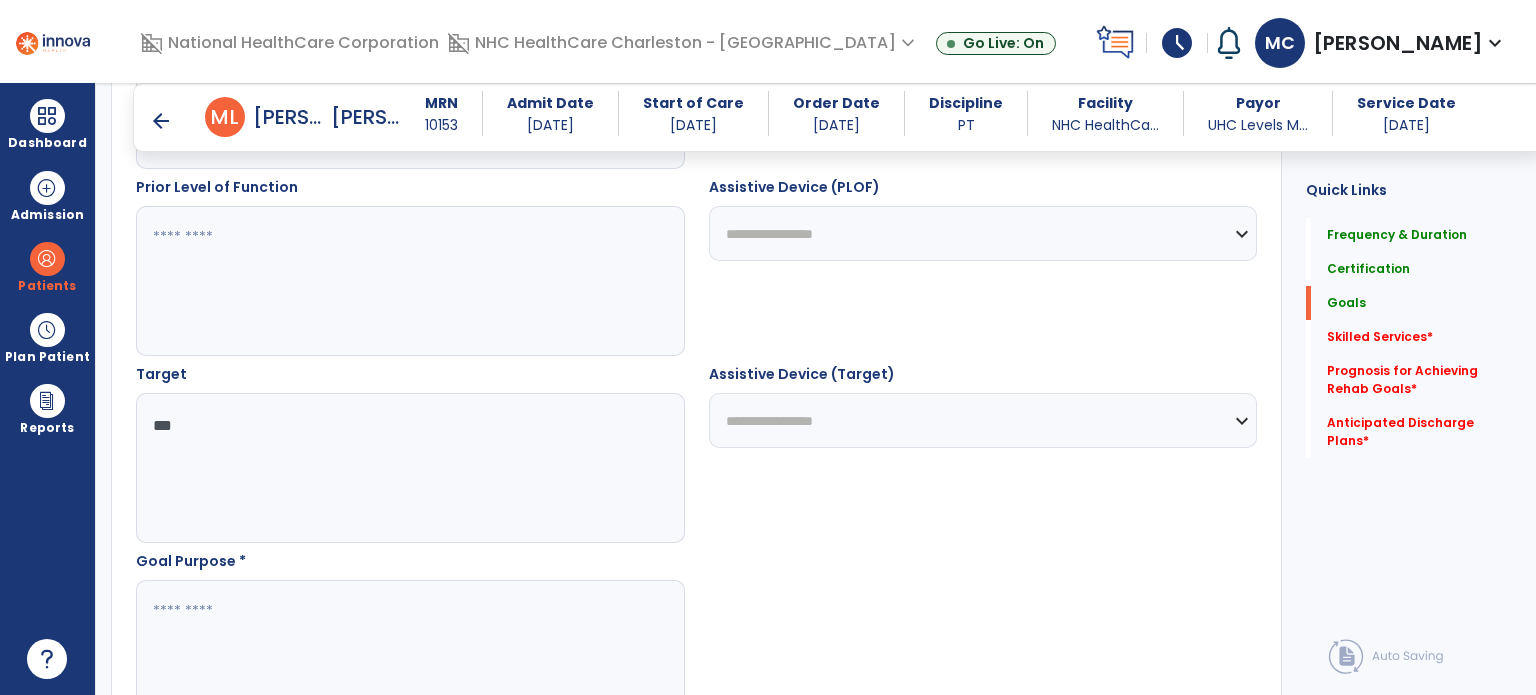 type on "***" 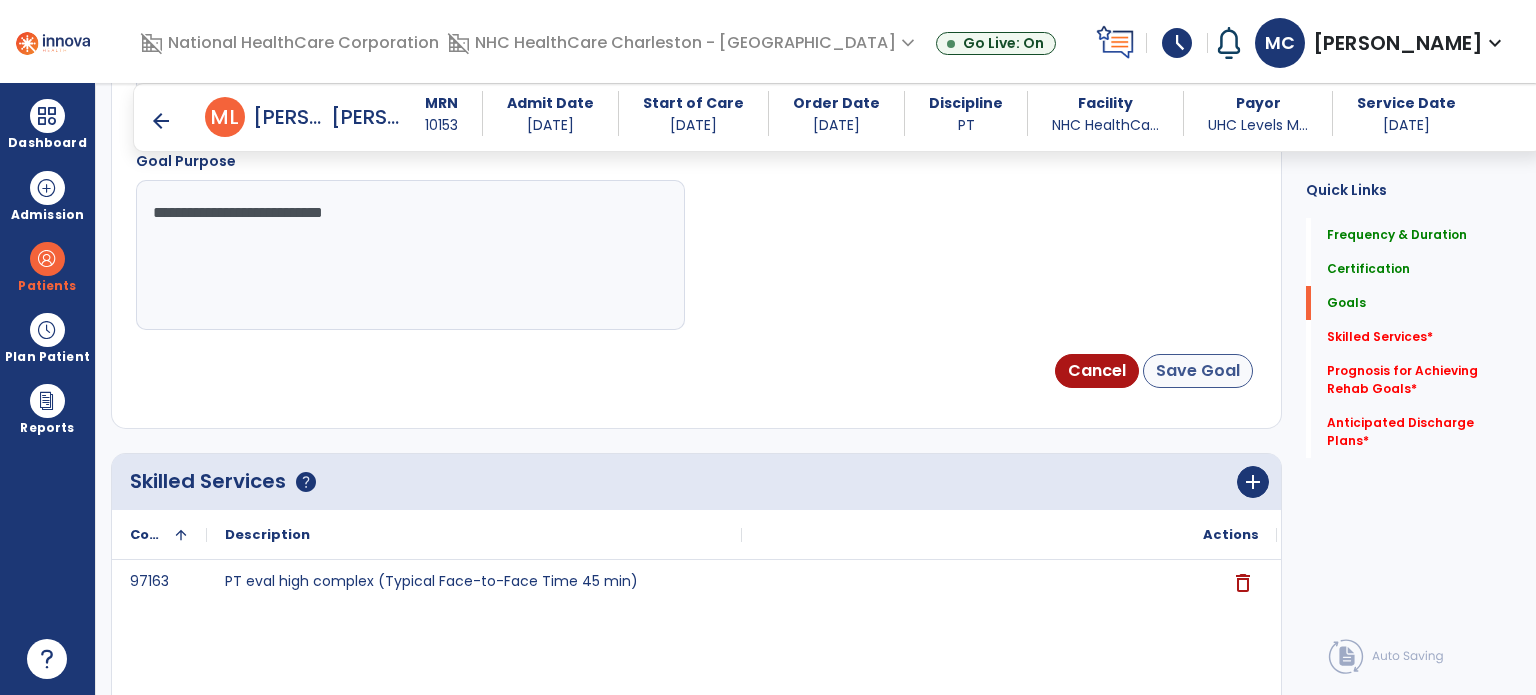 type on "**********" 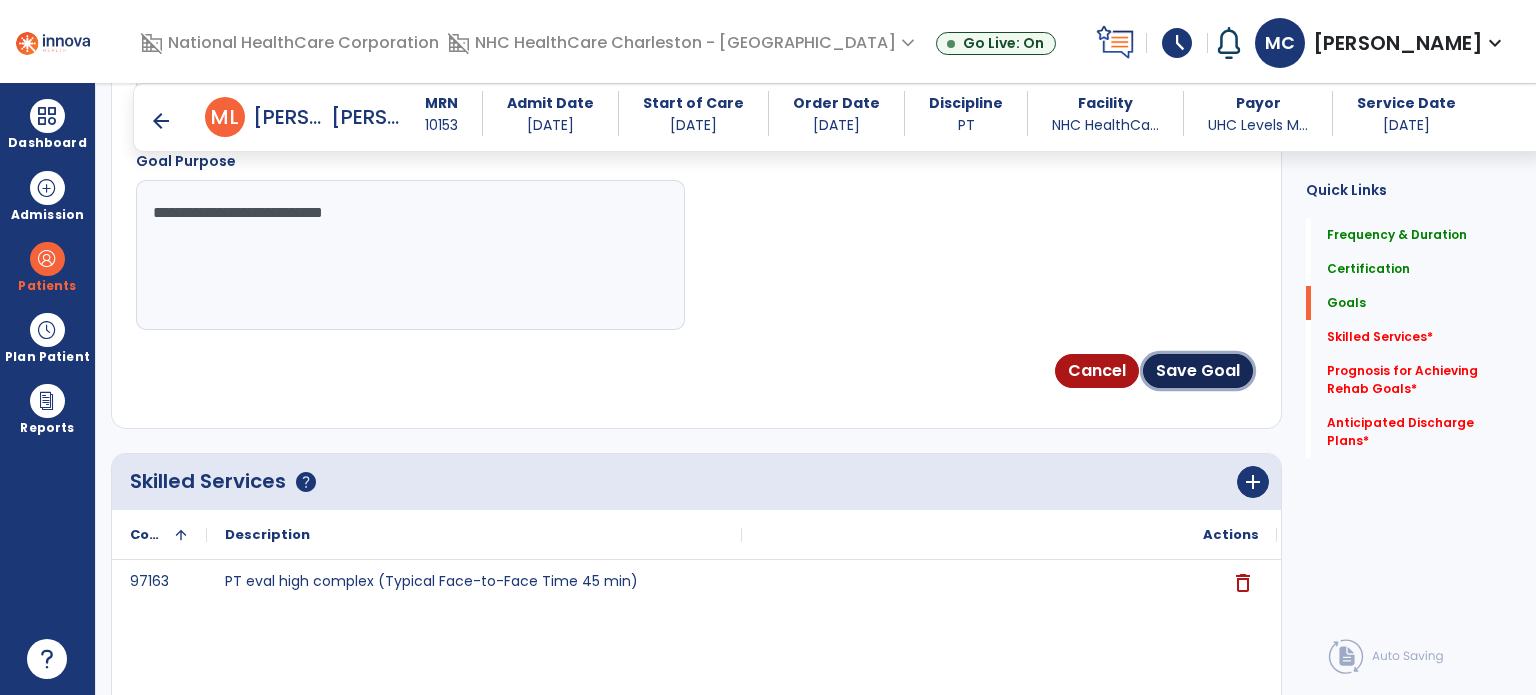click on "Save Goal" at bounding box center (1198, 371) 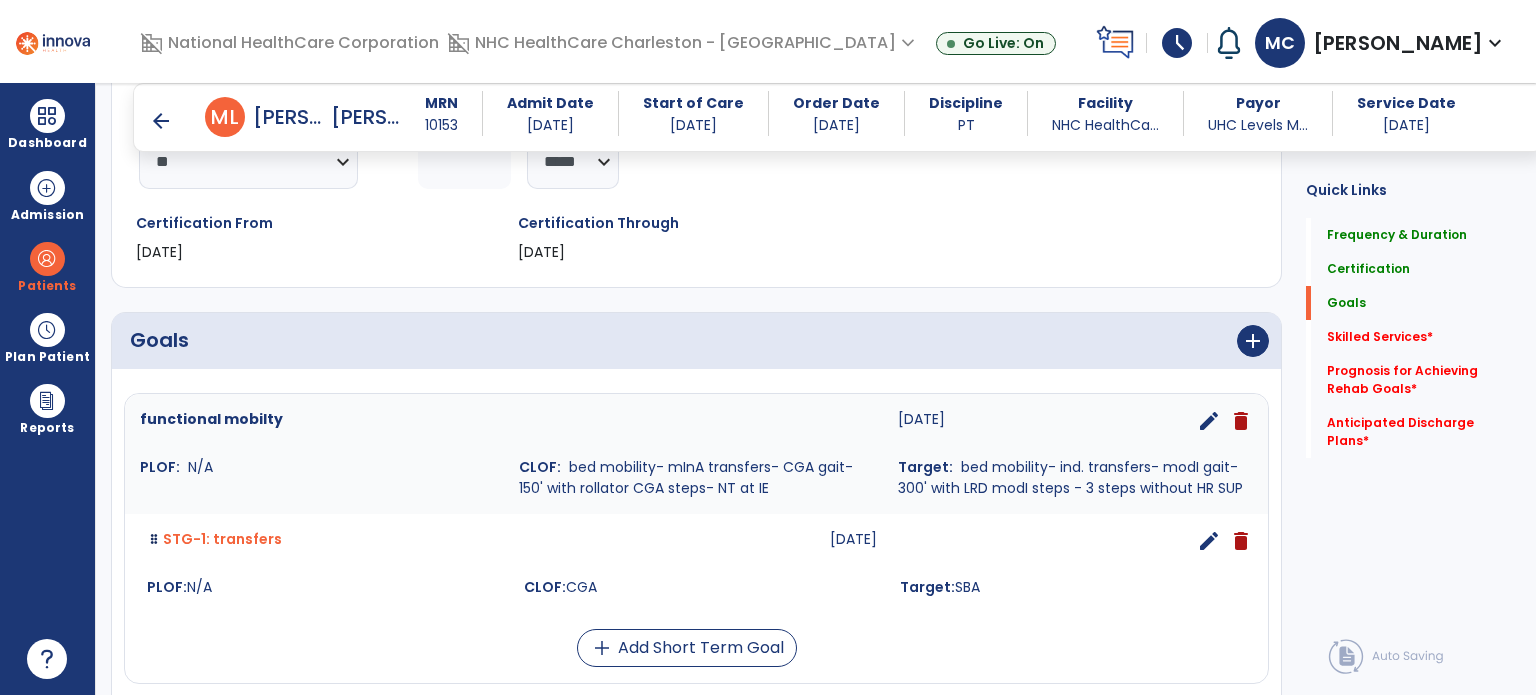 scroll, scrollTop: 347, scrollLeft: 0, axis: vertical 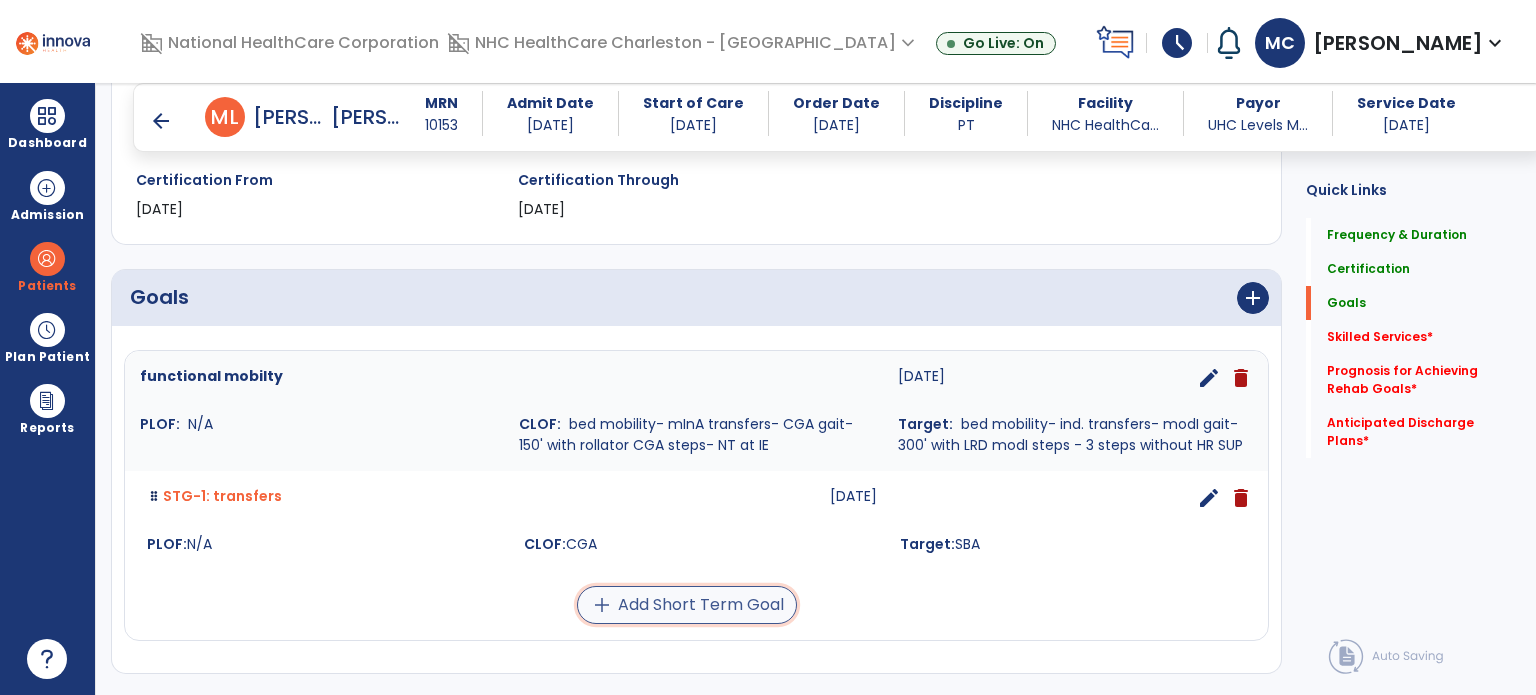 click on "add  Add Short Term Goal" at bounding box center (687, 605) 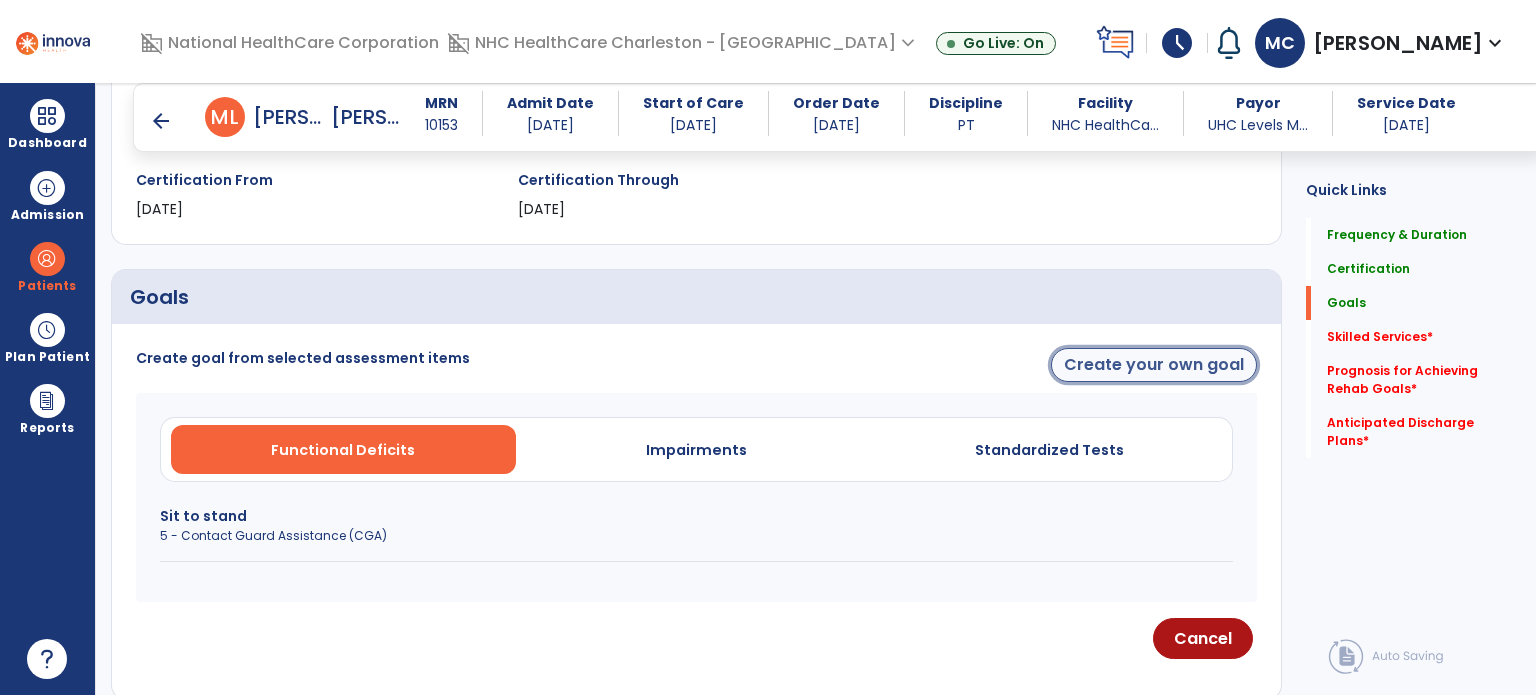 click on "Create your own goal" at bounding box center [1154, 365] 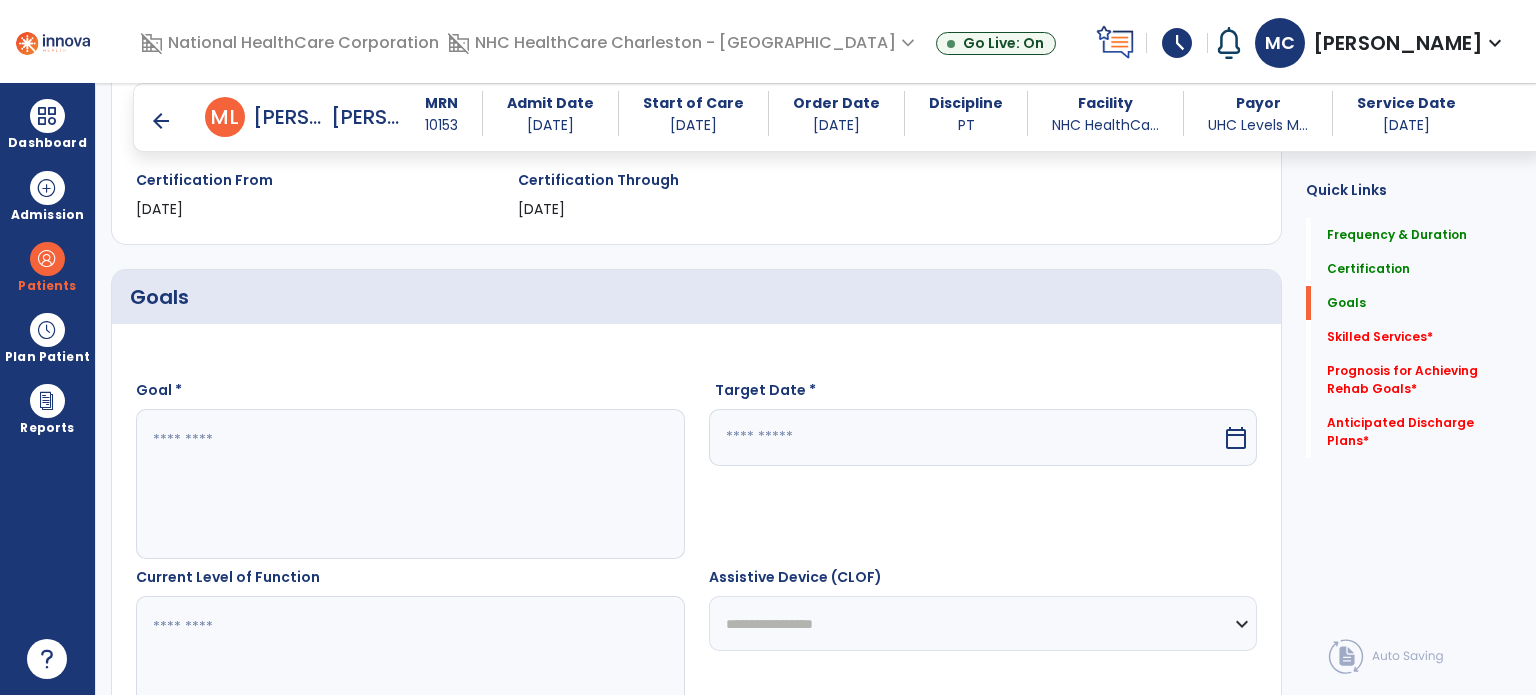 click at bounding box center [409, 484] 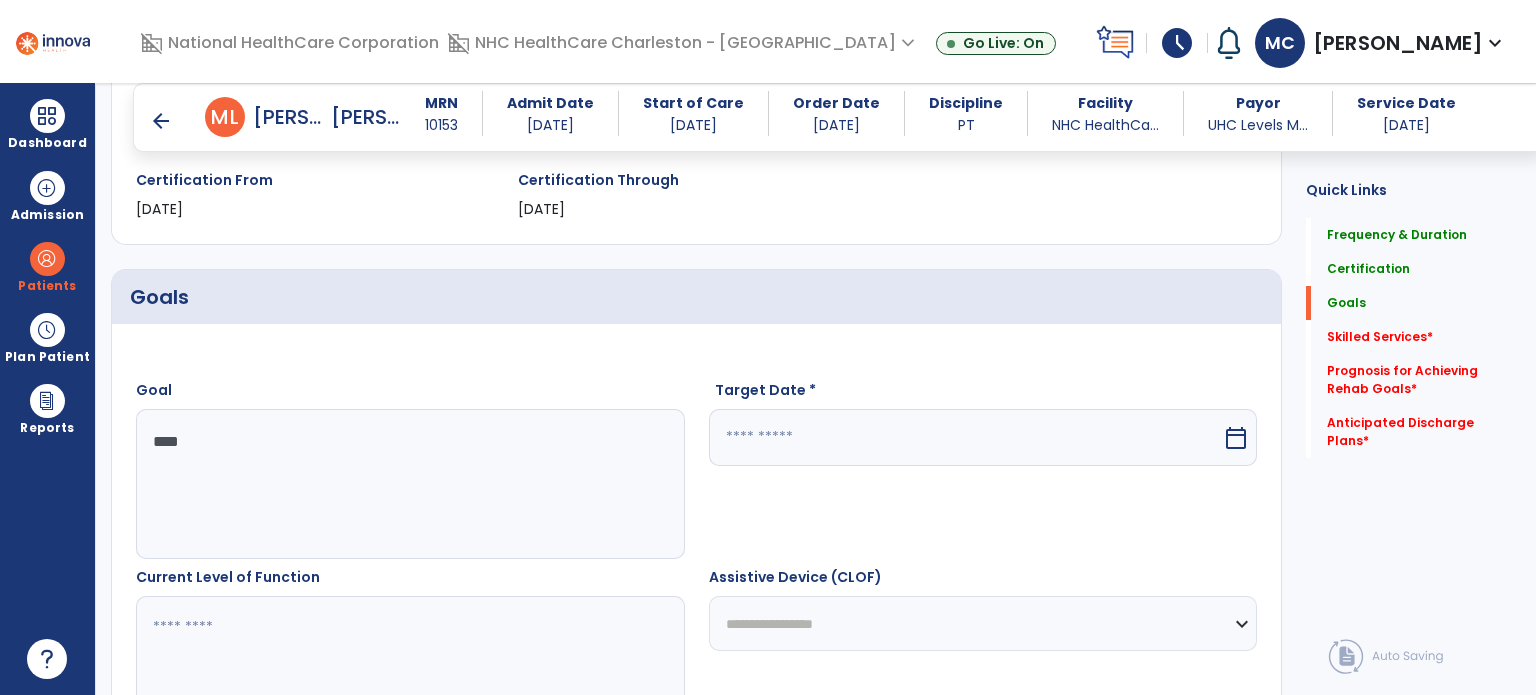type on "****" 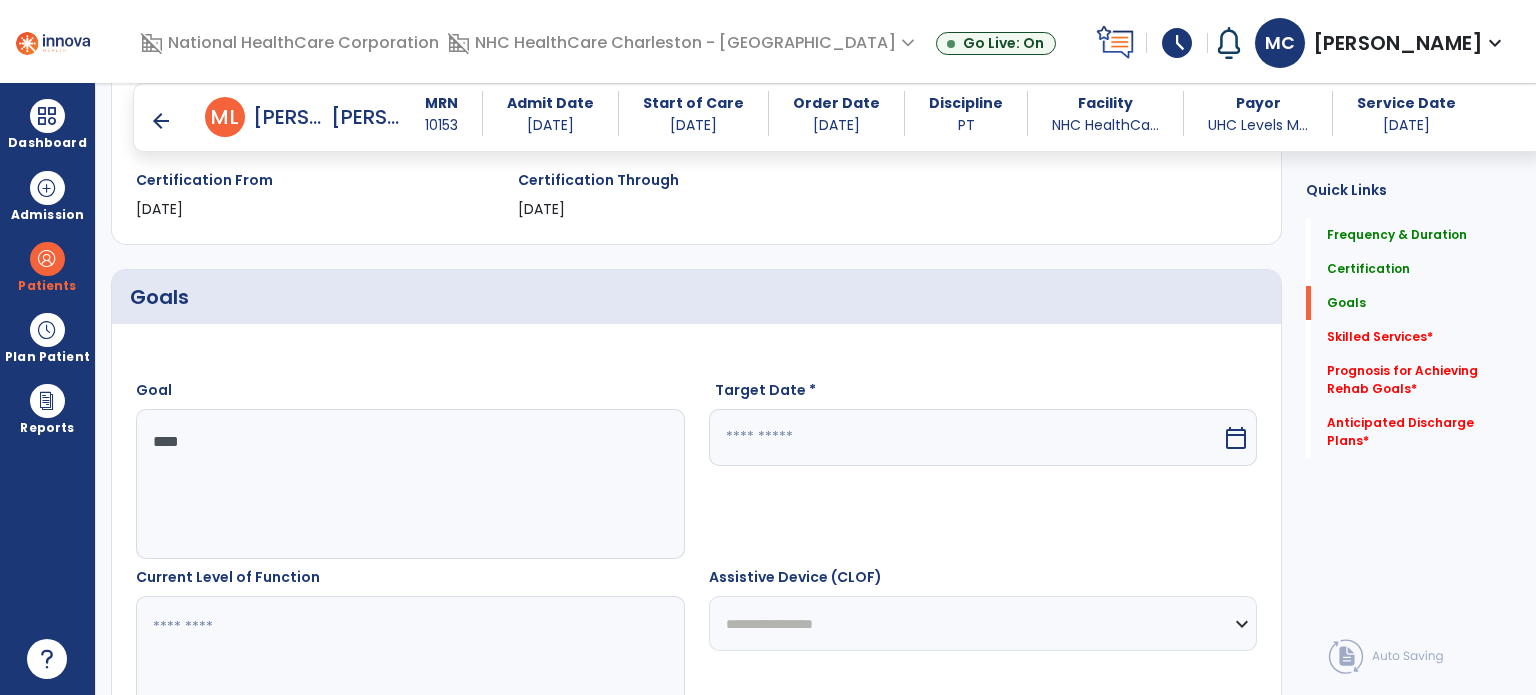 click at bounding box center [966, 437] 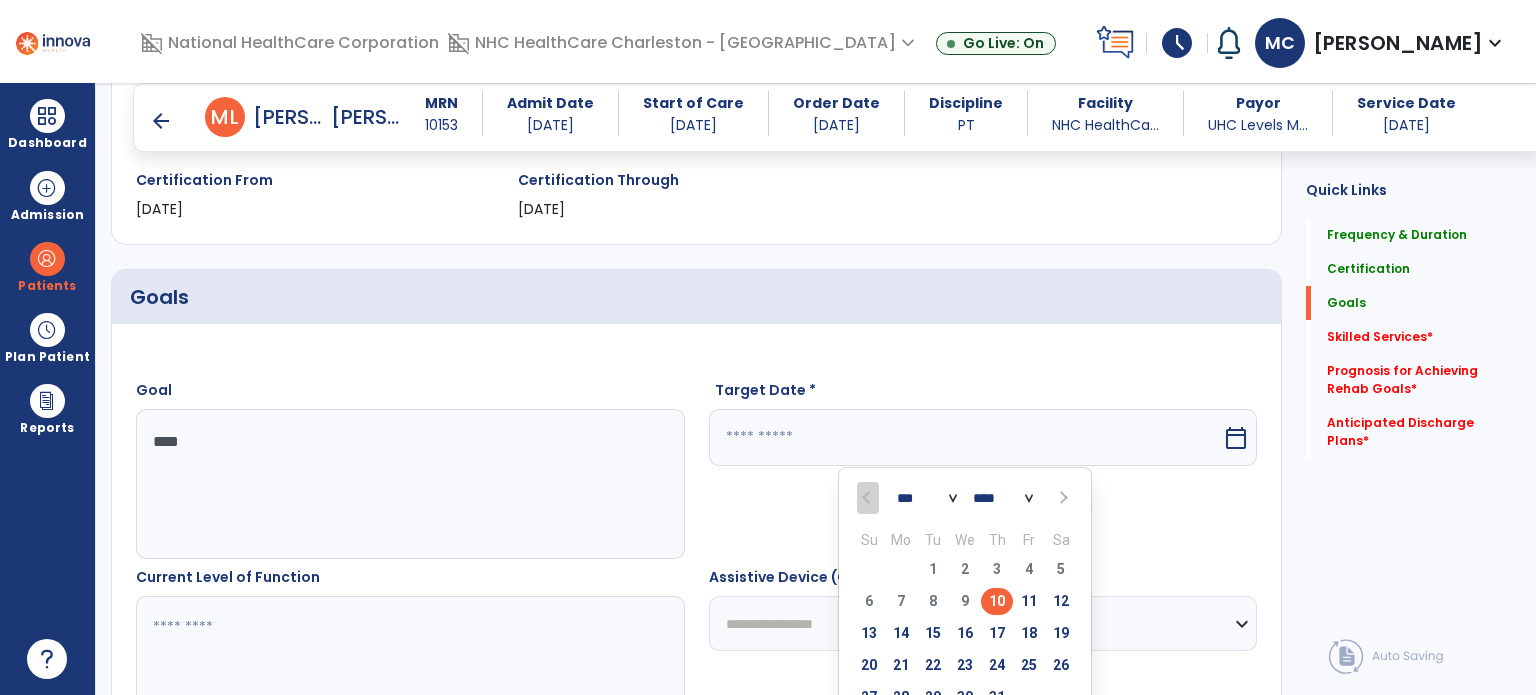 click on "*** *** *** ***" at bounding box center (927, 499) 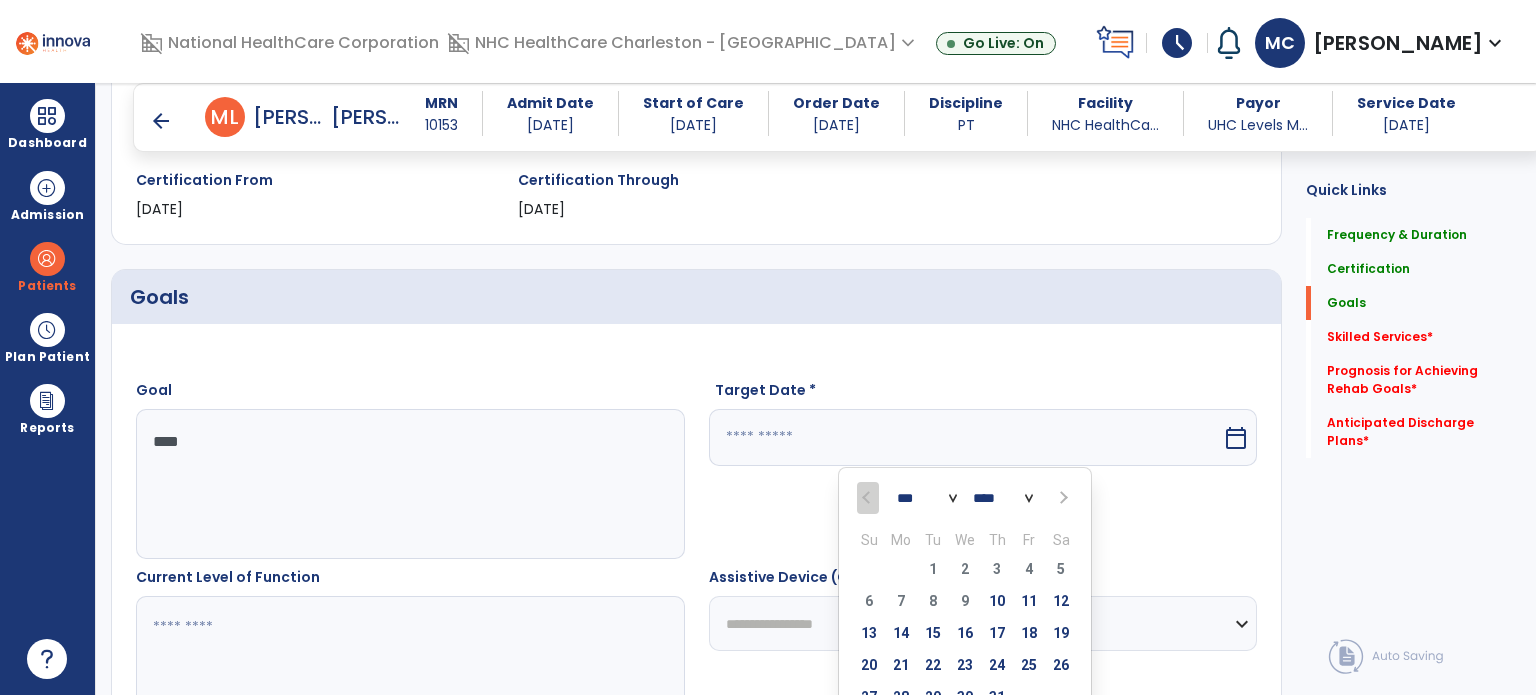 select on "*" 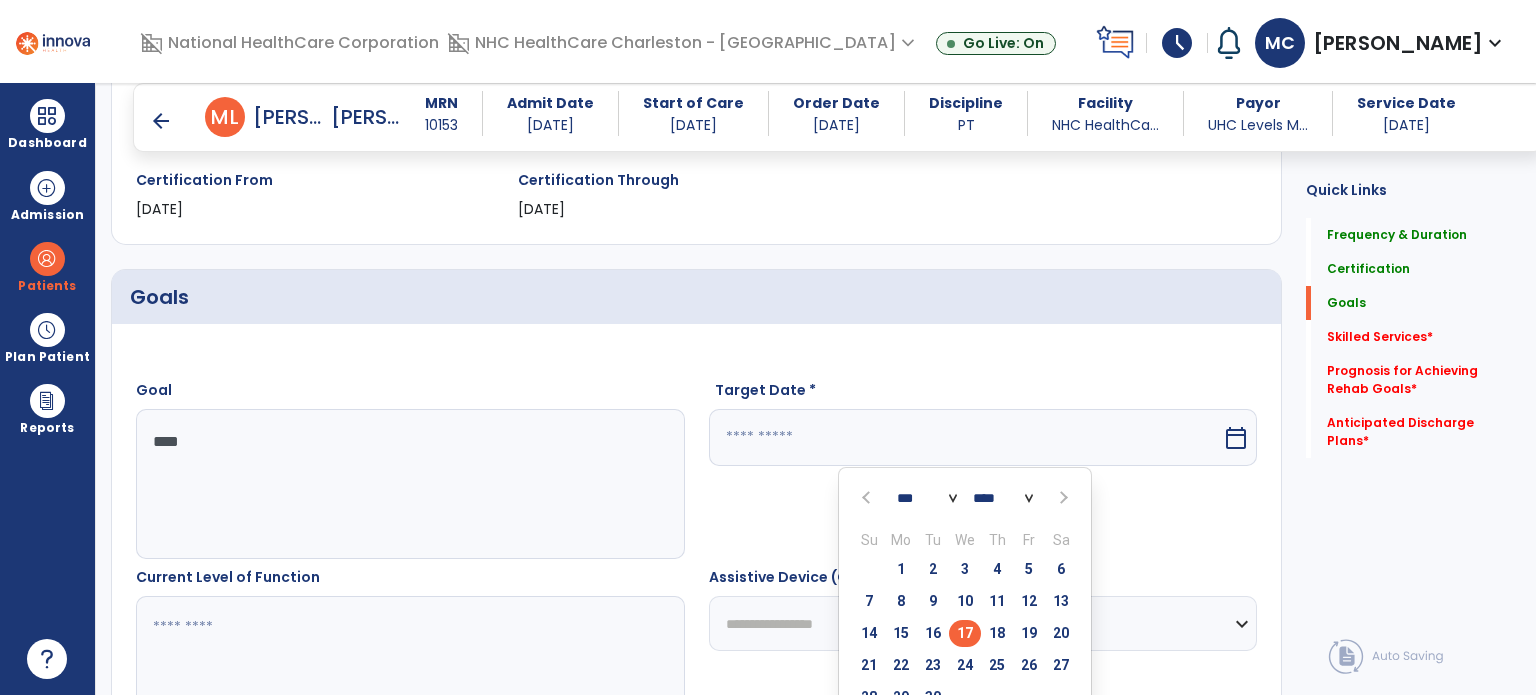 click on "17" at bounding box center (965, 633) 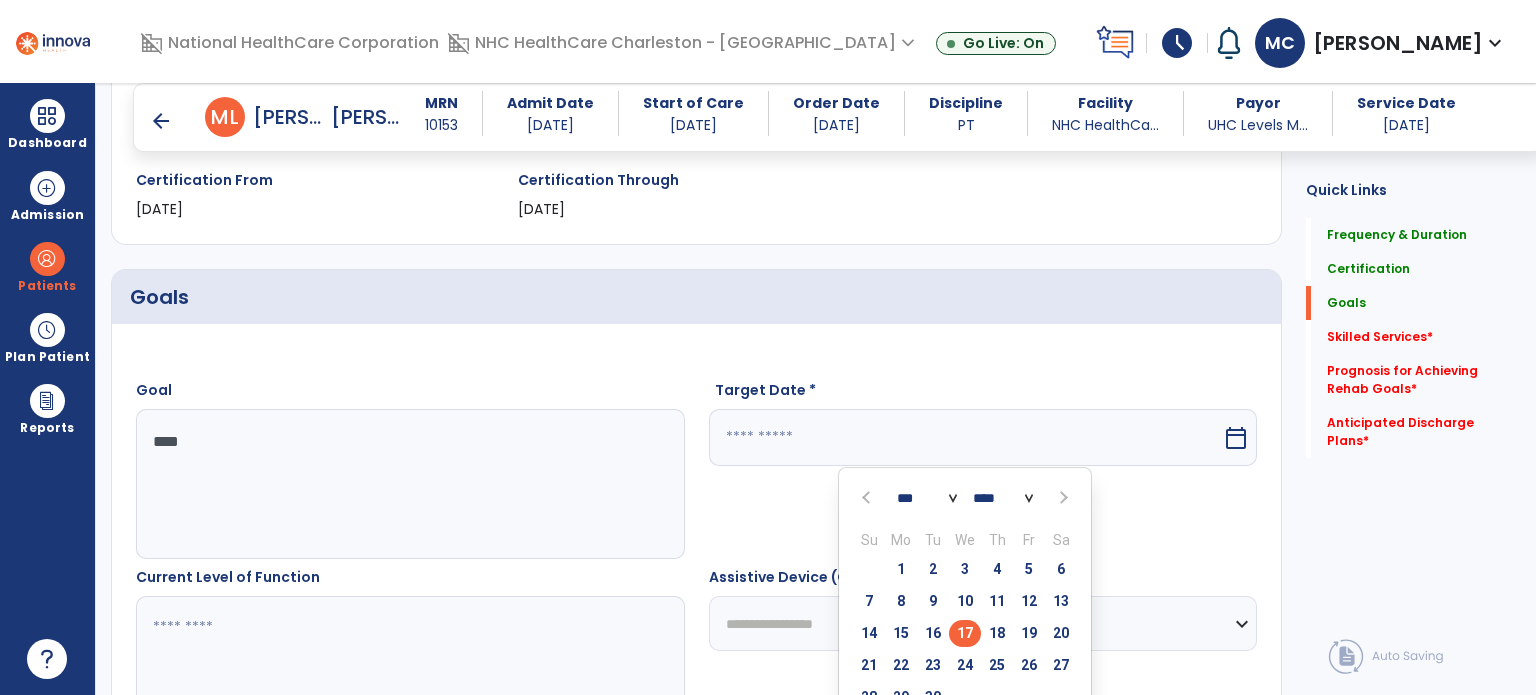 type on "*********" 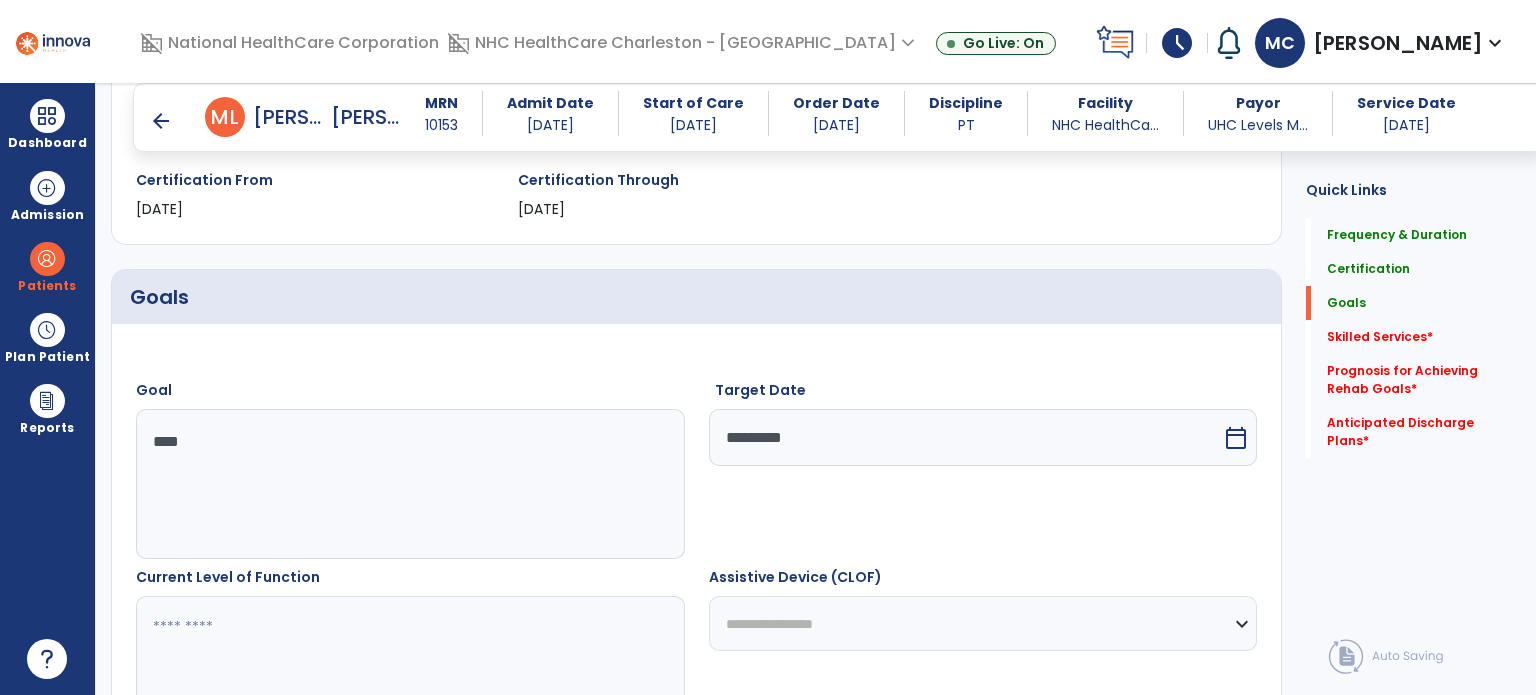 drag, startPoint x: 640, startPoint y: 626, endPoint x: 647, endPoint y: 611, distance: 16.552946 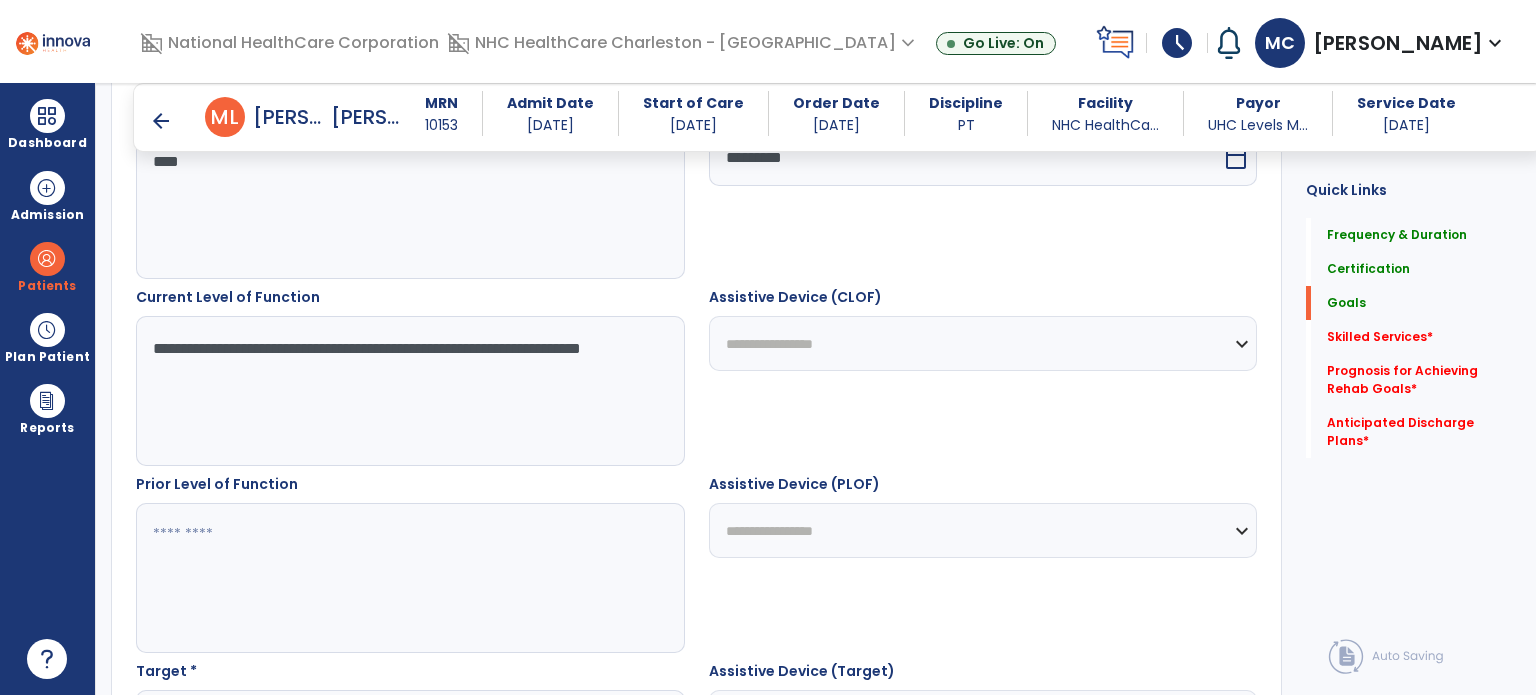 scroll, scrollTop: 747, scrollLeft: 0, axis: vertical 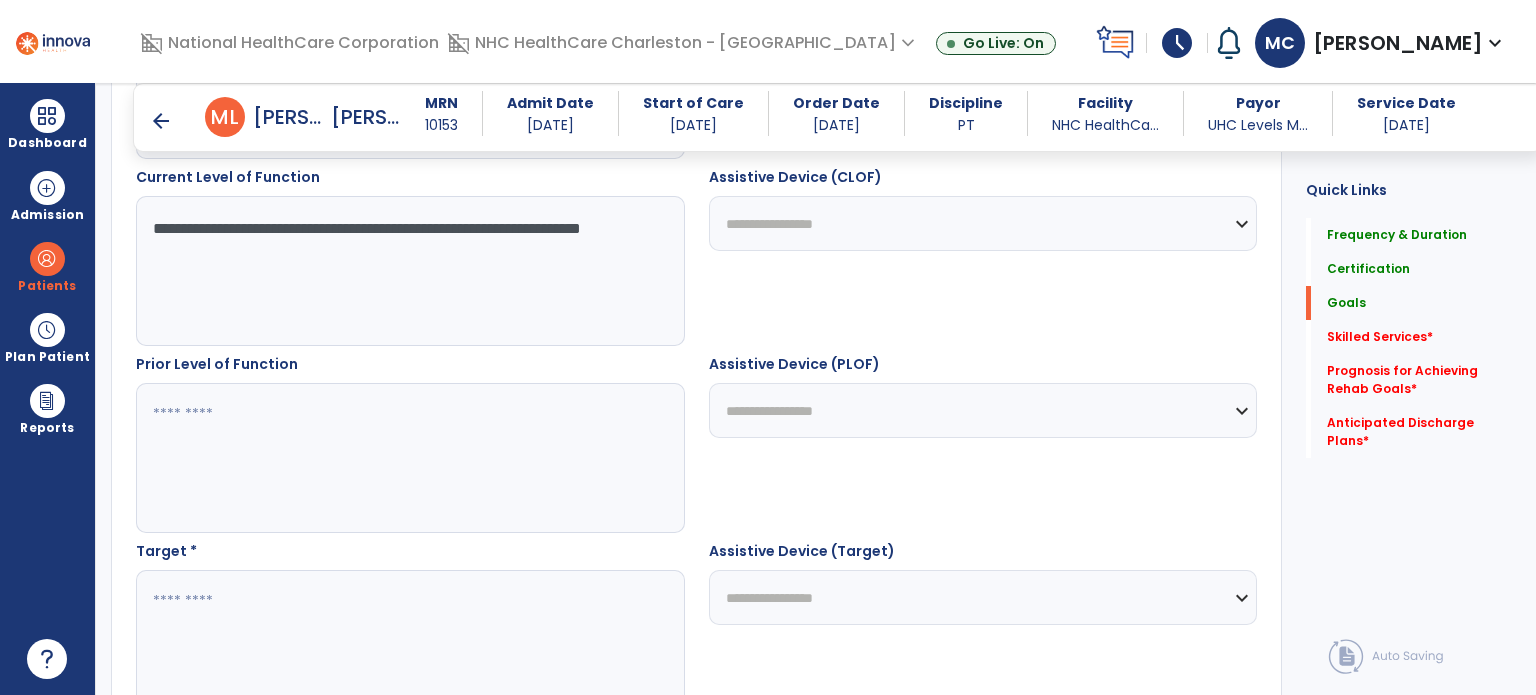type on "**********" 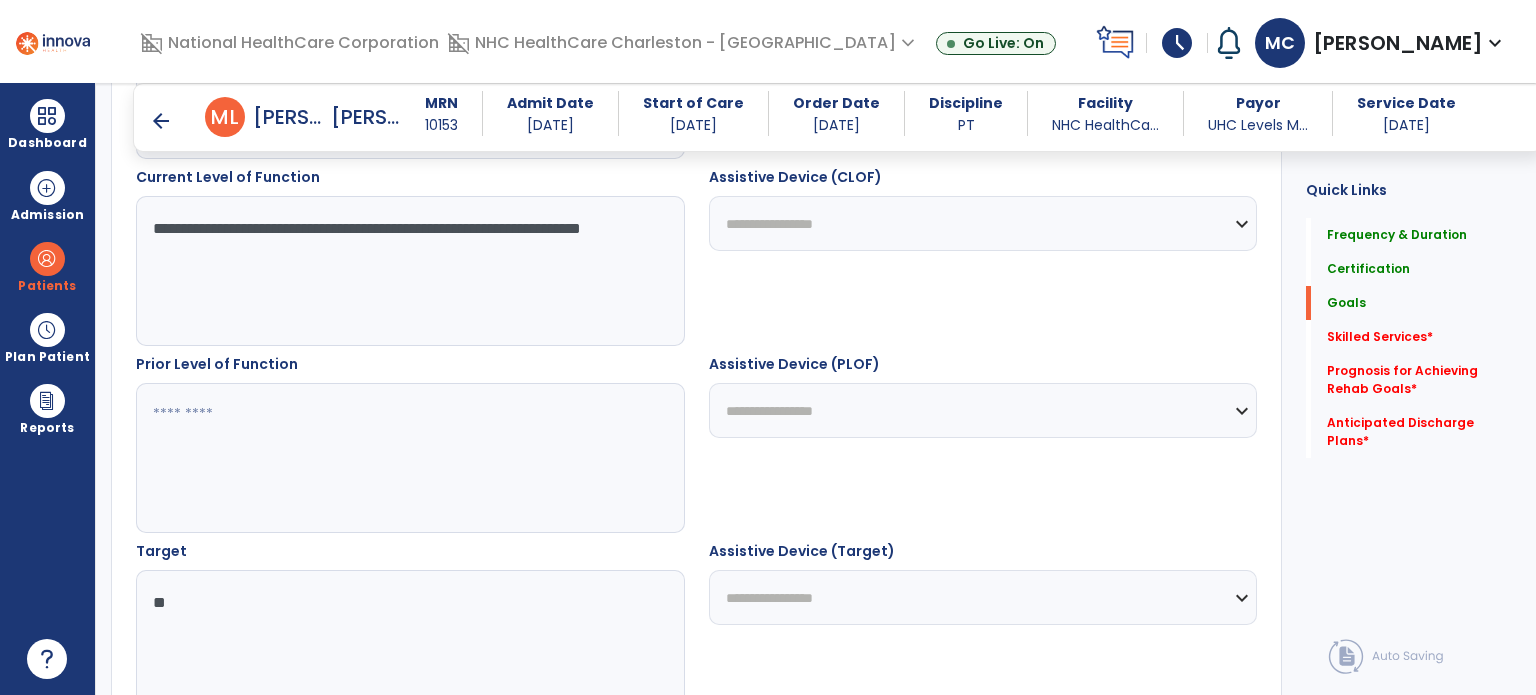 type on "*" 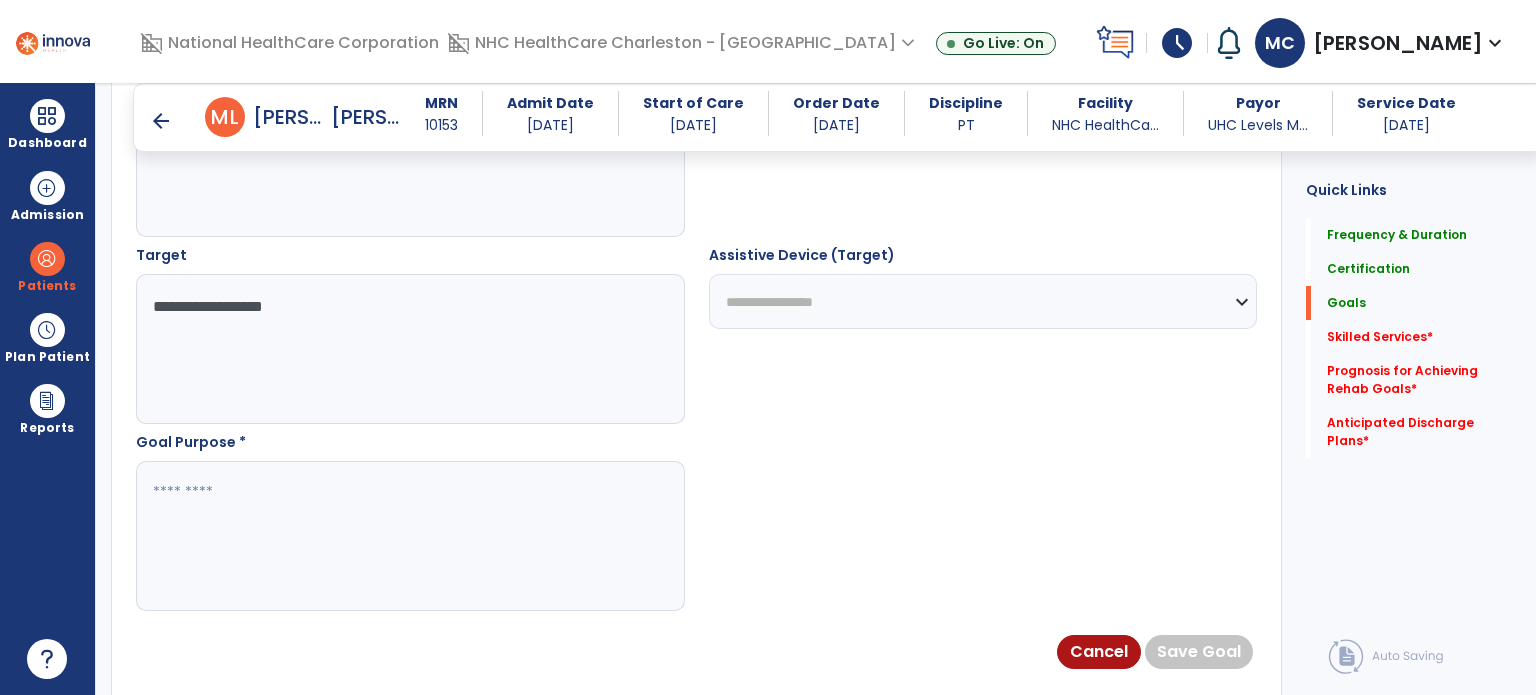 scroll, scrollTop: 1047, scrollLeft: 0, axis: vertical 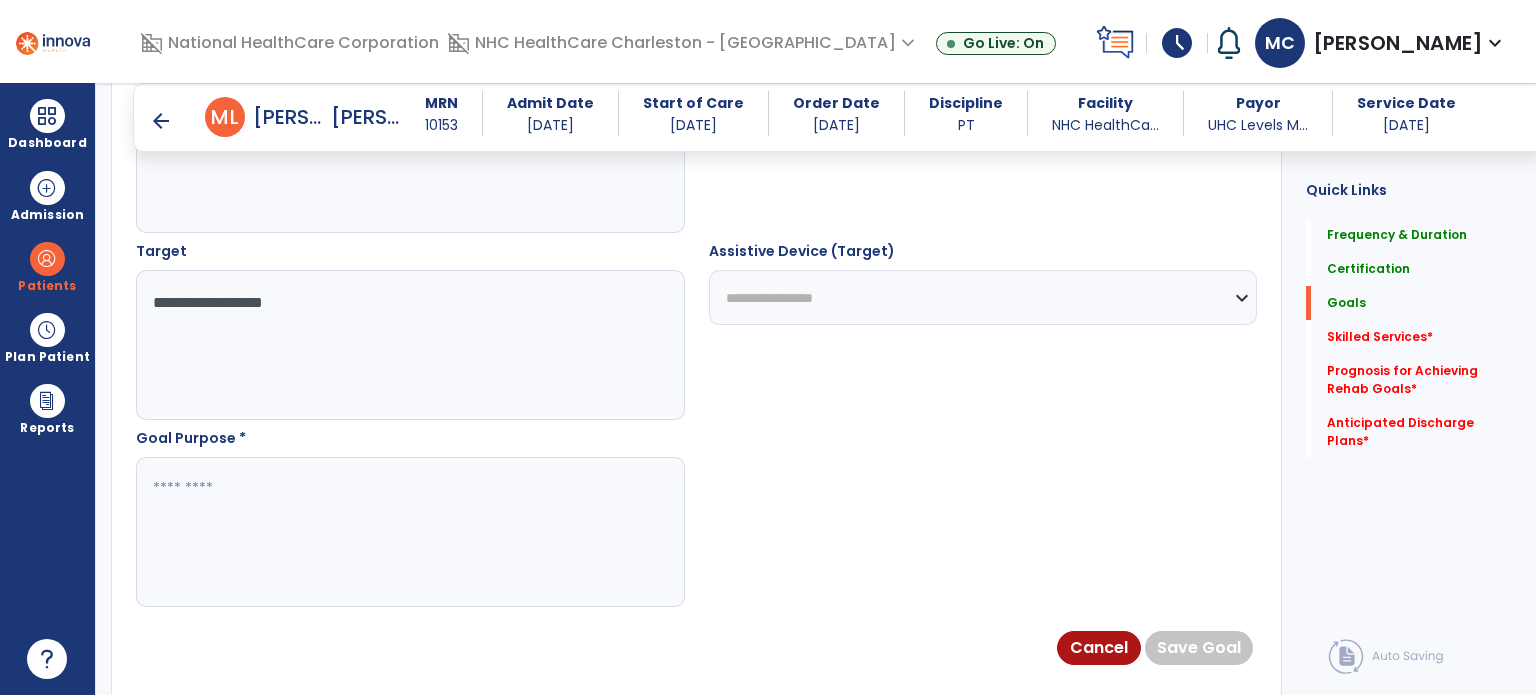 type on "**********" 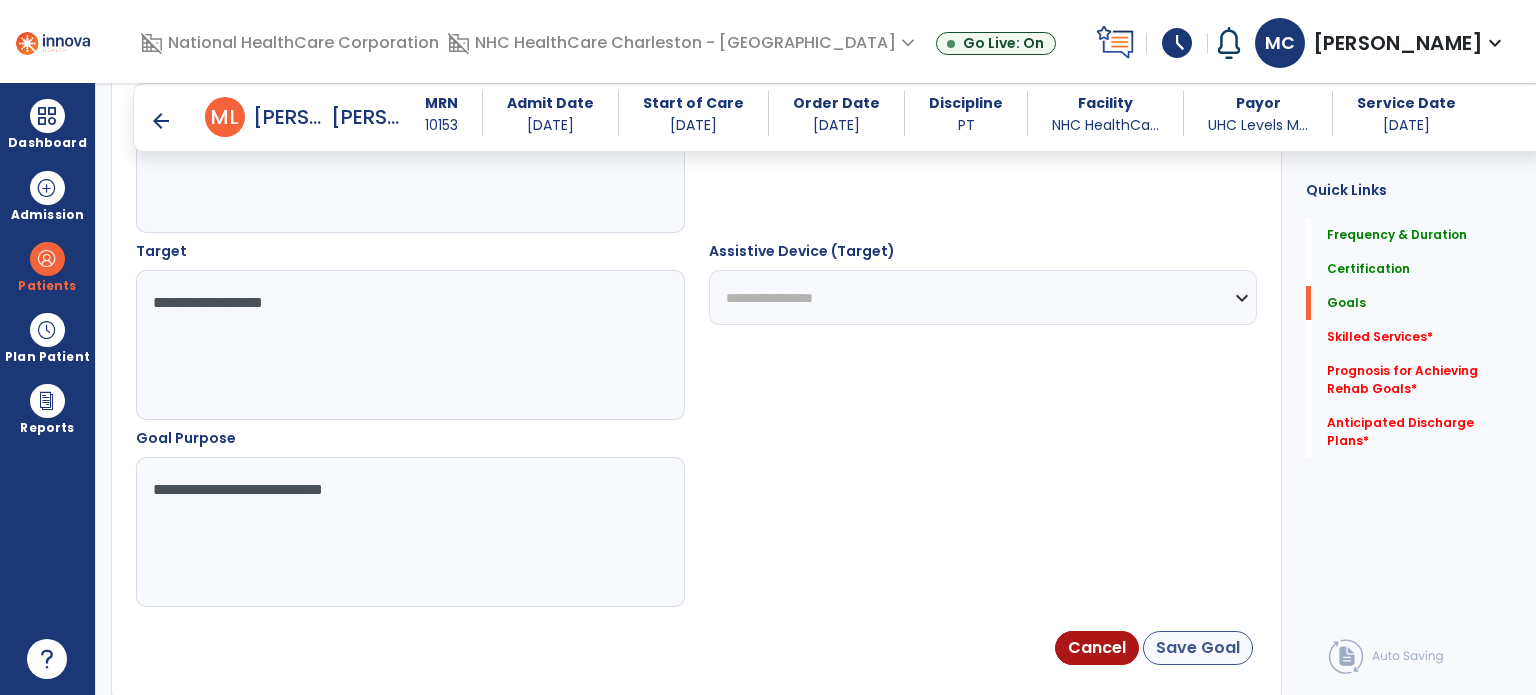 type on "**********" 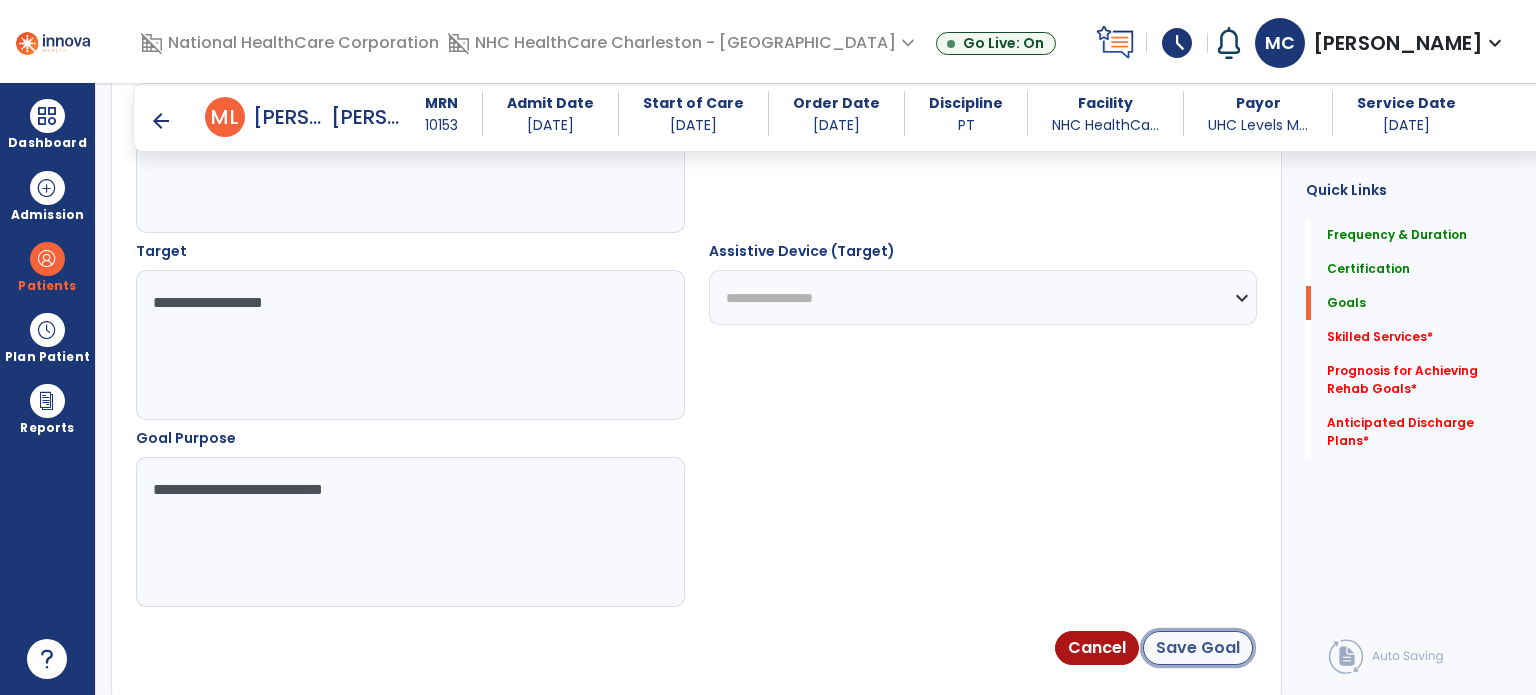 click on "Save Goal" at bounding box center [1198, 648] 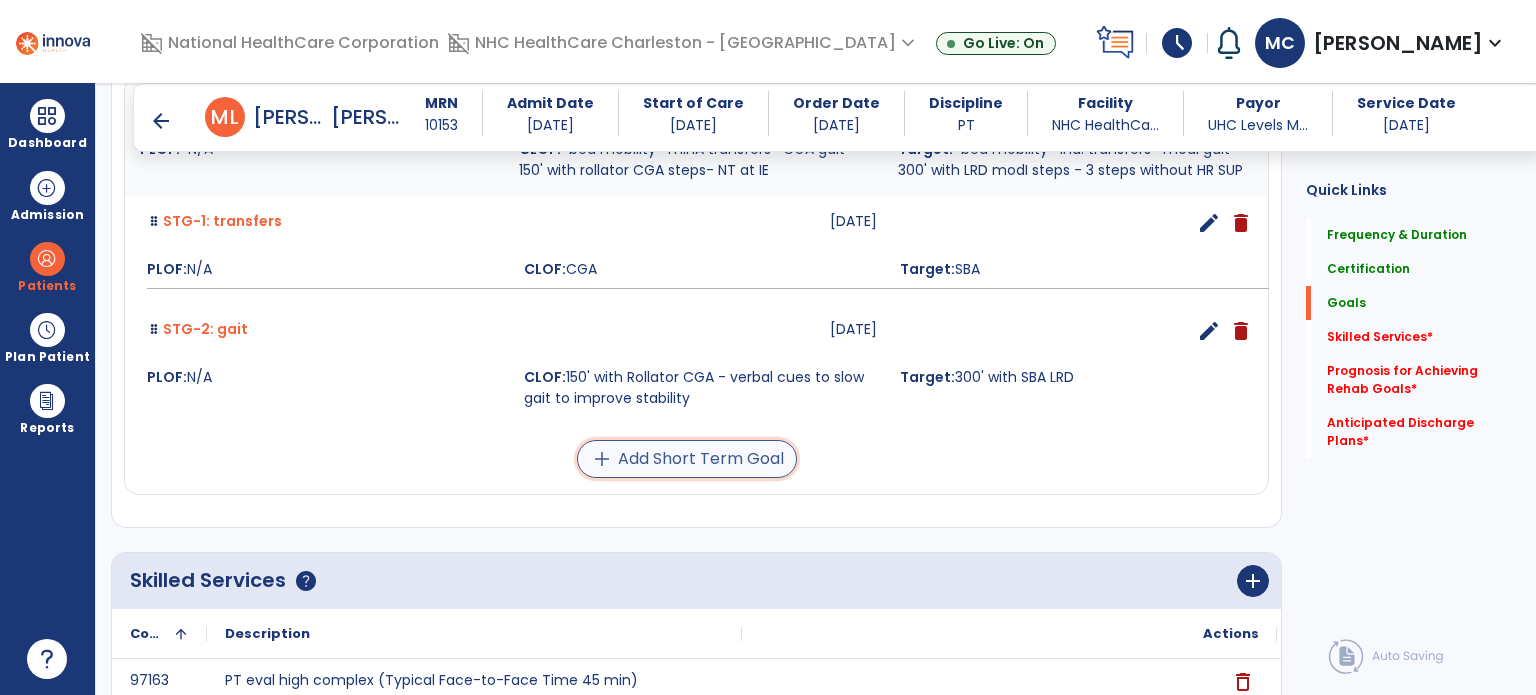 click on "add  Add Short Term Goal" at bounding box center (687, 459) 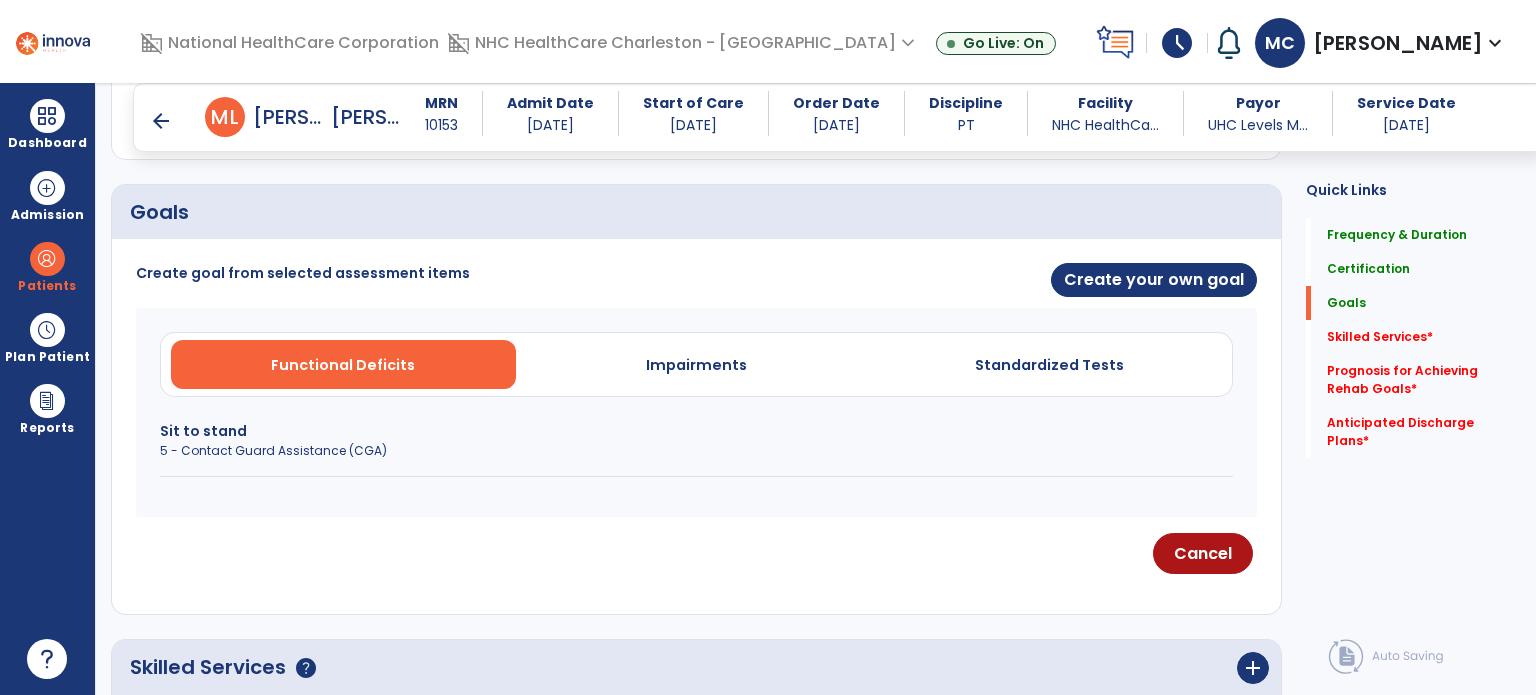 scroll, scrollTop: 395, scrollLeft: 0, axis: vertical 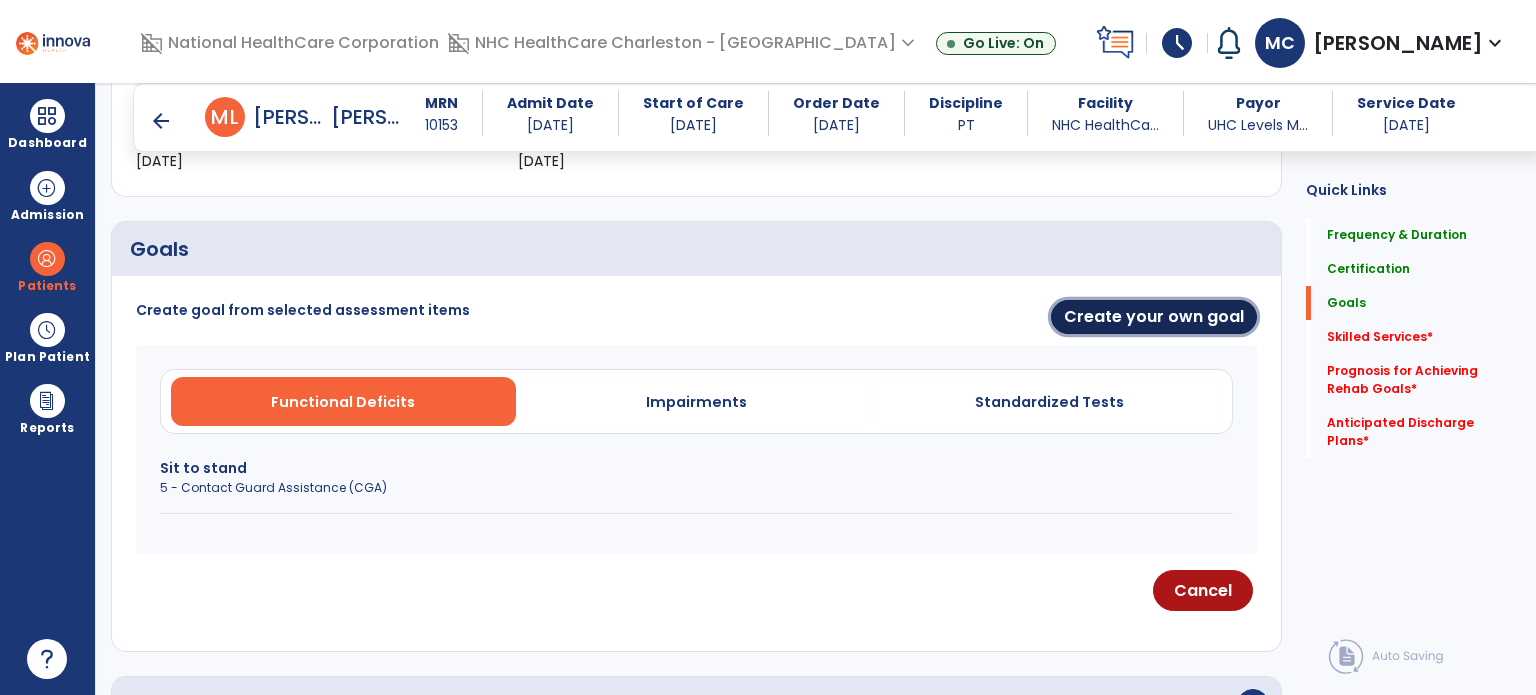 drag, startPoint x: 1121, startPoint y: 321, endPoint x: 1105, endPoint y: 331, distance: 18.867962 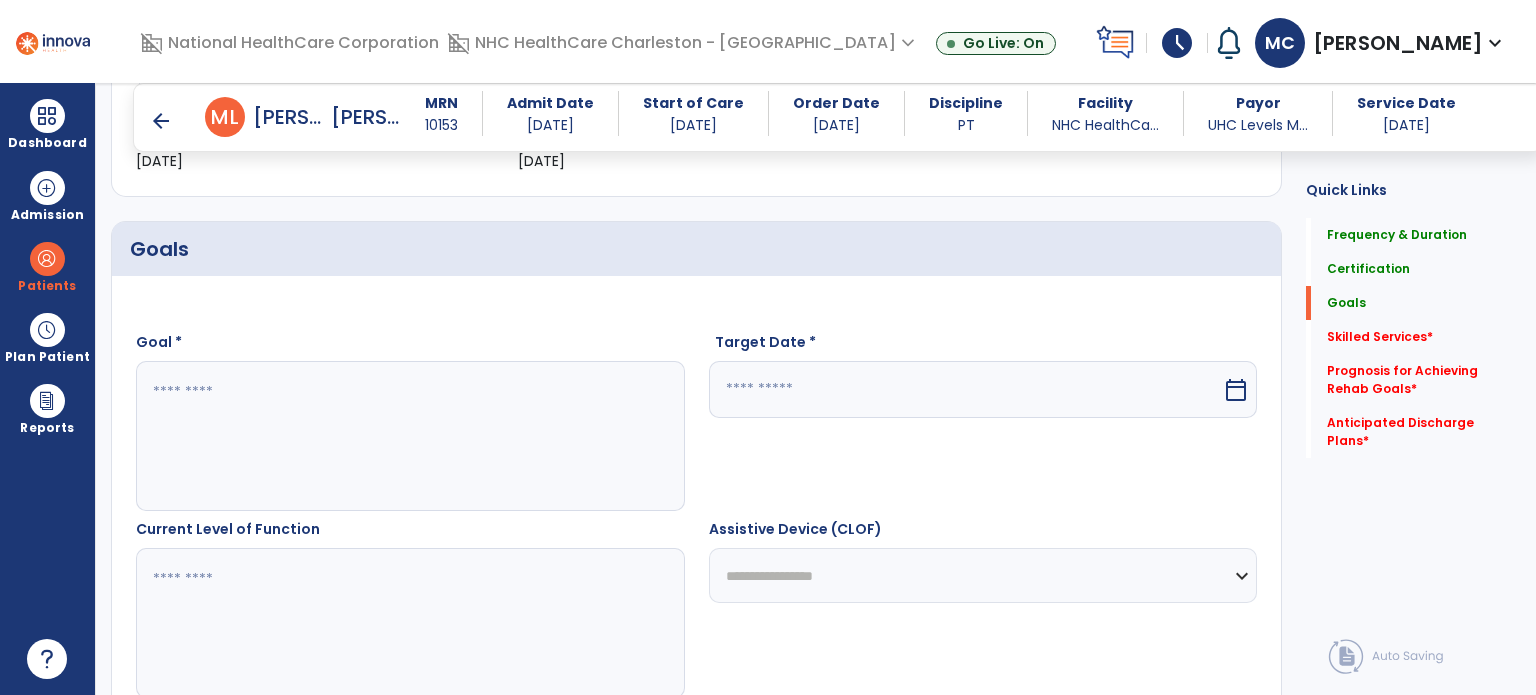 click at bounding box center (409, 436) 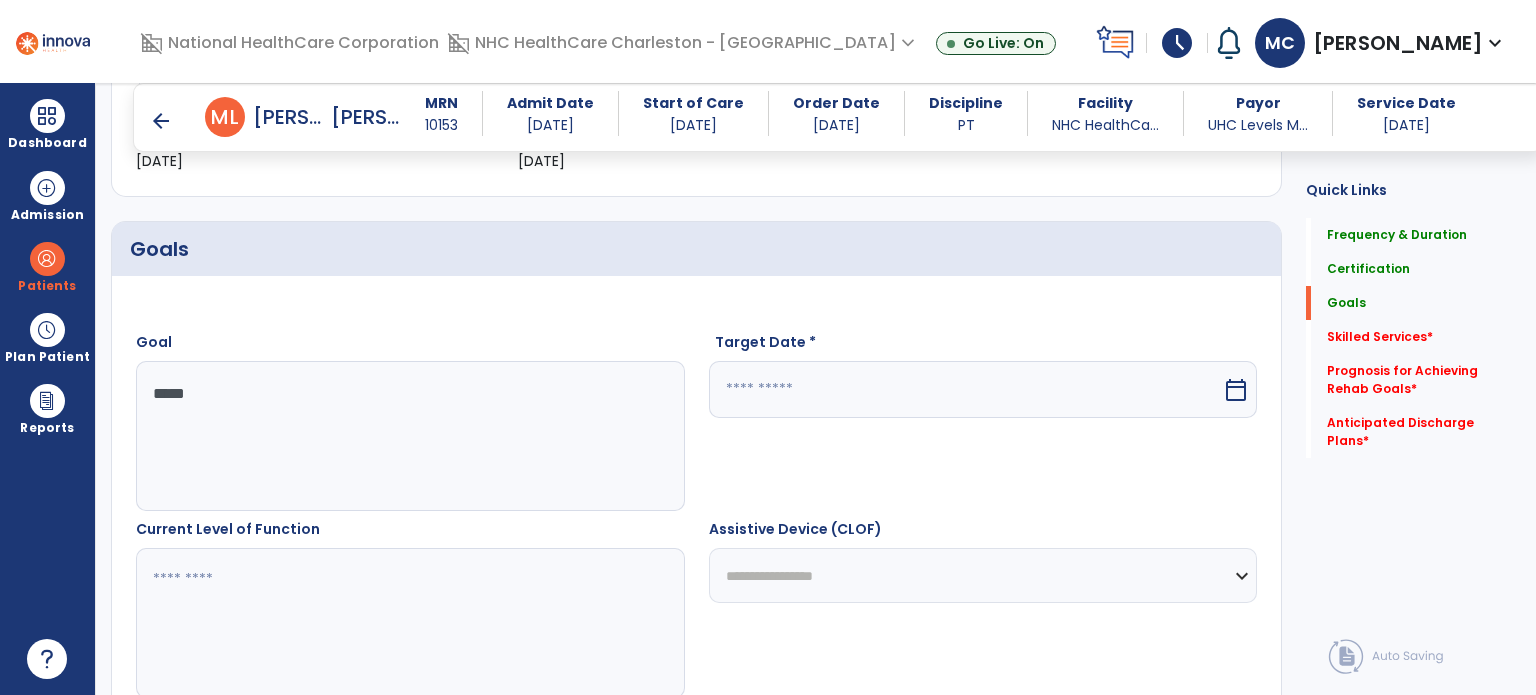 type on "*****" 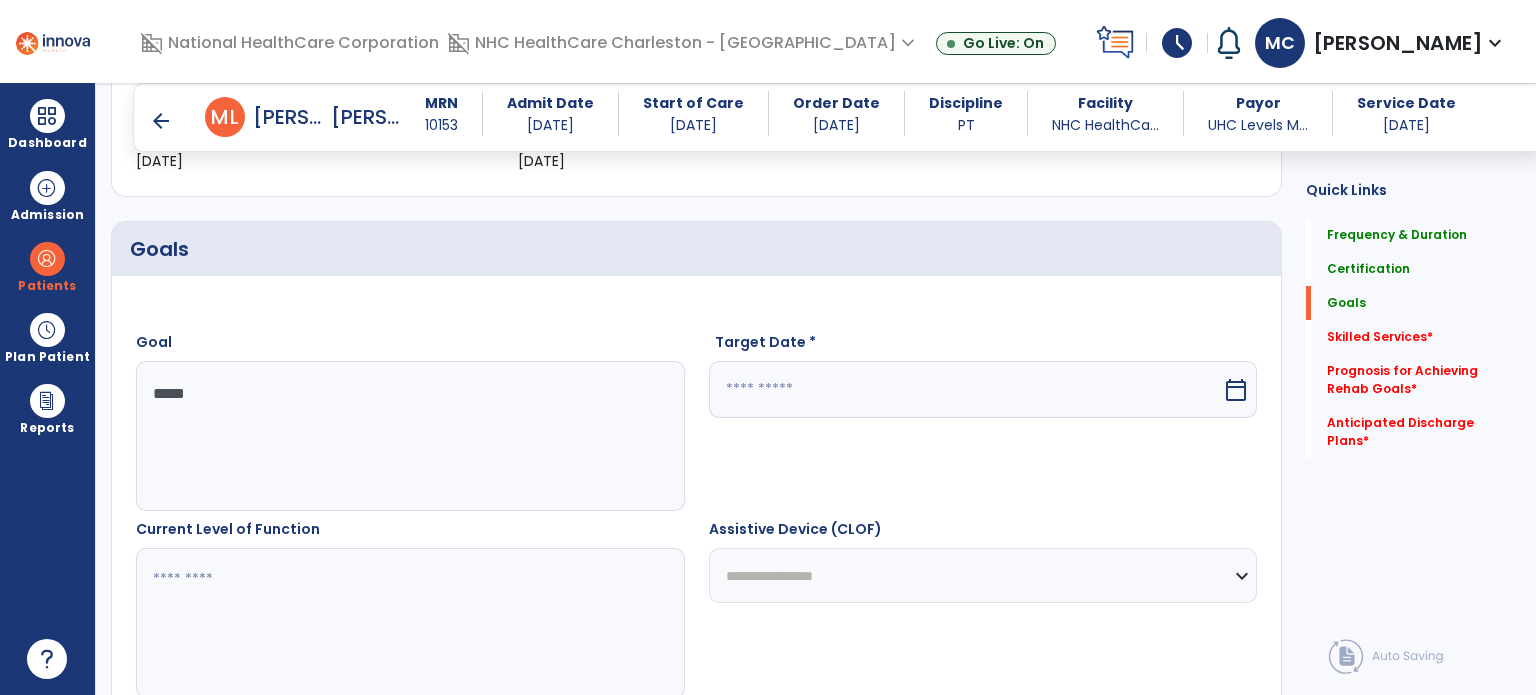 click at bounding box center [966, 389] 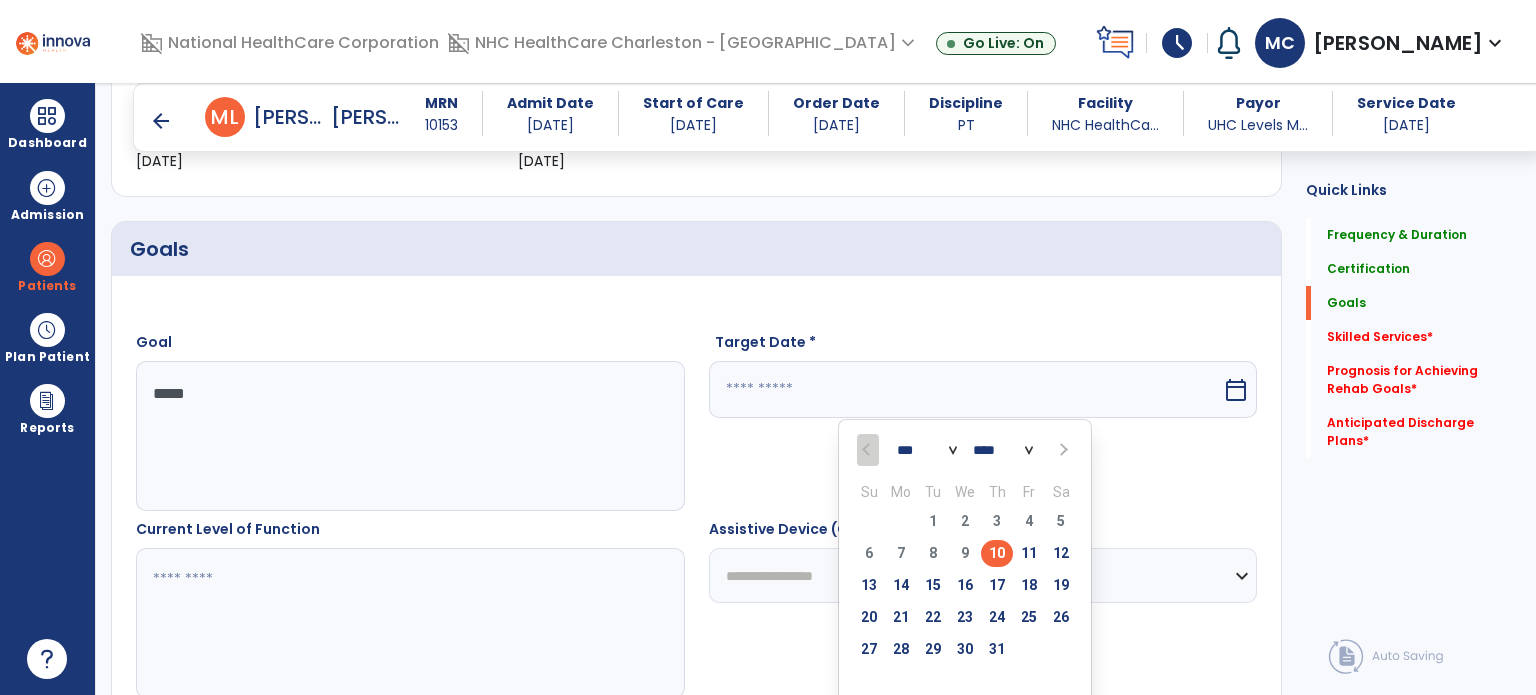 drag, startPoint x: 969, startPoint y: 464, endPoint x: 937, endPoint y: 464, distance: 32 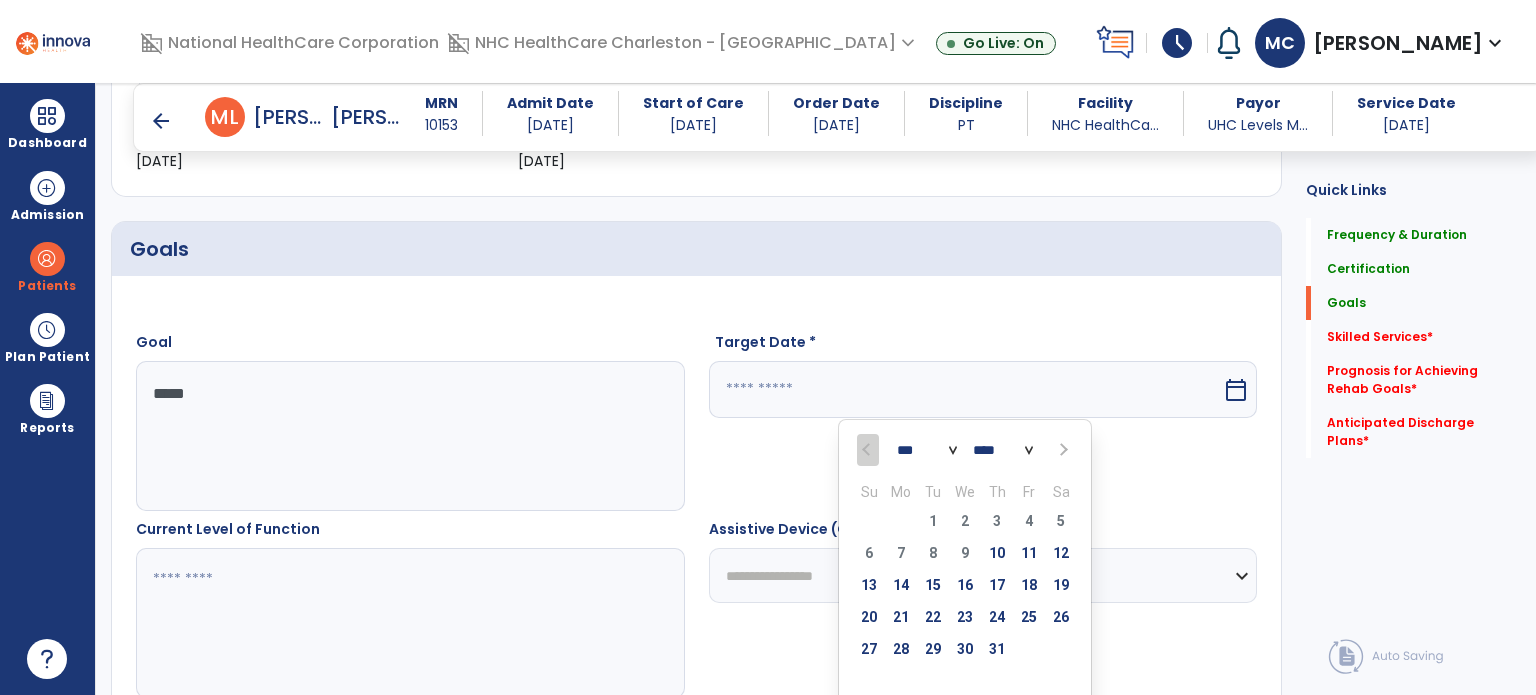 click on "*** *** *** ***" at bounding box center [927, 451] 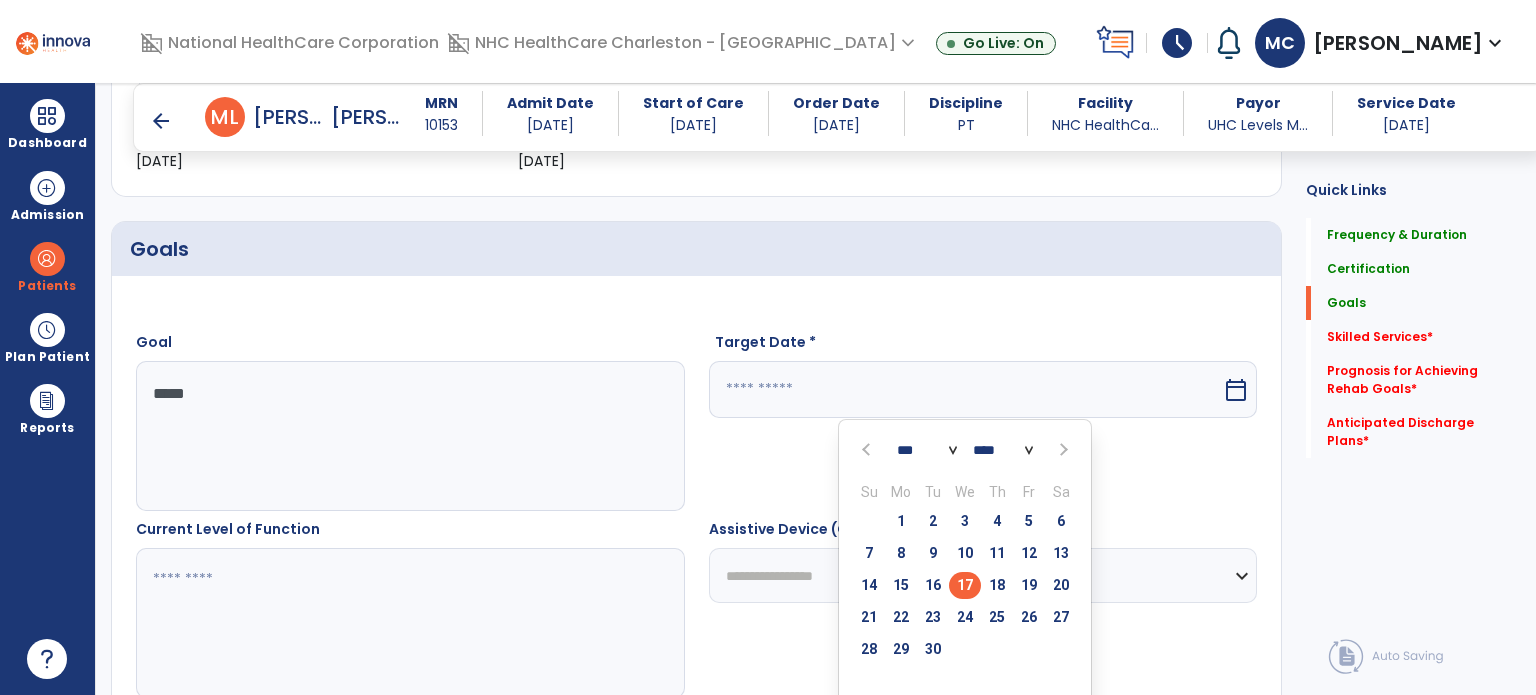 click on "17" at bounding box center [965, 585] 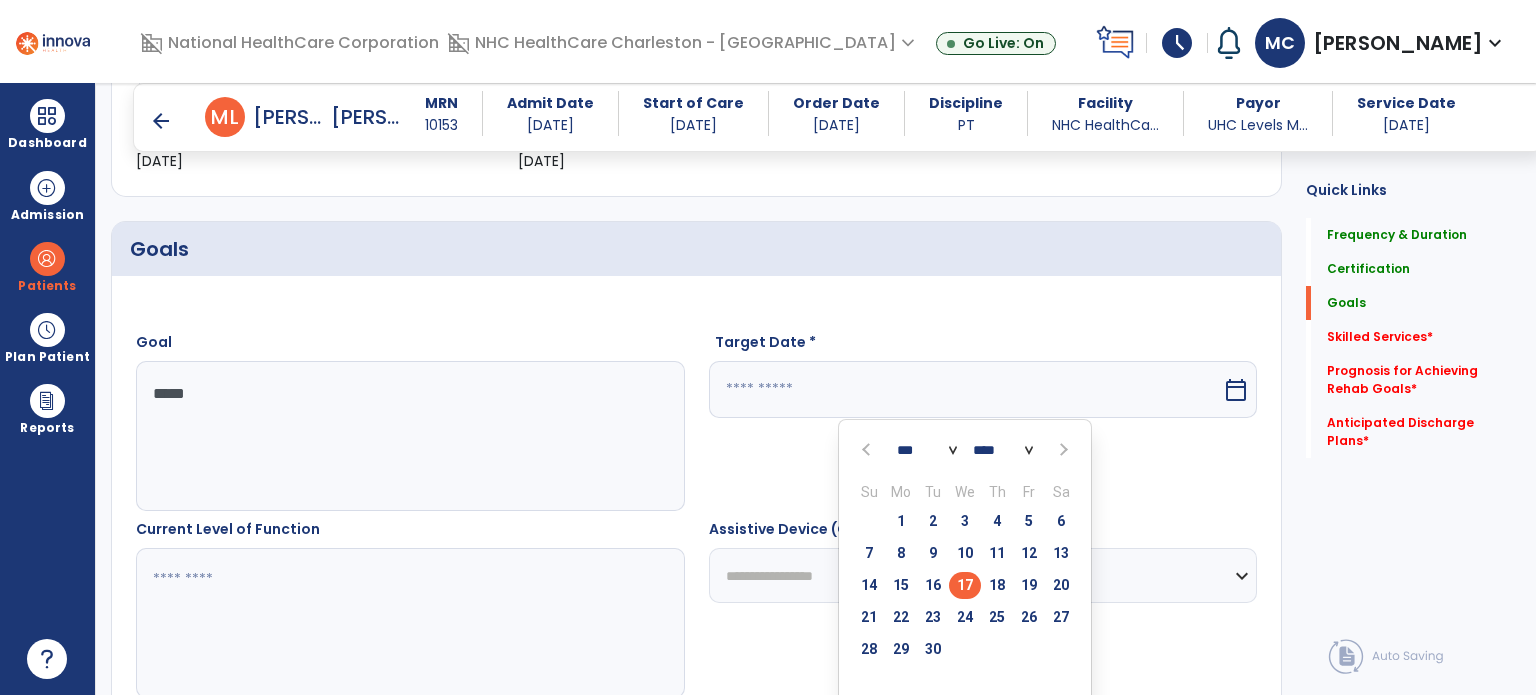 type on "*********" 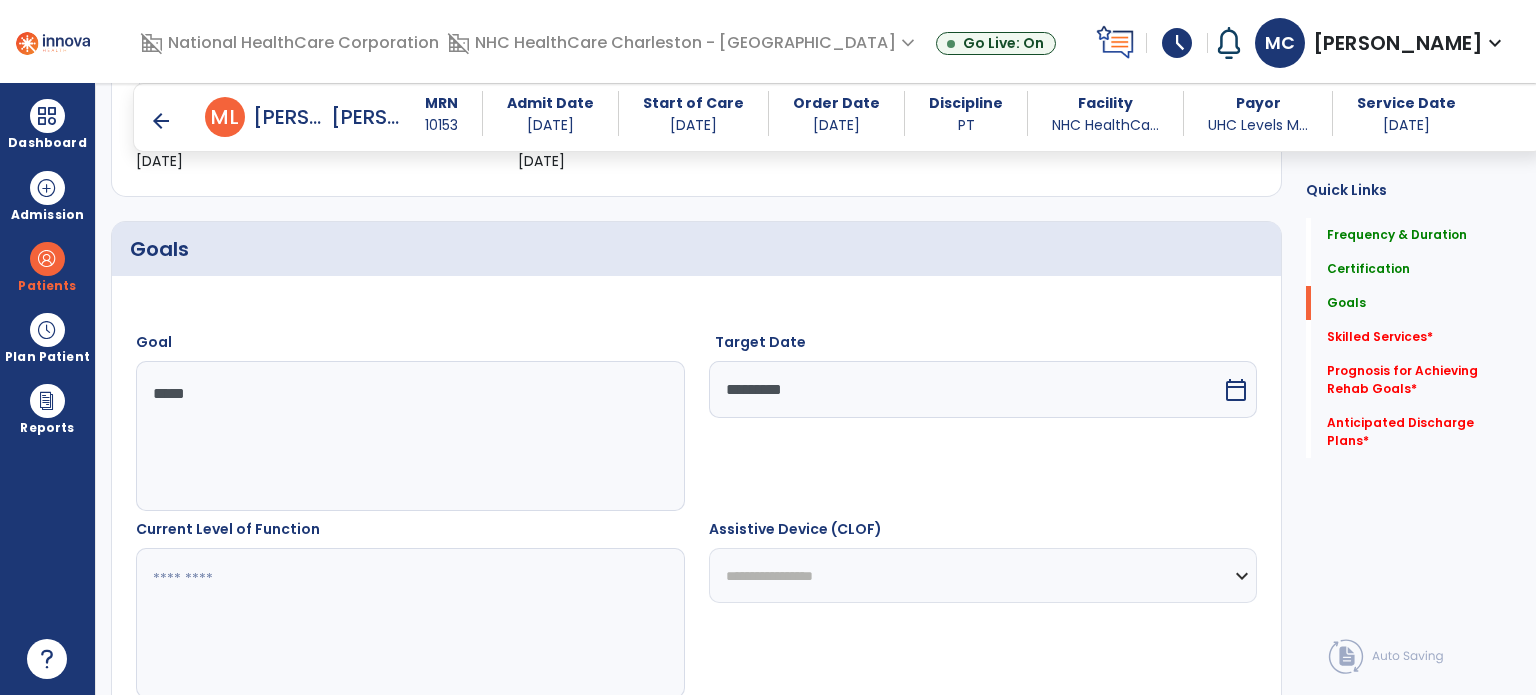 click at bounding box center [409, 623] 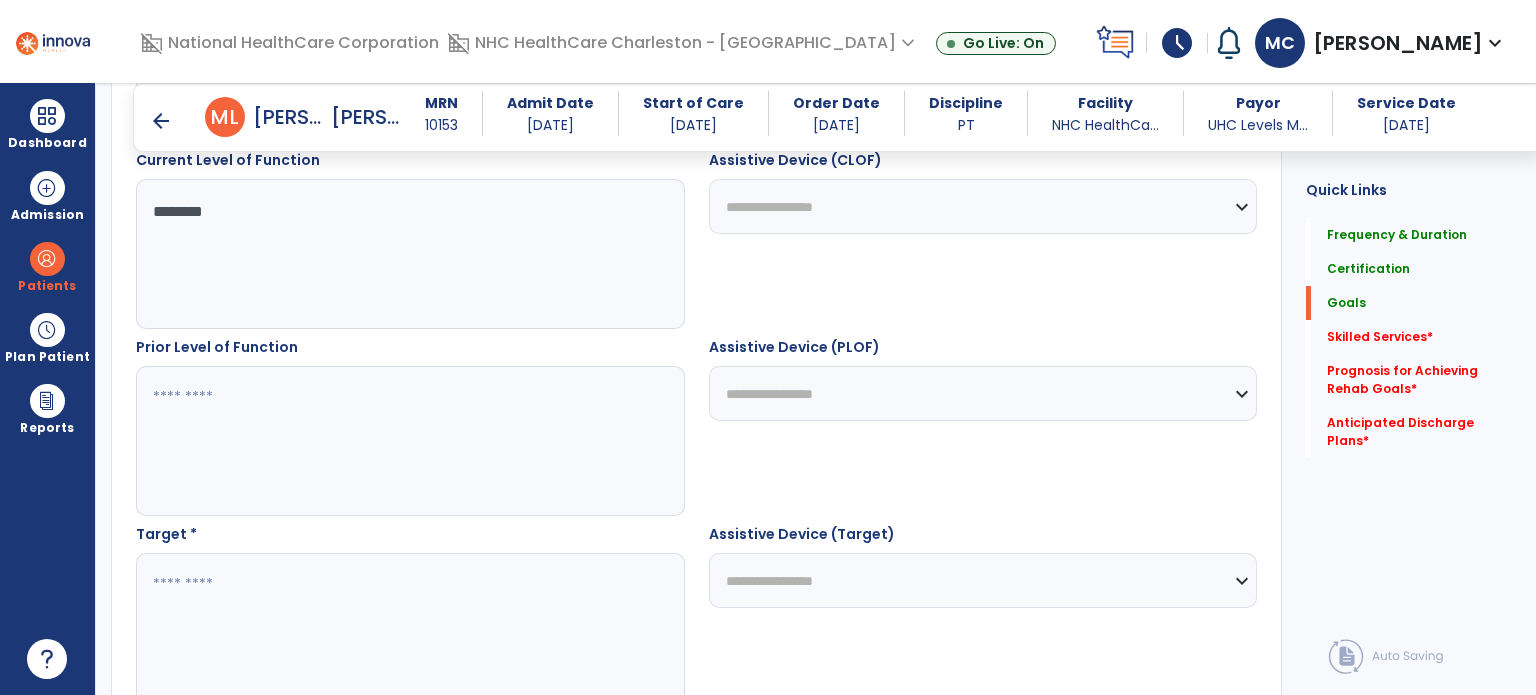 scroll, scrollTop: 795, scrollLeft: 0, axis: vertical 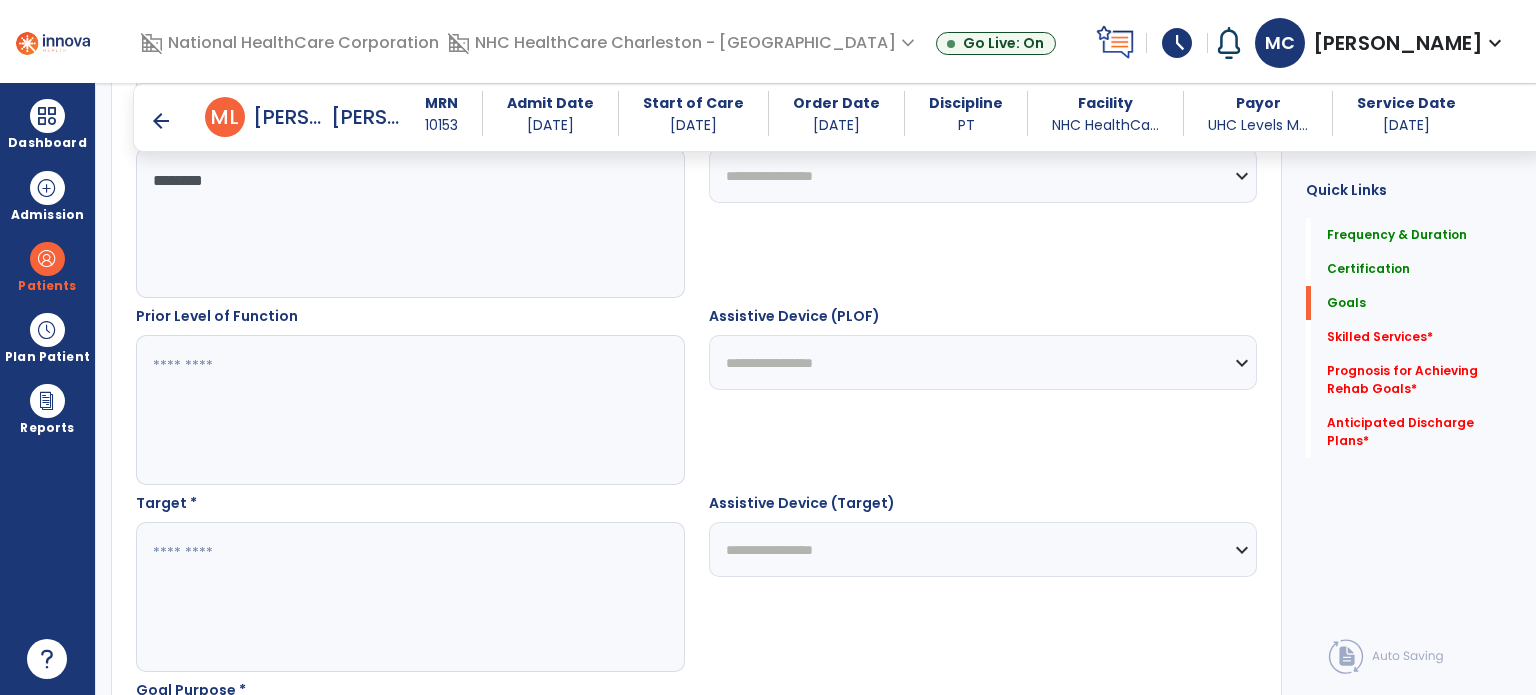 type on "********" 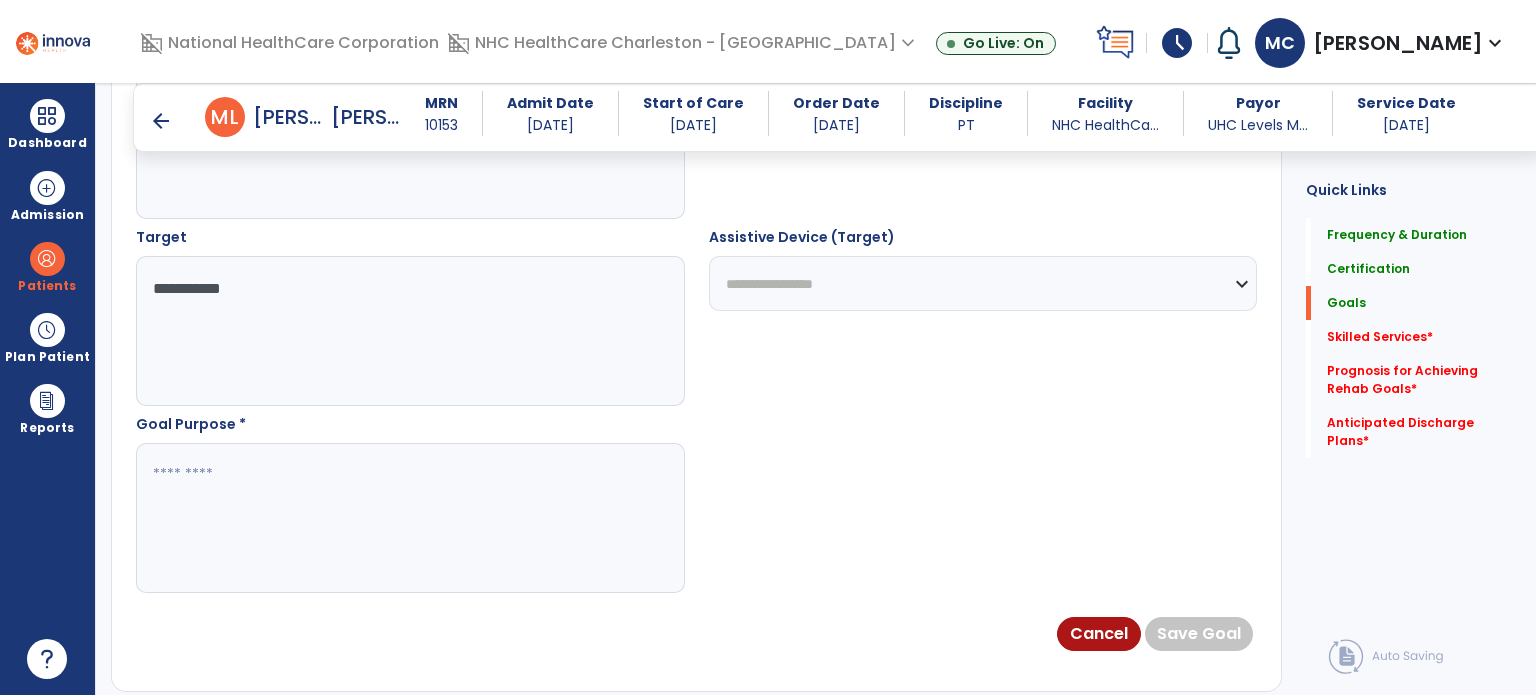 scroll, scrollTop: 1095, scrollLeft: 0, axis: vertical 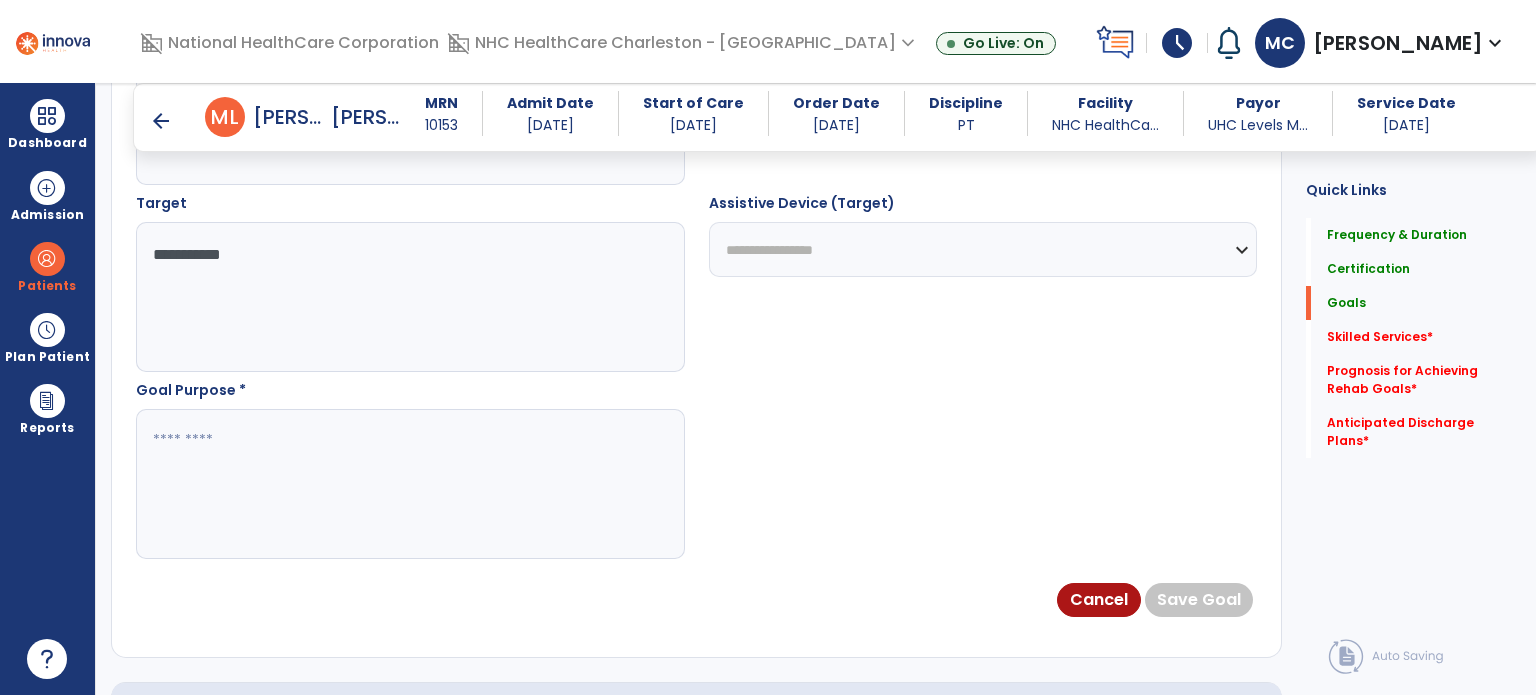 type on "**********" 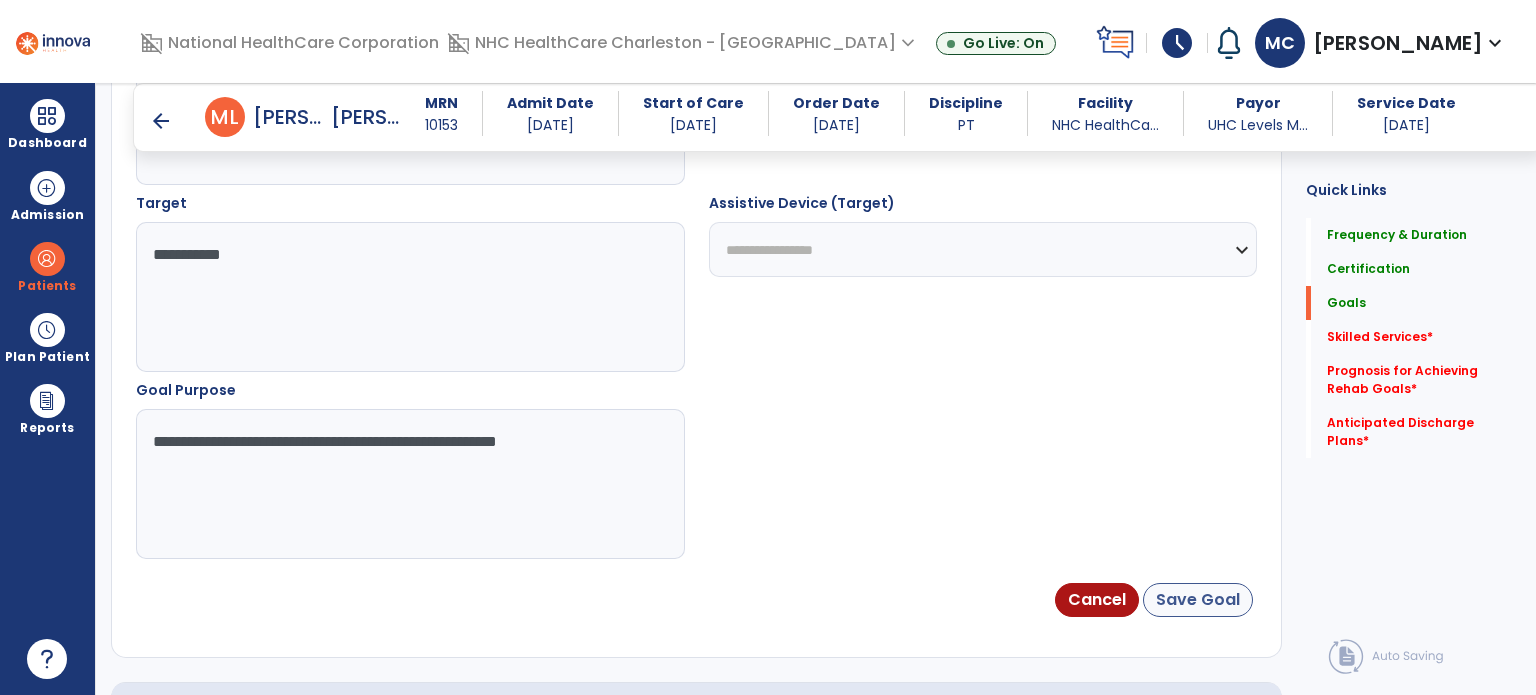 type on "**********" 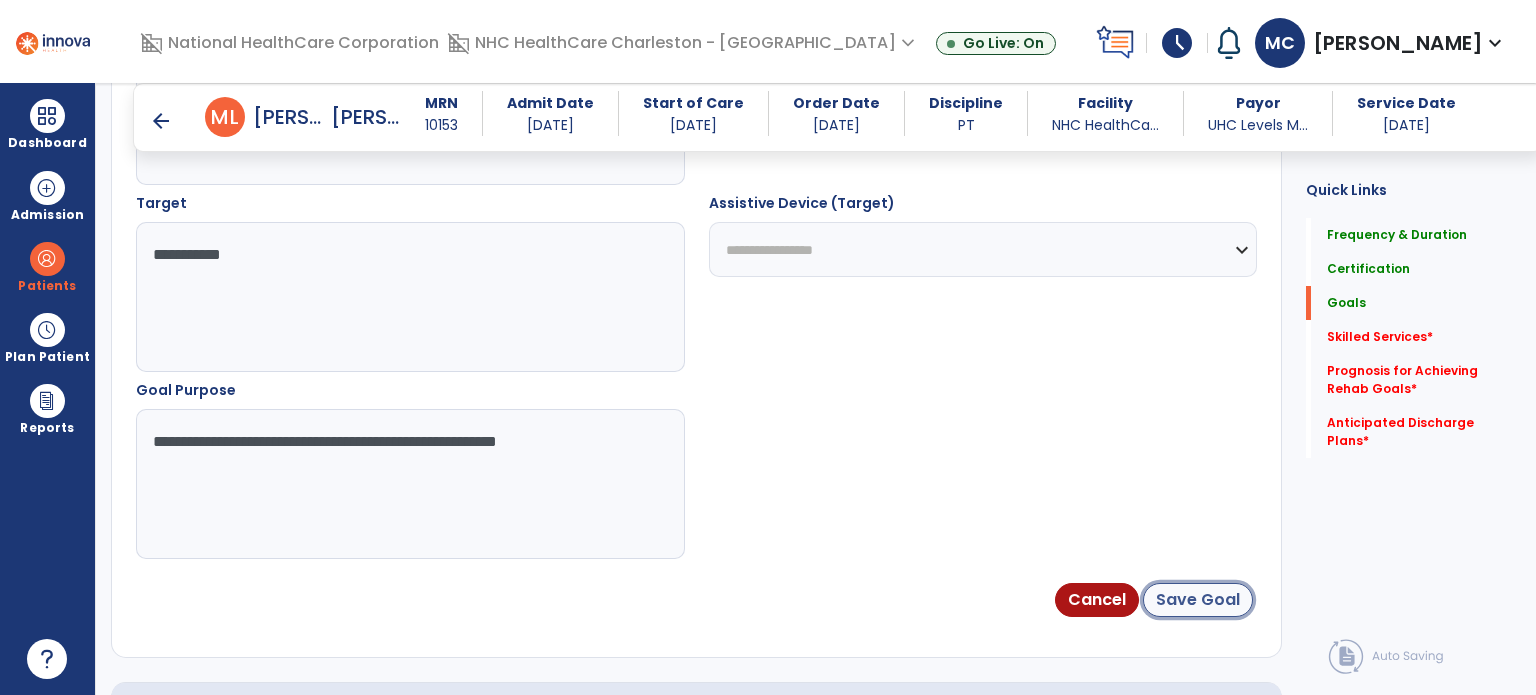 click on "Save Goal" at bounding box center [1198, 600] 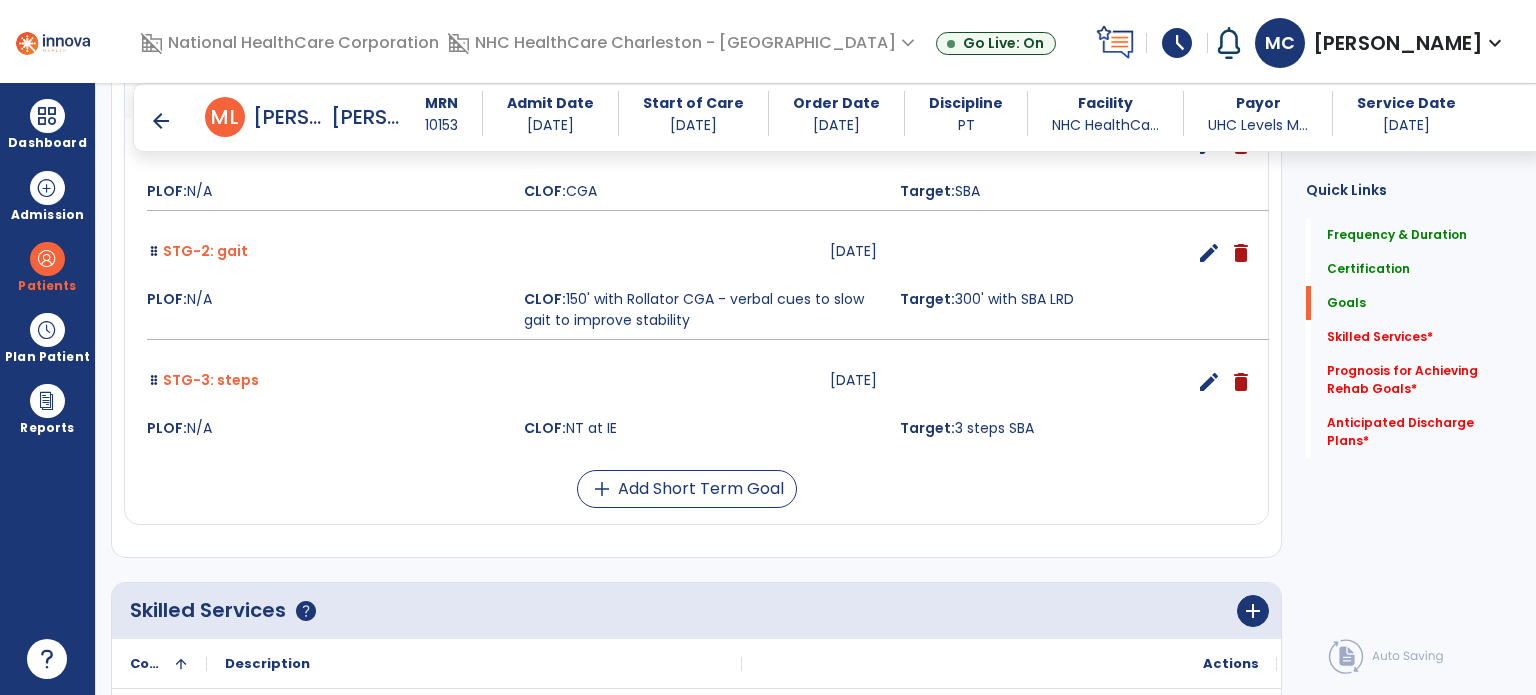 scroll, scrollTop: 900, scrollLeft: 0, axis: vertical 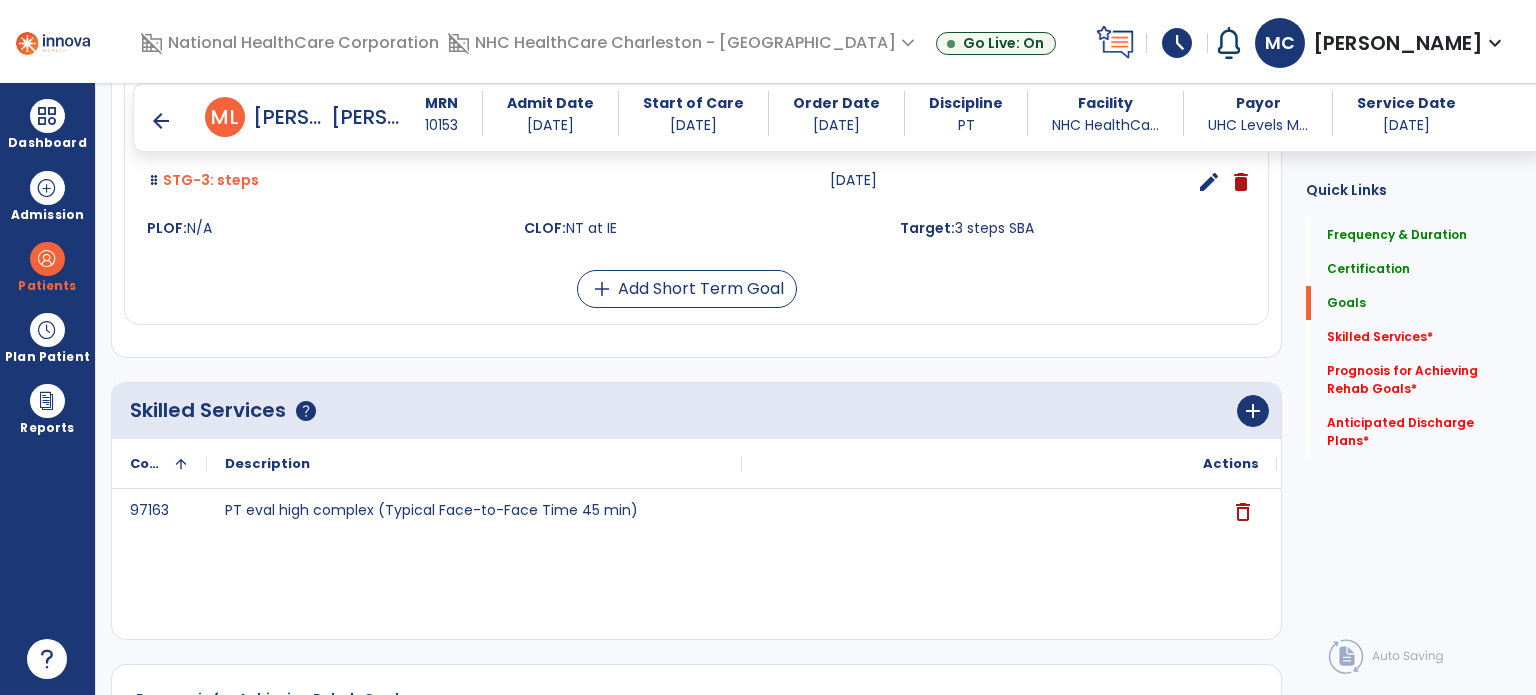 click on "add" 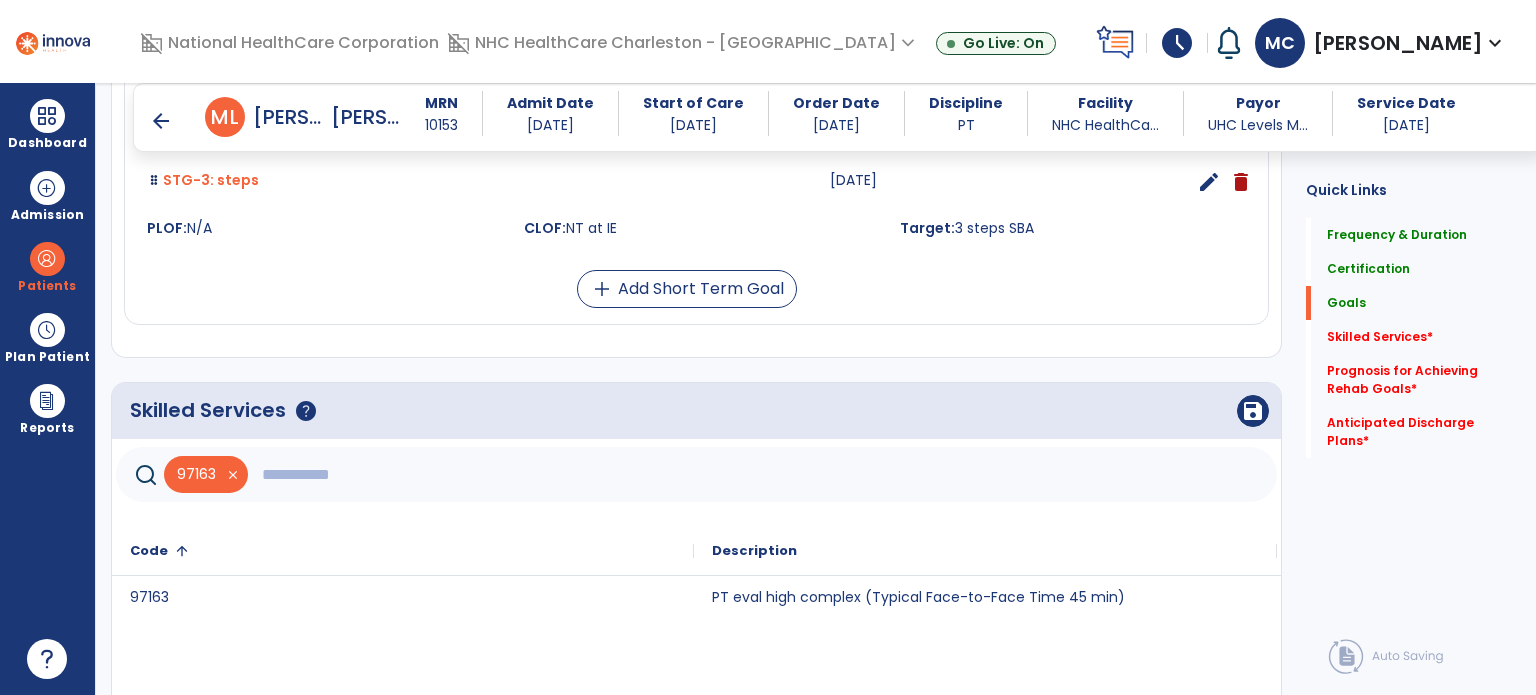 click 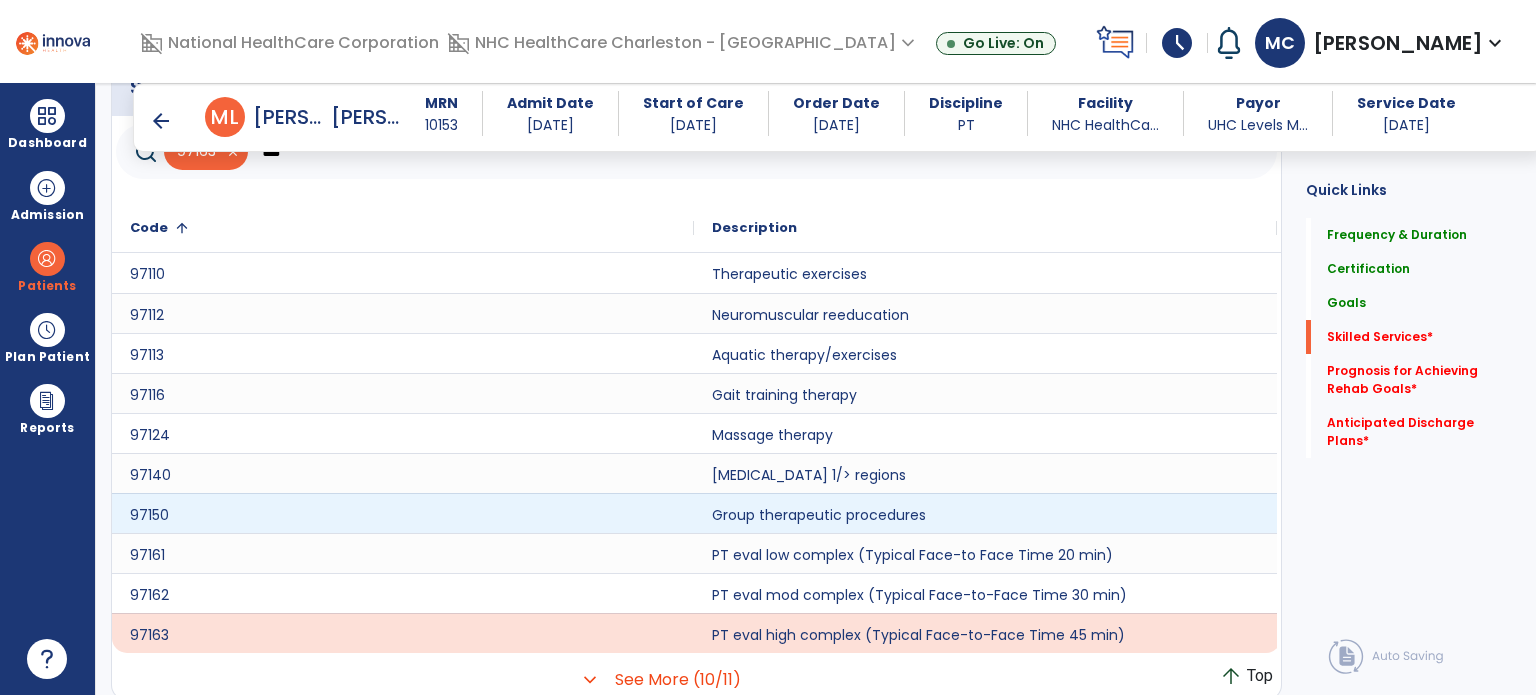 scroll, scrollTop: 1225, scrollLeft: 0, axis: vertical 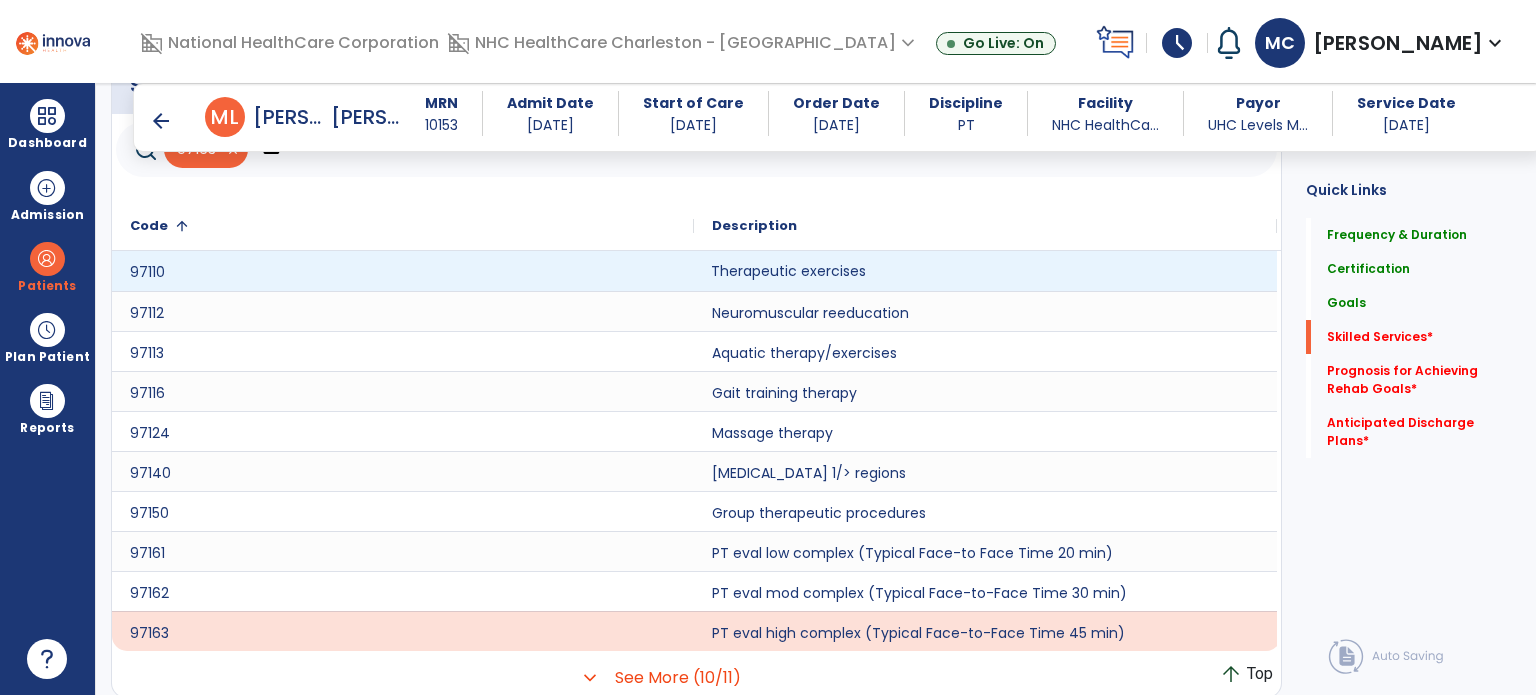 click on "Therapeutic exercises" 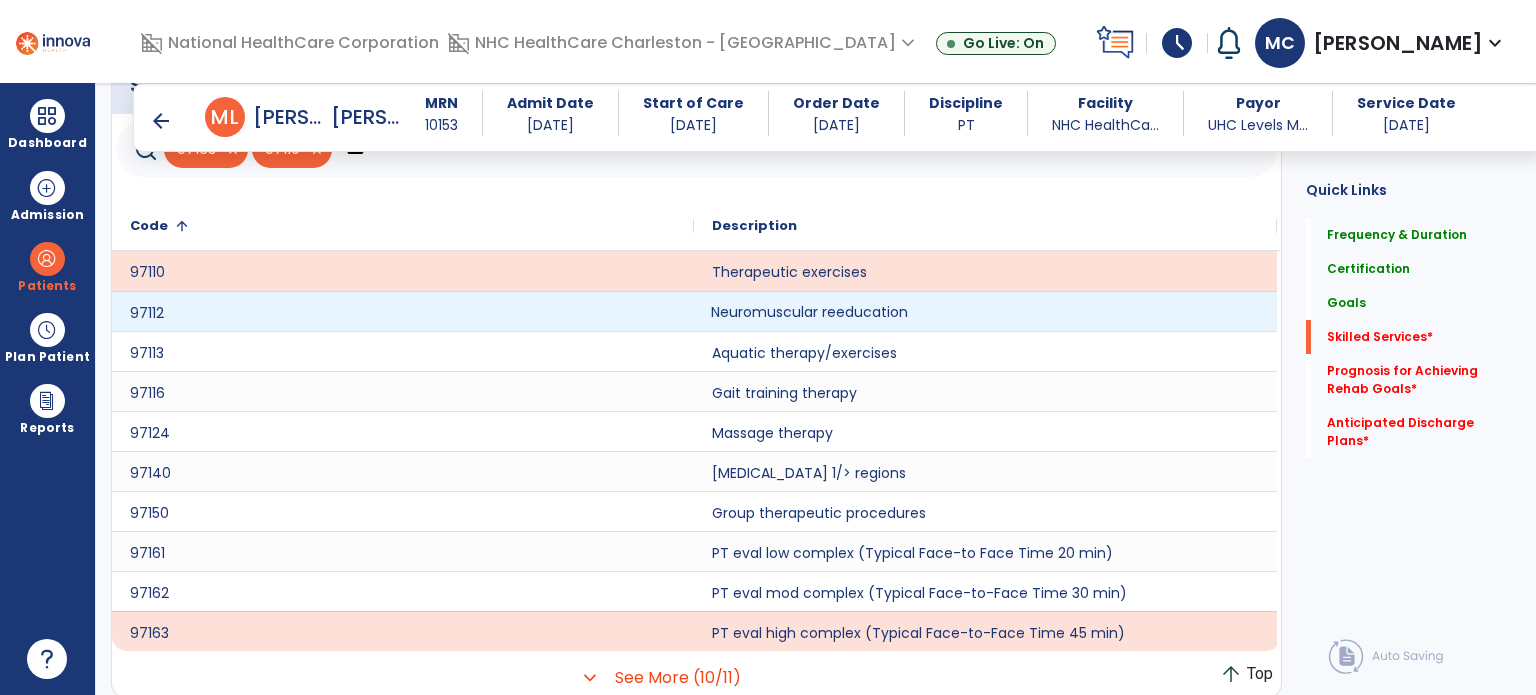 click on "Neuromuscular reeducation" 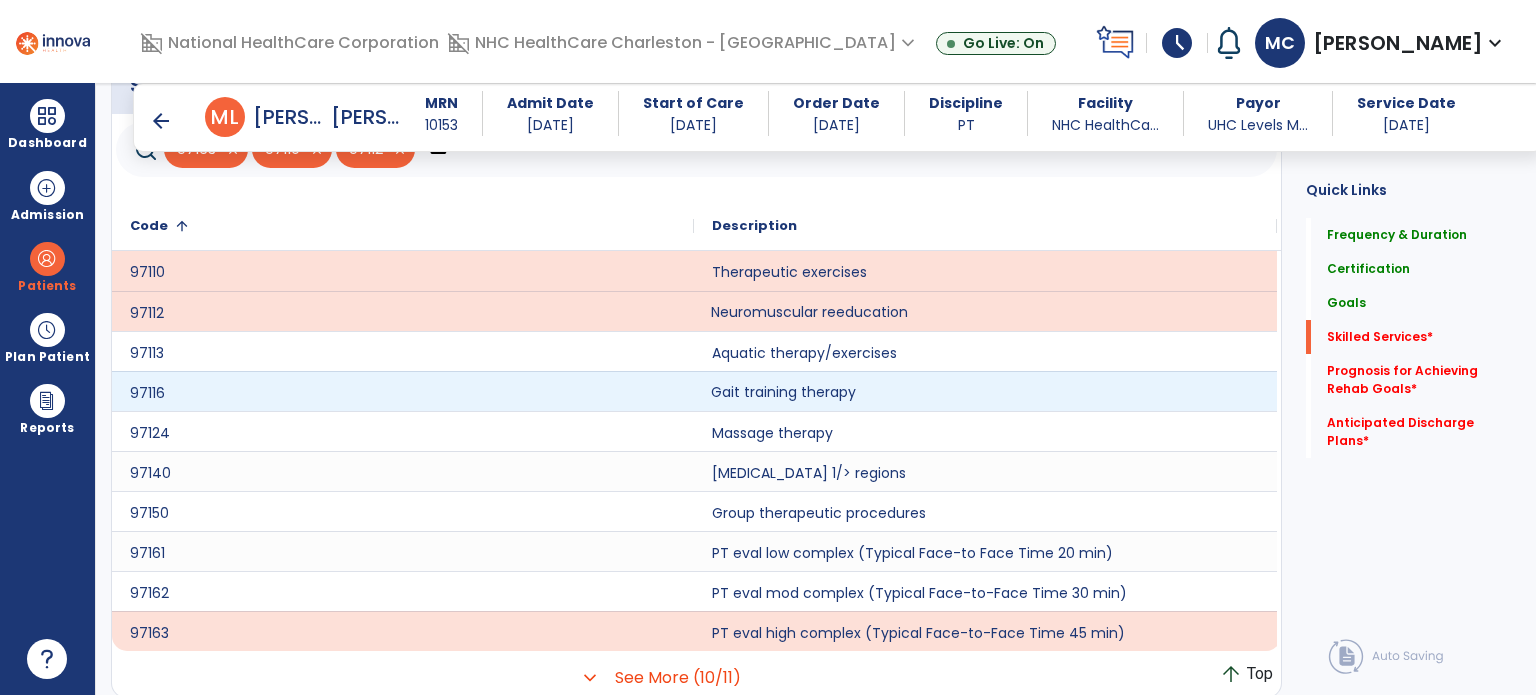 click on "Gait training therapy" 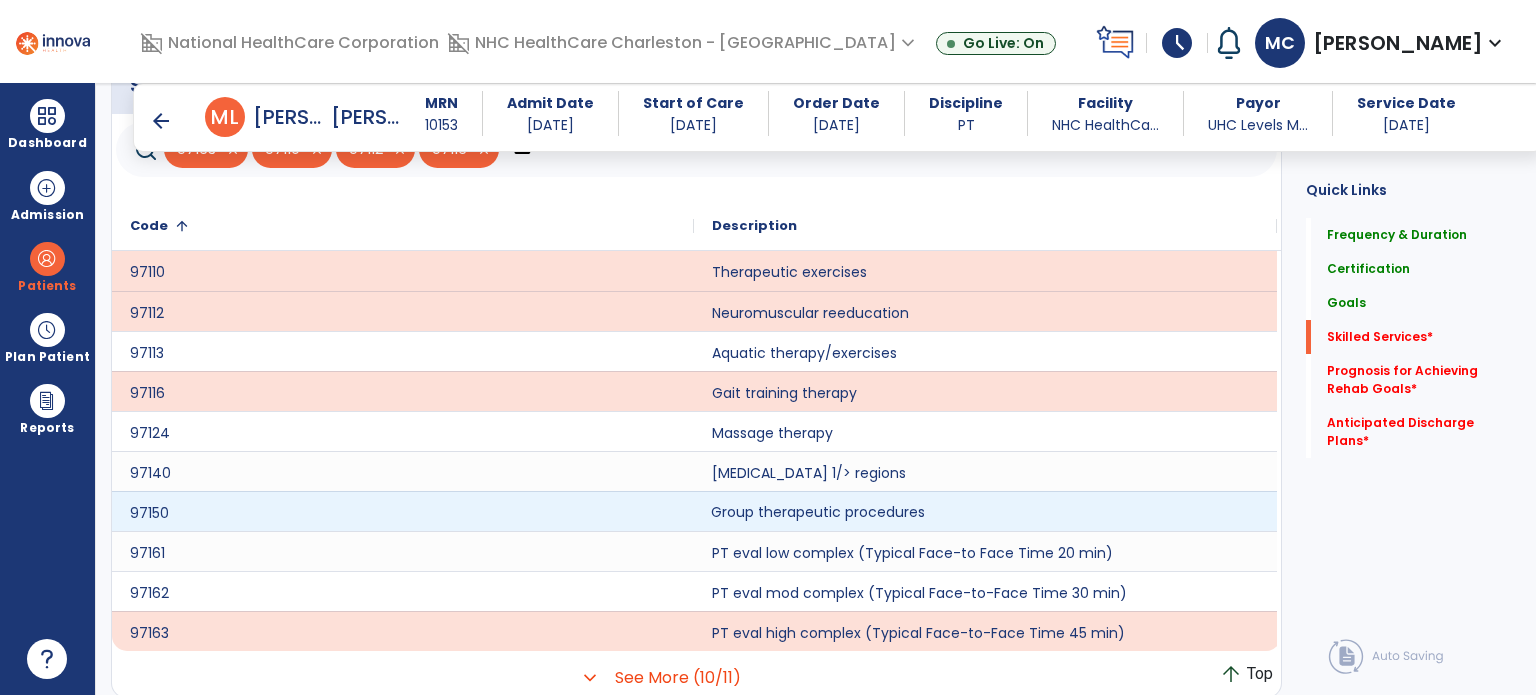 click on "Group therapeutic procedures" 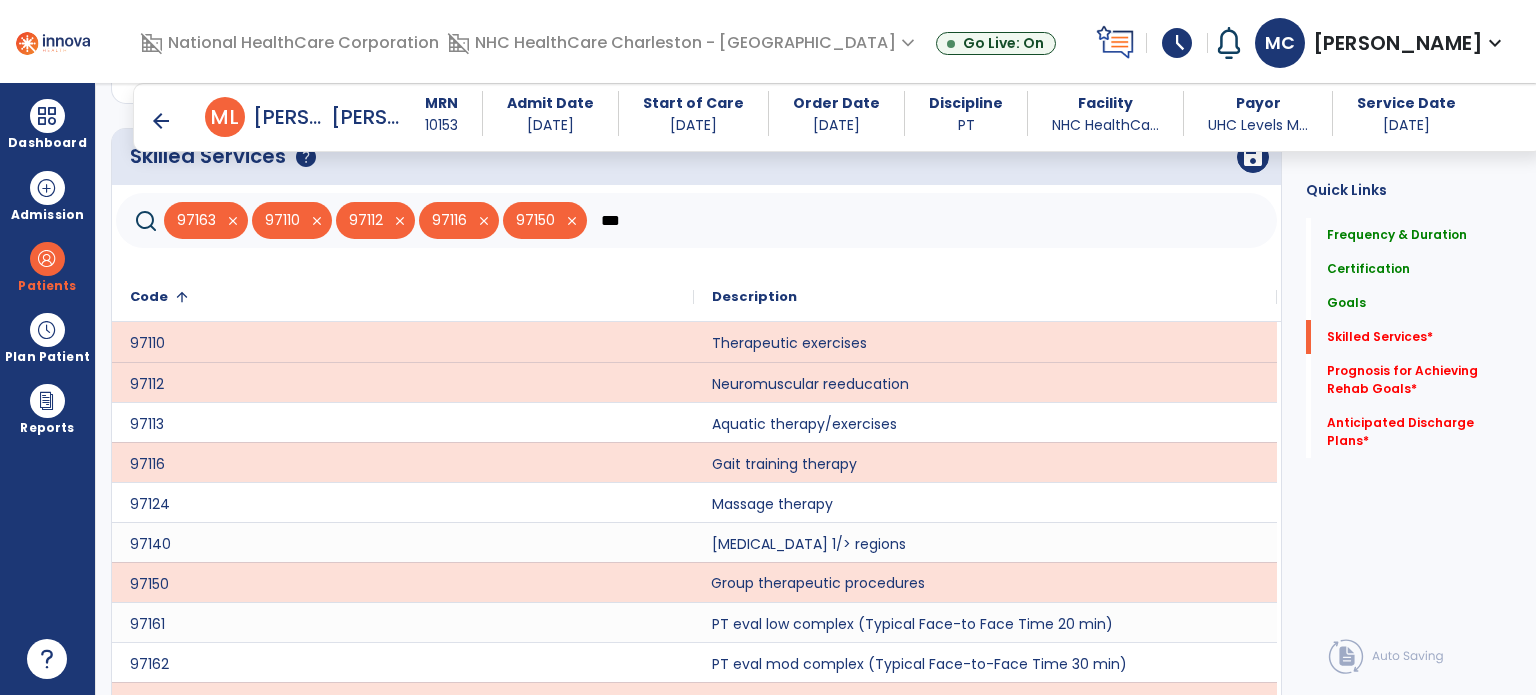 scroll, scrollTop: 1125, scrollLeft: 0, axis: vertical 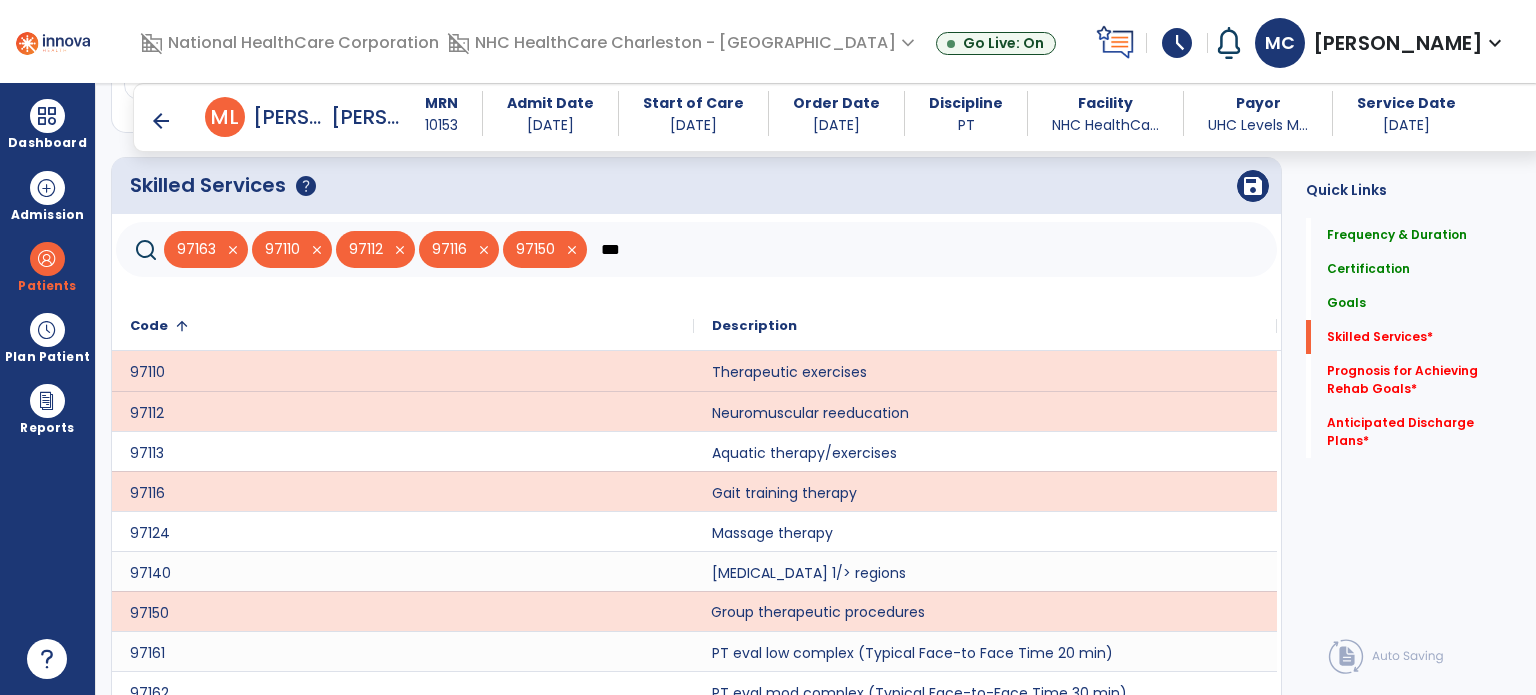 click on "***" 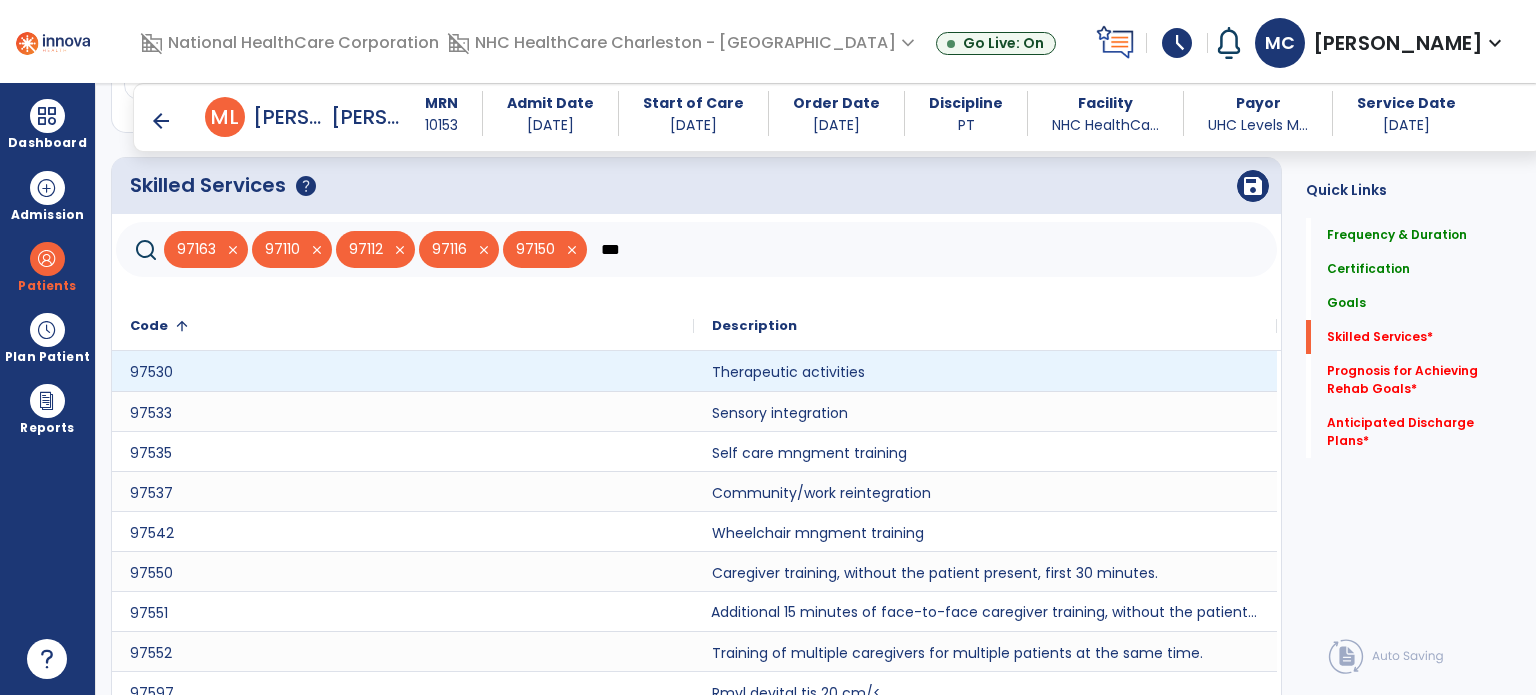 type on "***" 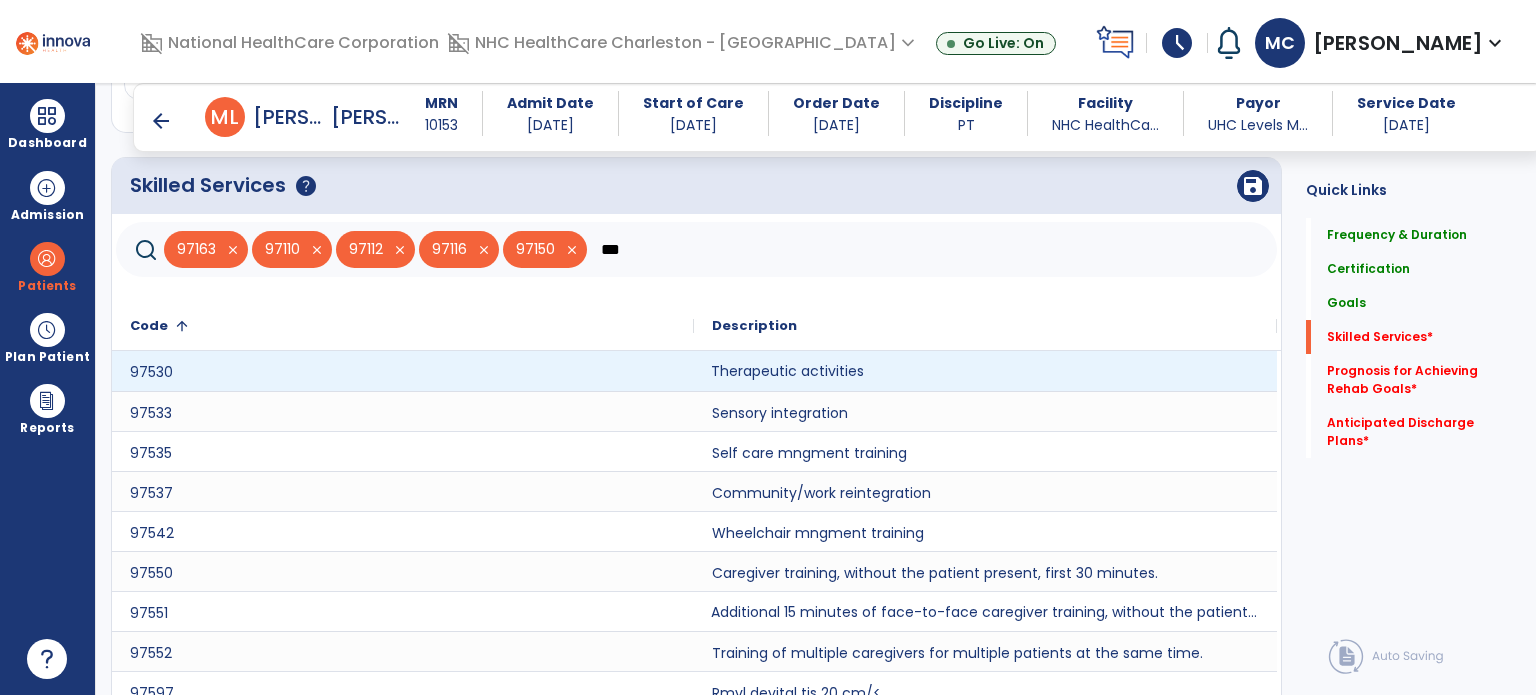 click on "Therapeutic activities" 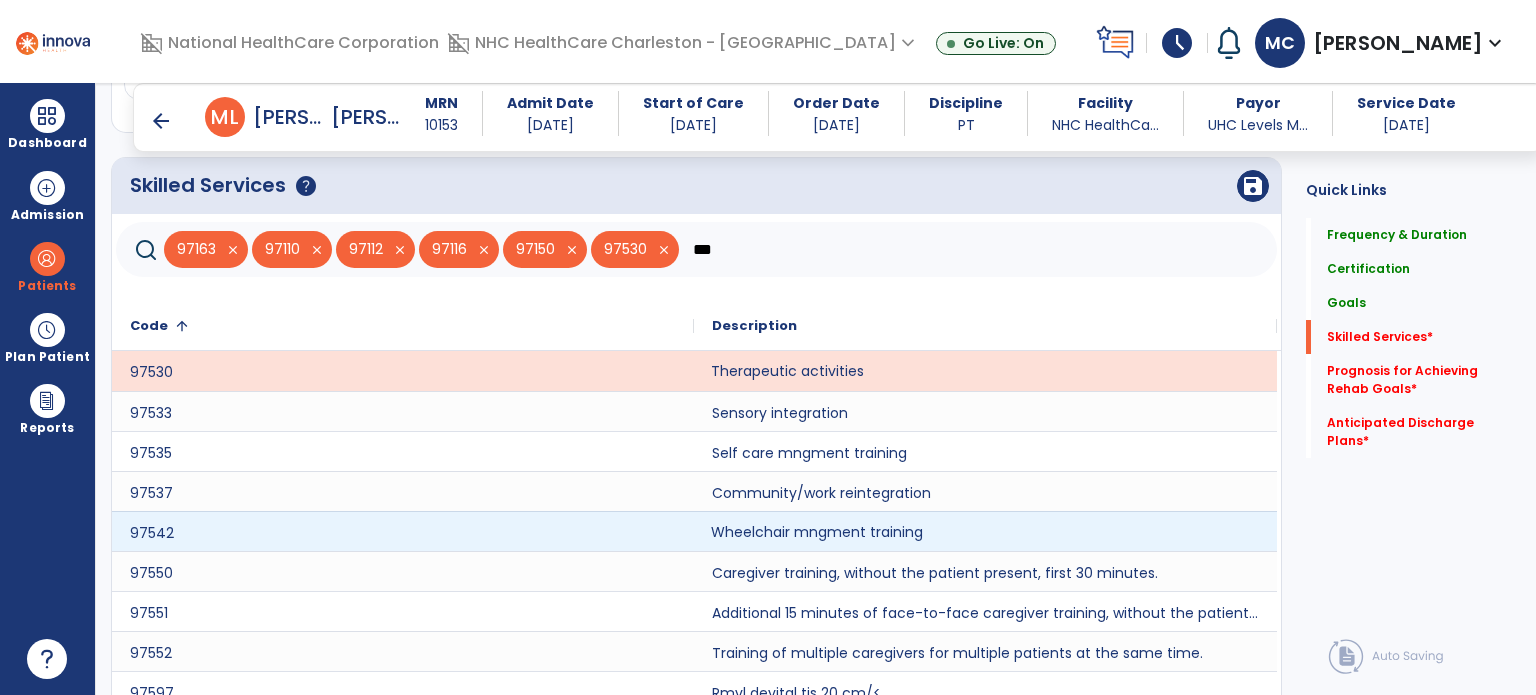 click on "Wheelchair mngment training" 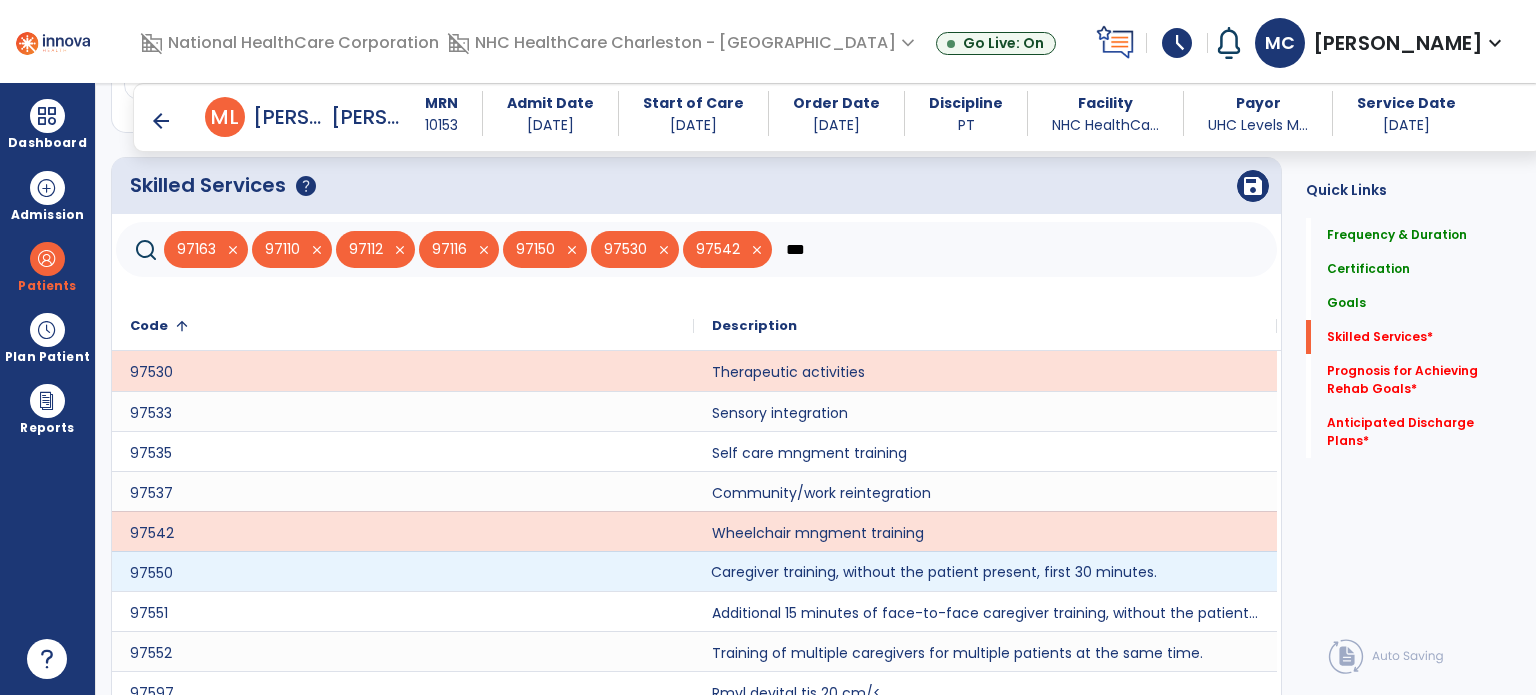 click on "Caregiver training, without the patient present, first 30 minutes." 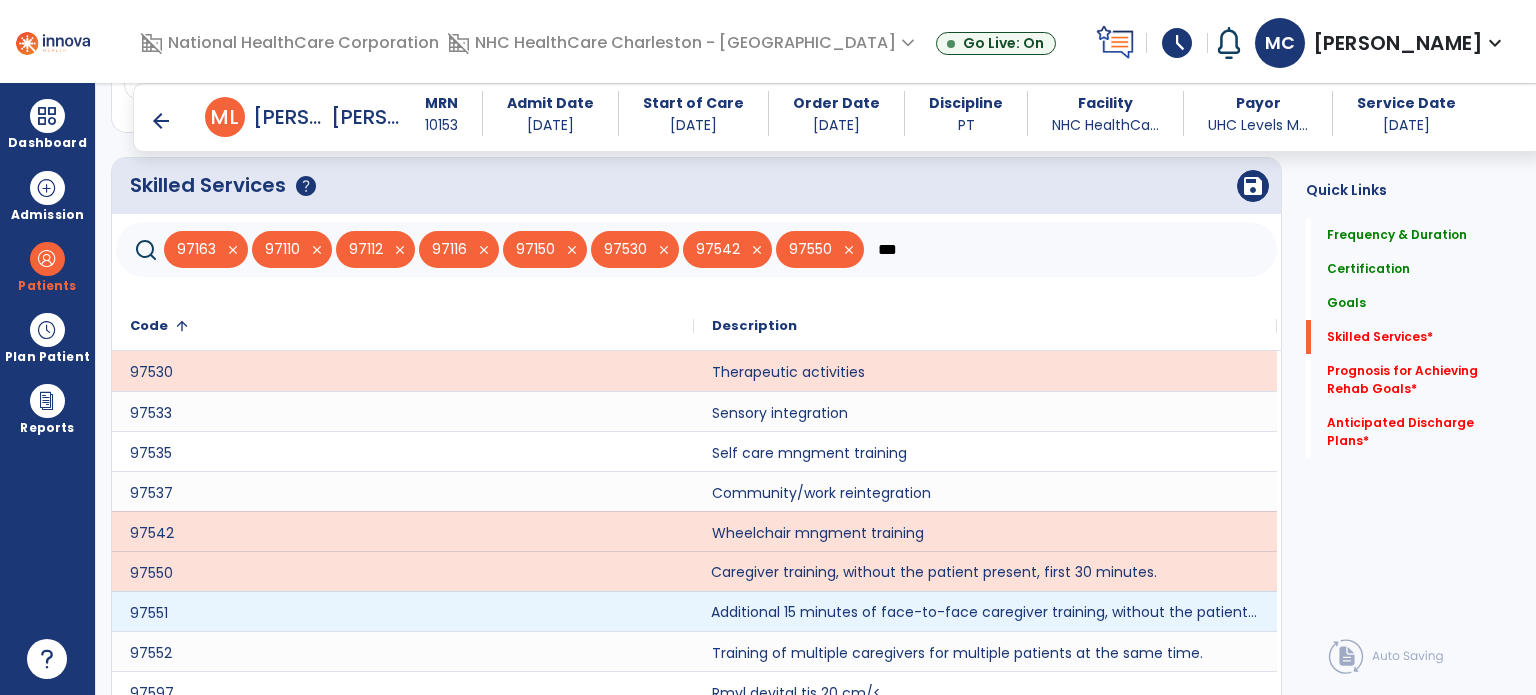 click on "Additional 15 minutes of face-to-face caregiver training, without the patient present, after 97550 is billed." 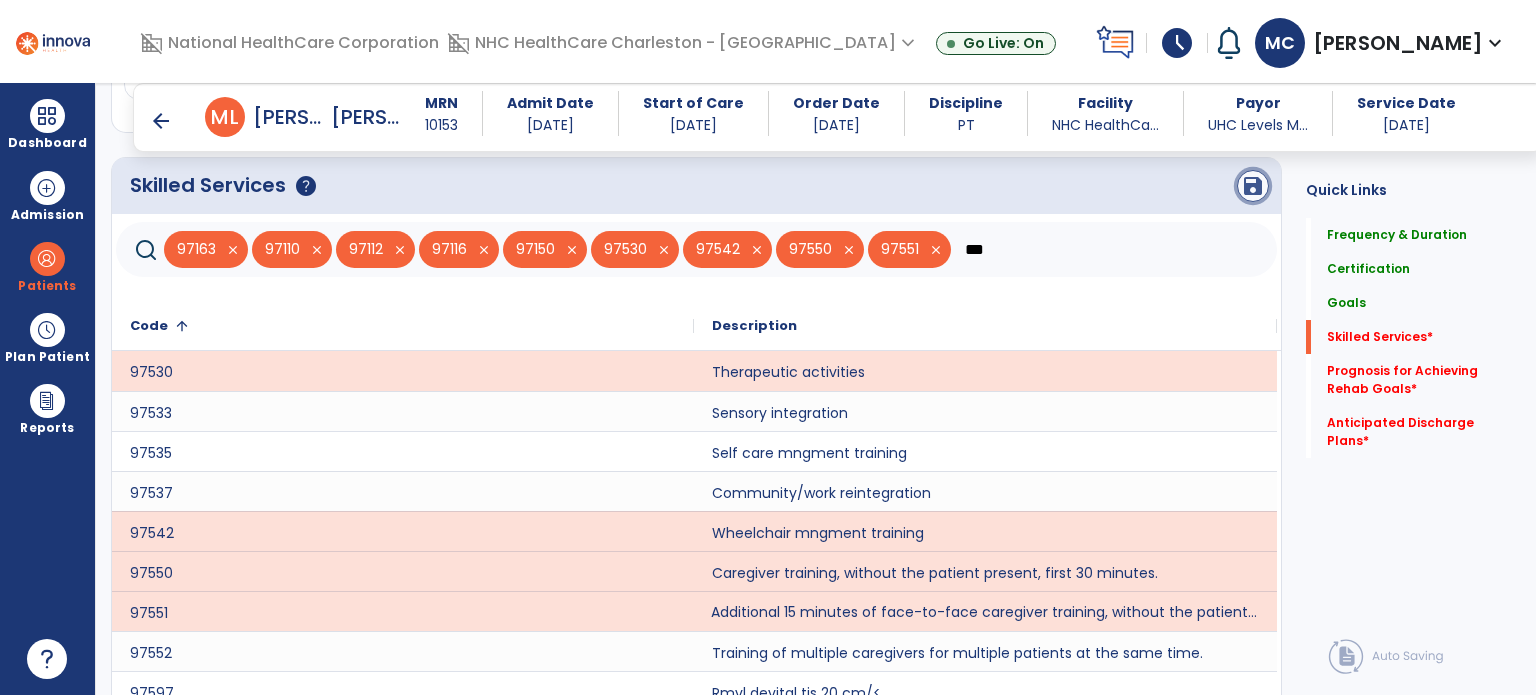 click on "save" 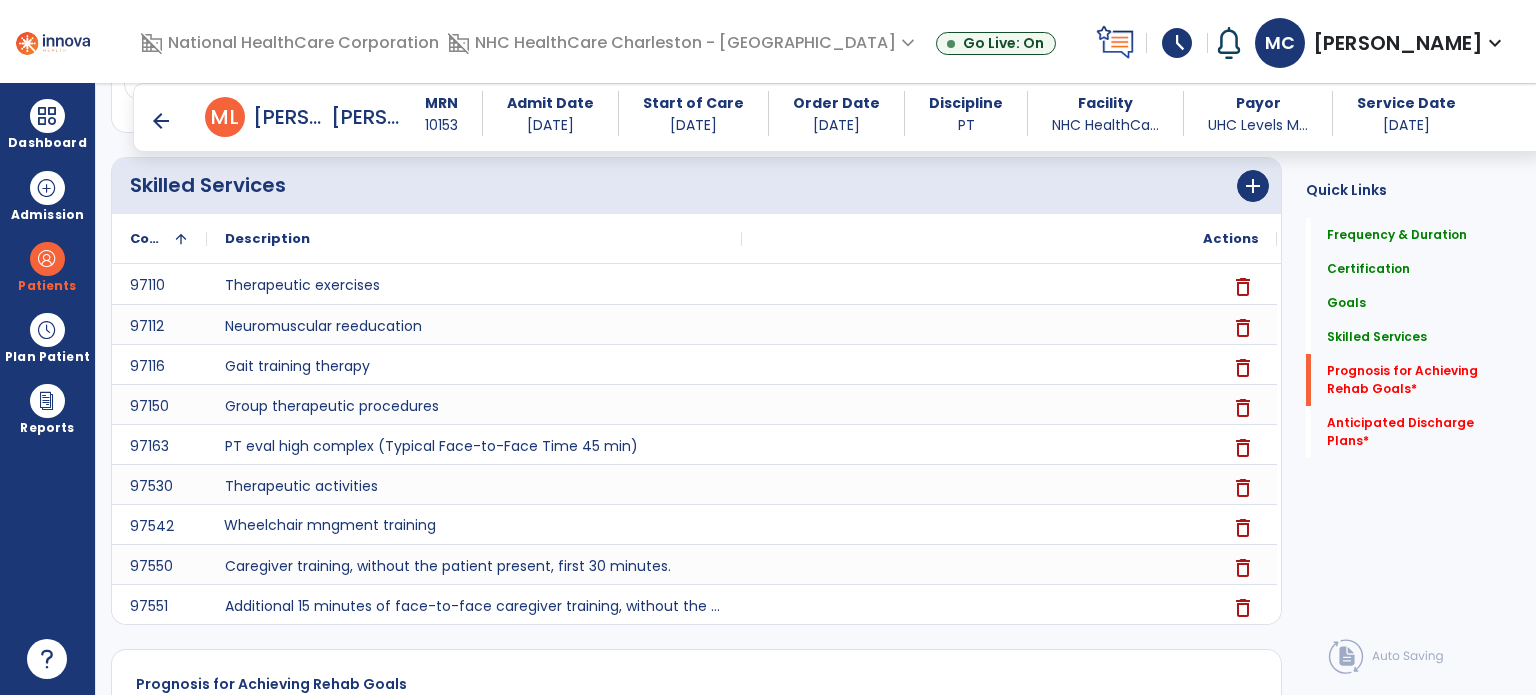 scroll, scrollTop: 1525, scrollLeft: 0, axis: vertical 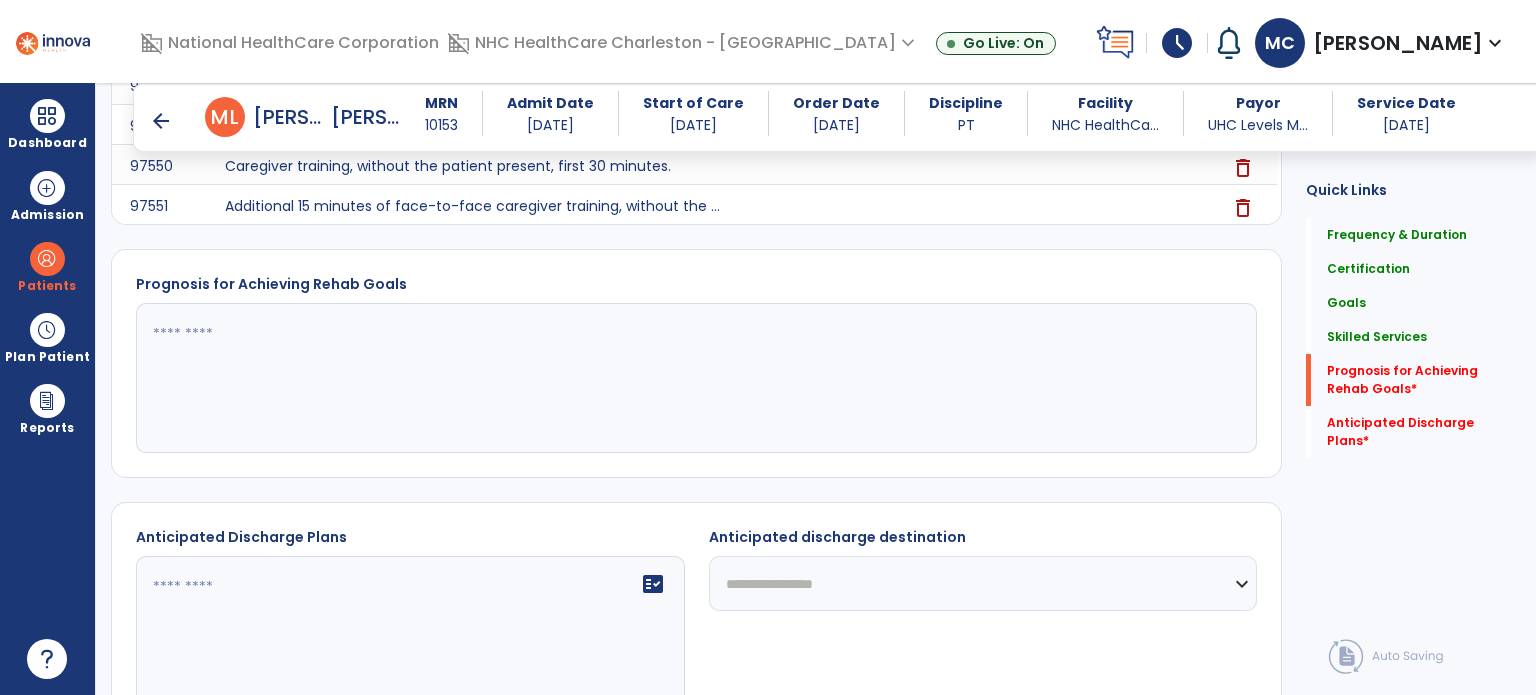 click 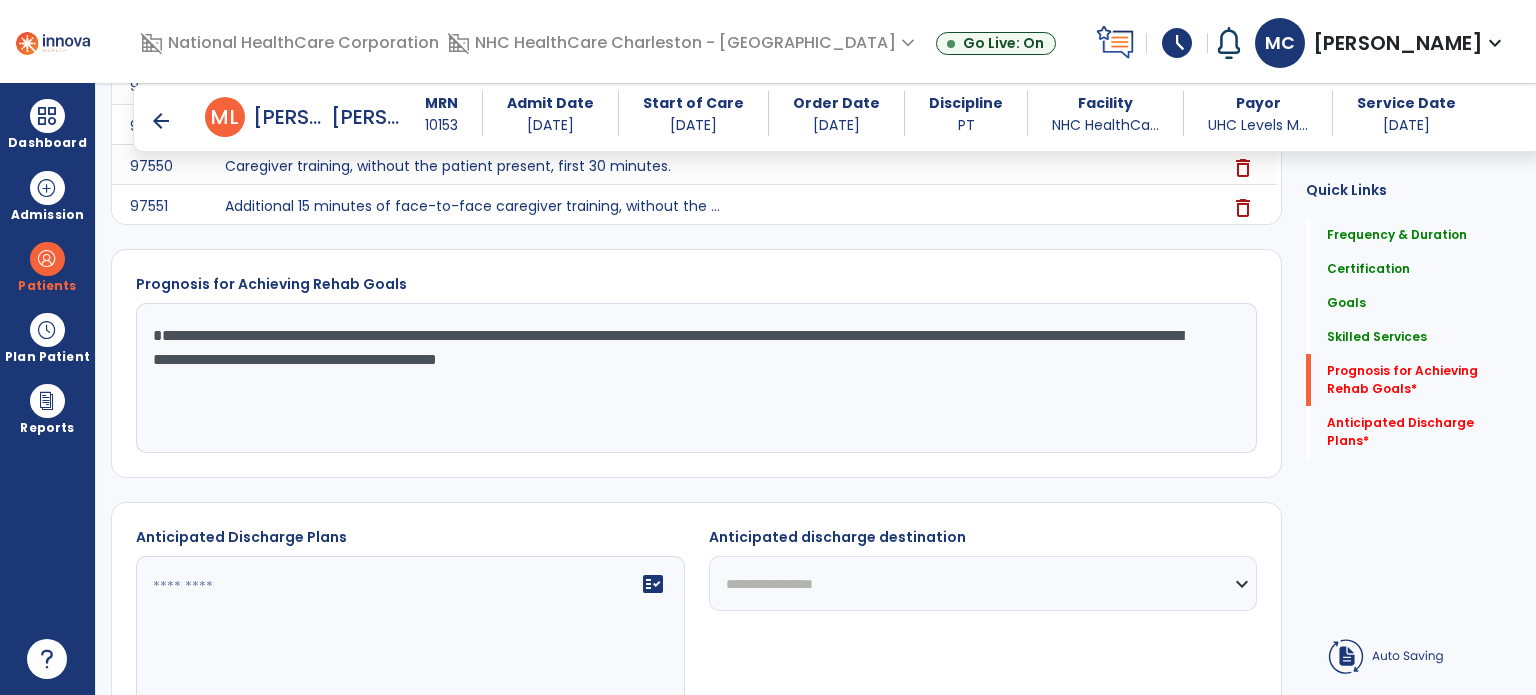 click on "**********" 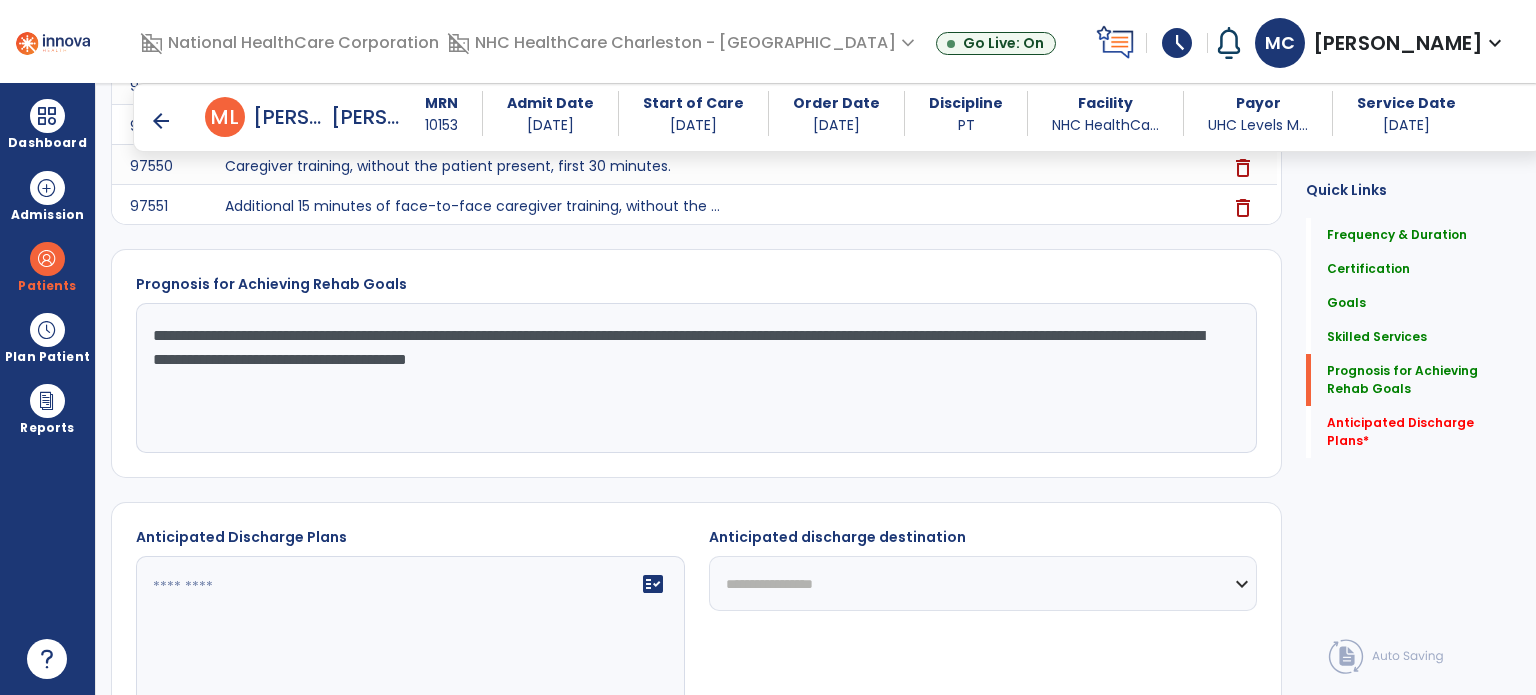 type on "**********" 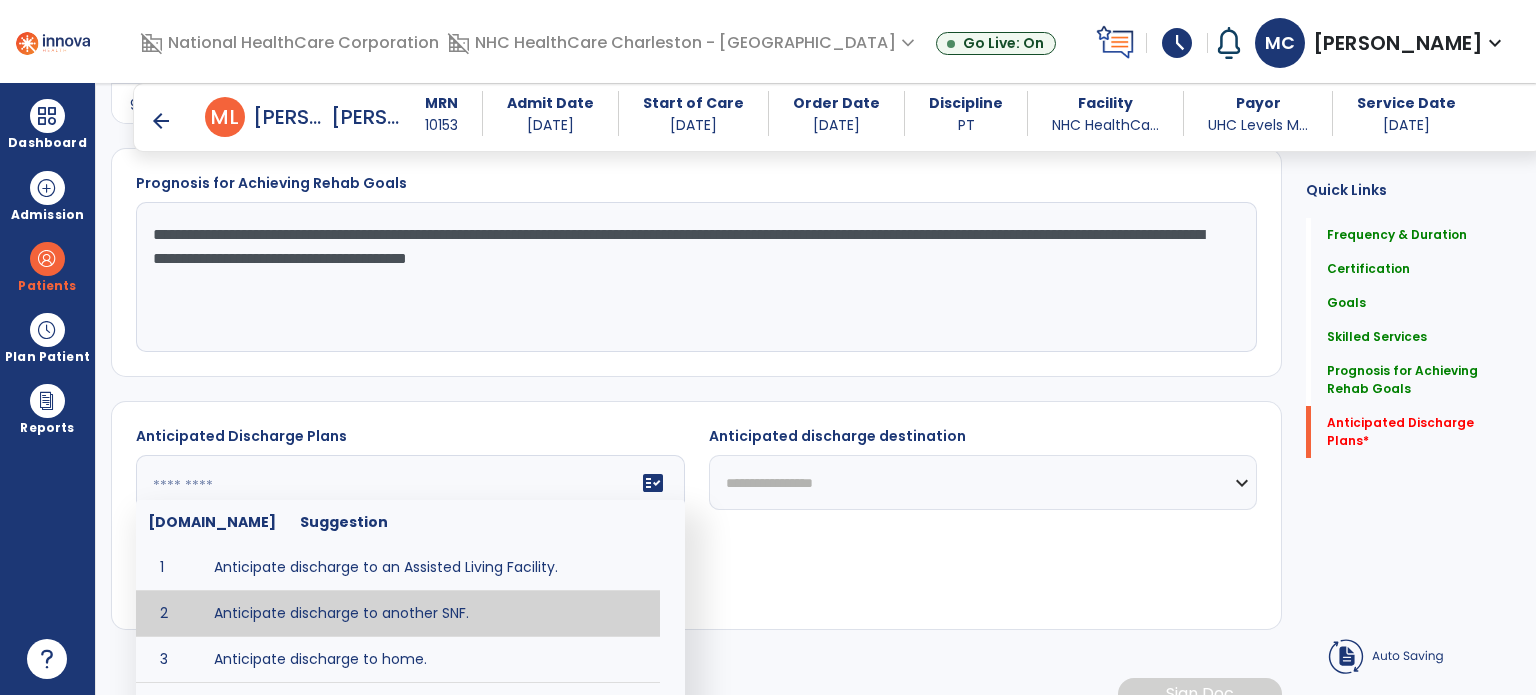 scroll, scrollTop: 1725, scrollLeft: 0, axis: vertical 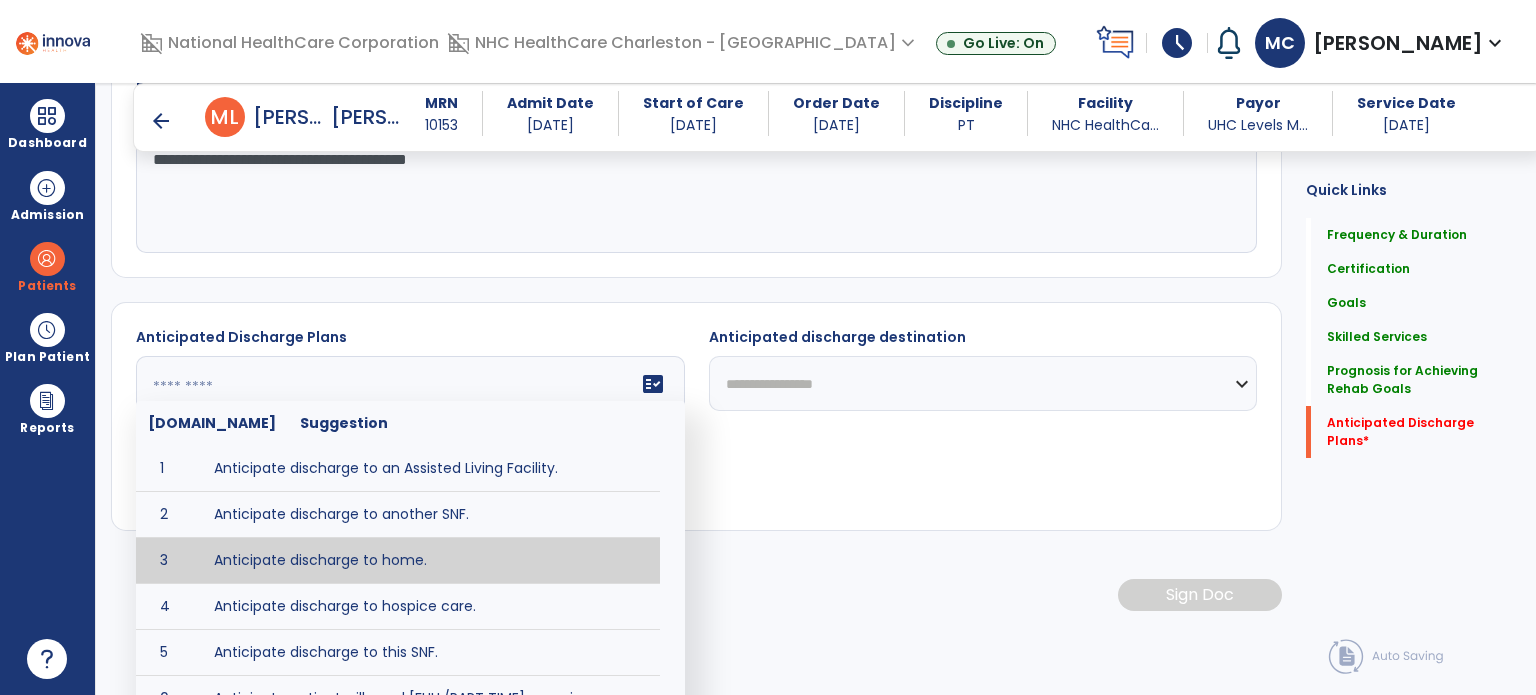 type on "**********" 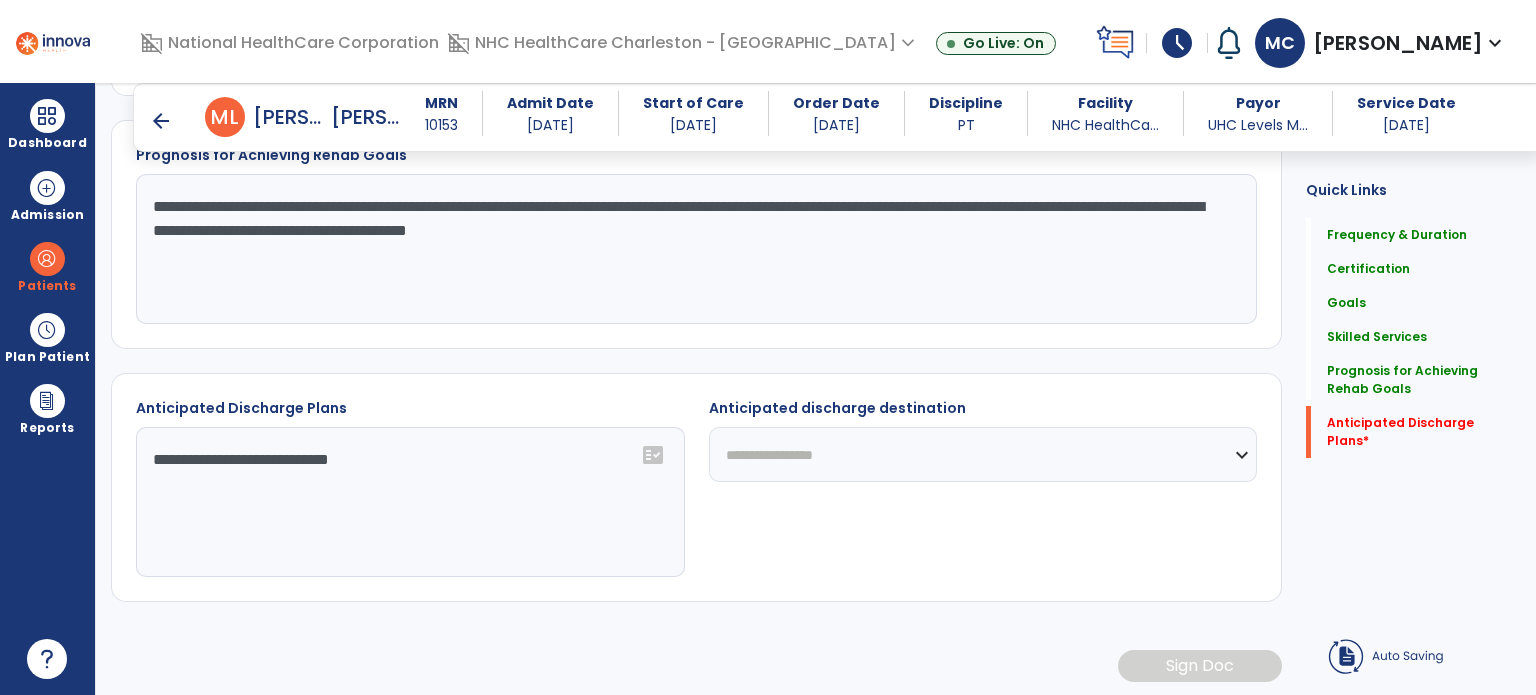 scroll, scrollTop: 1653, scrollLeft: 0, axis: vertical 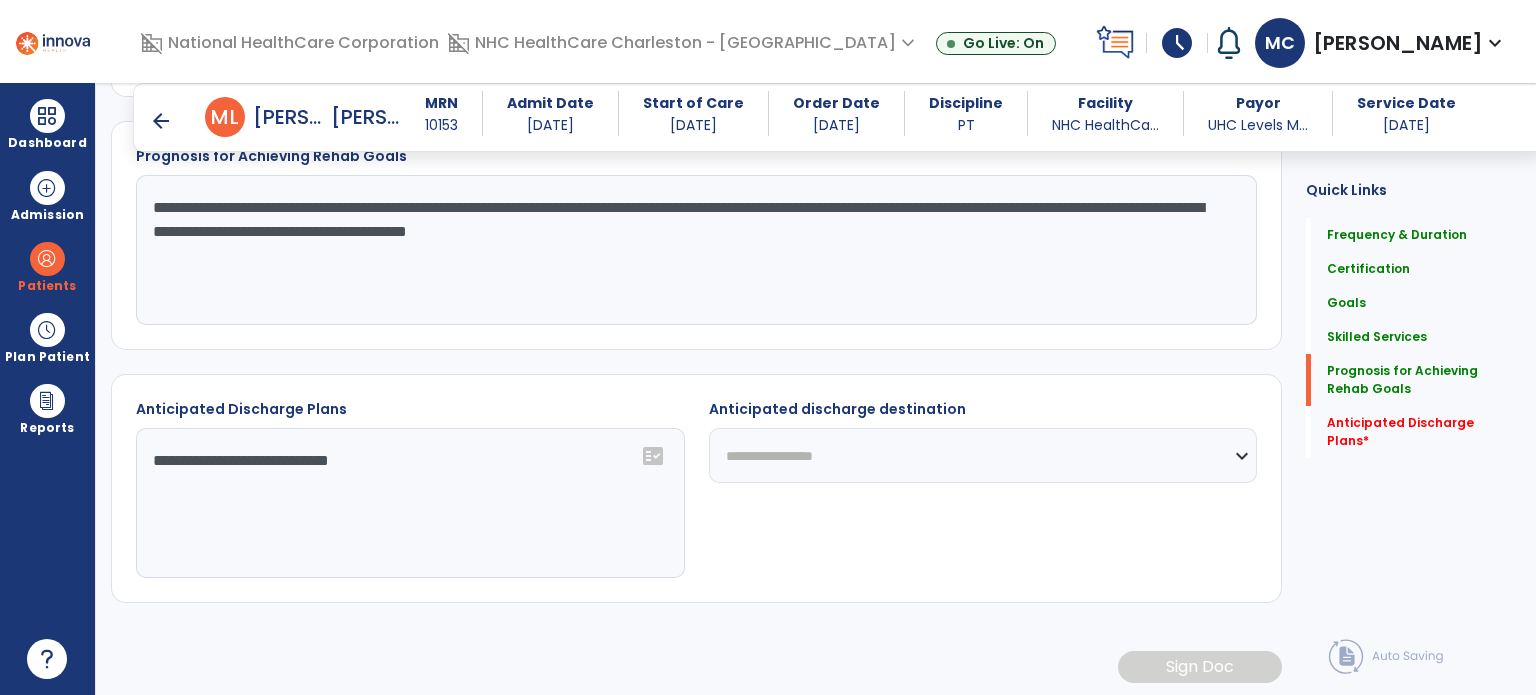 click on "**********" 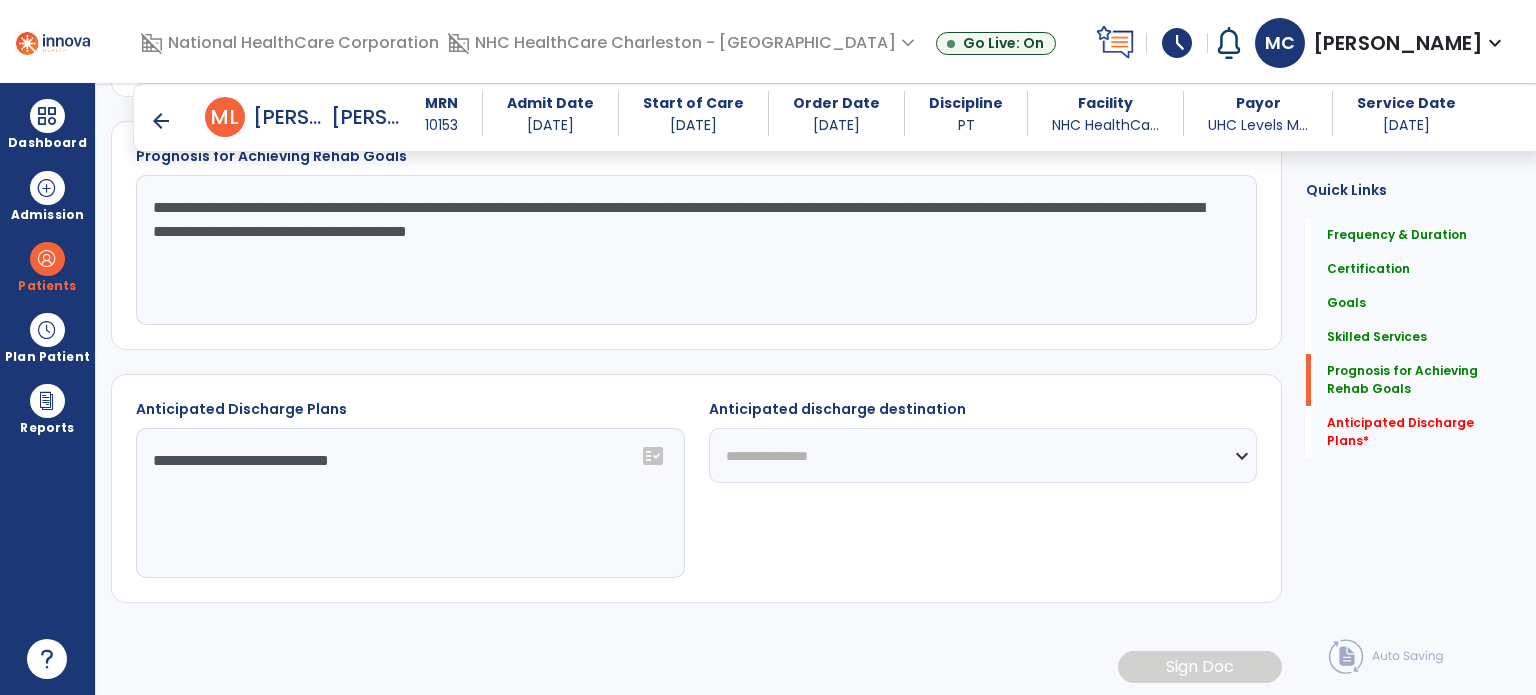 click on "**********" 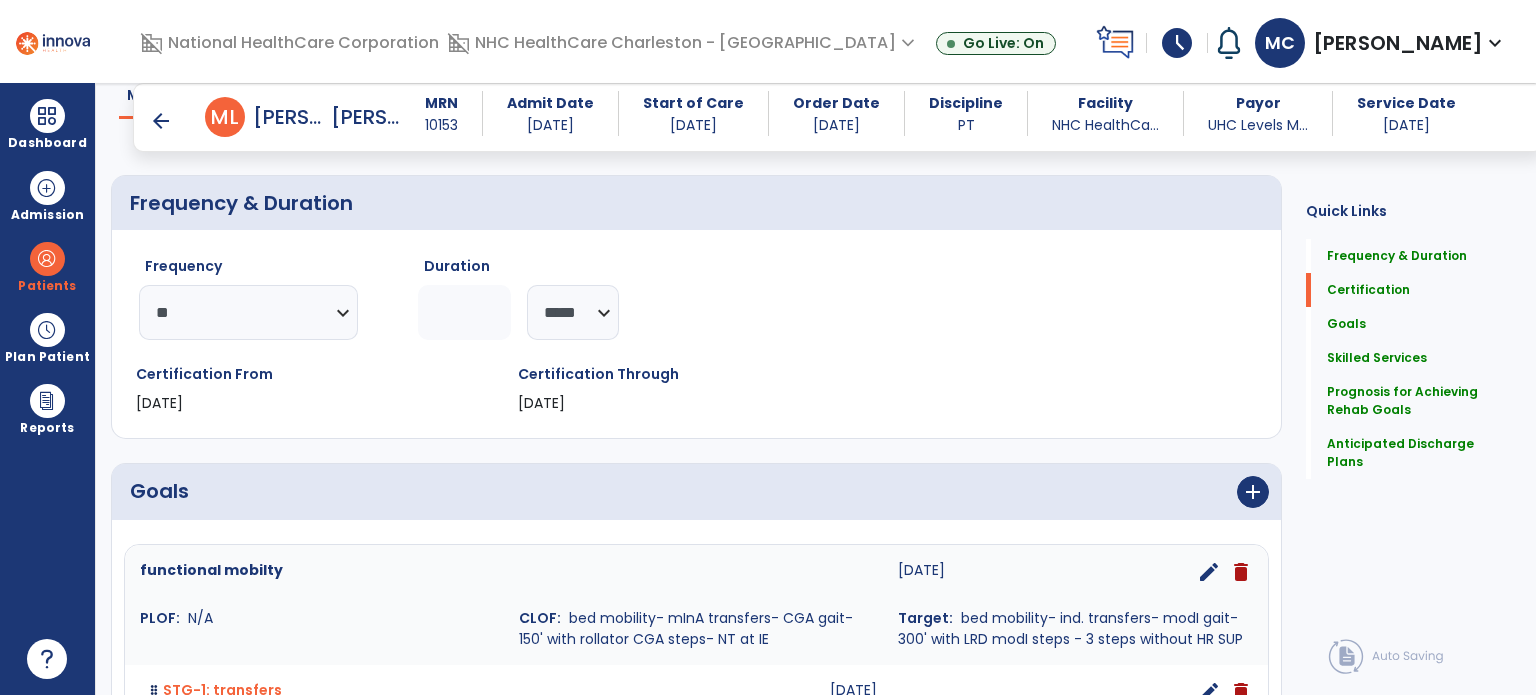 scroll, scrollTop: 0, scrollLeft: 0, axis: both 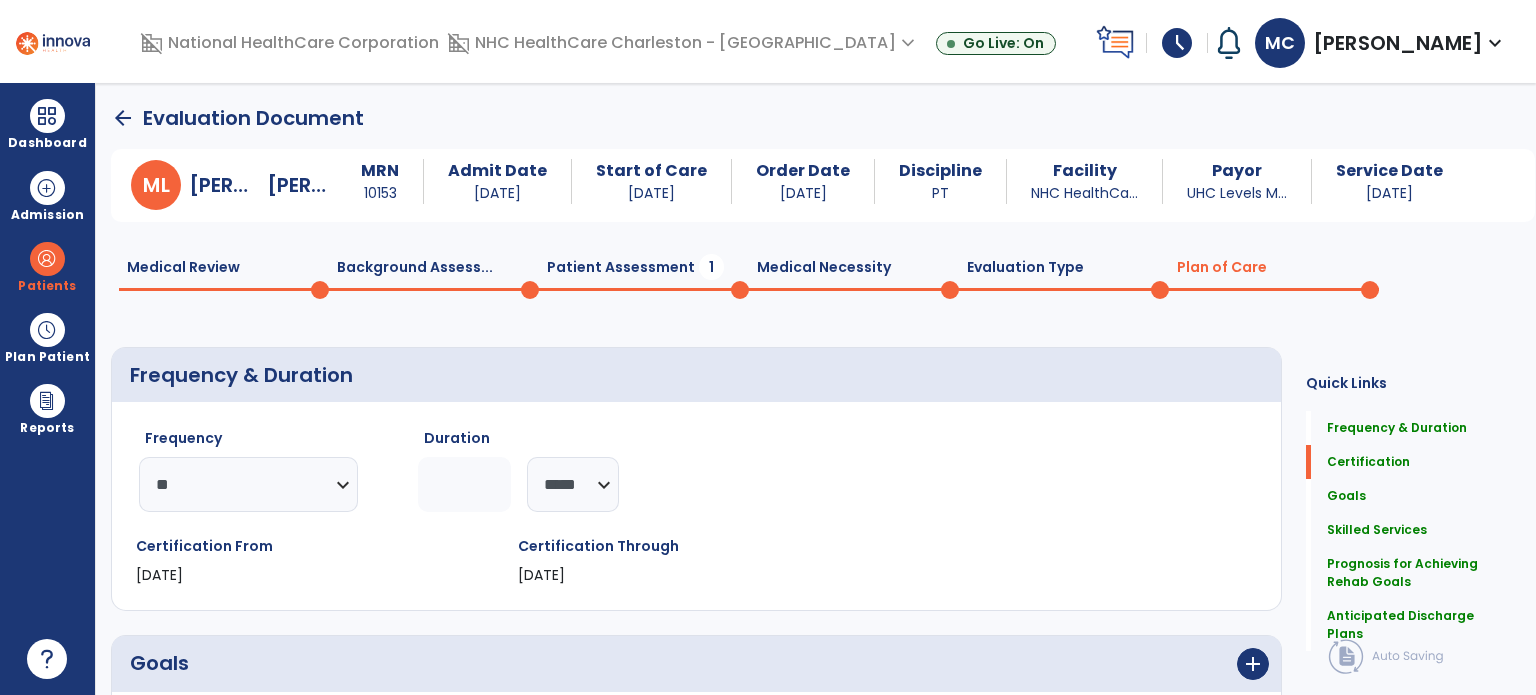 click on "Patient Assessment  1" 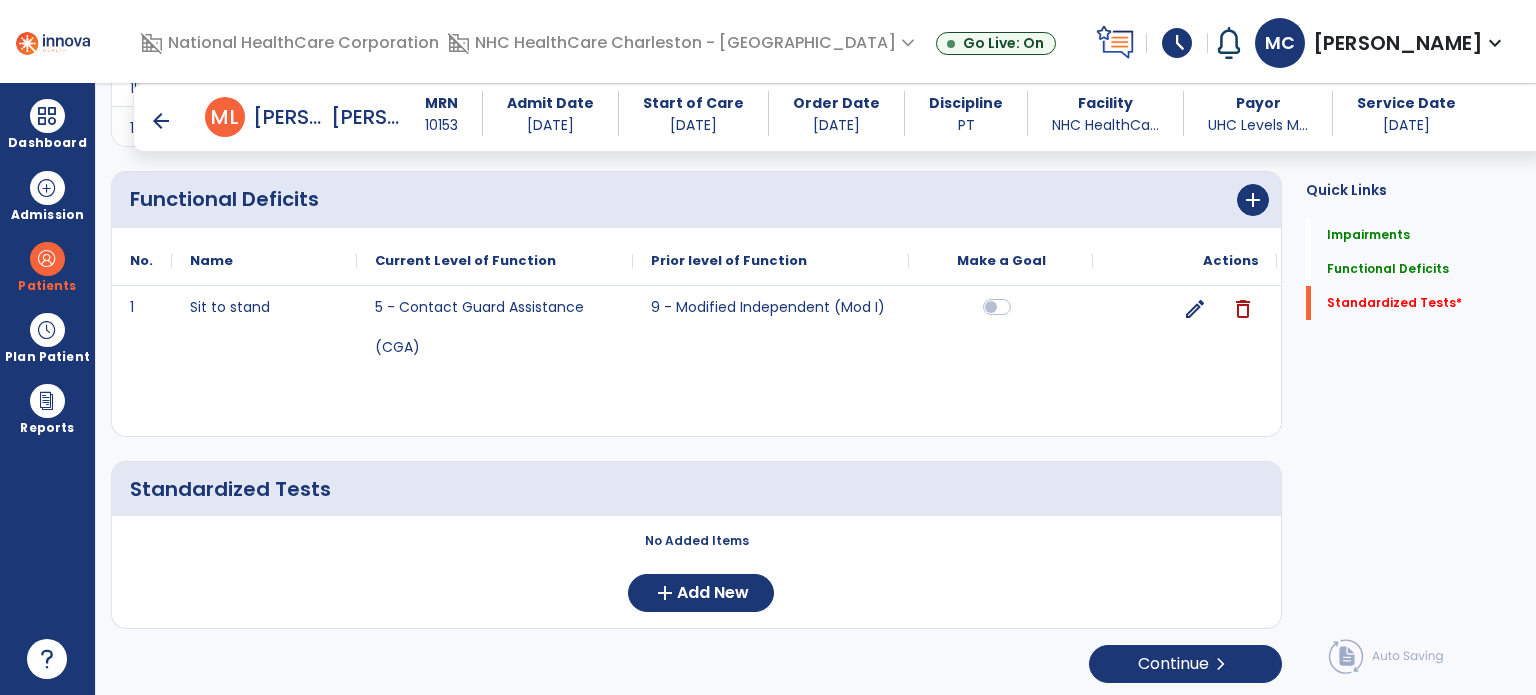 scroll, scrollTop: 1259, scrollLeft: 0, axis: vertical 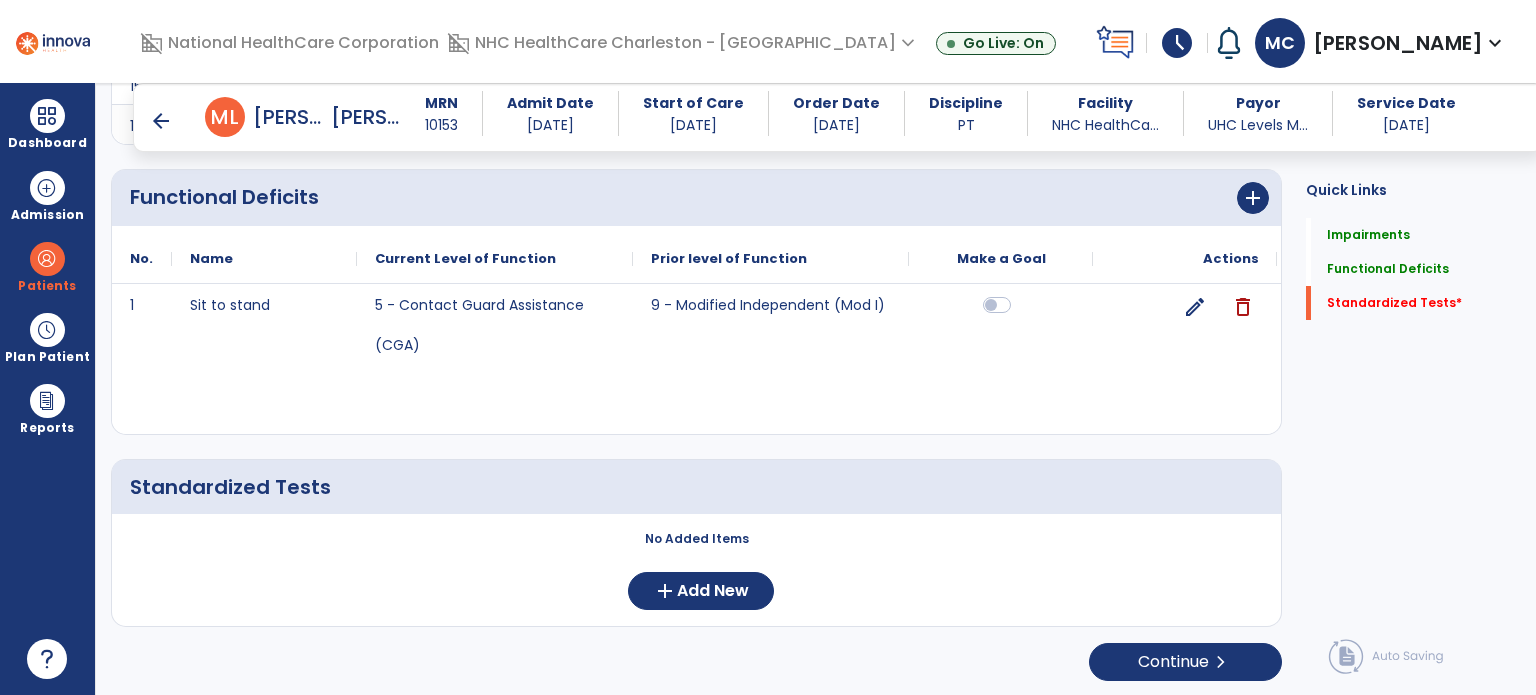 click on "No Added Items  add  Add New" 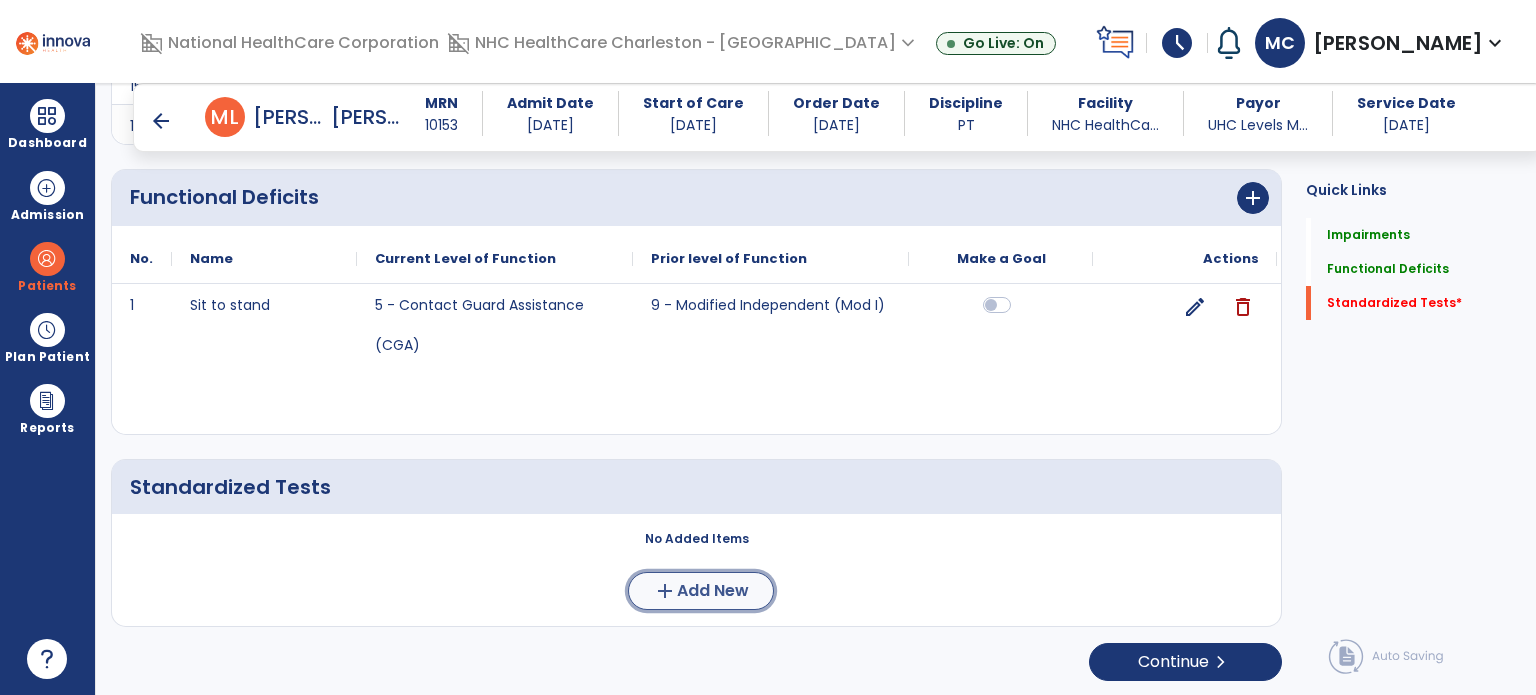 click on "Add New" 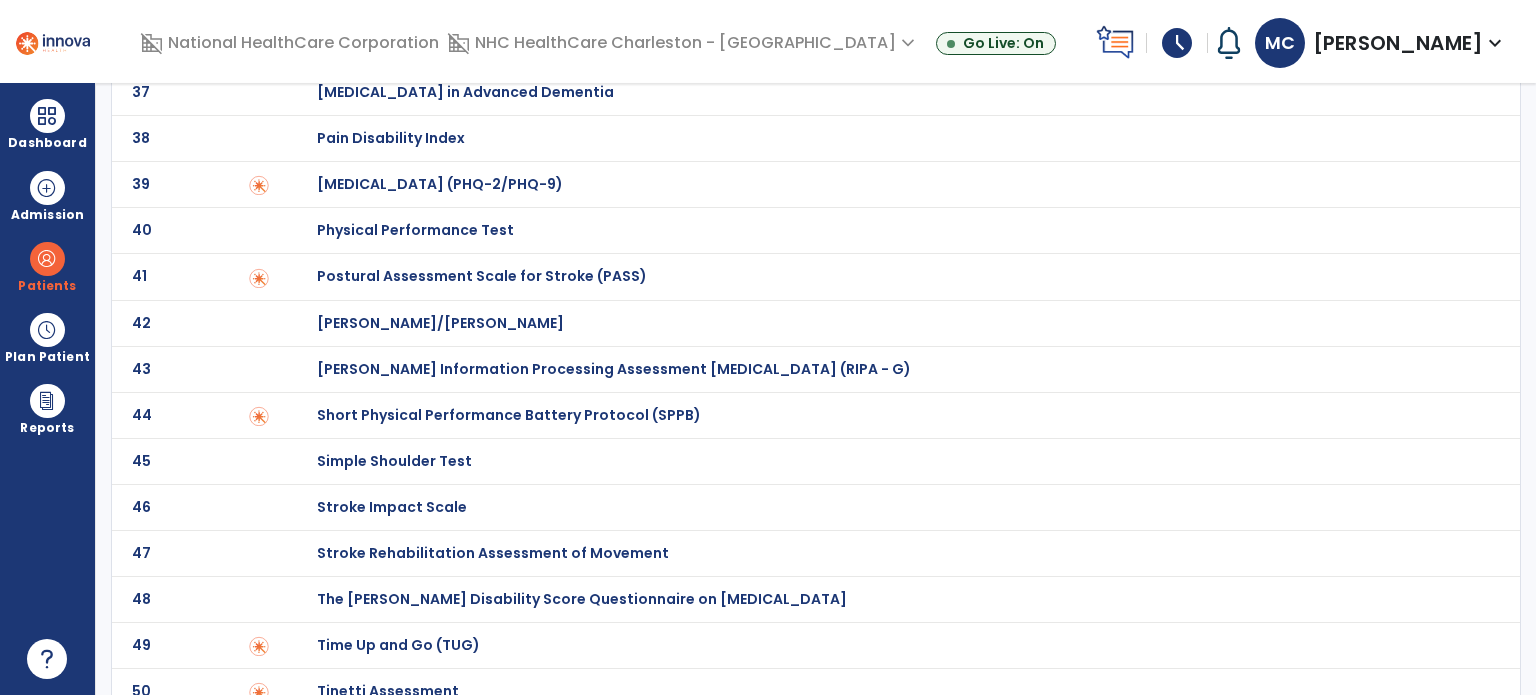 scroll, scrollTop: 1820, scrollLeft: 0, axis: vertical 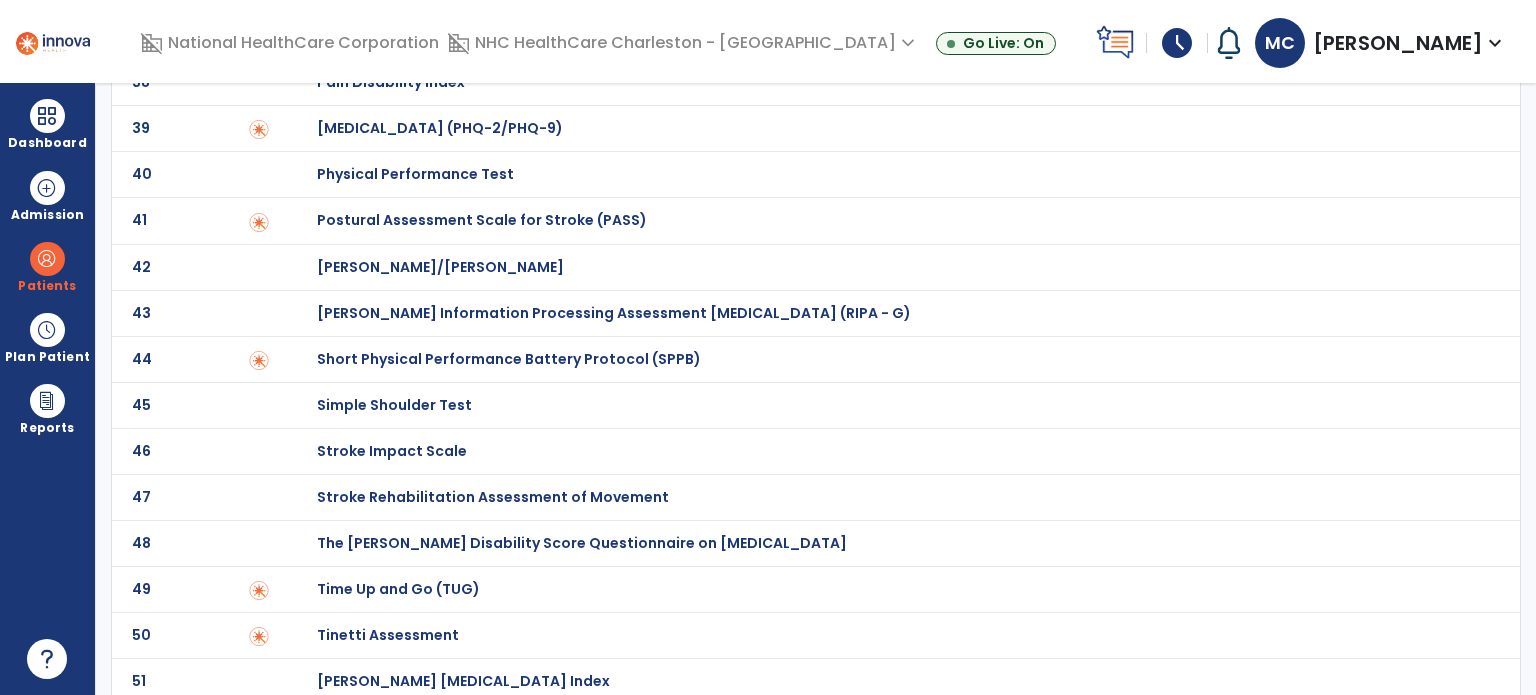 click on "Time Up and Go (TUG)" at bounding box center [388, -1620] 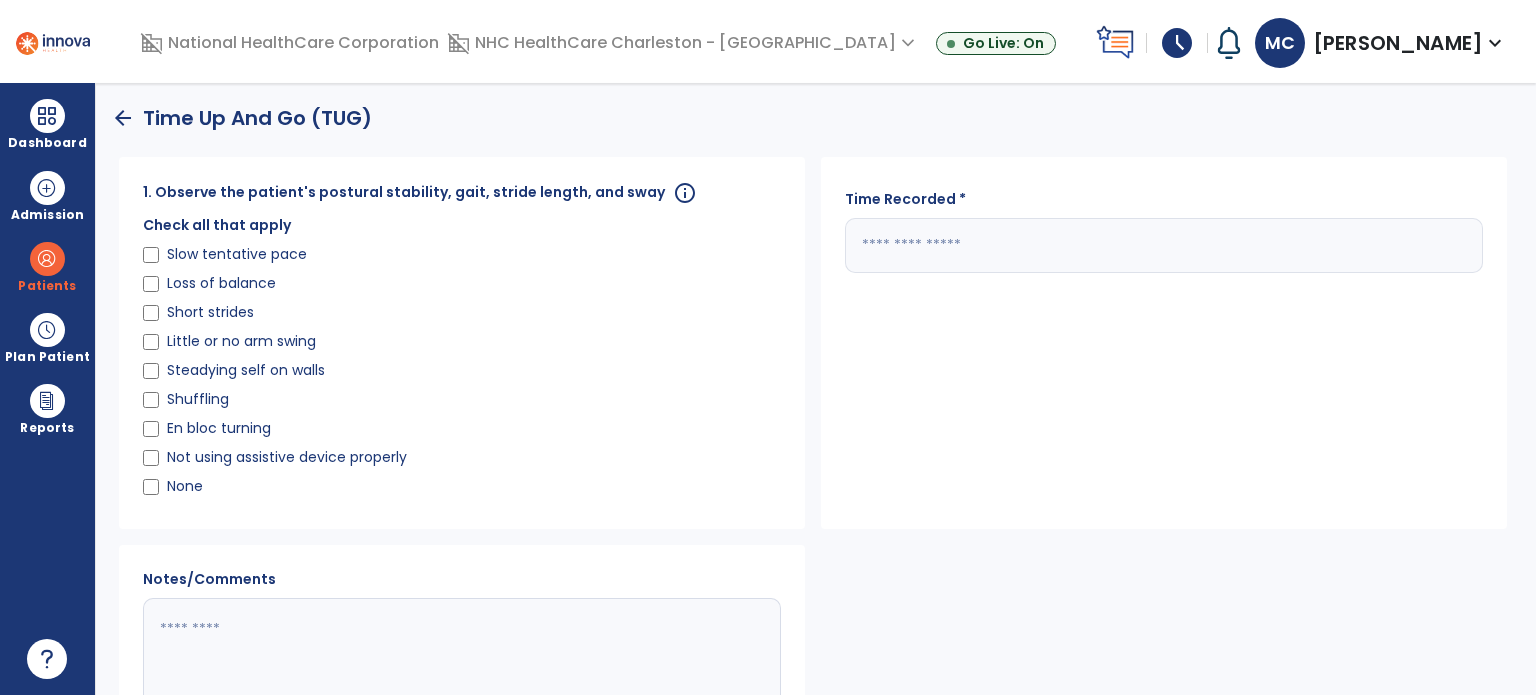 click 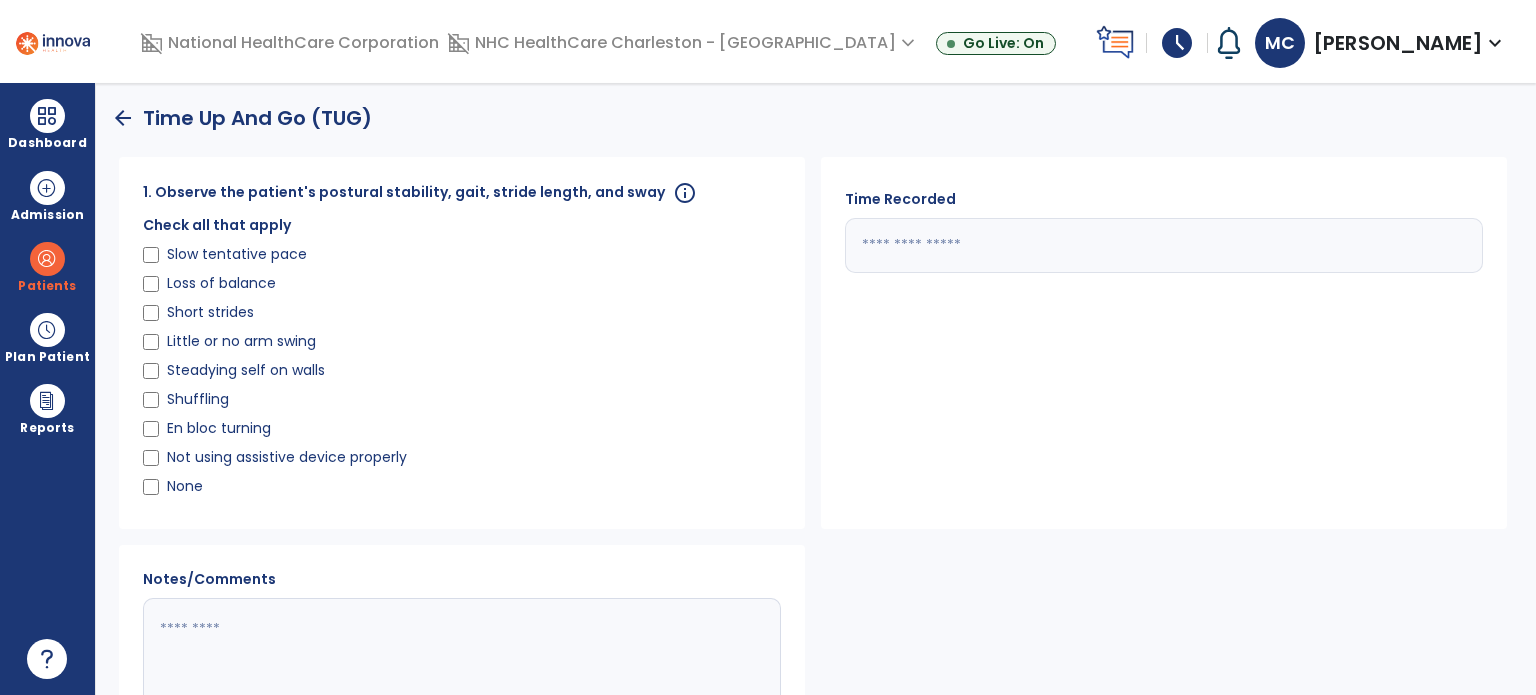 type on "*" 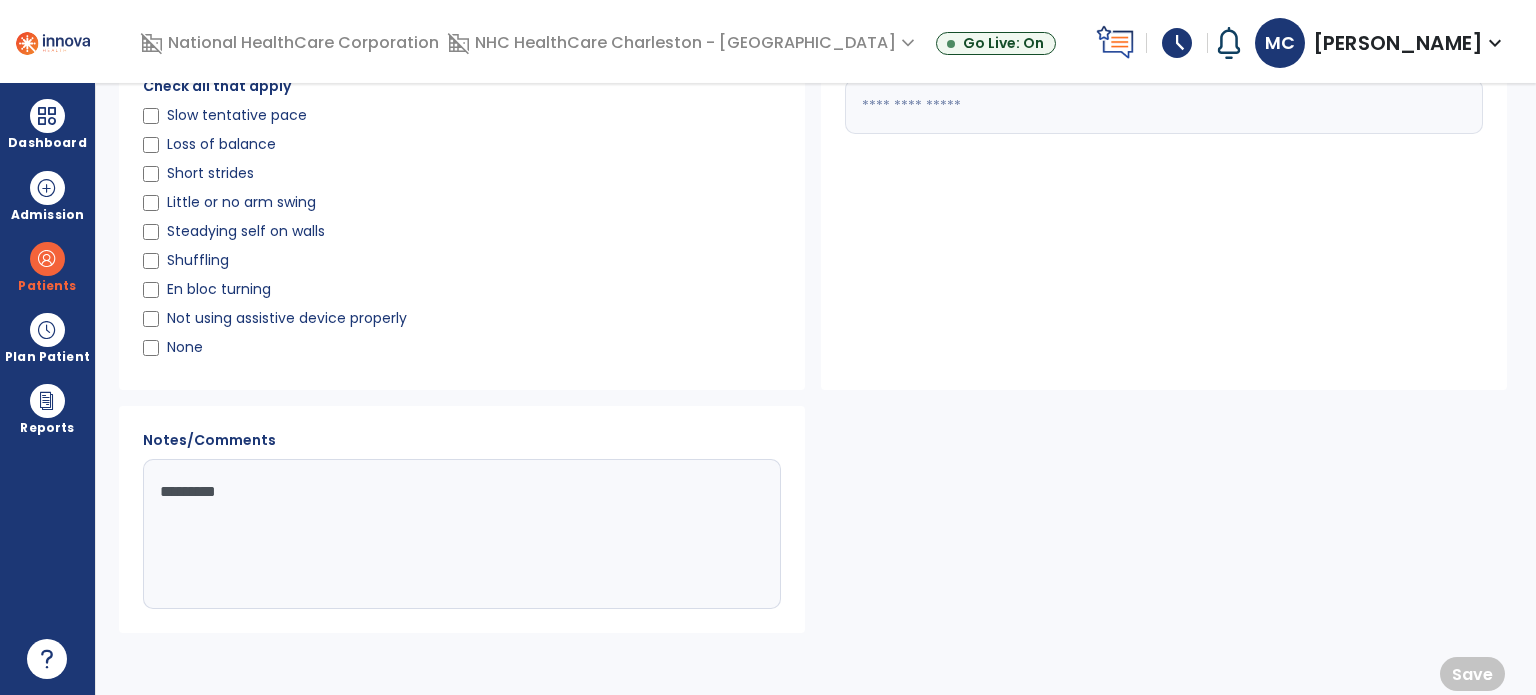 scroll, scrollTop: 158, scrollLeft: 0, axis: vertical 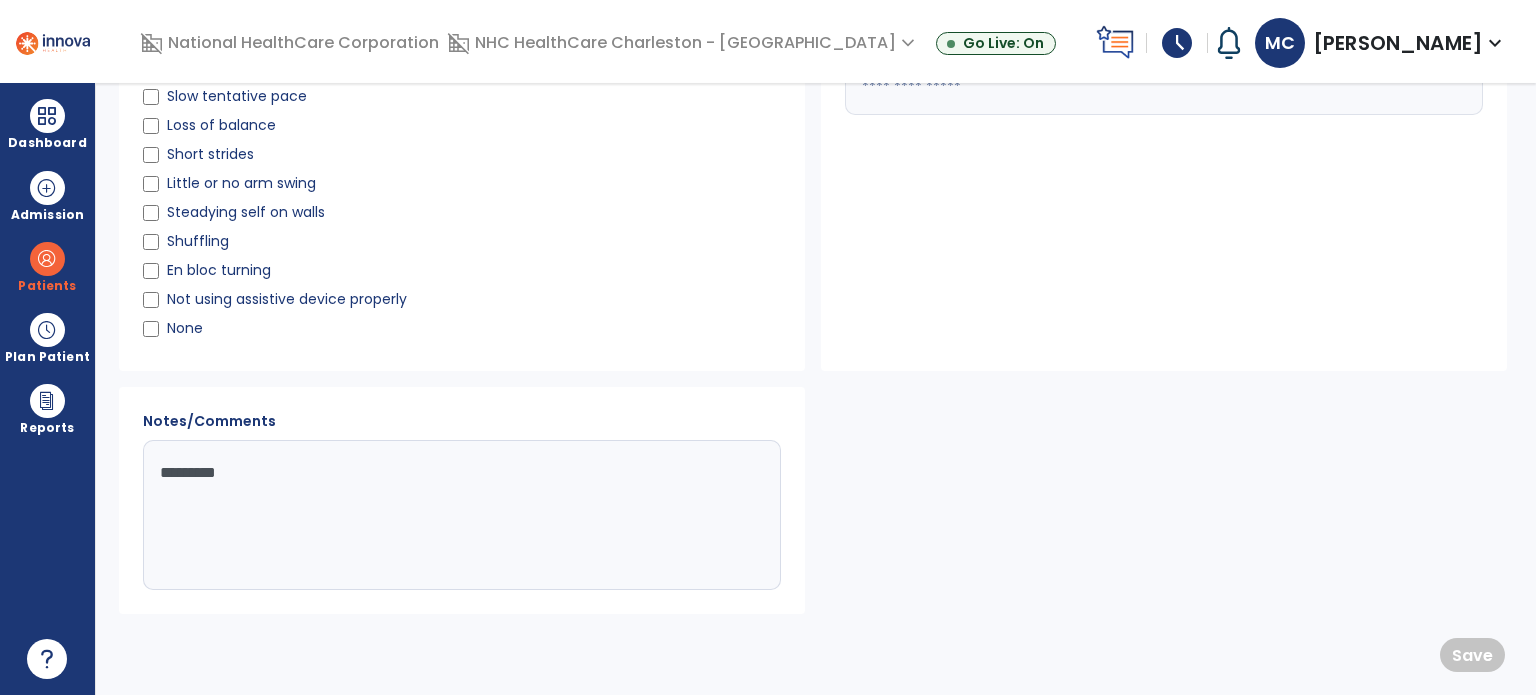 type on "********" 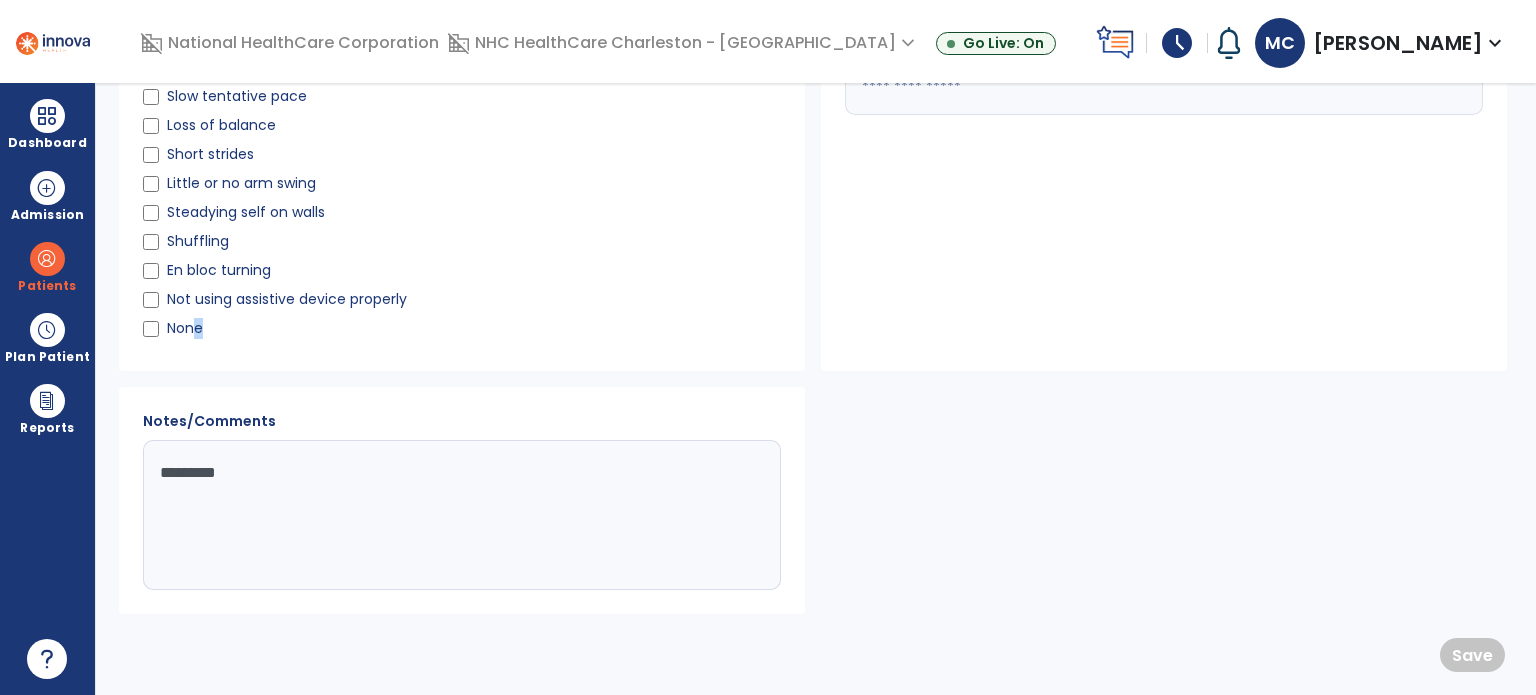 click on "None" 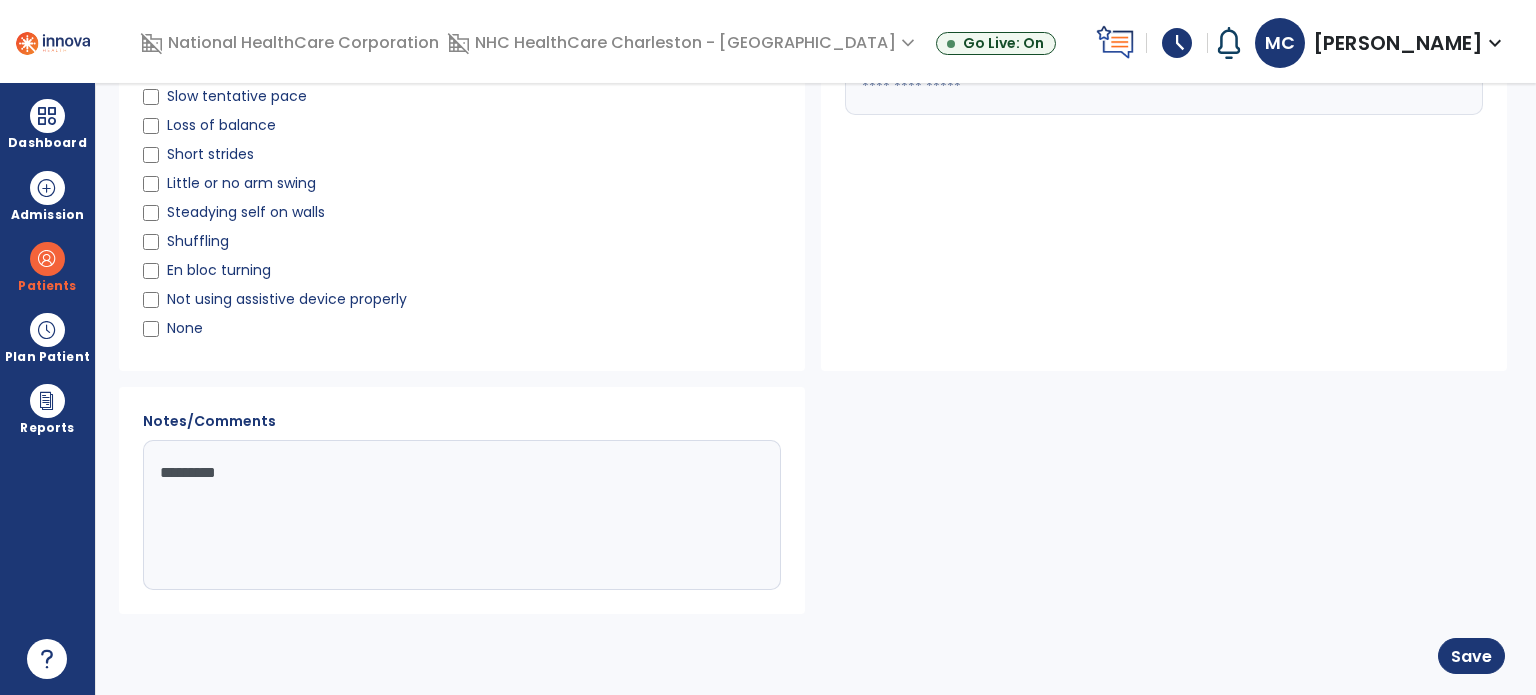 click on "Save" 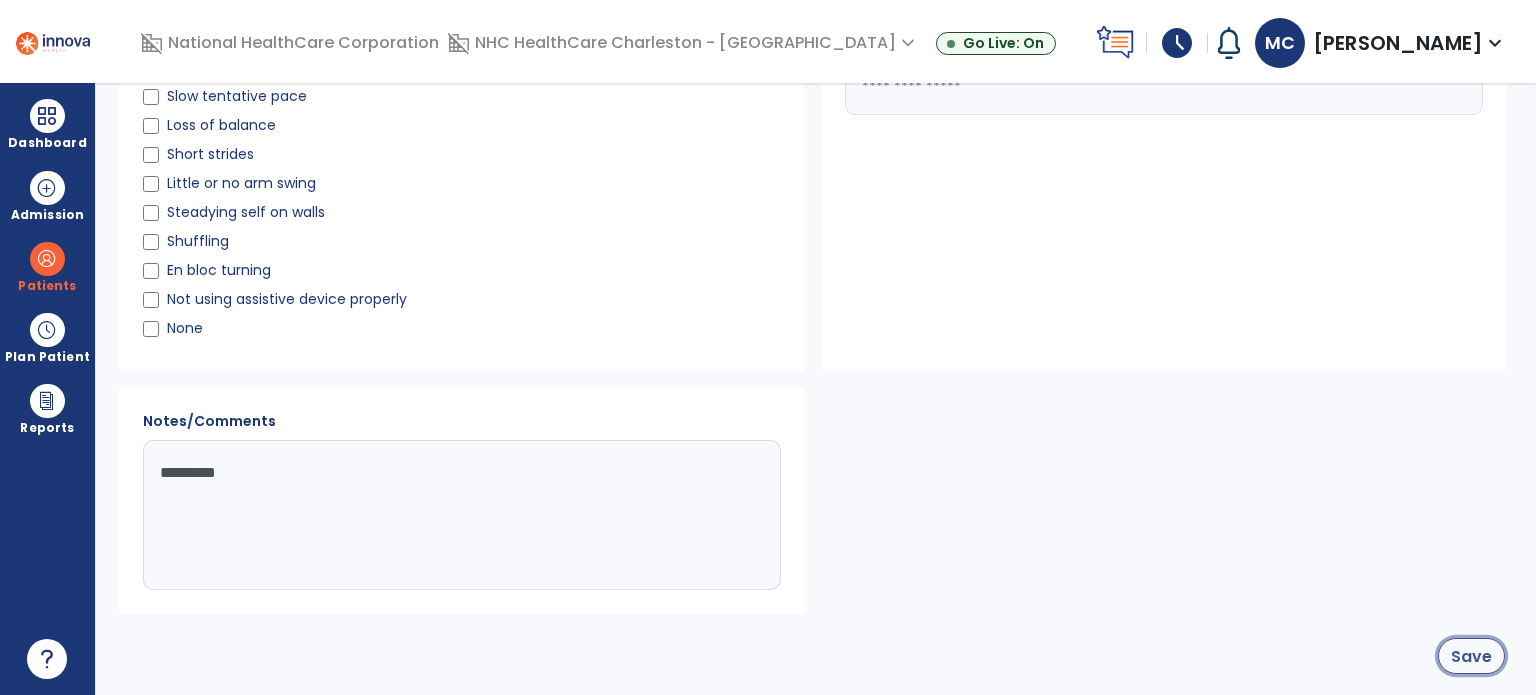 click on "Save" 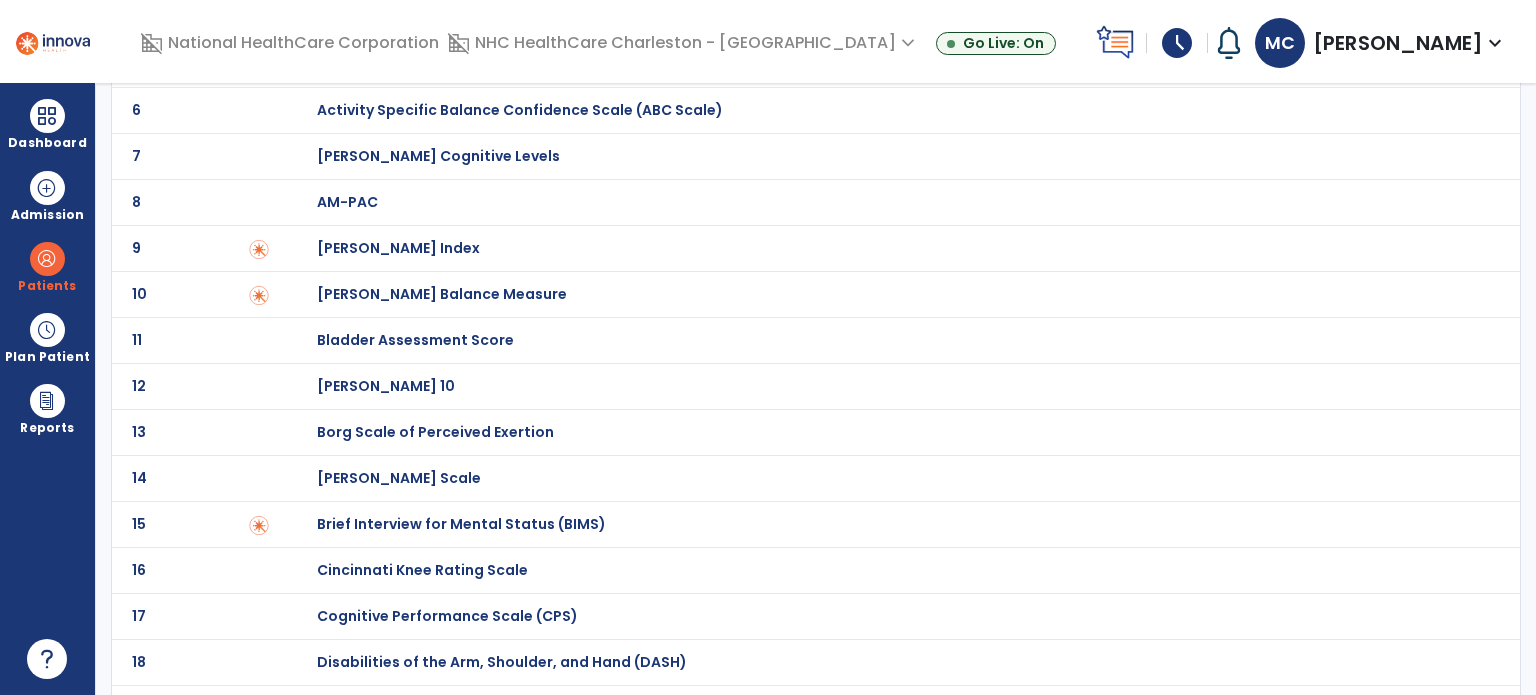 scroll, scrollTop: 0, scrollLeft: 0, axis: both 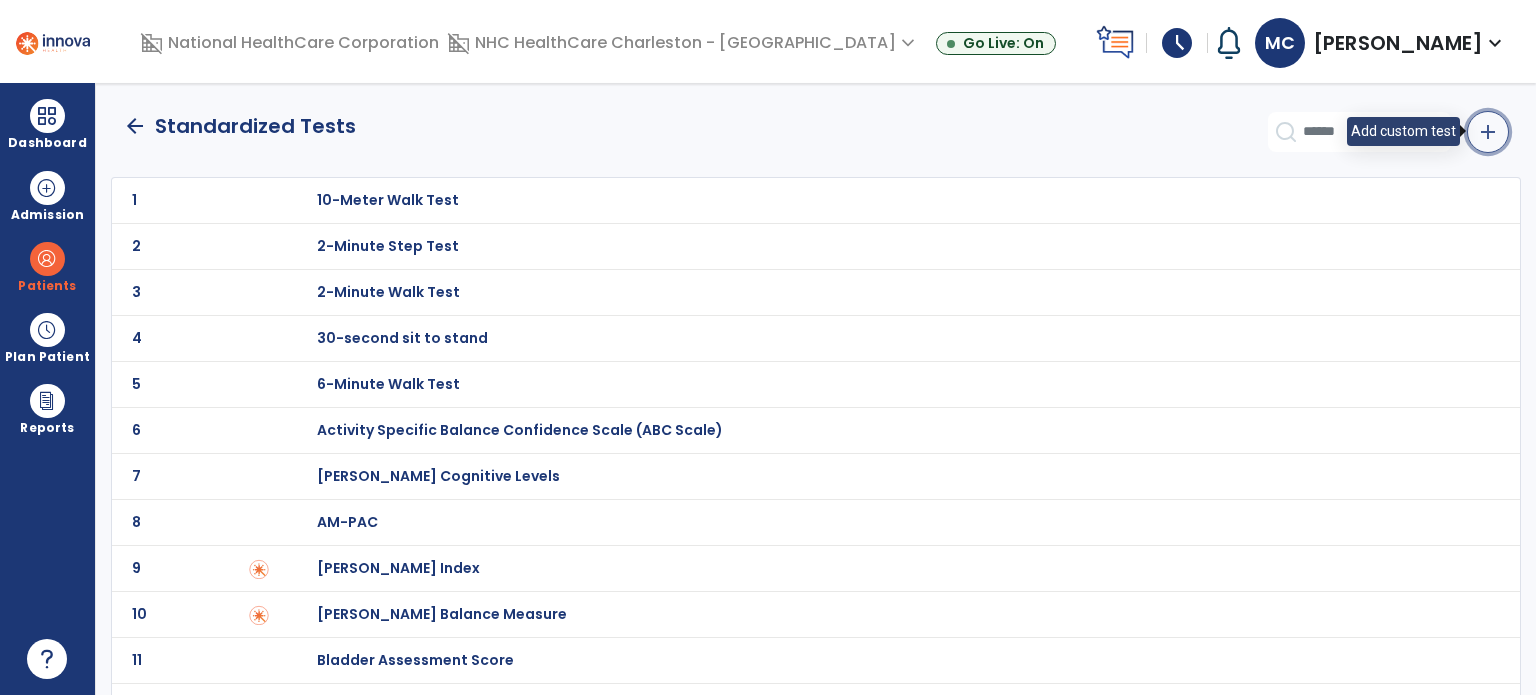 click on "add" 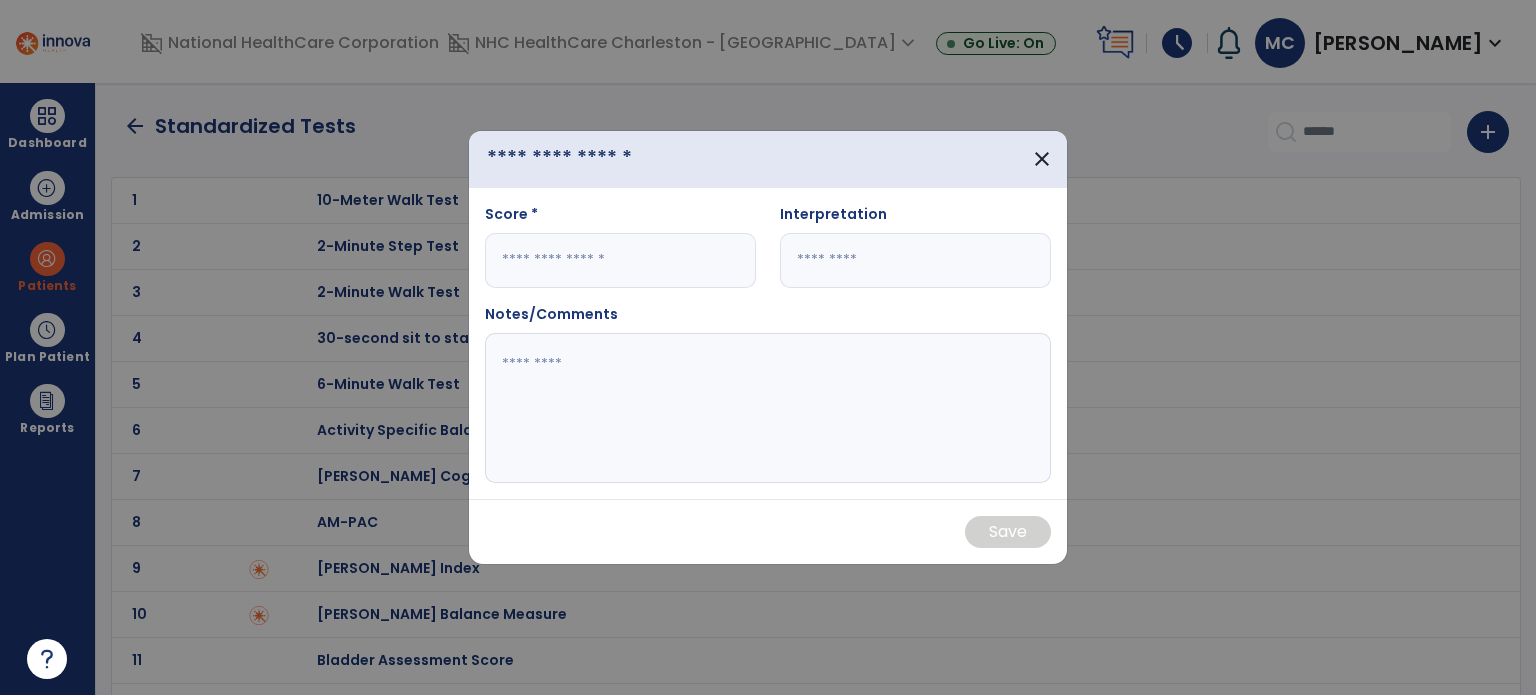 click at bounding box center (600, 159) 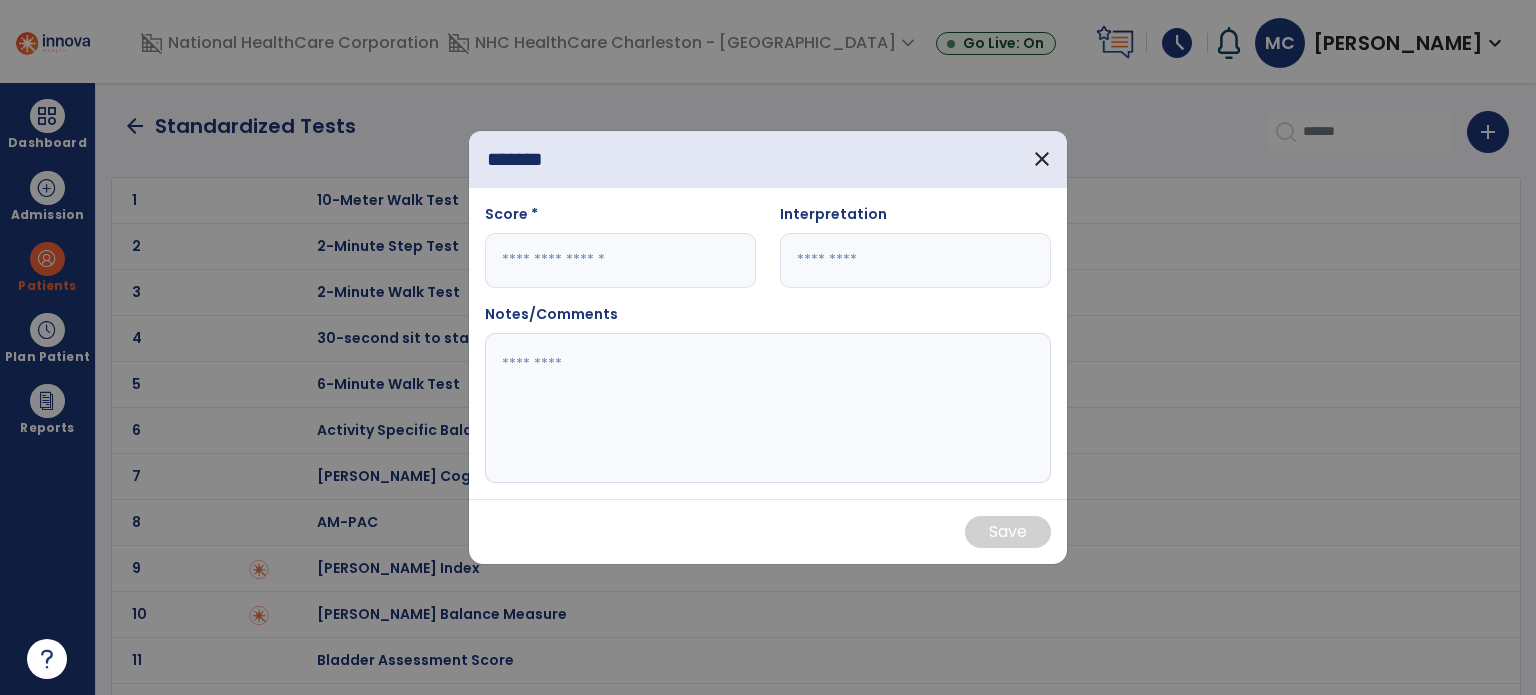 type on "******" 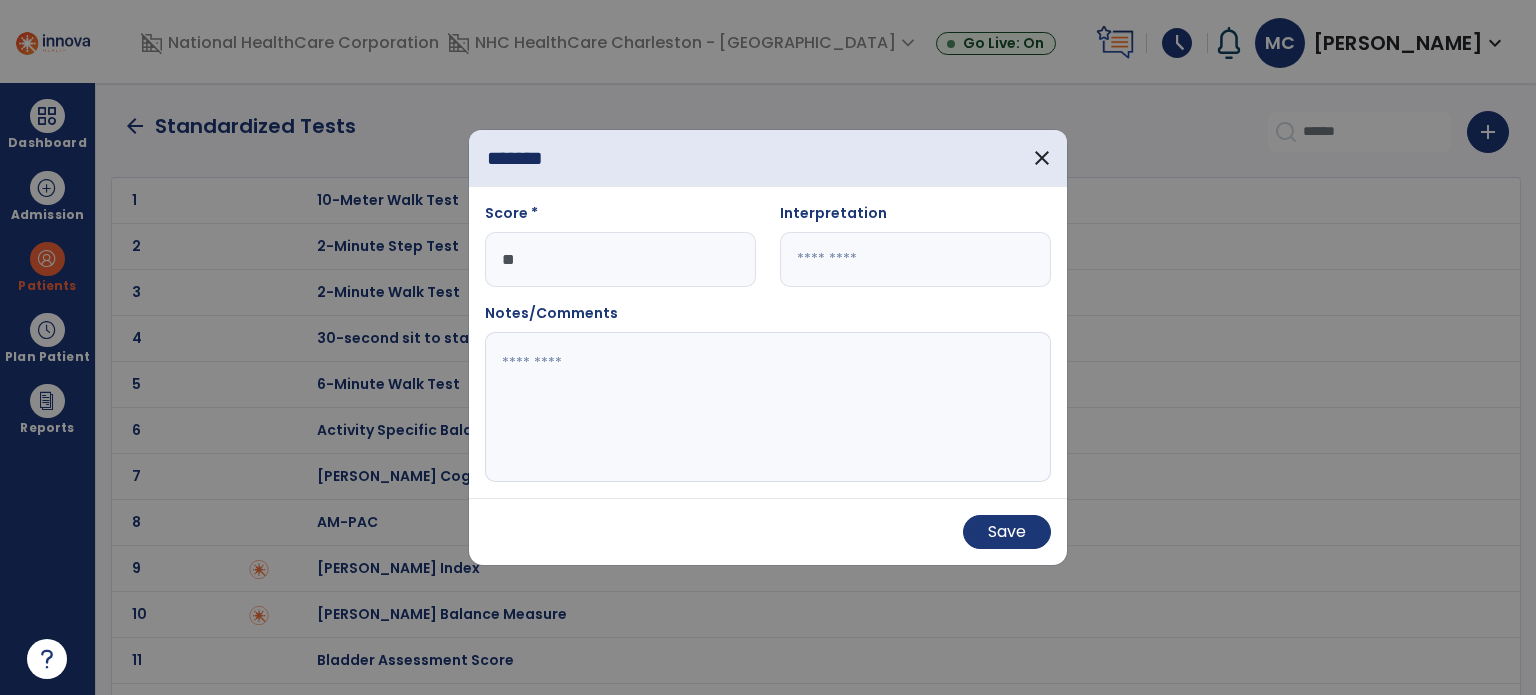 type on "**" 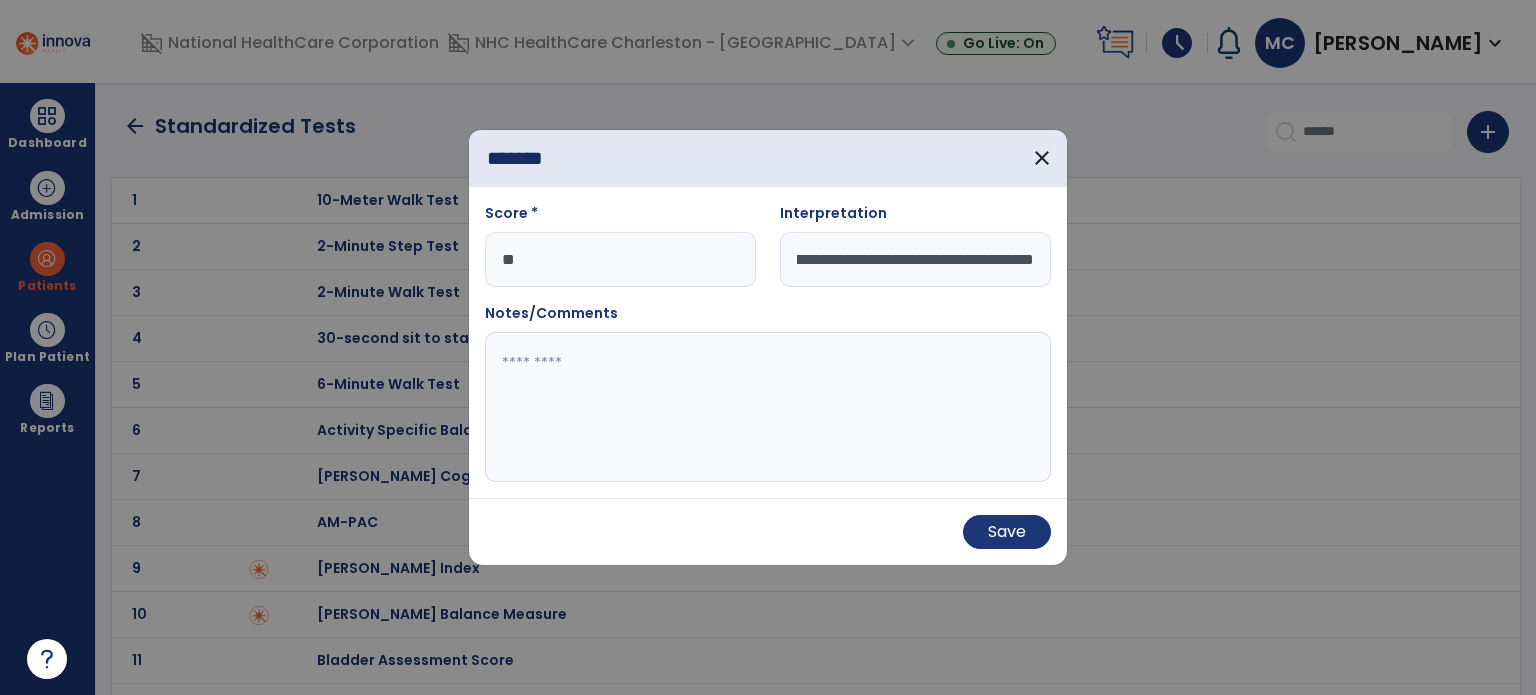 scroll, scrollTop: 0, scrollLeft: 99, axis: horizontal 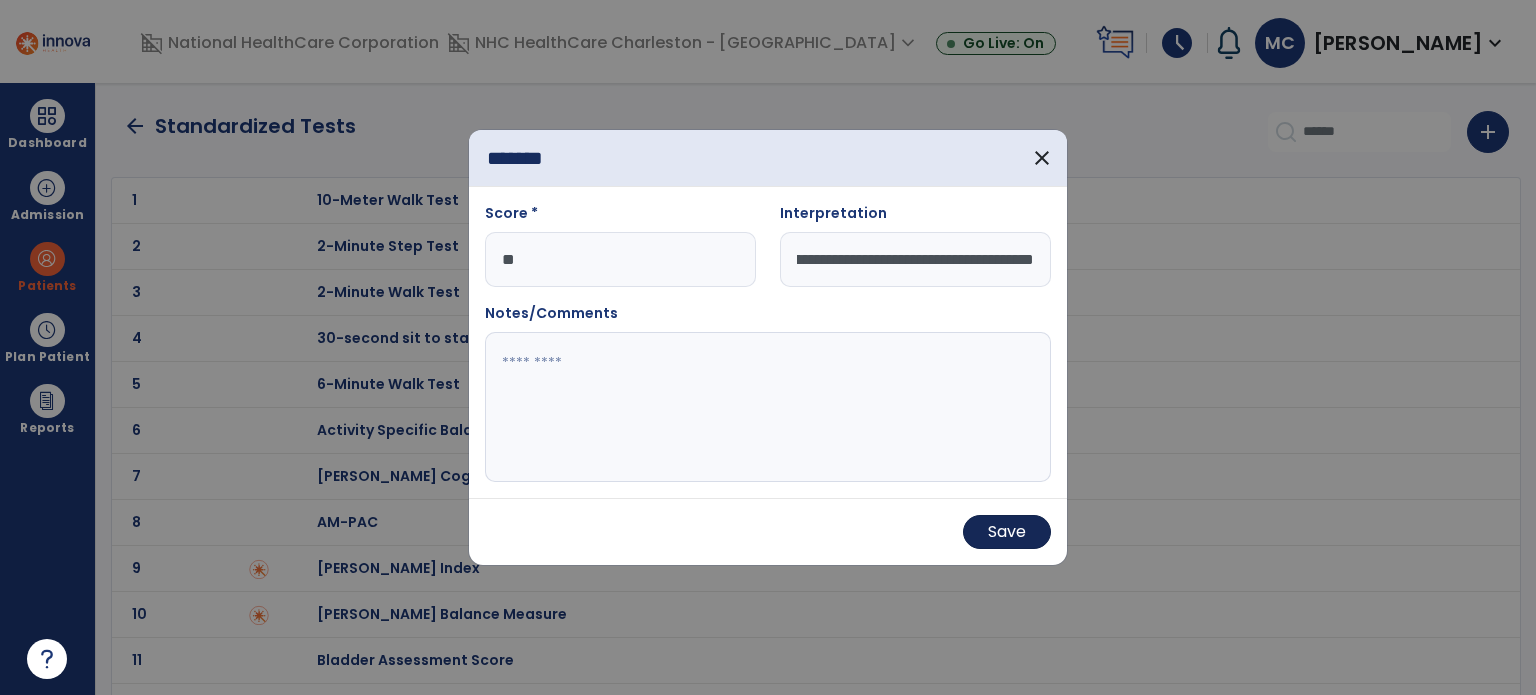 type on "**********" 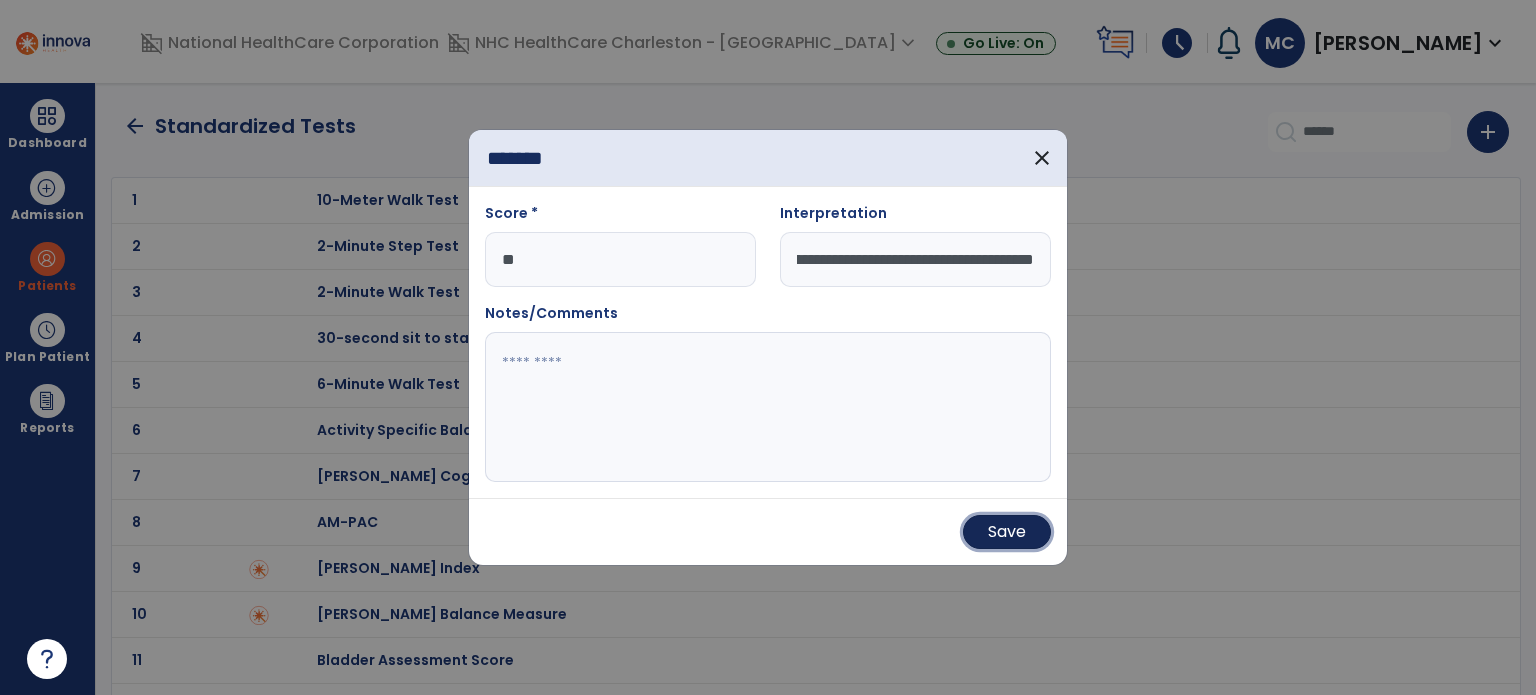 click on "Save" at bounding box center (1007, 532) 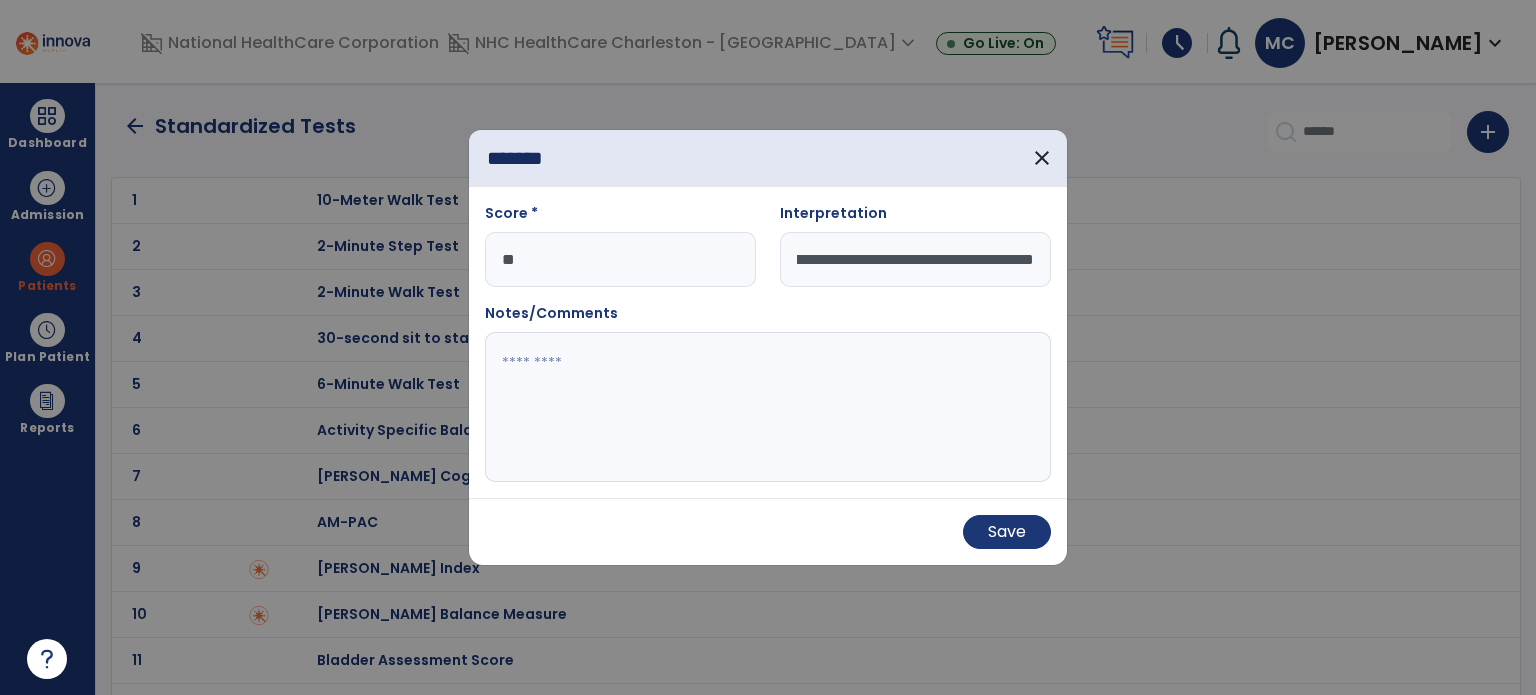 scroll, scrollTop: 0, scrollLeft: 0, axis: both 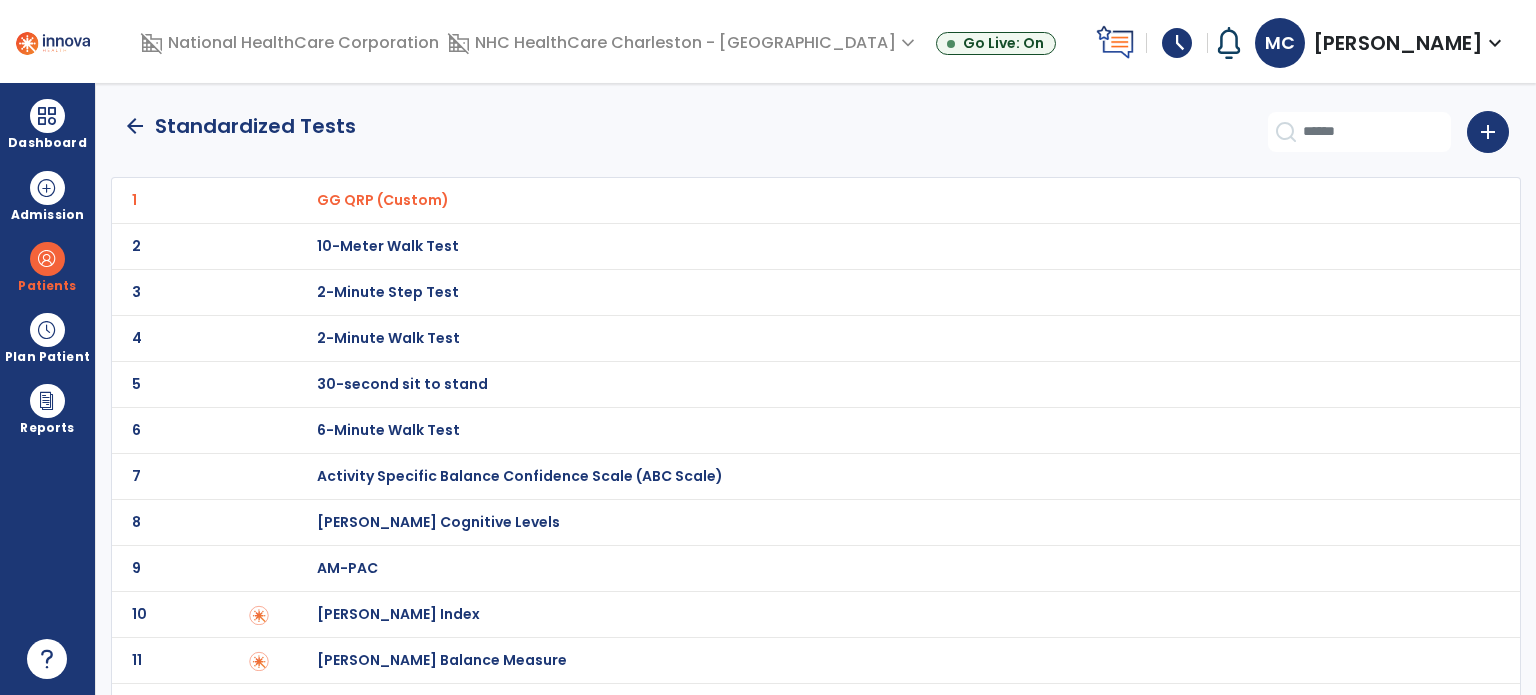 click on "arrow_back" 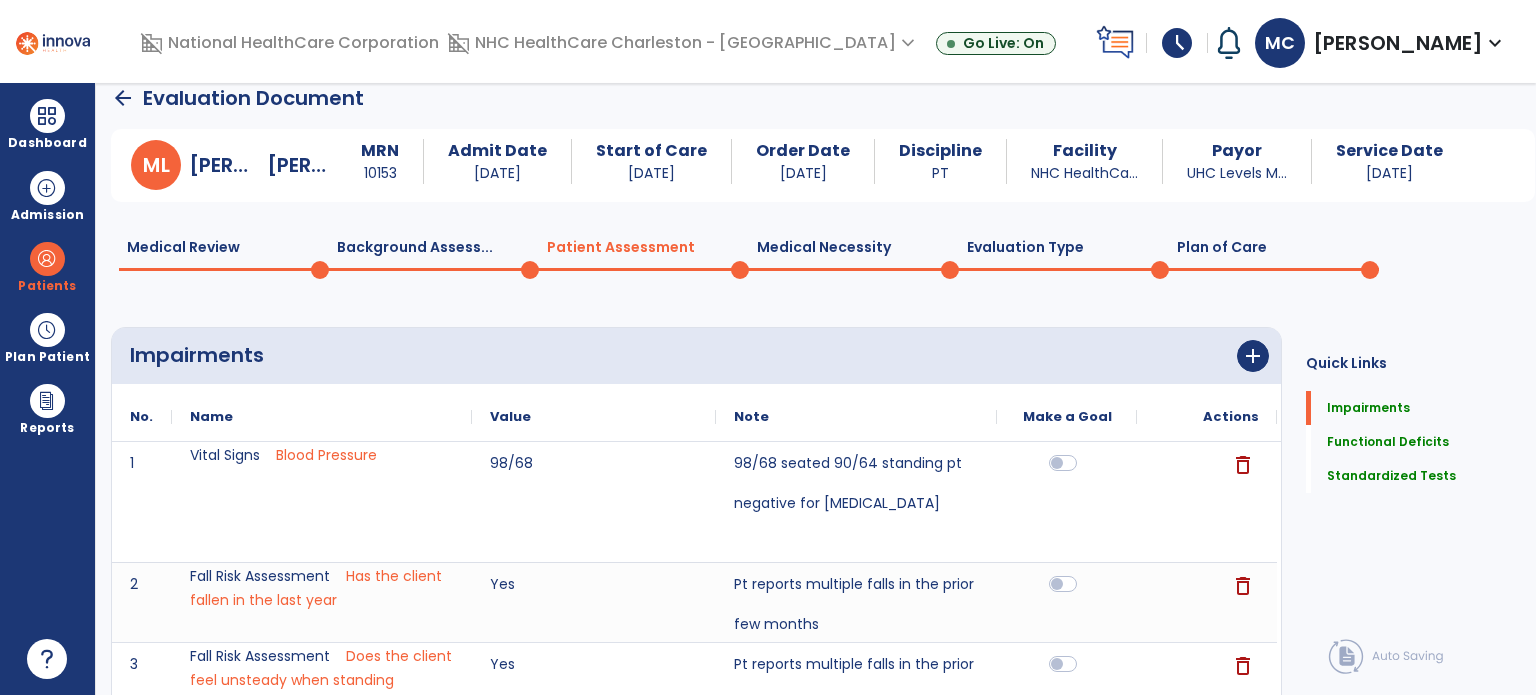 click on "Plan of Care  0" 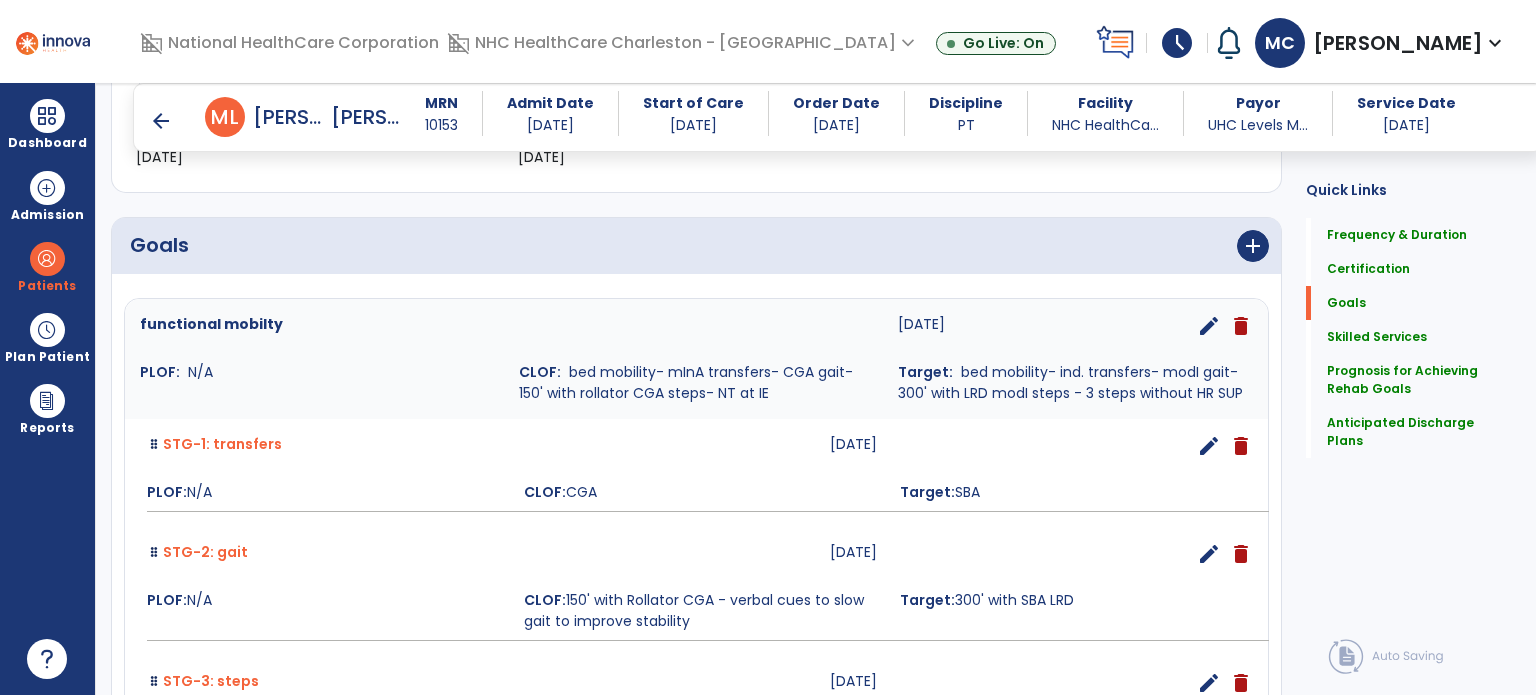 scroll, scrollTop: 120, scrollLeft: 0, axis: vertical 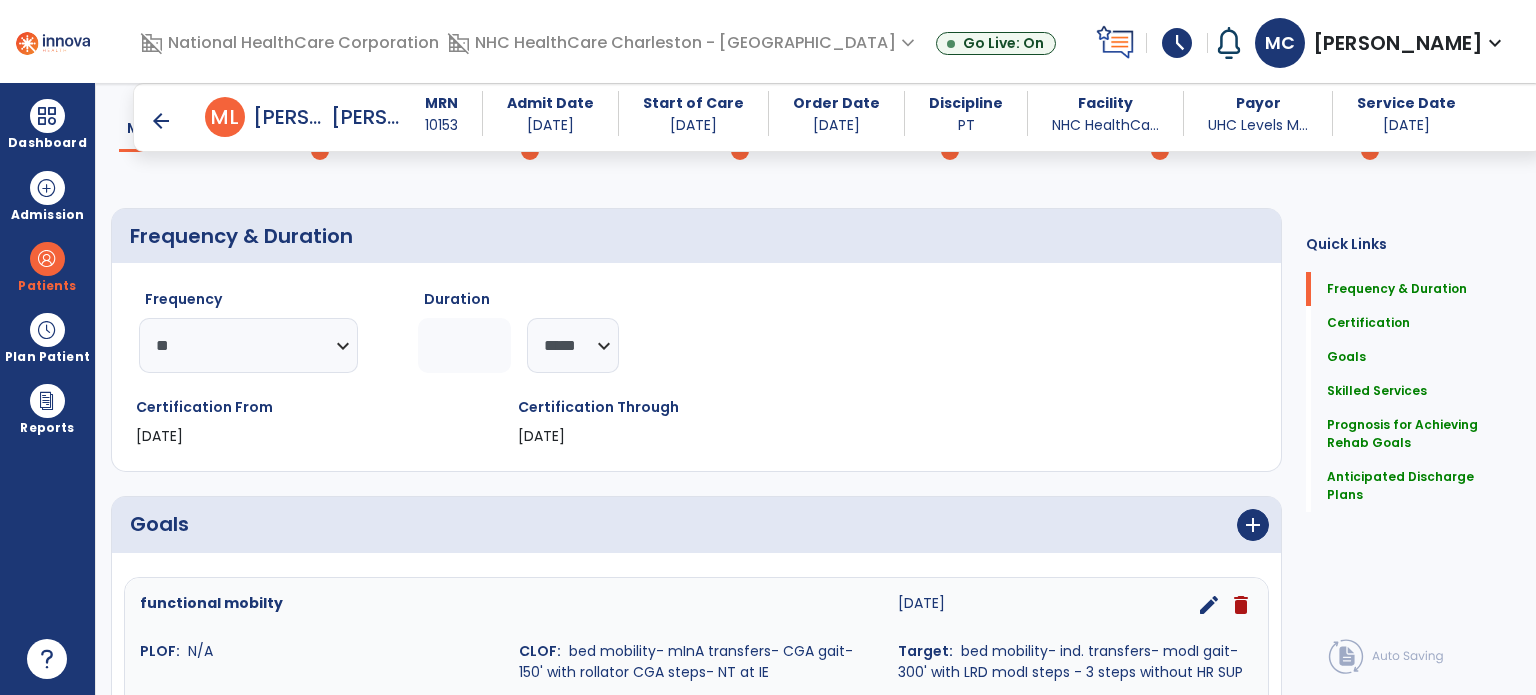 click on "add" at bounding box center [991, 525] 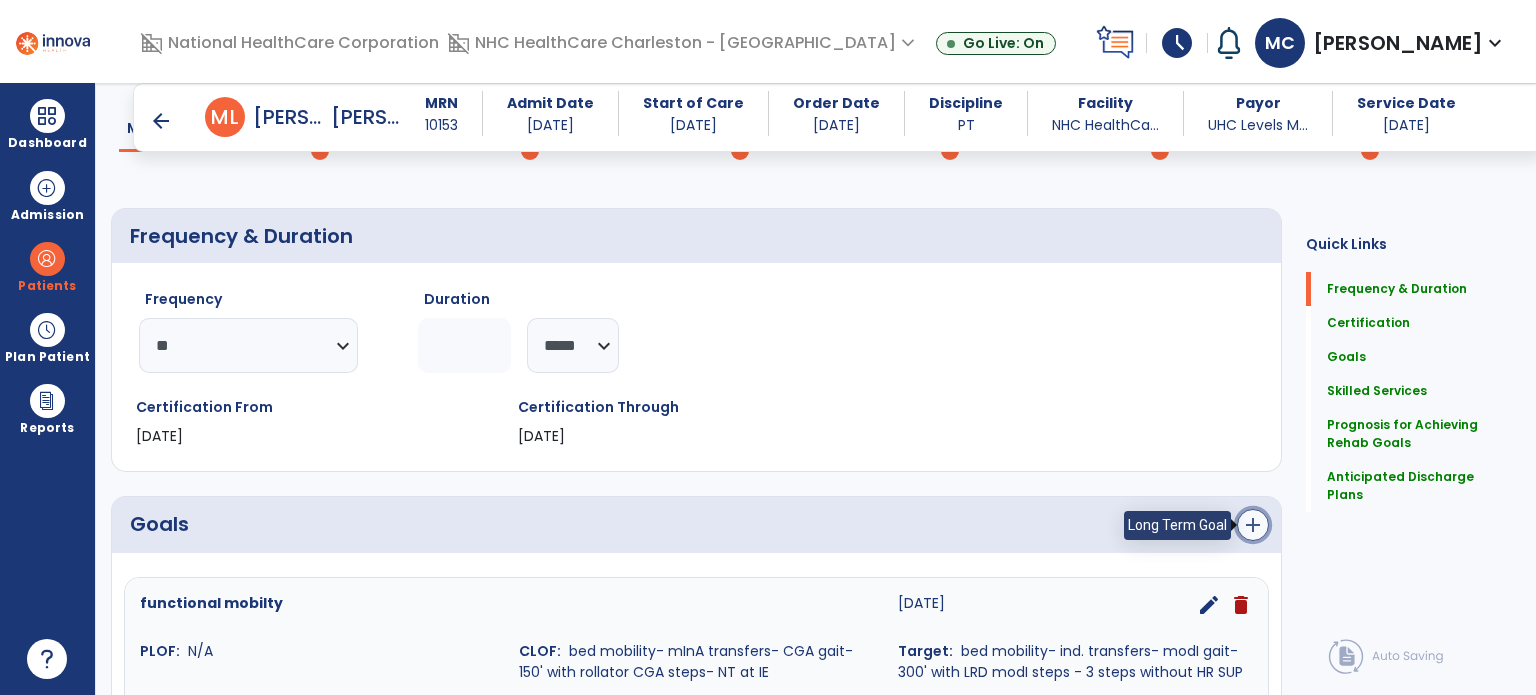 click on "add" at bounding box center (1253, 525) 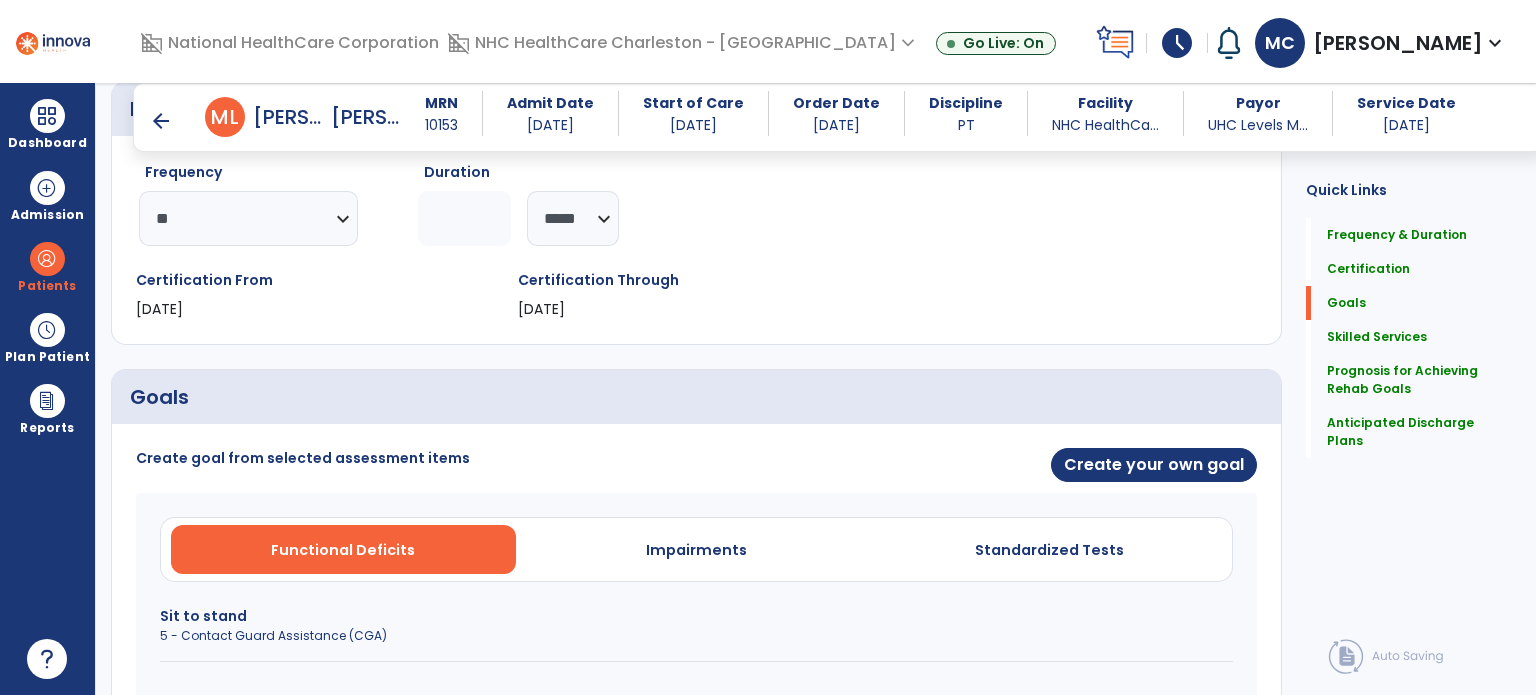 scroll, scrollTop: 420, scrollLeft: 0, axis: vertical 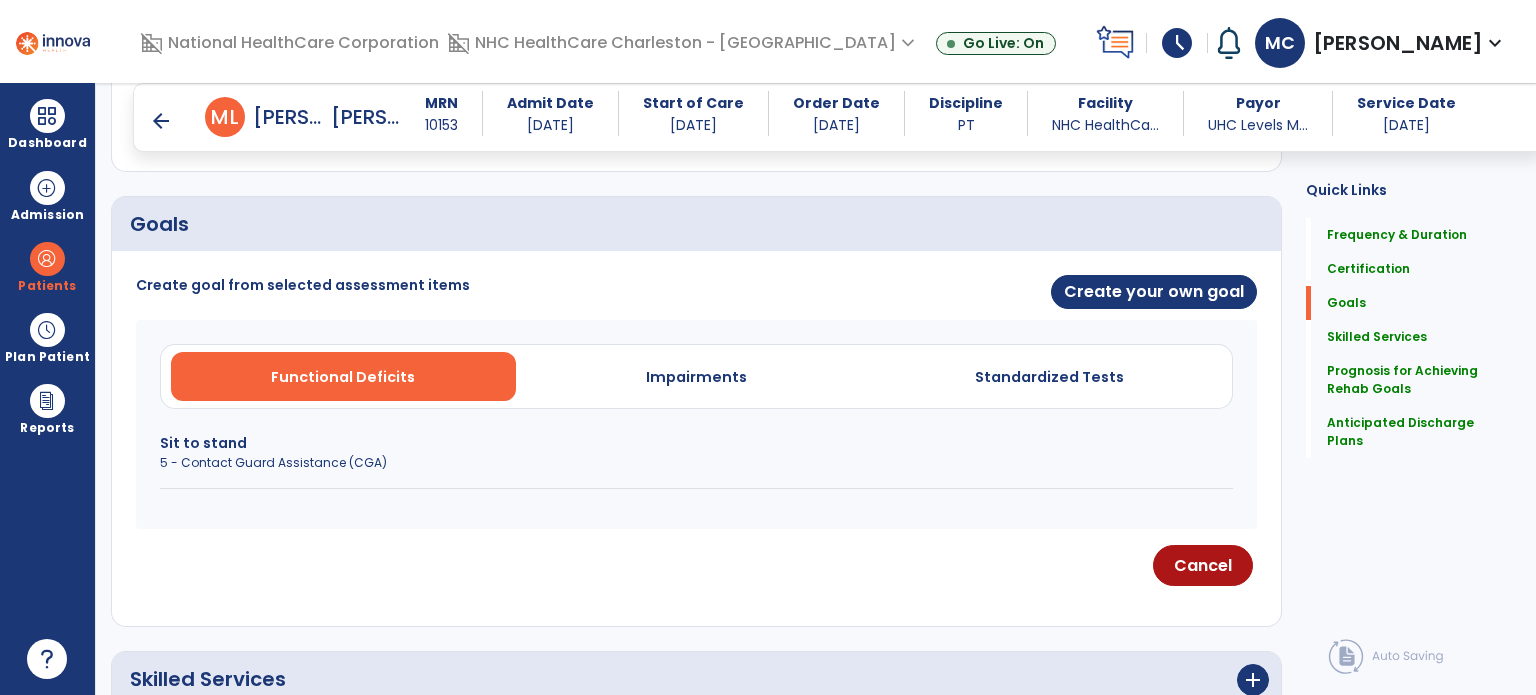 click on "Functional Deficits   Impairments   Standardized Tests  Sit to stand 5 - Contact Guard Assistance (CGA)" at bounding box center (696, 424) 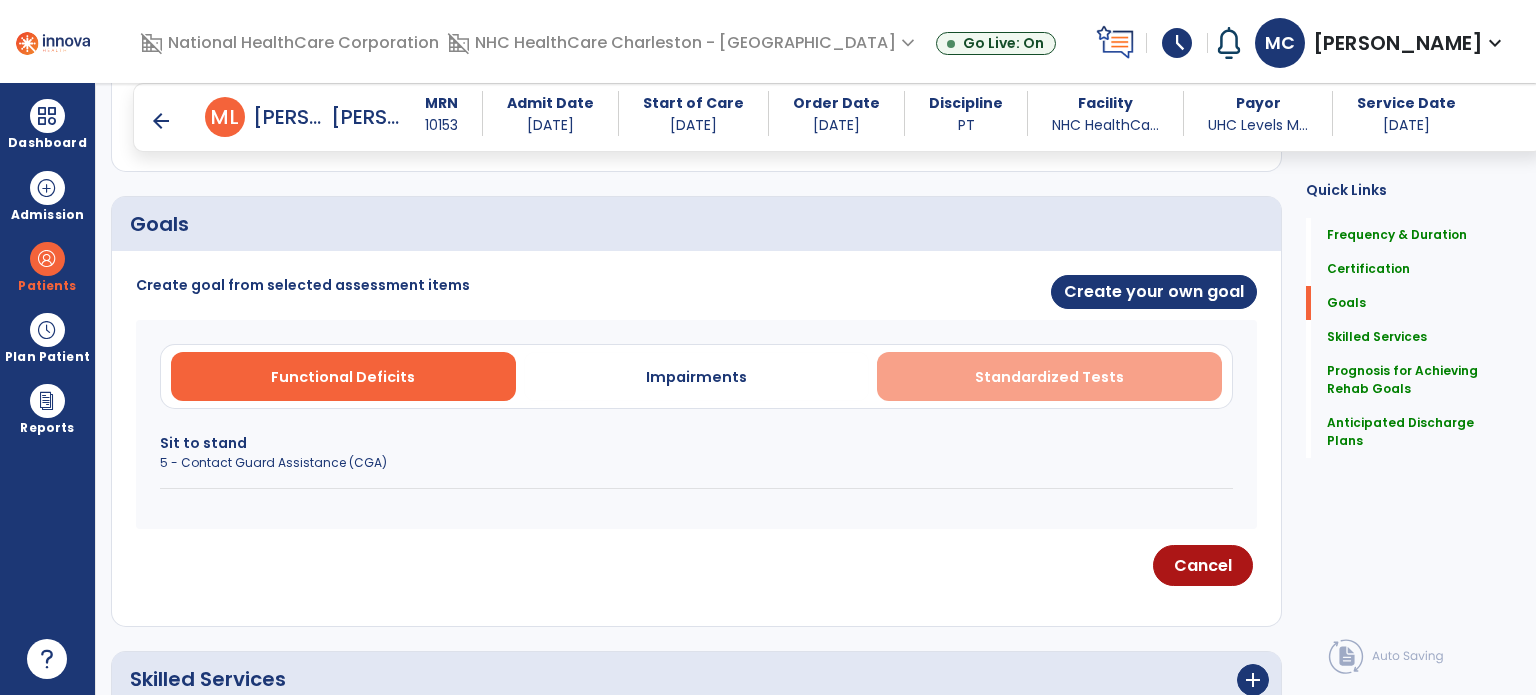 click on "Standardized Tests" at bounding box center (1049, 377) 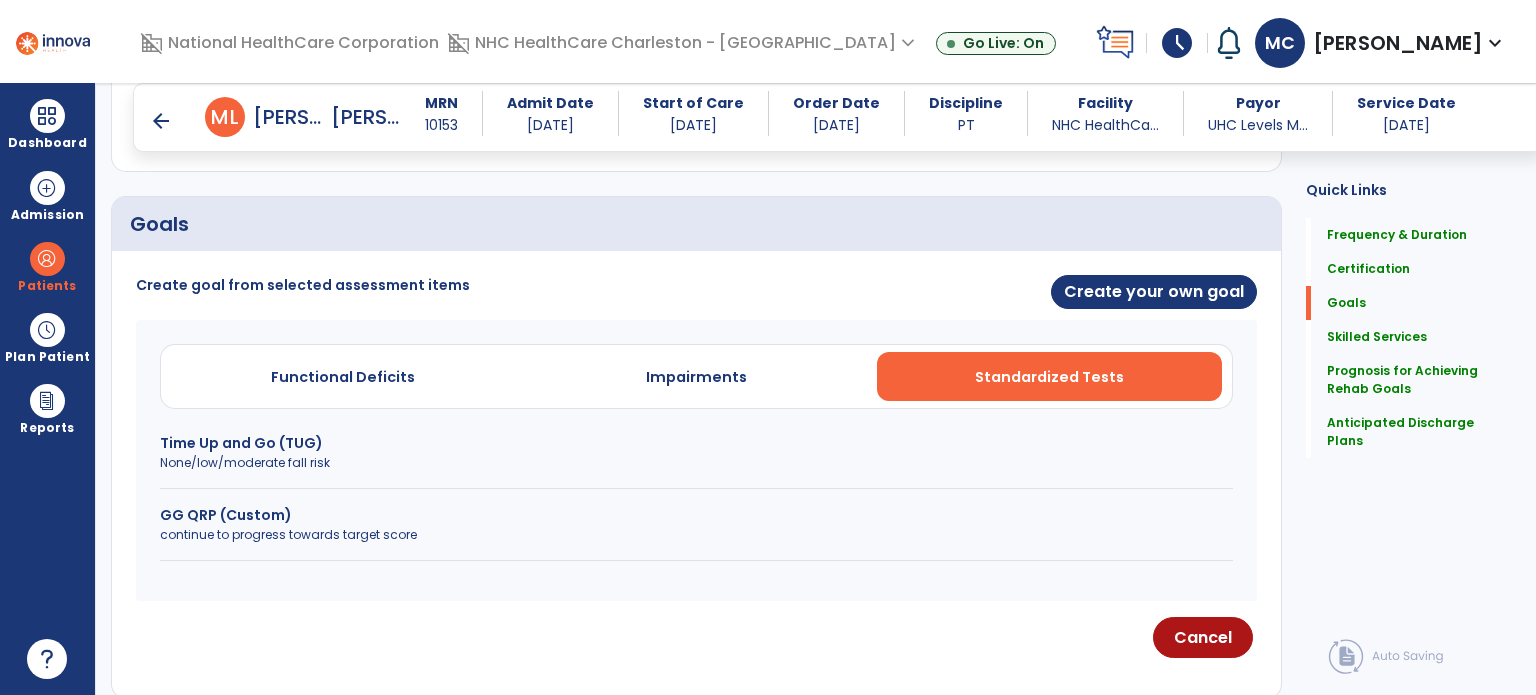 click on "None/low/moderate fall risk" at bounding box center [696, 463] 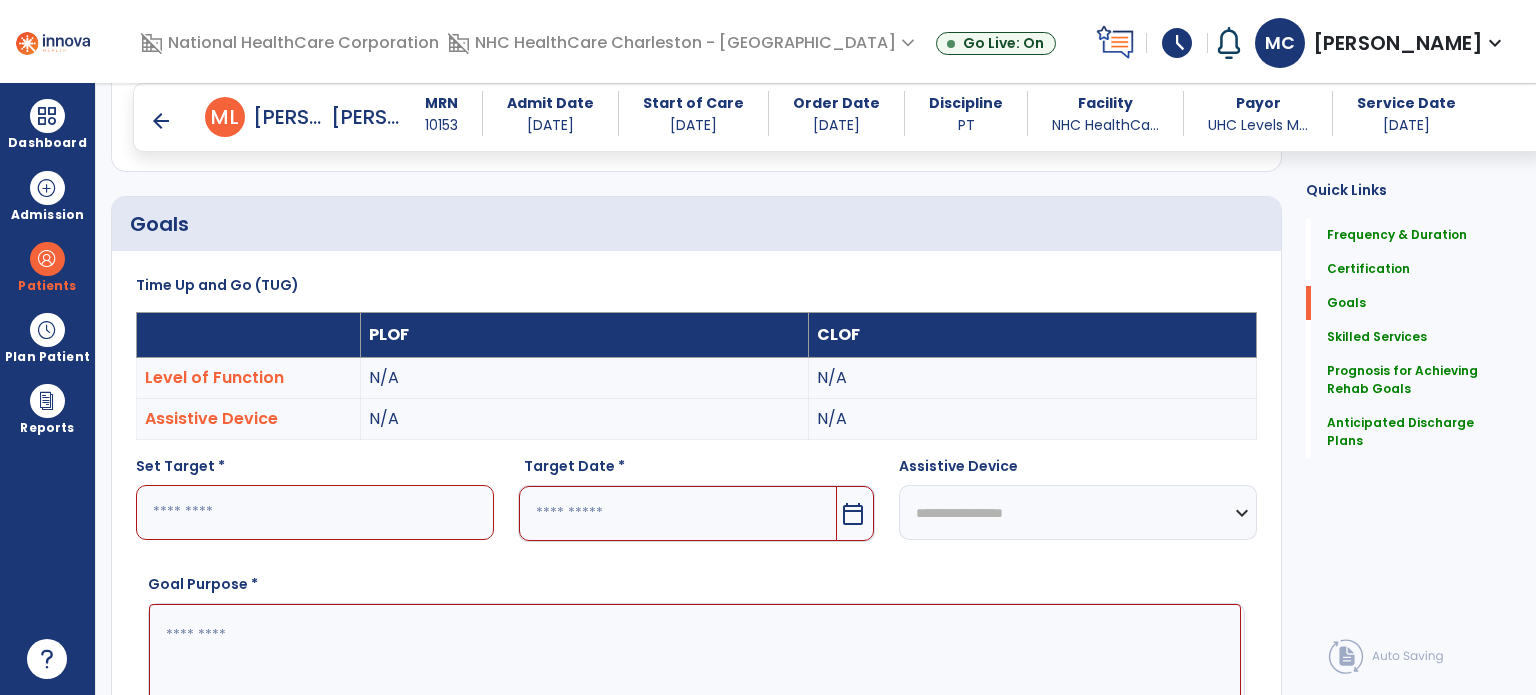 click at bounding box center [315, 512] 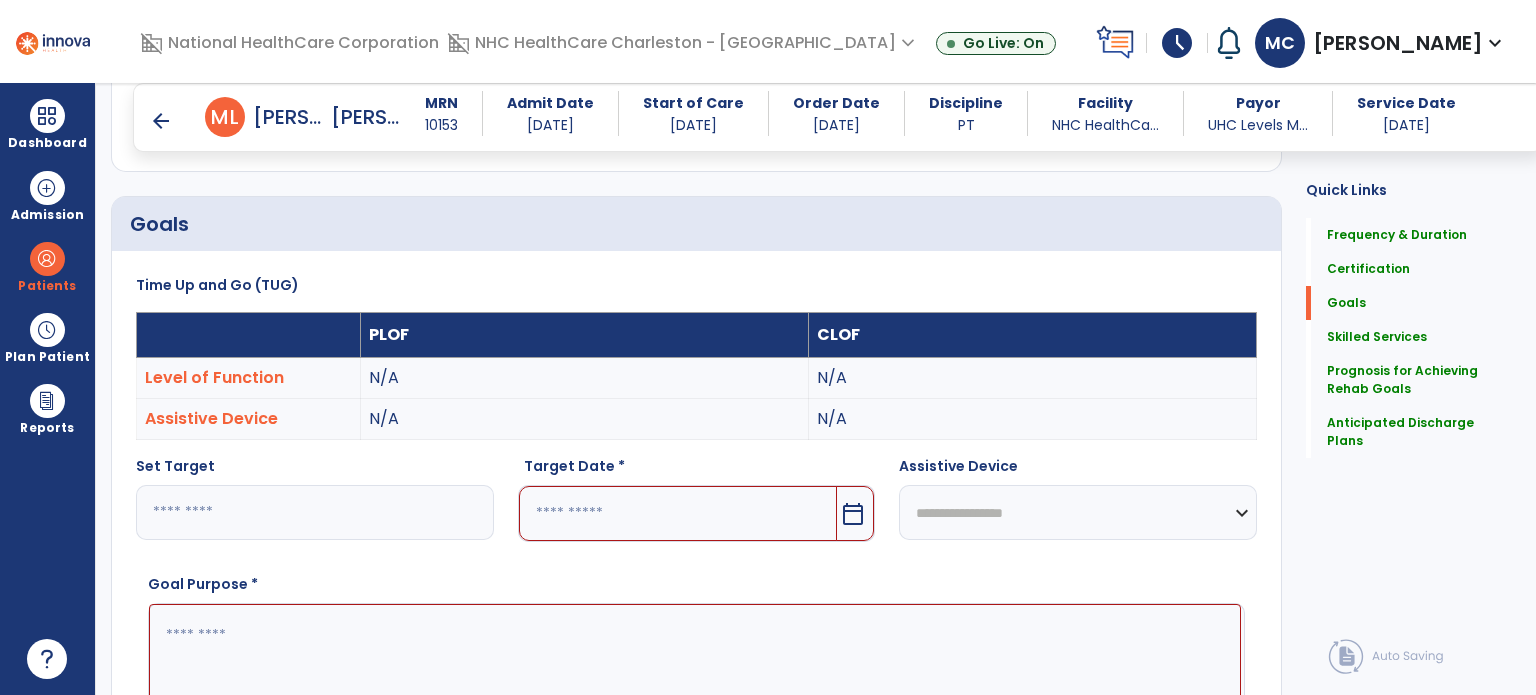 type on "**" 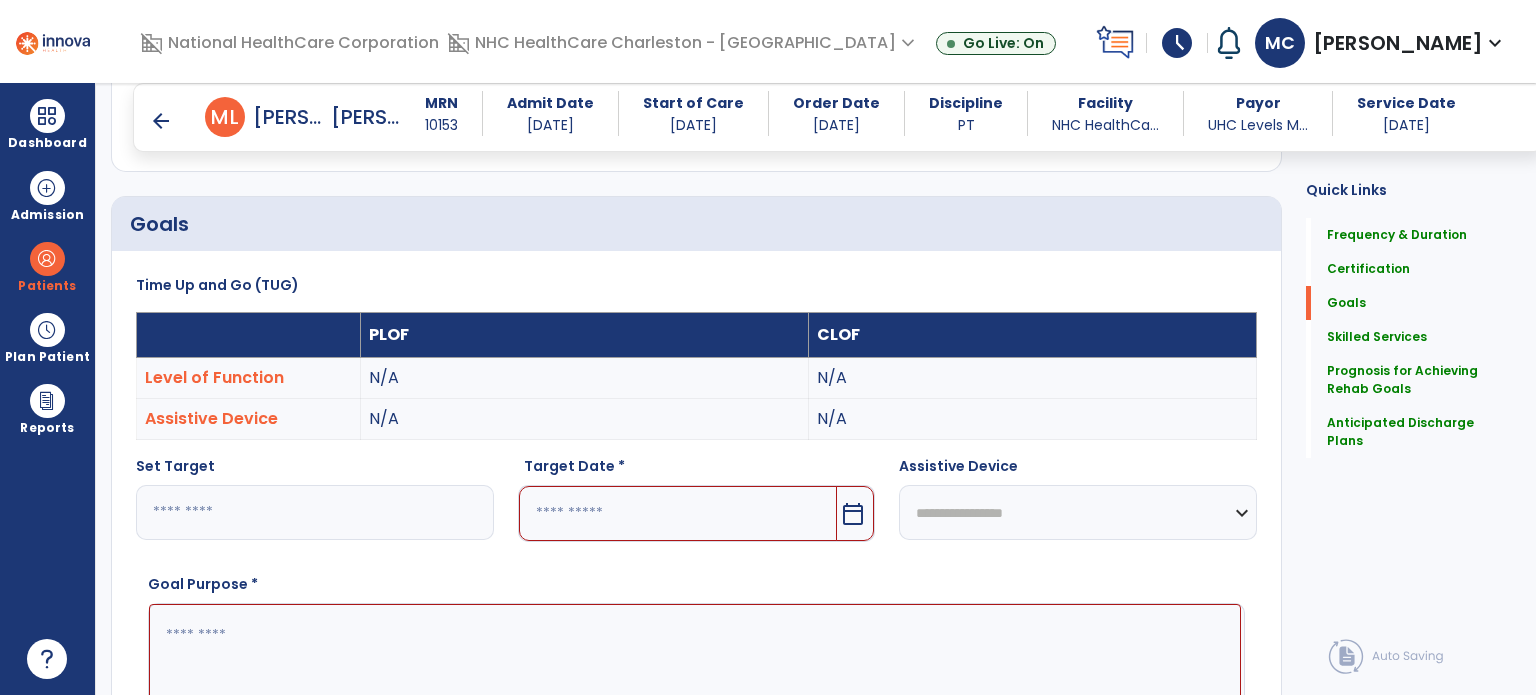 click at bounding box center [678, 513] 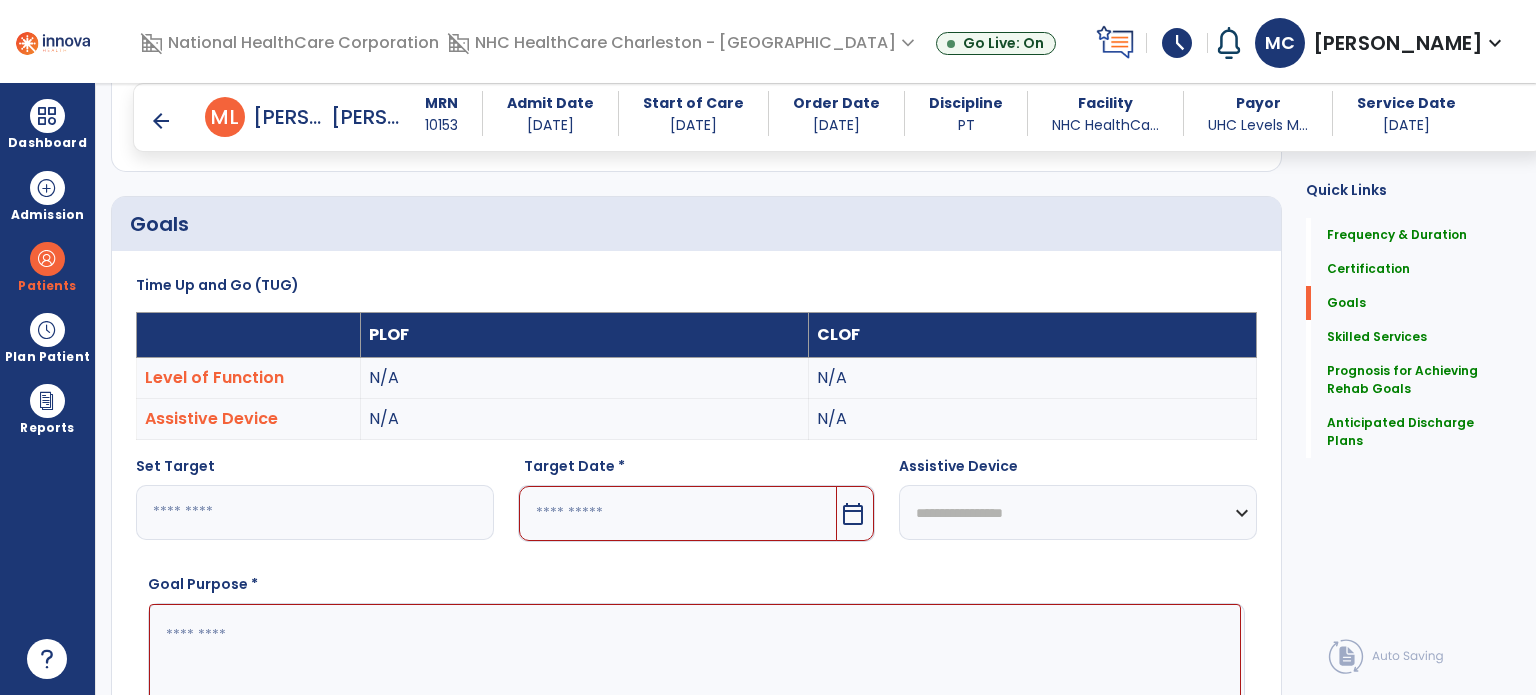 scroll, scrollTop: 420, scrollLeft: 0, axis: vertical 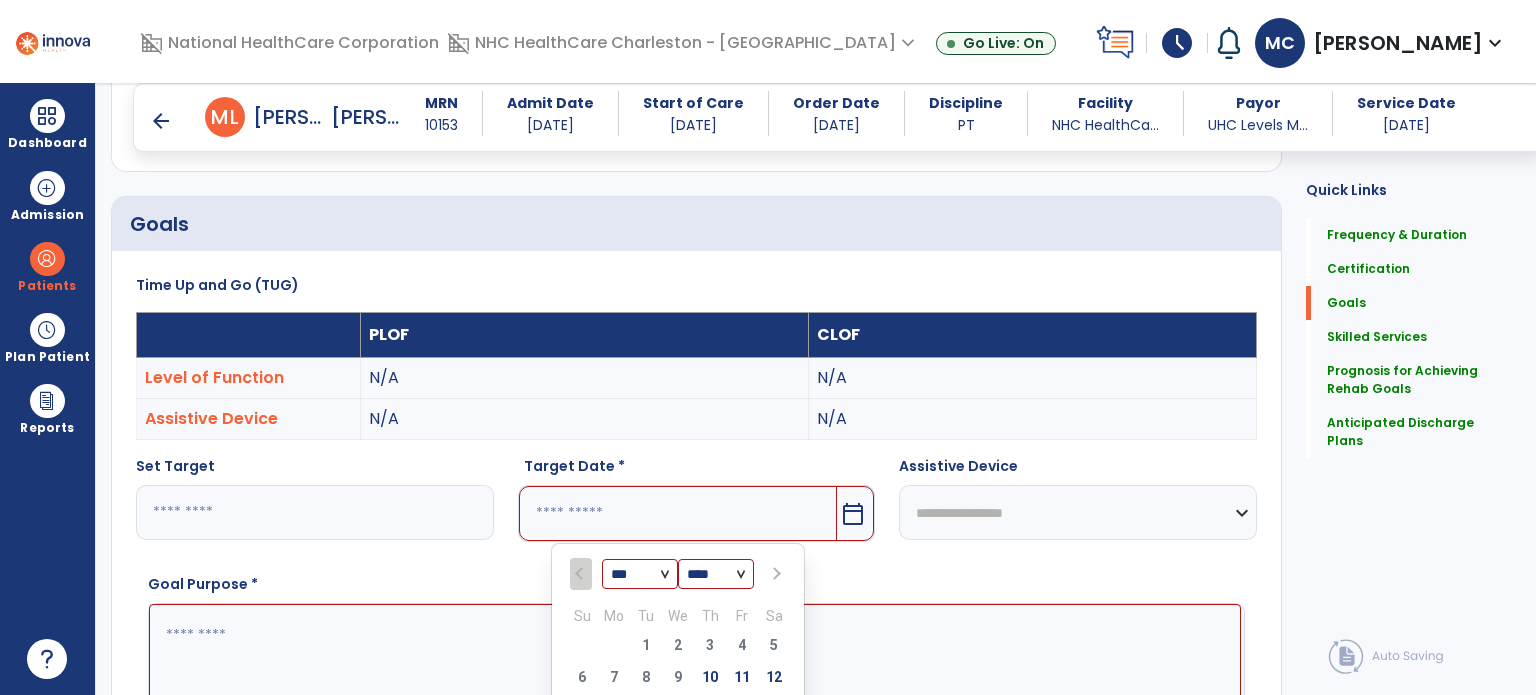 click on "*** *** *** ***" at bounding box center (640, 575) 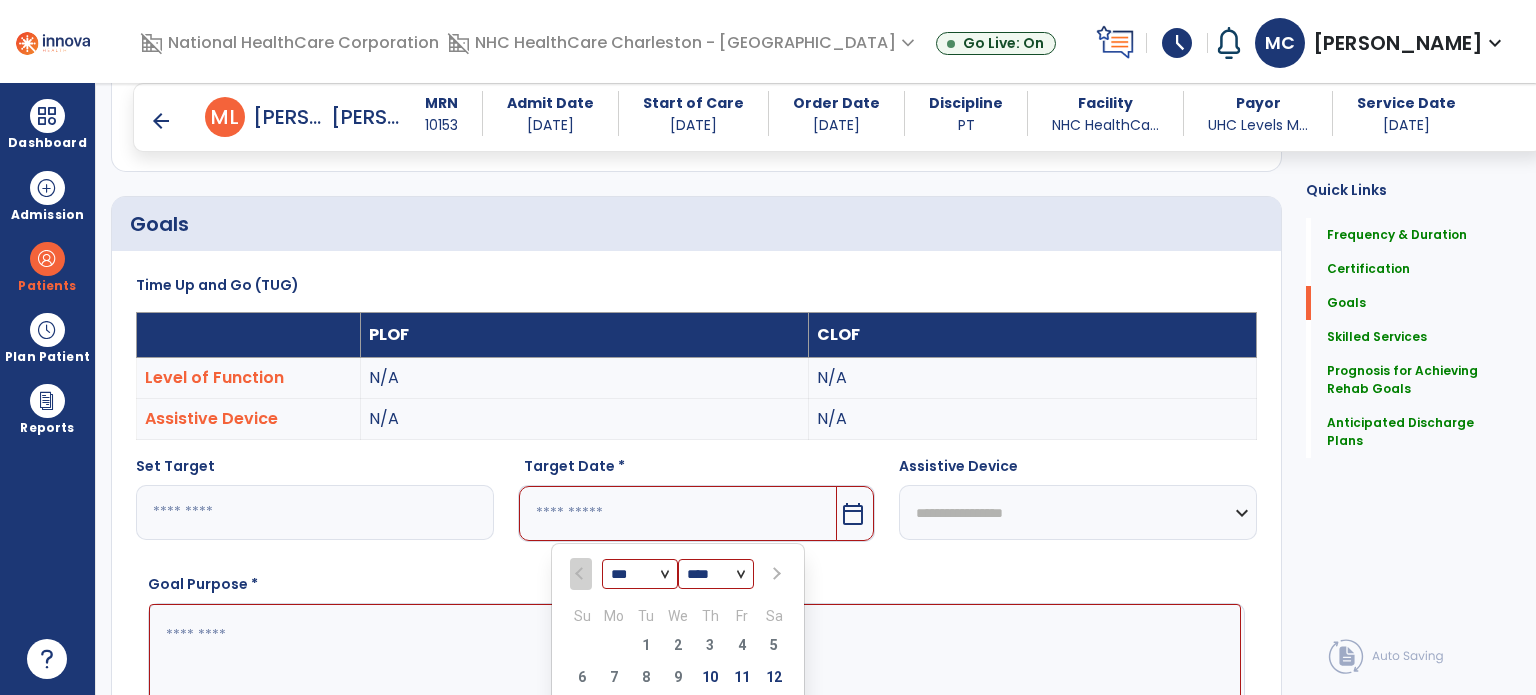 click on "*** *** *** ***" at bounding box center [640, 575] 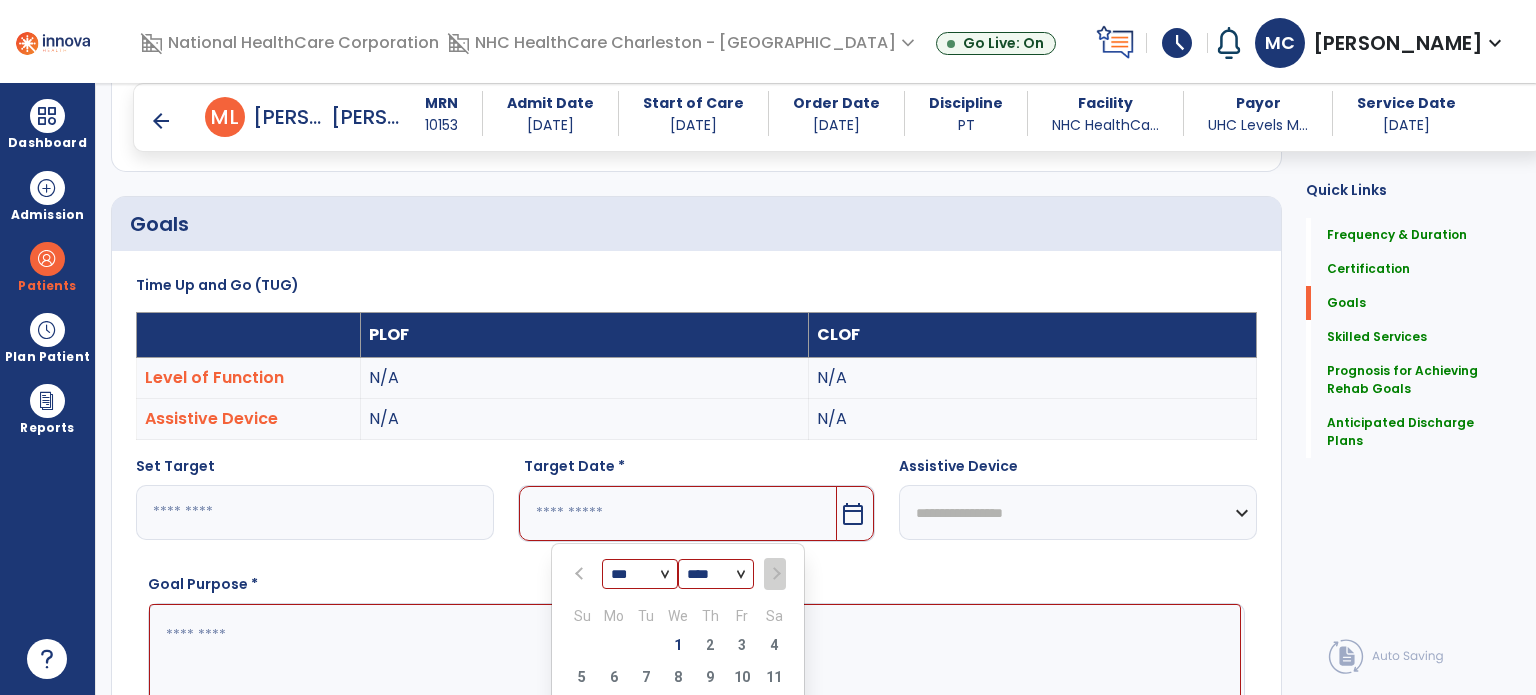 scroll, scrollTop: 620, scrollLeft: 0, axis: vertical 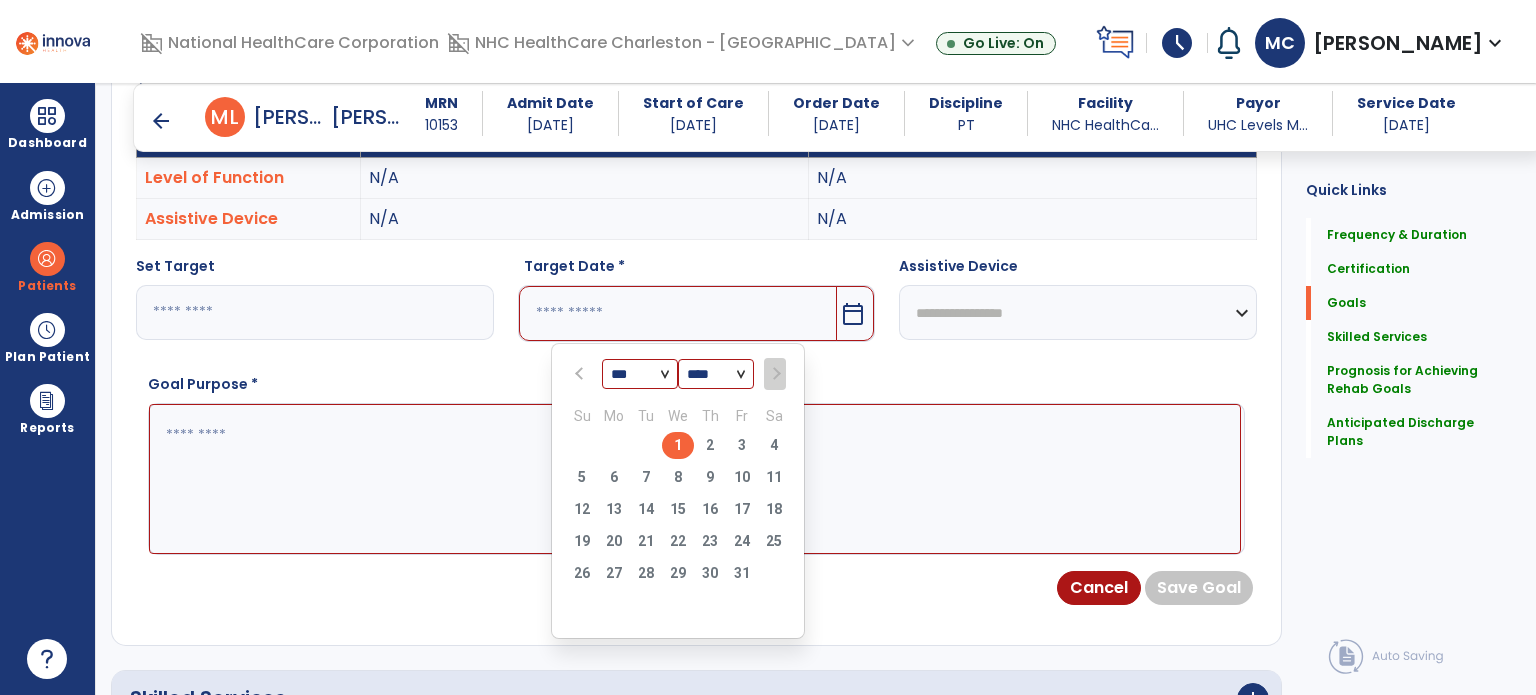 click on "1" at bounding box center [678, 445] 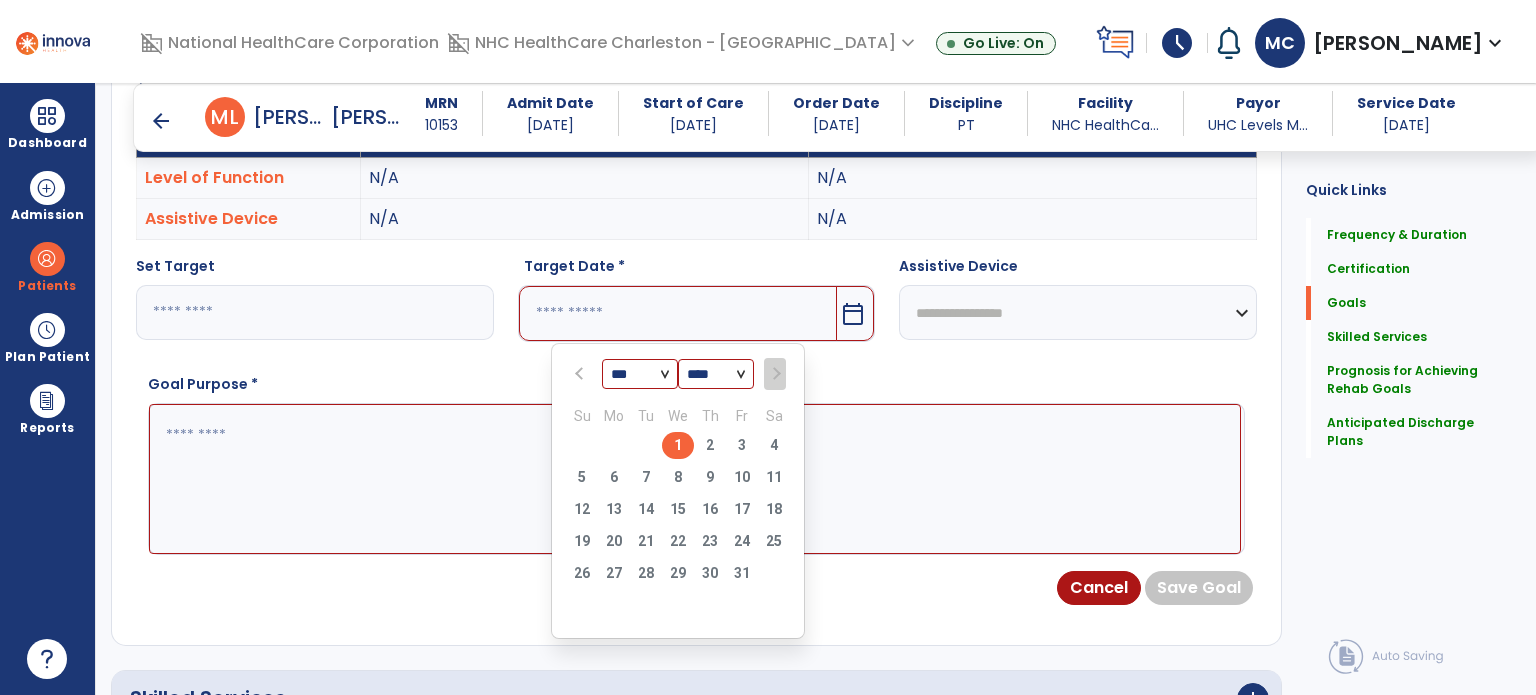 type on "*********" 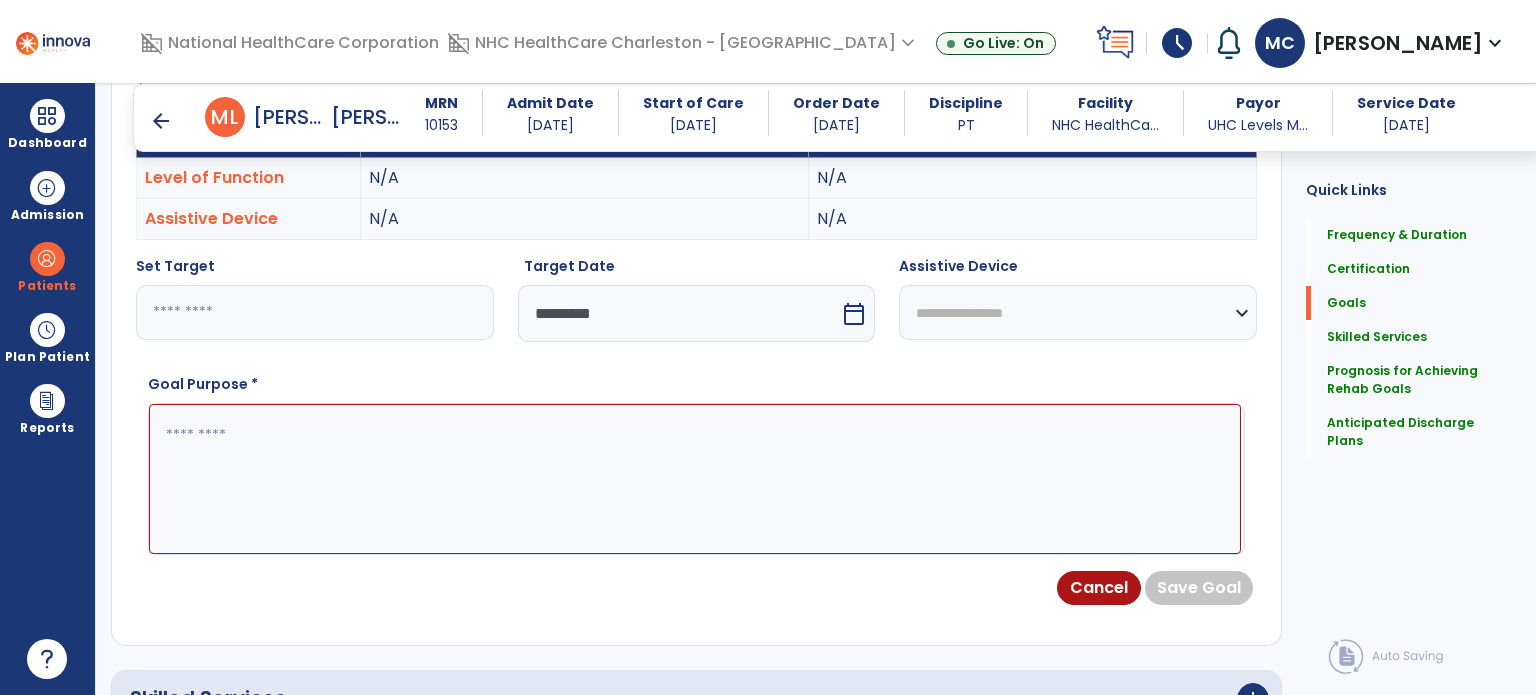 click at bounding box center (695, 479) 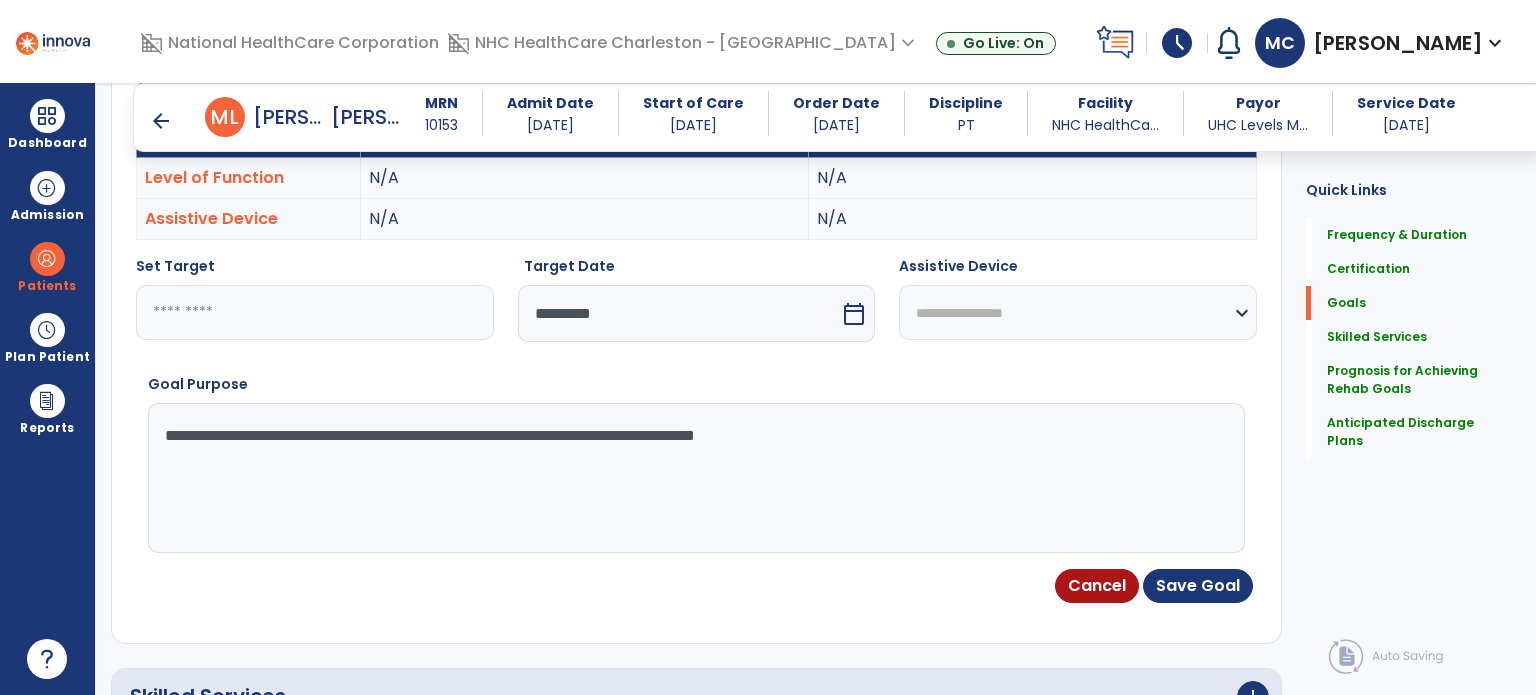 drag, startPoint x: 556, startPoint y: 423, endPoint x: 716, endPoint y: 412, distance: 160.37769 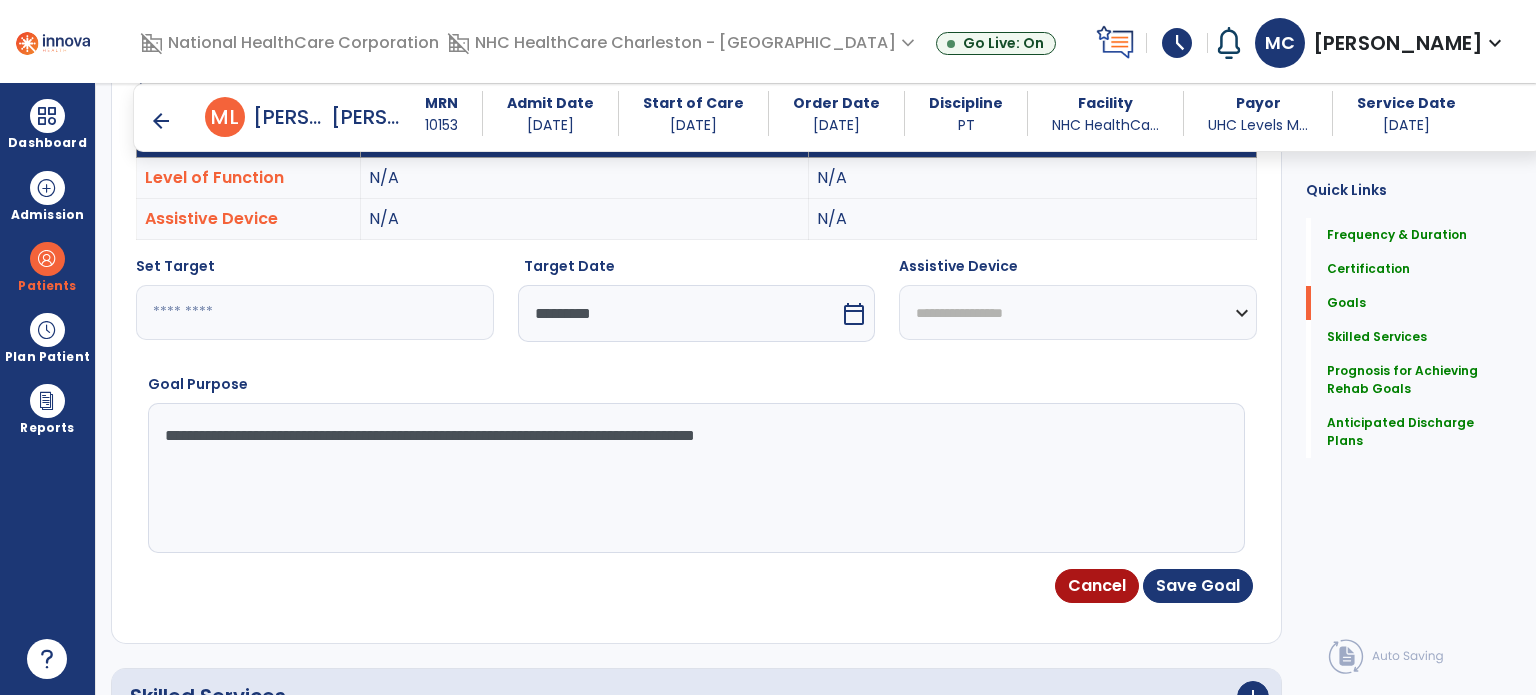 click on "**********" at bounding box center (695, 478) 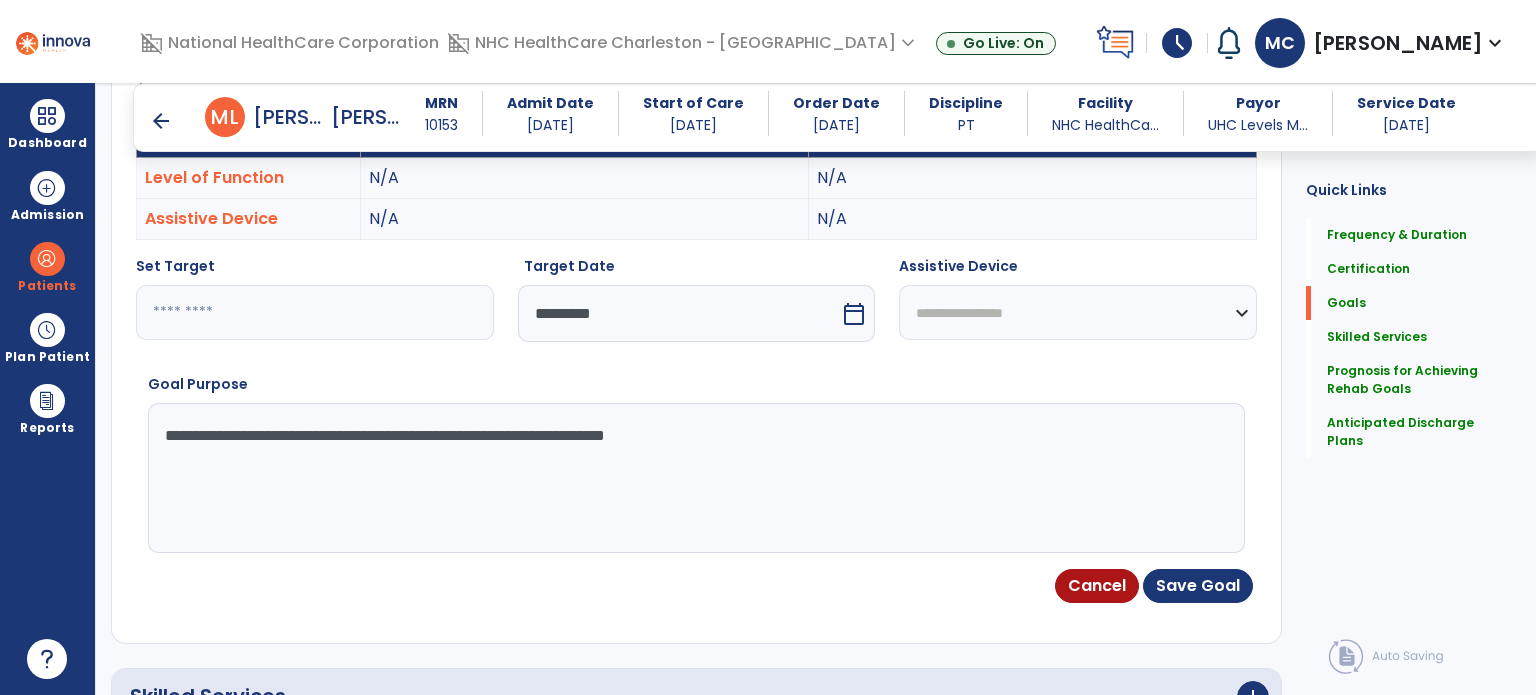 click on "**********" at bounding box center (695, 478) 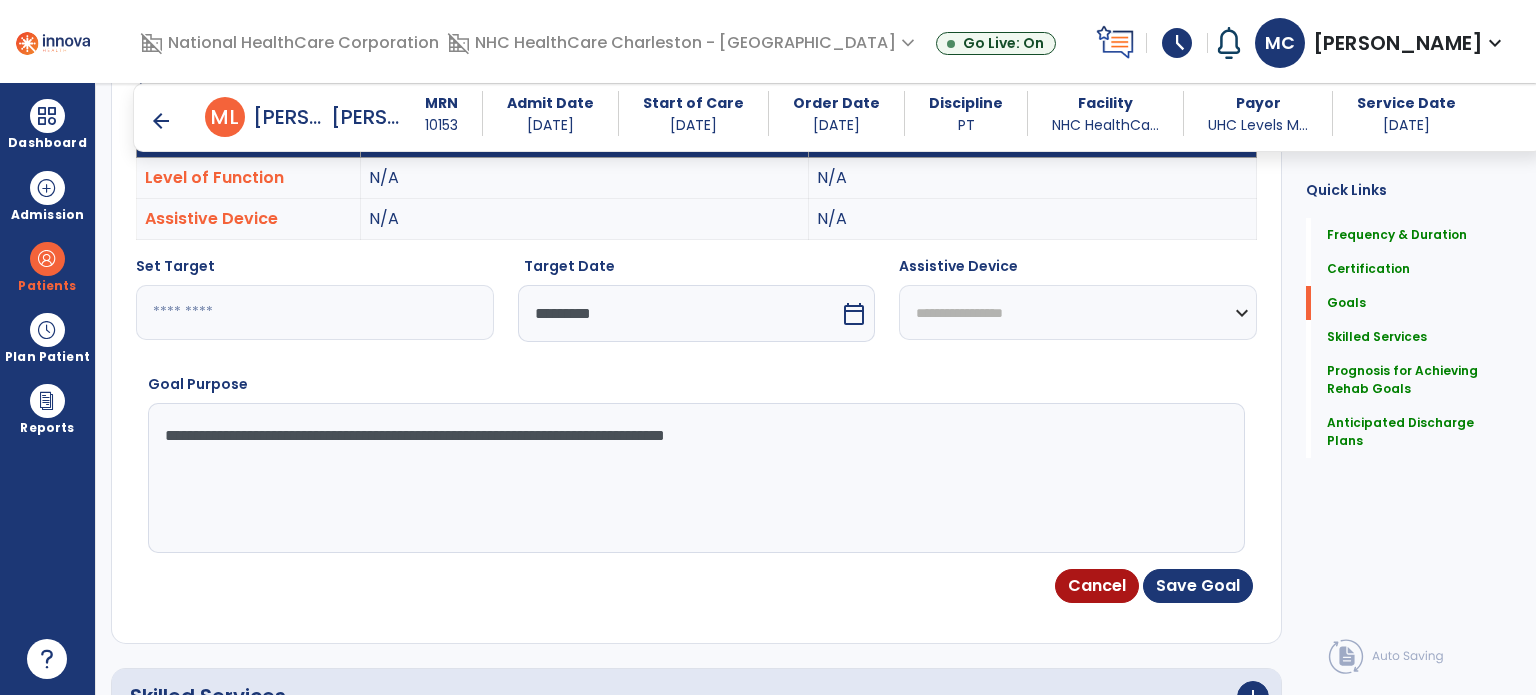 click on "**********" at bounding box center [695, 478] 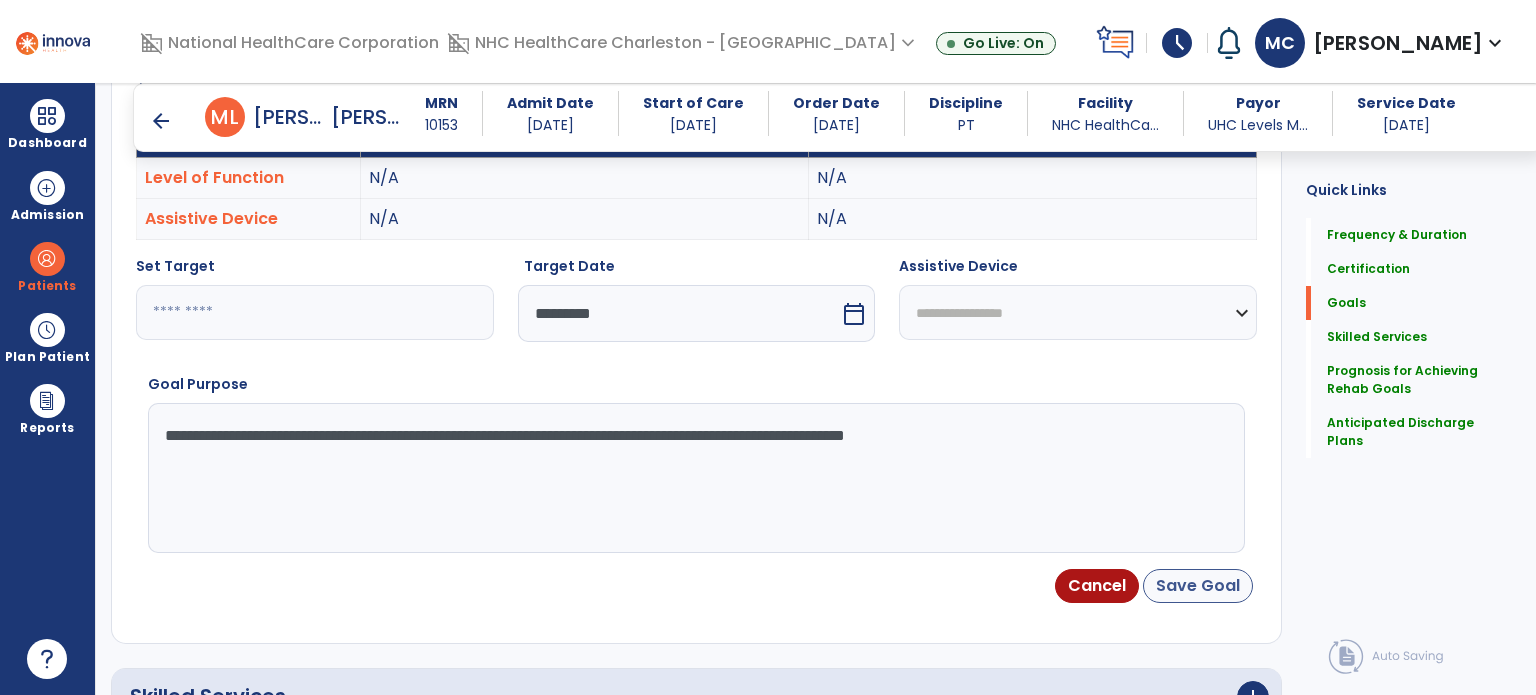 type on "**********" 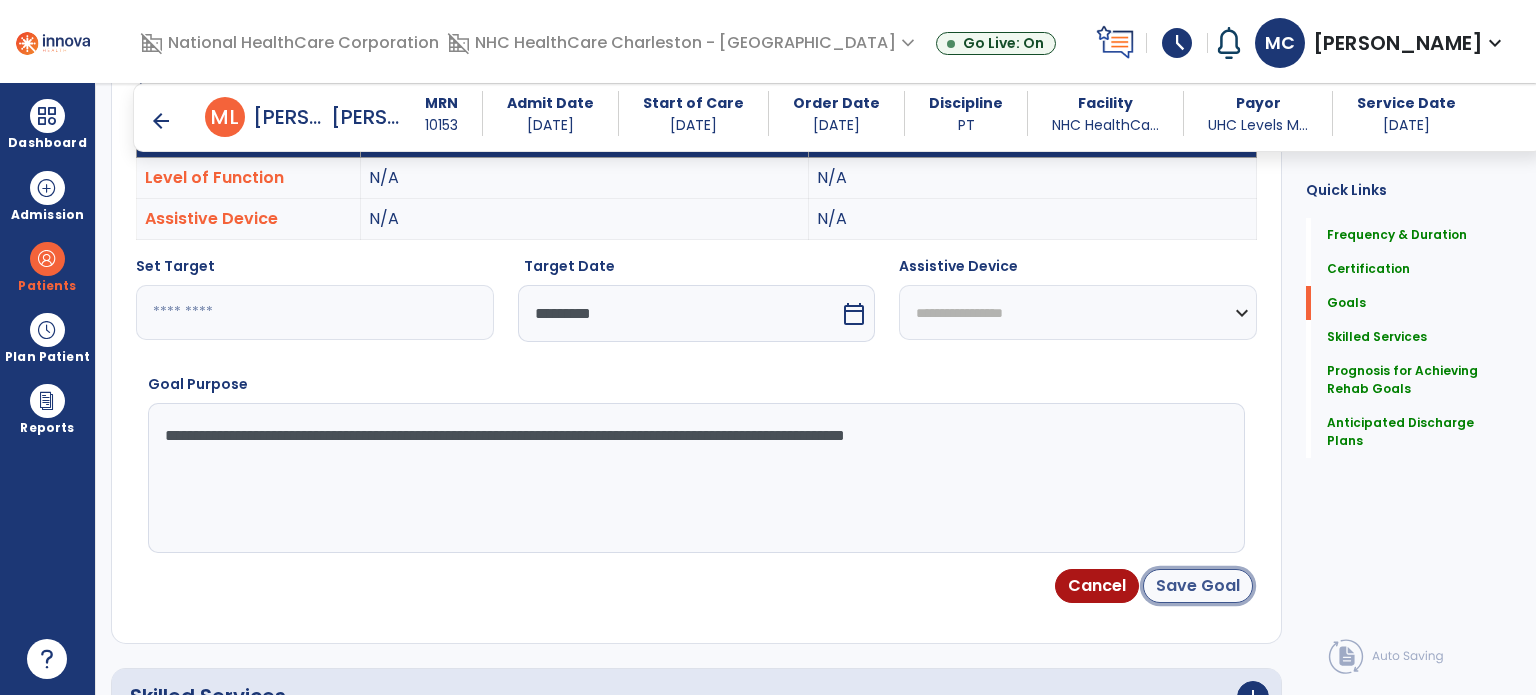 click on "Save Goal" at bounding box center (1198, 586) 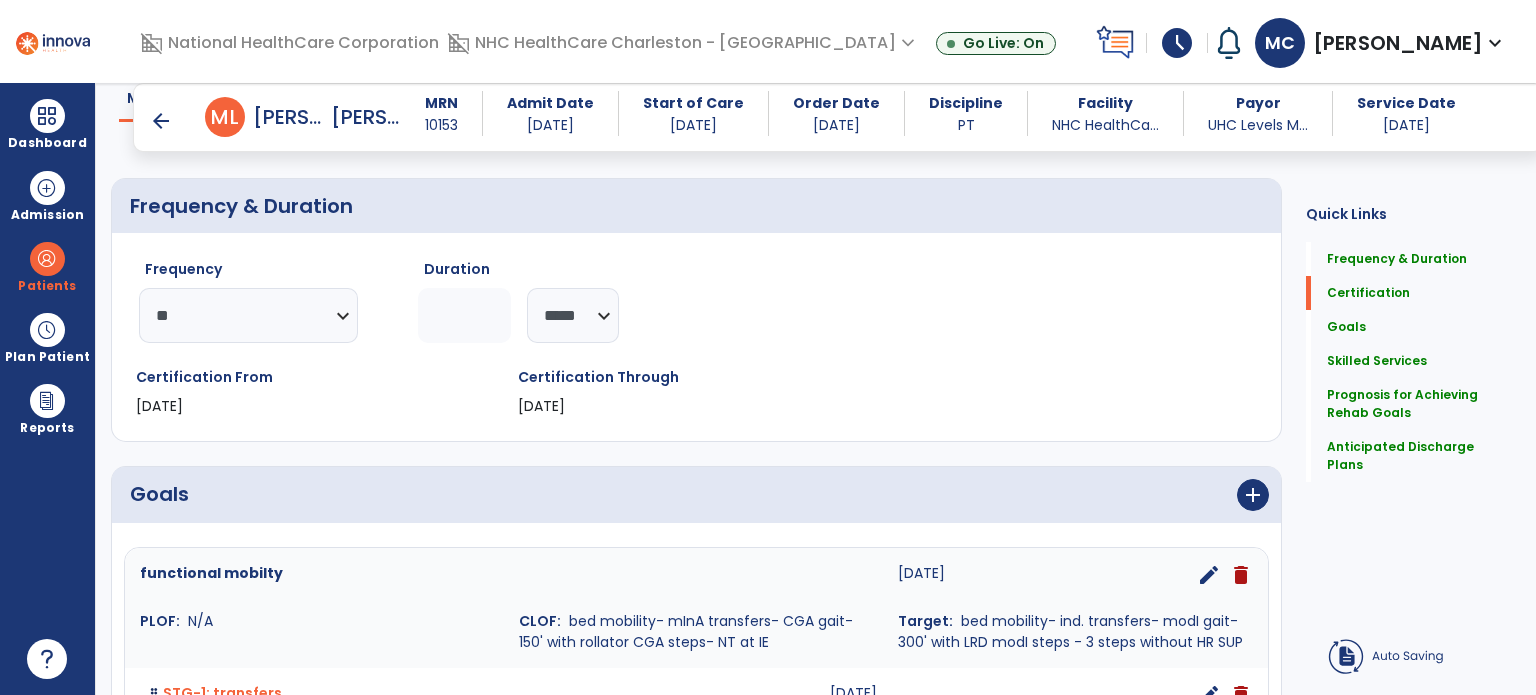 scroll, scrollTop: 132, scrollLeft: 0, axis: vertical 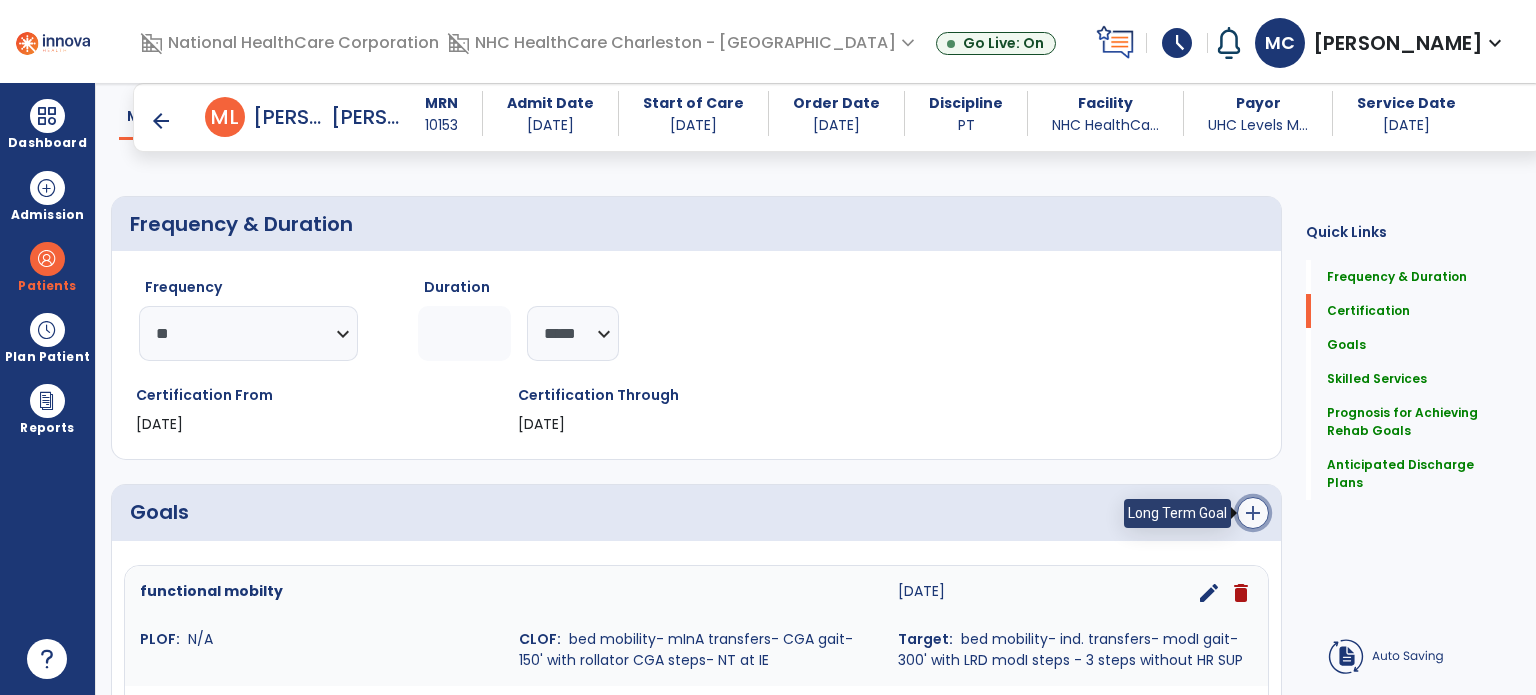 click on "add" at bounding box center (1253, 513) 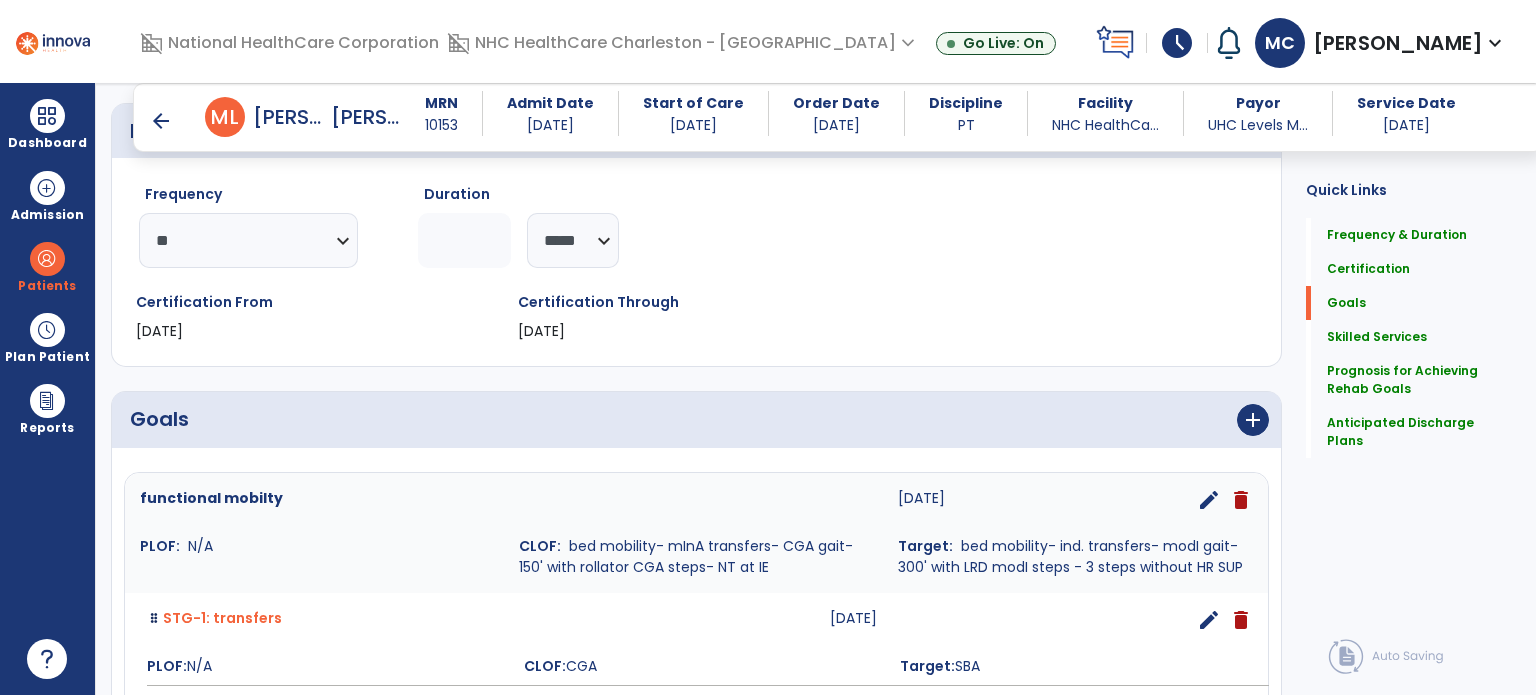scroll, scrollTop: 300, scrollLeft: 0, axis: vertical 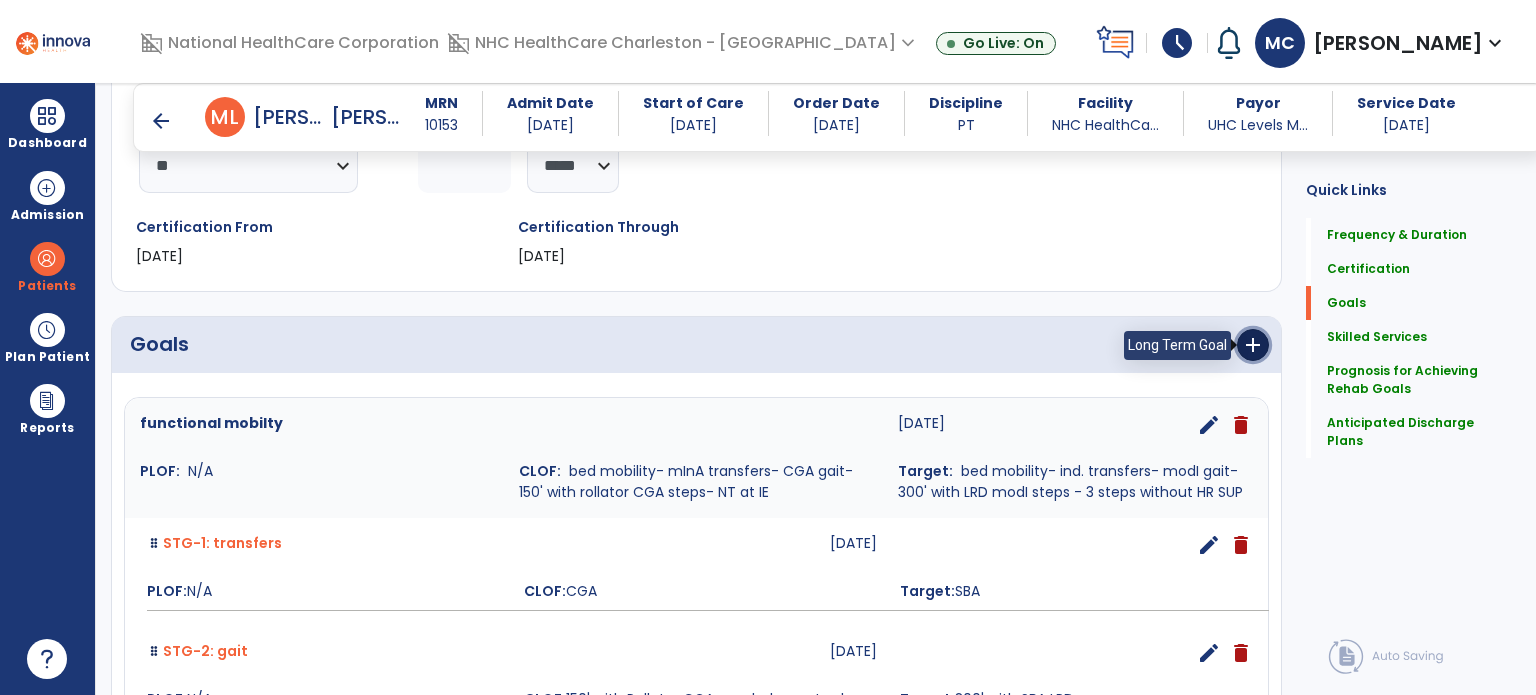 click on "add" at bounding box center [1253, 345] 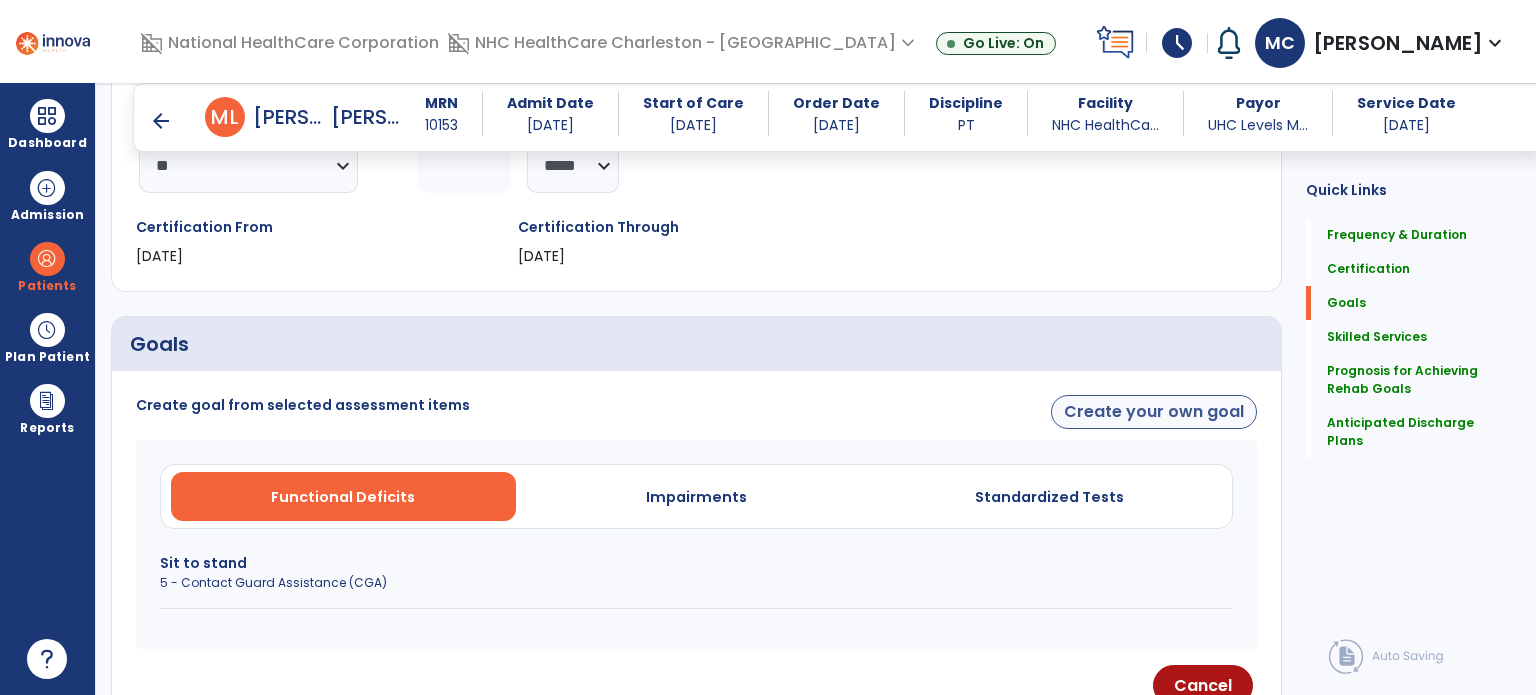 click on "Create goal from selected assessment items  Create your own goal   Functional Deficits   Impairments   Standardized Tests  Sit to stand 5 - Contact Guard Assistance (CGA) Cancel" at bounding box center [696, 558] 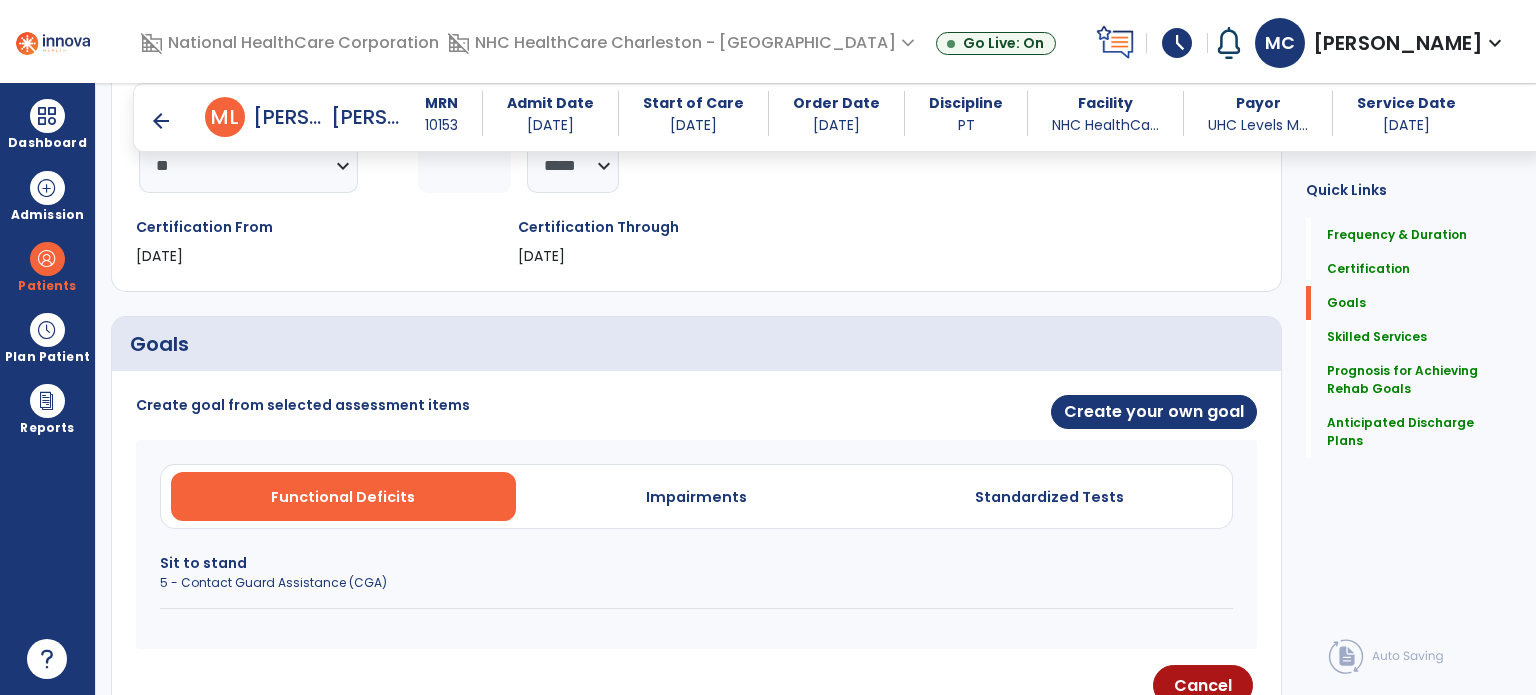 drag, startPoint x: 1121, startPoint y: 503, endPoint x: 1055, endPoint y: 536, distance: 73.790245 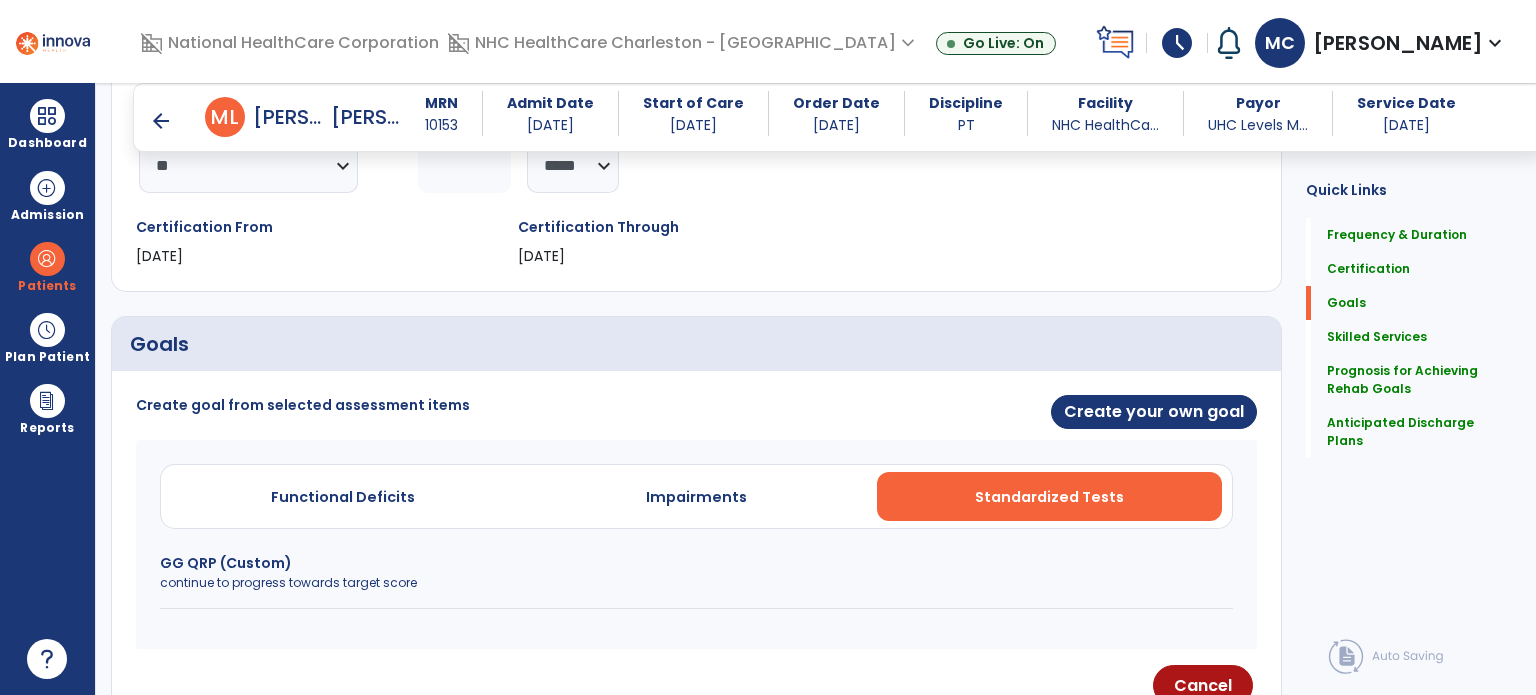 click on "Functional Deficits   Impairments   Standardized Tests  GG QRP  (Custom)  continue to progress towards target score" at bounding box center (696, 544) 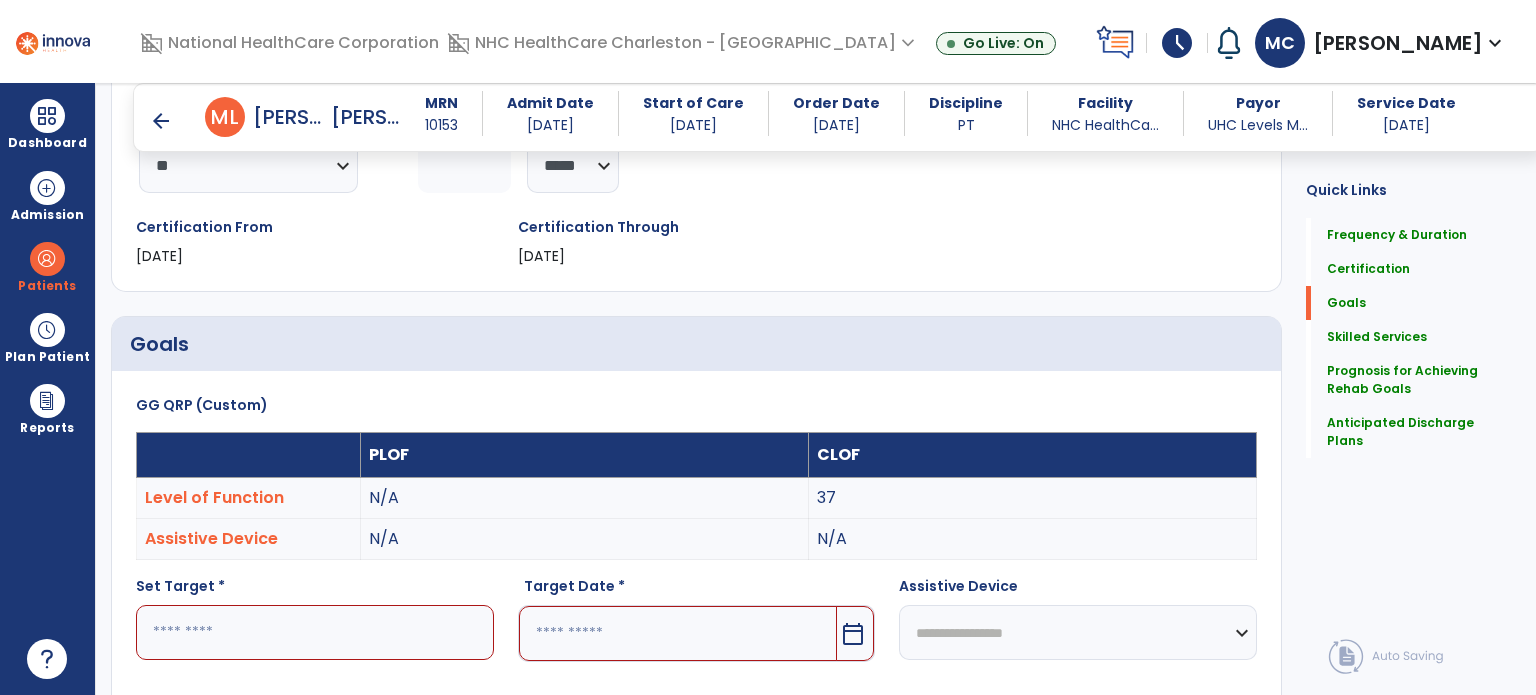 click at bounding box center [315, 632] 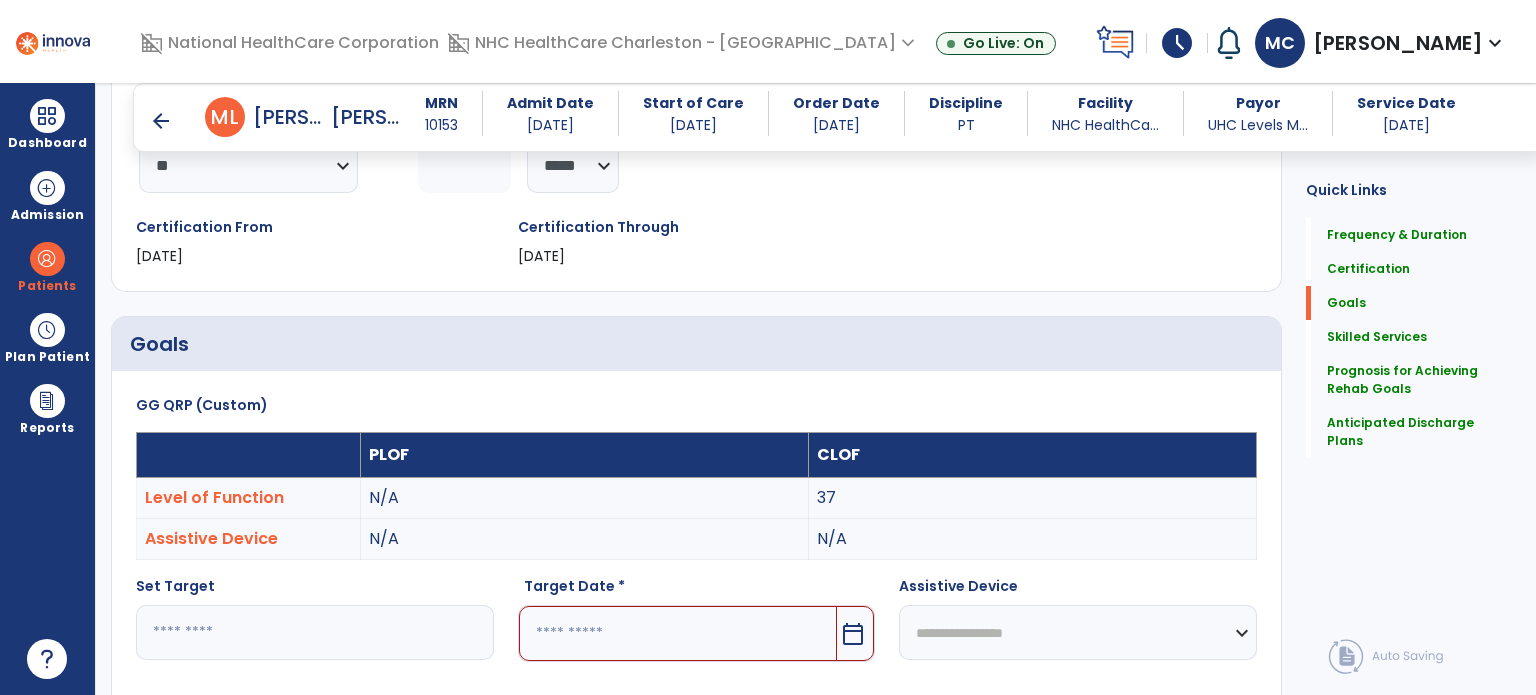type on "**" 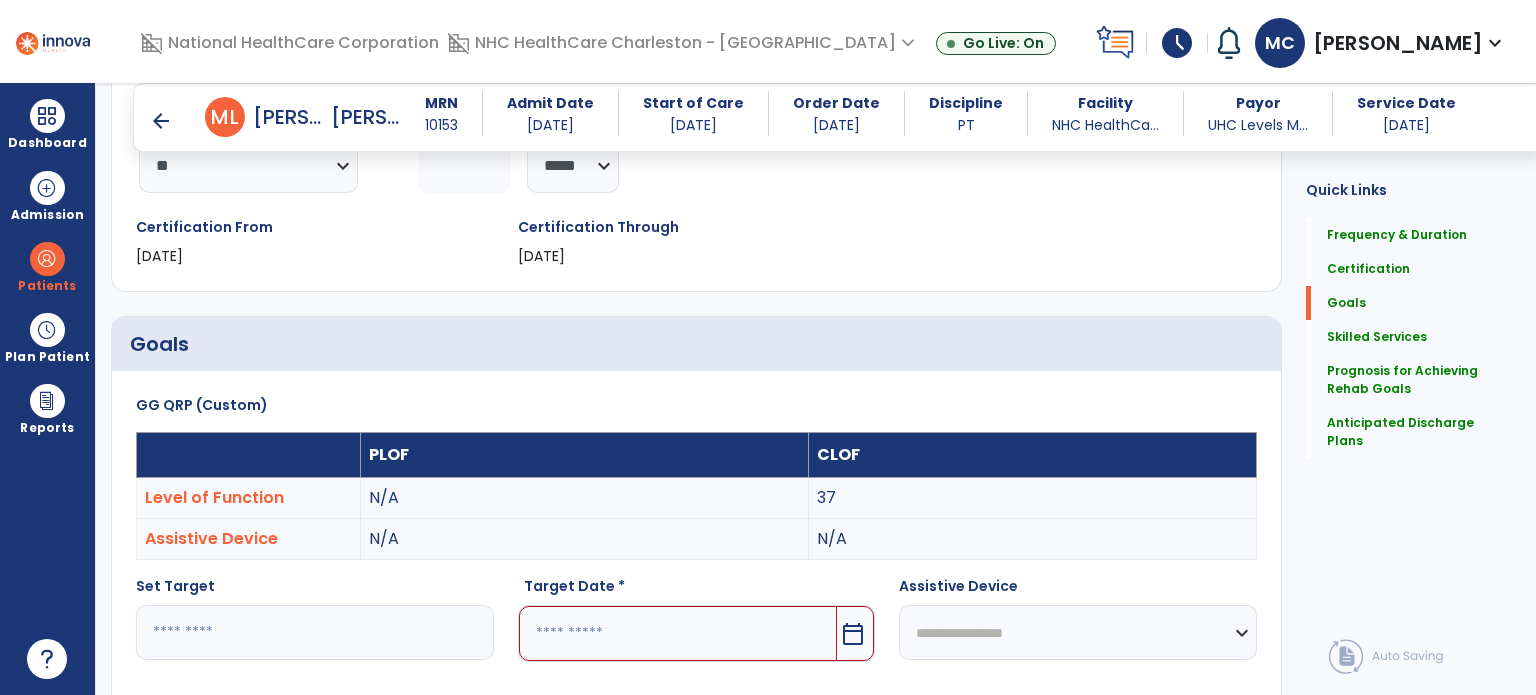 click at bounding box center (678, 633) 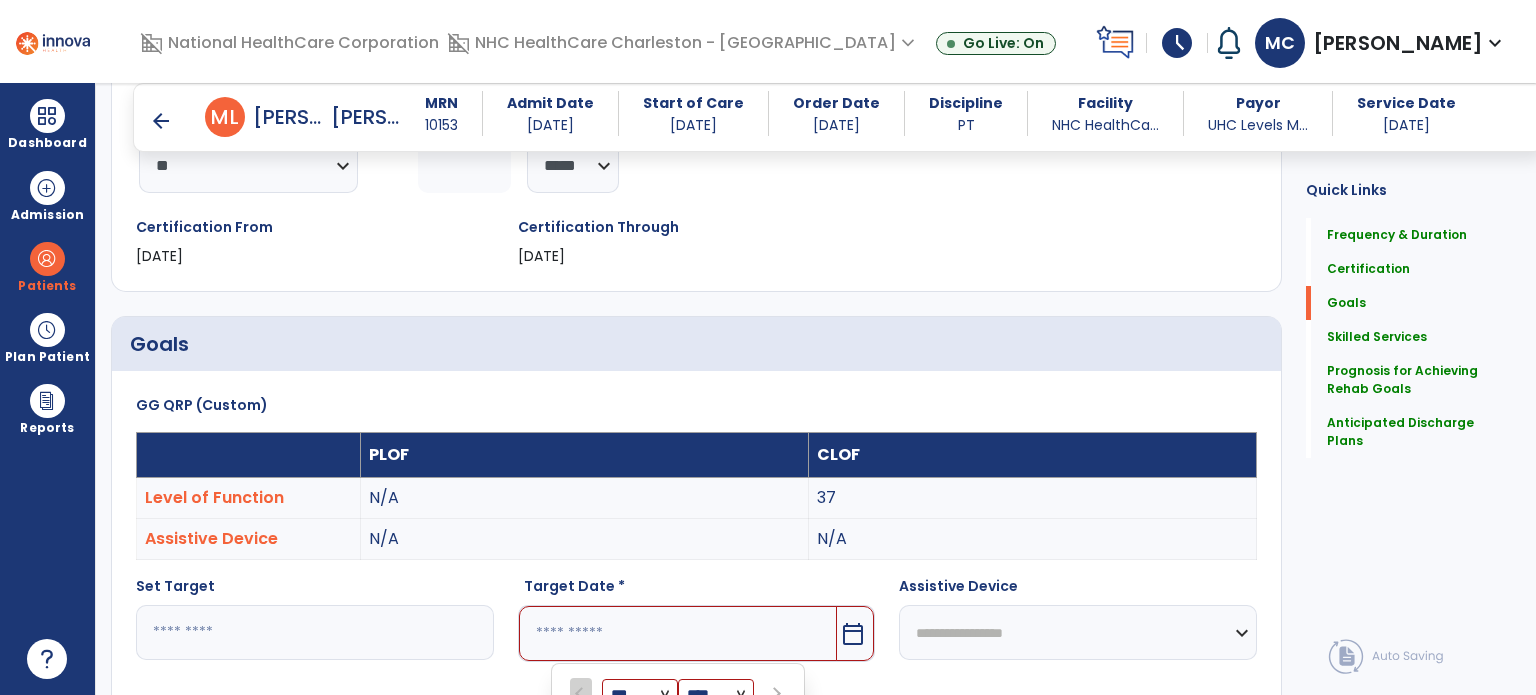 scroll, scrollTop: 711, scrollLeft: 0, axis: vertical 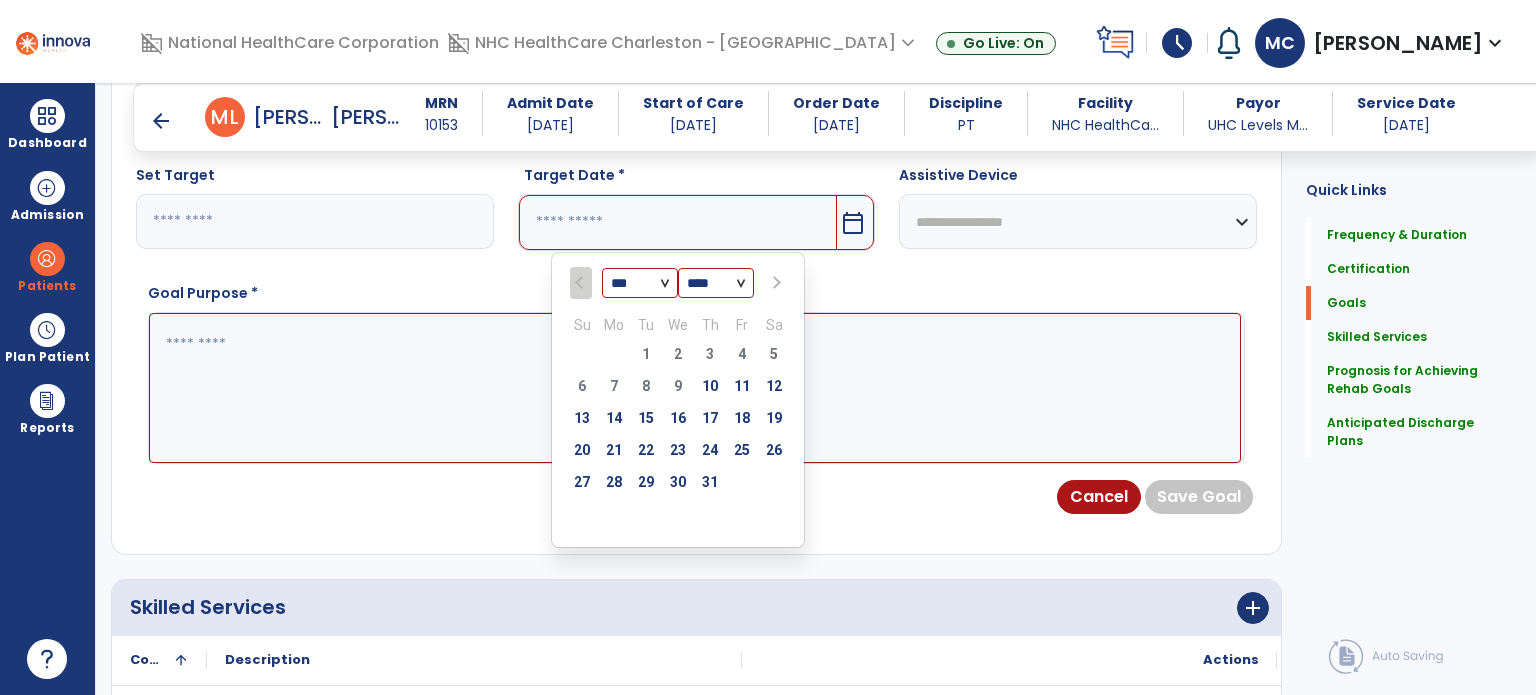 click on "*** *** *** ***" at bounding box center (640, 284) 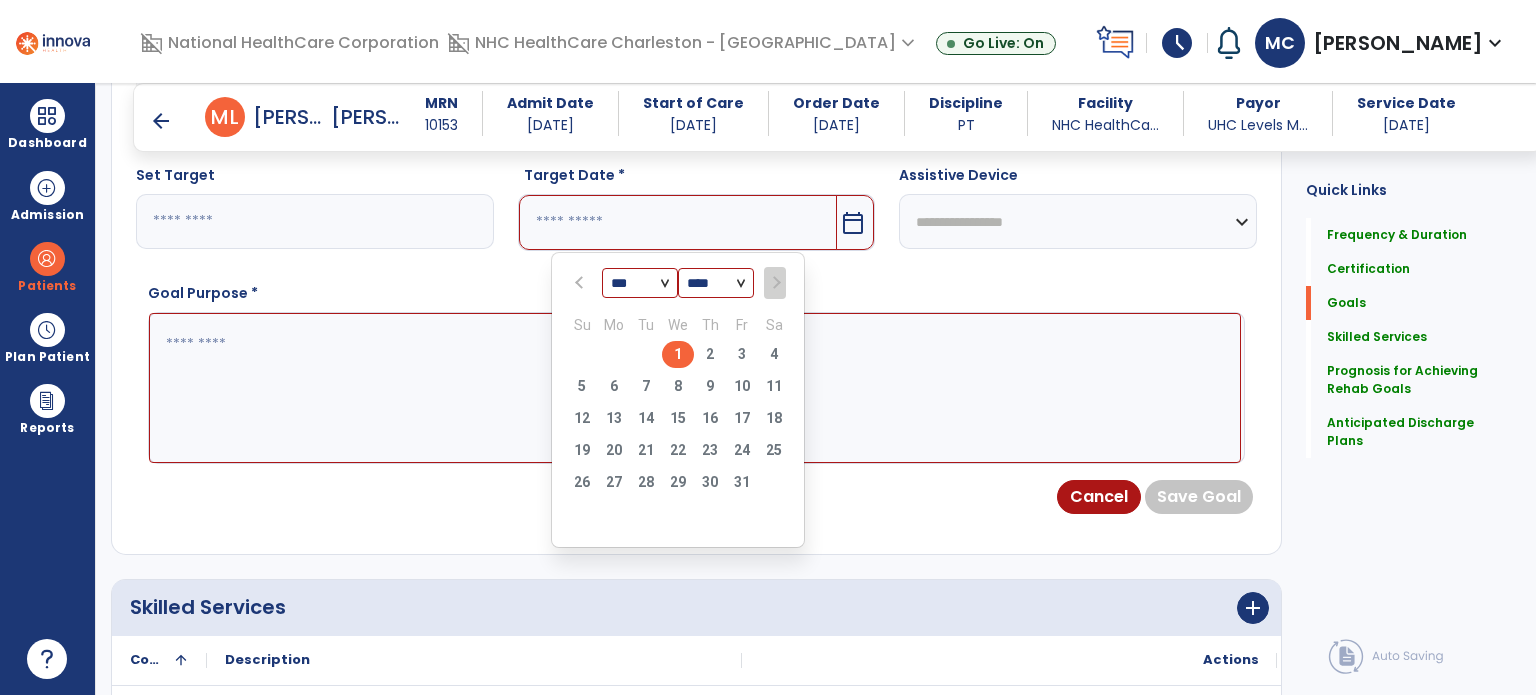 click on "1" at bounding box center (678, 354) 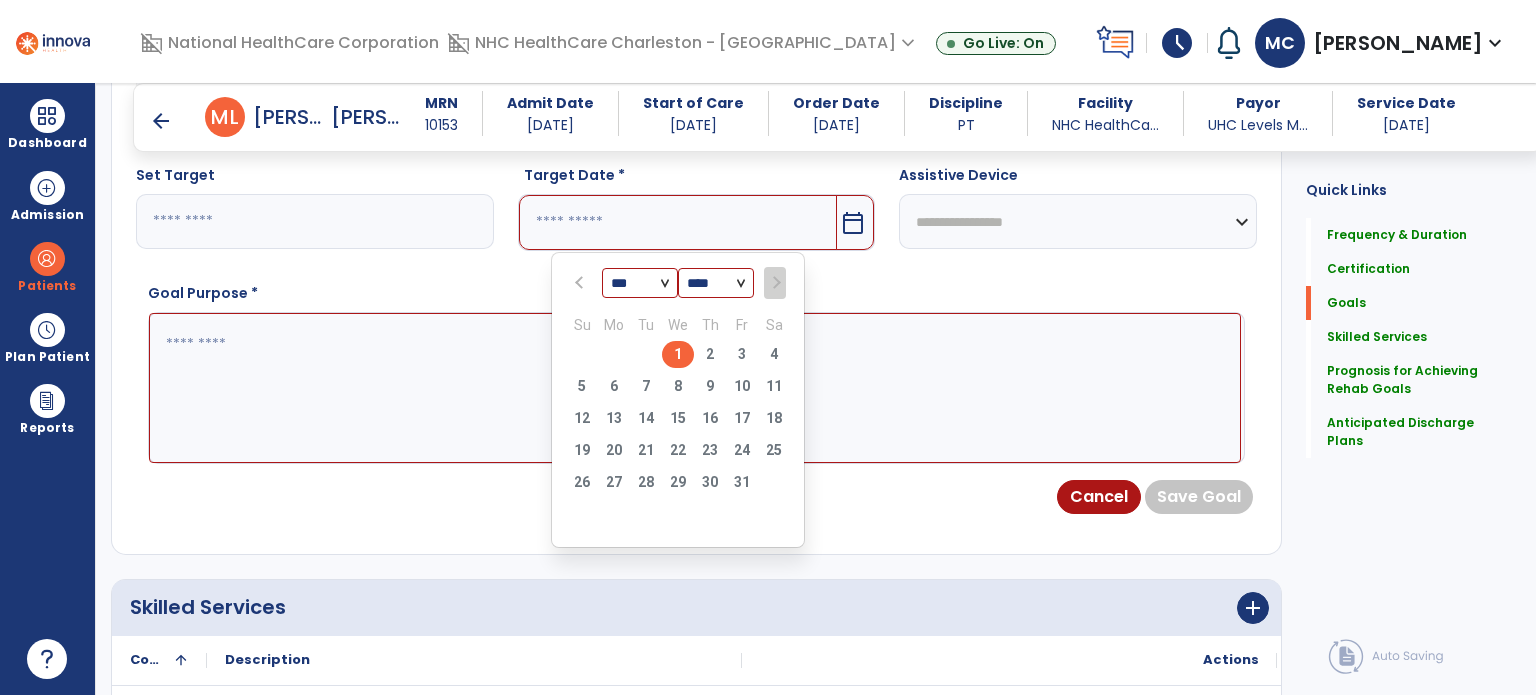 type on "*********" 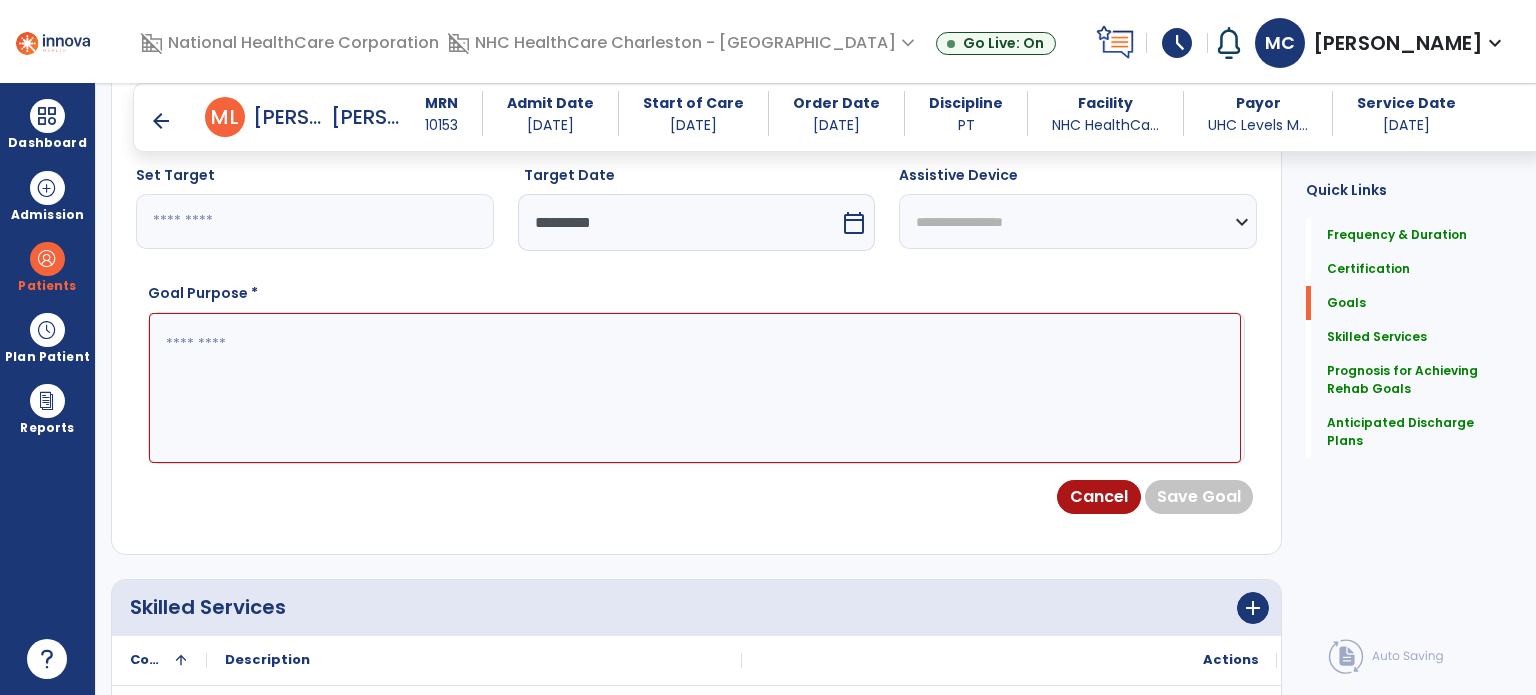 click at bounding box center (695, 388) 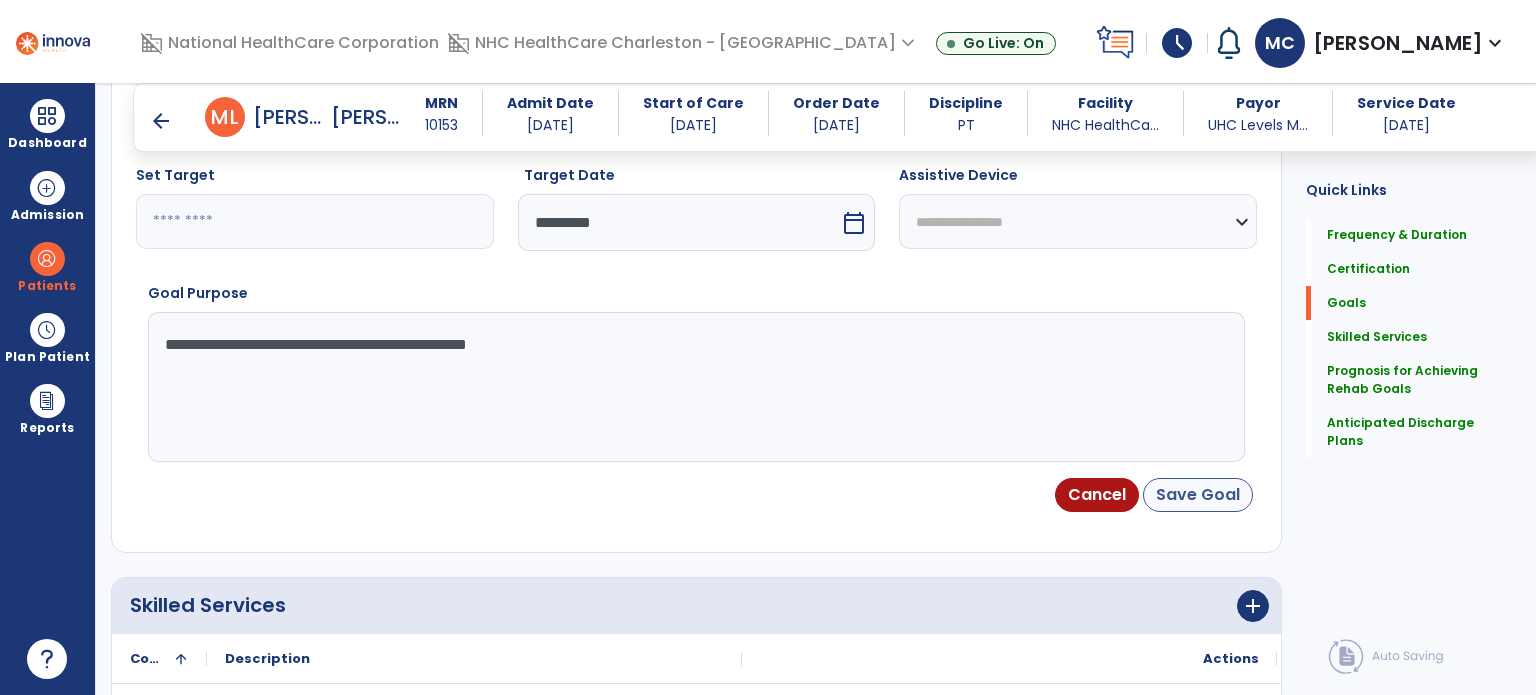 type on "**********" 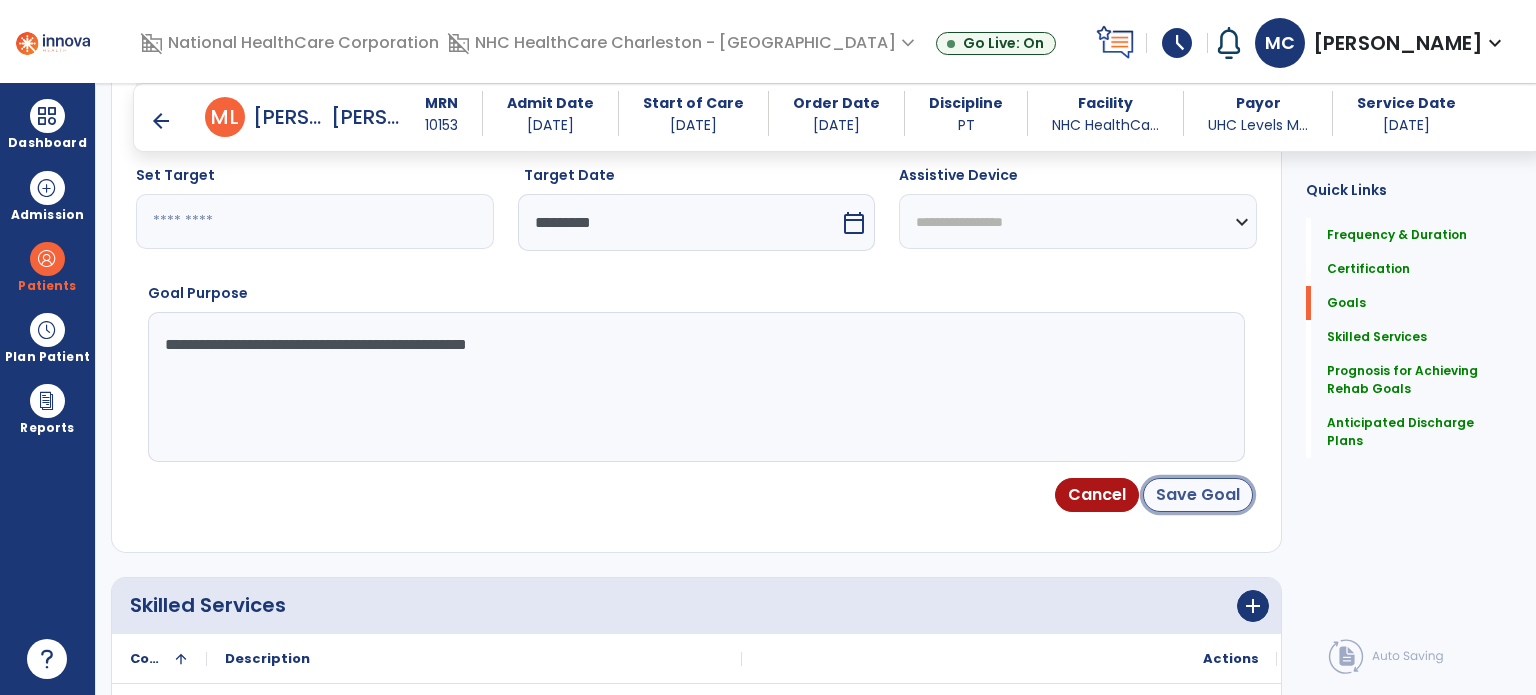 click on "Save Goal" at bounding box center (1198, 495) 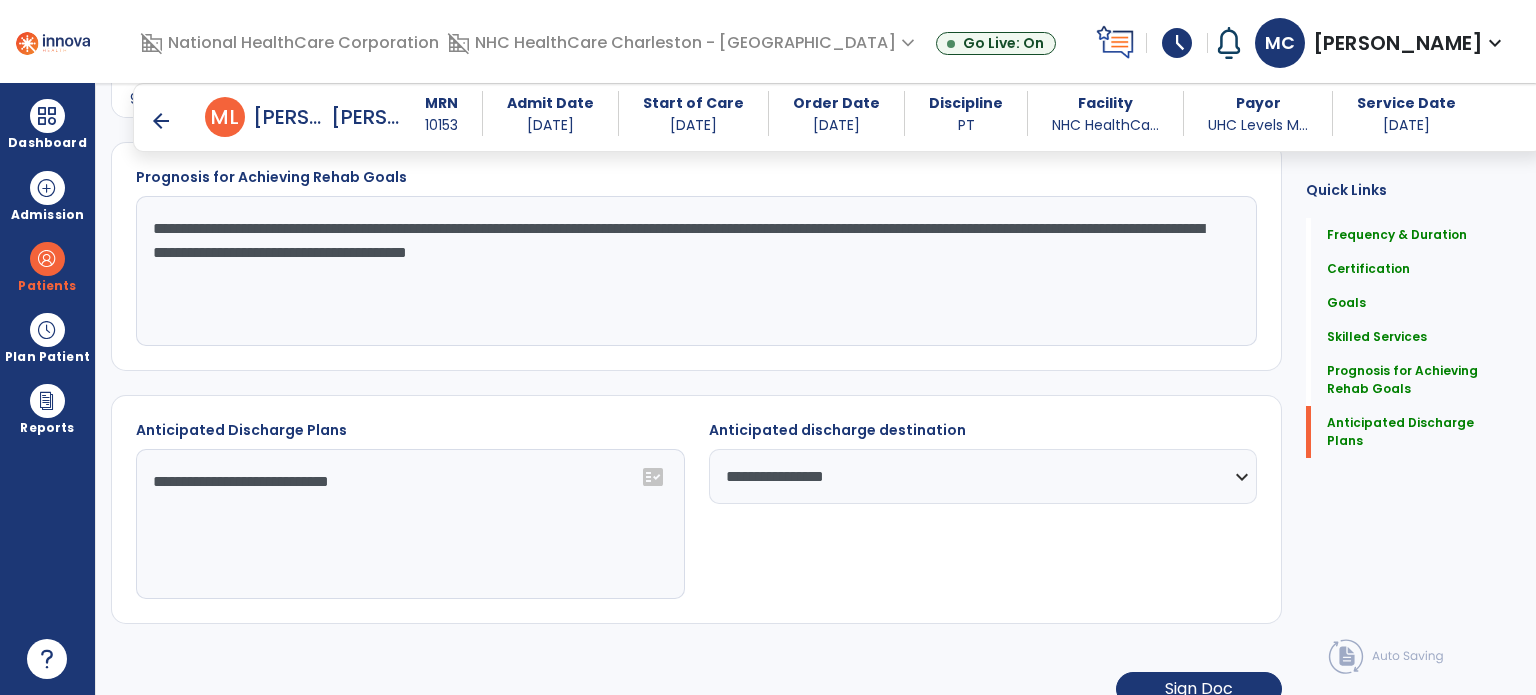 scroll, scrollTop: 2062, scrollLeft: 0, axis: vertical 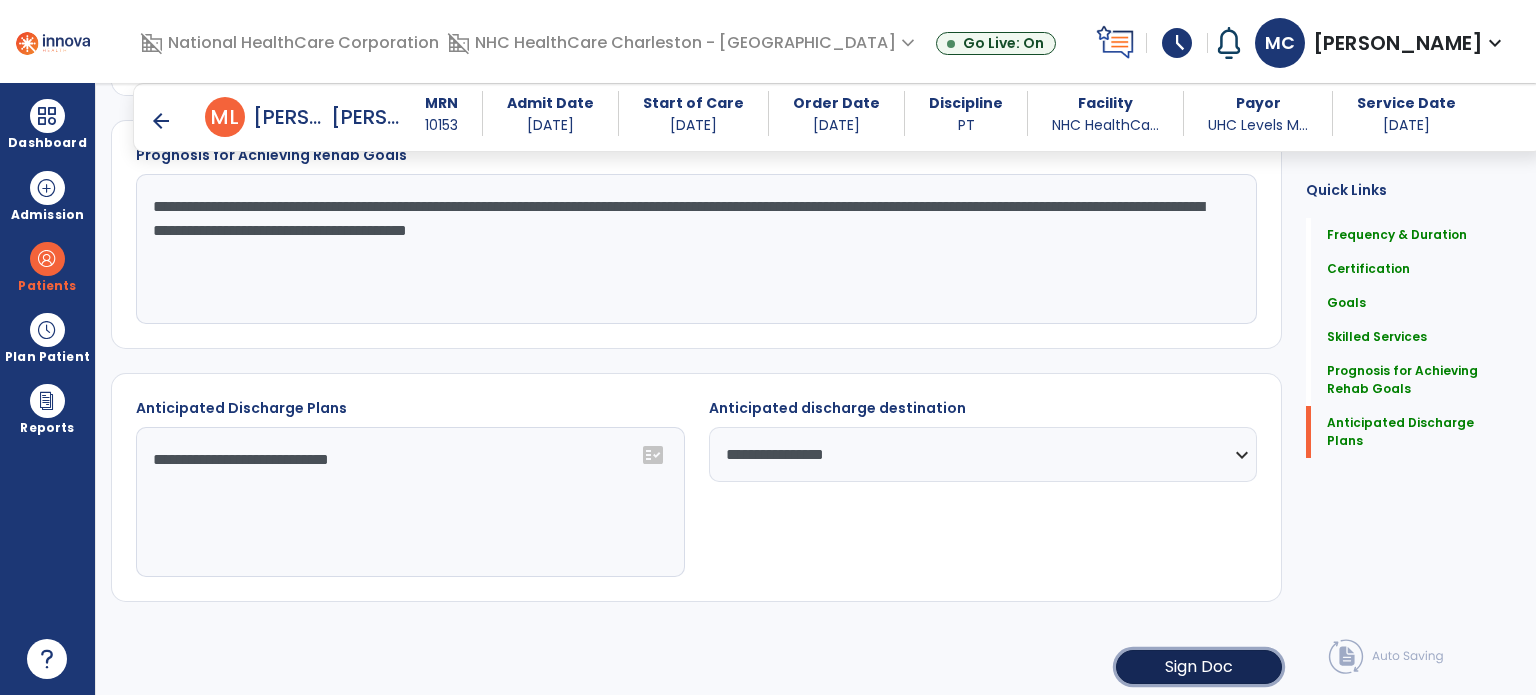 click on "Sign Doc" 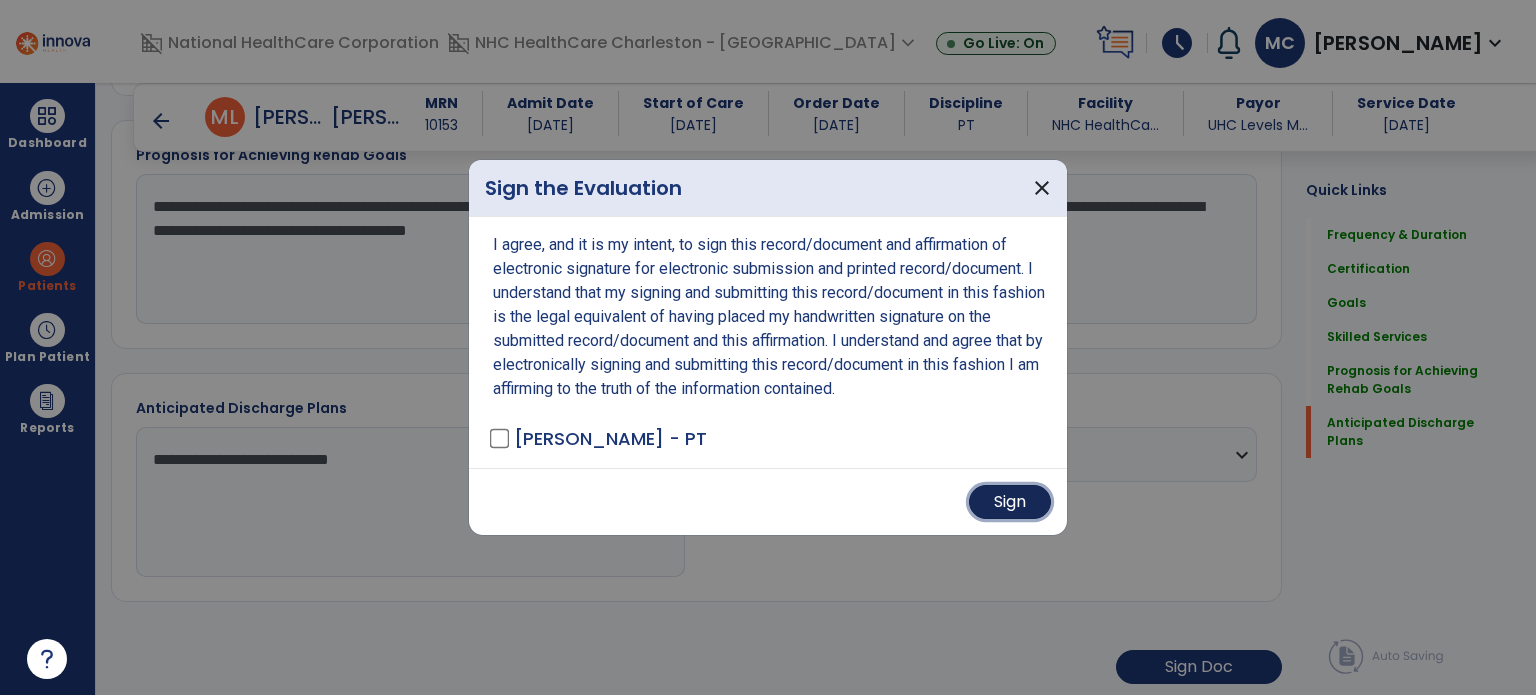 click on "Sign" at bounding box center [1010, 502] 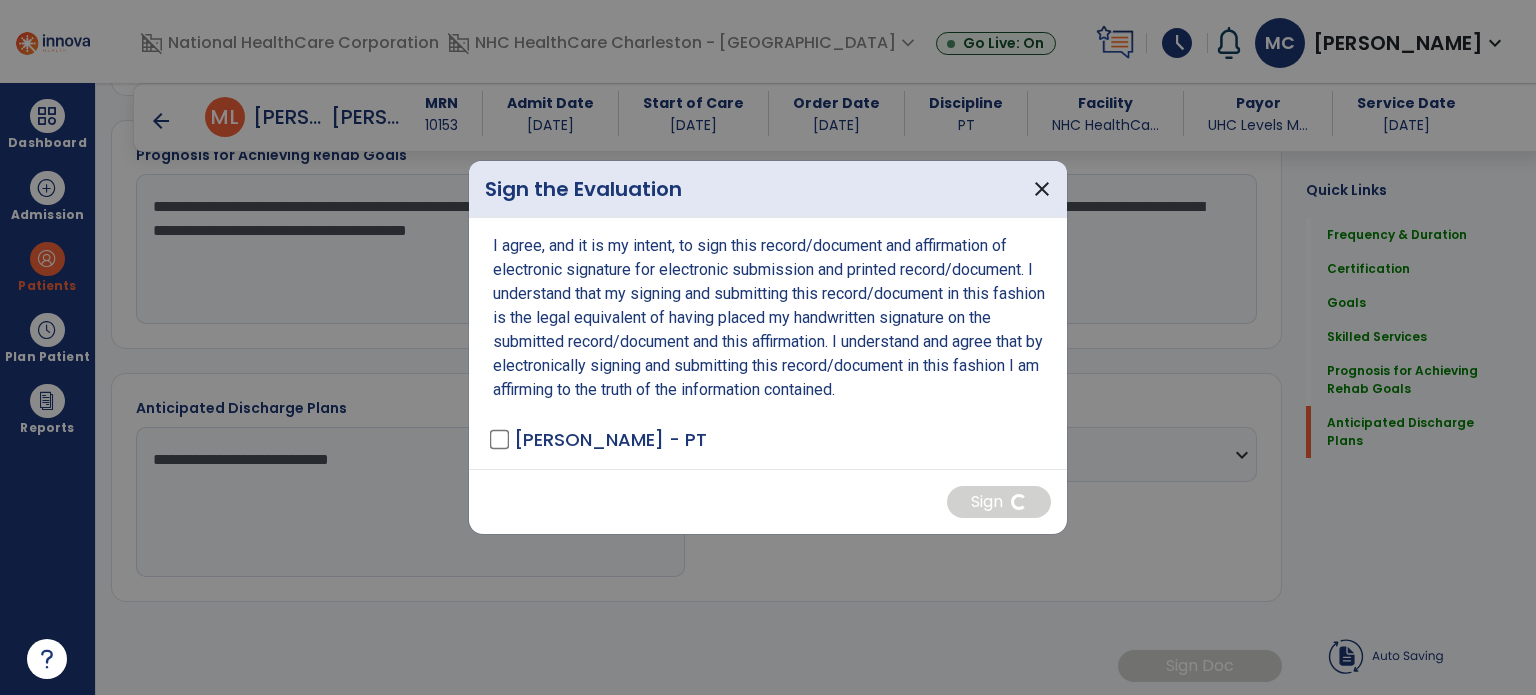 scroll, scrollTop: 2060, scrollLeft: 0, axis: vertical 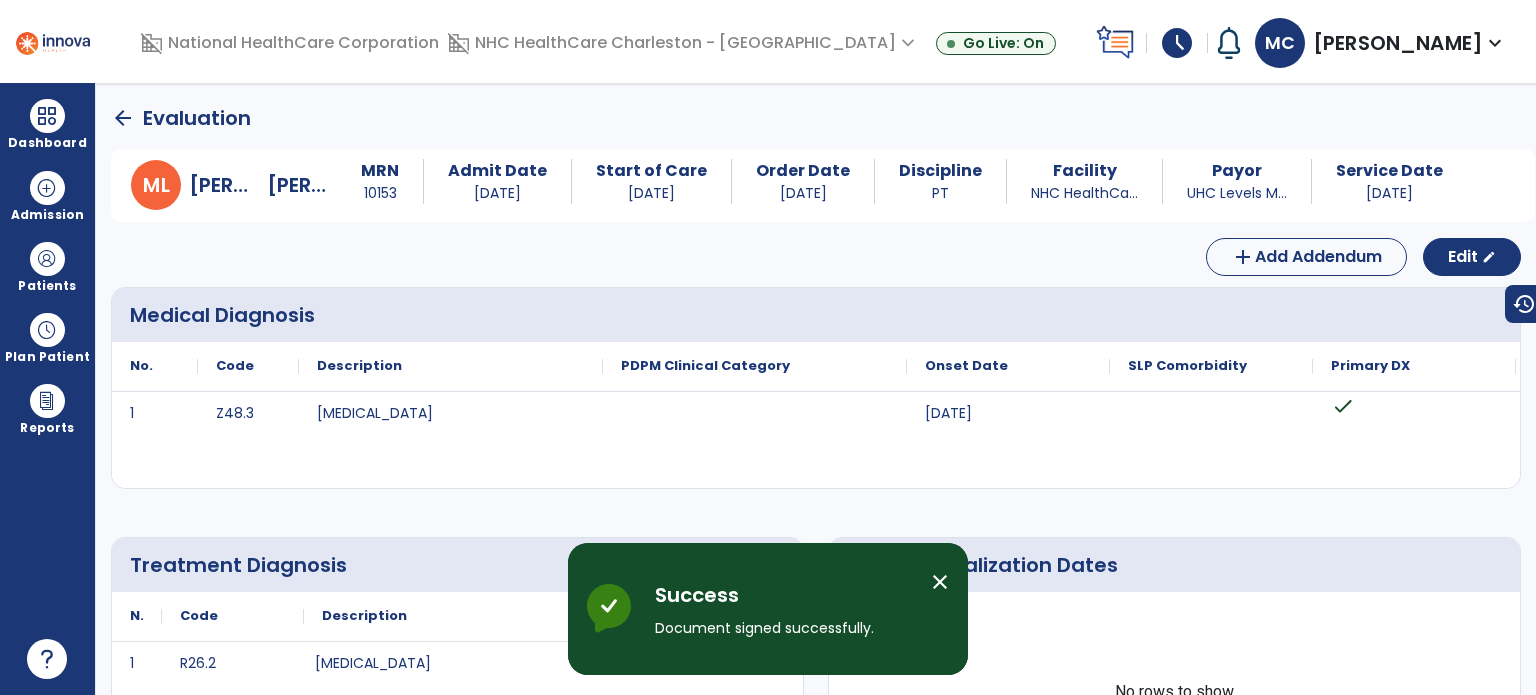 click on "arrow_back" 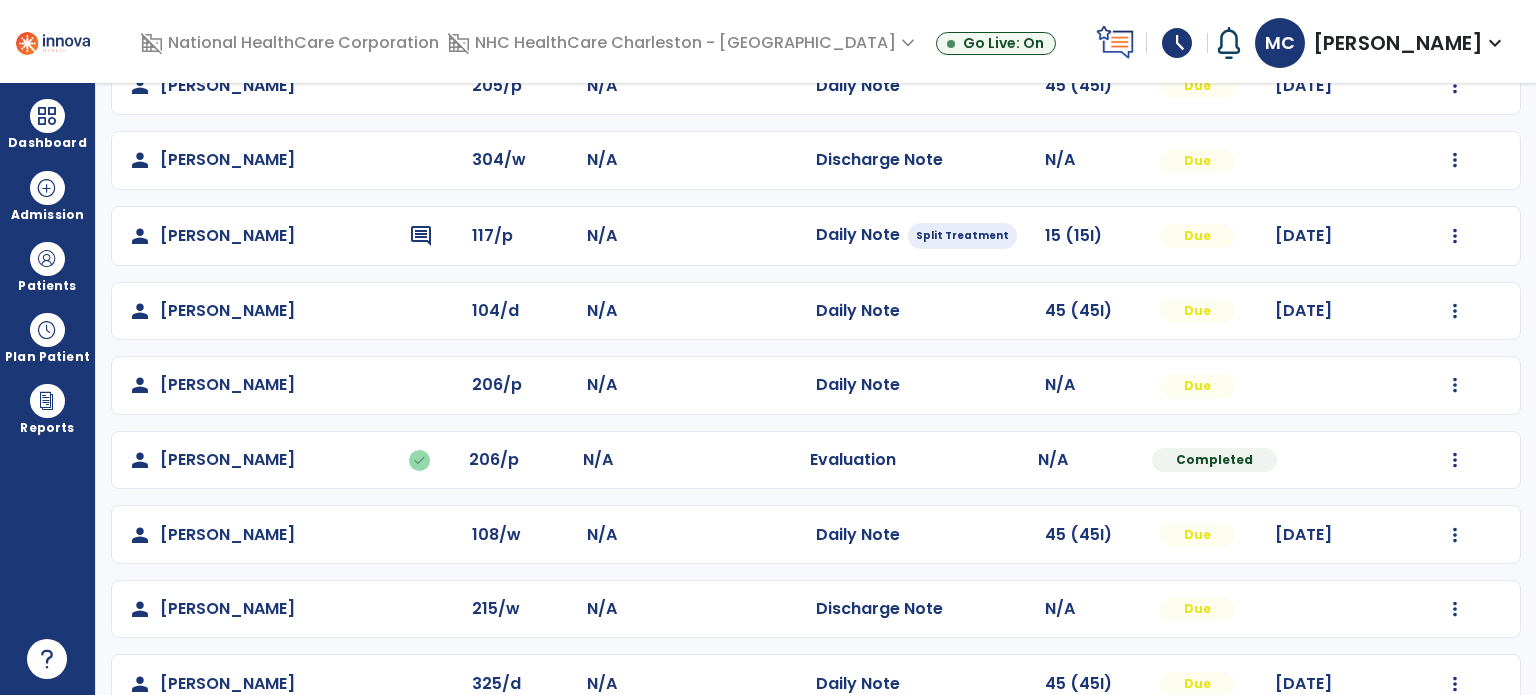 scroll, scrollTop: 617, scrollLeft: 0, axis: vertical 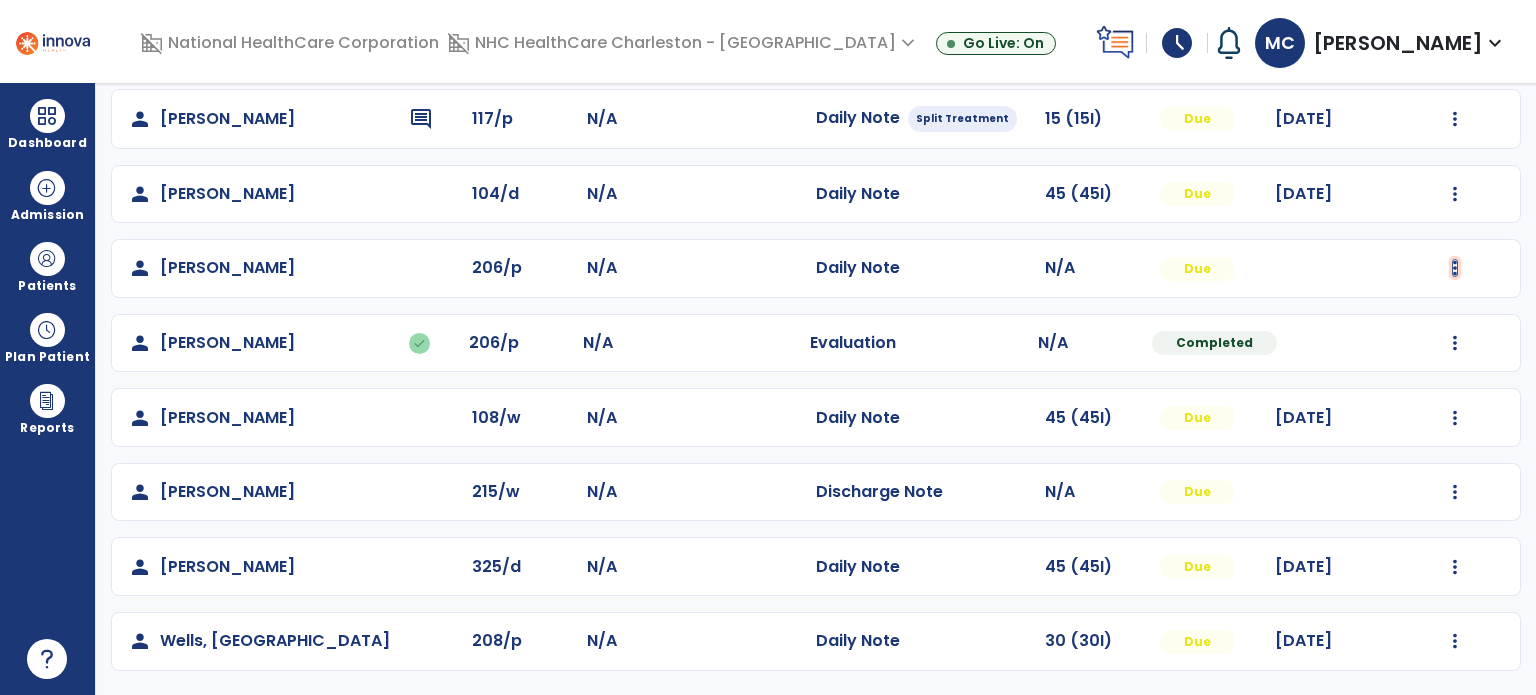 click at bounding box center [1455, -255] 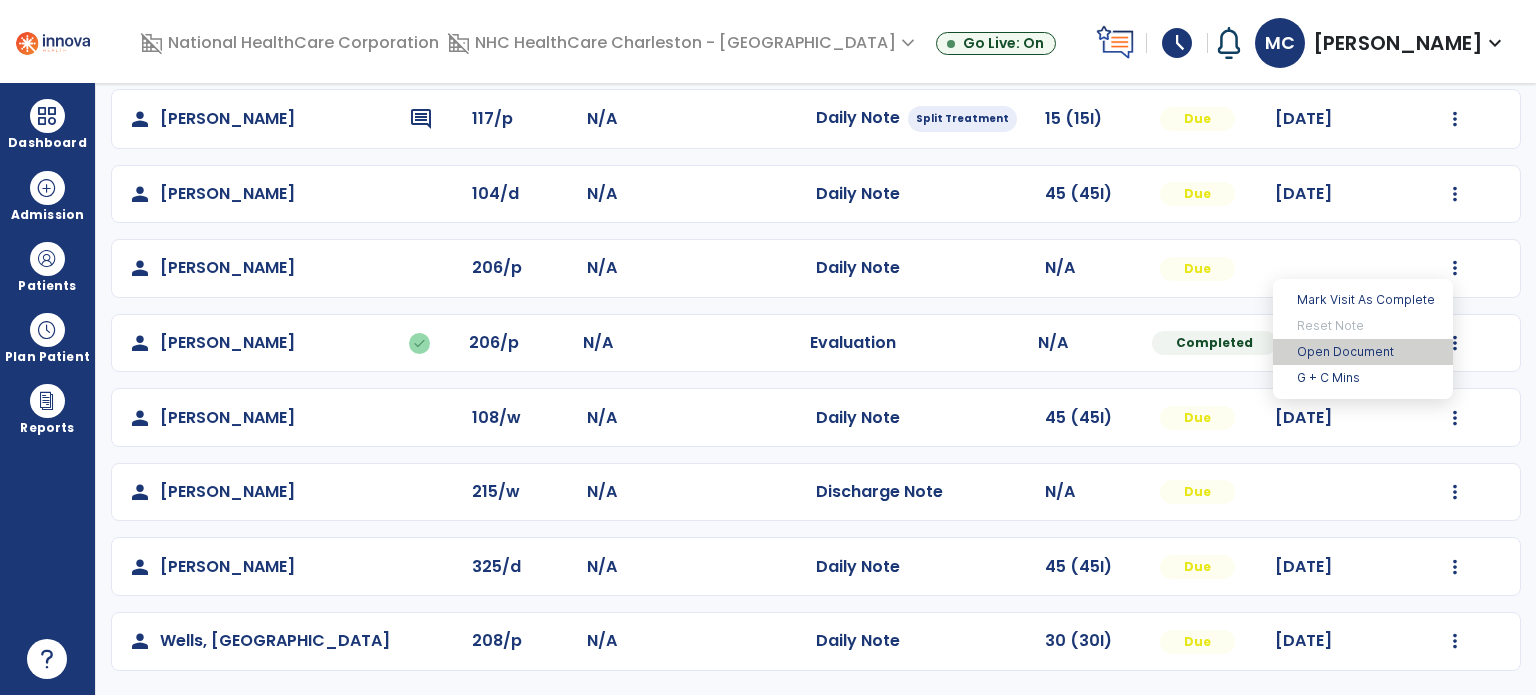click on "Open Document" at bounding box center (1363, 352) 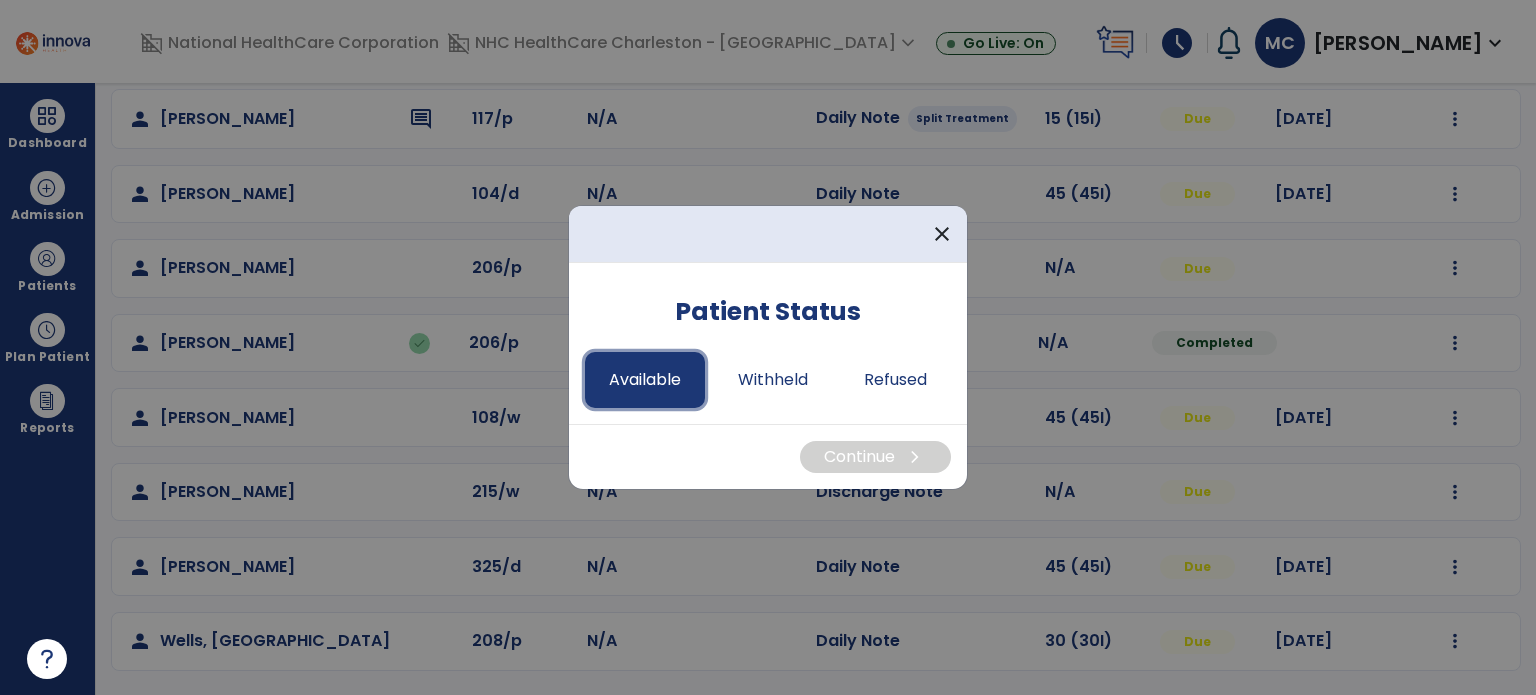 click on "Available" at bounding box center (645, 380) 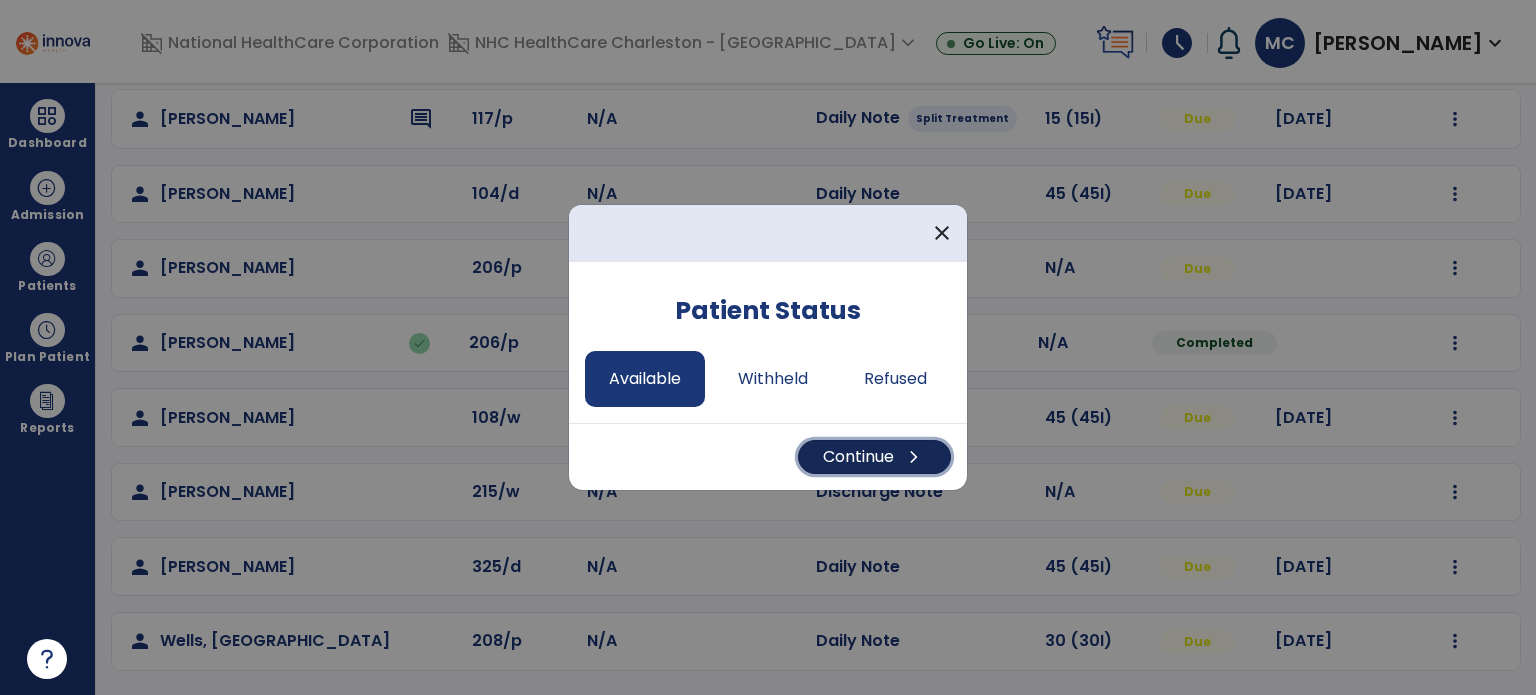 click on "Continue   chevron_right" at bounding box center [874, 457] 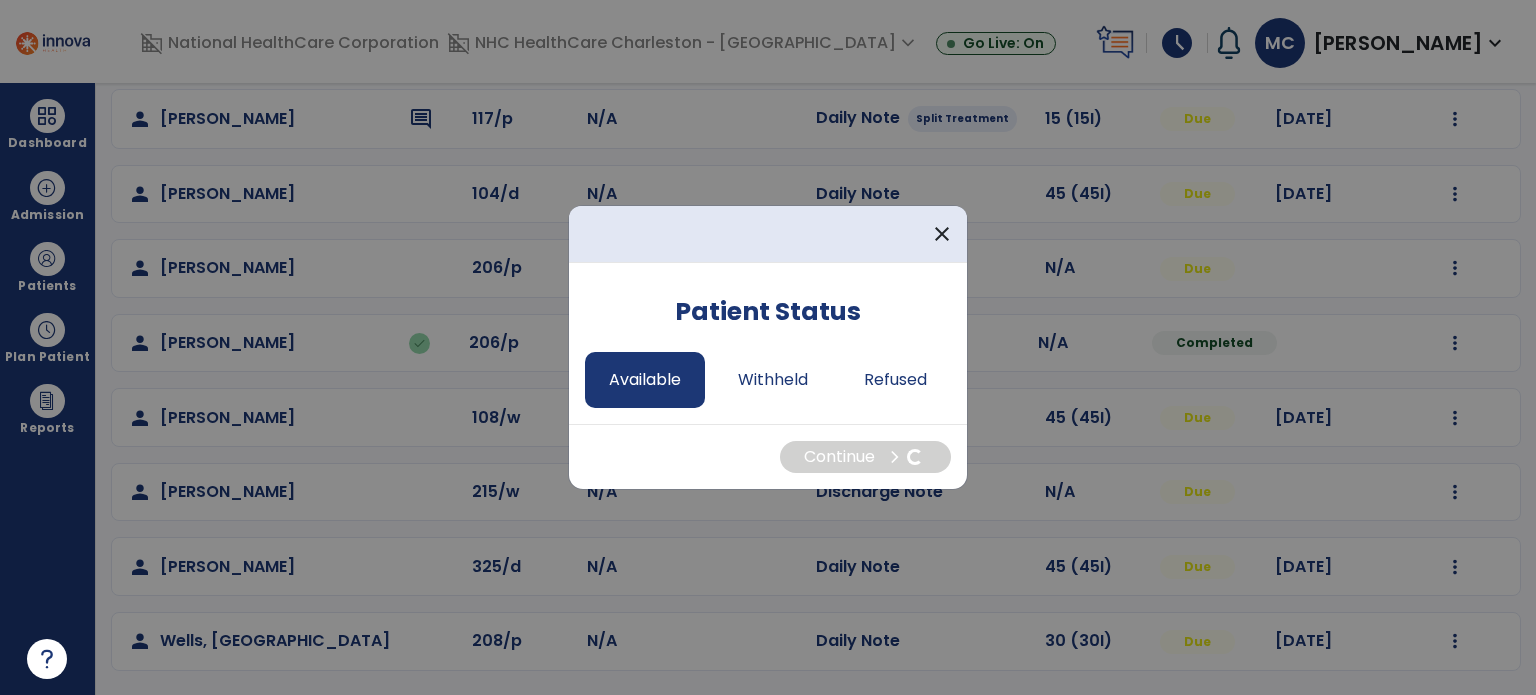 select on "*" 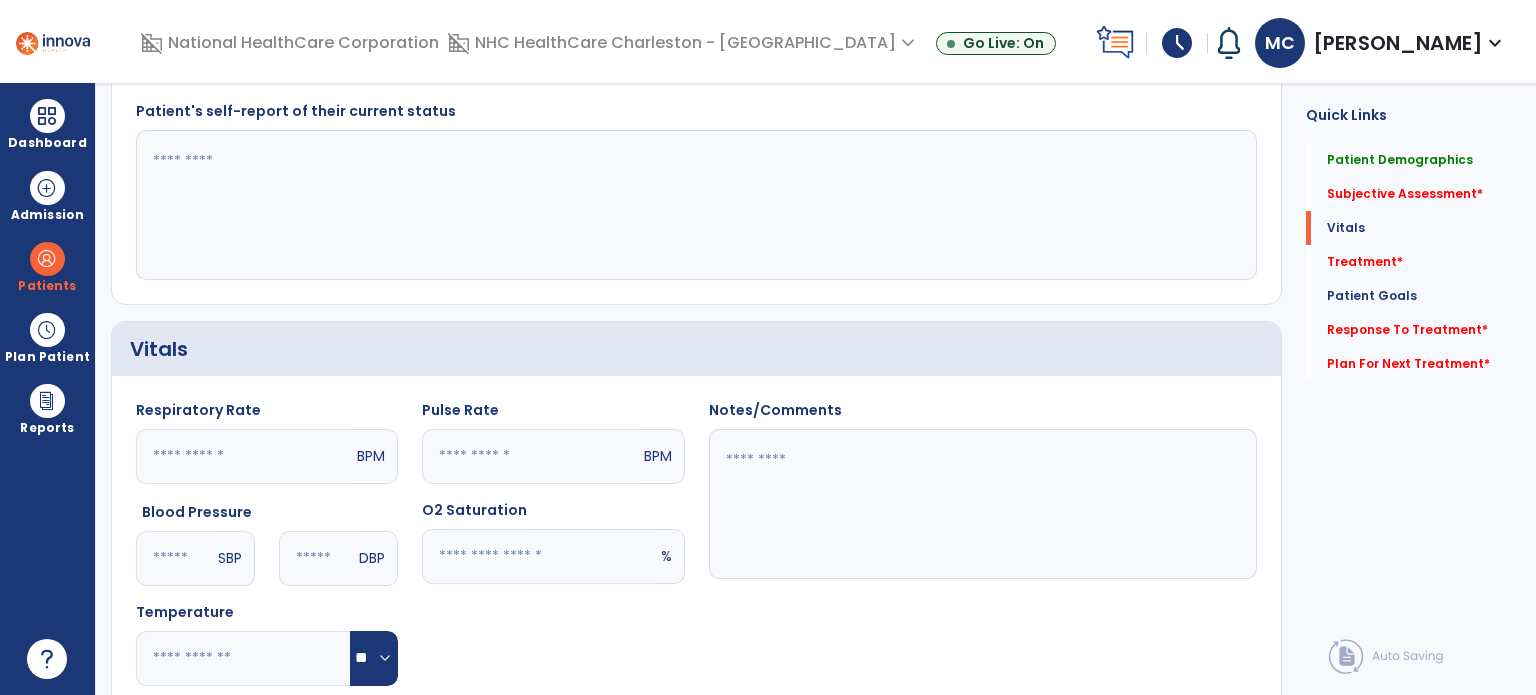scroll, scrollTop: 417, scrollLeft: 0, axis: vertical 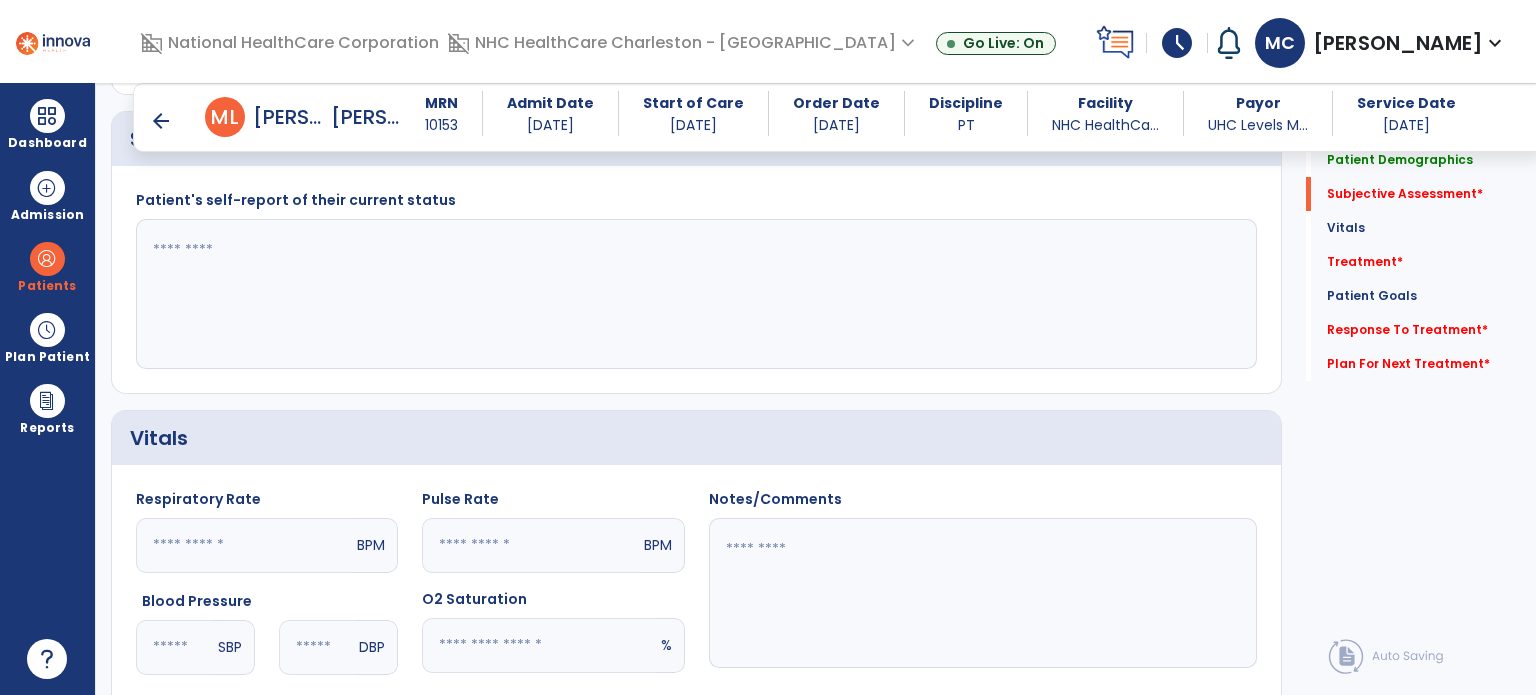 click 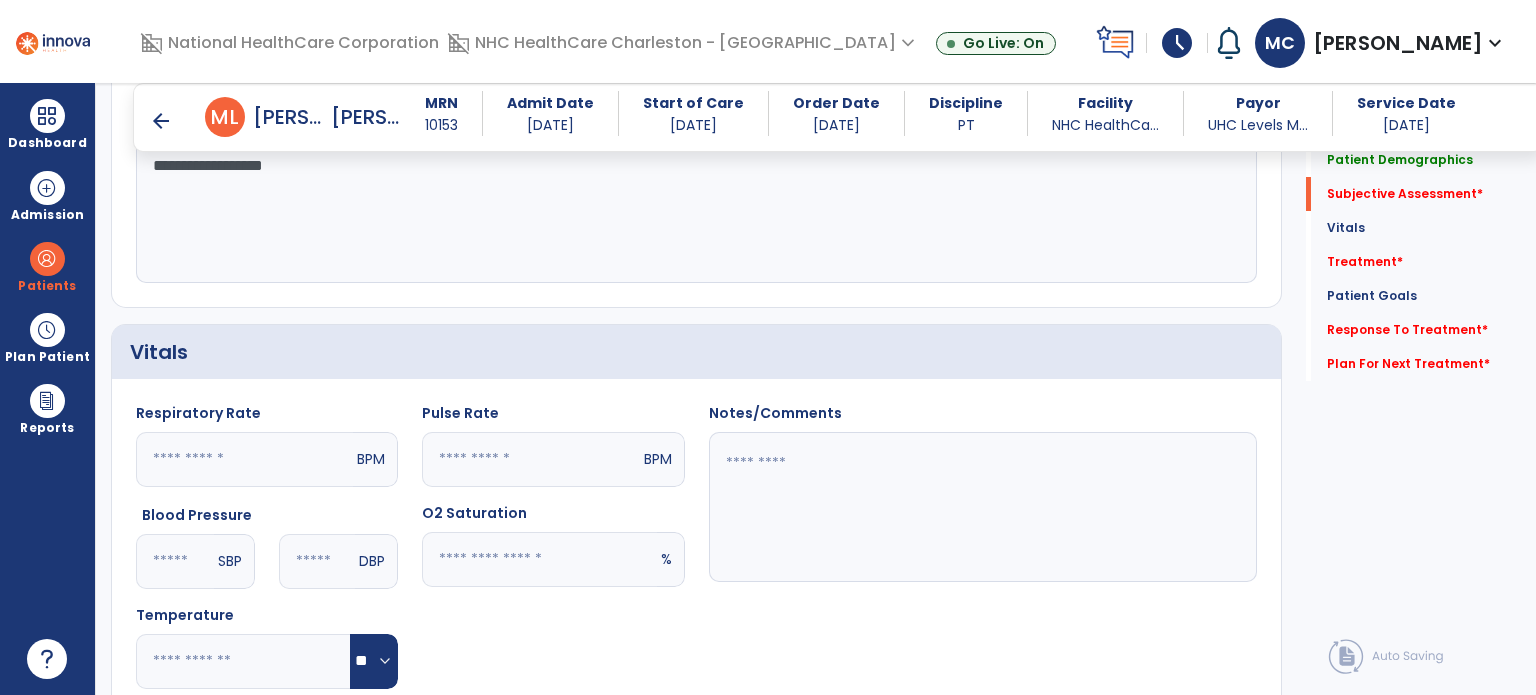 scroll, scrollTop: 817, scrollLeft: 0, axis: vertical 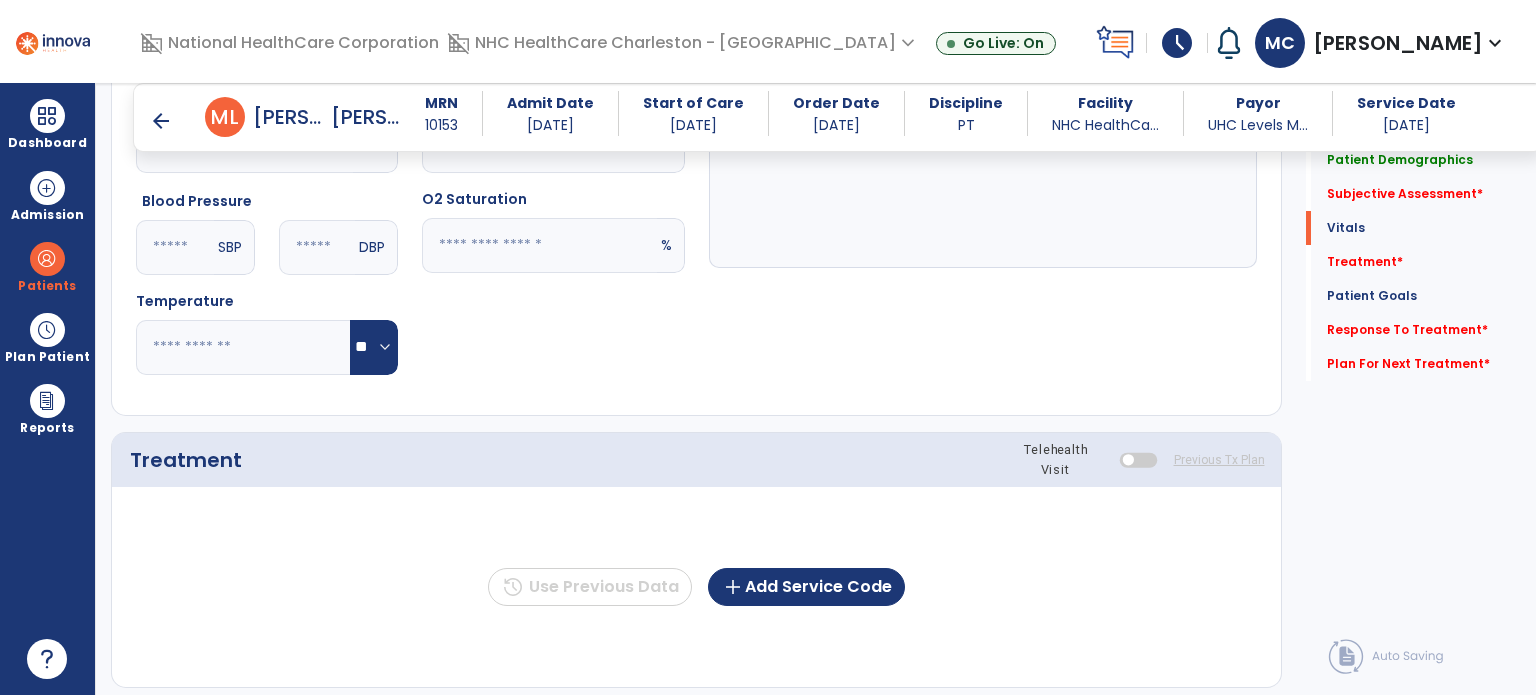 type on "**********" 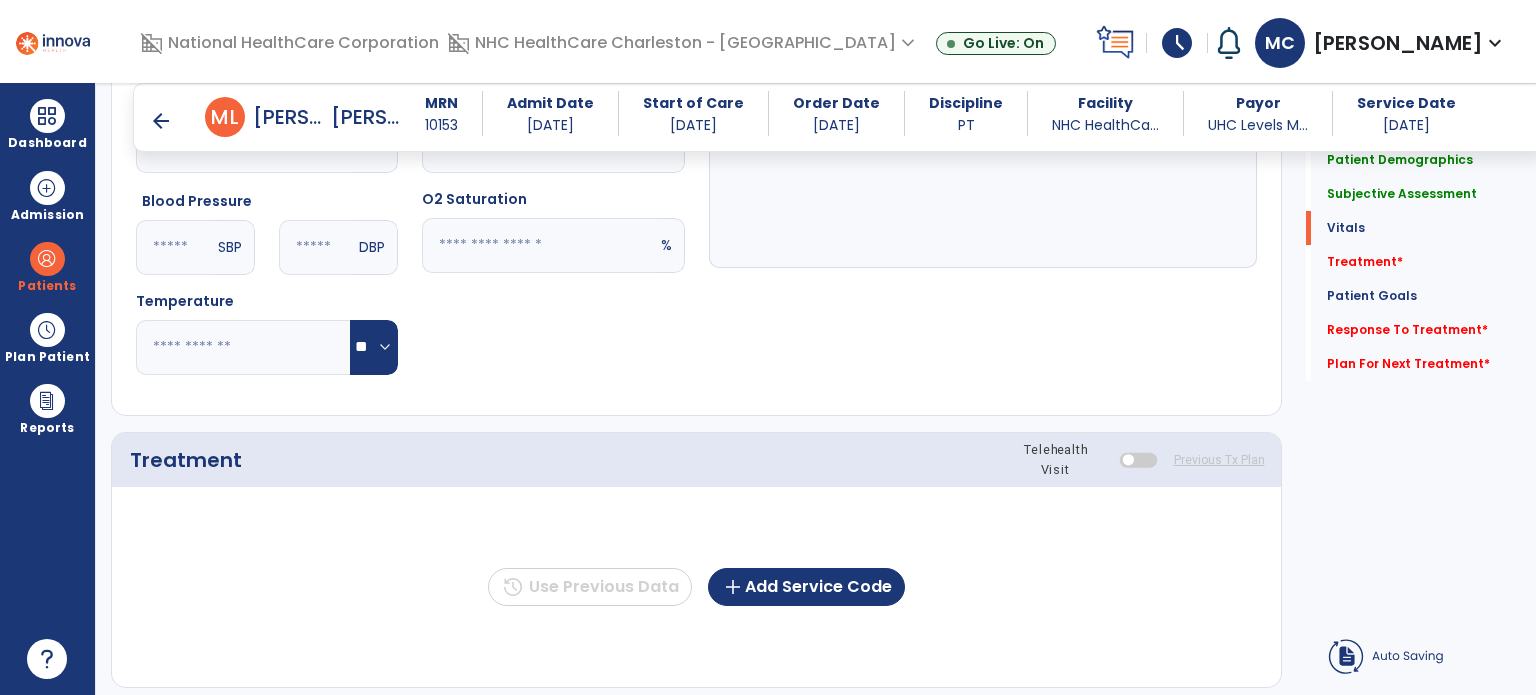 click 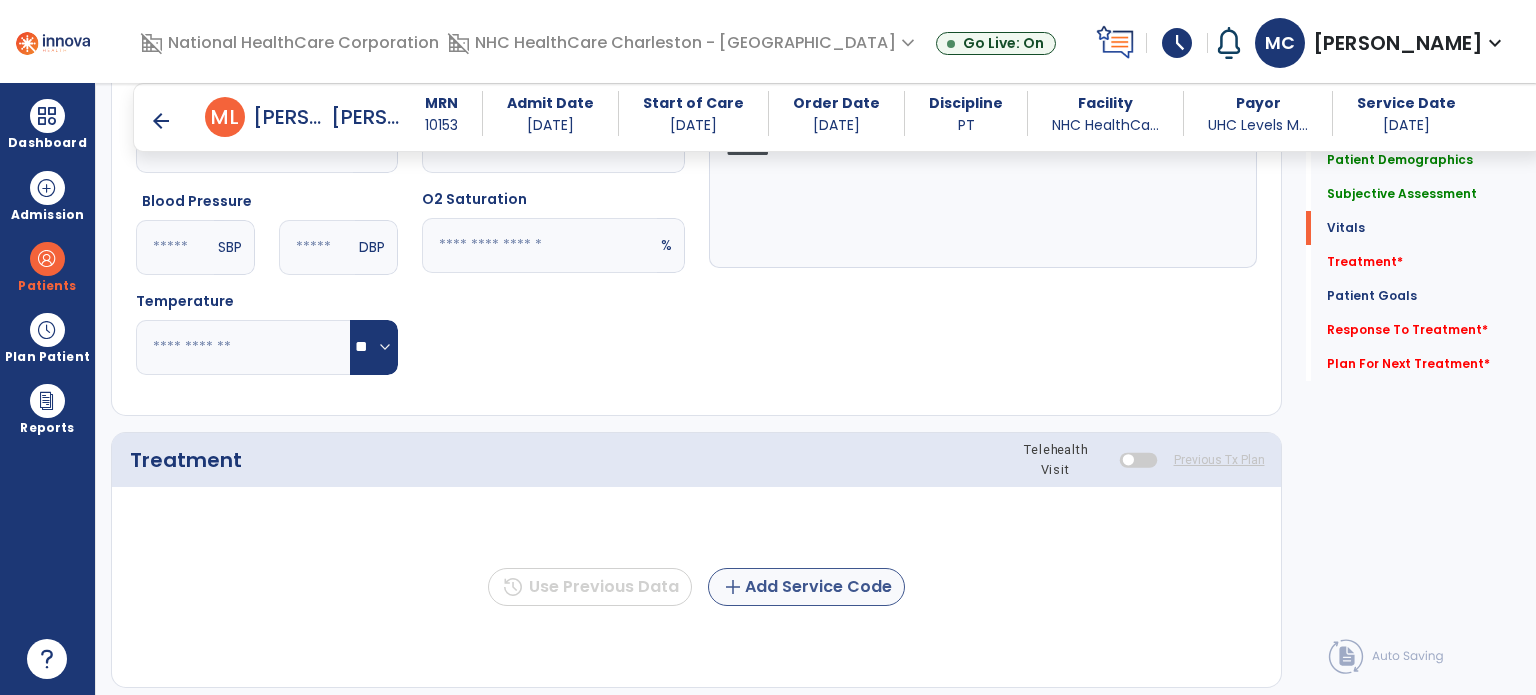 type on "******" 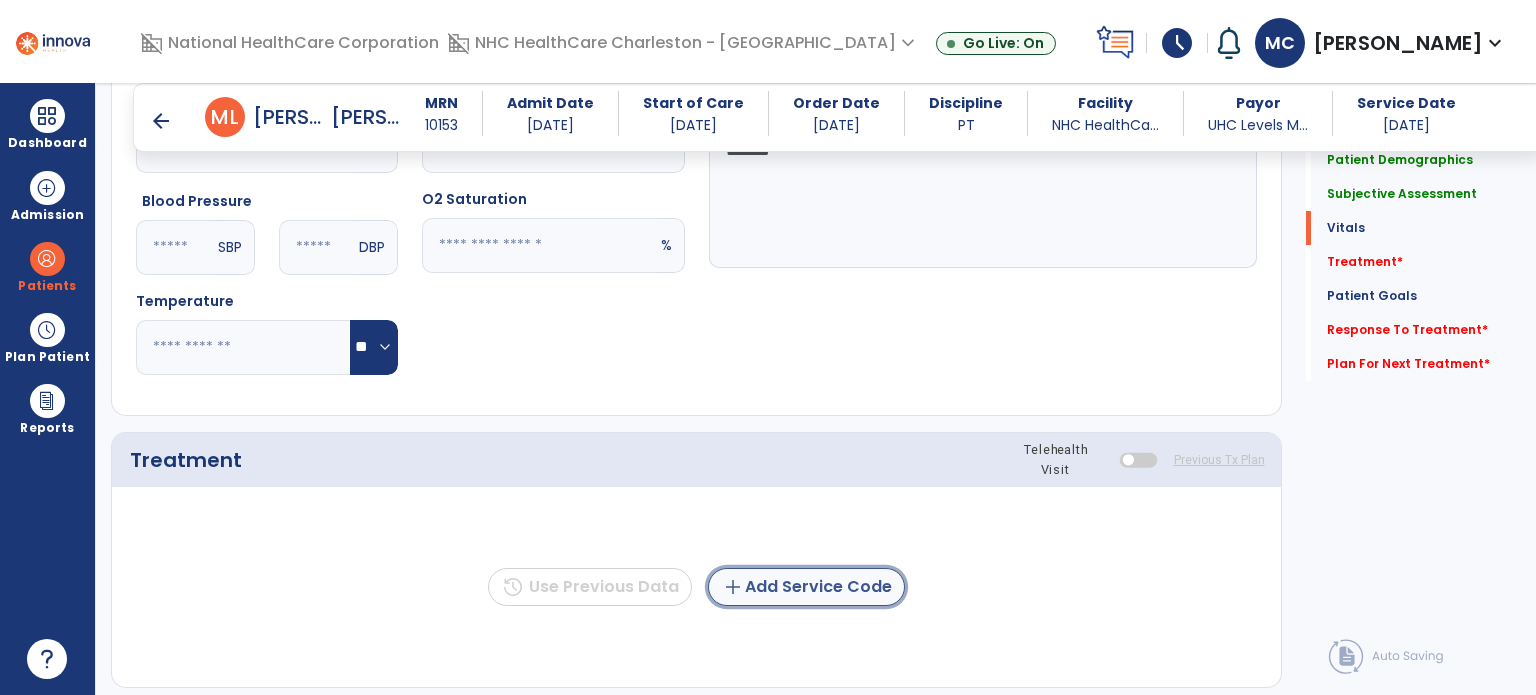 click on "add  Add Service Code" 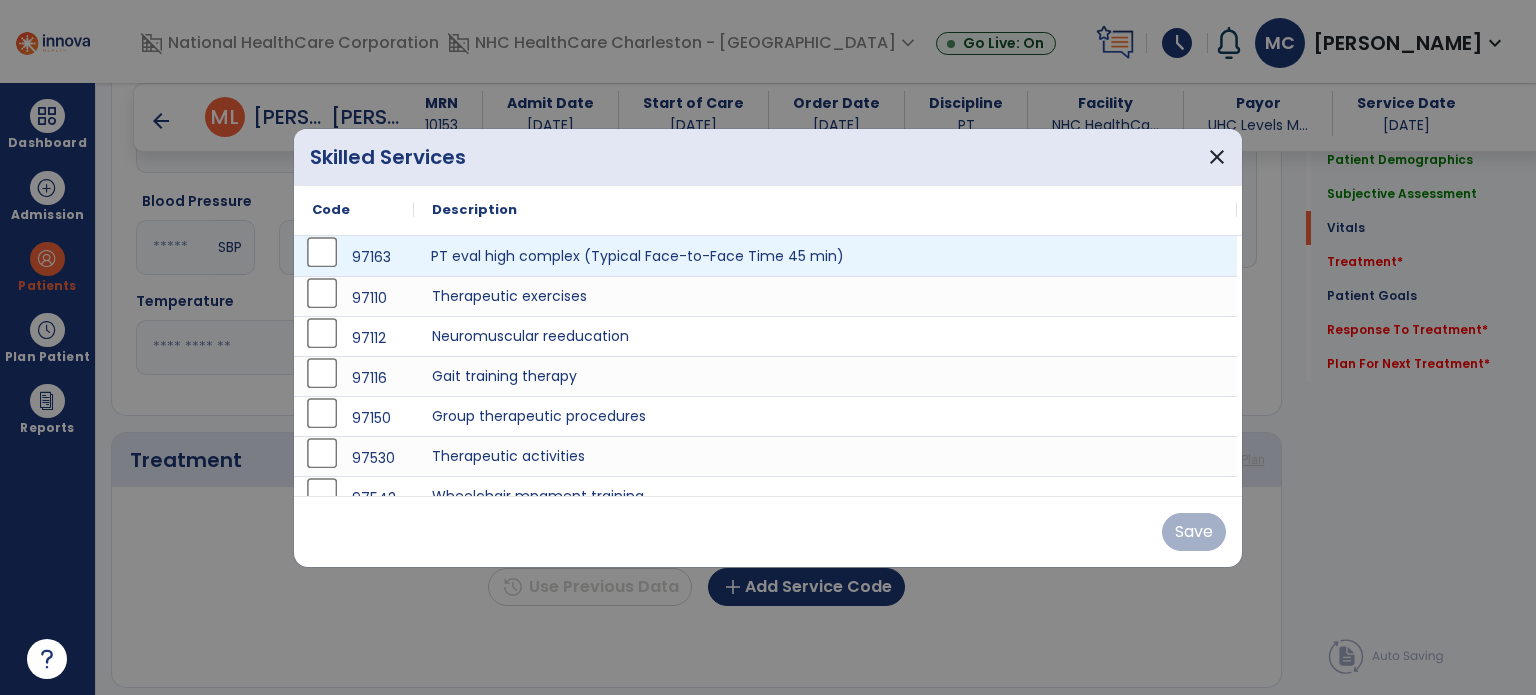 click on "PT eval high complex (Typical Face-to-Face Time 45 min)" at bounding box center (825, 256) 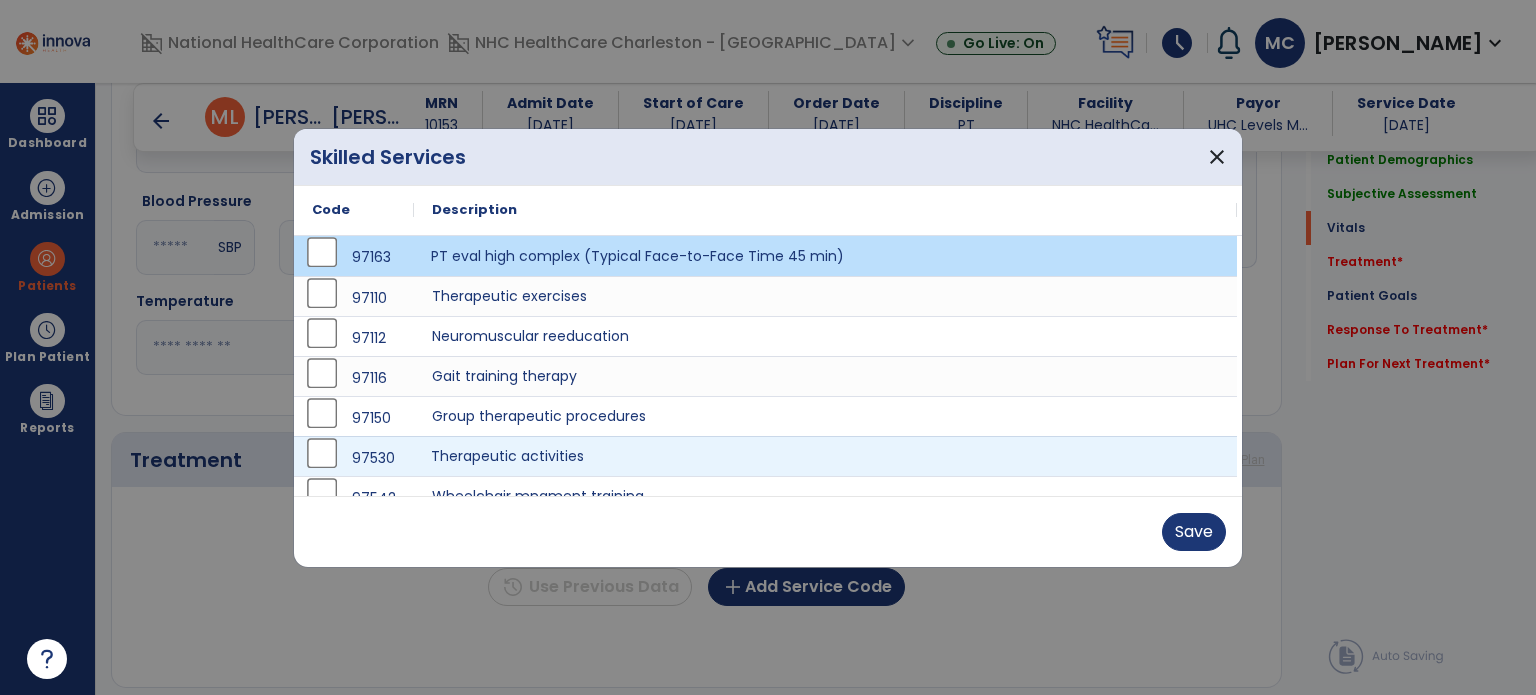 click on "Therapeutic activities" at bounding box center [825, 456] 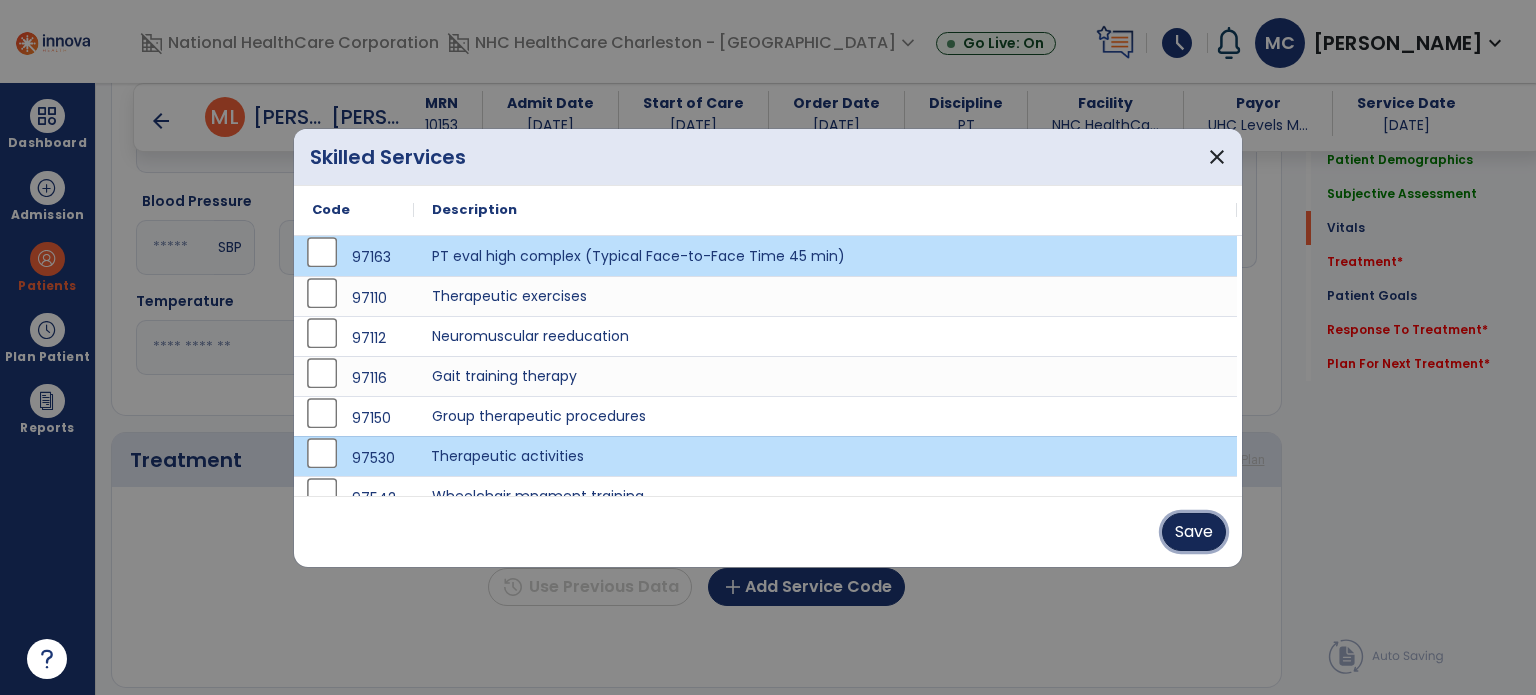 drag, startPoint x: 1191, startPoint y: 547, endPoint x: 1192, endPoint y: 536, distance: 11.045361 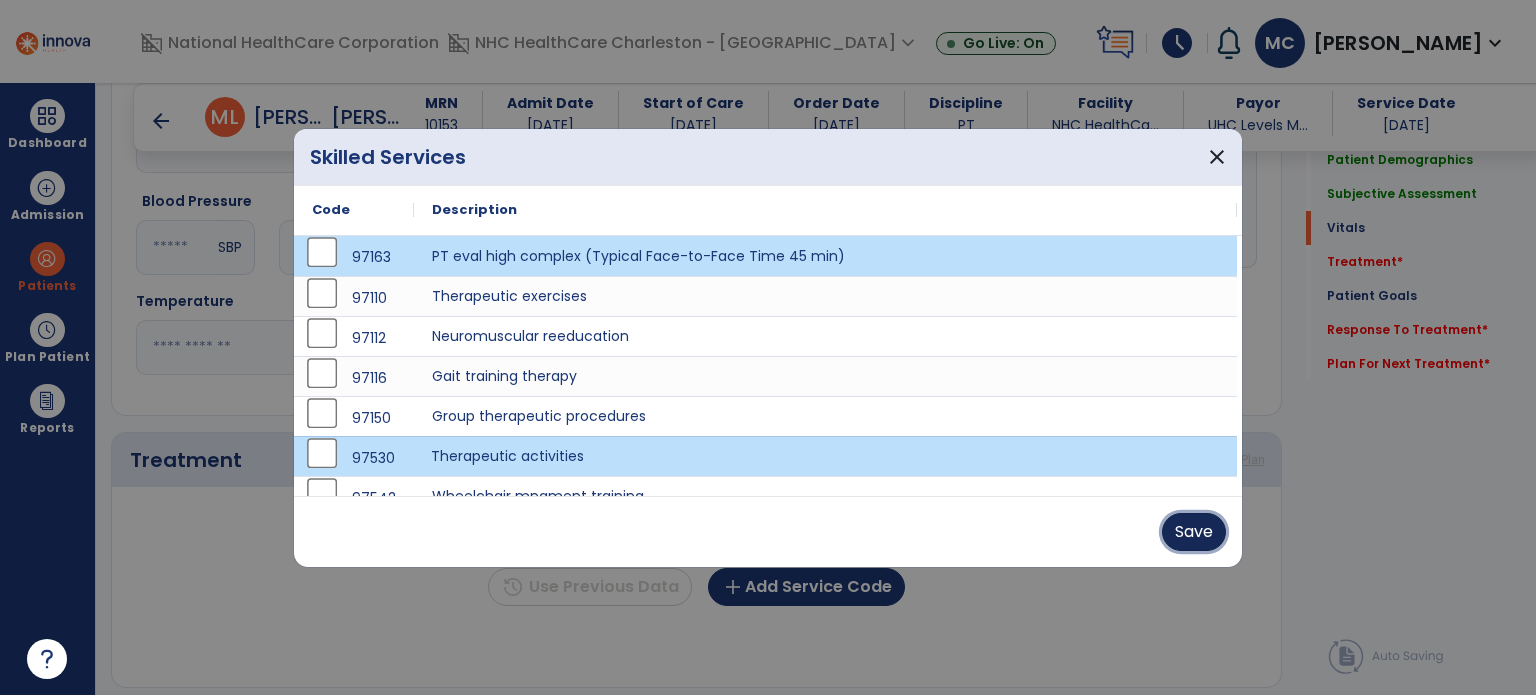 click on "Save" at bounding box center [1194, 532] 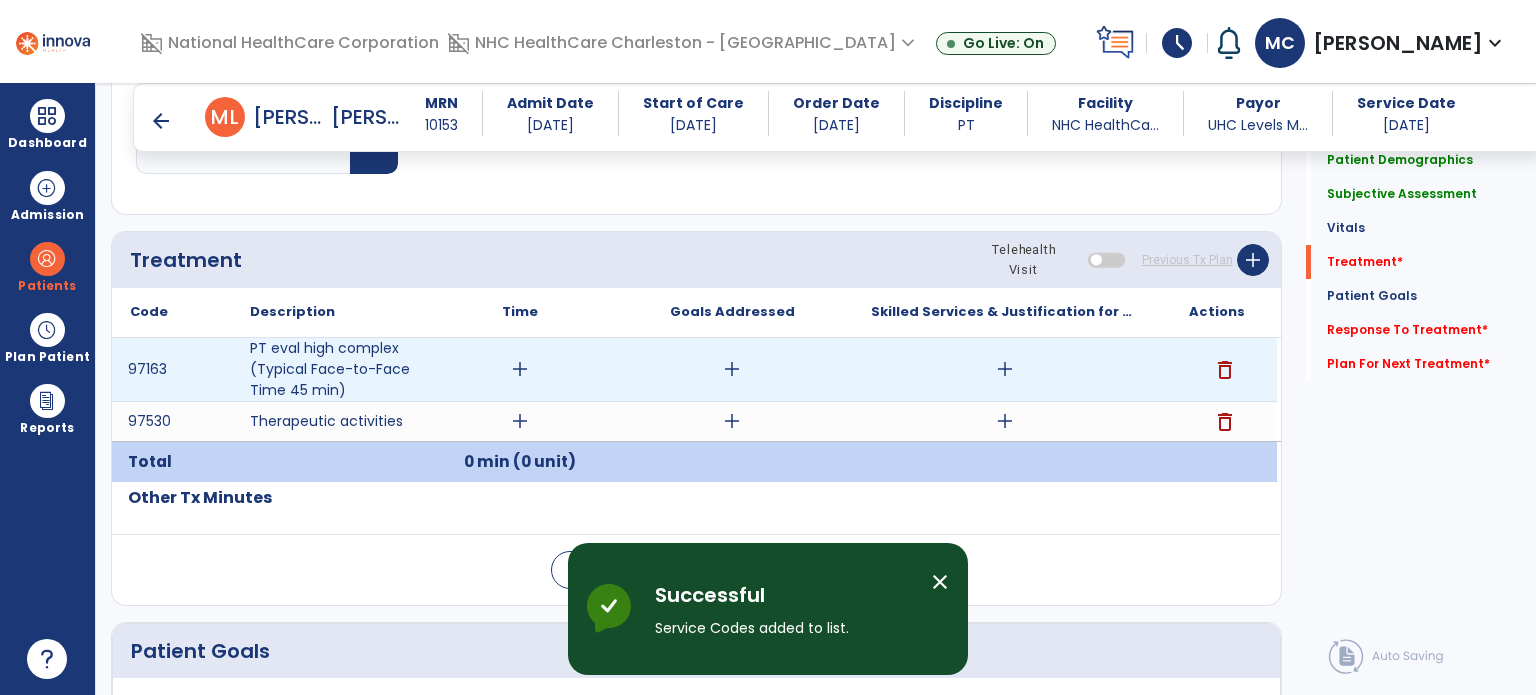 scroll, scrollTop: 1117, scrollLeft: 0, axis: vertical 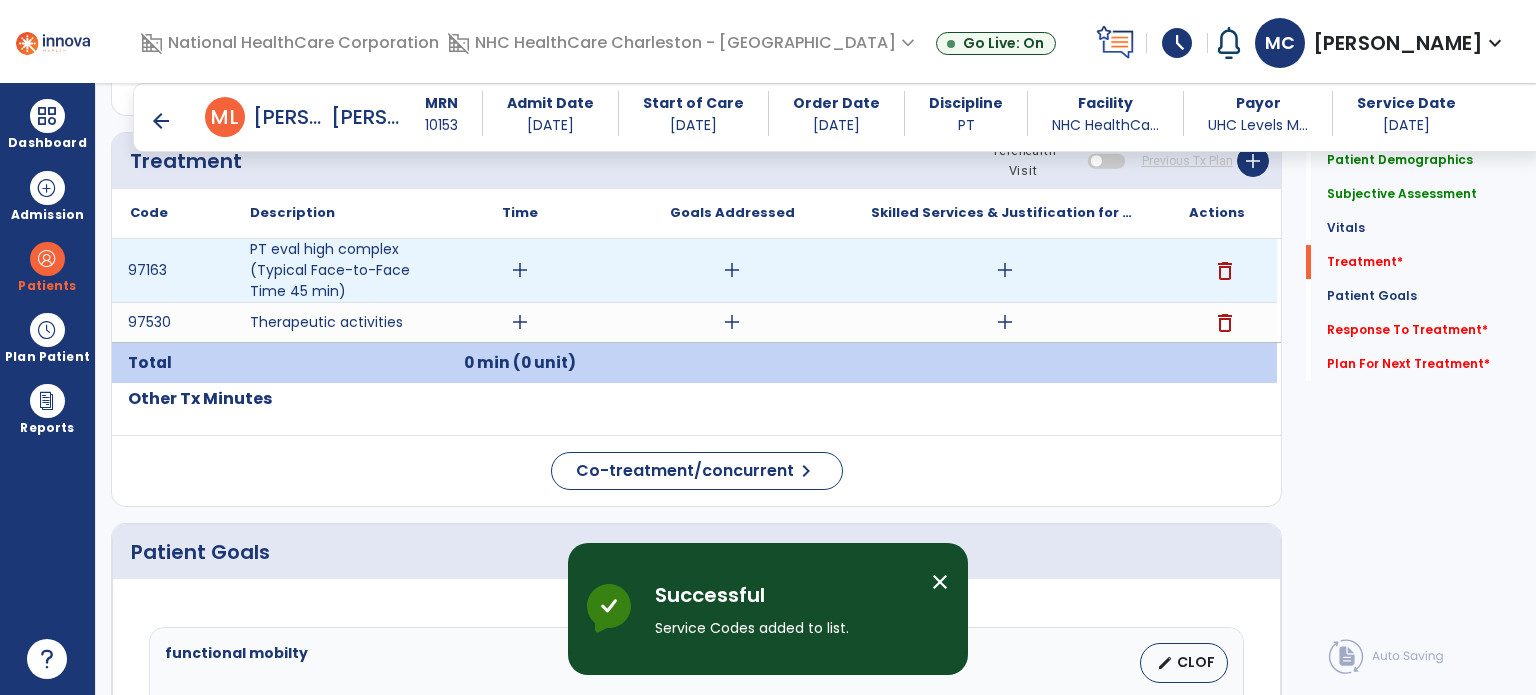 click on "add" at bounding box center (520, 270) 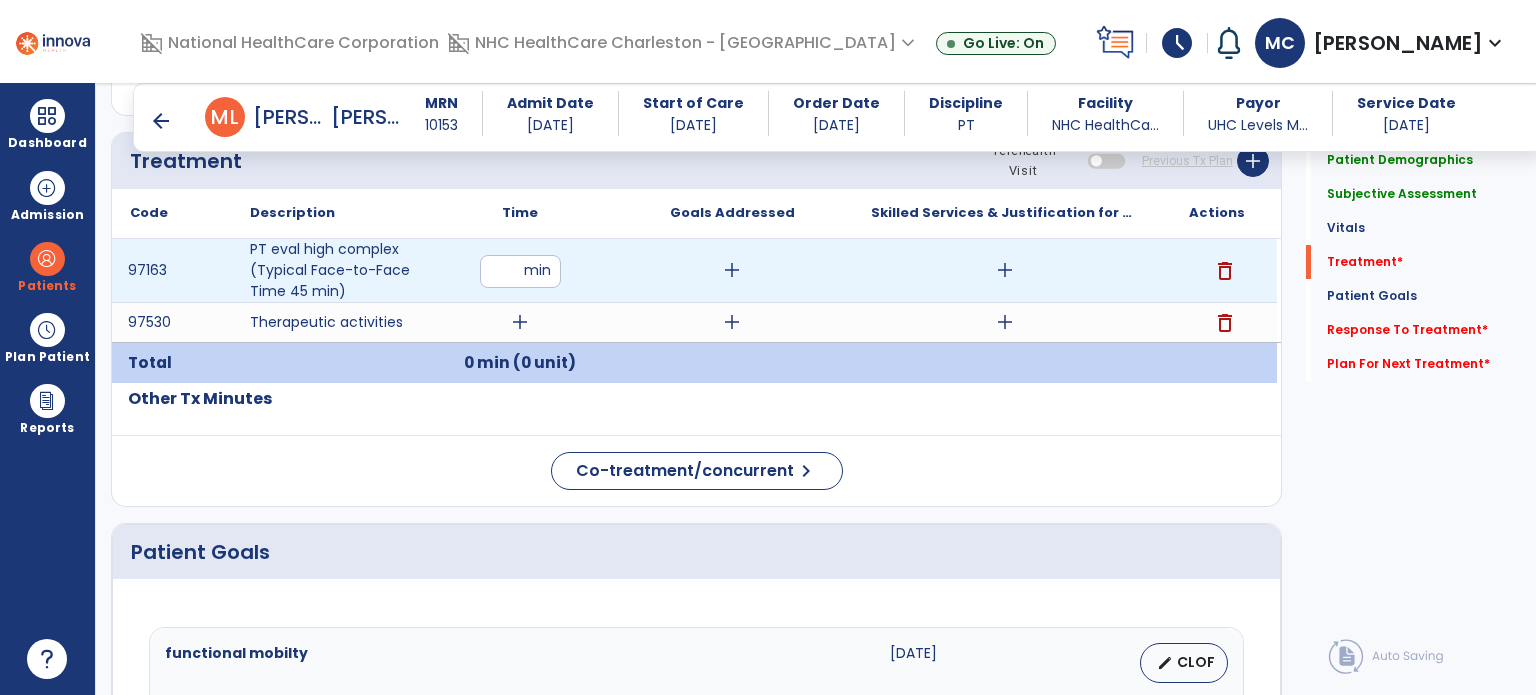 type on "**" 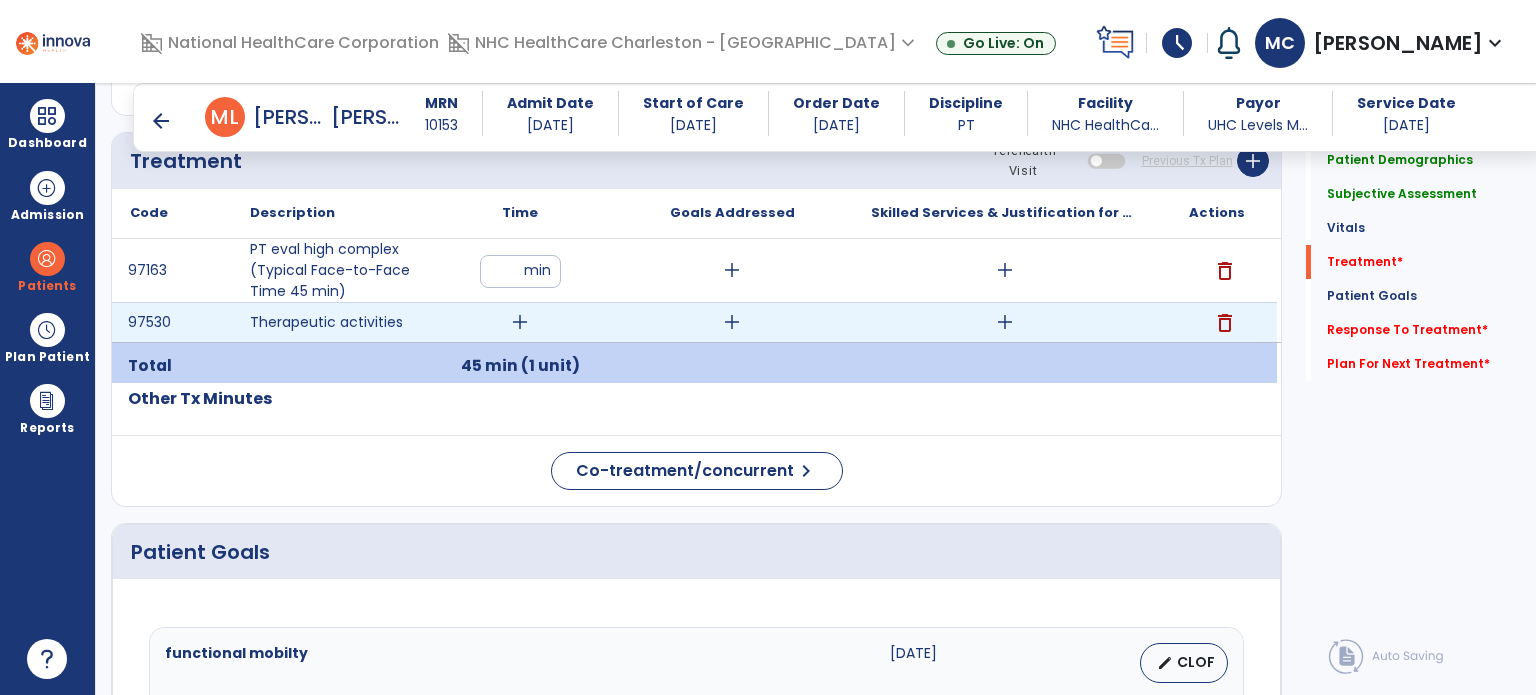 click on "add" at bounding box center (520, 322) 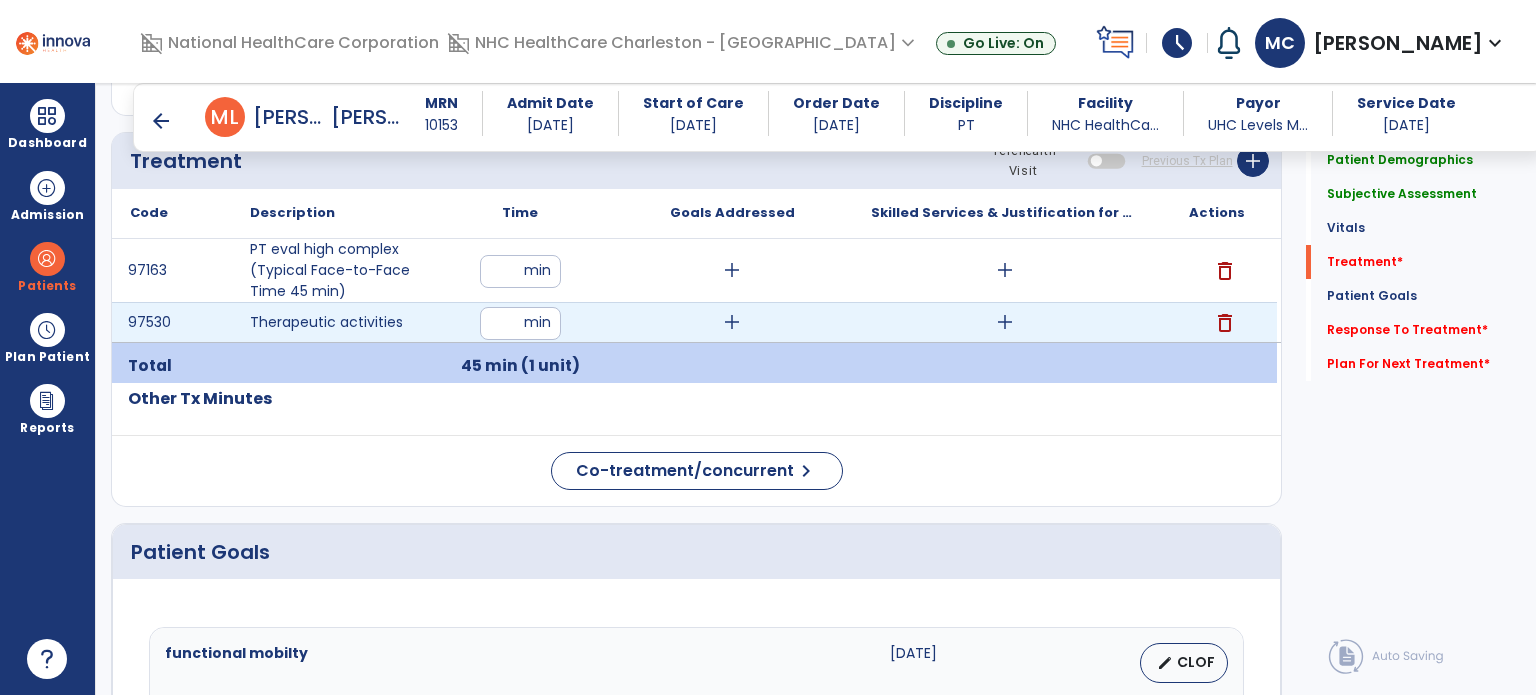 type on "*" 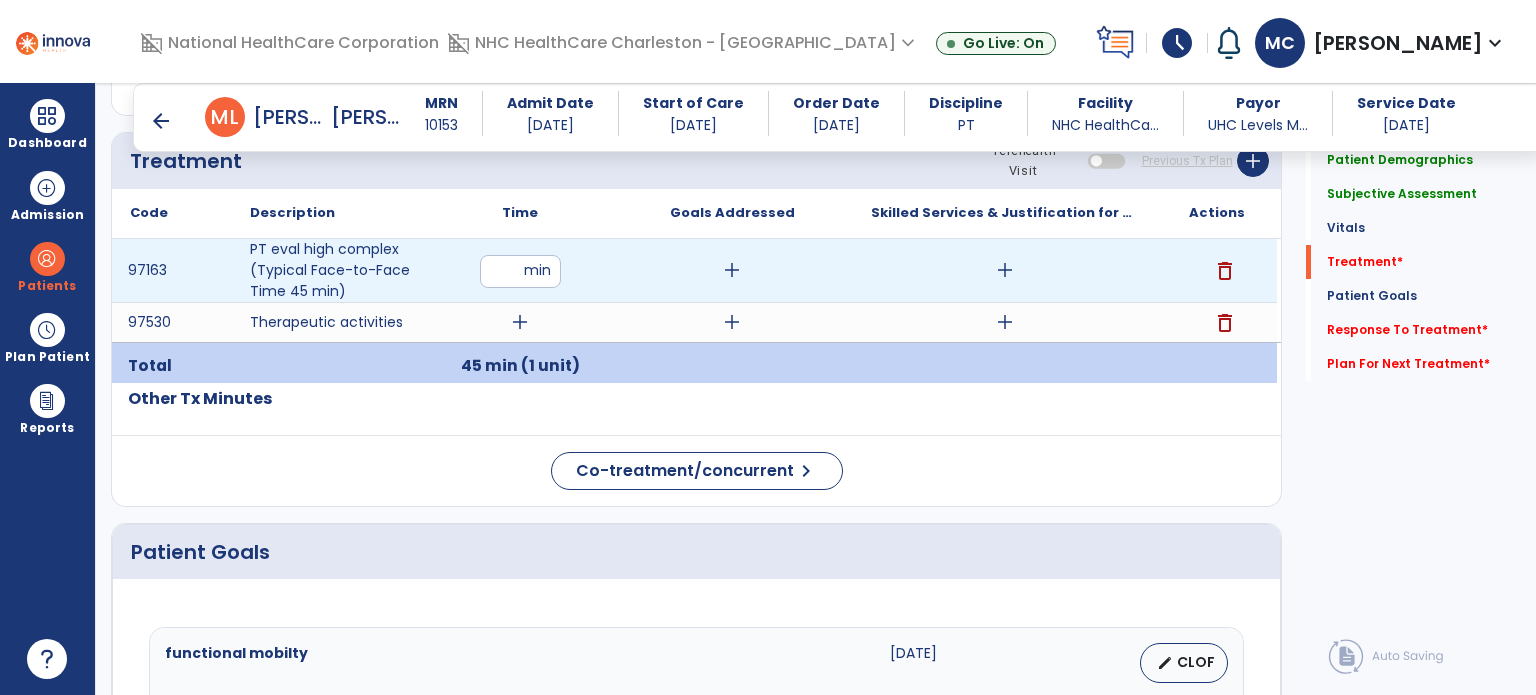 click on "**" at bounding box center [520, 271] 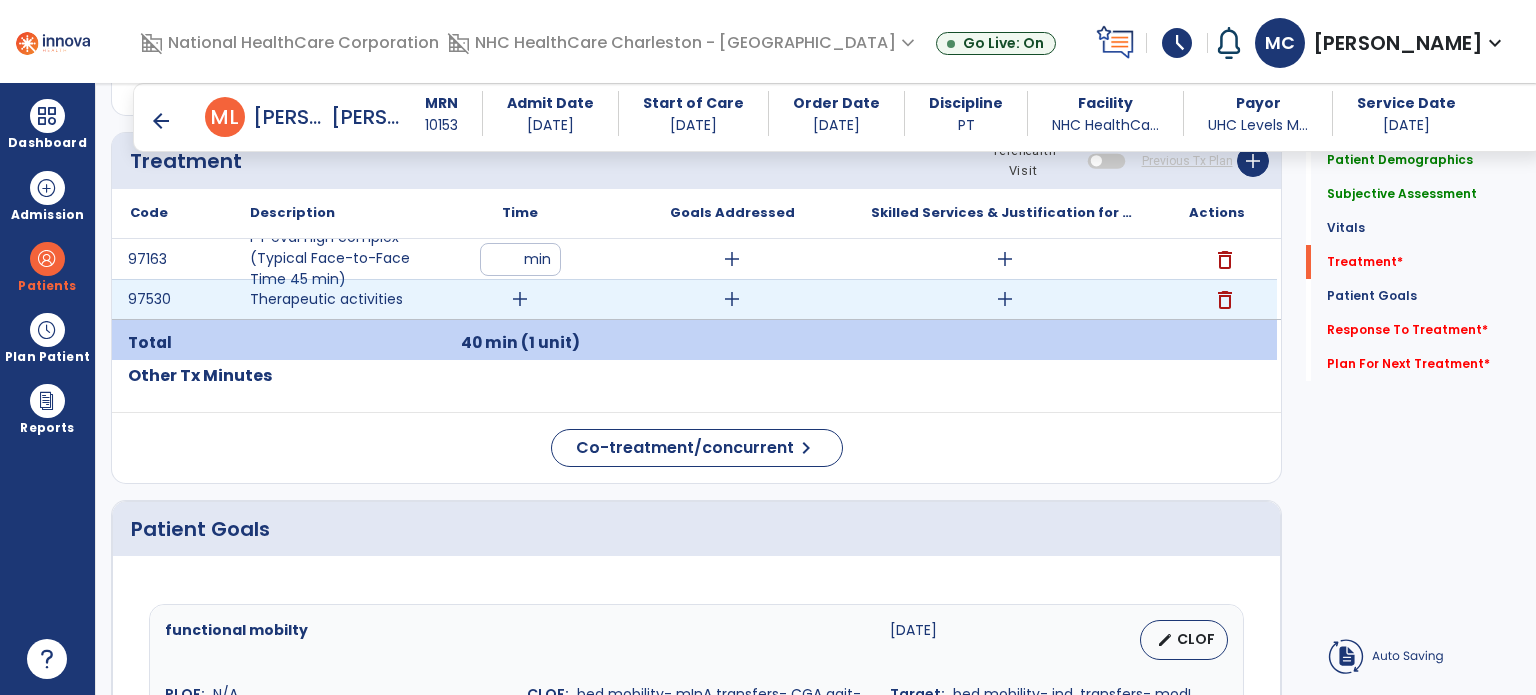 drag, startPoint x: 506, startPoint y: 313, endPoint x: 530, endPoint y: 320, distance: 25 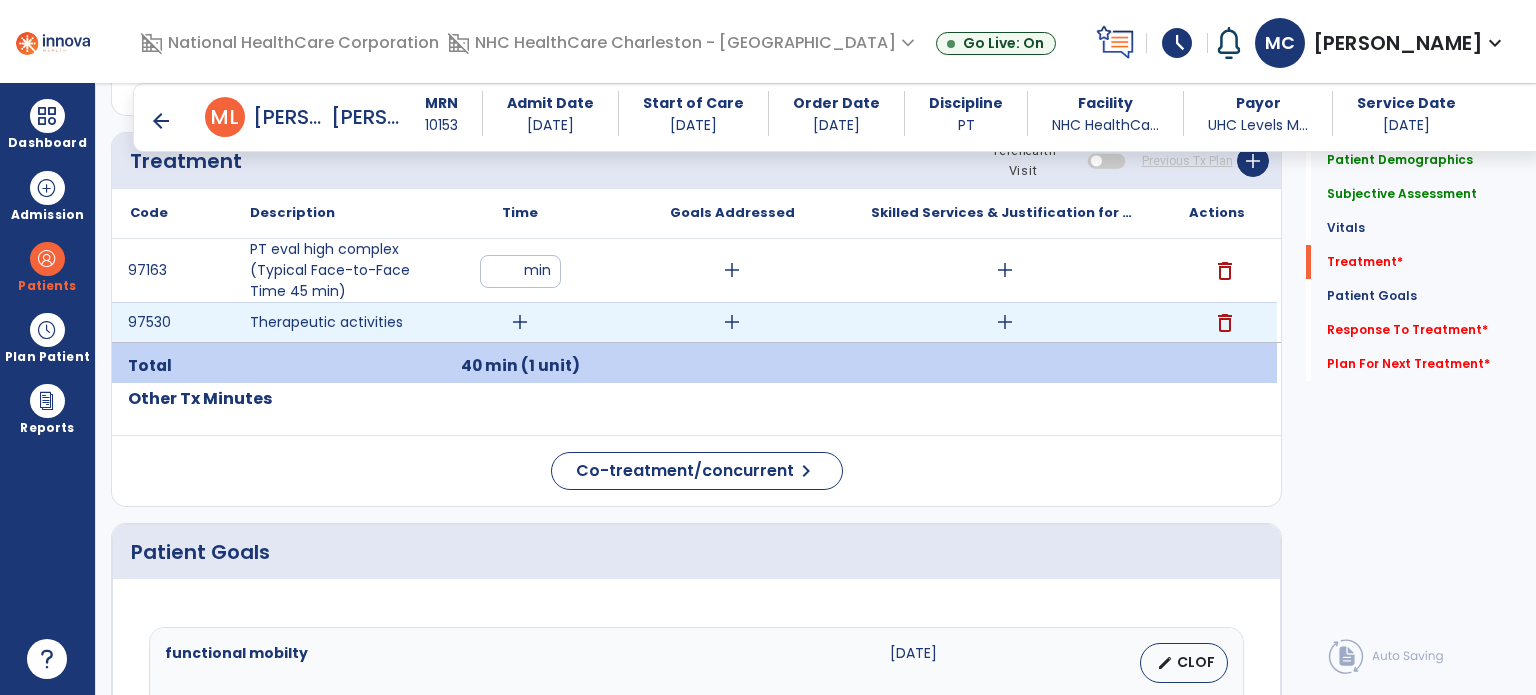click on "add" at bounding box center (520, 322) 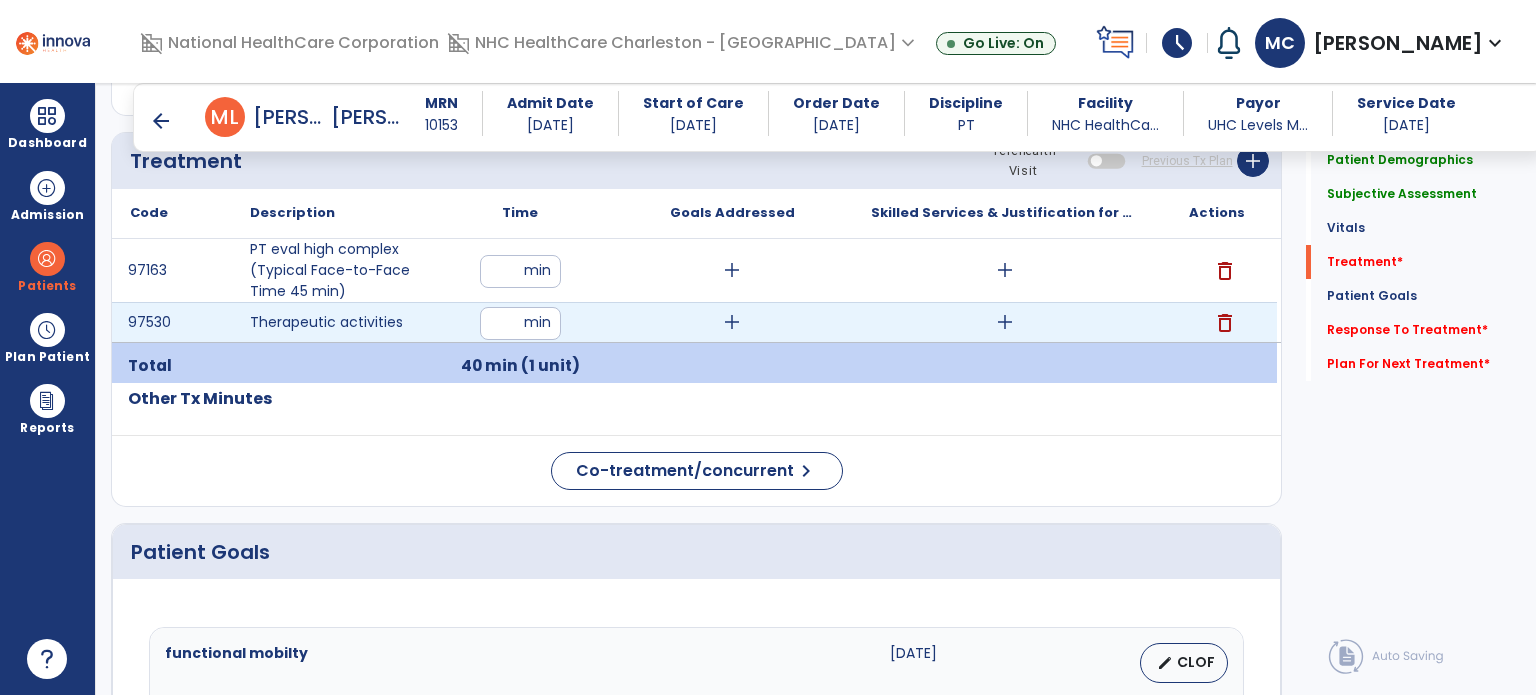 type on "**" 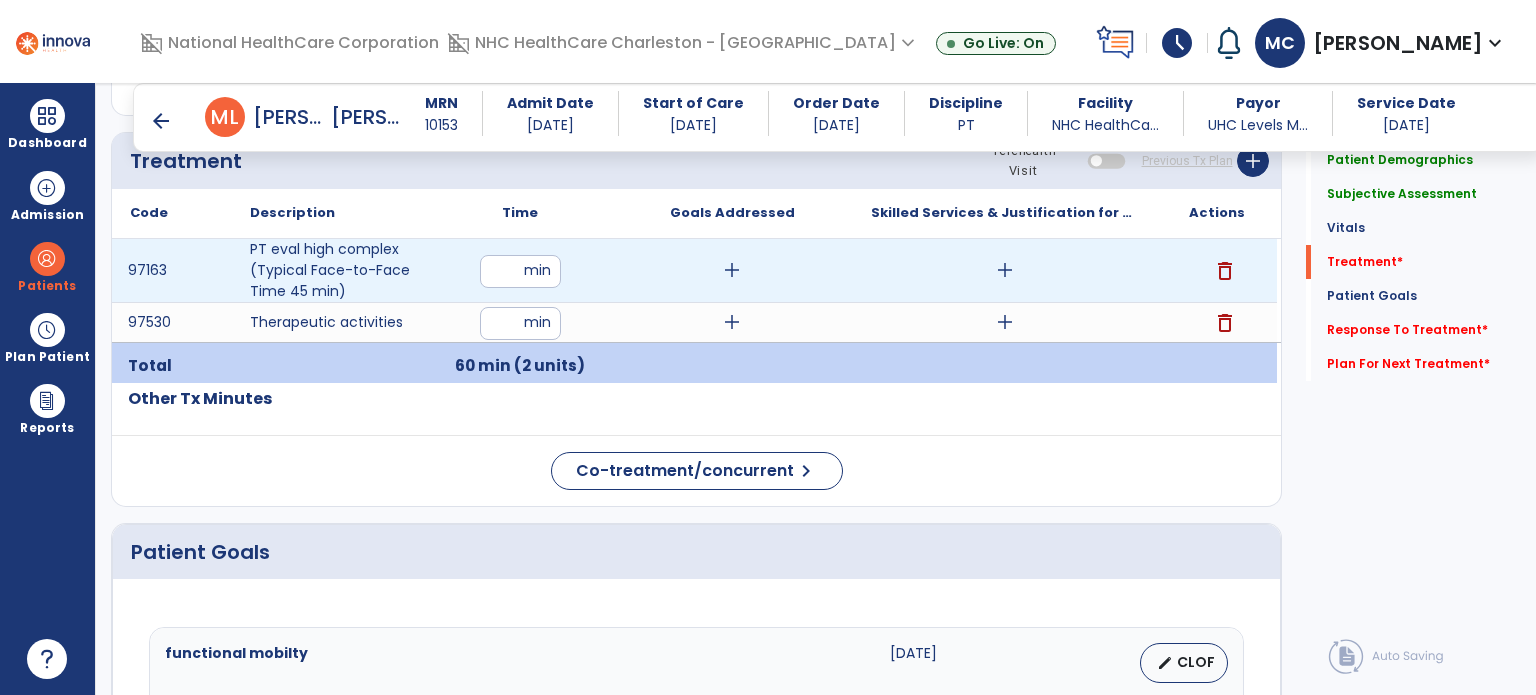 click on "add" at bounding box center (1004, 270) 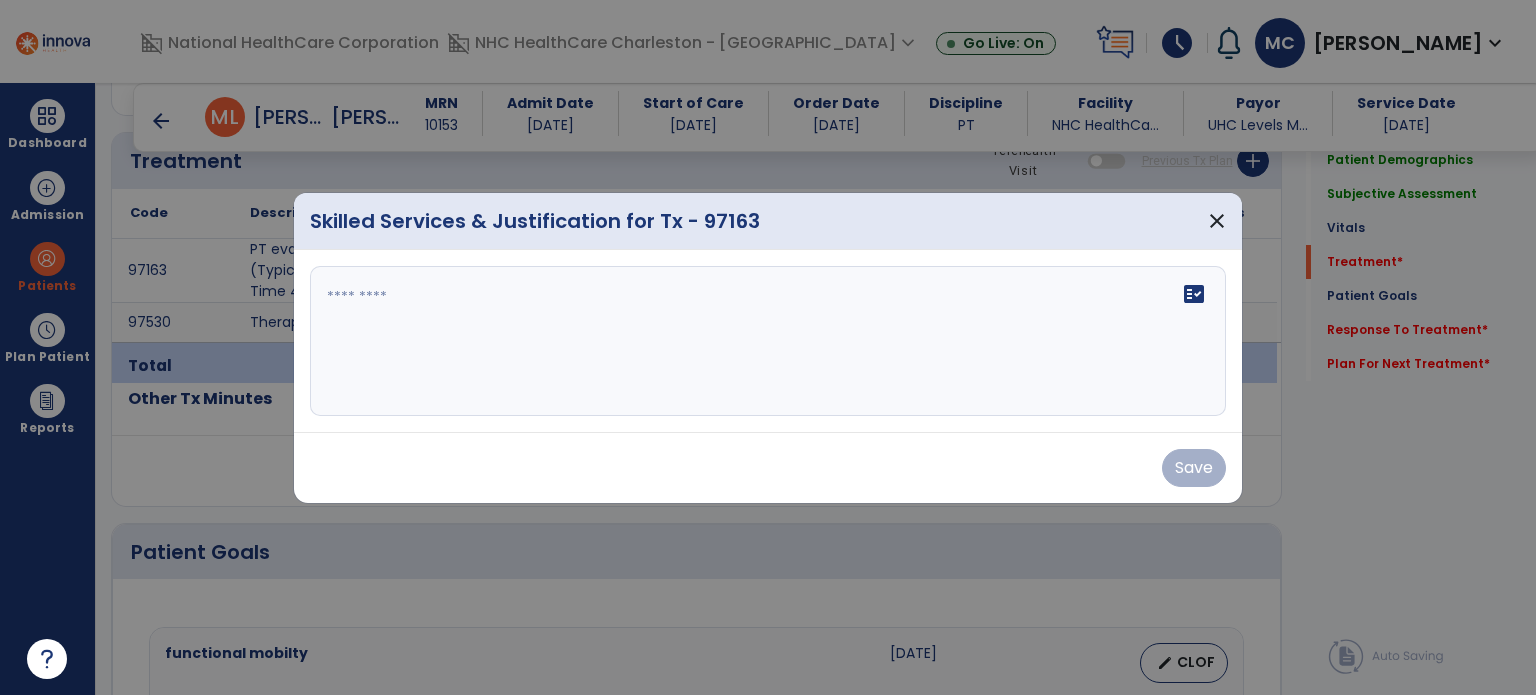 click on "fact_check" at bounding box center (768, 341) 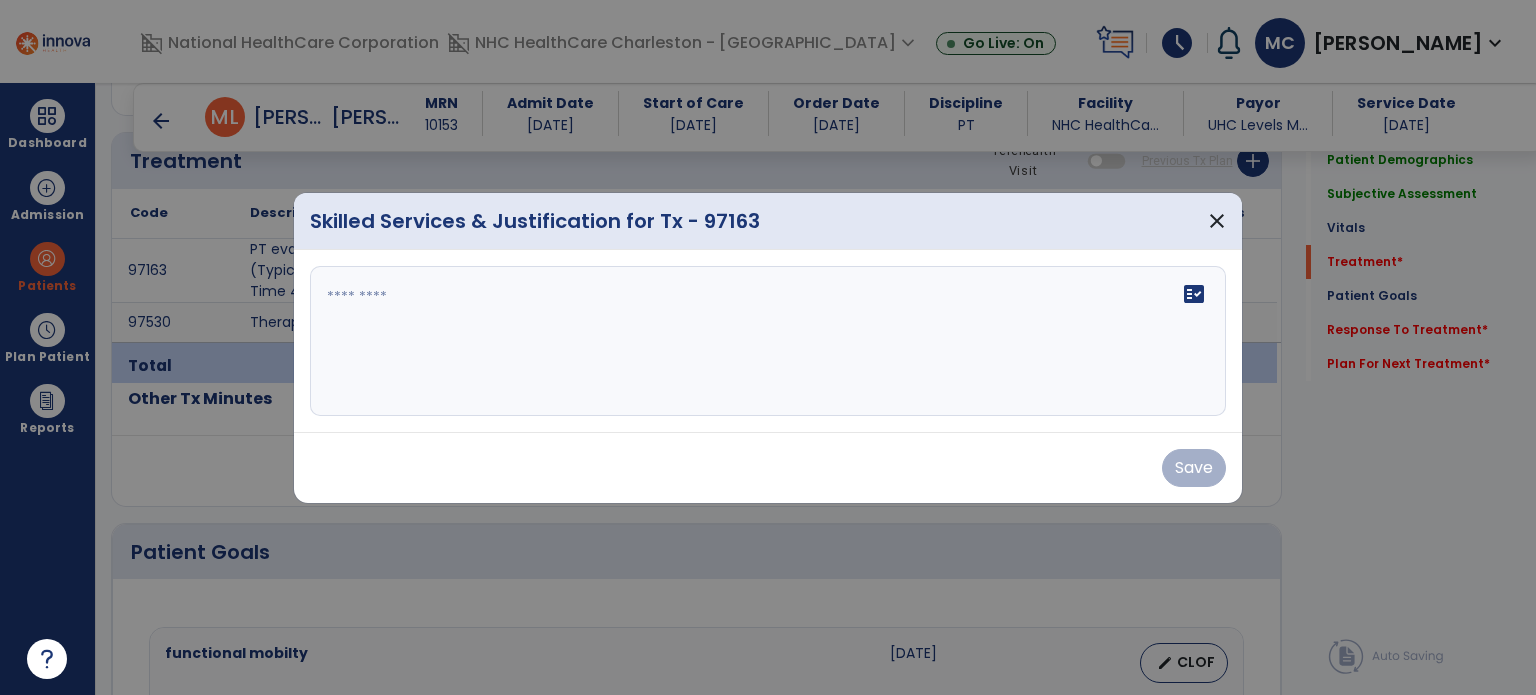 drag, startPoint x: 907, startPoint y: 343, endPoint x: 1037, endPoint y: 342, distance: 130.00385 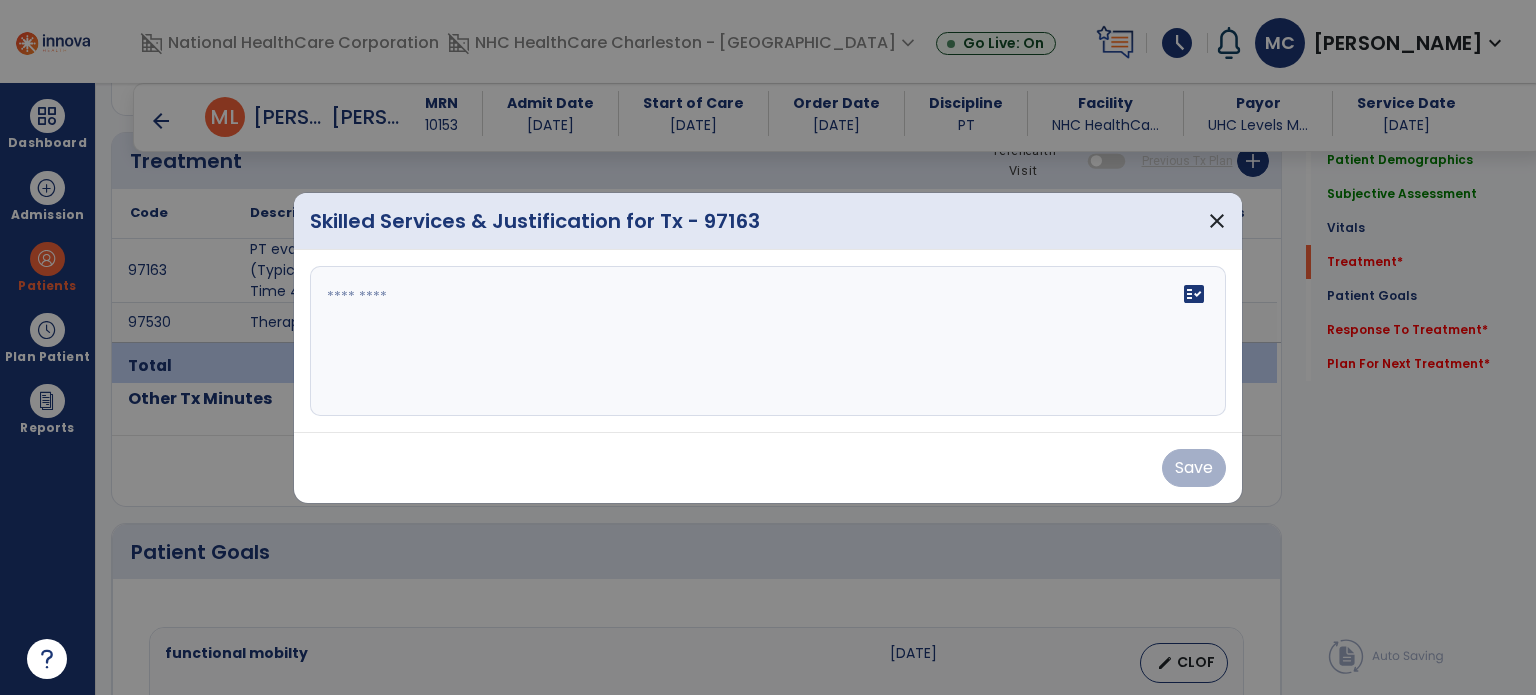 click on "fact_check" at bounding box center [768, 341] 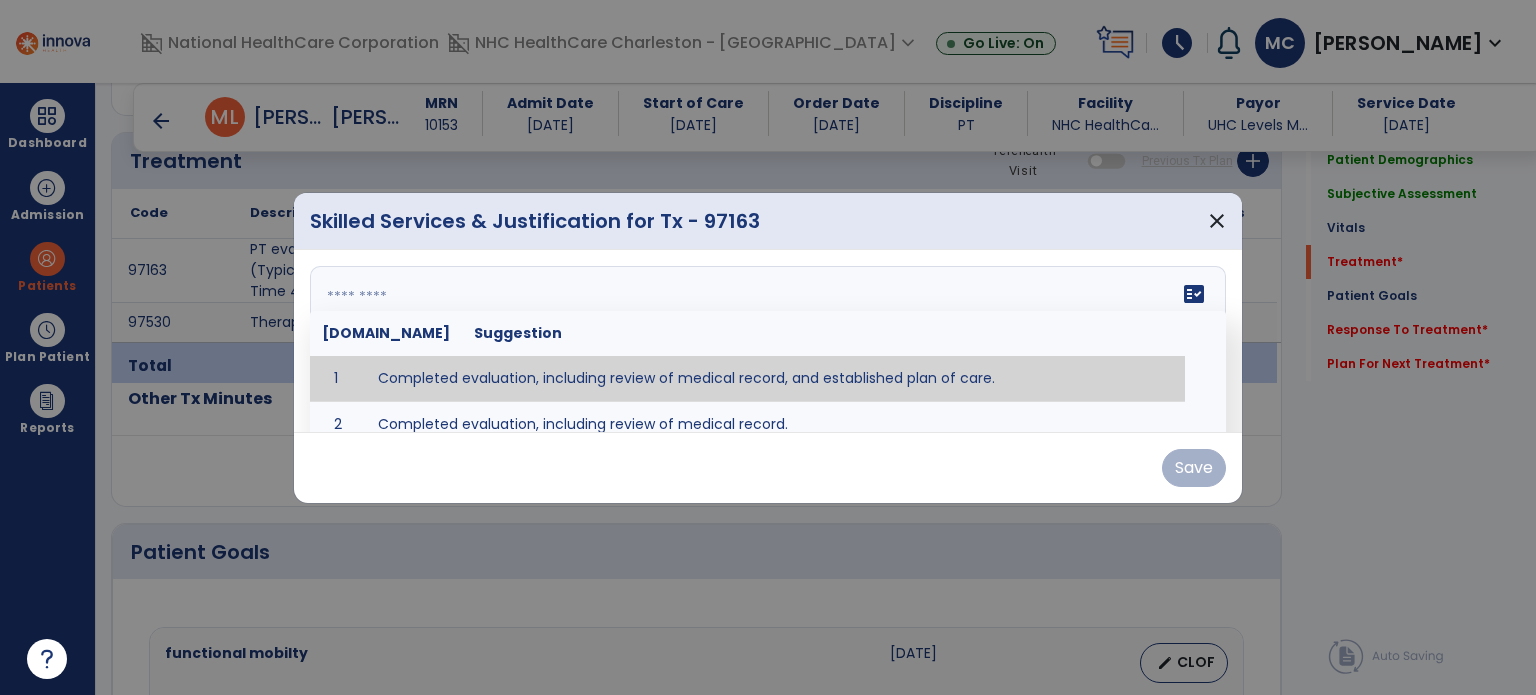 paste on "**********" 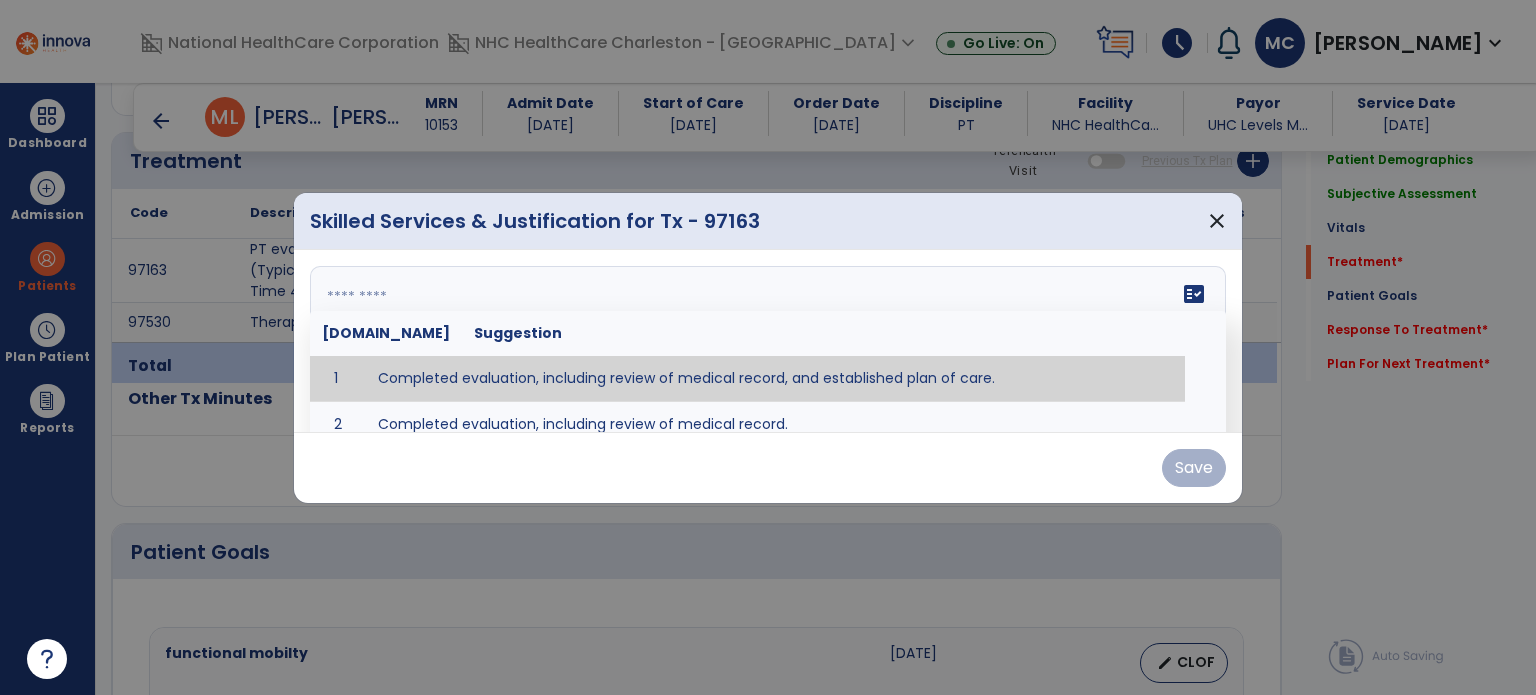 type on "**********" 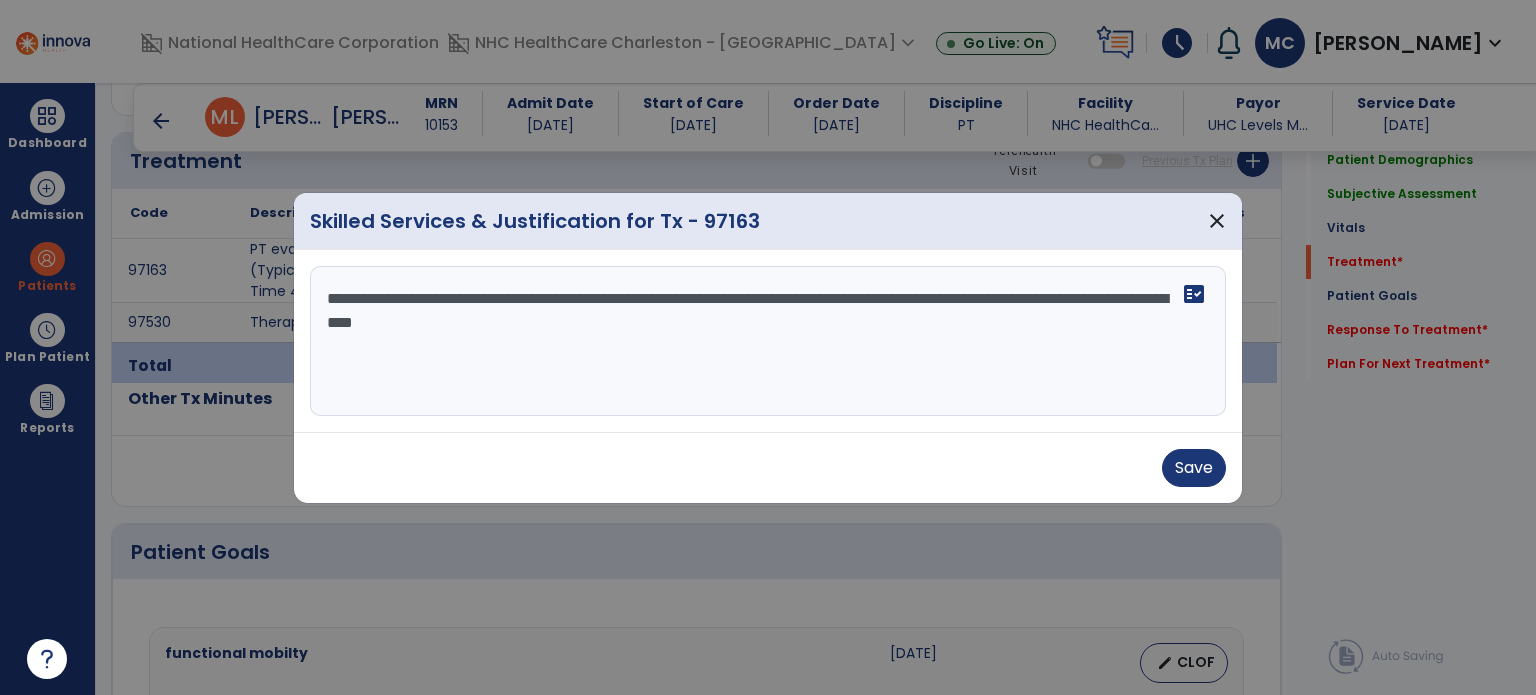 drag, startPoint x: 960, startPoint y: 374, endPoint x: 0, endPoint y: 239, distance: 969.44574 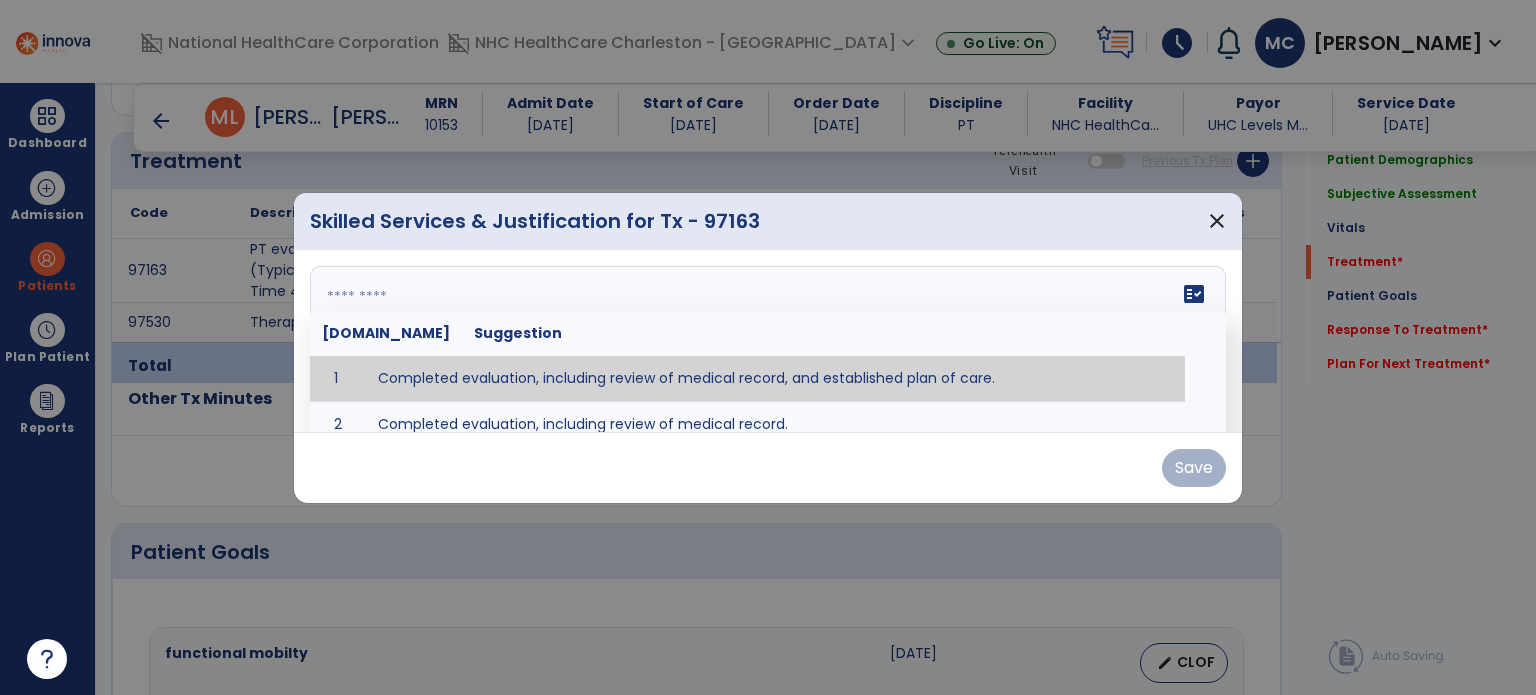 paste on "**********" 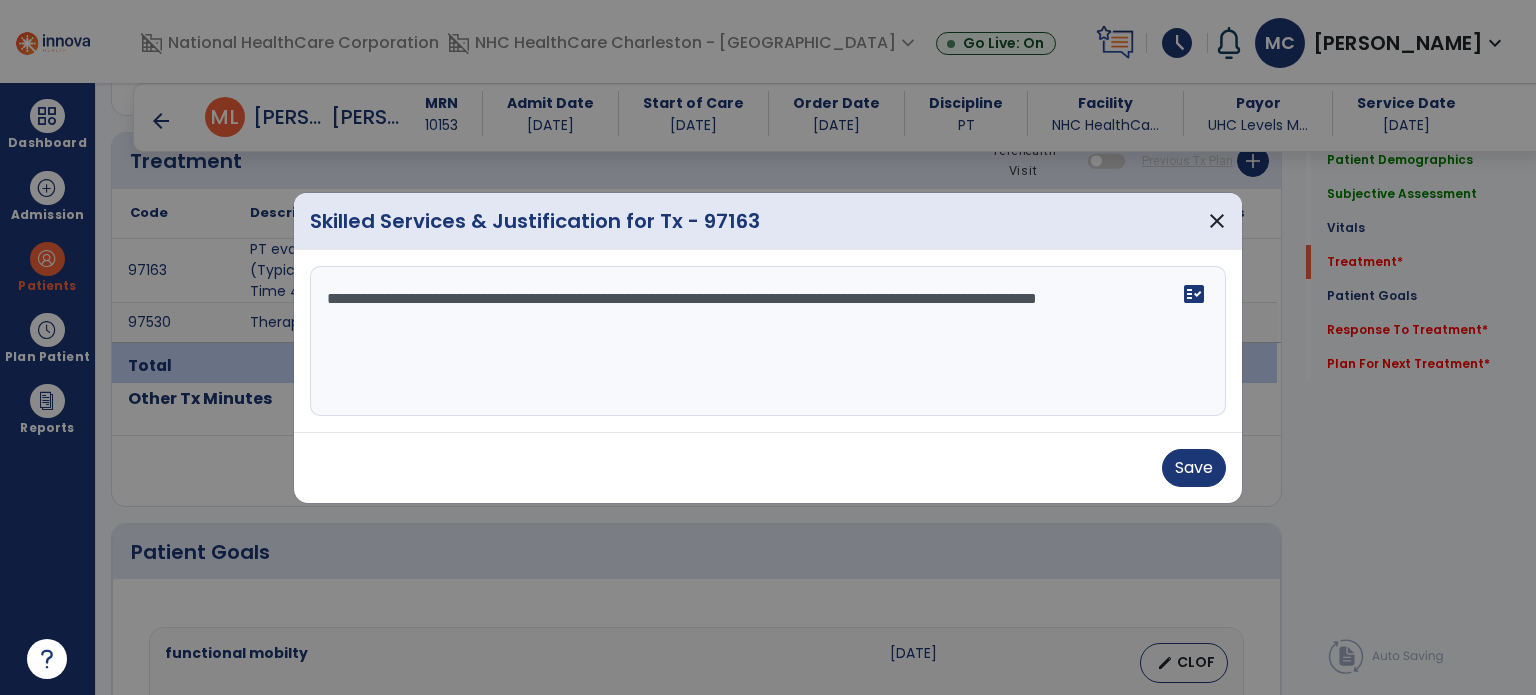 type on "**********" 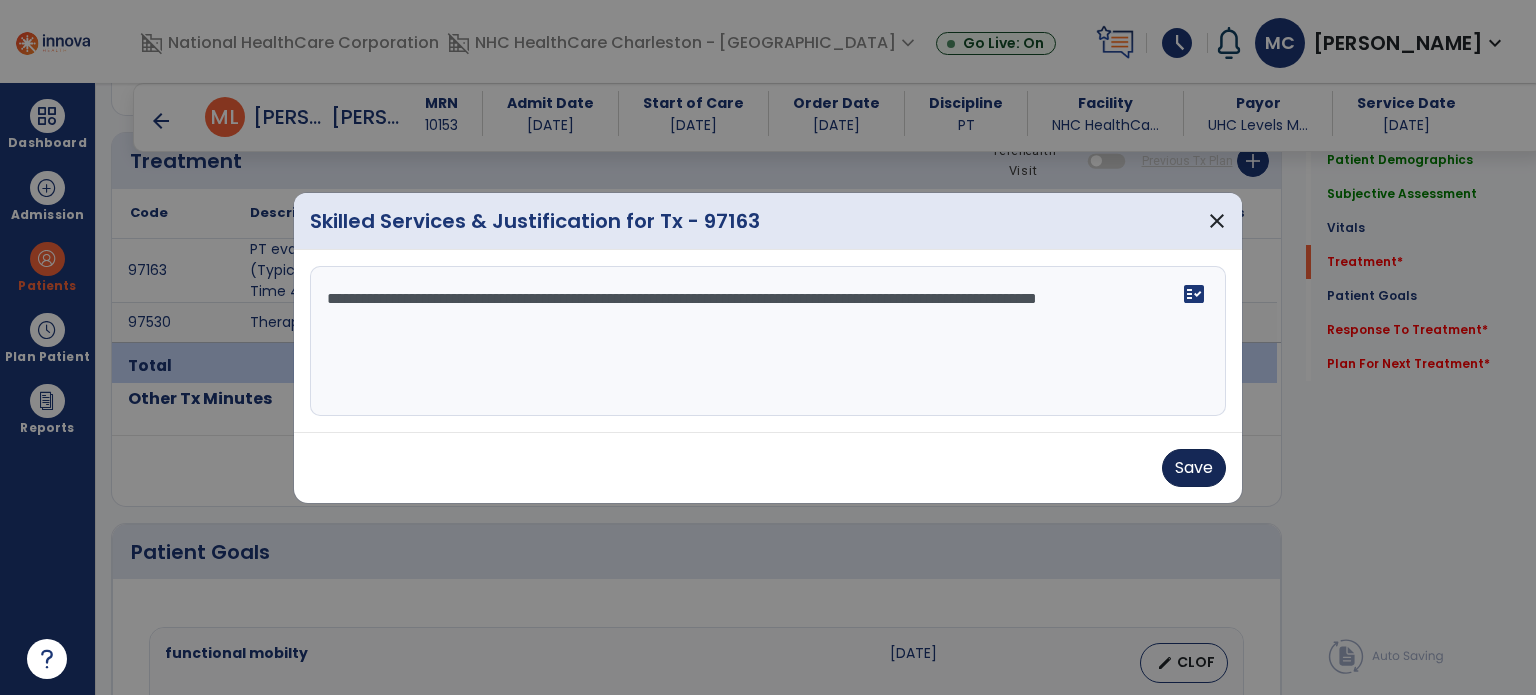 drag, startPoint x: 1233, startPoint y: 427, endPoint x: 1216, endPoint y: 455, distance: 32.75668 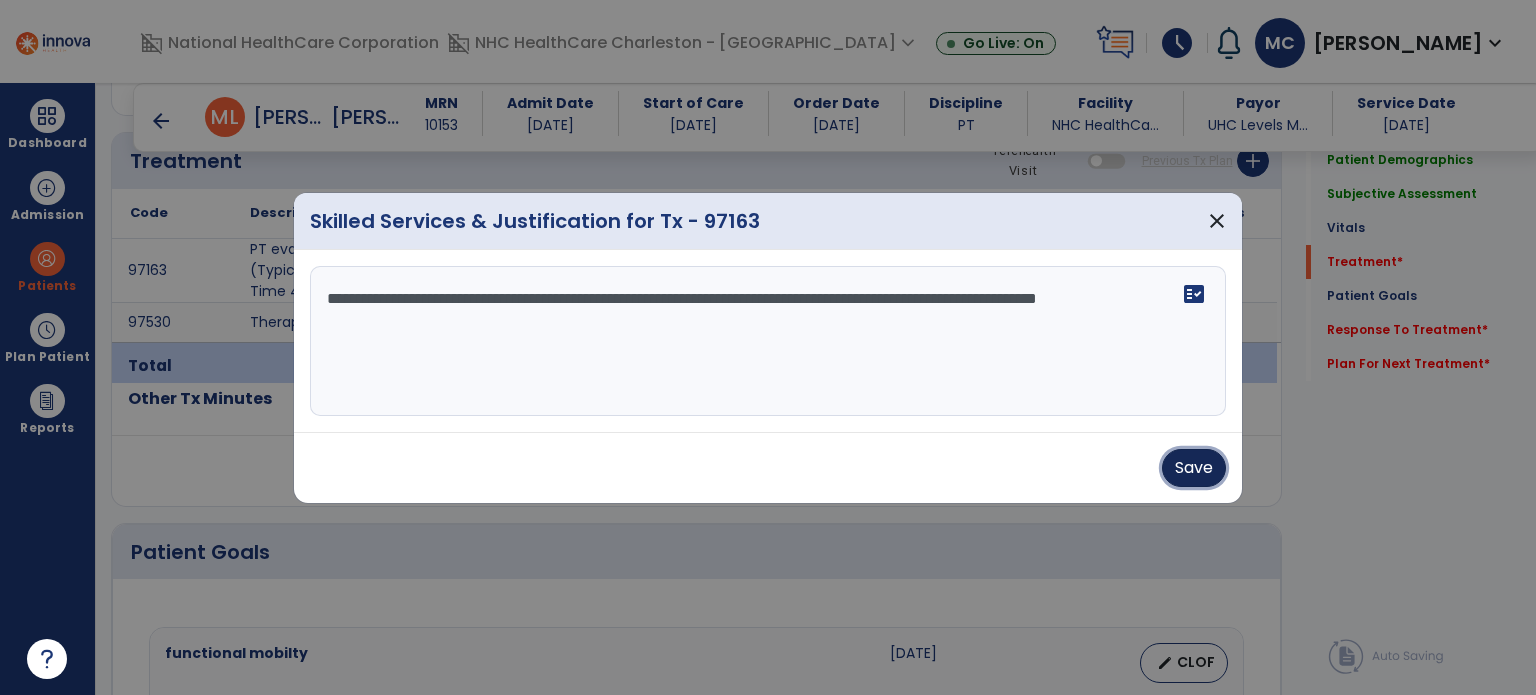 click on "Save" at bounding box center [1194, 468] 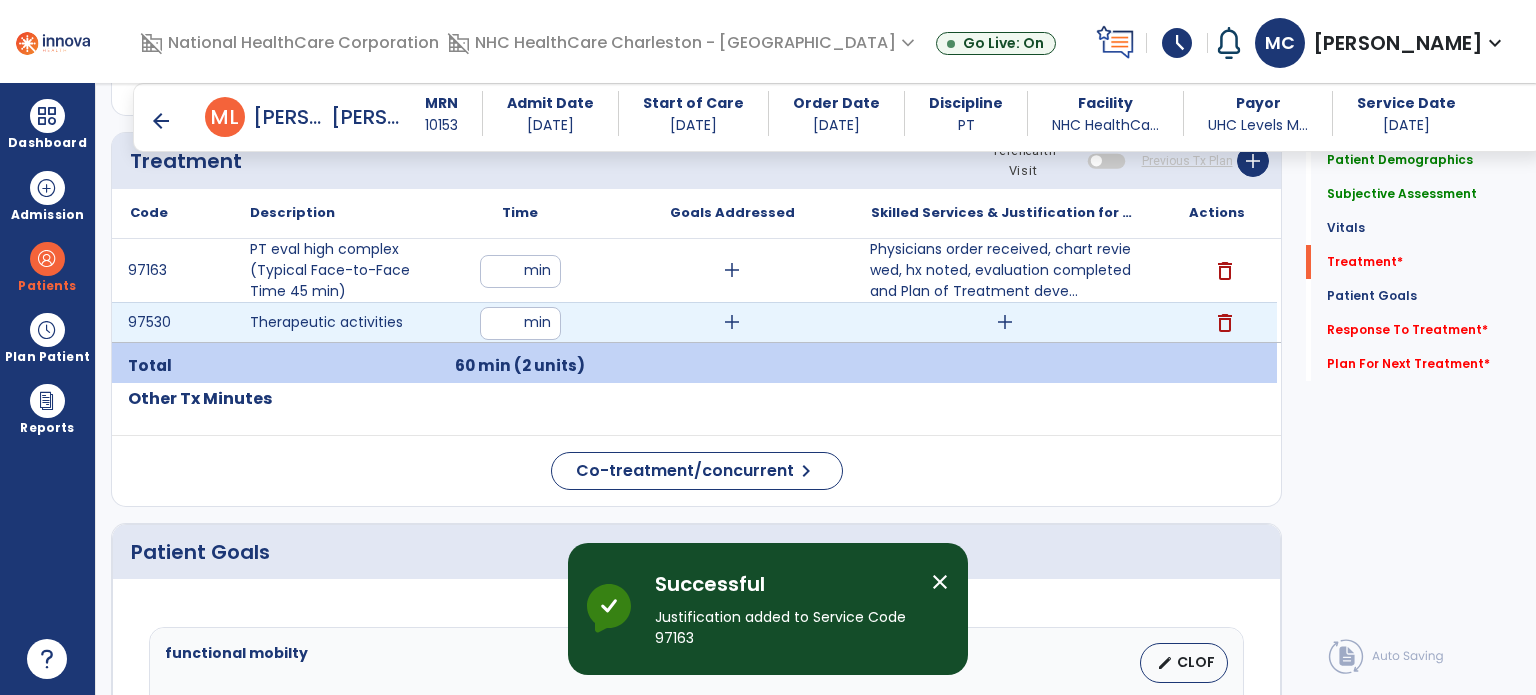 click on "add" at bounding box center [1004, 322] 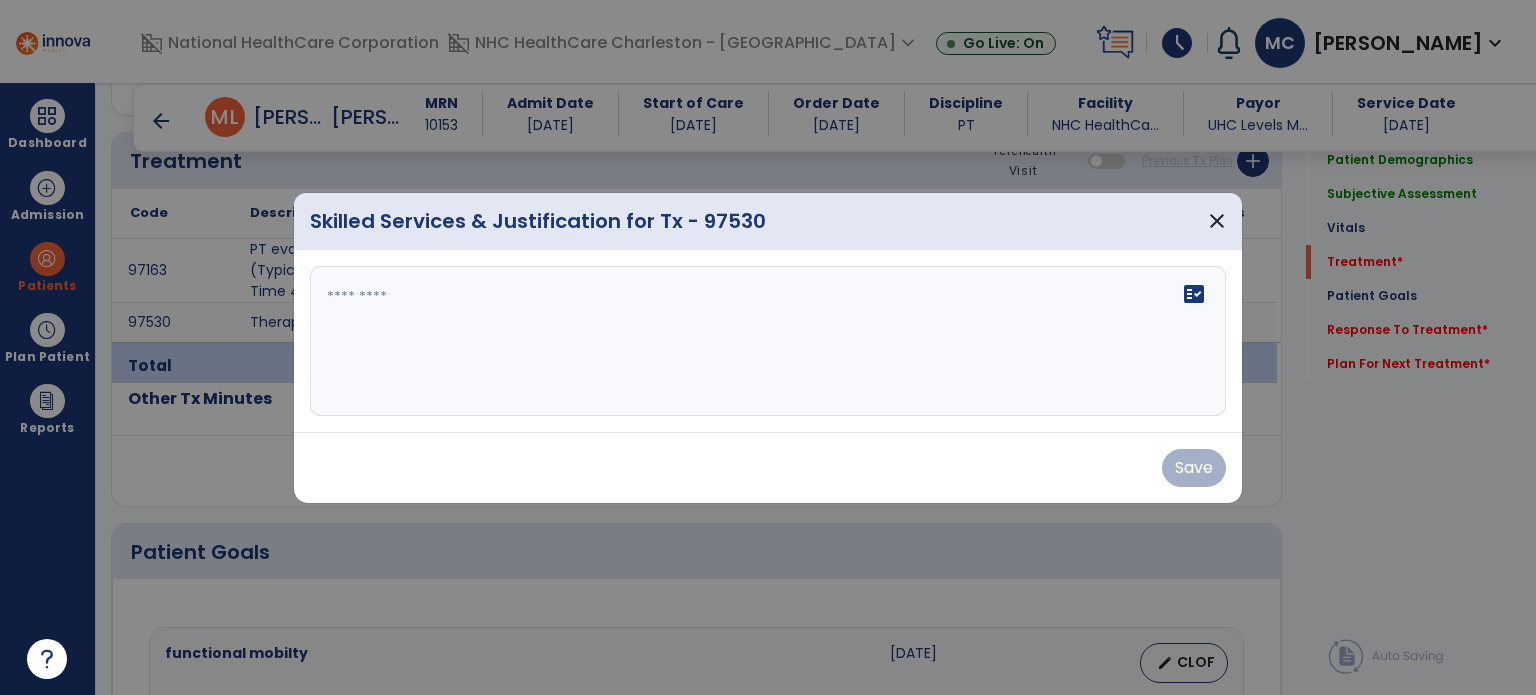 click on "fact_check" at bounding box center (768, 341) 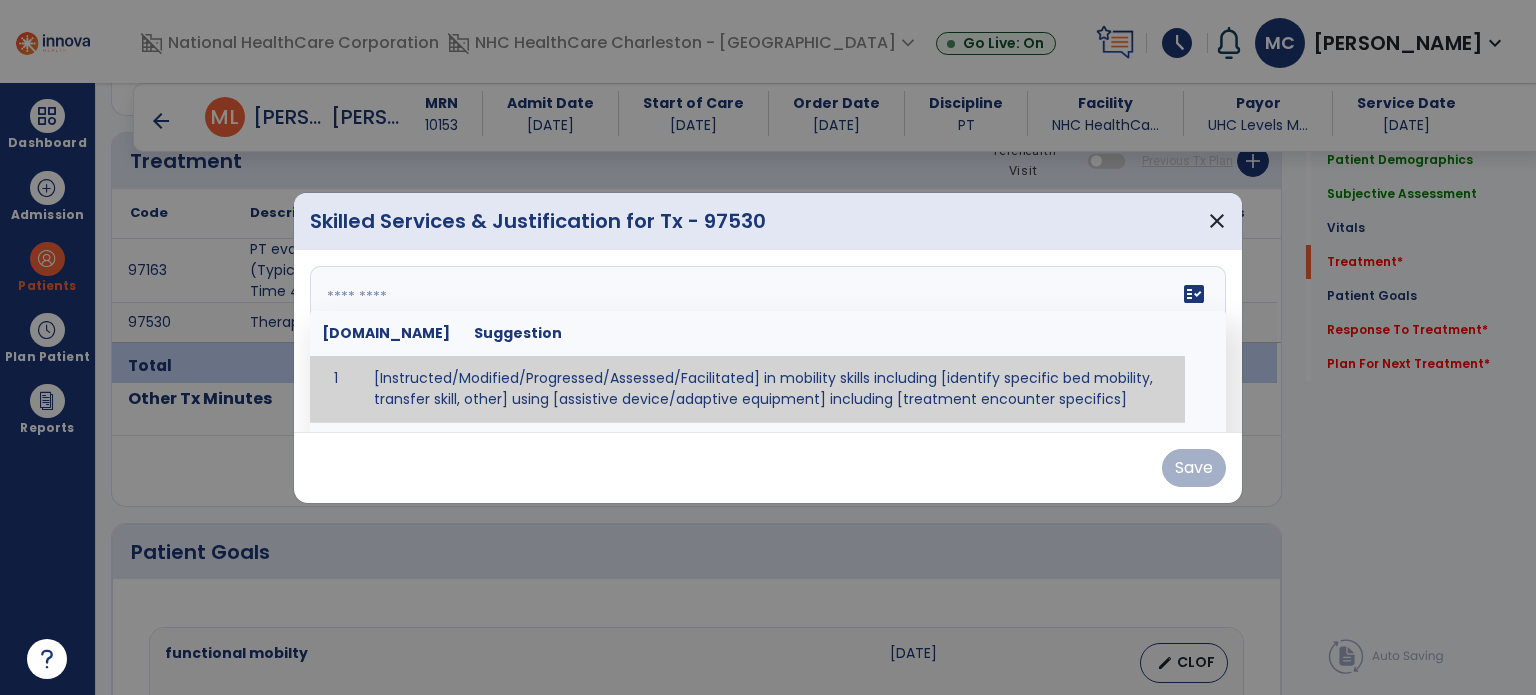 paste on "**********" 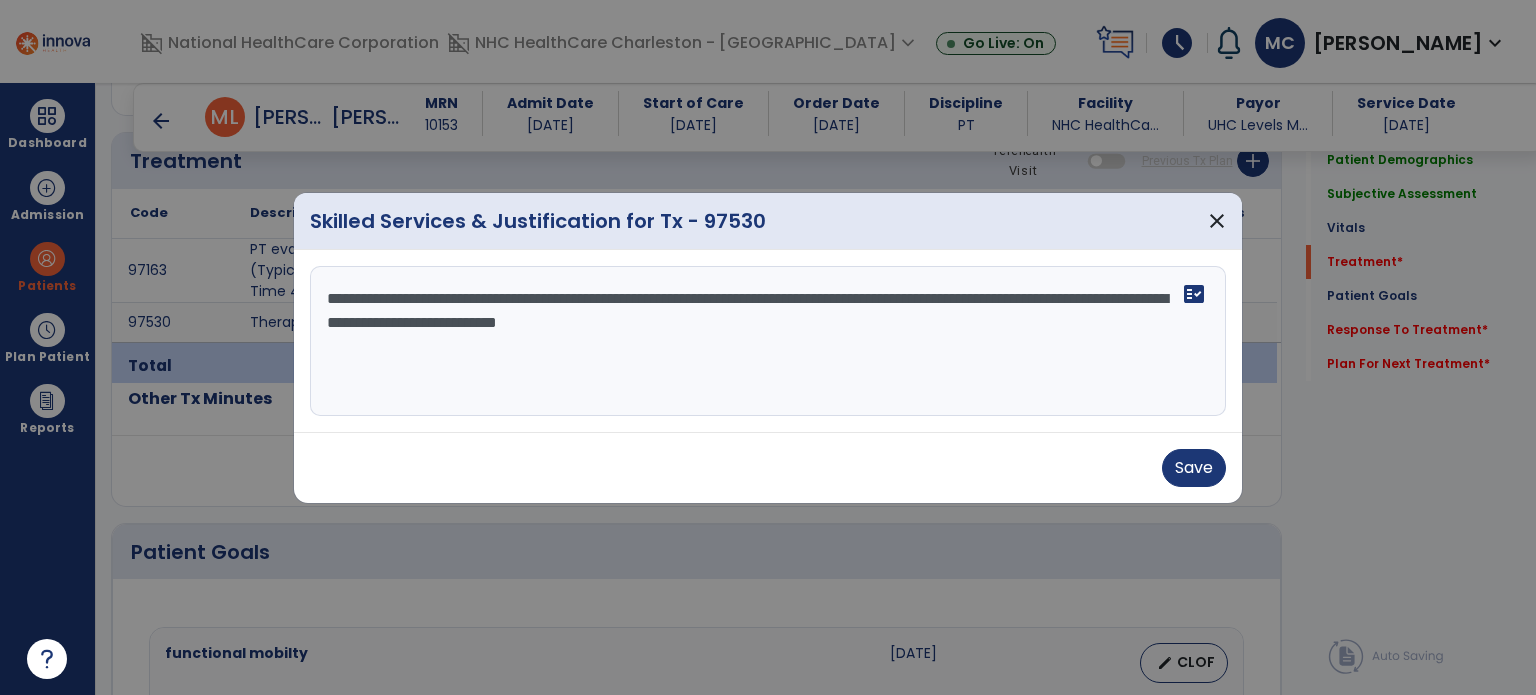 drag, startPoint x: 583, startPoint y: 324, endPoint x: 490, endPoint y: 335, distance: 93.64828 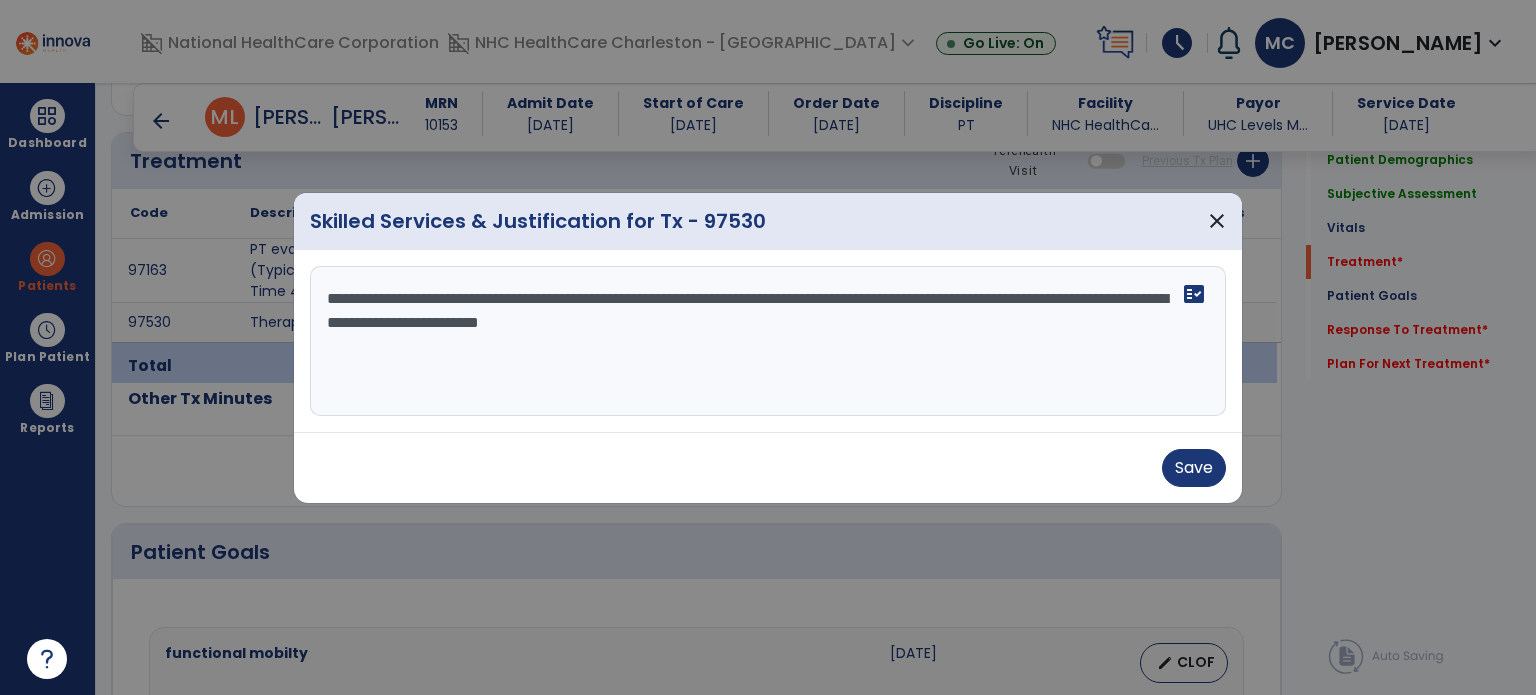 click on "**********" at bounding box center [768, 341] 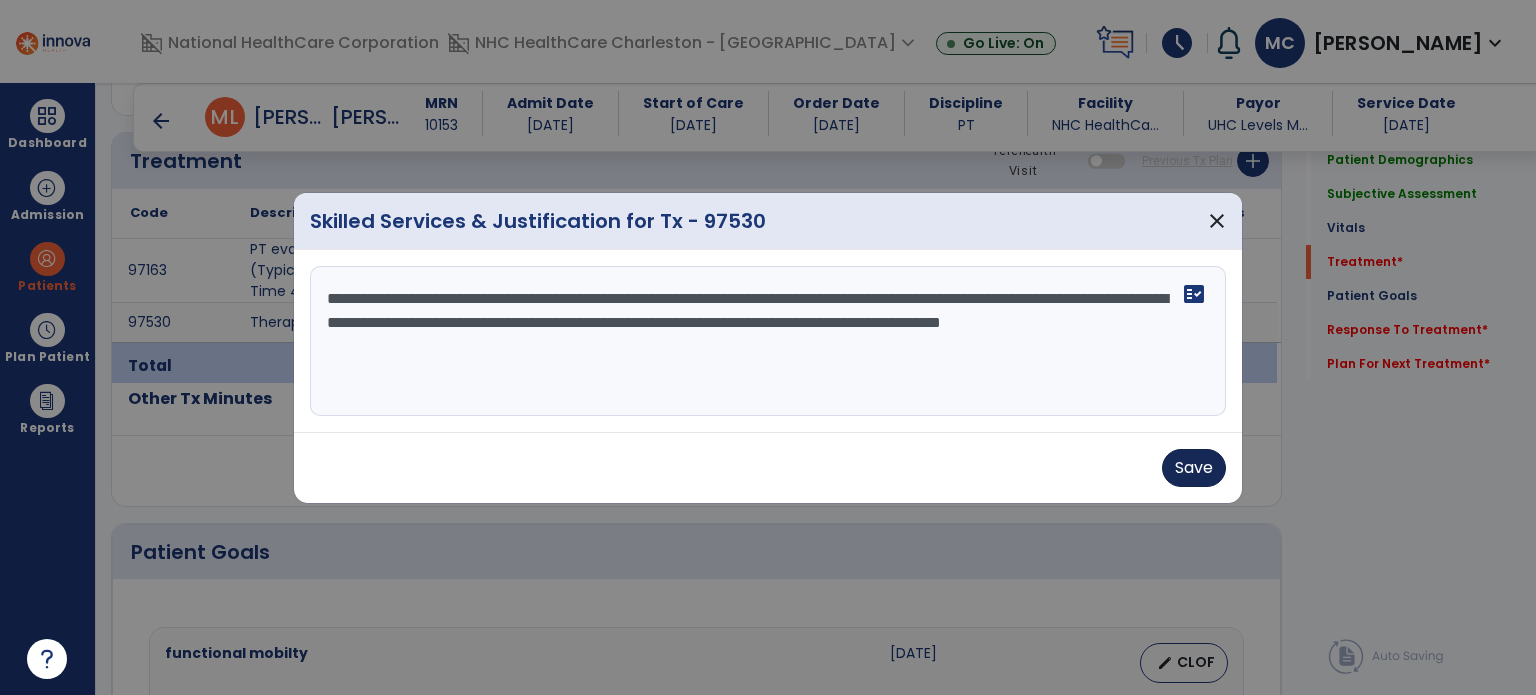 type on "**********" 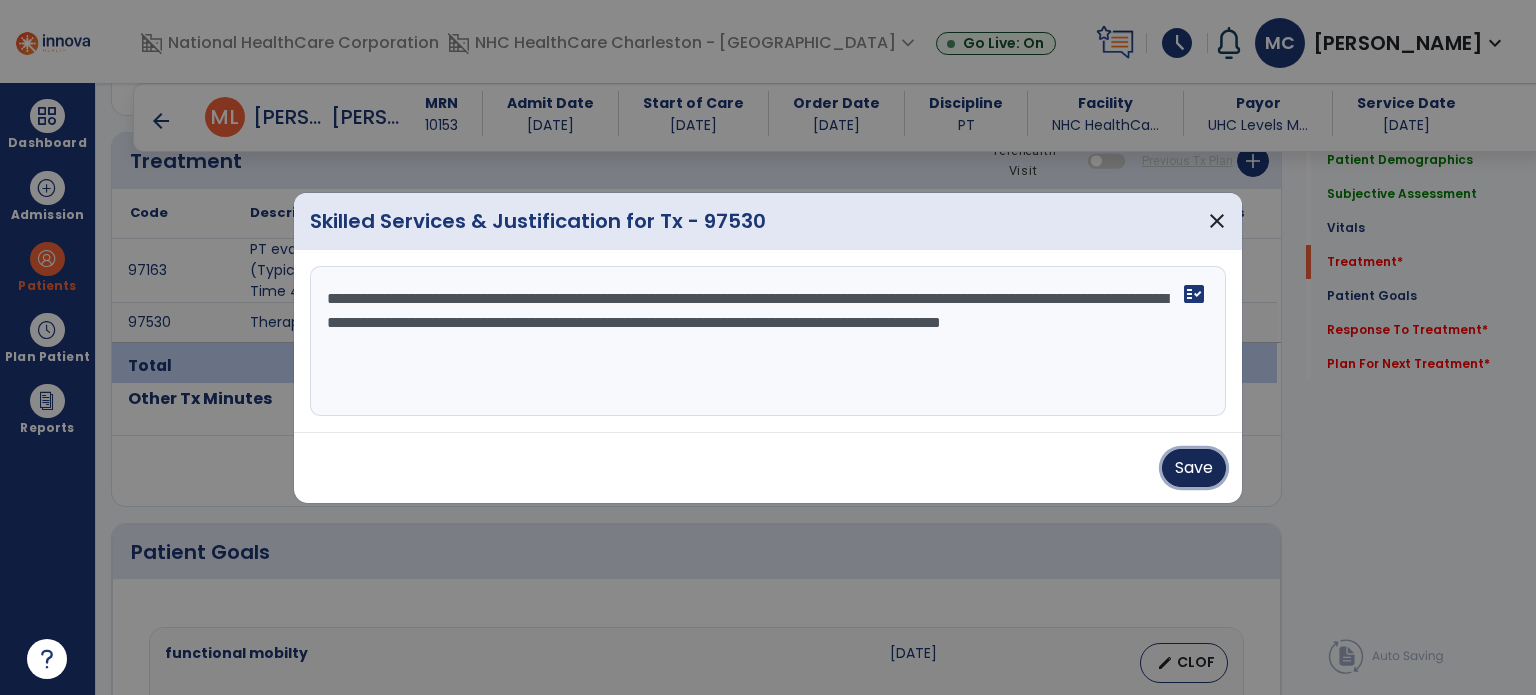 click on "Save" at bounding box center (1194, 468) 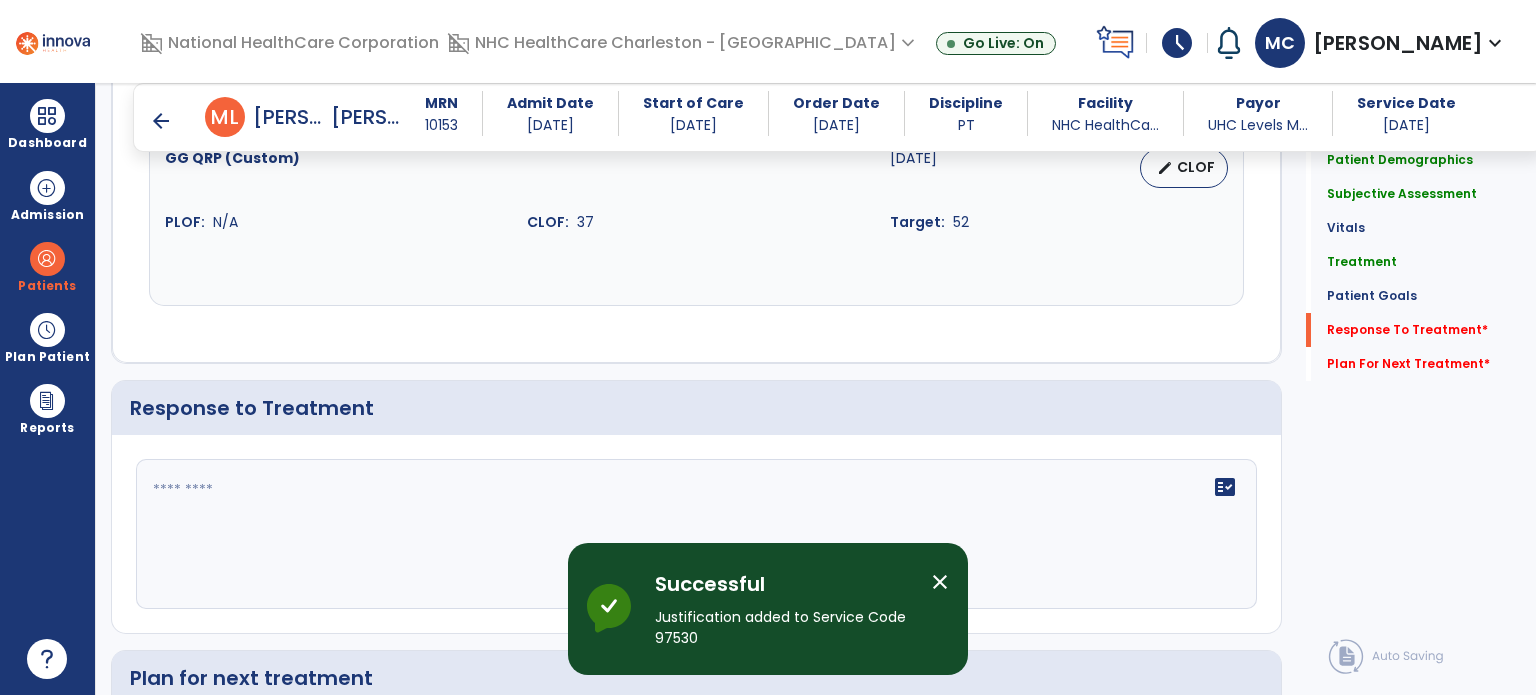 scroll, scrollTop: 2617, scrollLeft: 0, axis: vertical 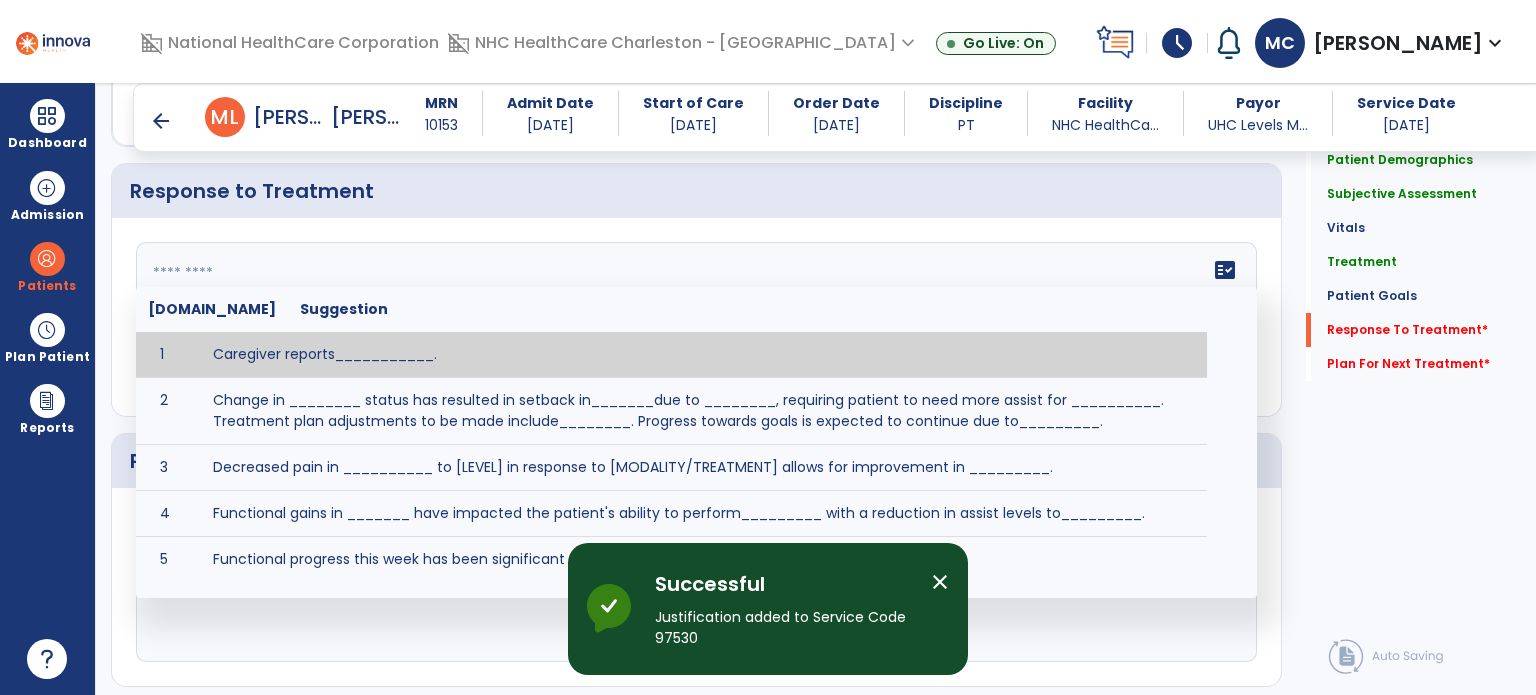 click on "fact_check  [DOMAIN_NAME] Suggestion 1 Caregiver reports___________. 2 Change in ________ status has resulted in setback in_______due to ________, requiring patient to need more assist for __________.   Treatment plan adjustments to be made include________.  Progress towards goals is expected to continue due to_________. 3 Decreased pain in __________ to [LEVEL] in response to [MODALITY/TREATMENT] allows for improvement in _________. 4 Functional gains in _______ have impacted the patient's ability to perform_________ with a reduction in assist levels to_________. 5 Functional progress this week has been significant due to__________. 6 Gains in ________ have improved the patient's ability to perform ______with decreased levels of assist to___________. 7 Improvement in ________allows patient to tolerate higher levels of challenges in_________. 8 Pain in [AREA] has decreased to [LEVEL] in response to [TREATMENT/MODALITY], allowing fore ease in completing__________. 9 10 11 12 13 14 15 16 17 18 19 20 21" 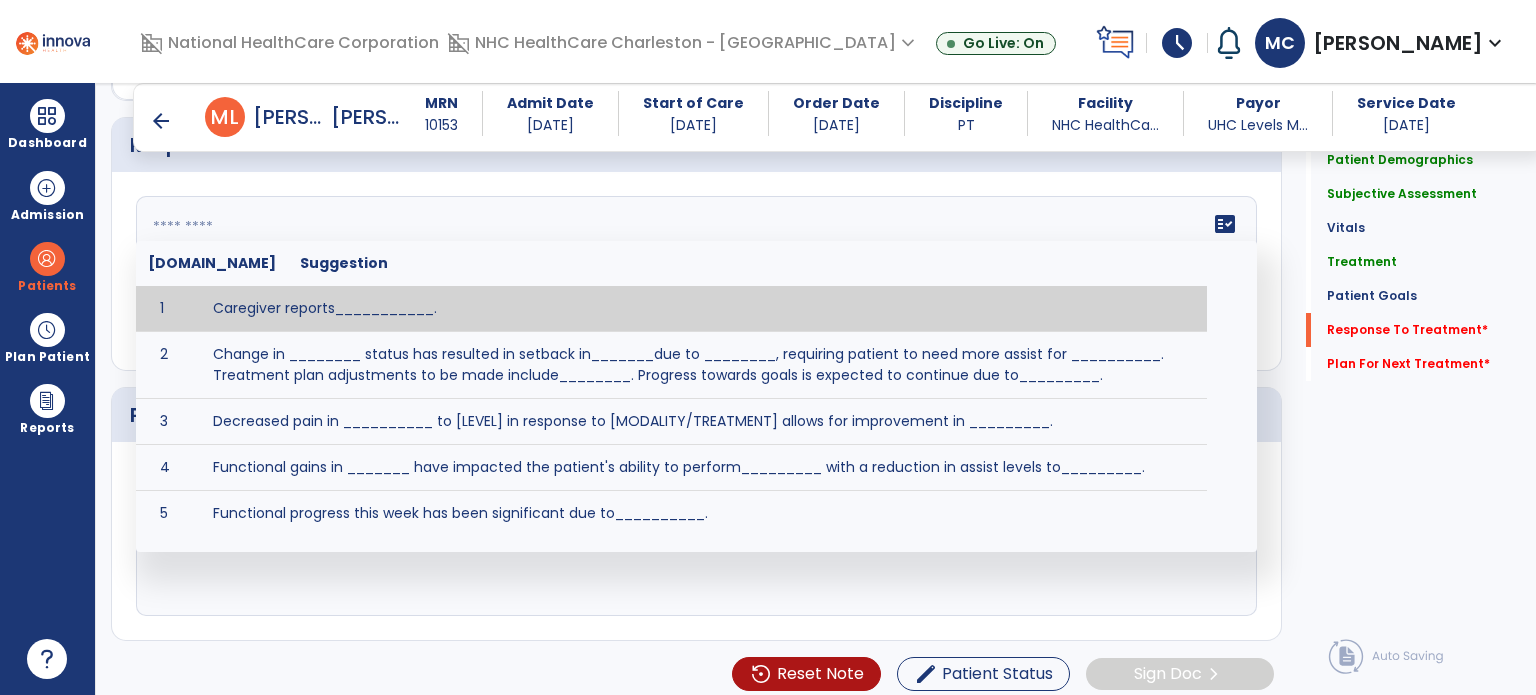 scroll, scrollTop: 2617, scrollLeft: 0, axis: vertical 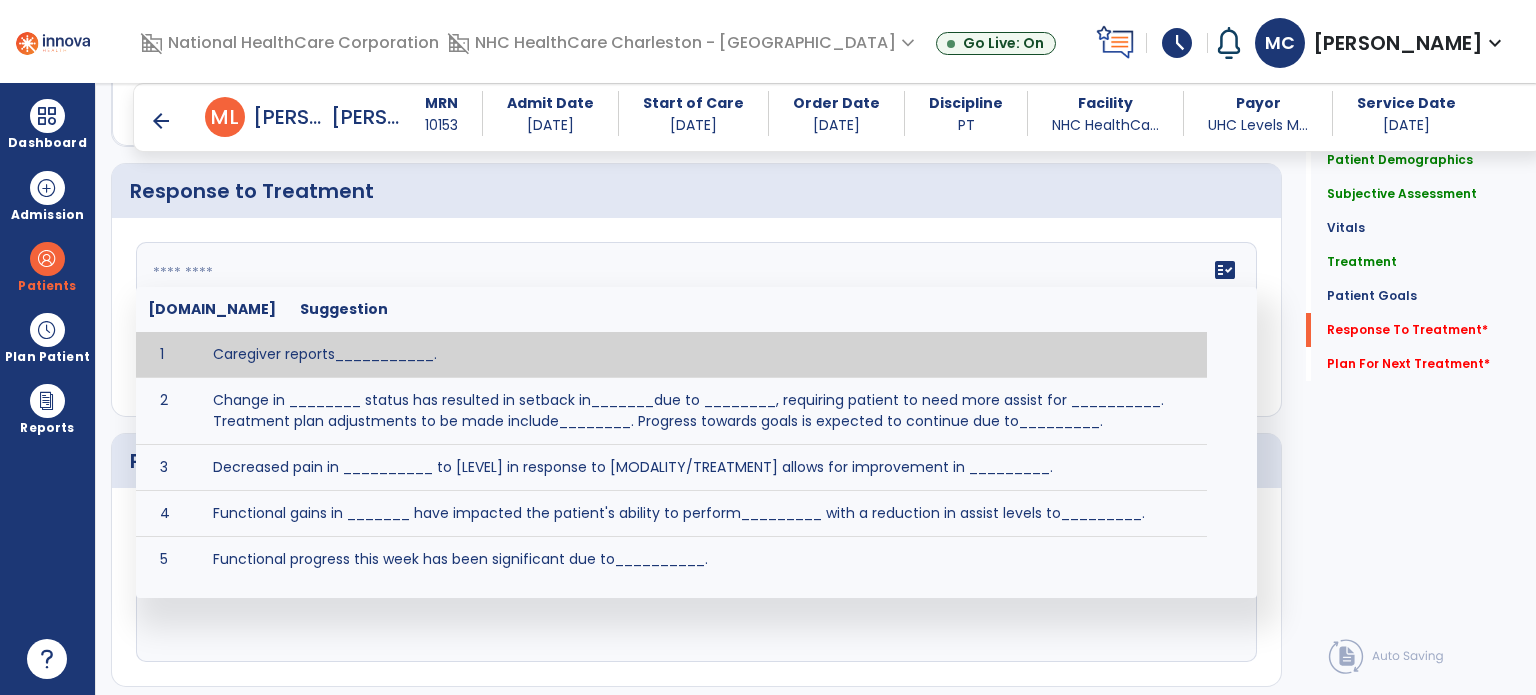 paste on "**********" 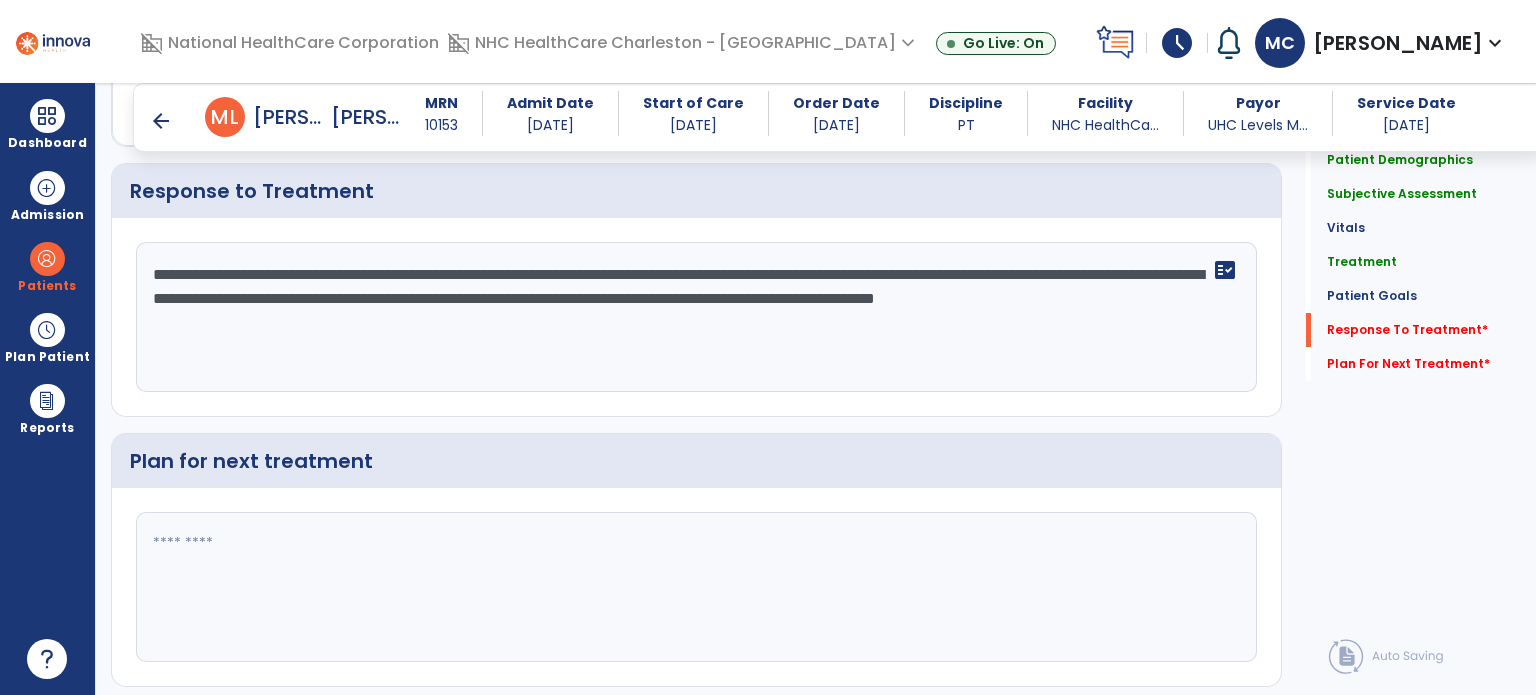 click on "**********" 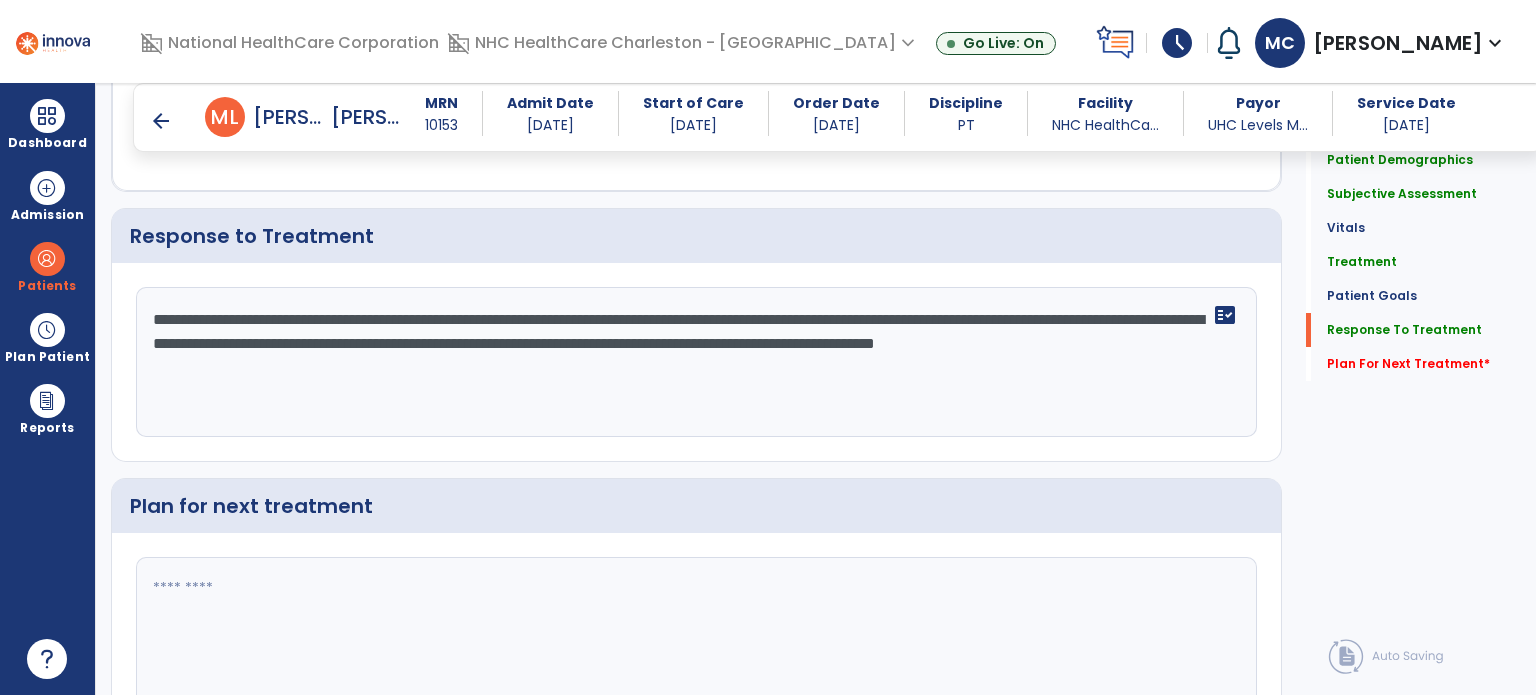scroll, scrollTop: 2617, scrollLeft: 0, axis: vertical 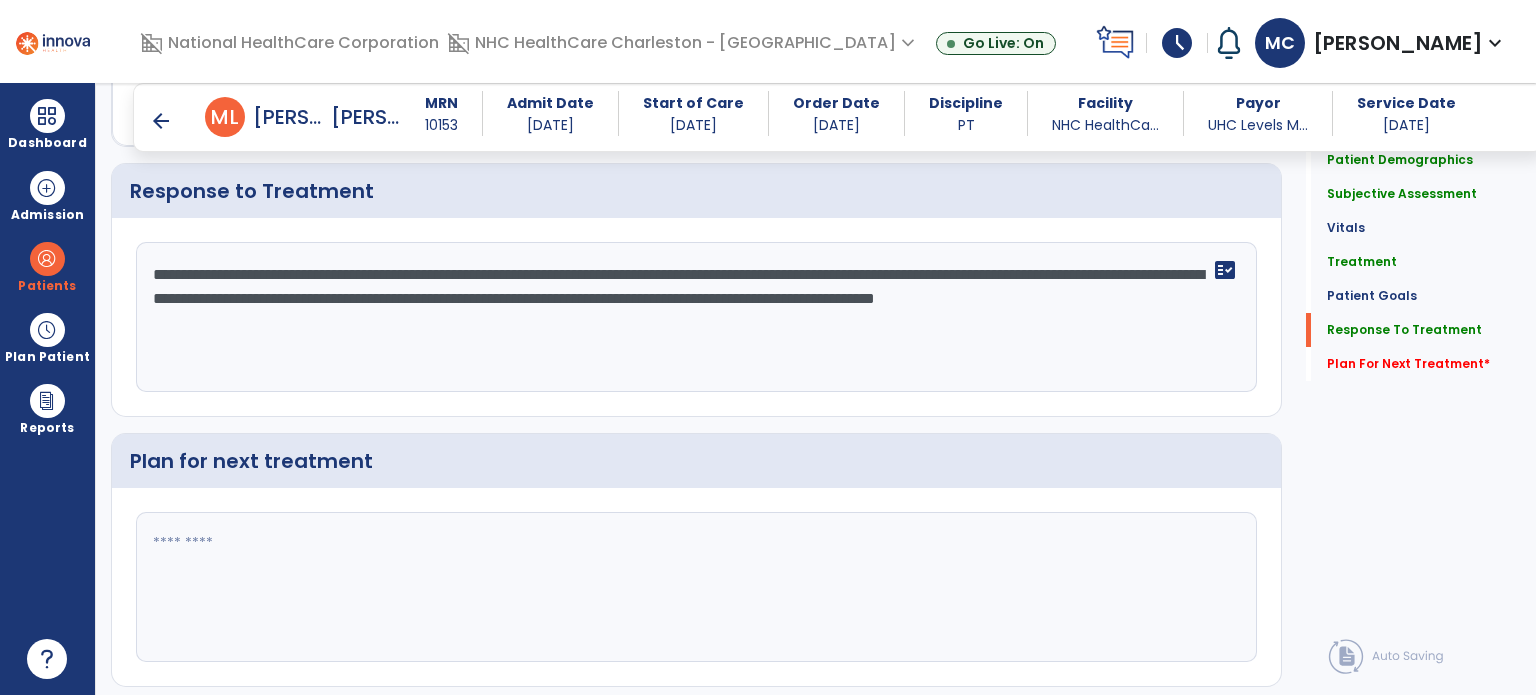 click on "**********" 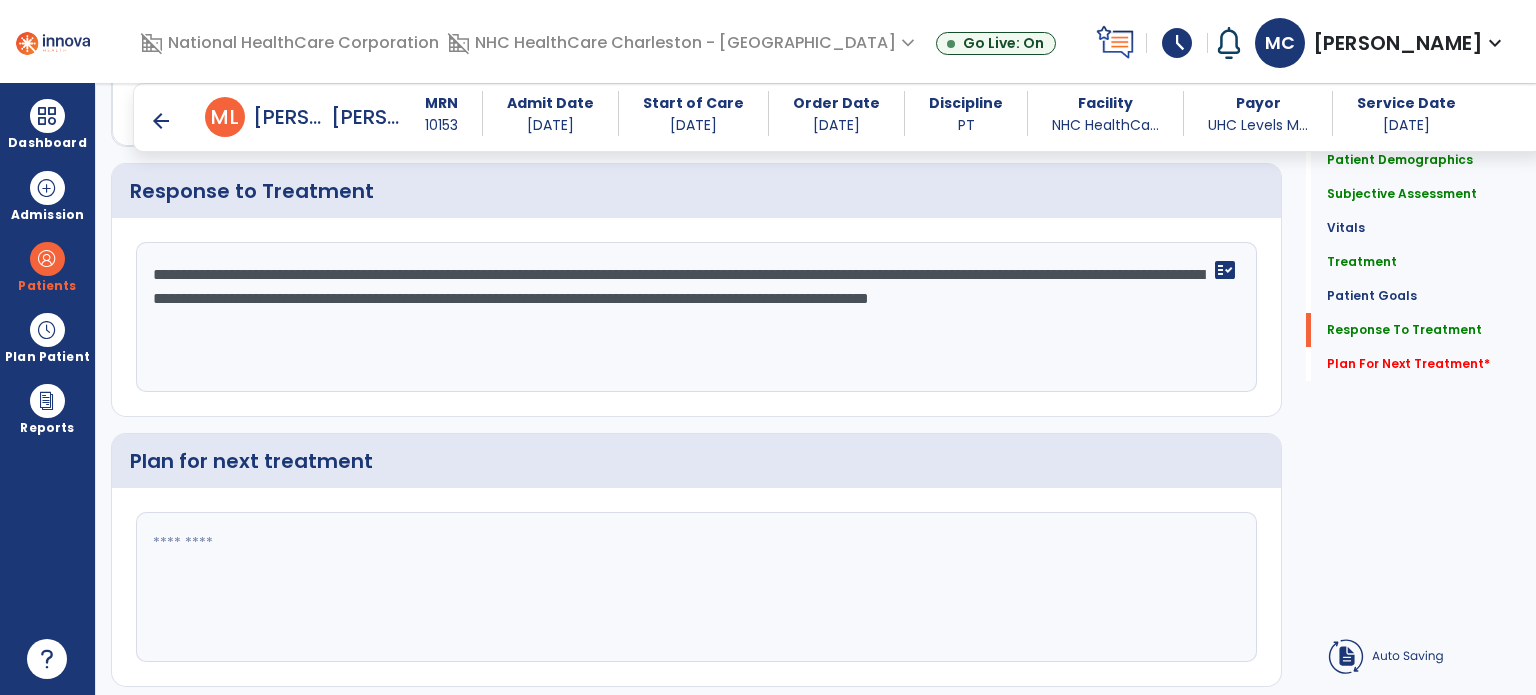 click on "**********" 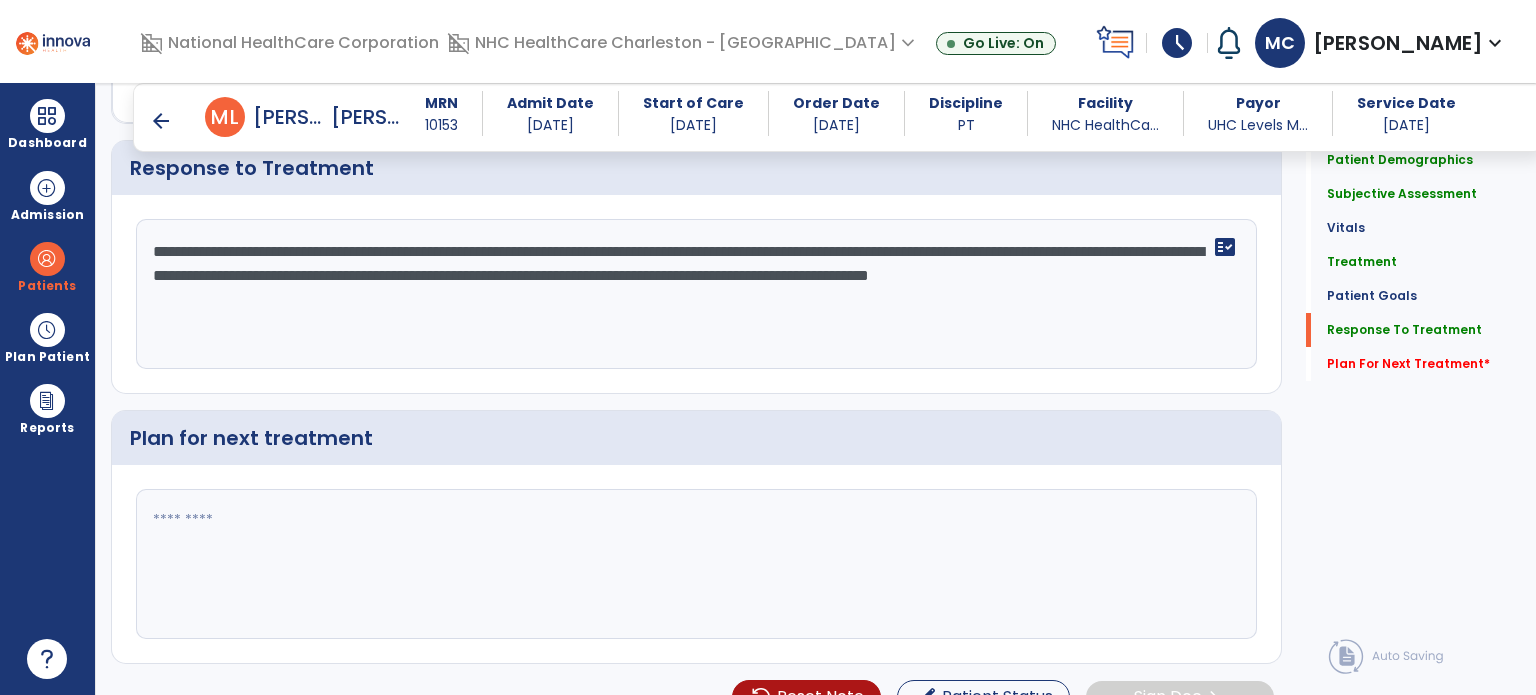 scroll, scrollTop: 2617, scrollLeft: 0, axis: vertical 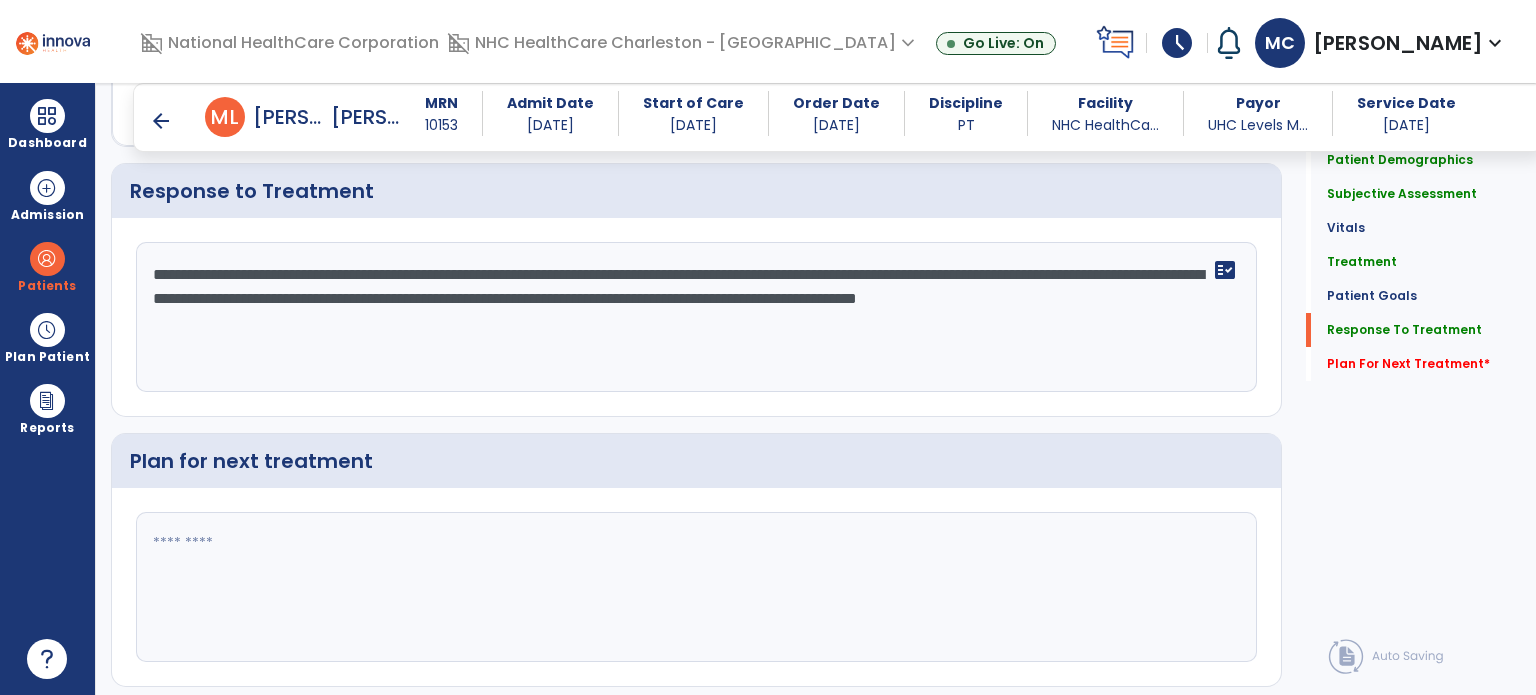 click on "**********" 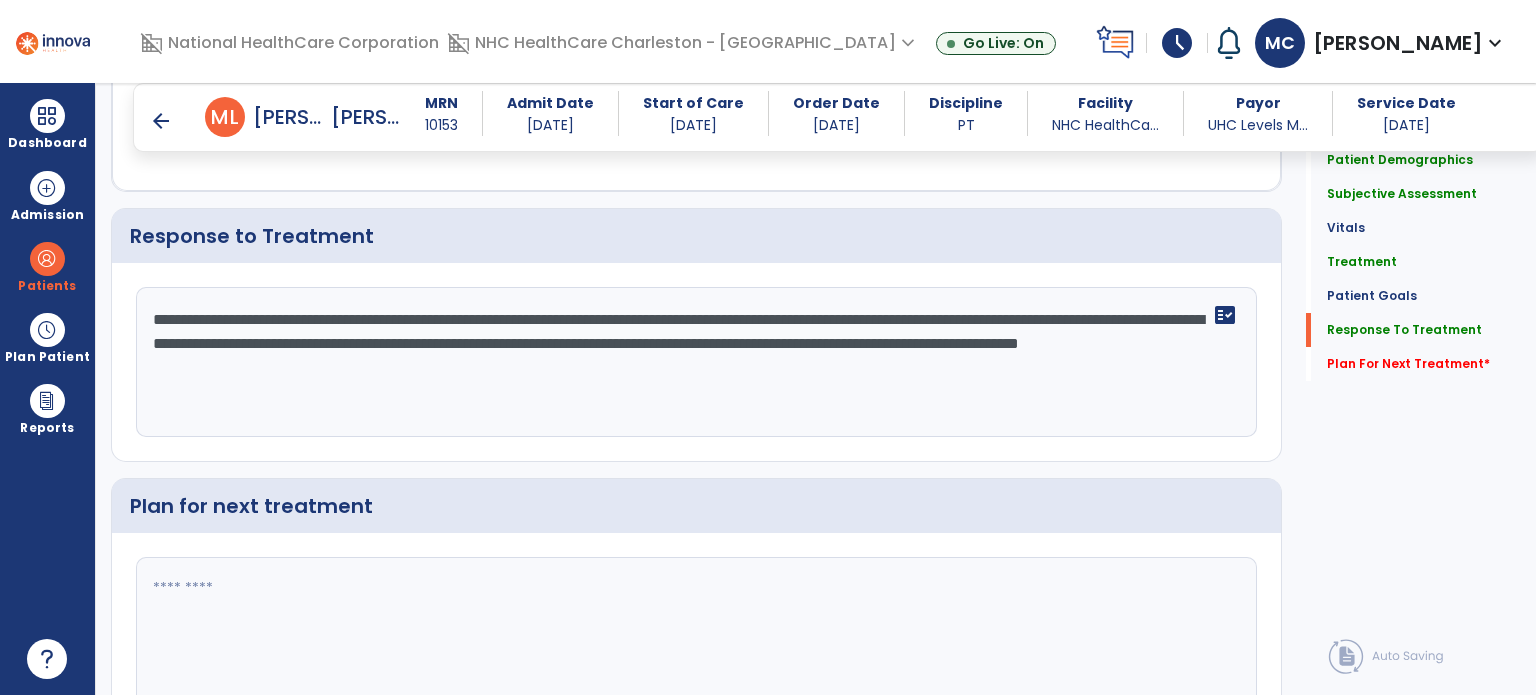 scroll, scrollTop: 2617, scrollLeft: 0, axis: vertical 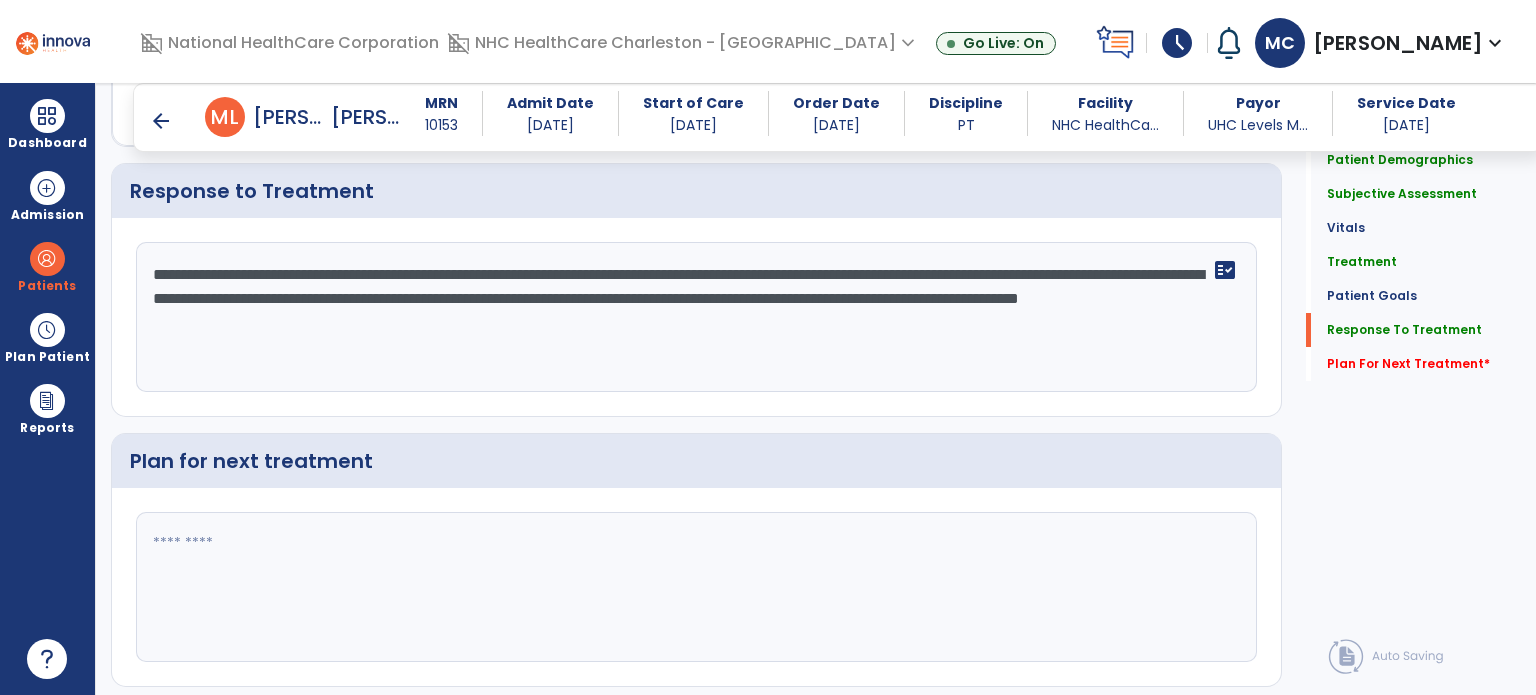 drag, startPoint x: 620, startPoint y: 296, endPoint x: 898, endPoint y: 299, distance: 278.01617 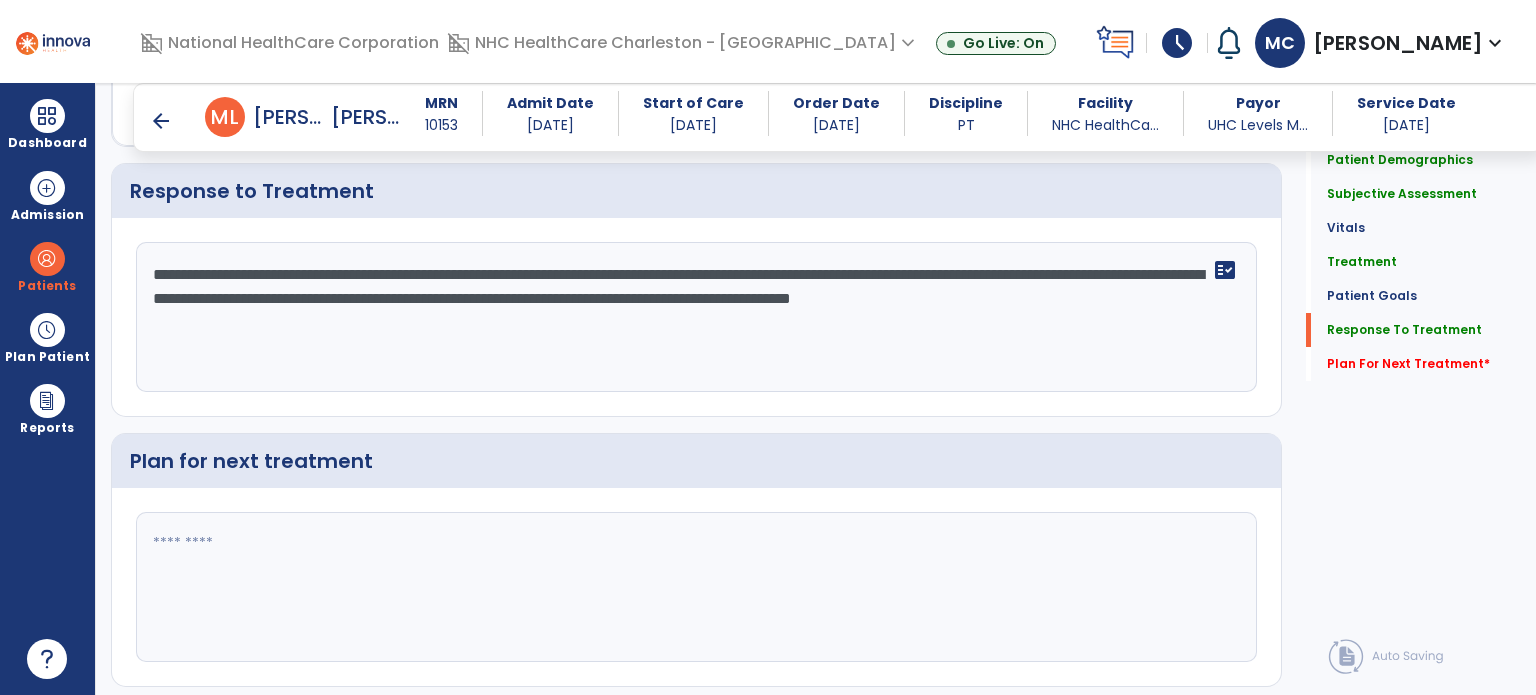 type on "**********" 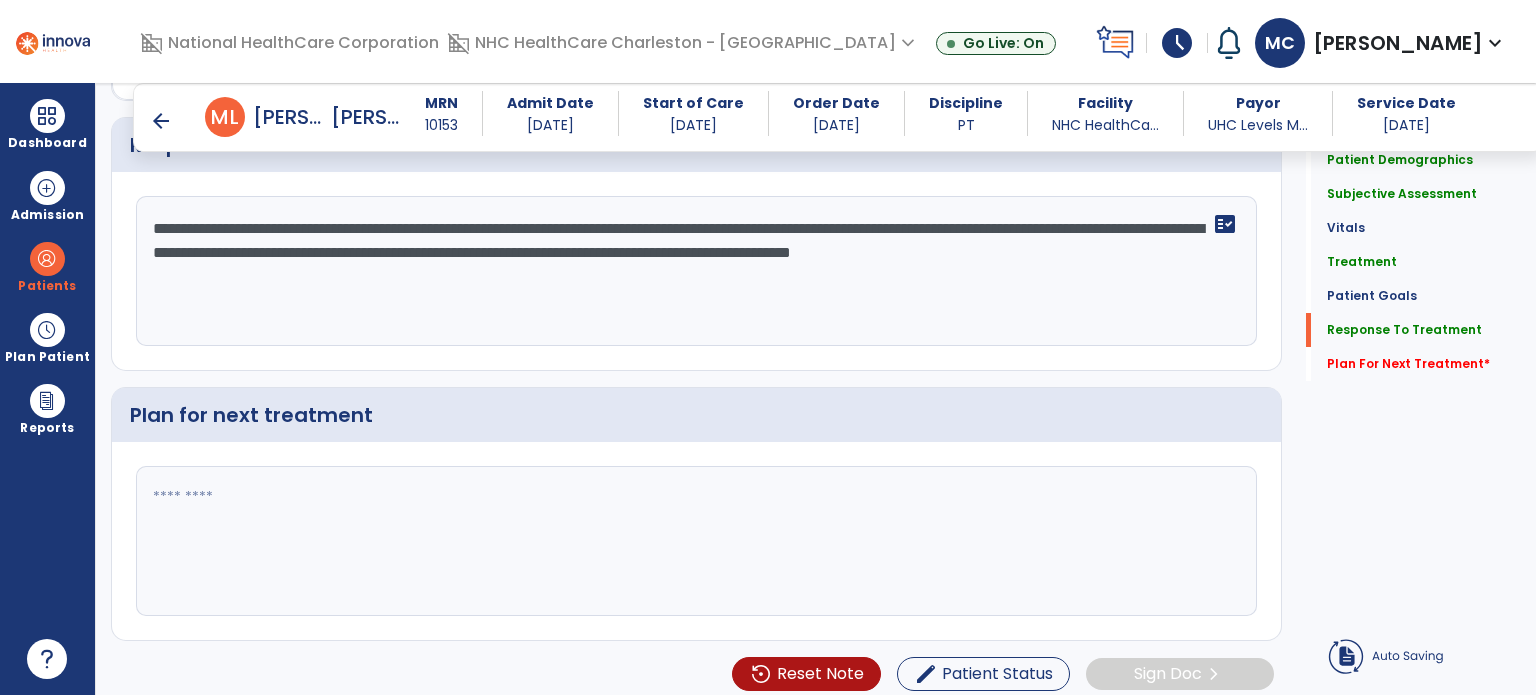 click 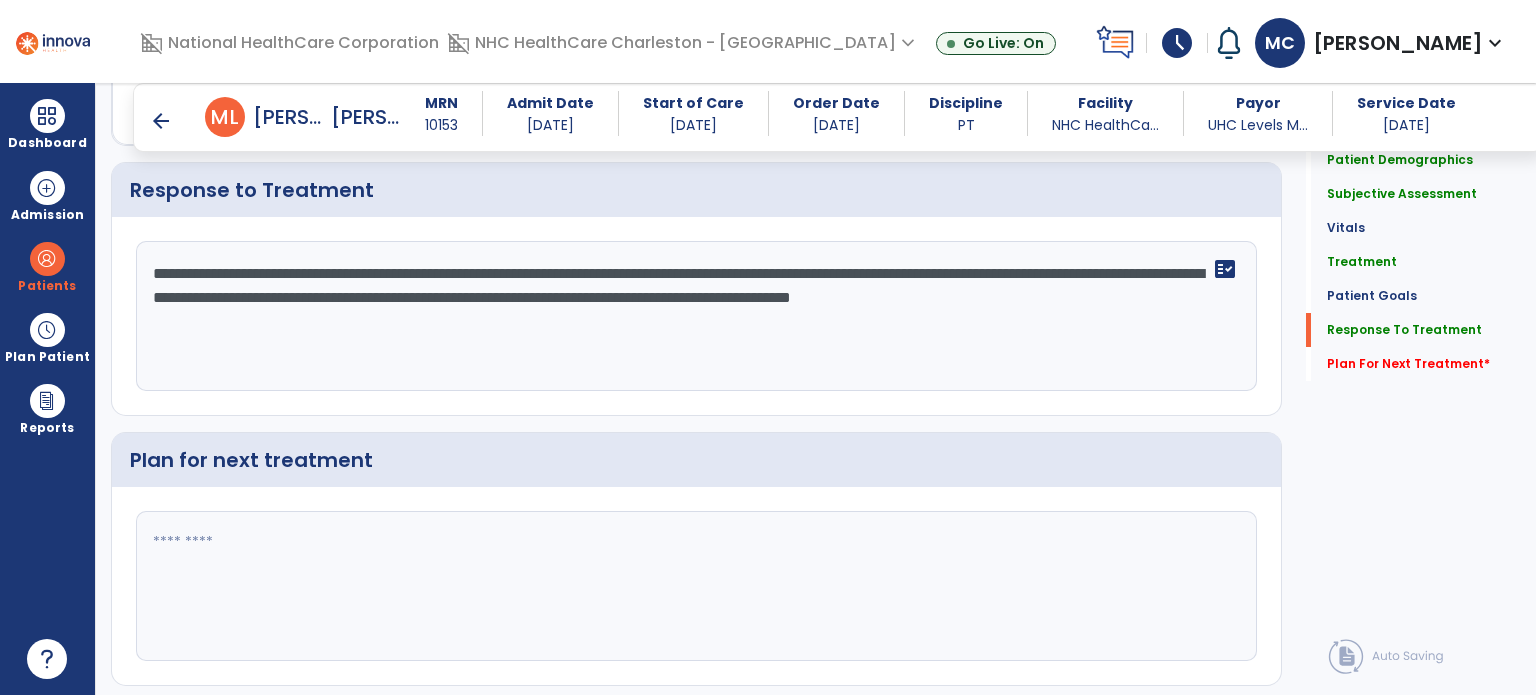 scroll, scrollTop: 2617, scrollLeft: 0, axis: vertical 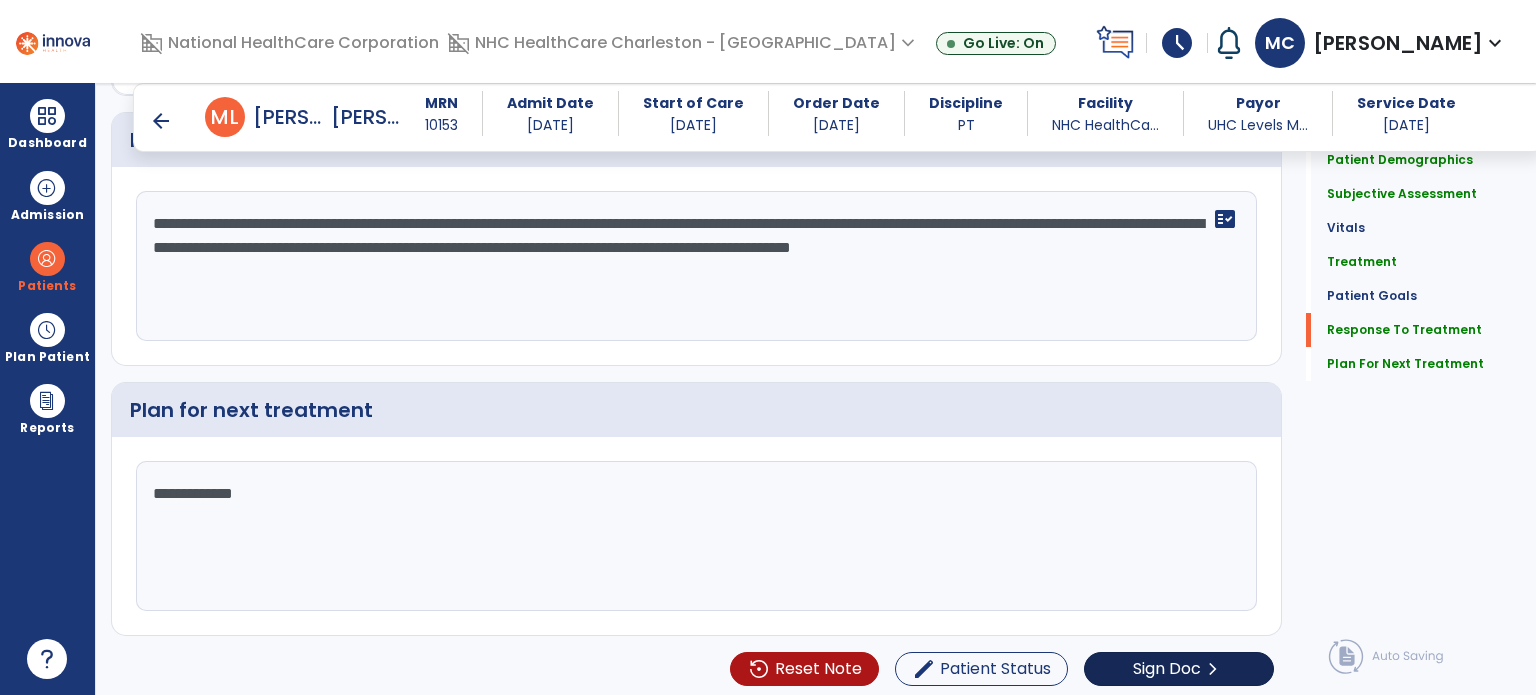 type on "**********" 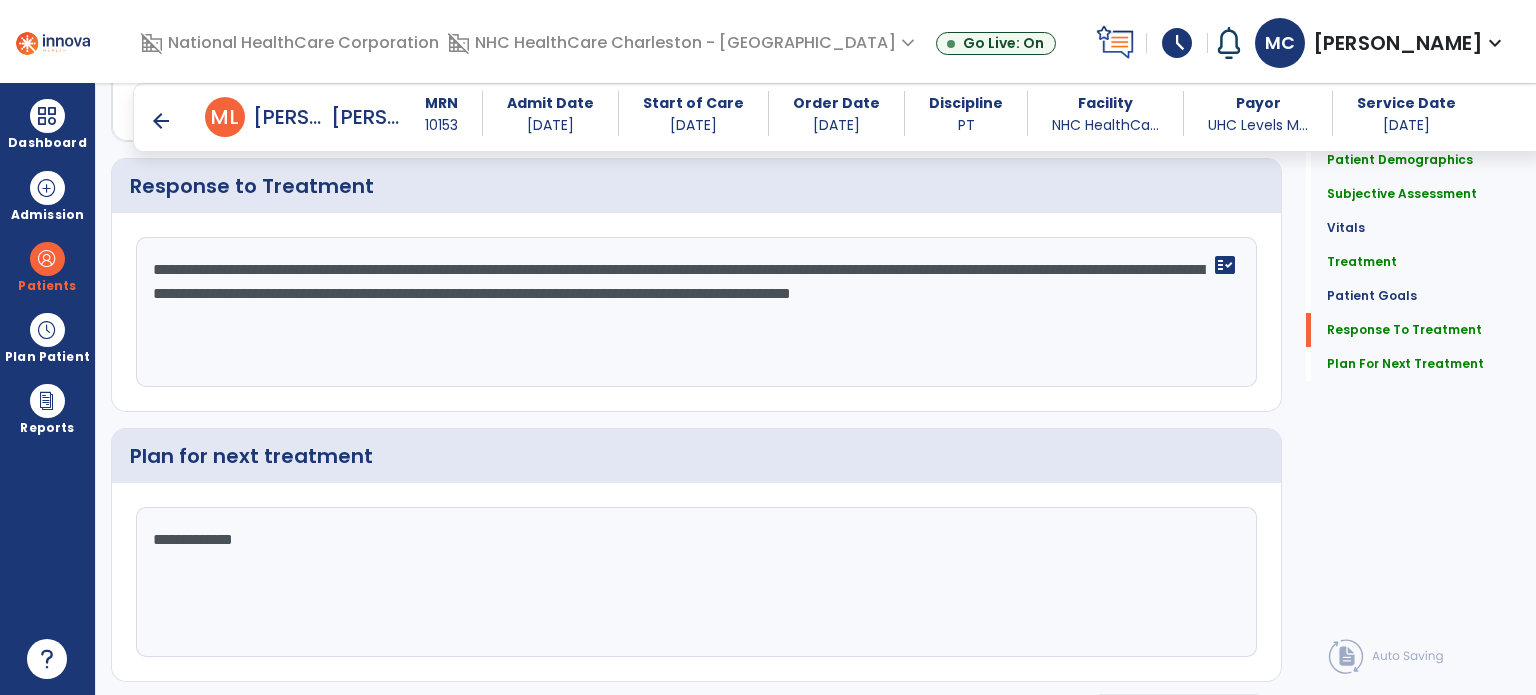 click on "Sign Doc  chevron_right" 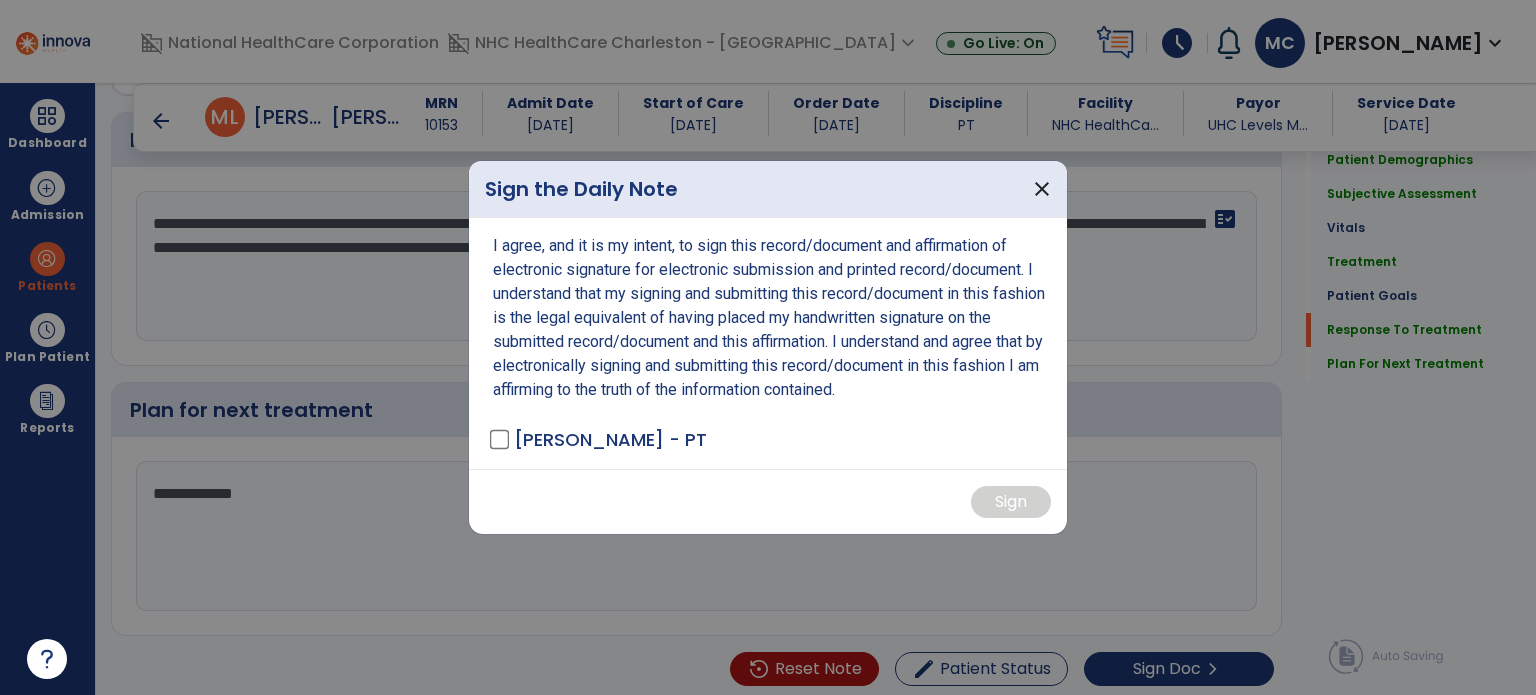 click on "[PERSON_NAME]   - PT" at bounding box center (610, 439) 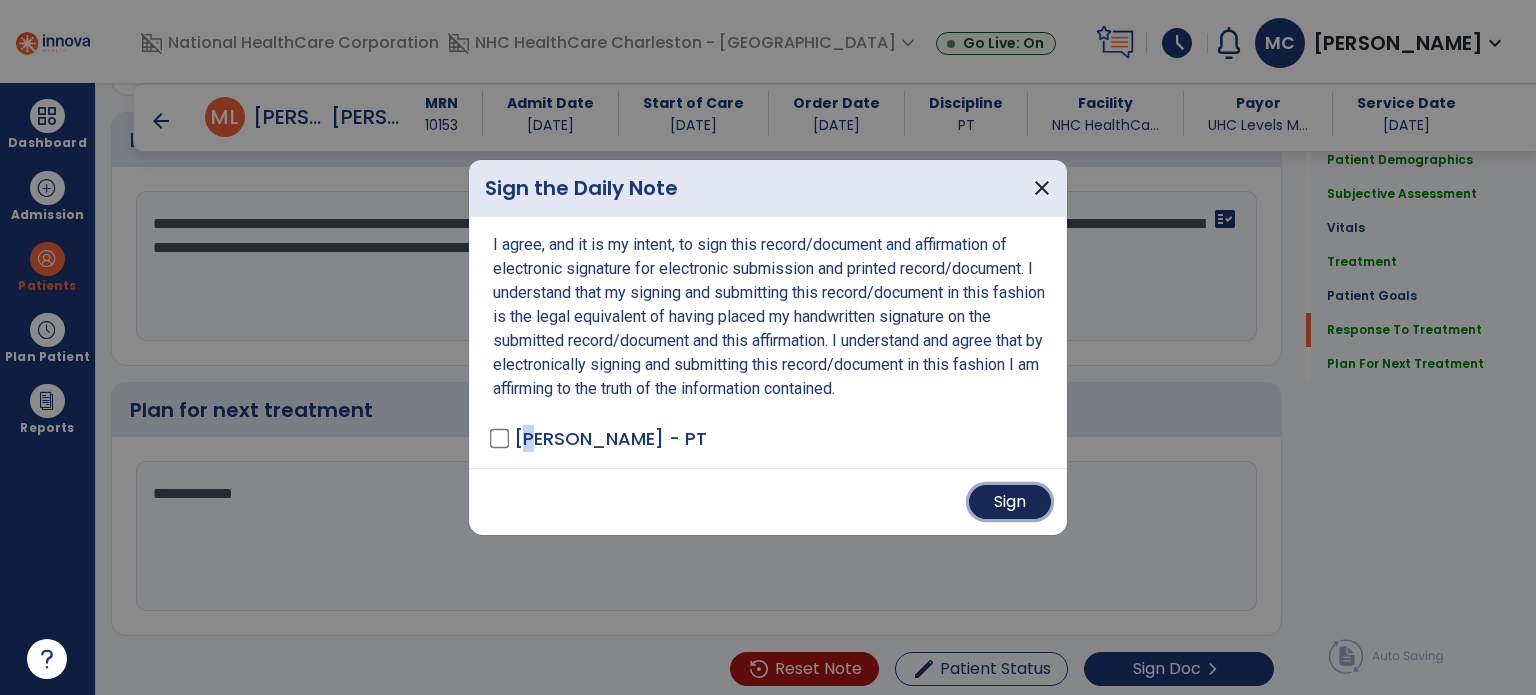 click on "Sign" at bounding box center (1010, 502) 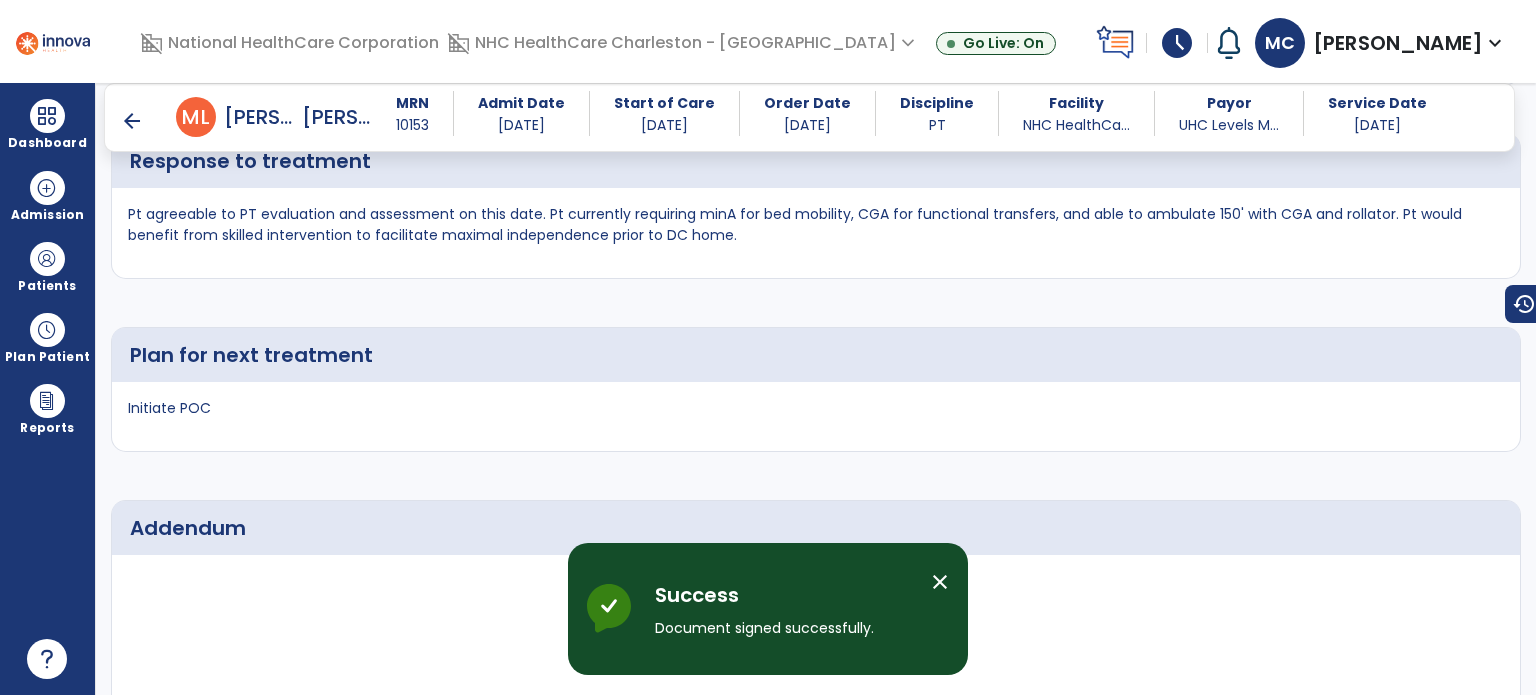 click on "arrow_back" at bounding box center (148, 117) 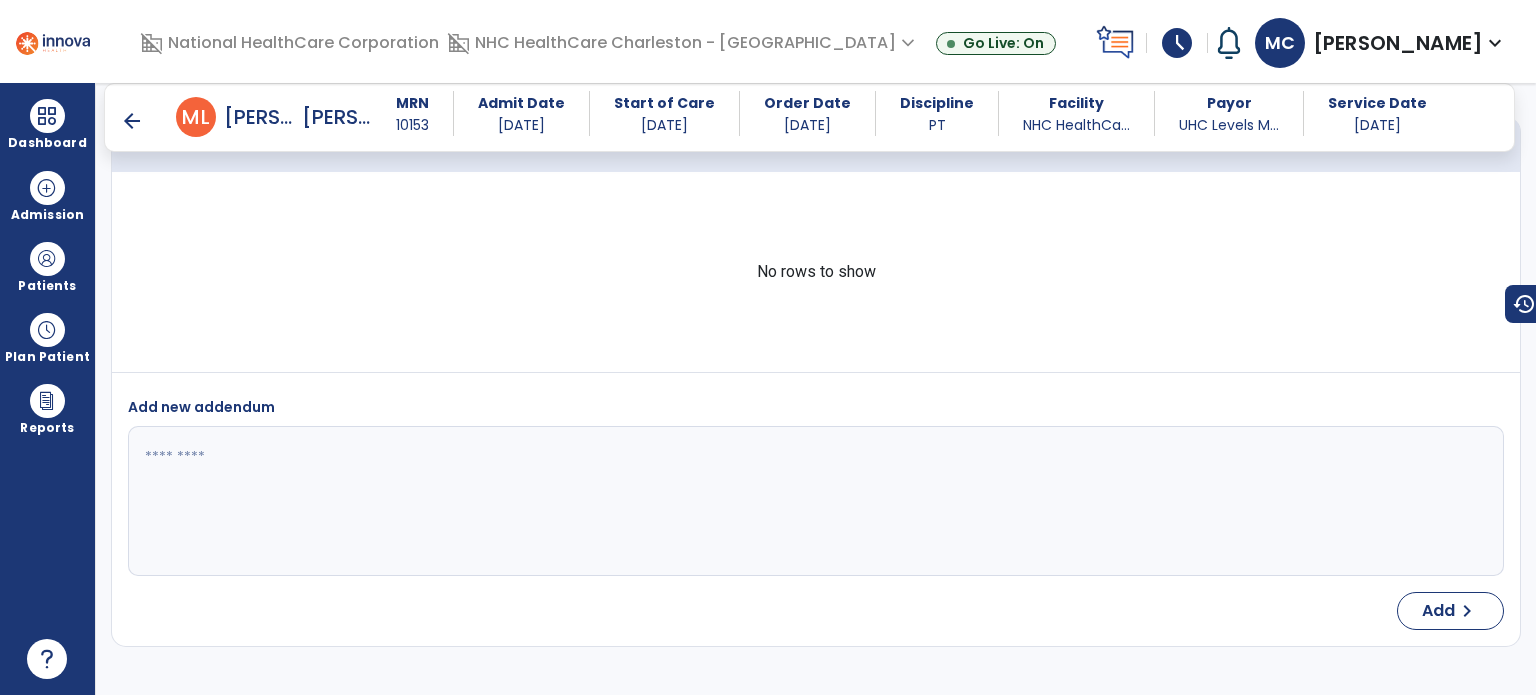 click on "arrow_back" at bounding box center [148, 117] 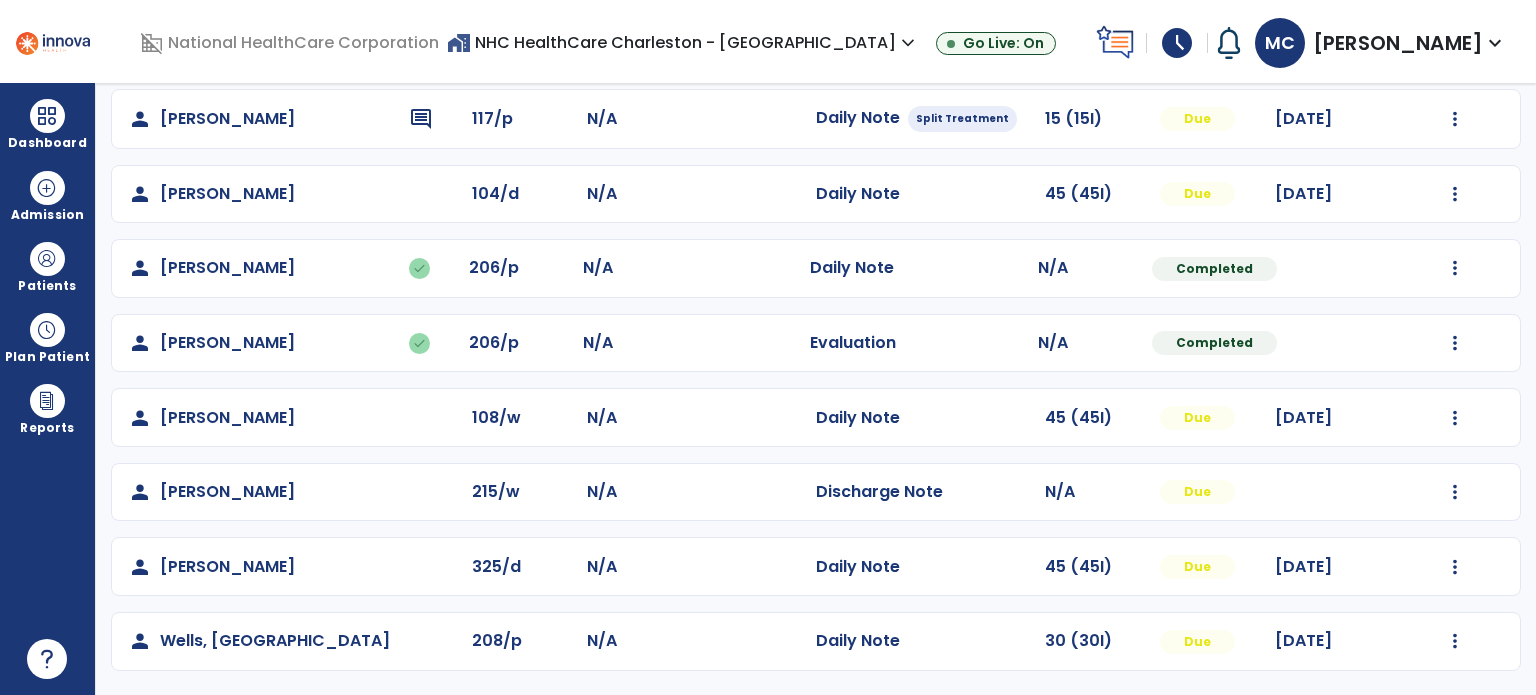 scroll, scrollTop: 517, scrollLeft: 0, axis: vertical 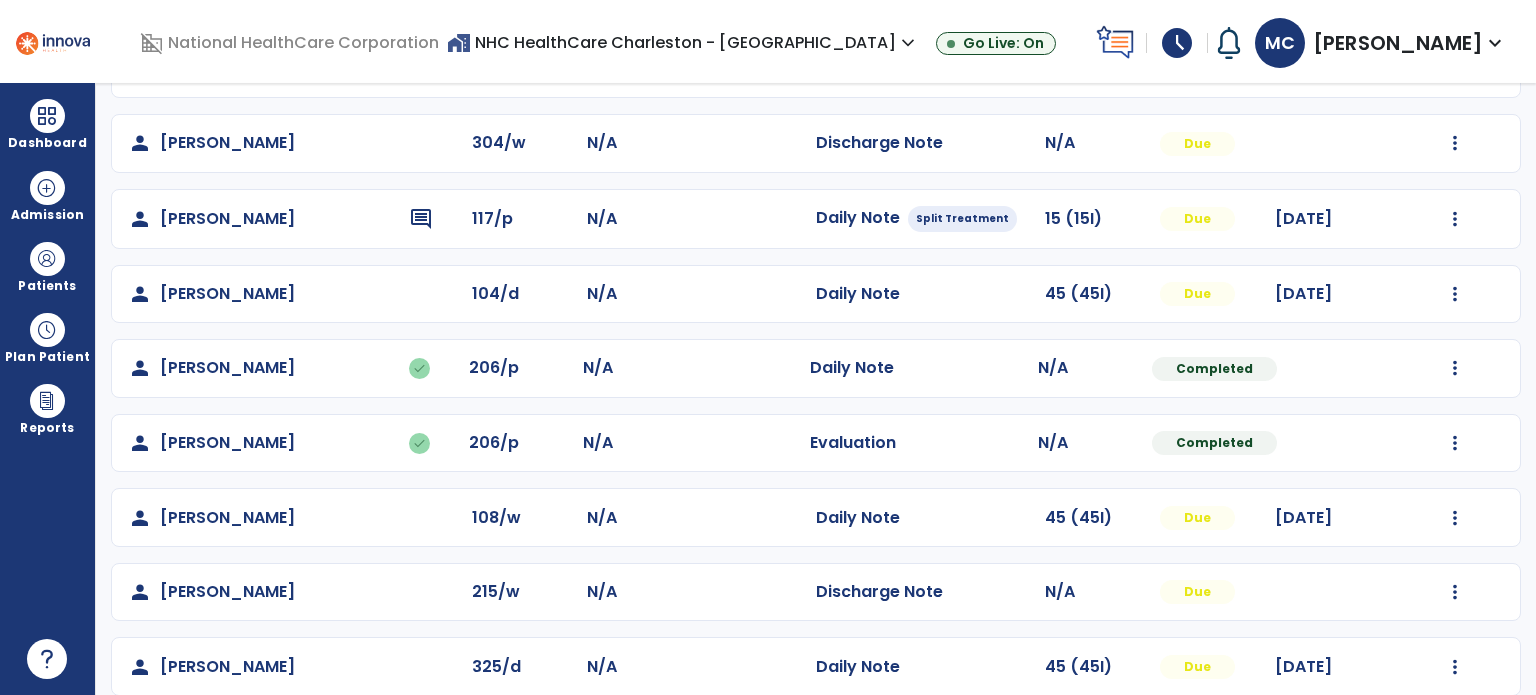 click on "Mark Visit As Complete   Reset Note   Open Document   G + C Mins" 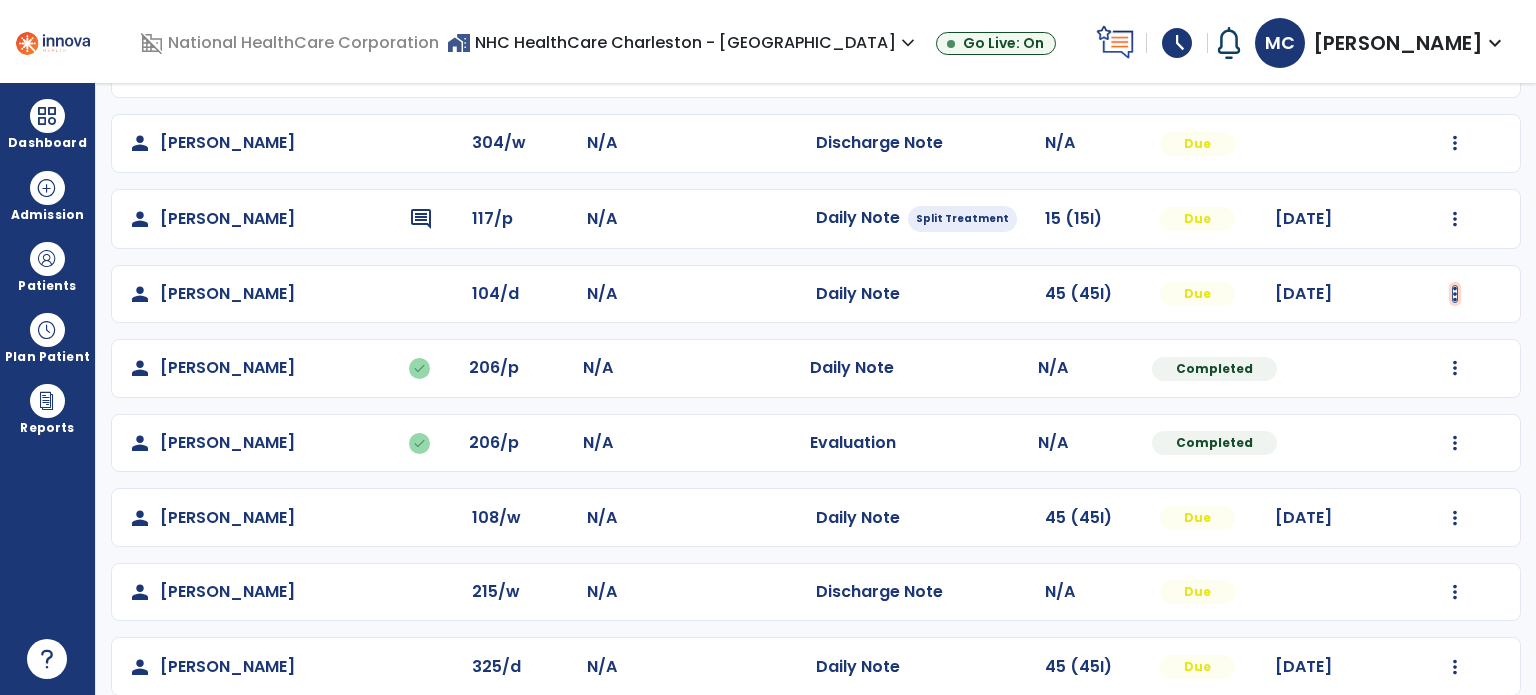 click at bounding box center (1455, -155) 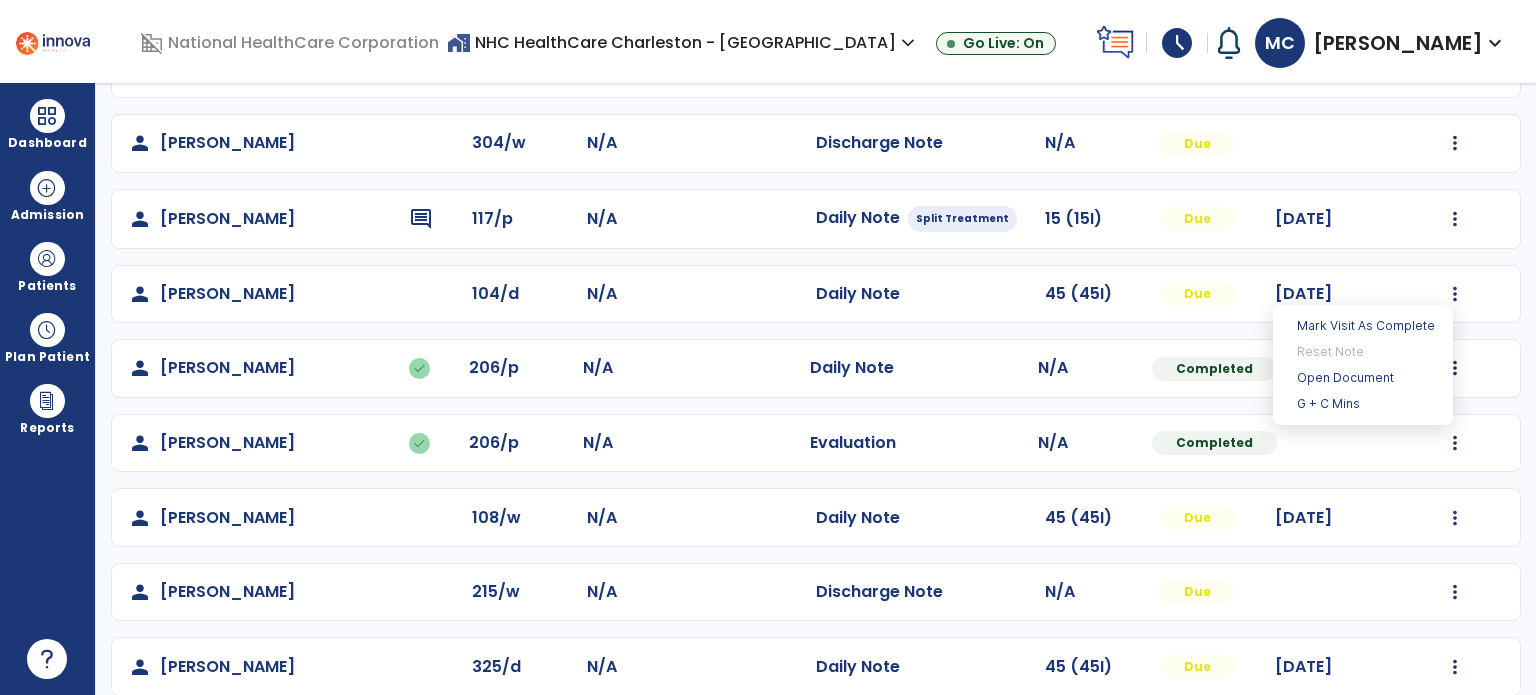 click on "Mark Visit As Complete   Reset Note   Open Document   G + C Mins" at bounding box center (1363, 365) 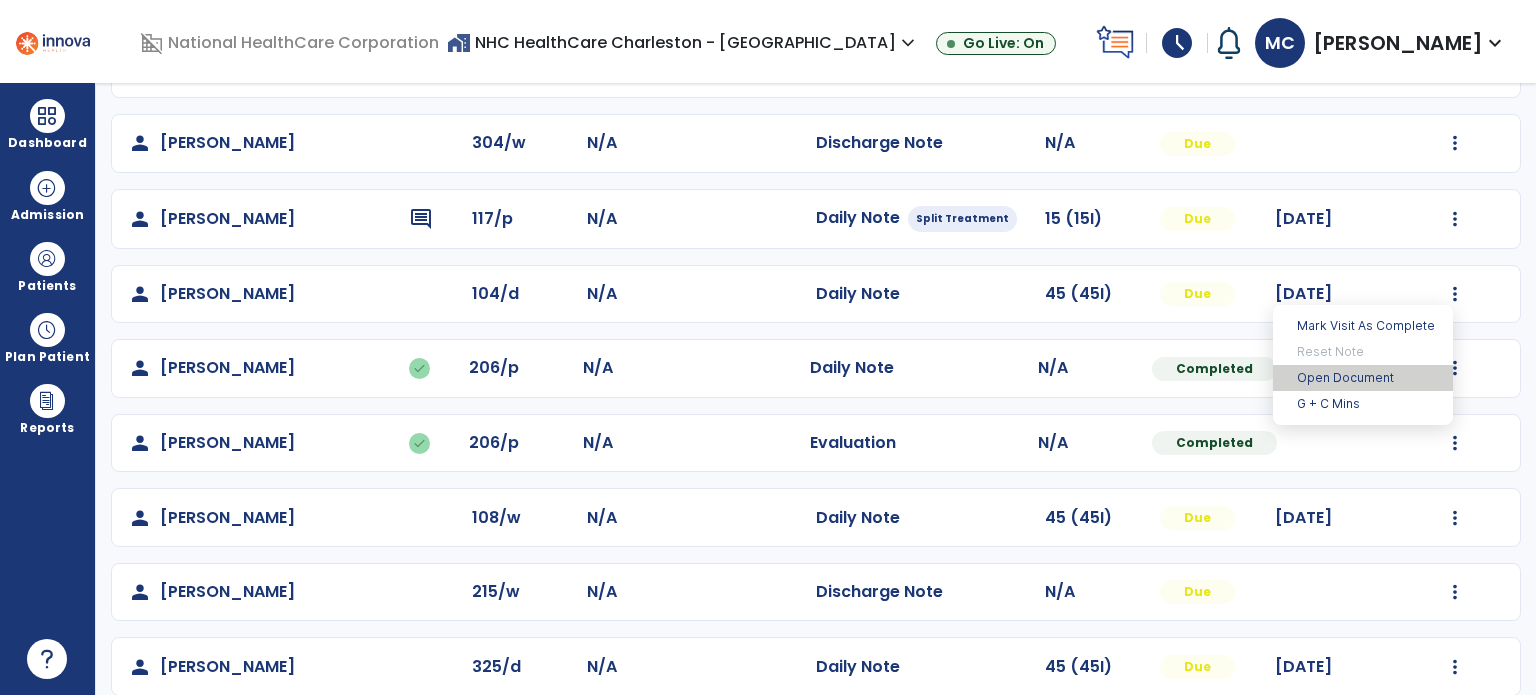 click on "Open Document" at bounding box center (1363, 378) 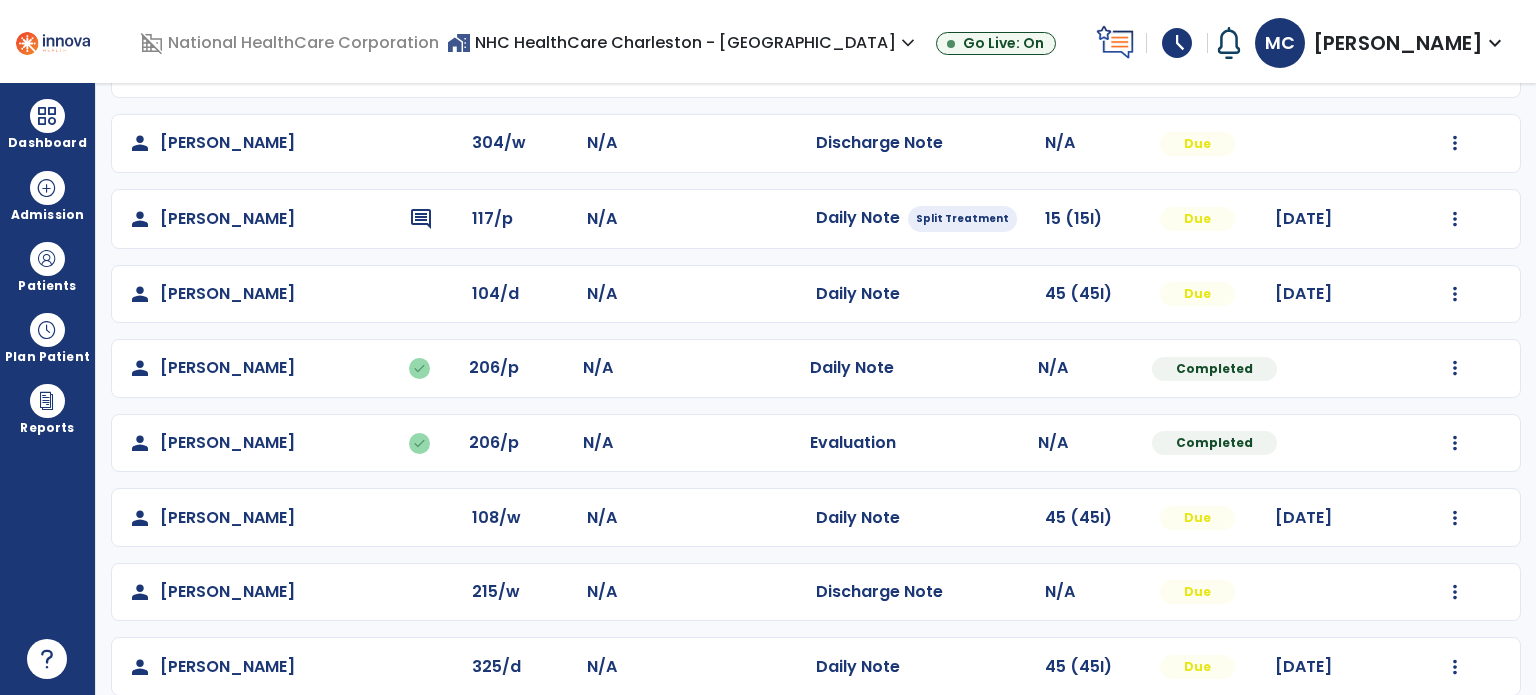 click on "person   [PERSON_NAME]  104/d N/A  Daily Note   45 (45I)  Due [DATE]  Mark Visit As Complete   Reset Note   Open Document   G + C Mins" 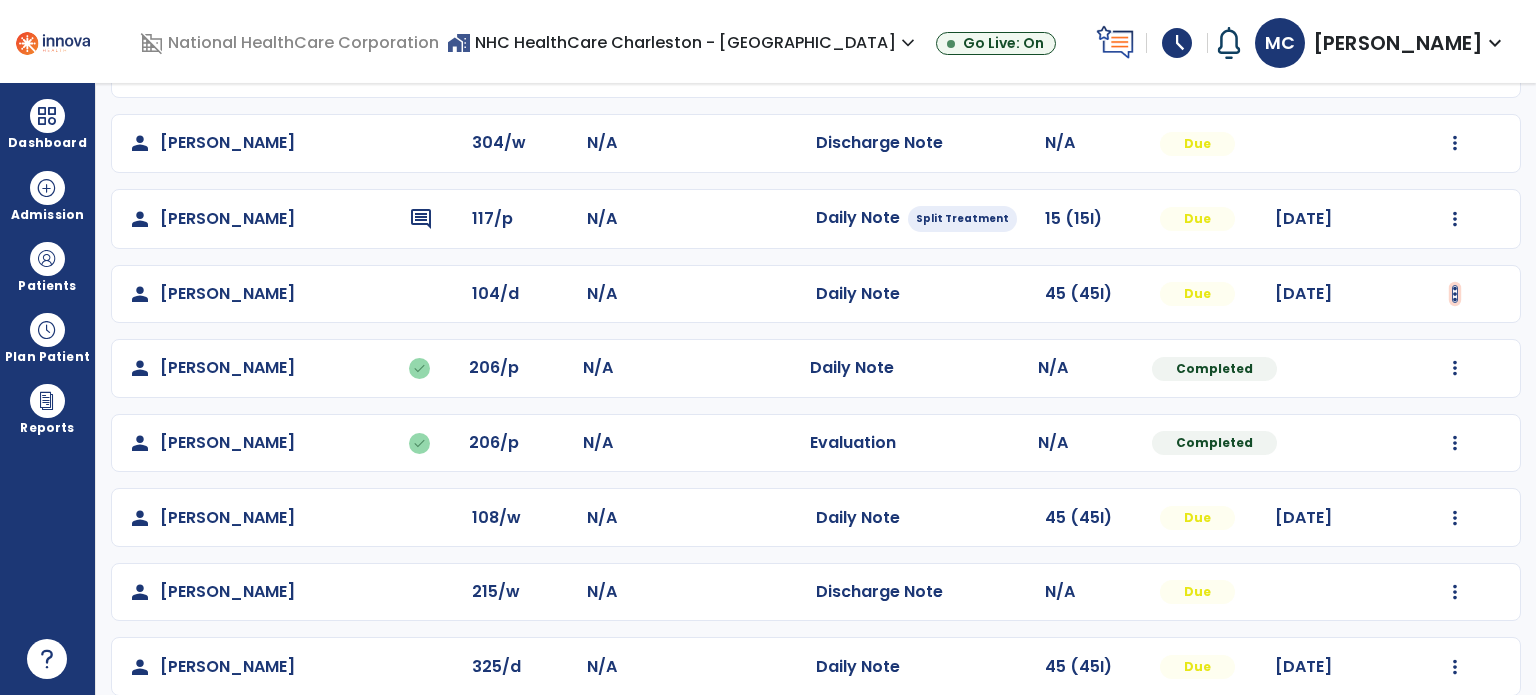 click at bounding box center [1455, -155] 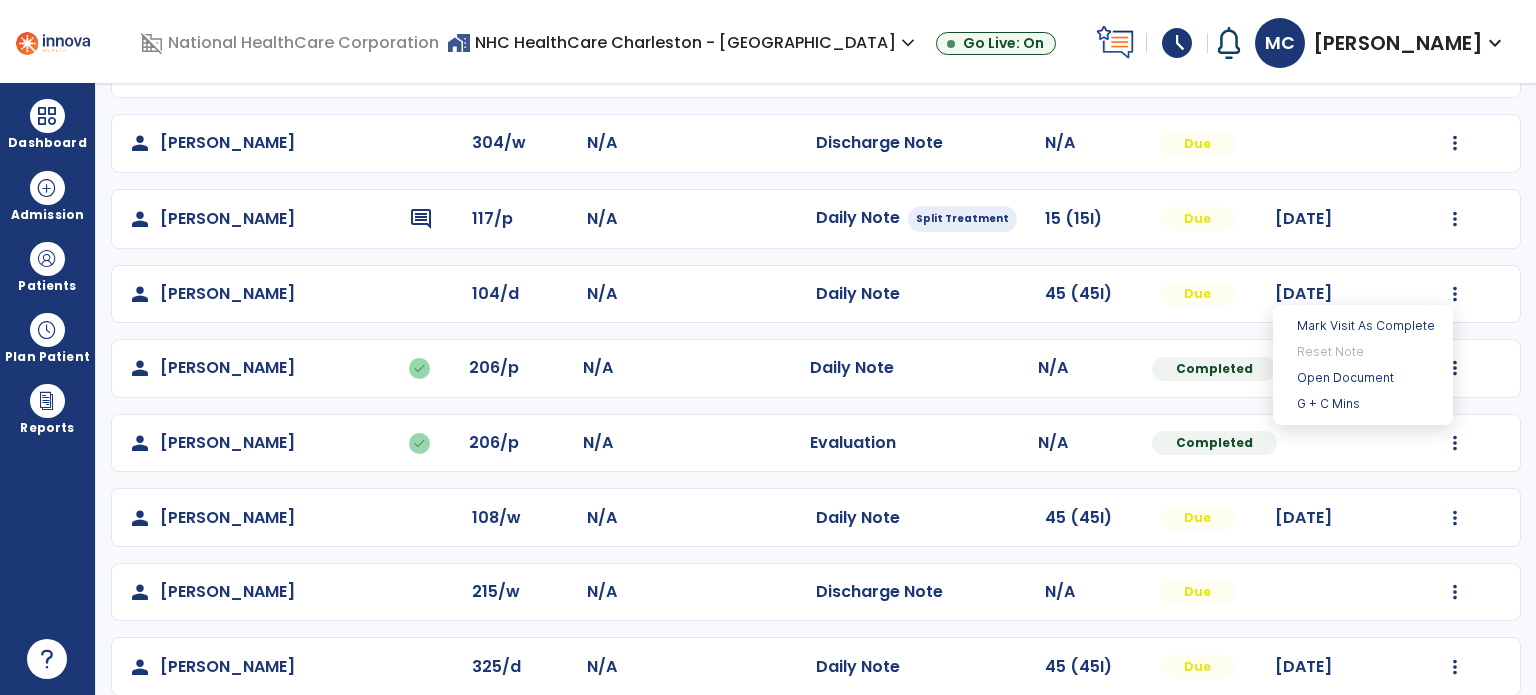 click on "Mark Visit As Complete   Reset Note   Open Document   G + C Mins" at bounding box center (1363, 365) 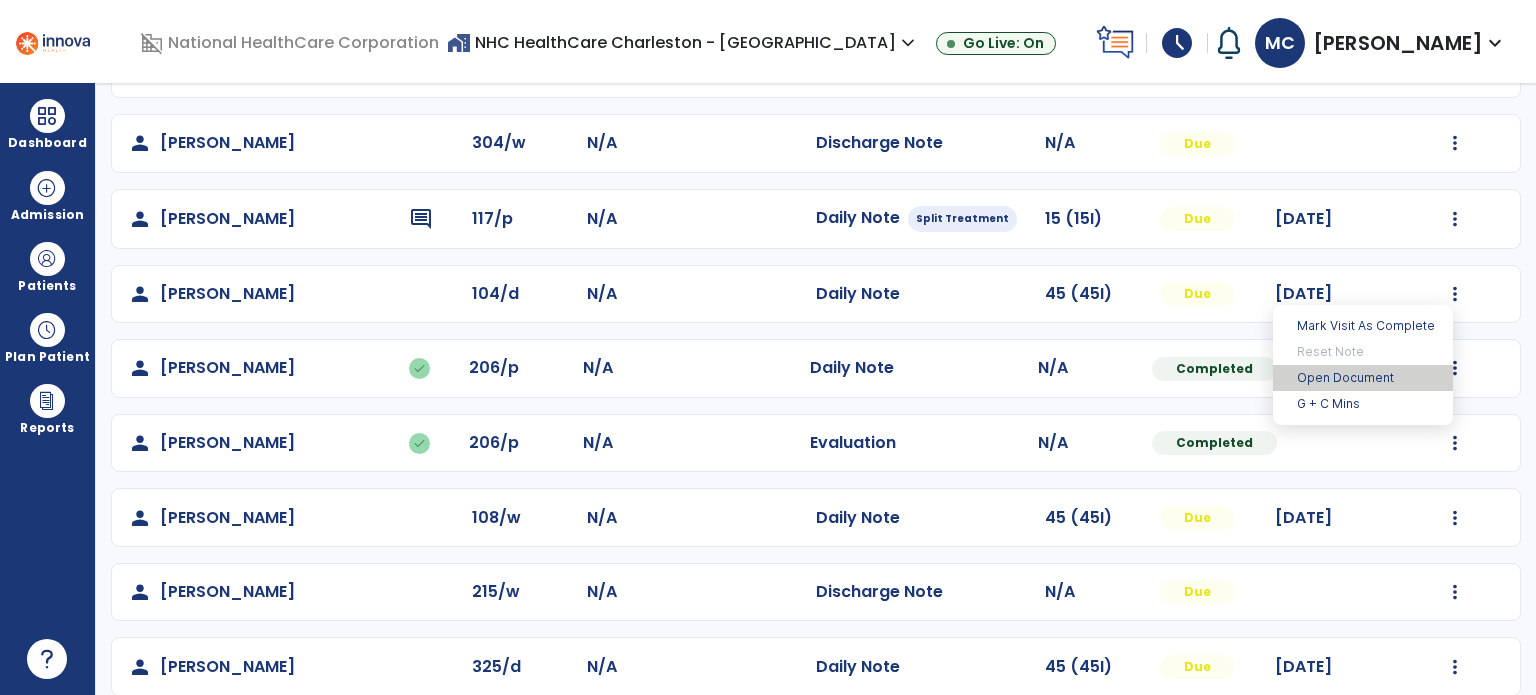 click on "Open Document" at bounding box center (1363, 378) 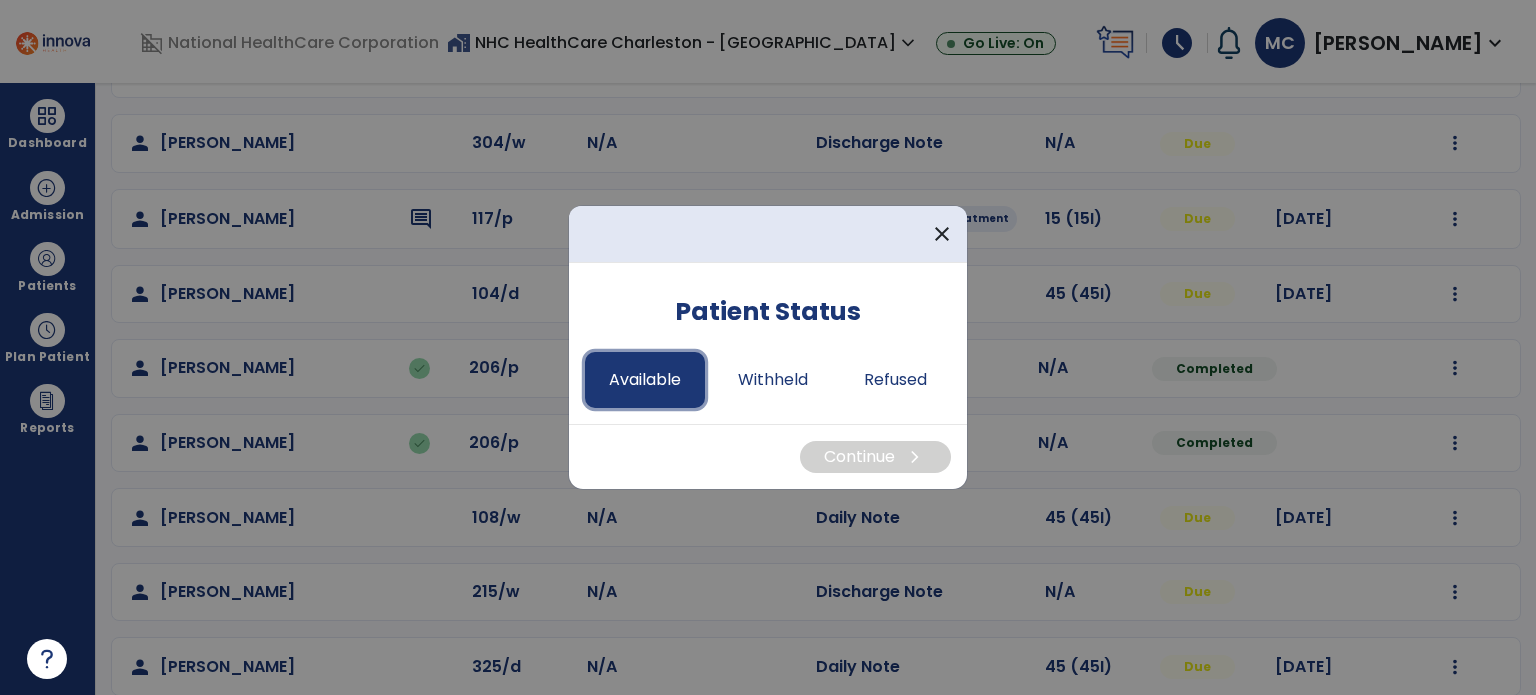 click on "Available" at bounding box center [645, 380] 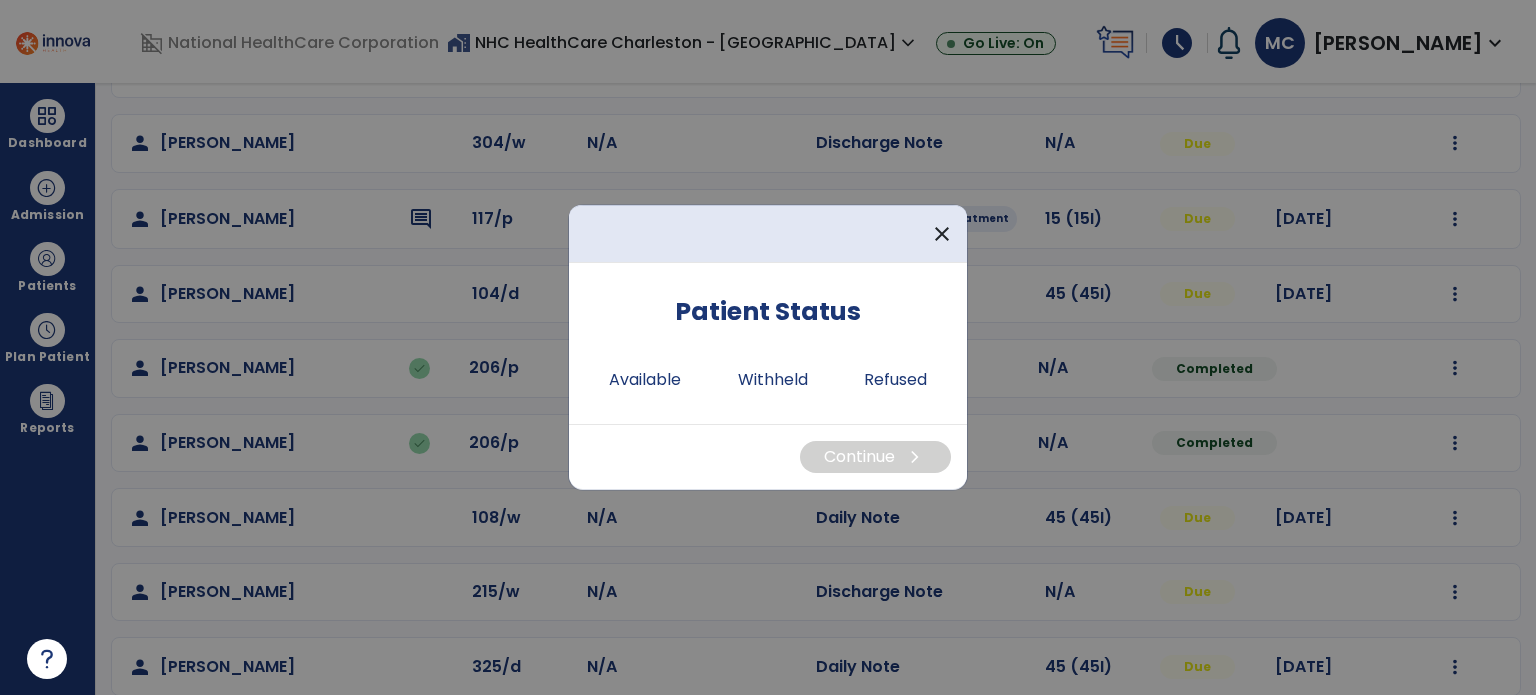 click on "Continue   chevron_right" at bounding box center [768, 456] 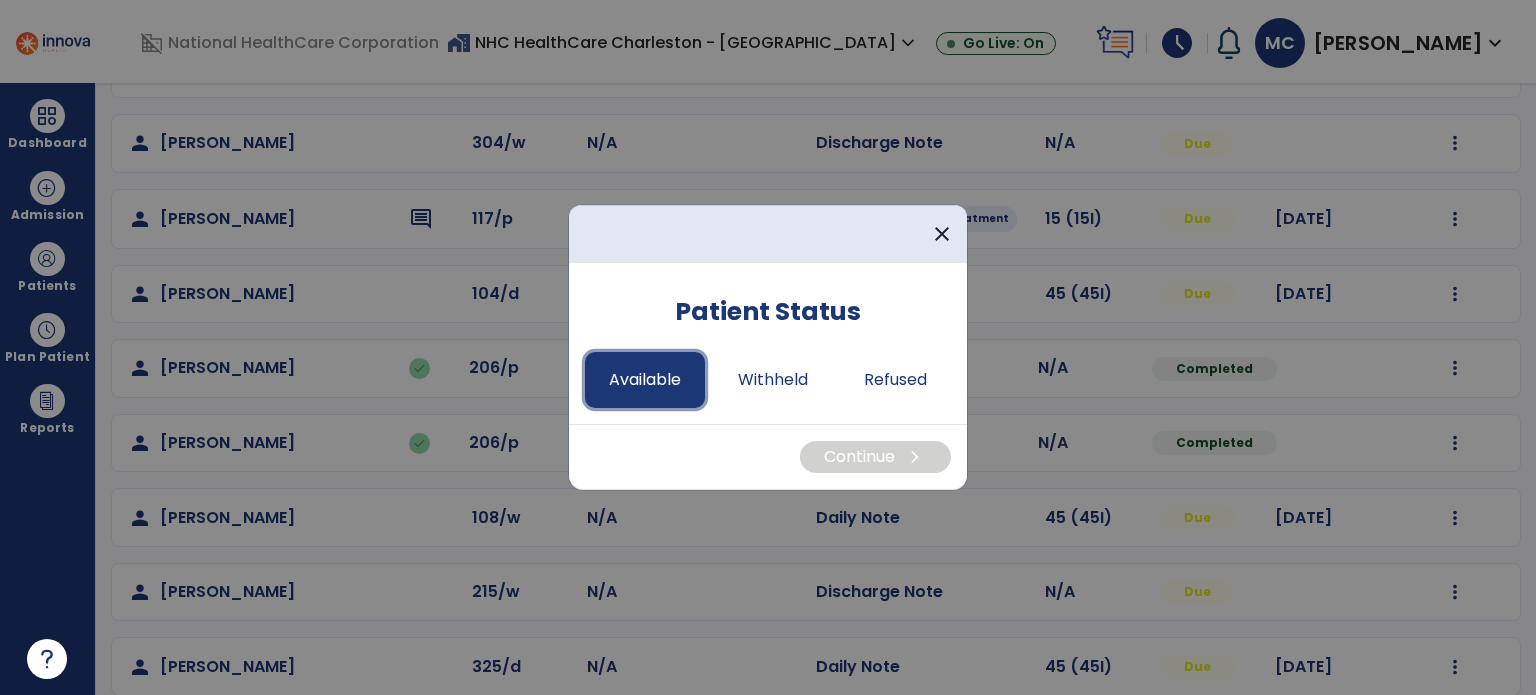click on "Available" at bounding box center [645, 380] 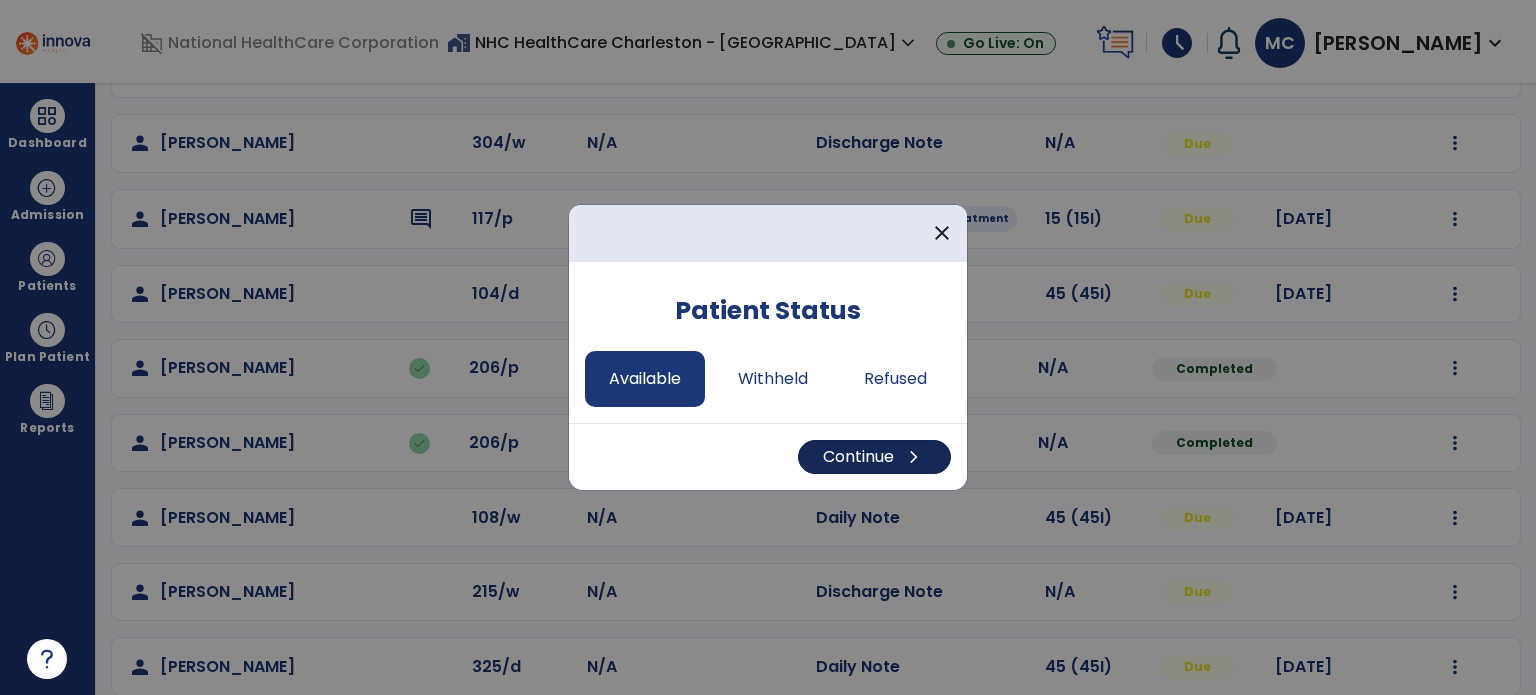 drag, startPoint x: 787, startPoint y: 417, endPoint x: 836, endPoint y: 464, distance: 67.89698 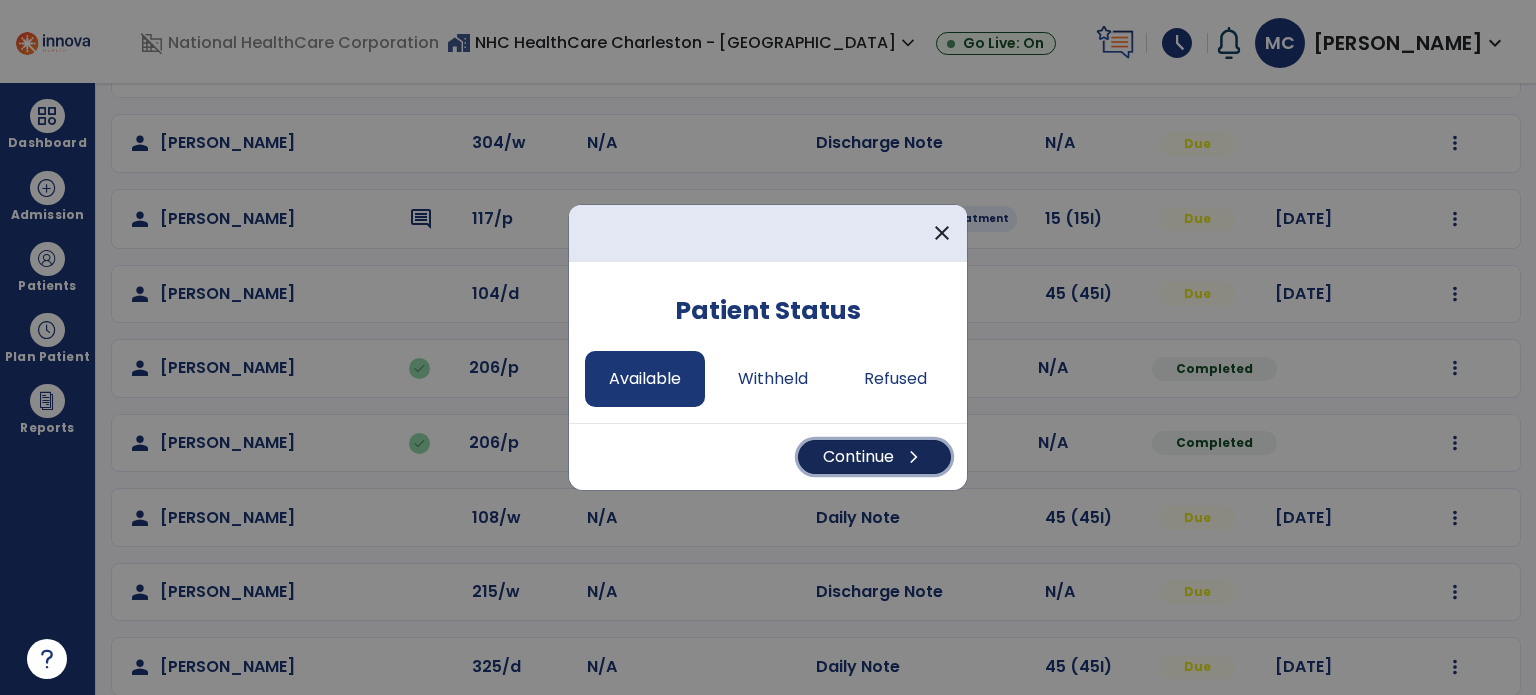 click on "Continue   chevron_right" at bounding box center (874, 457) 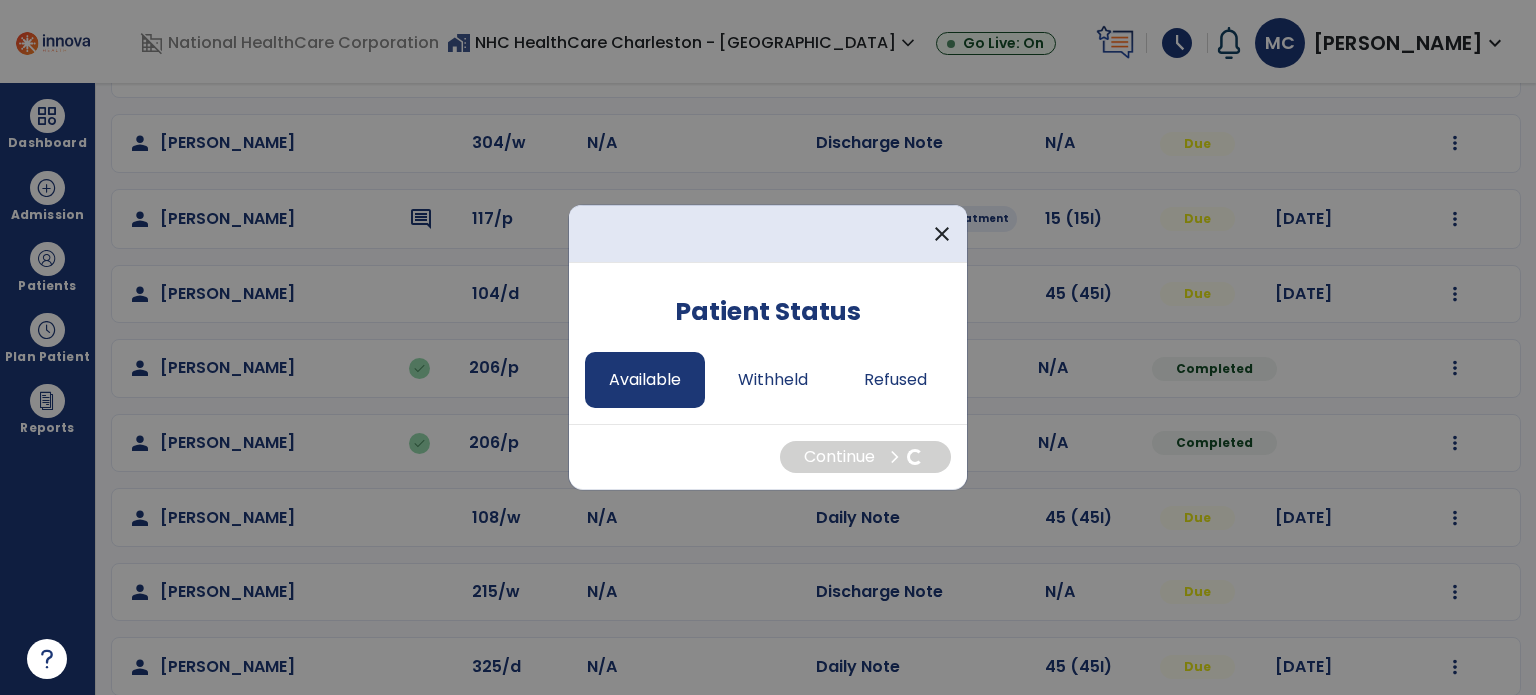select on "*" 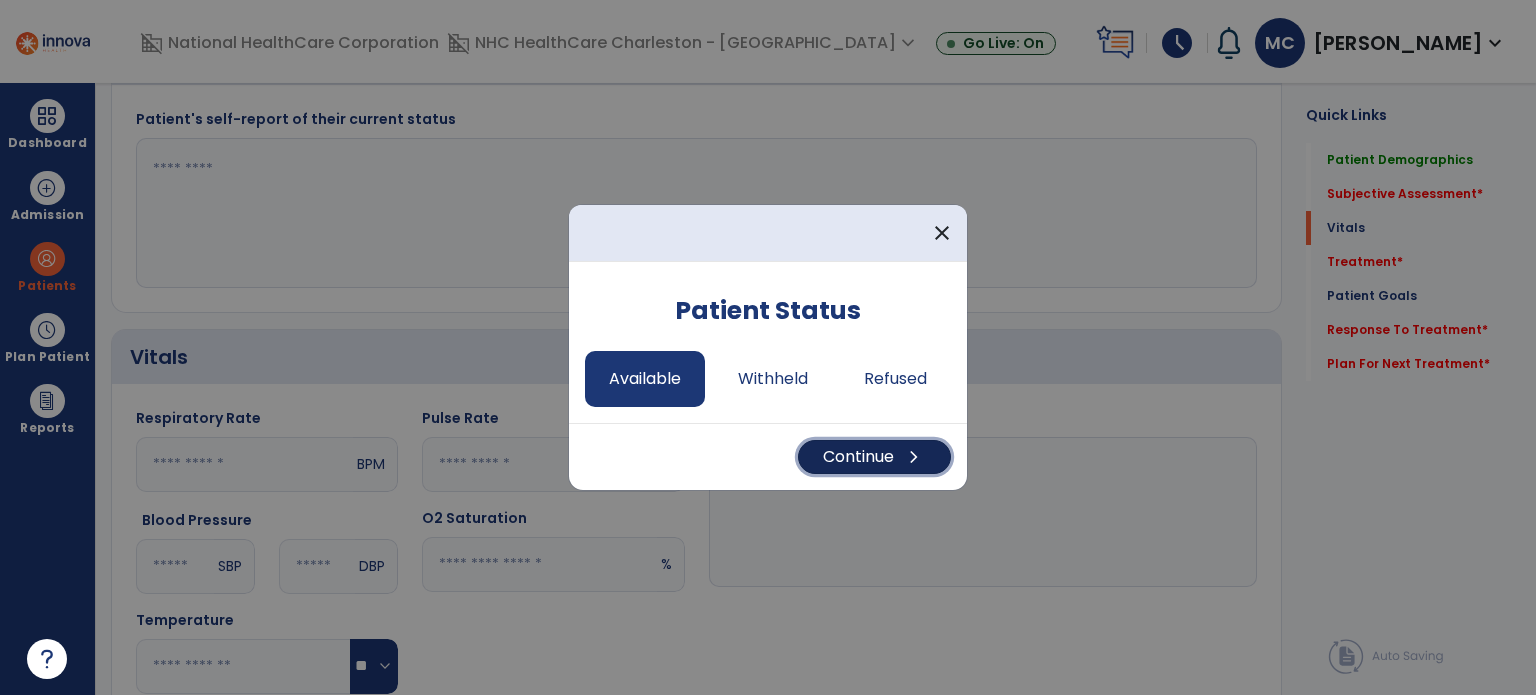 click on "Continue   chevron_right" at bounding box center [874, 457] 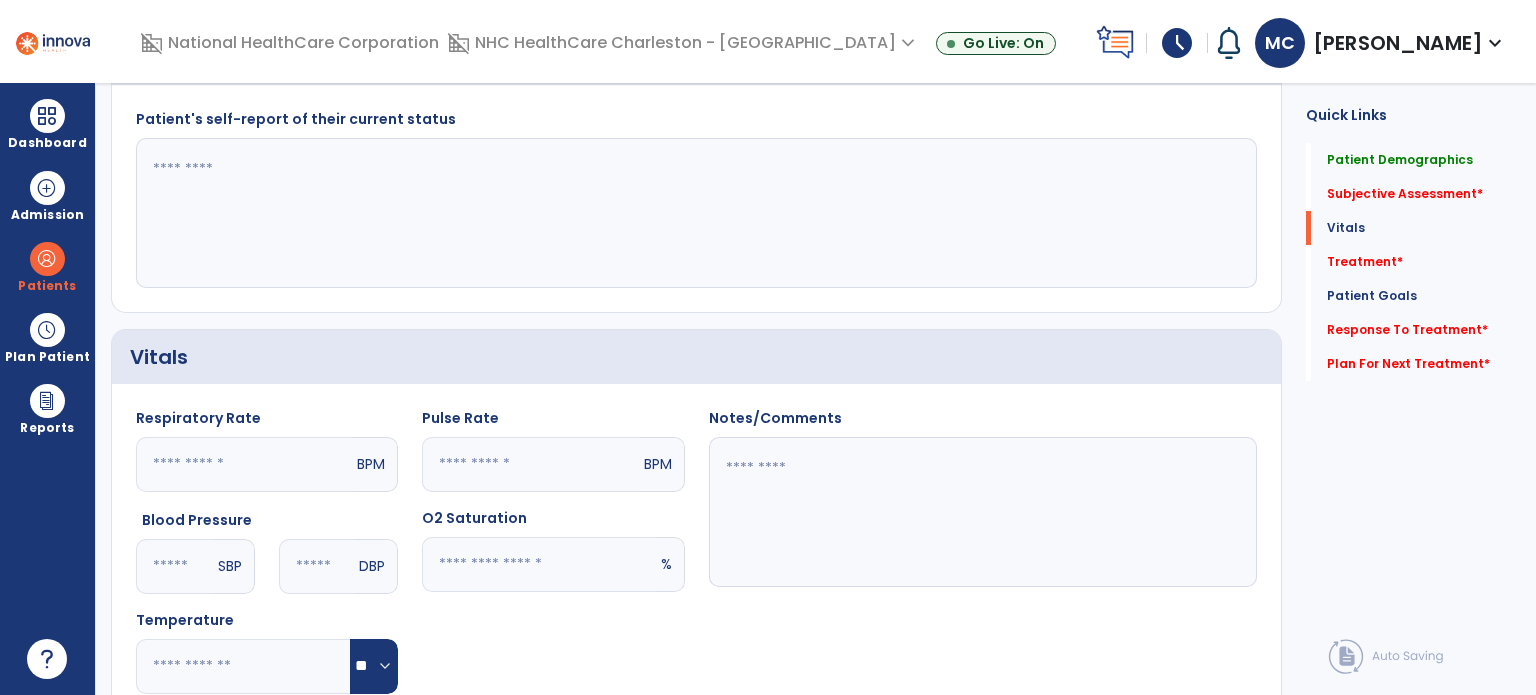 click 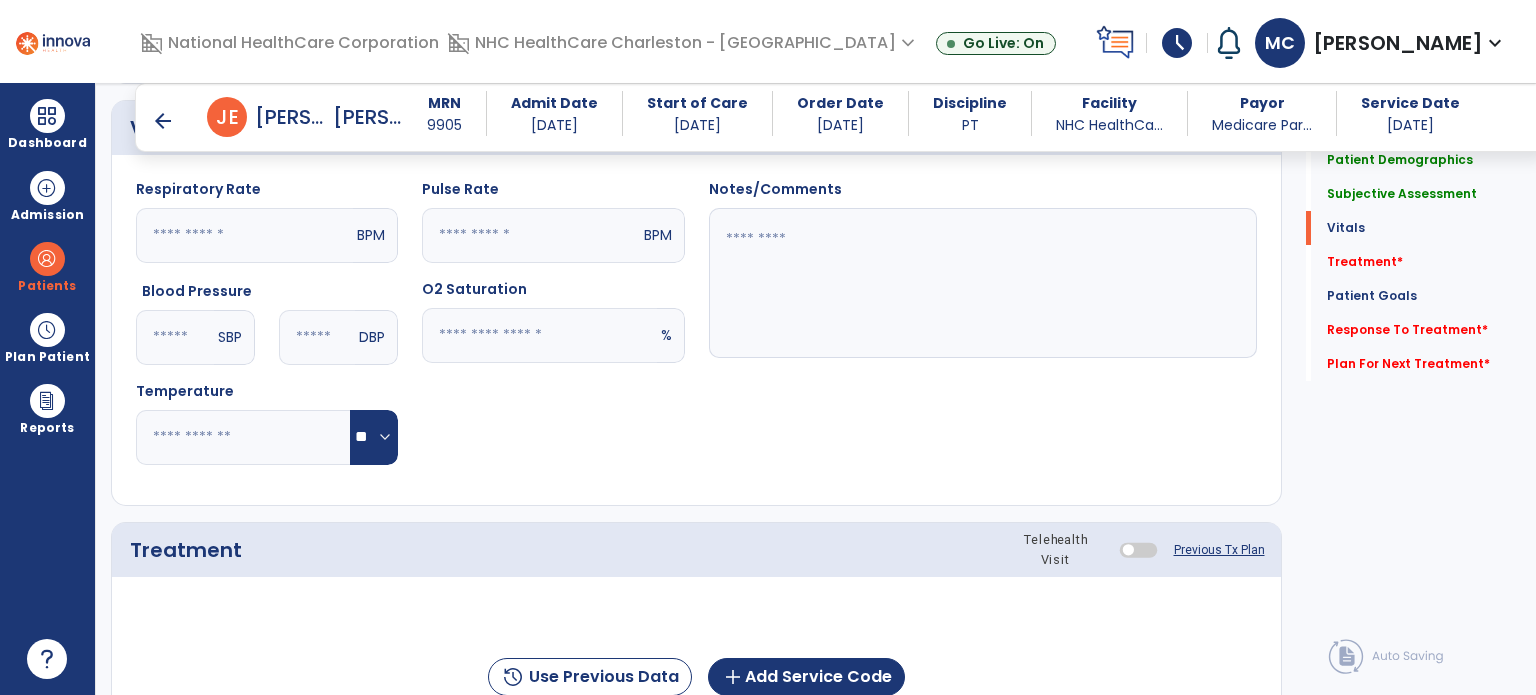 scroll, scrollTop: 817, scrollLeft: 0, axis: vertical 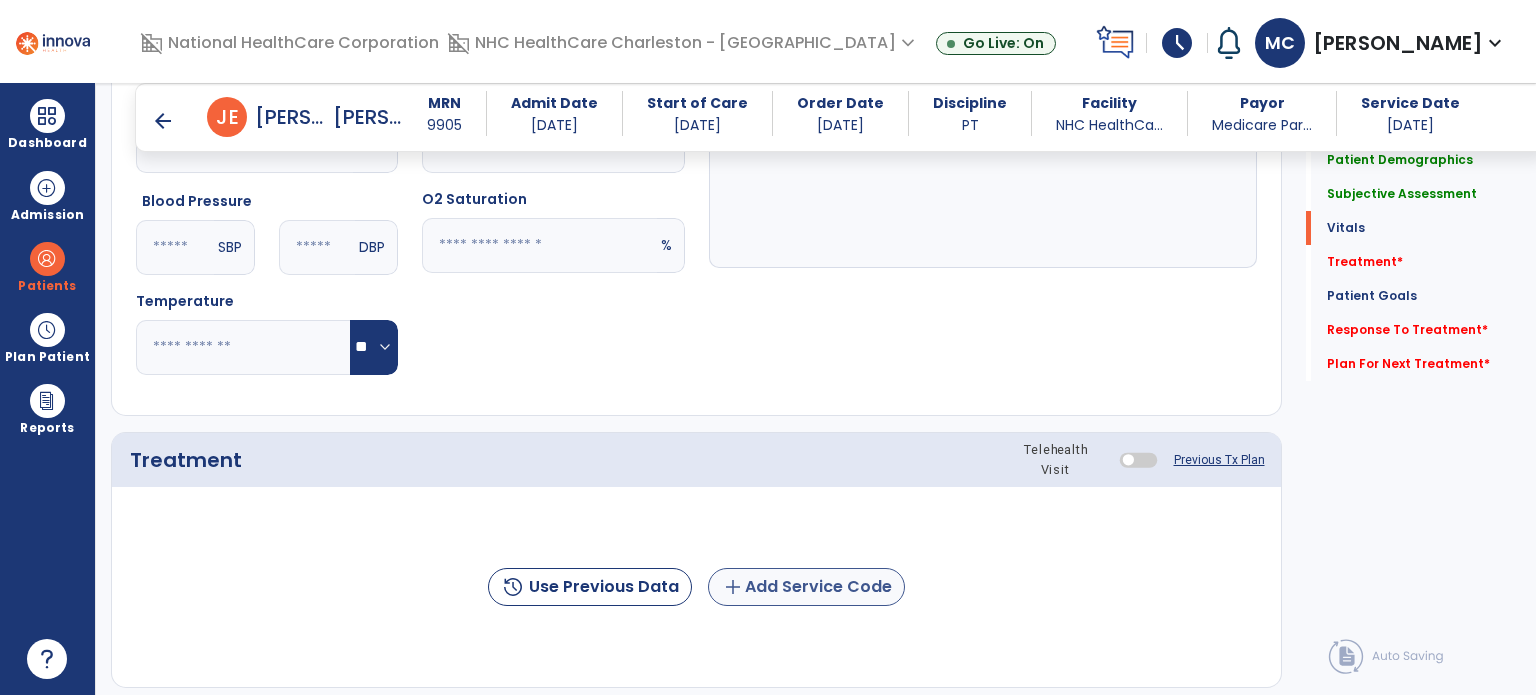 type on "**********" 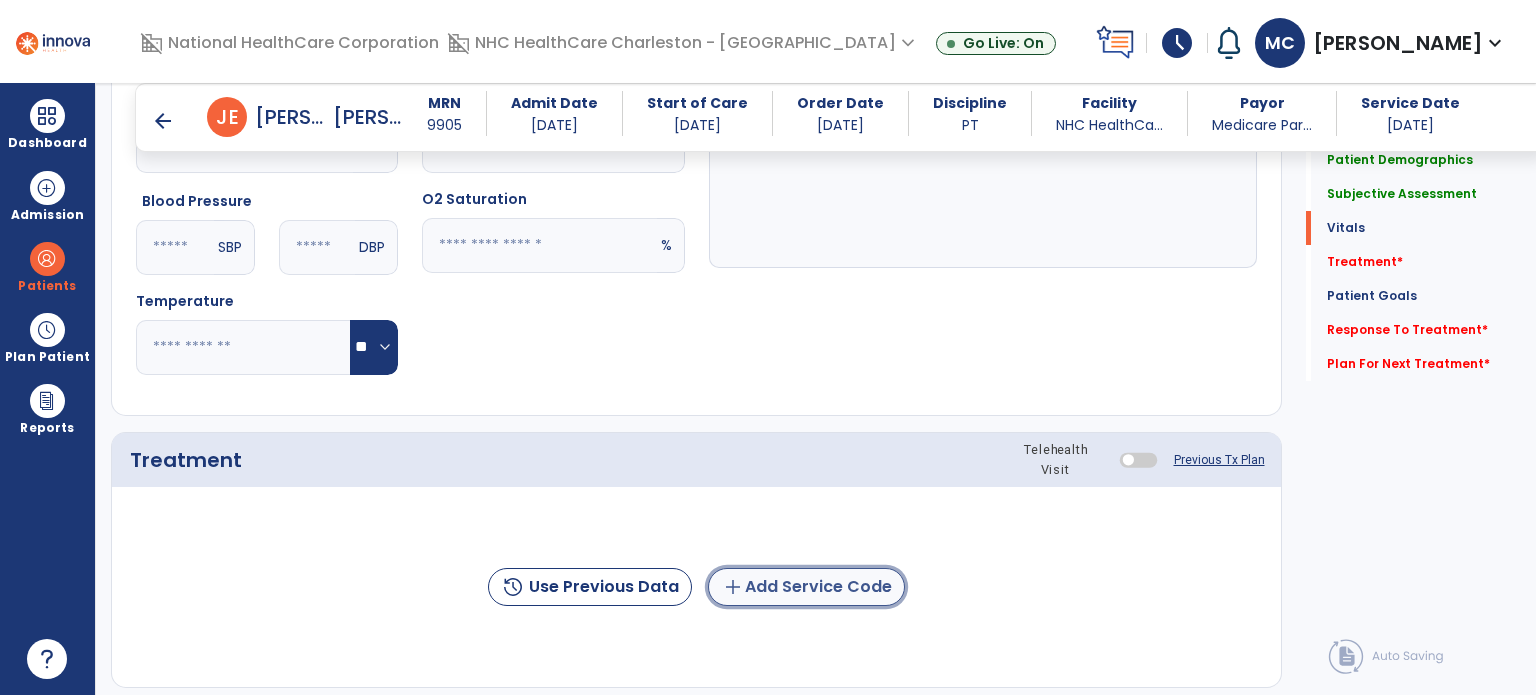 click on "add  Add Service Code" 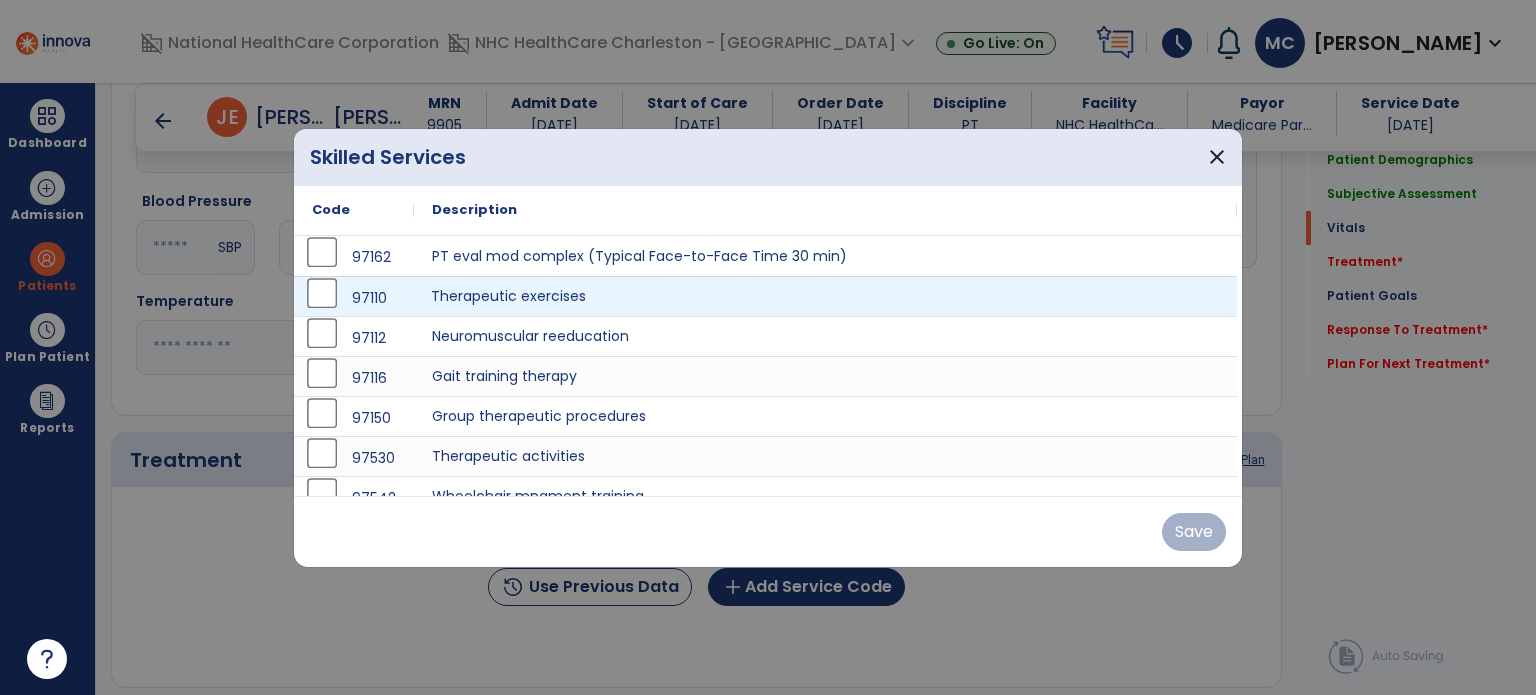 click on "Therapeutic exercises" at bounding box center [825, 296] 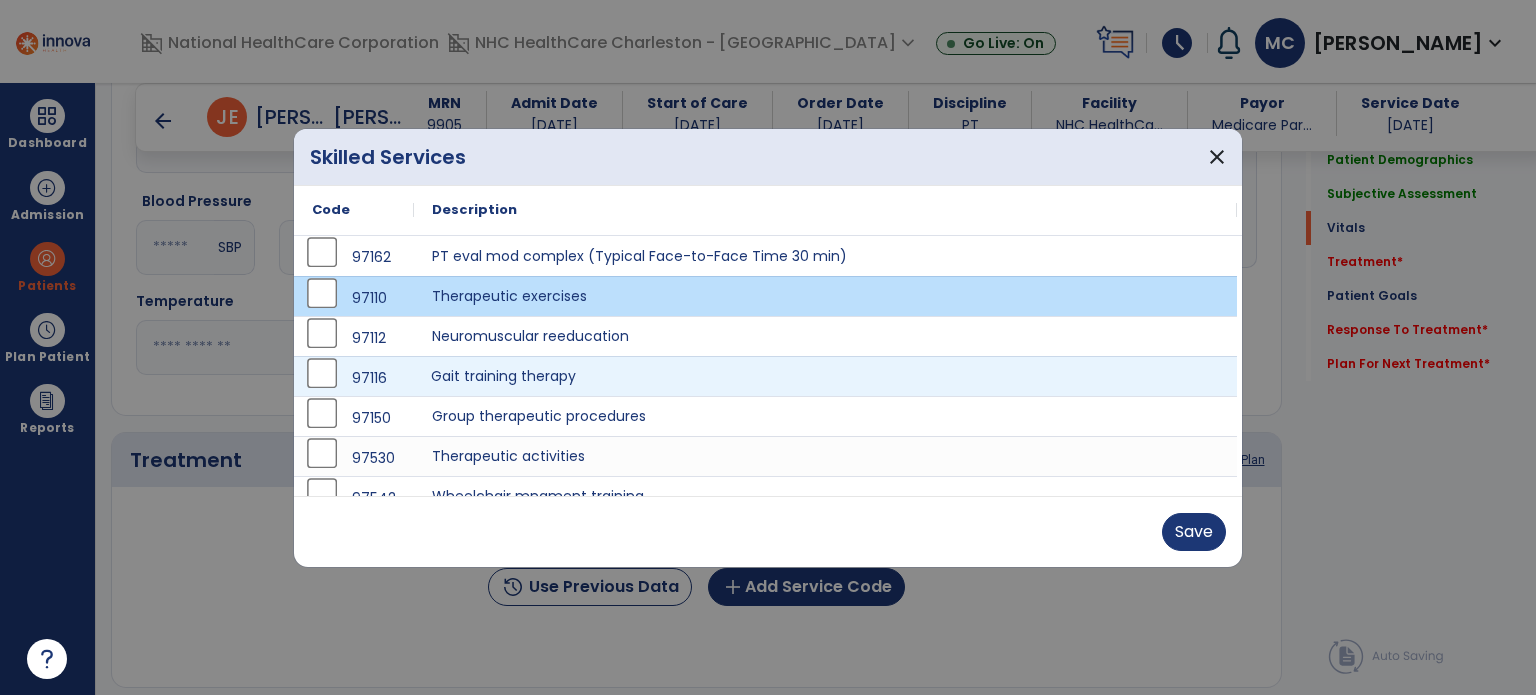 click on "Gait training therapy" at bounding box center (825, 376) 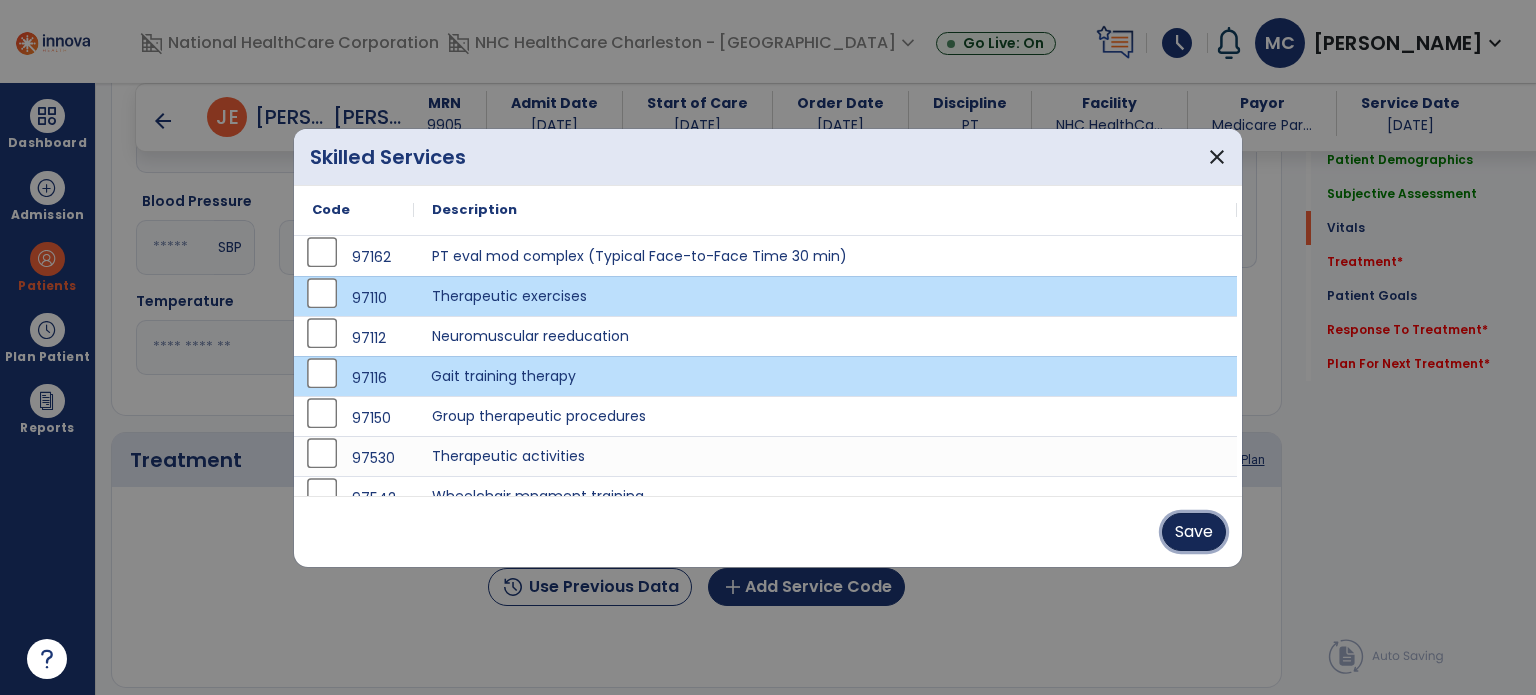 click on "Save" at bounding box center [1194, 532] 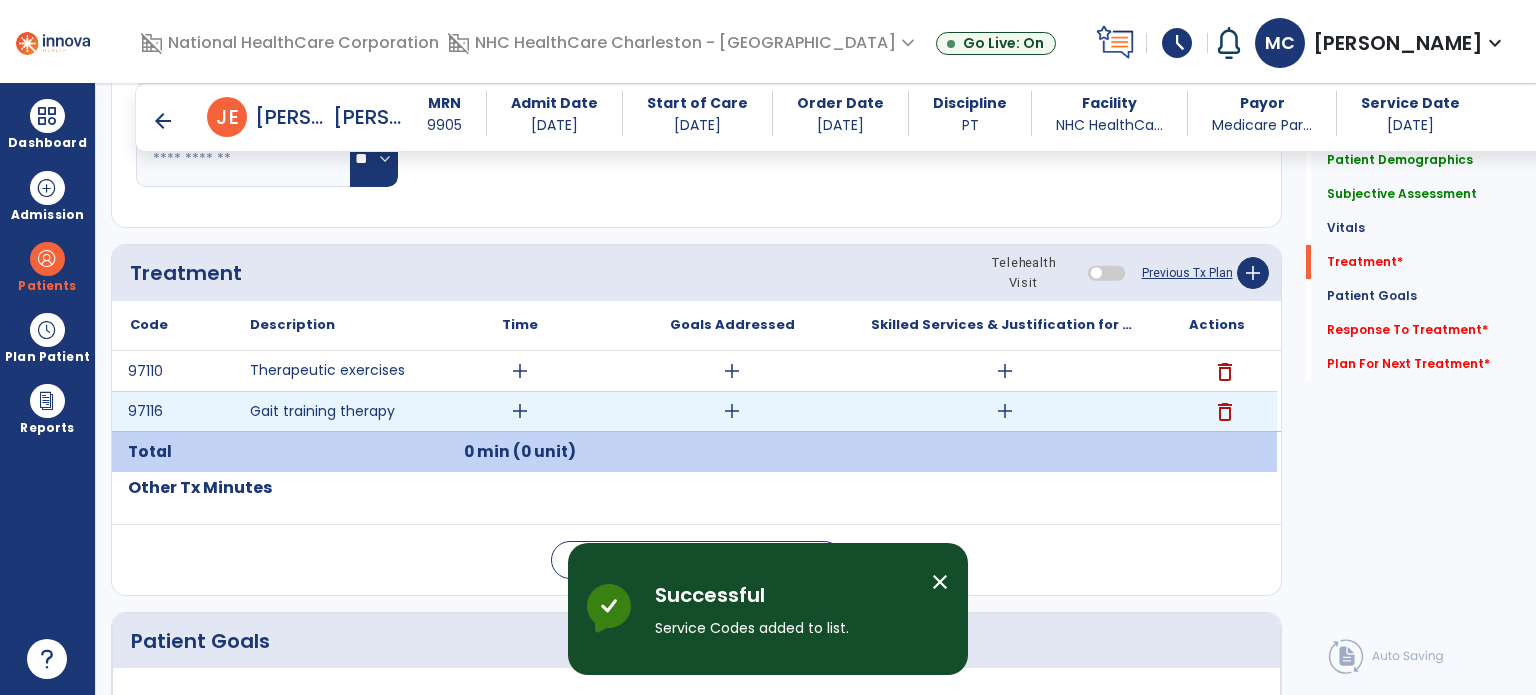 scroll, scrollTop: 1017, scrollLeft: 0, axis: vertical 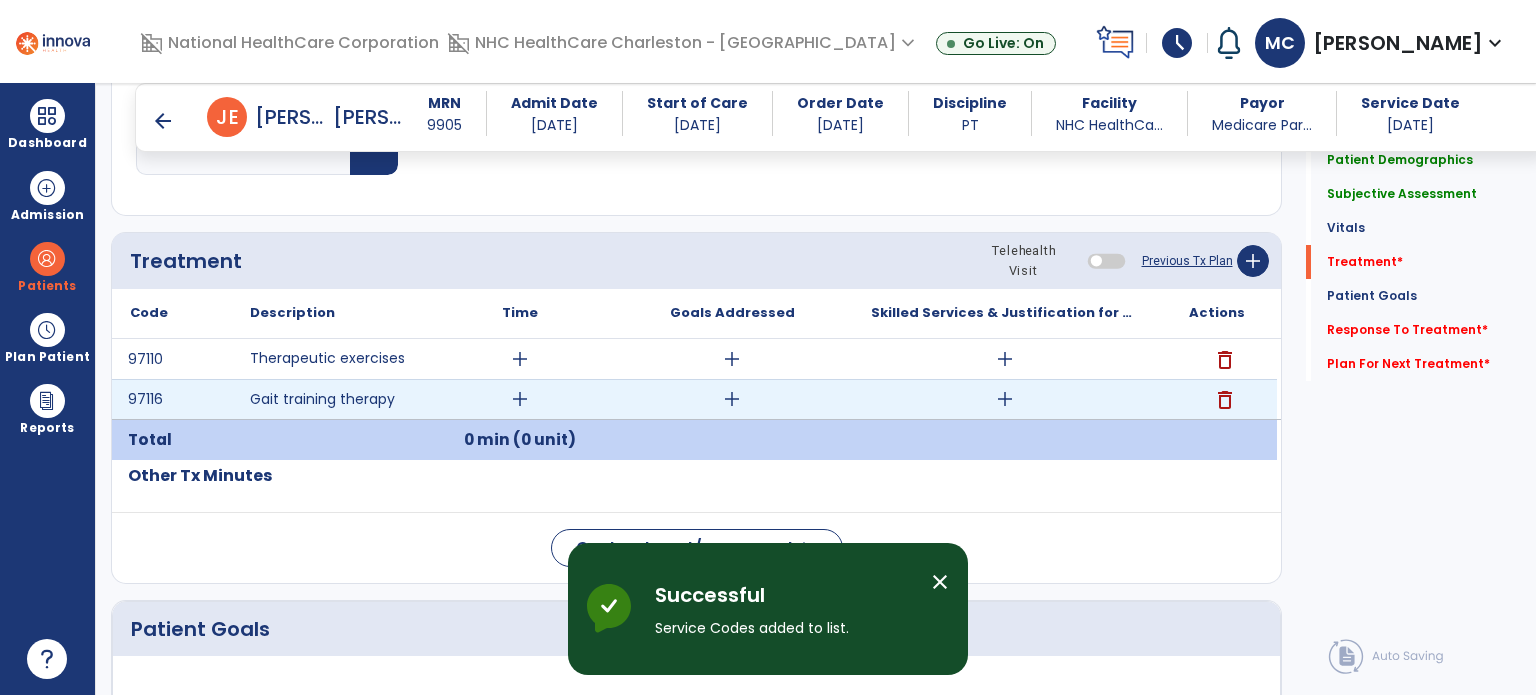 click on "add" at bounding box center (520, 399) 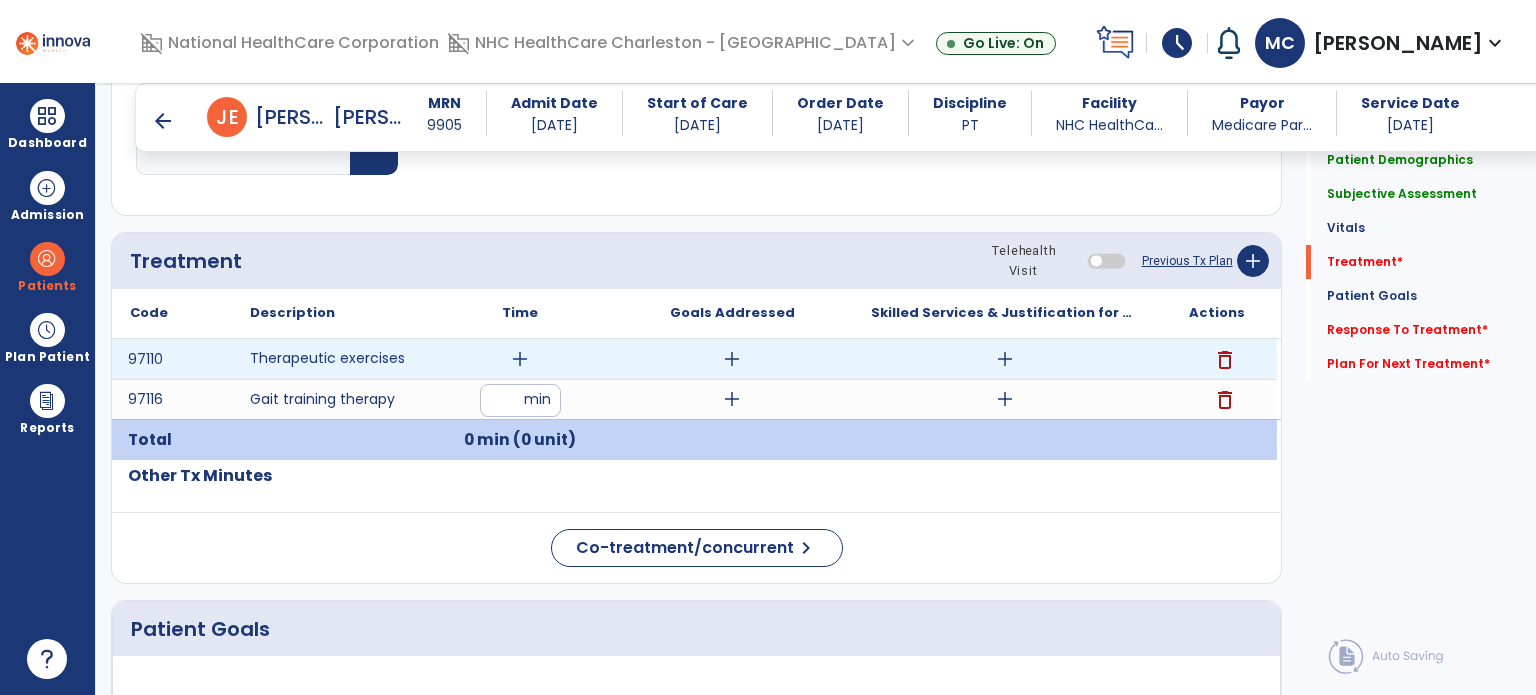 type on "**" 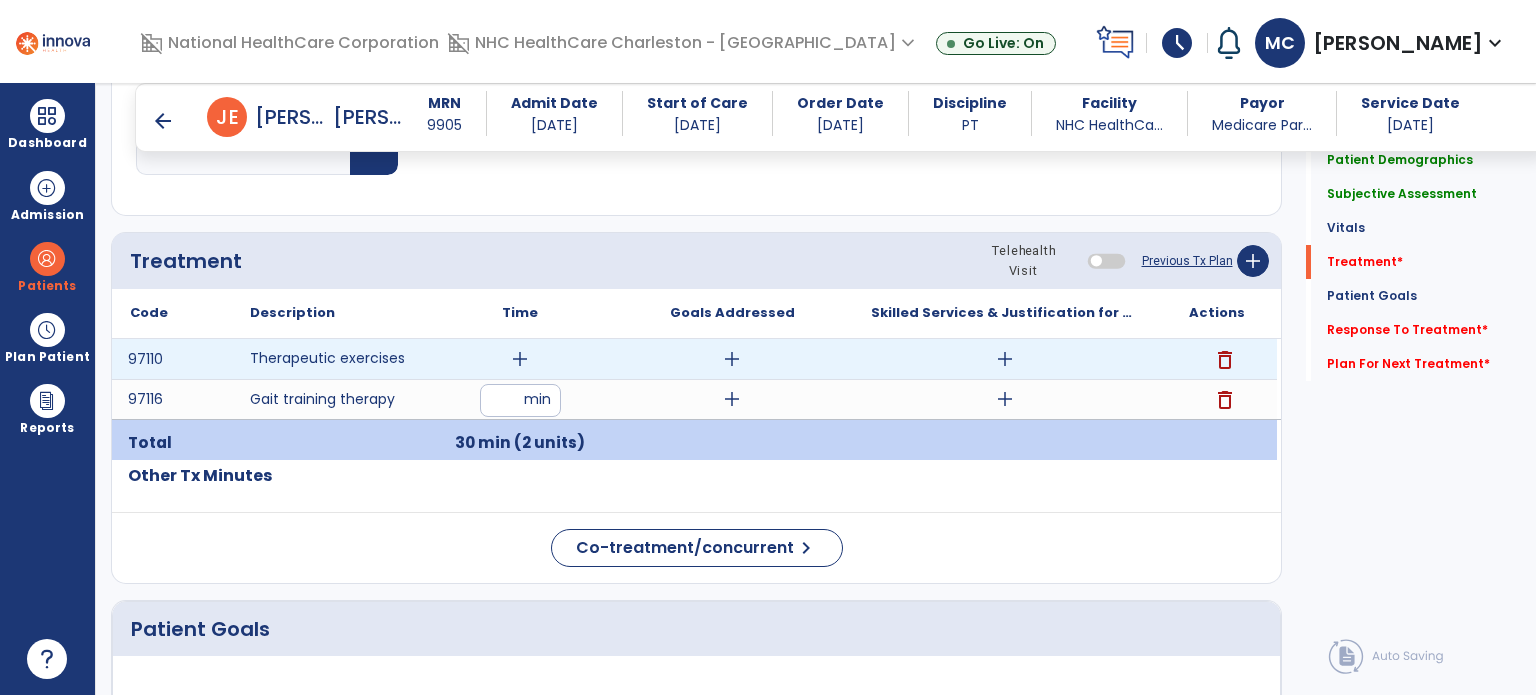 click on "add" at bounding box center (520, 359) 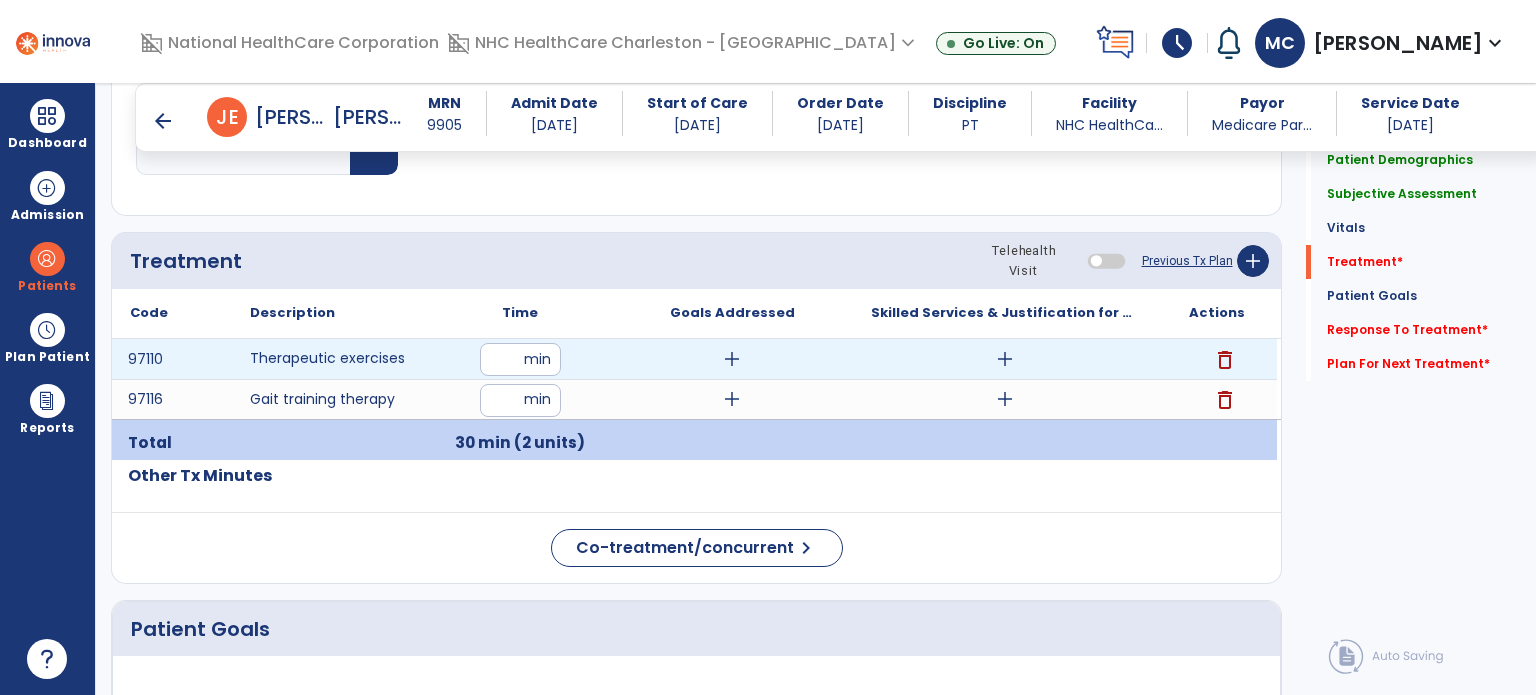 type on "**" 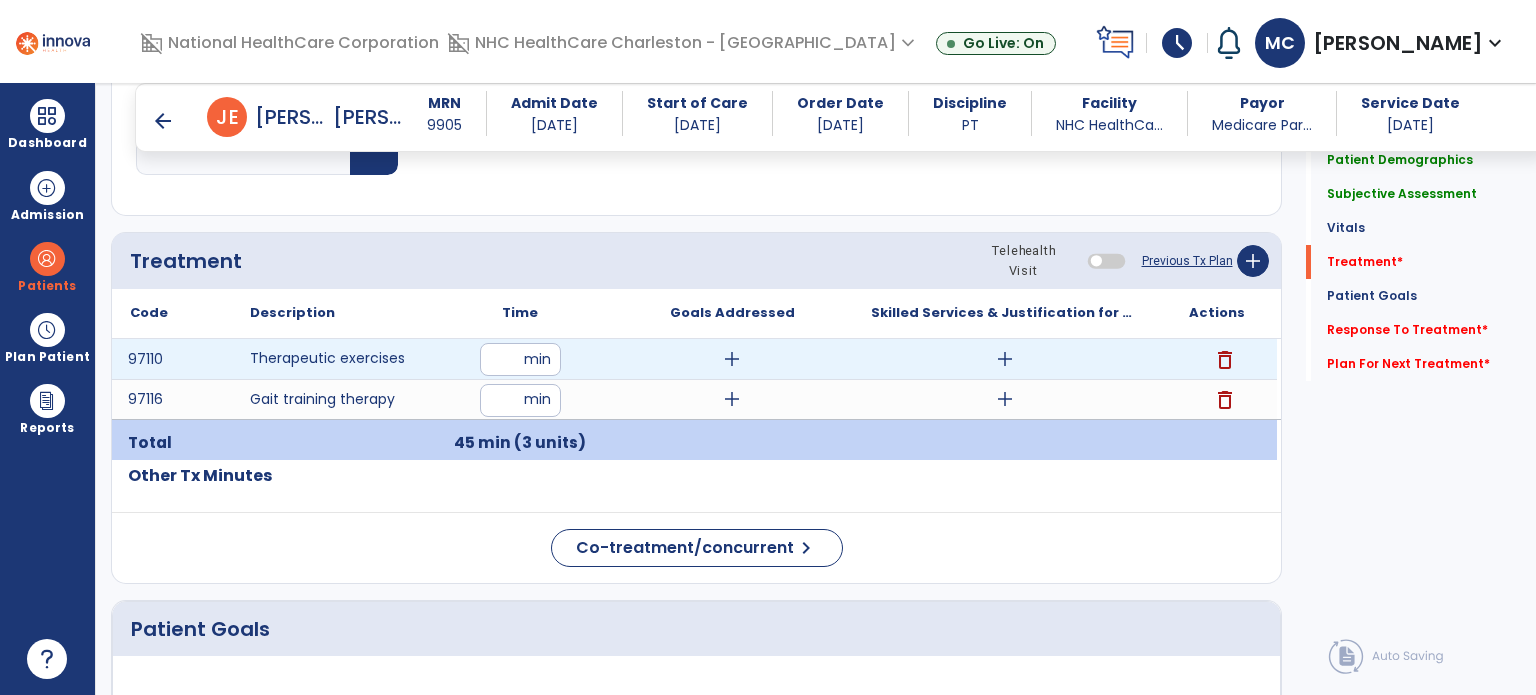 click on "add" at bounding box center (1005, 359) 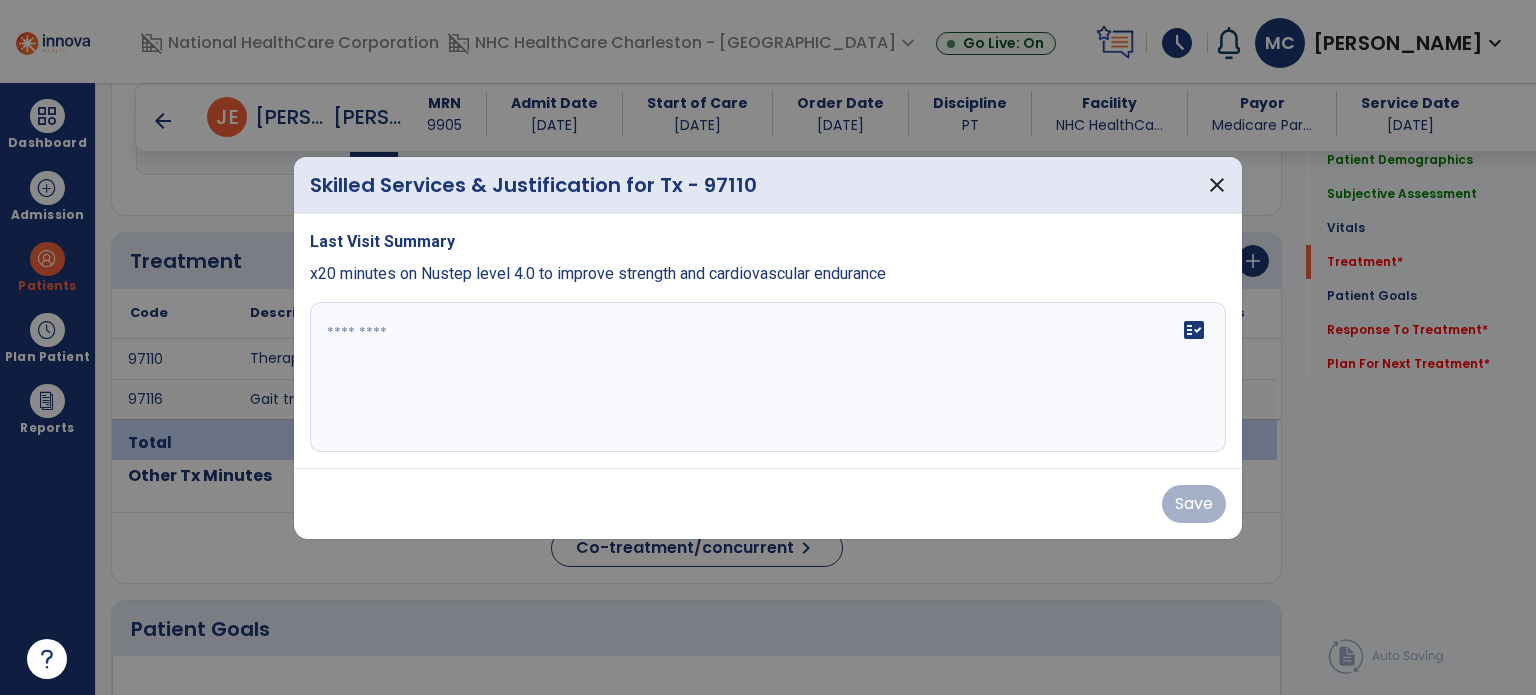 click on "fact_check" at bounding box center (768, 377) 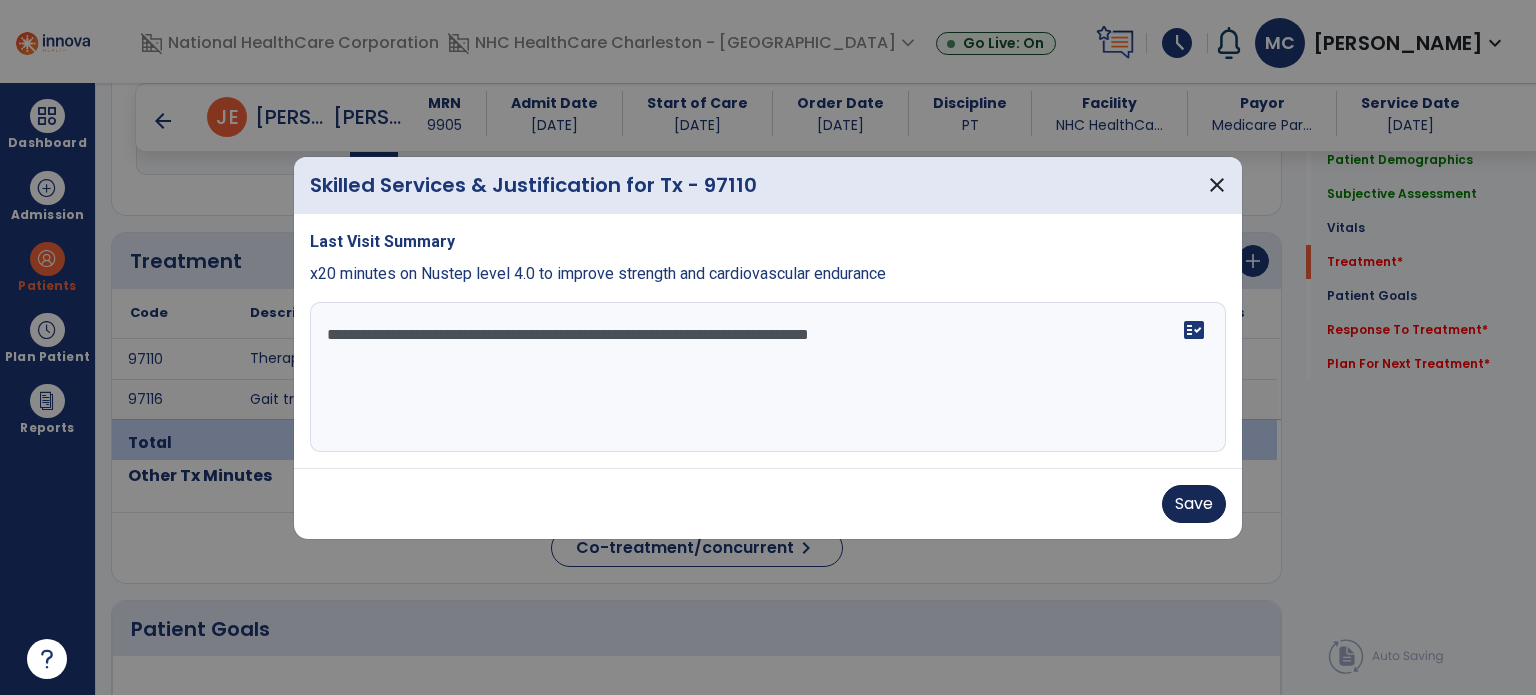 type on "**********" 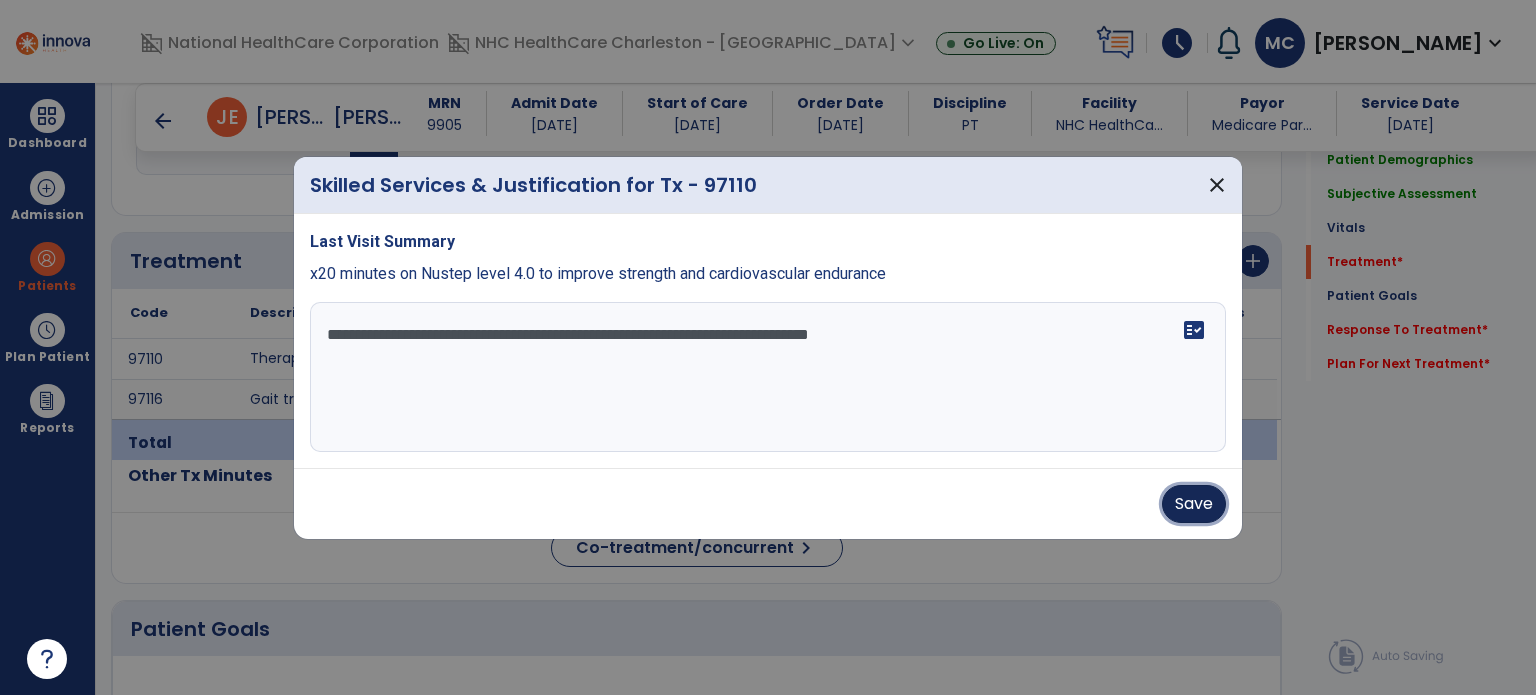 click on "Save" at bounding box center [1194, 504] 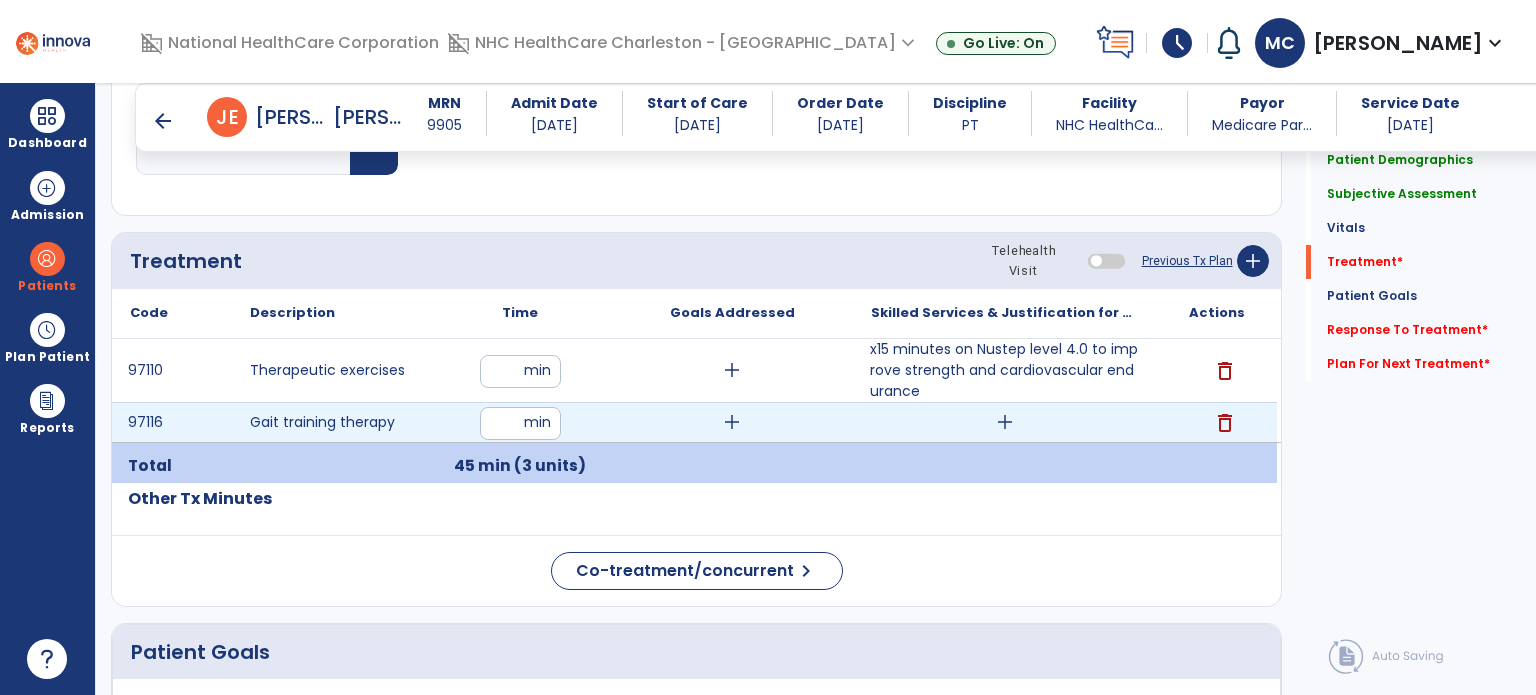 click on "add" at bounding box center [1004, 422] 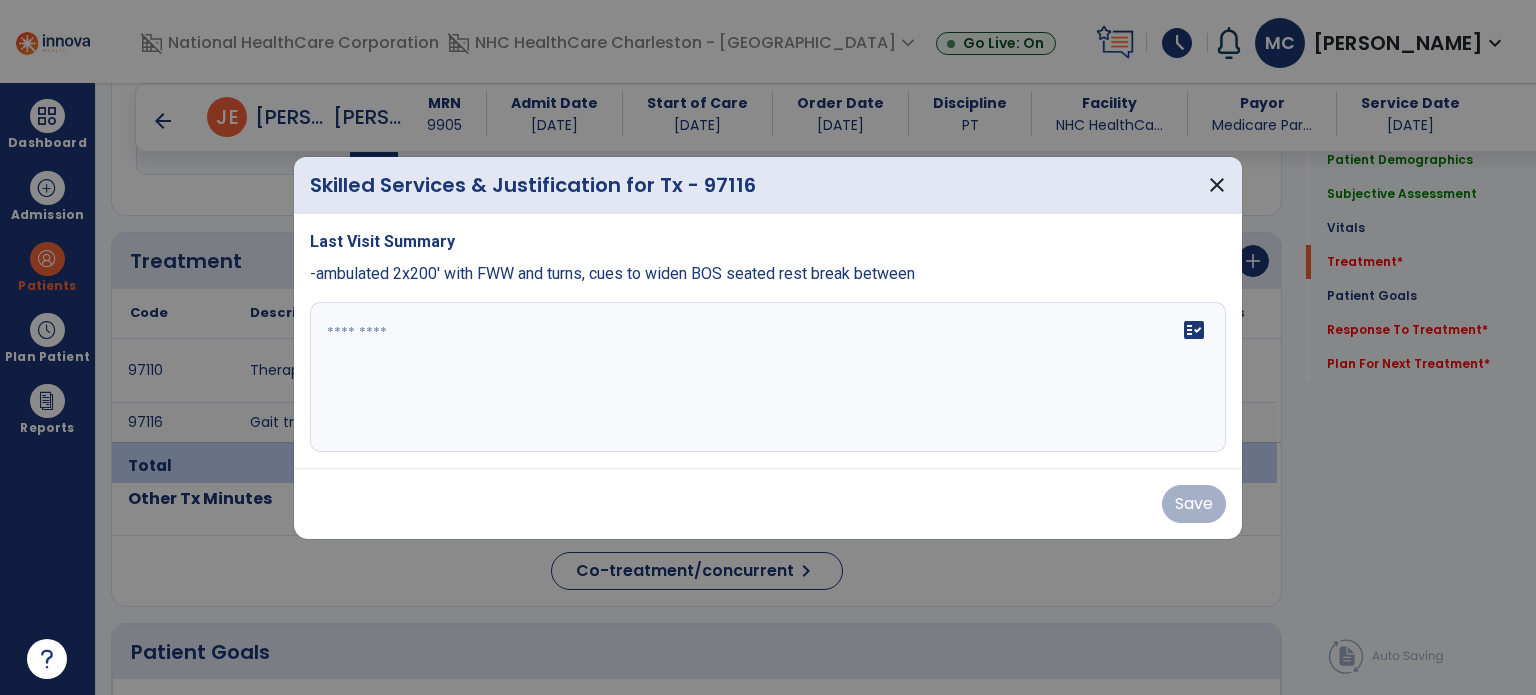 click on "fact_check" at bounding box center [768, 377] 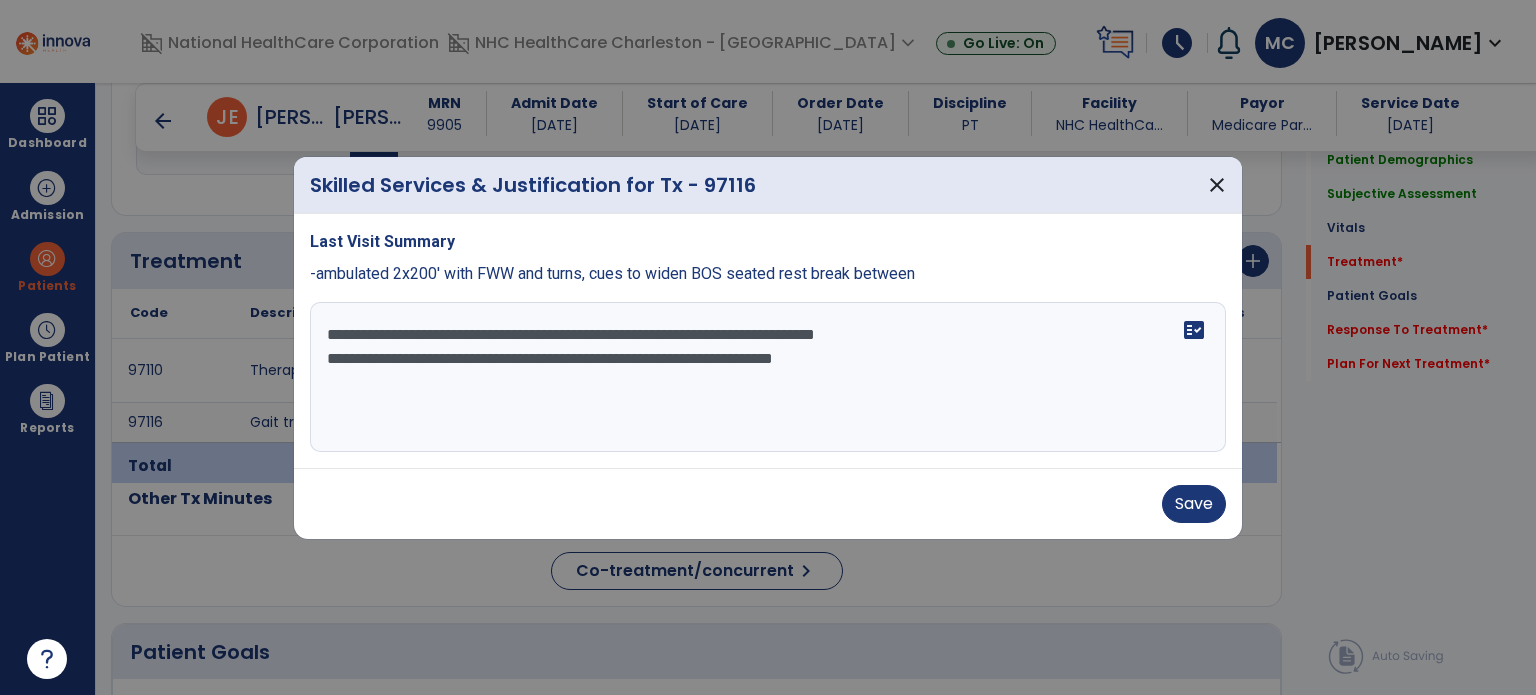 drag, startPoint x: 857, startPoint y: 367, endPoint x: 923, endPoint y: 358, distance: 66.61081 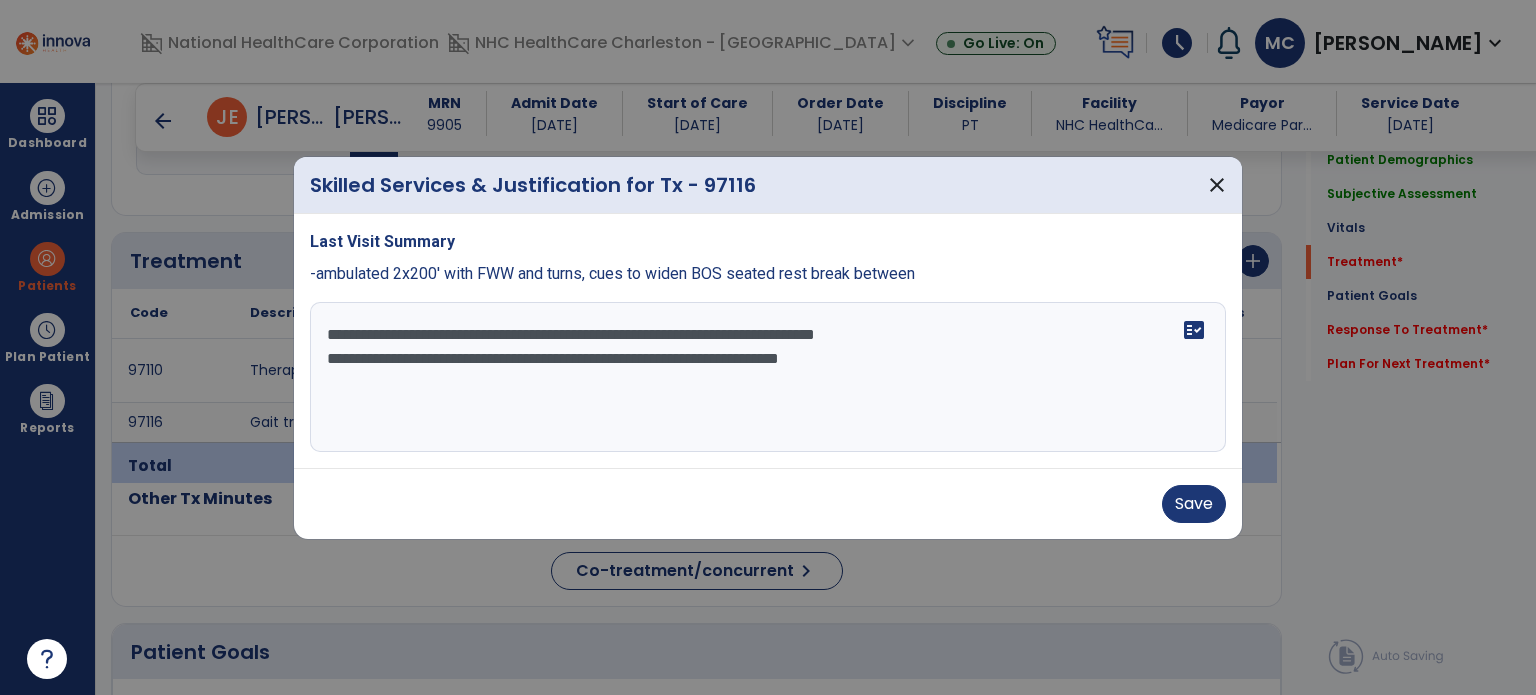 drag, startPoint x: 867, startPoint y: 335, endPoint x: 854, endPoint y: 335, distance: 13 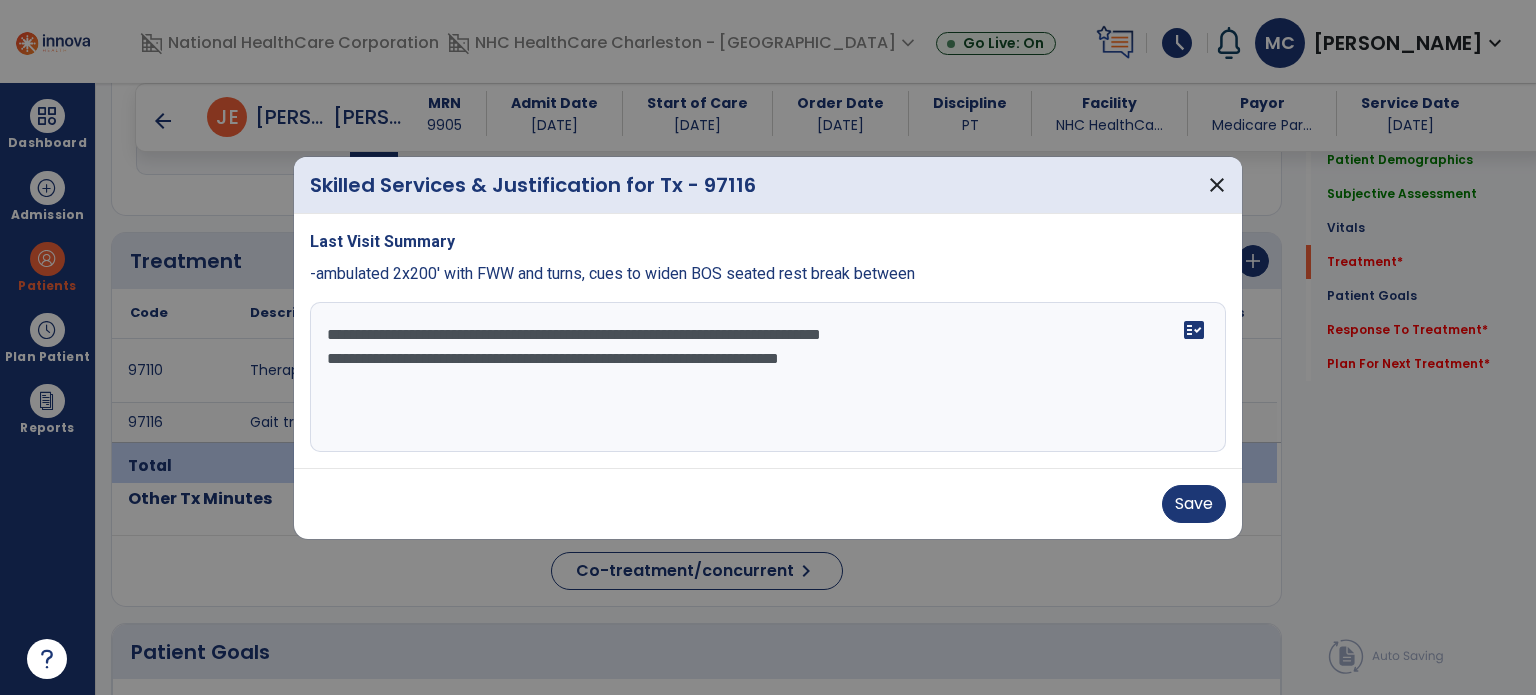 click on "**********" at bounding box center (768, 377) 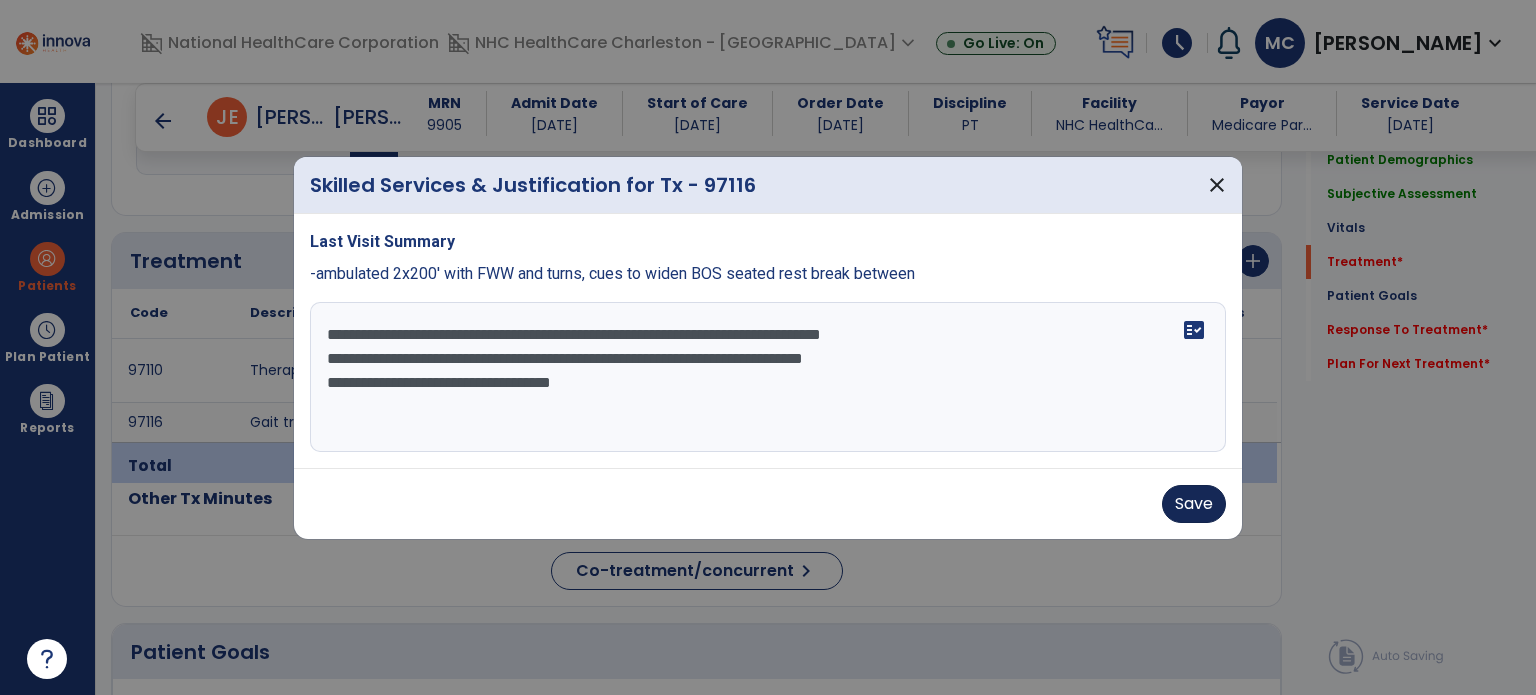 type on "**********" 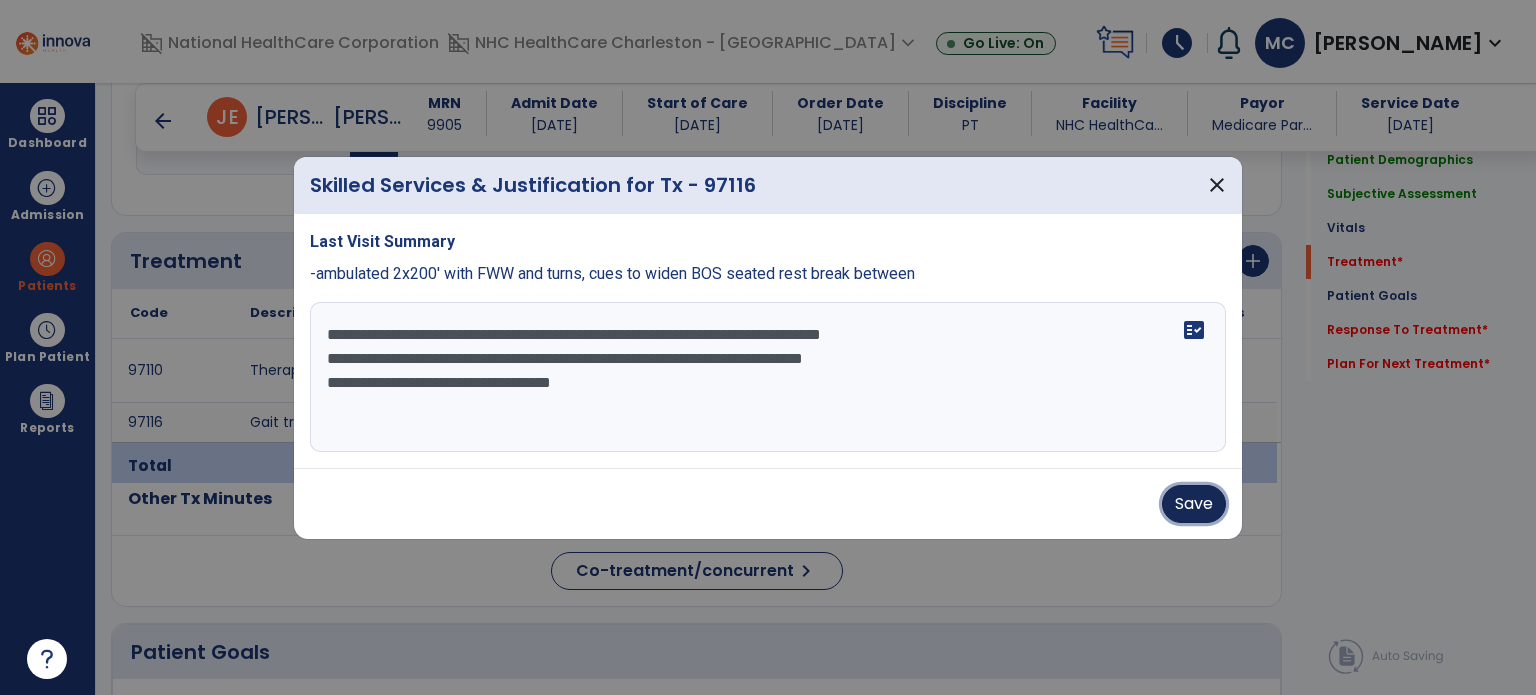 click on "Save" at bounding box center (1194, 504) 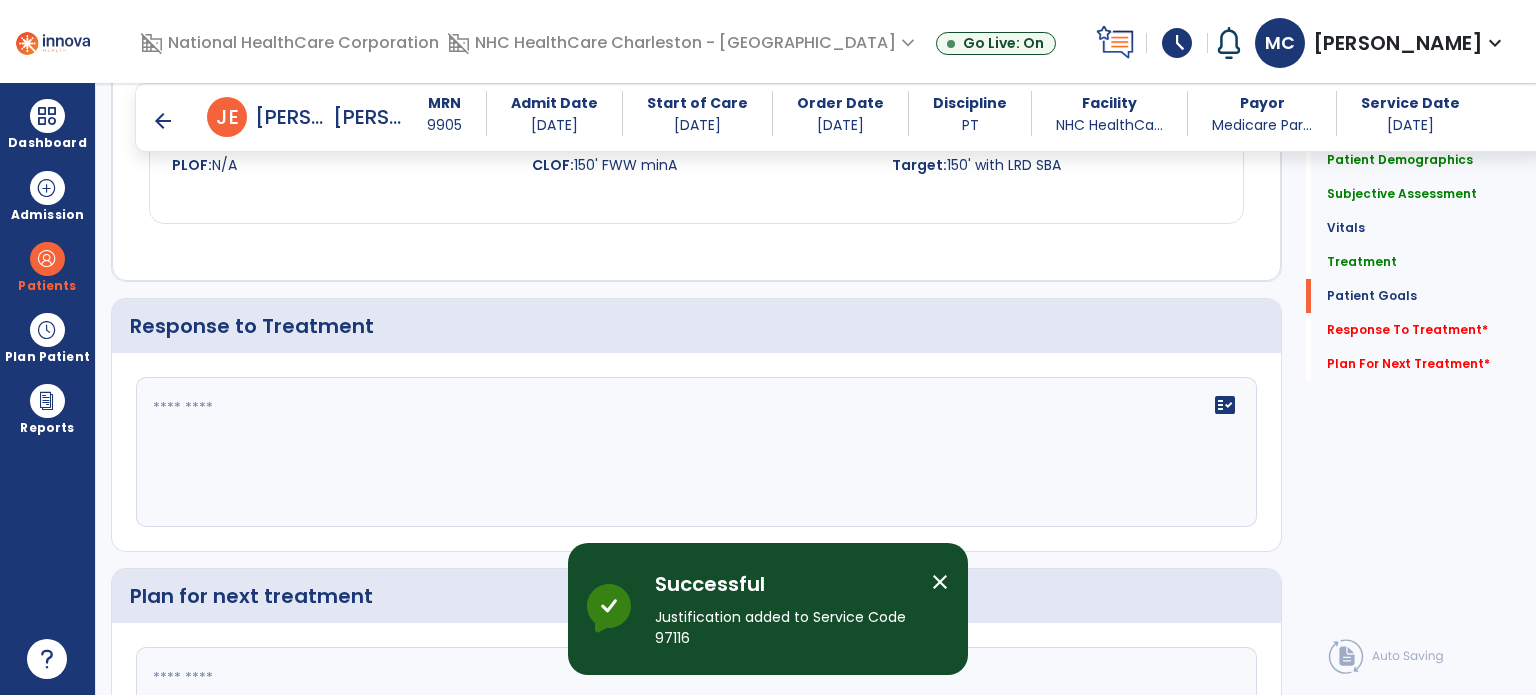 scroll, scrollTop: 2317, scrollLeft: 0, axis: vertical 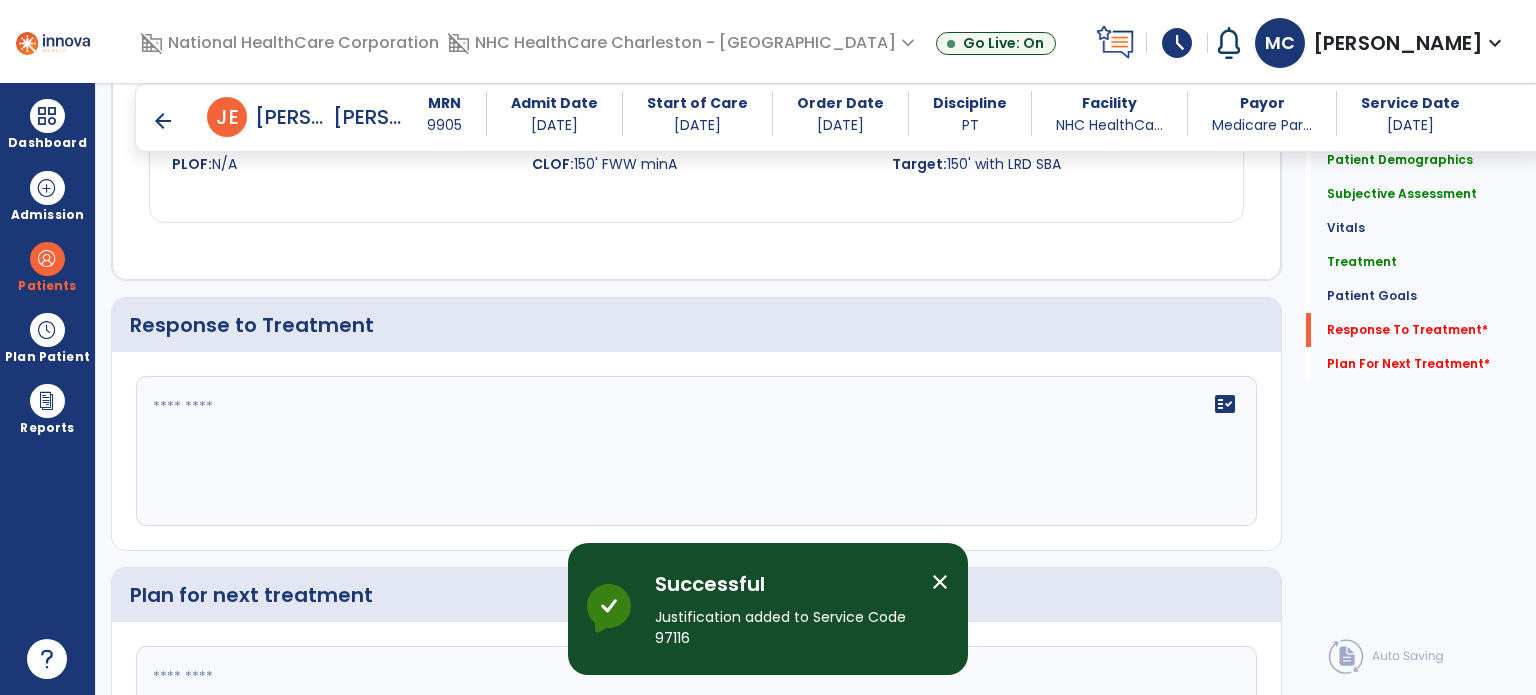 click on "fact_check" 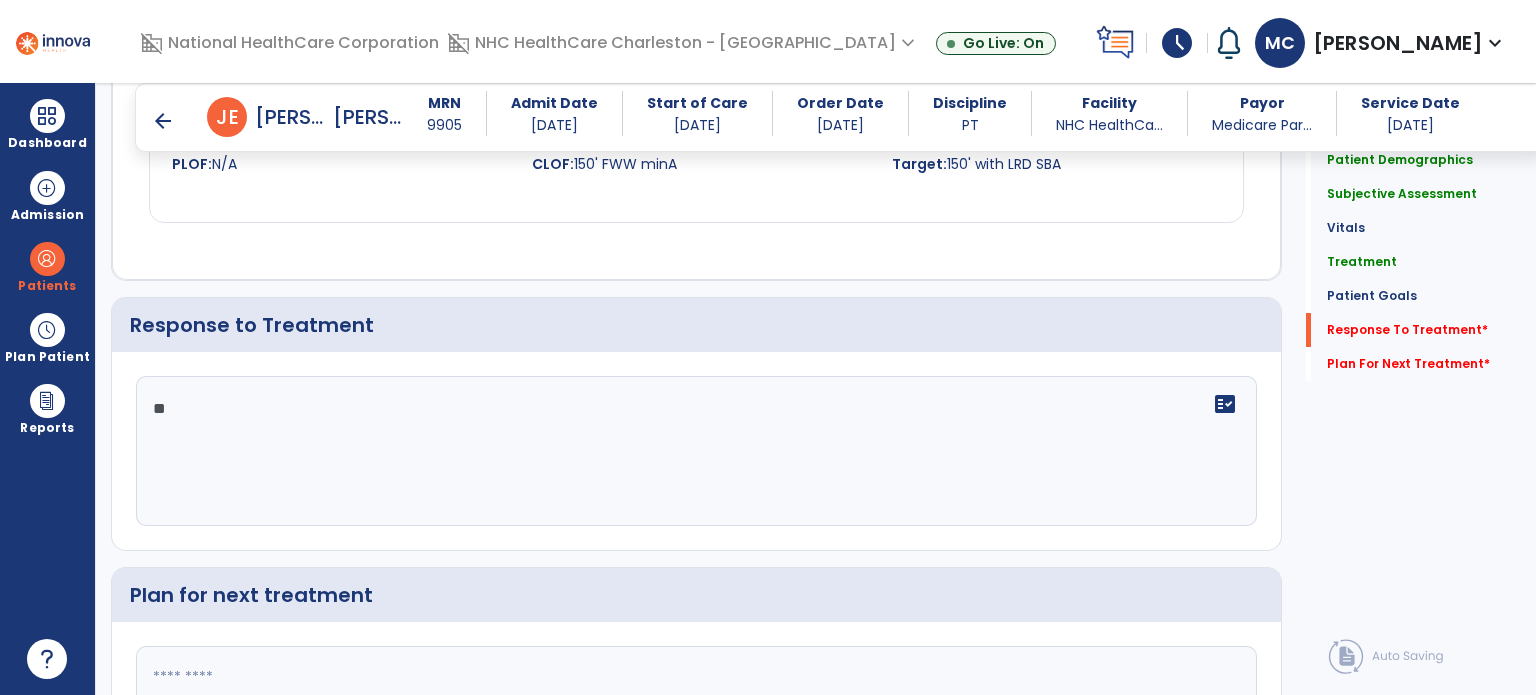 type on "*" 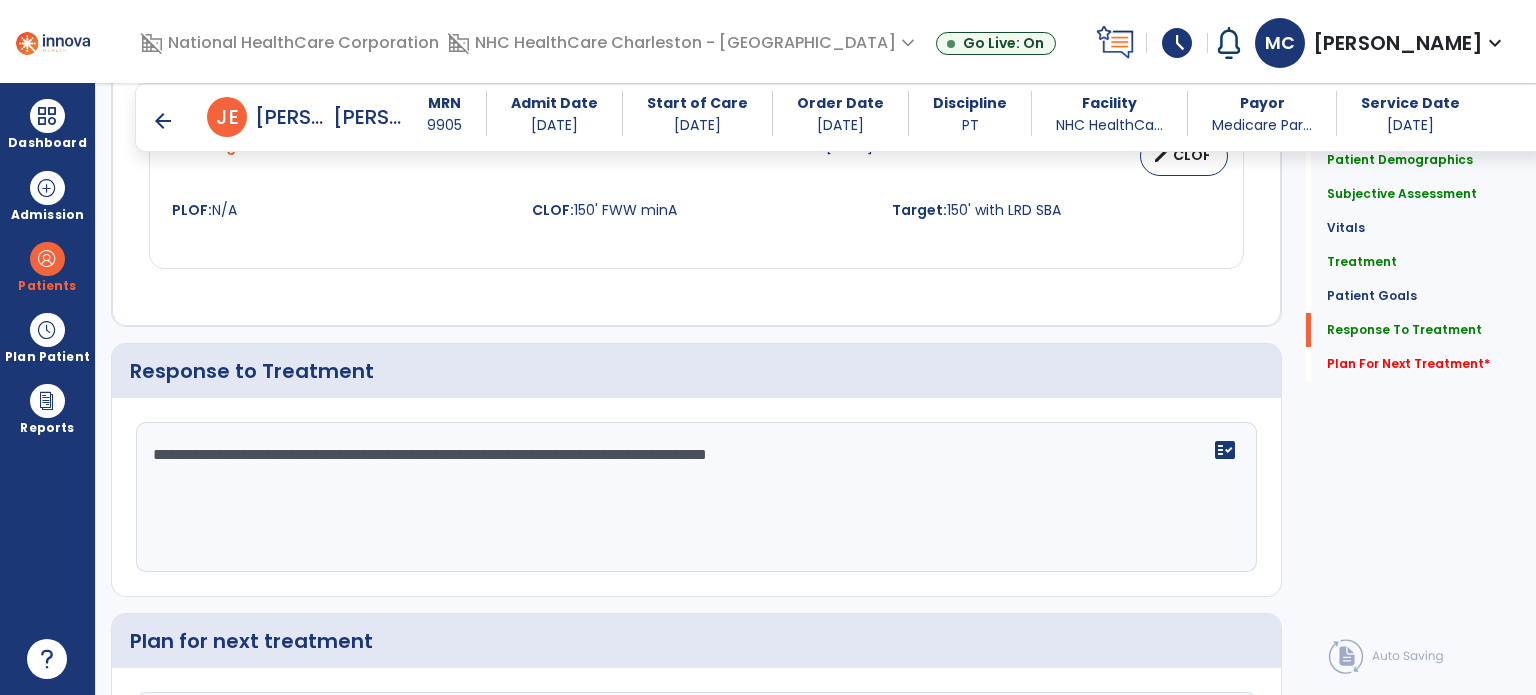 scroll, scrollTop: 2316, scrollLeft: 0, axis: vertical 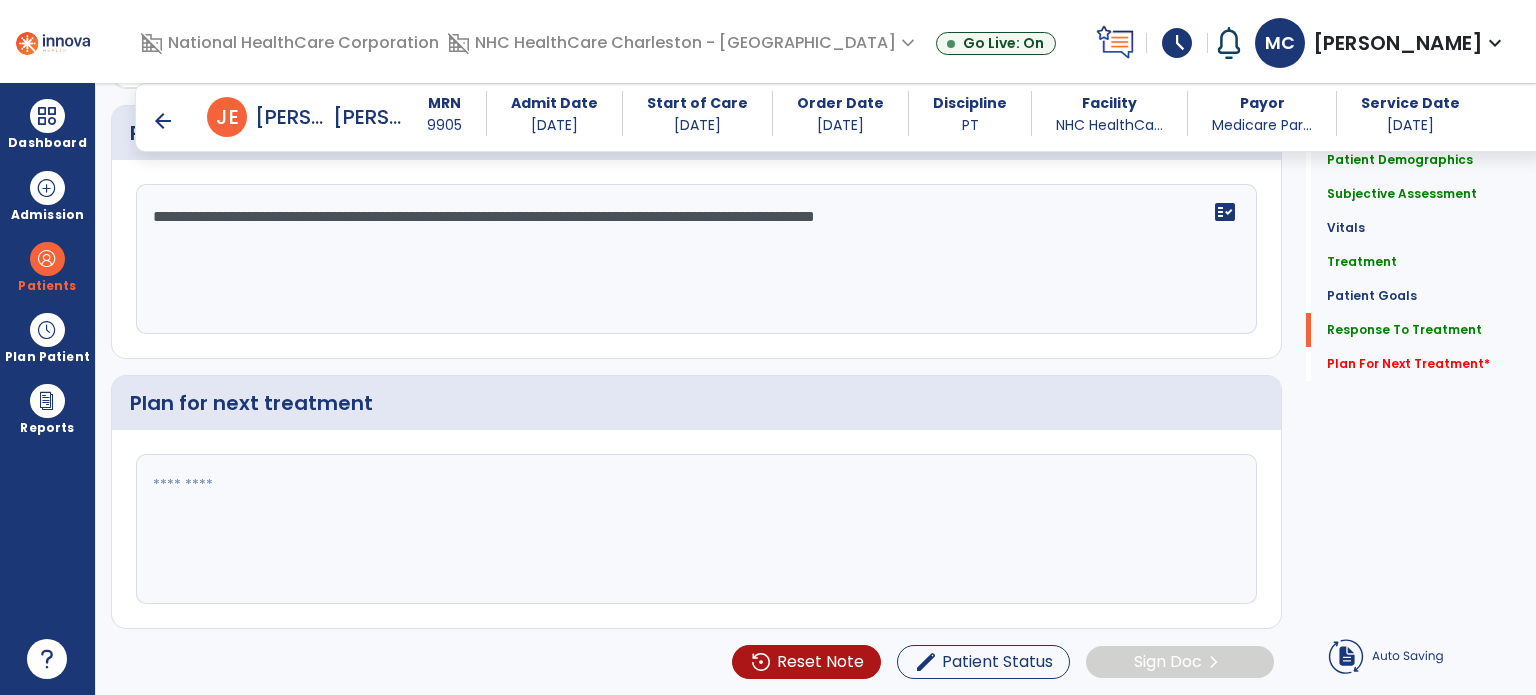 type on "**********" 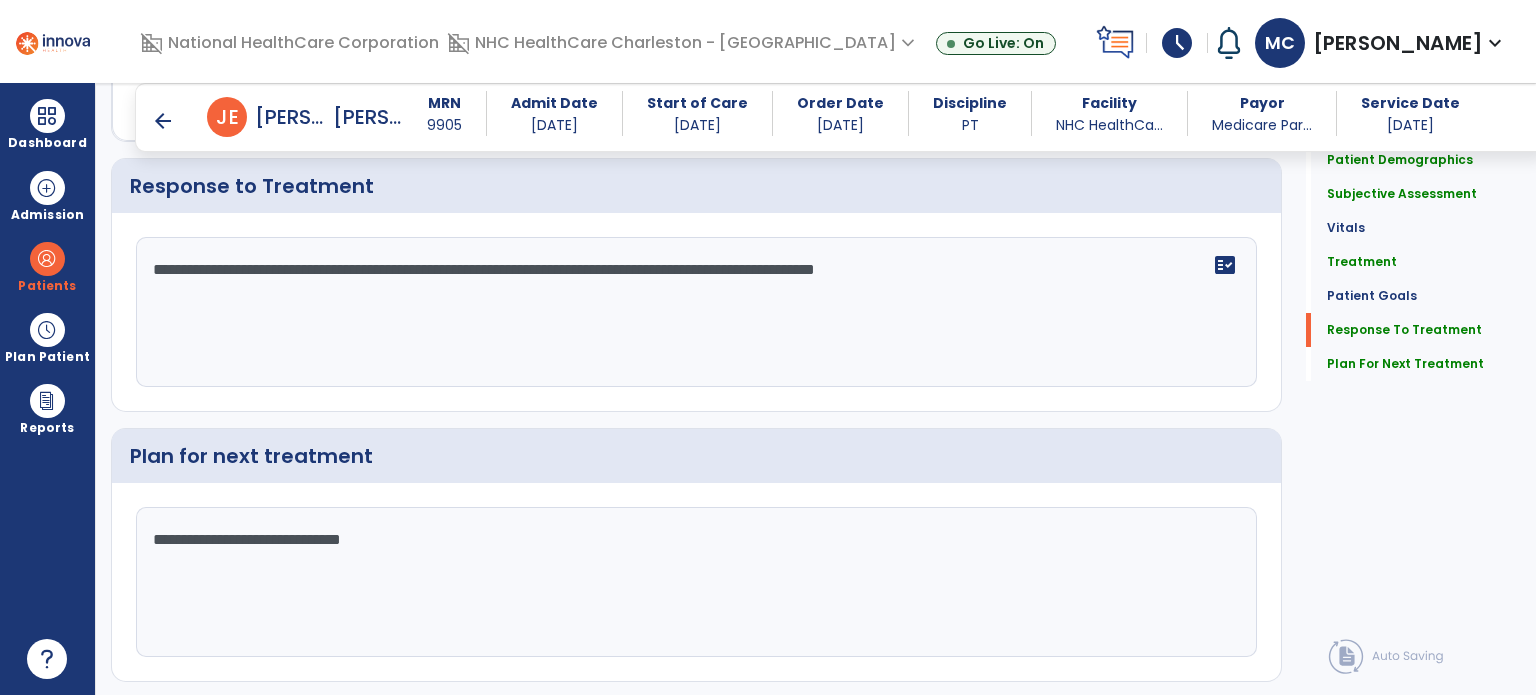 scroll, scrollTop: 2501, scrollLeft: 0, axis: vertical 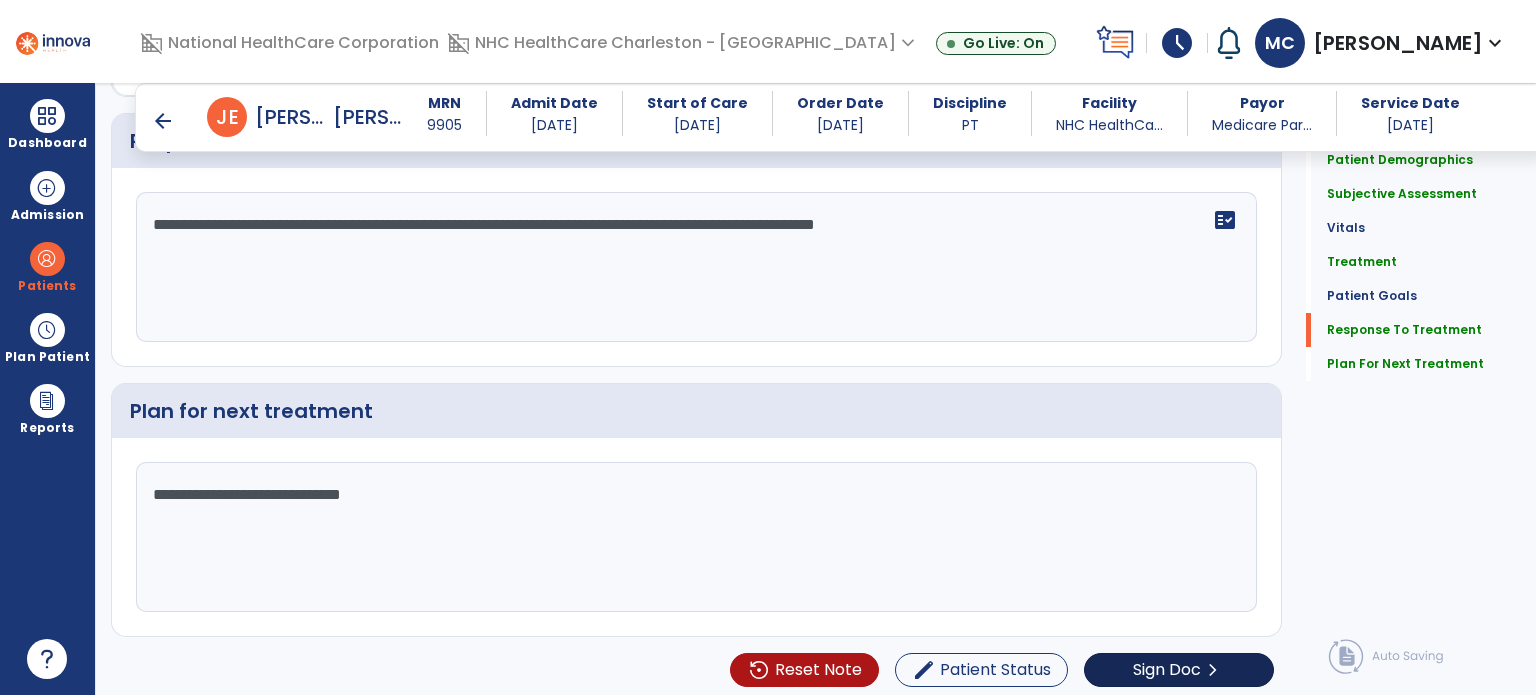 type on "**********" 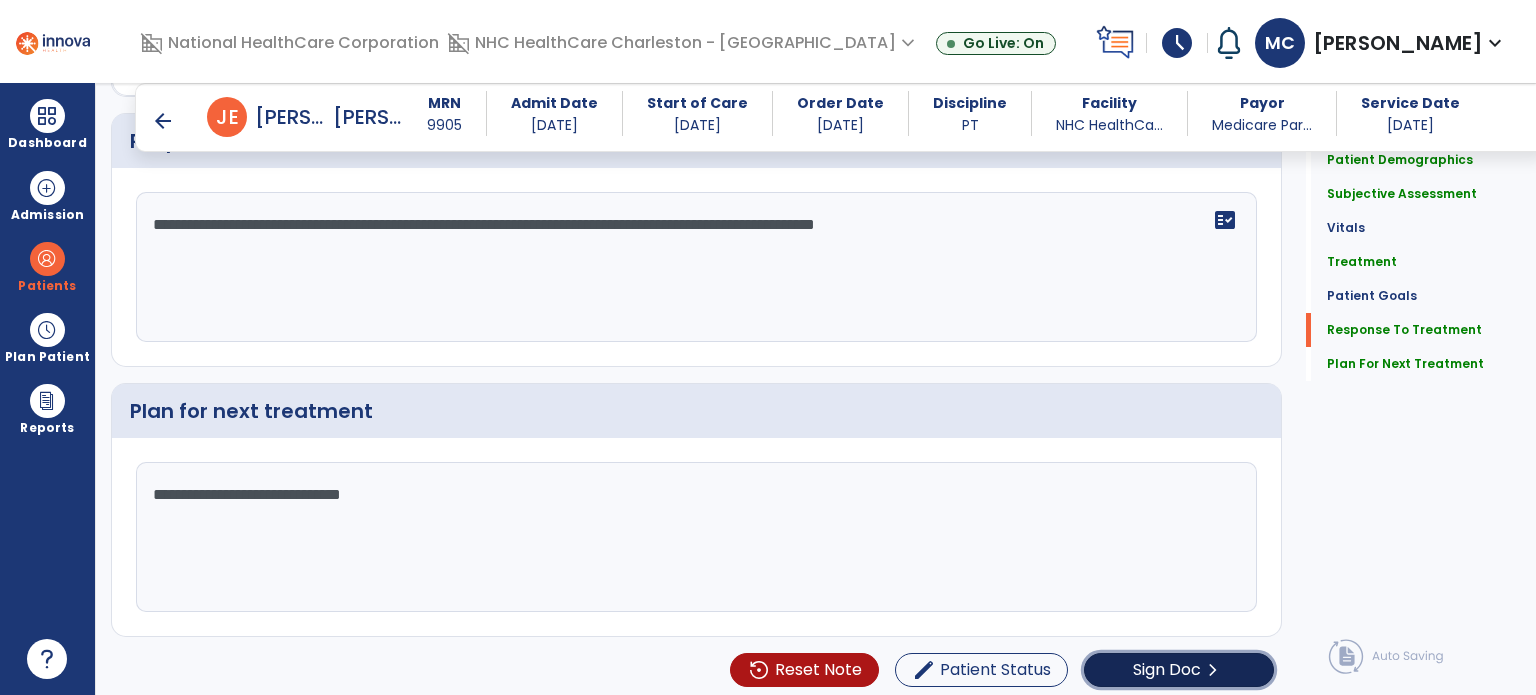 click on "chevron_right" 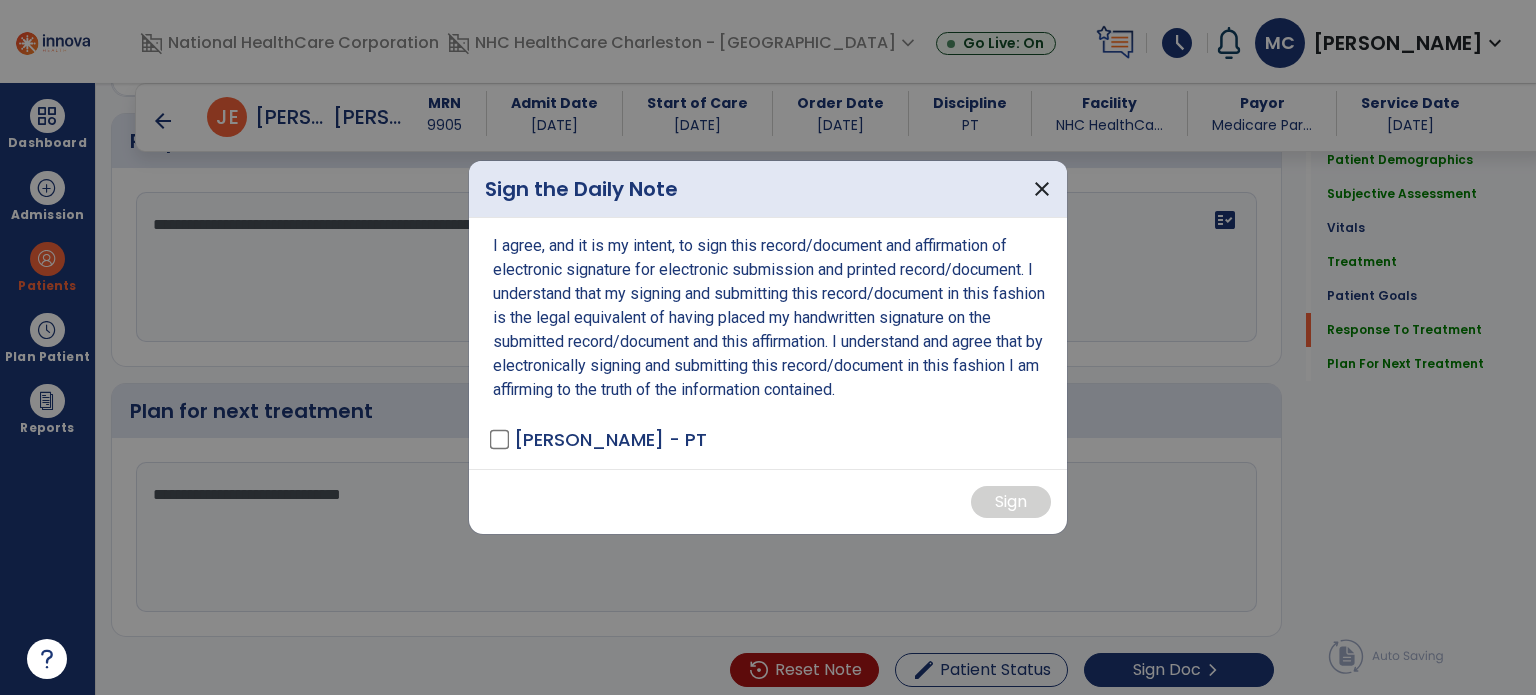 click on "[PERSON_NAME]   - PT" at bounding box center [600, 439] 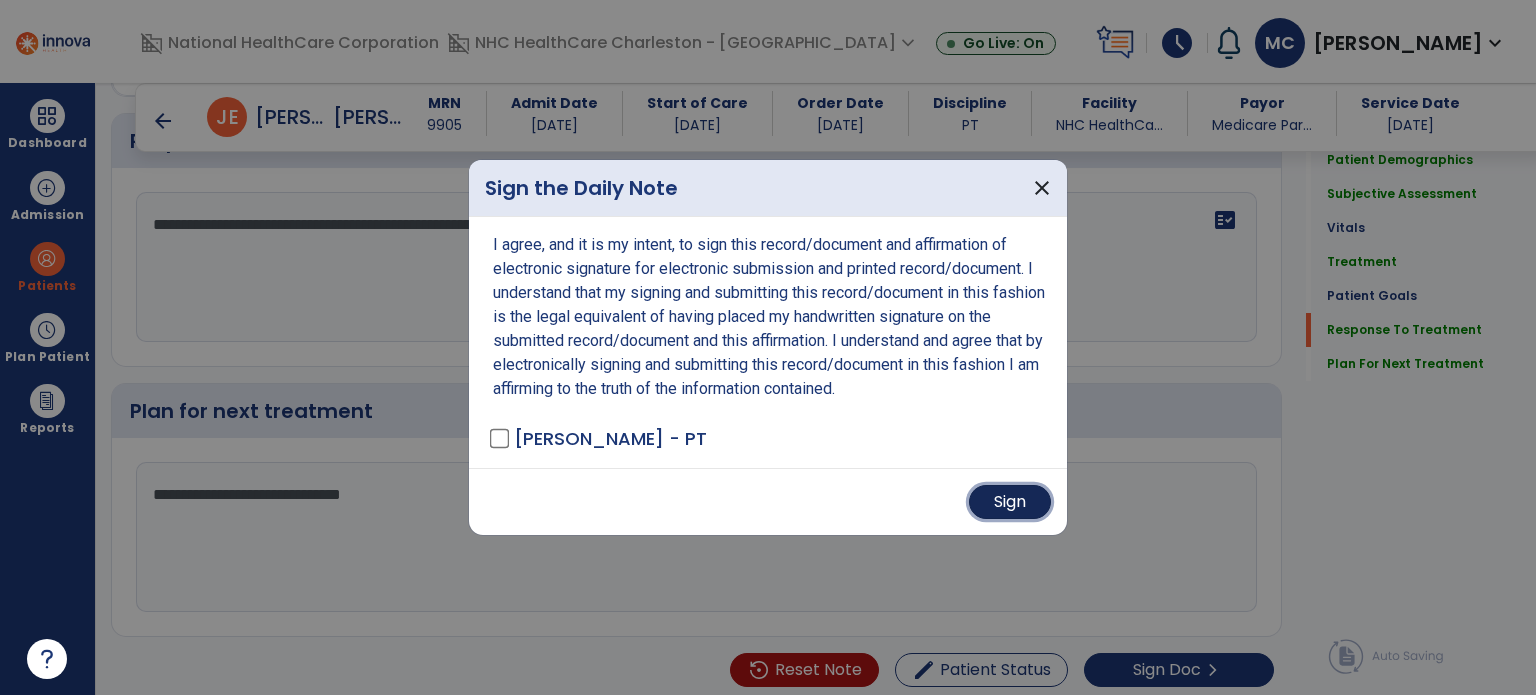 click on "Sign" at bounding box center [1010, 502] 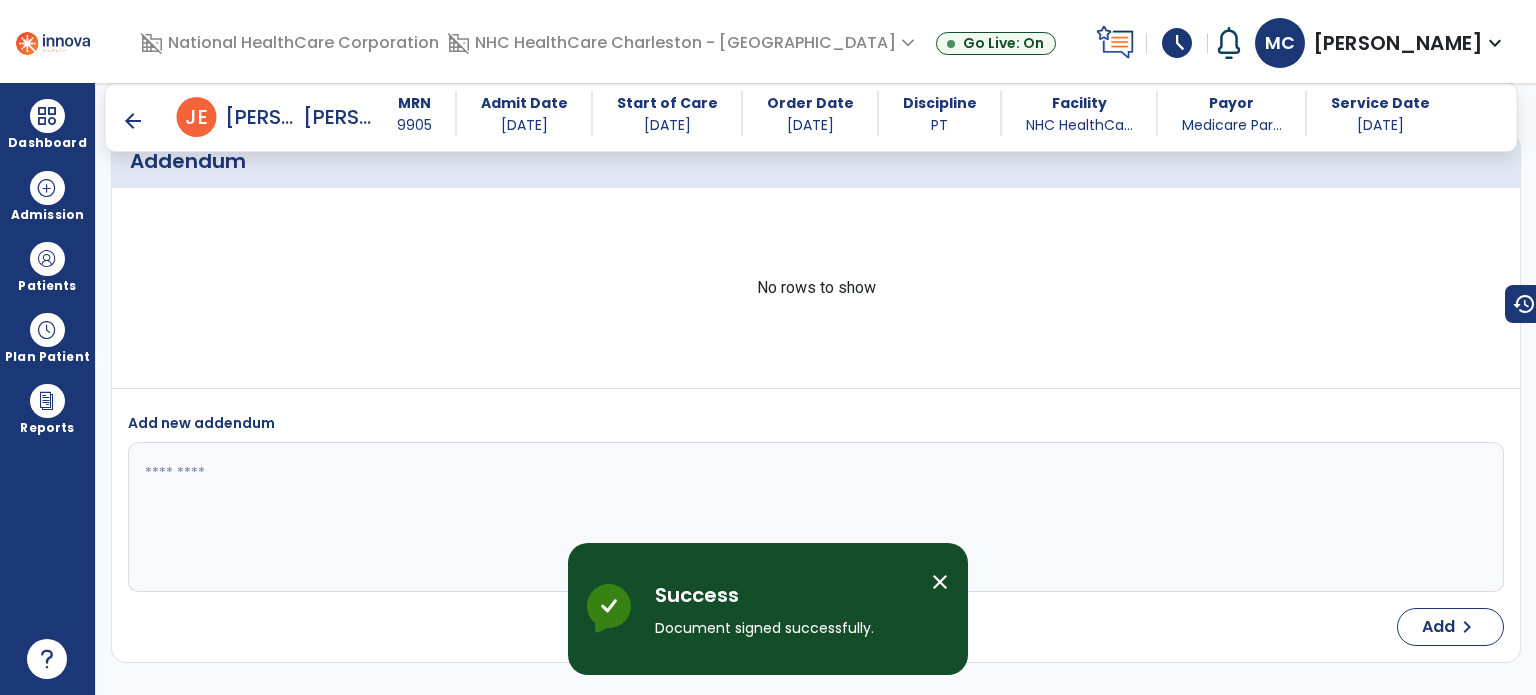 scroll, scrollTop: 3344, scrollLeft: 0, axis: vertical 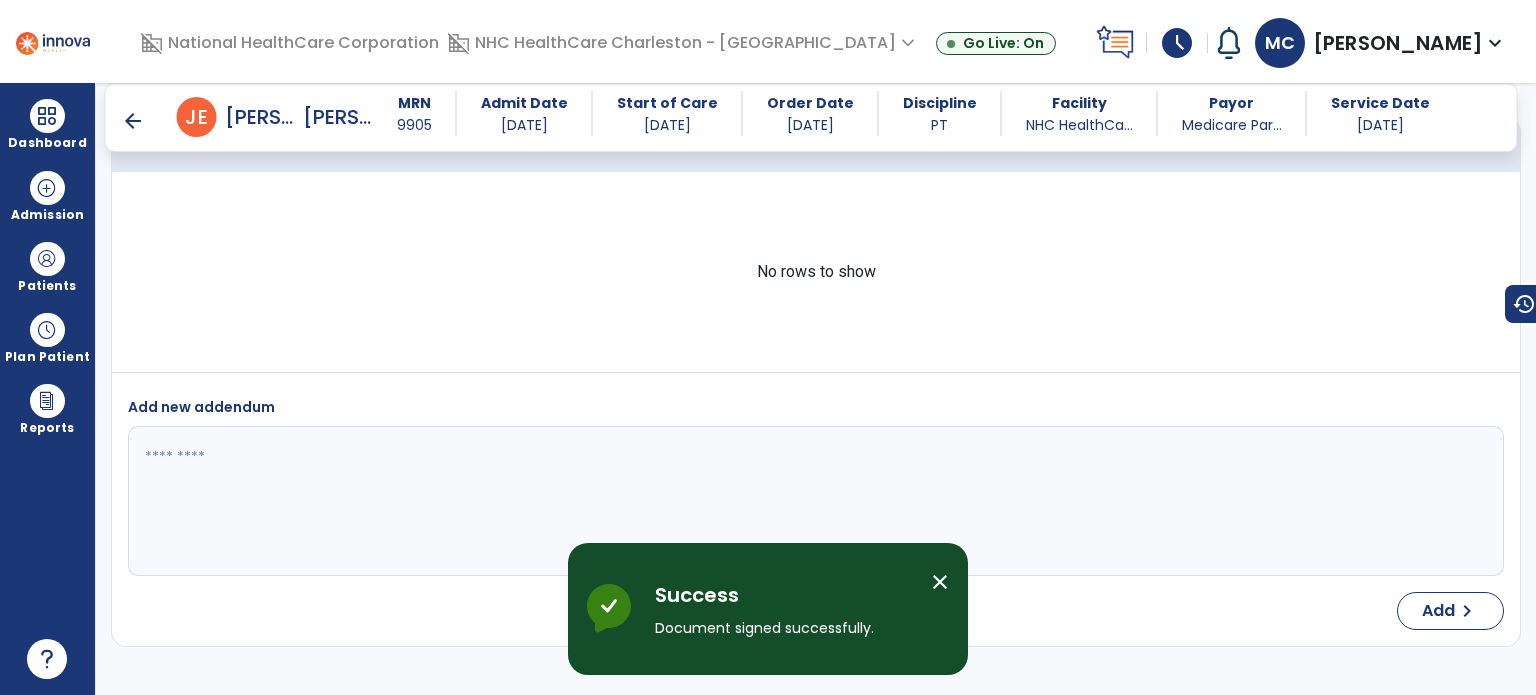 click on "arrow_back" at bounding box center (133, 121) 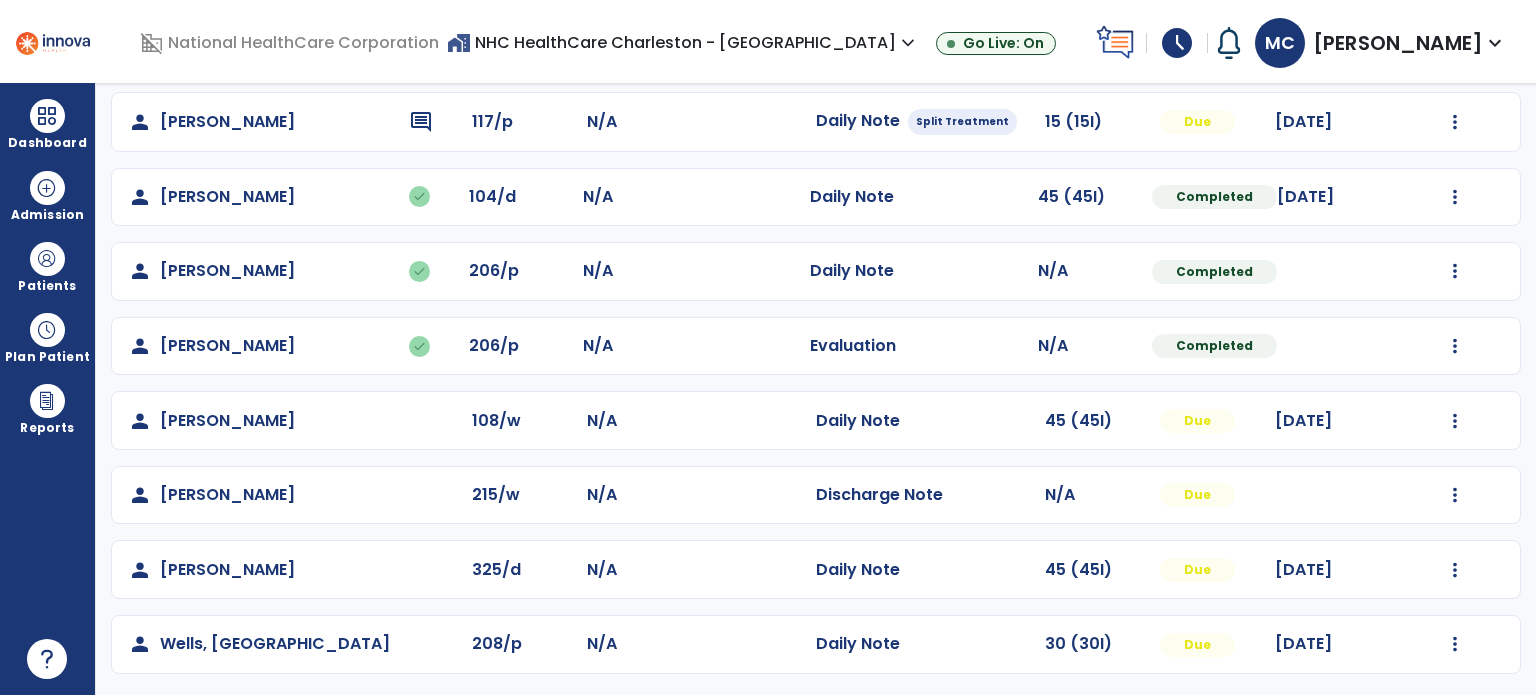 scroll, scrollTop: 617, scrollLeft: 0, axis: vertical 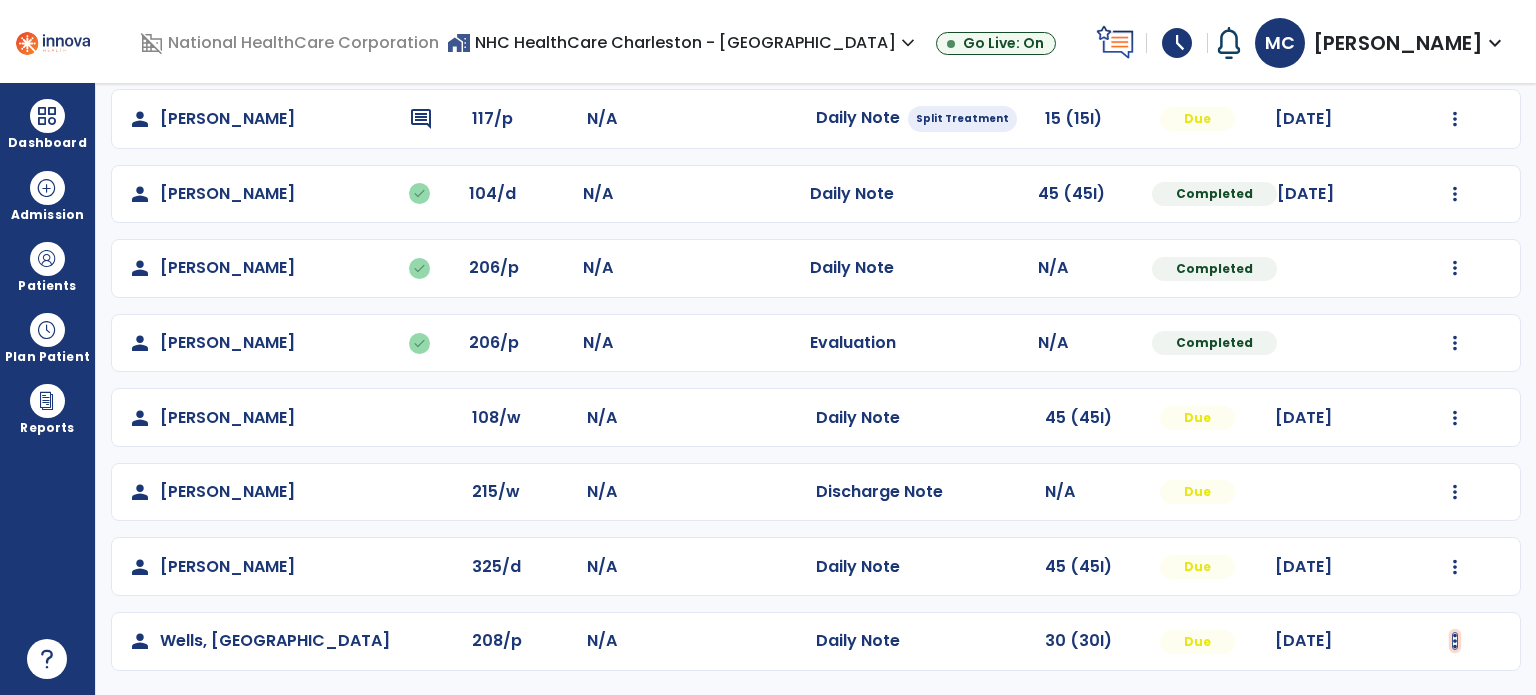 click at bounding box center (1455, -255) 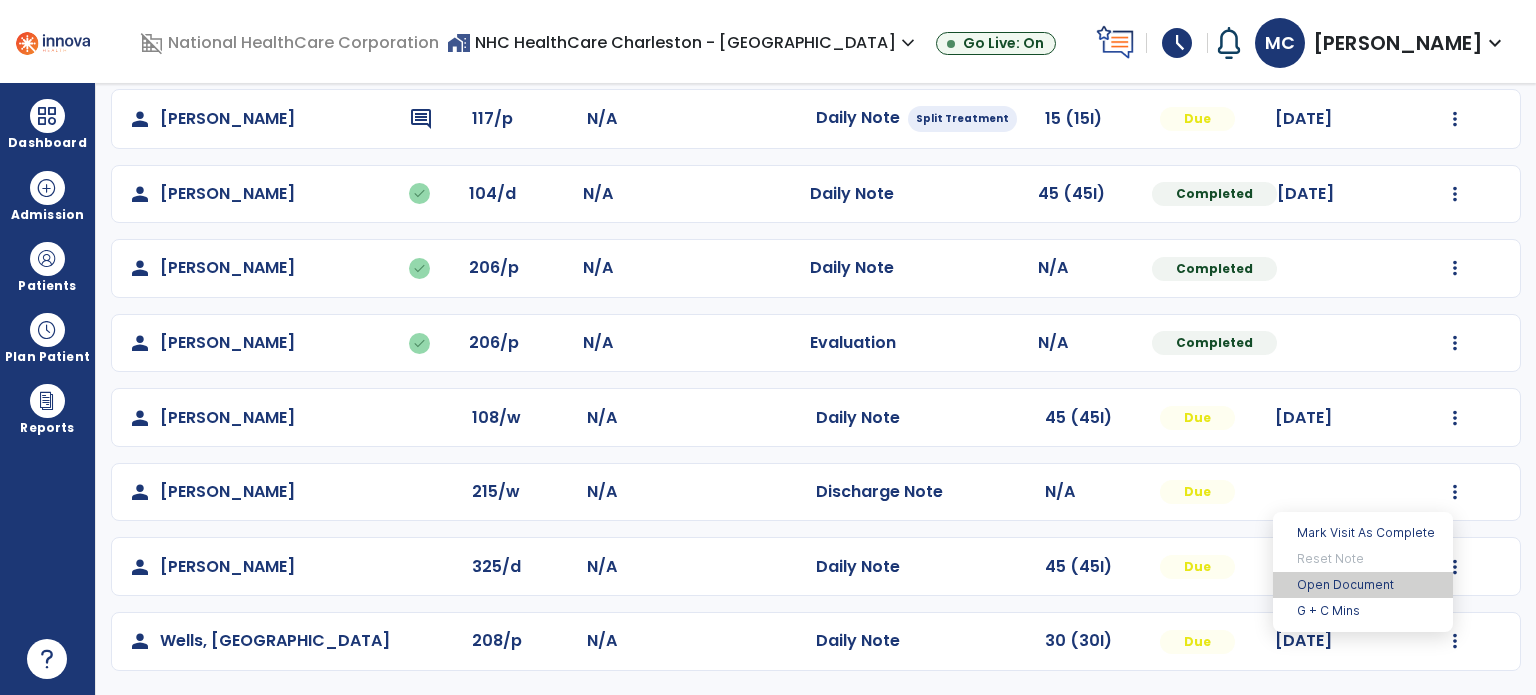 click on "Open Document" at bounding box center [1363, 585] 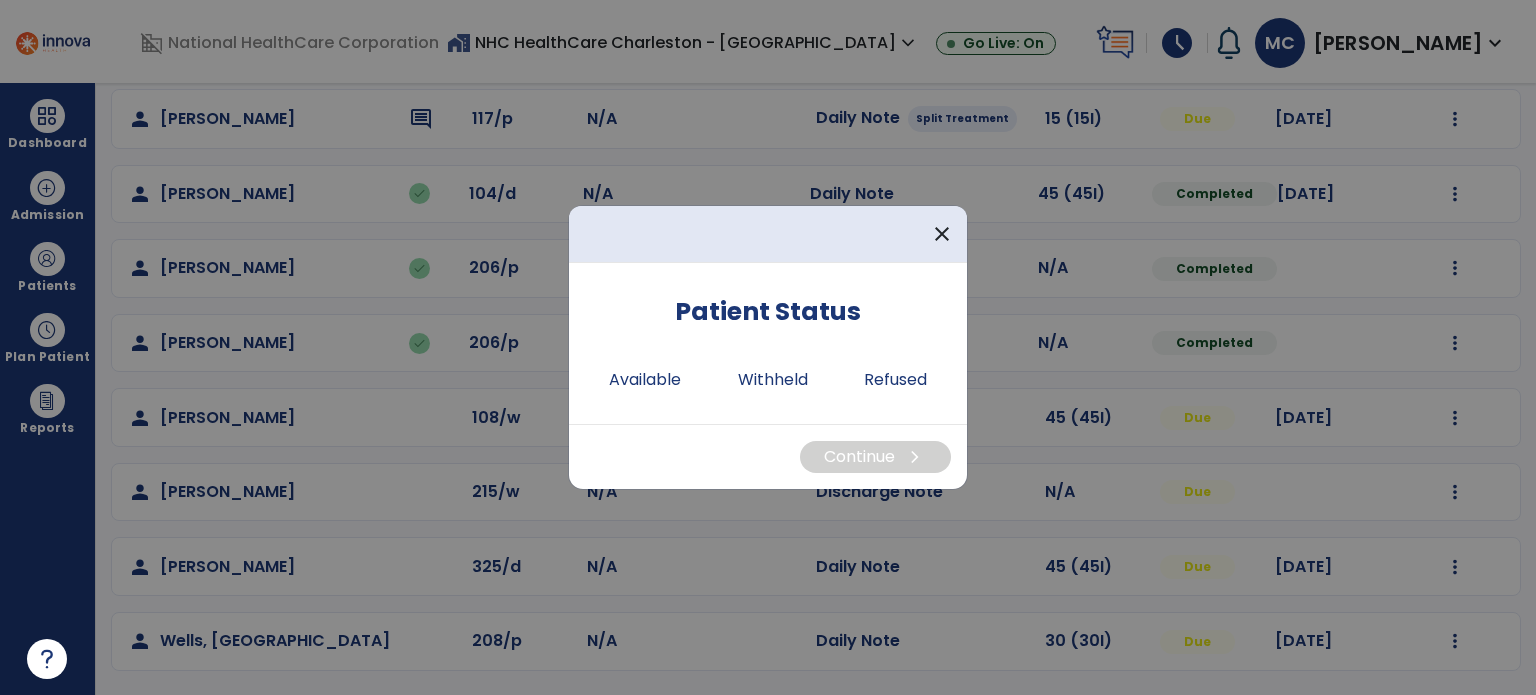 click at bounding box center [768, 347] 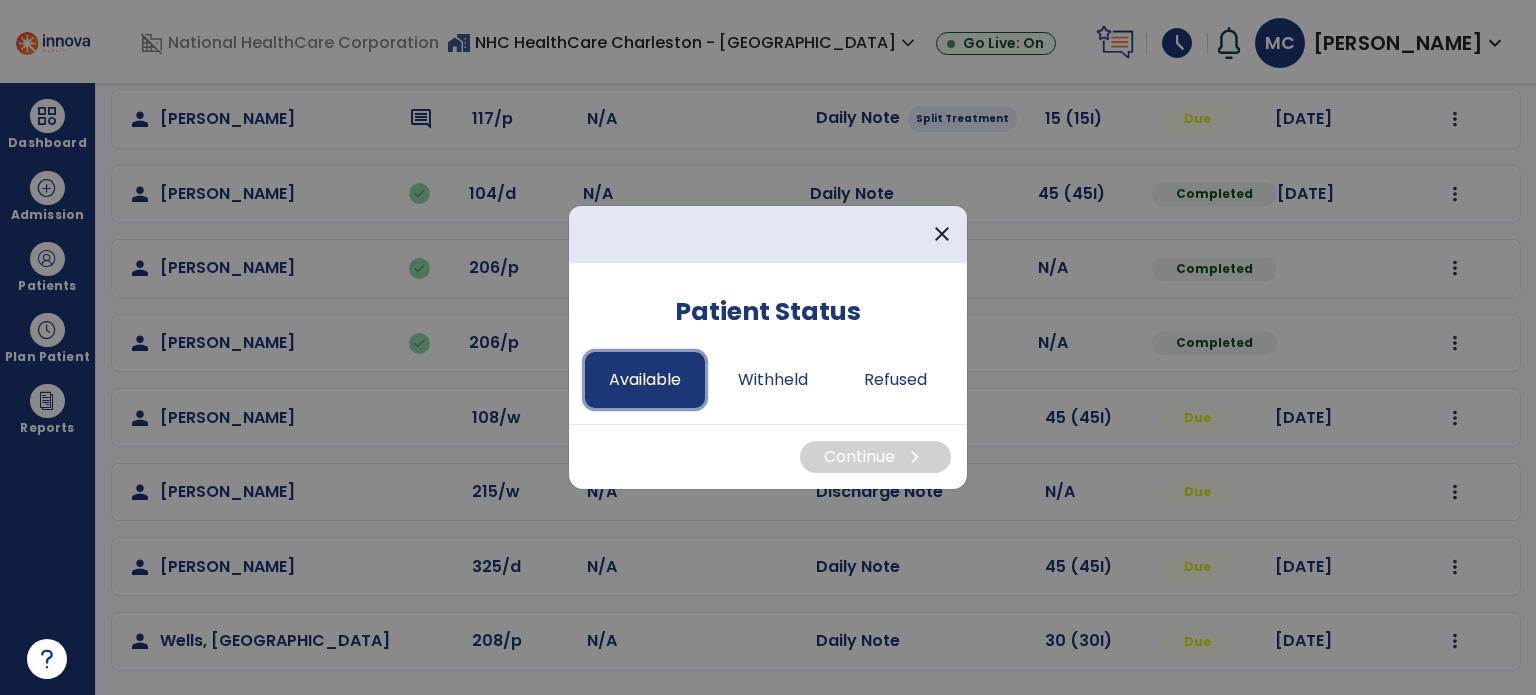 click on "Available" at bounding box center [645, 380] 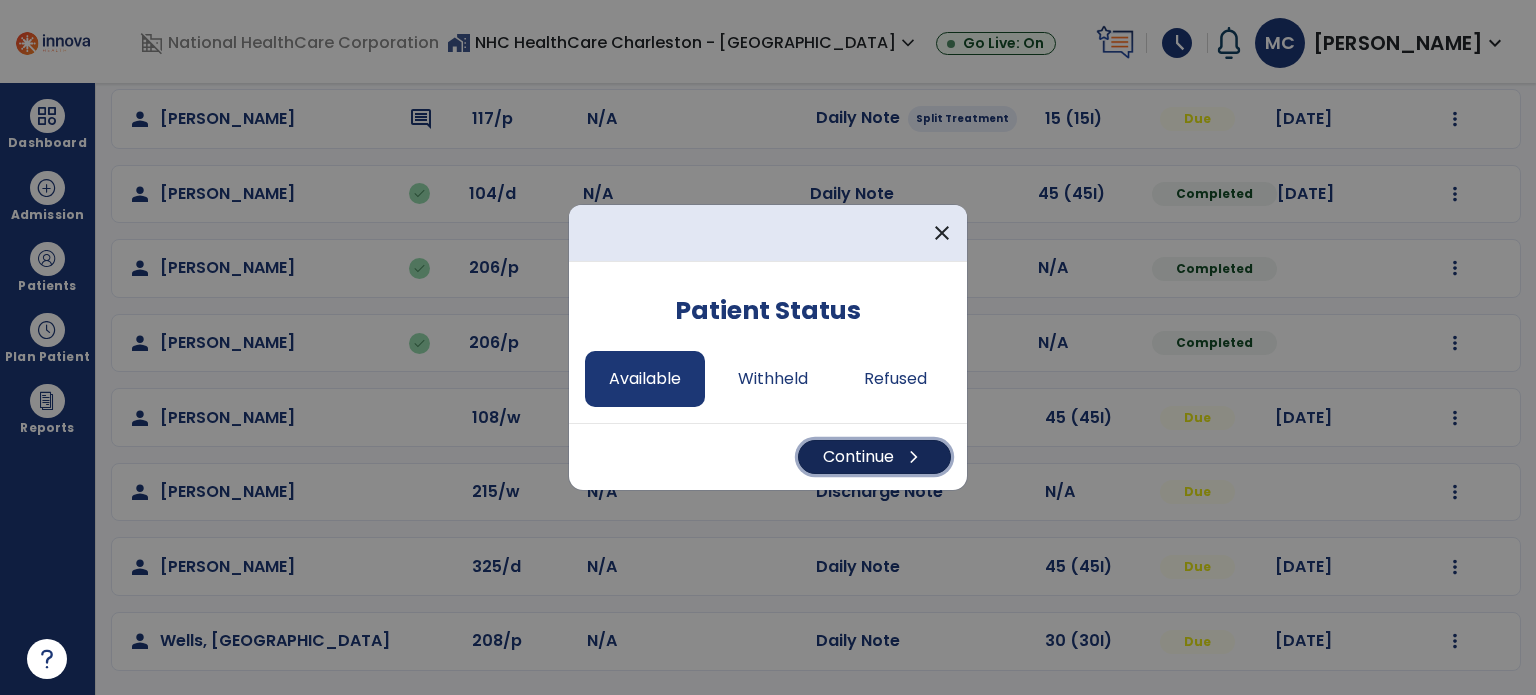click on "chevron_right" at bounding box center [914, 457] 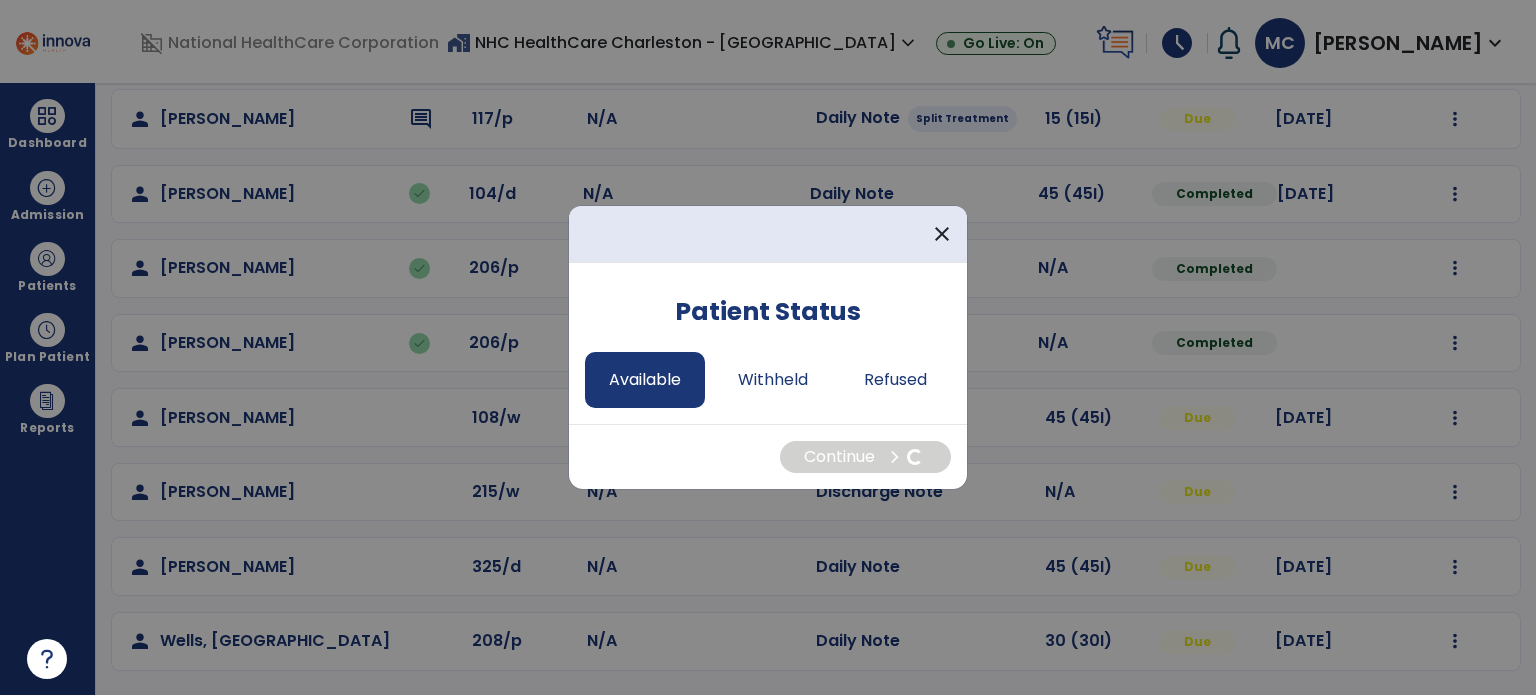 select on "*" 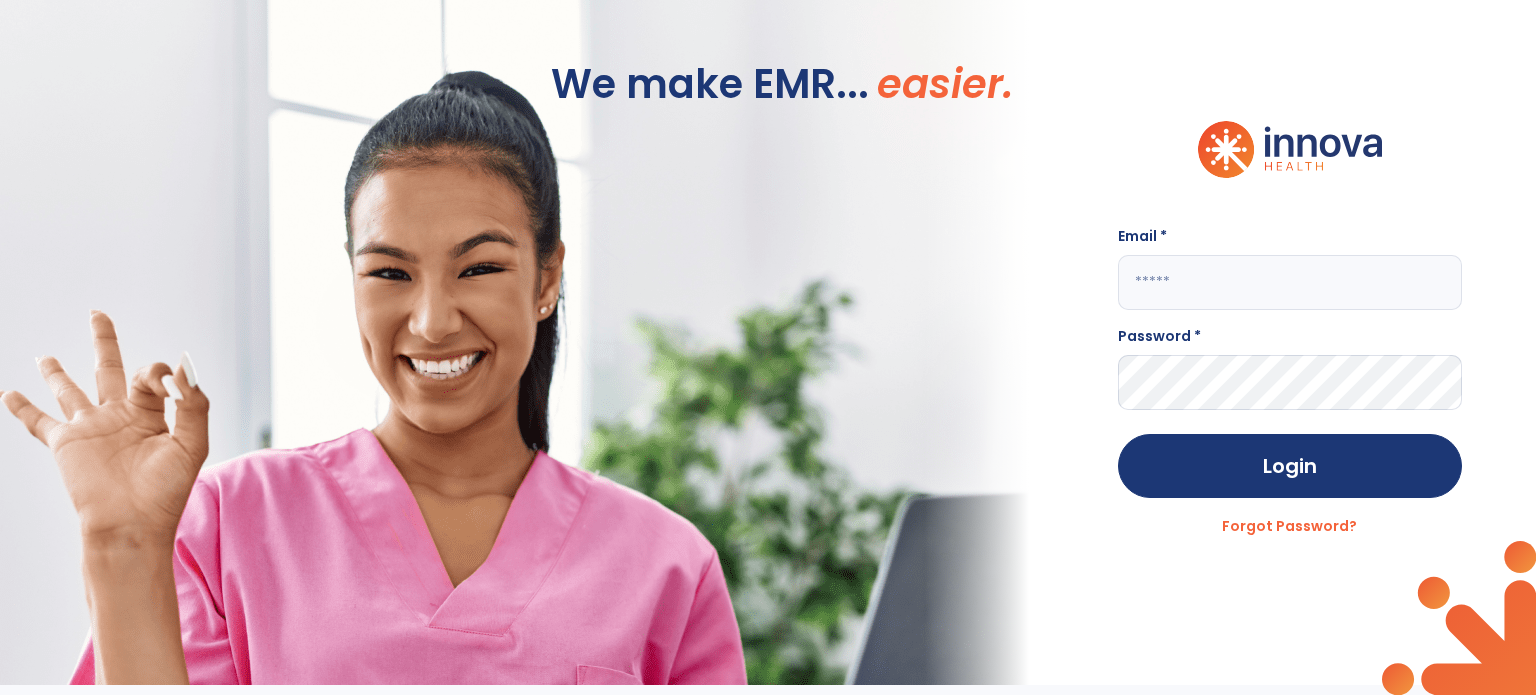scroll, scrollTop: 0, scrollLeft: 0, axis: both 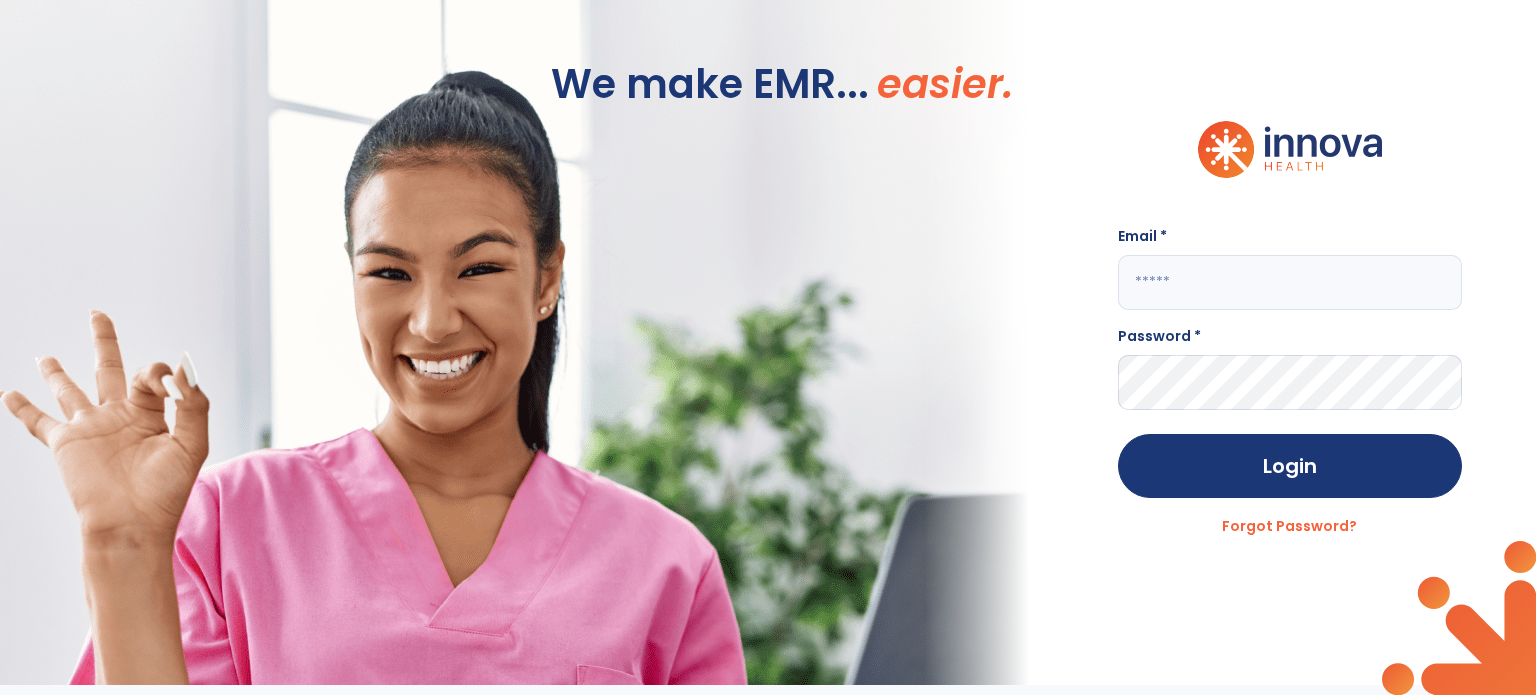 type on "**********" 